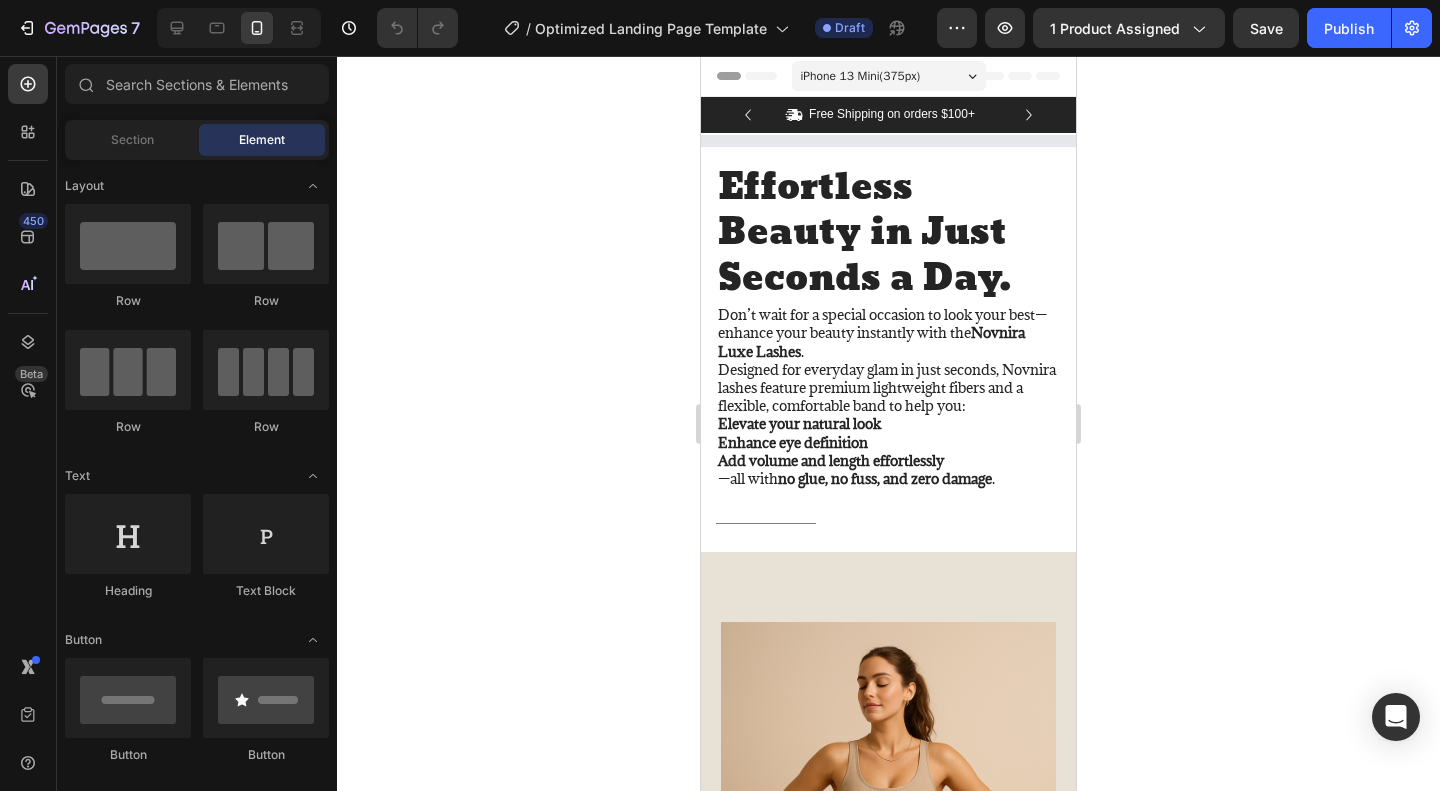 scroll, scrollTop: 0, scrollLeft: 0, axis: both 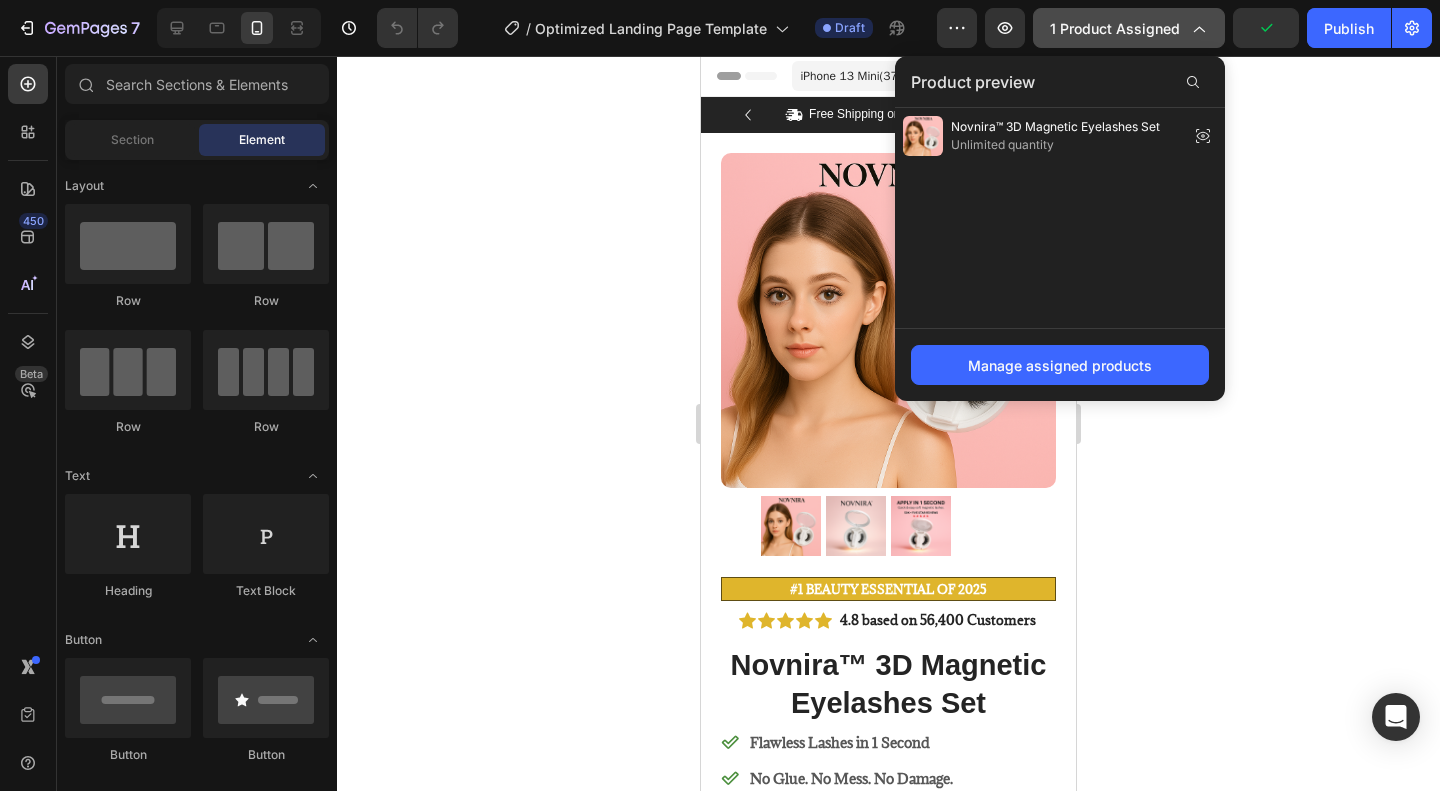 click on "1 product assigned" at bounding box center (1129, 28) 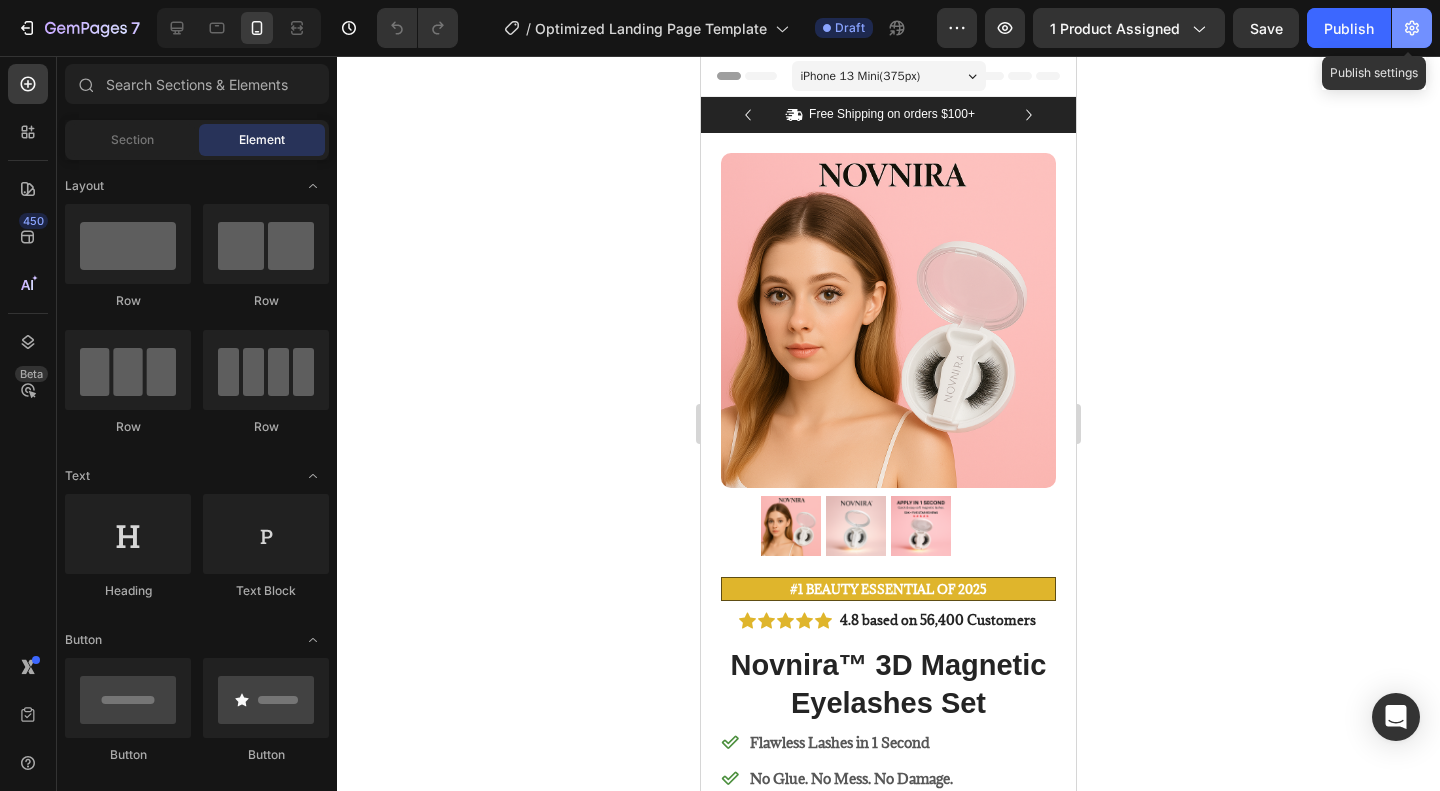 click 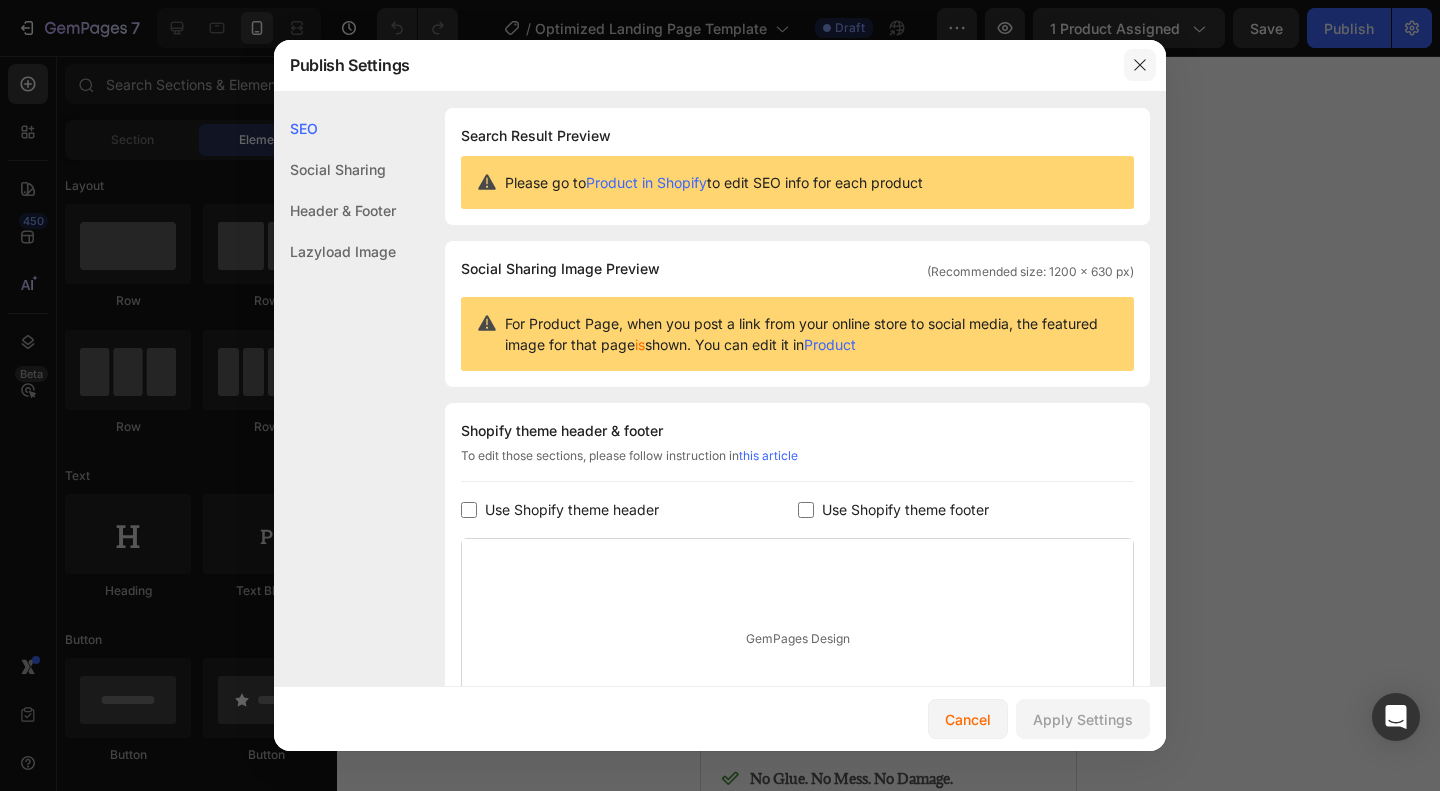 click 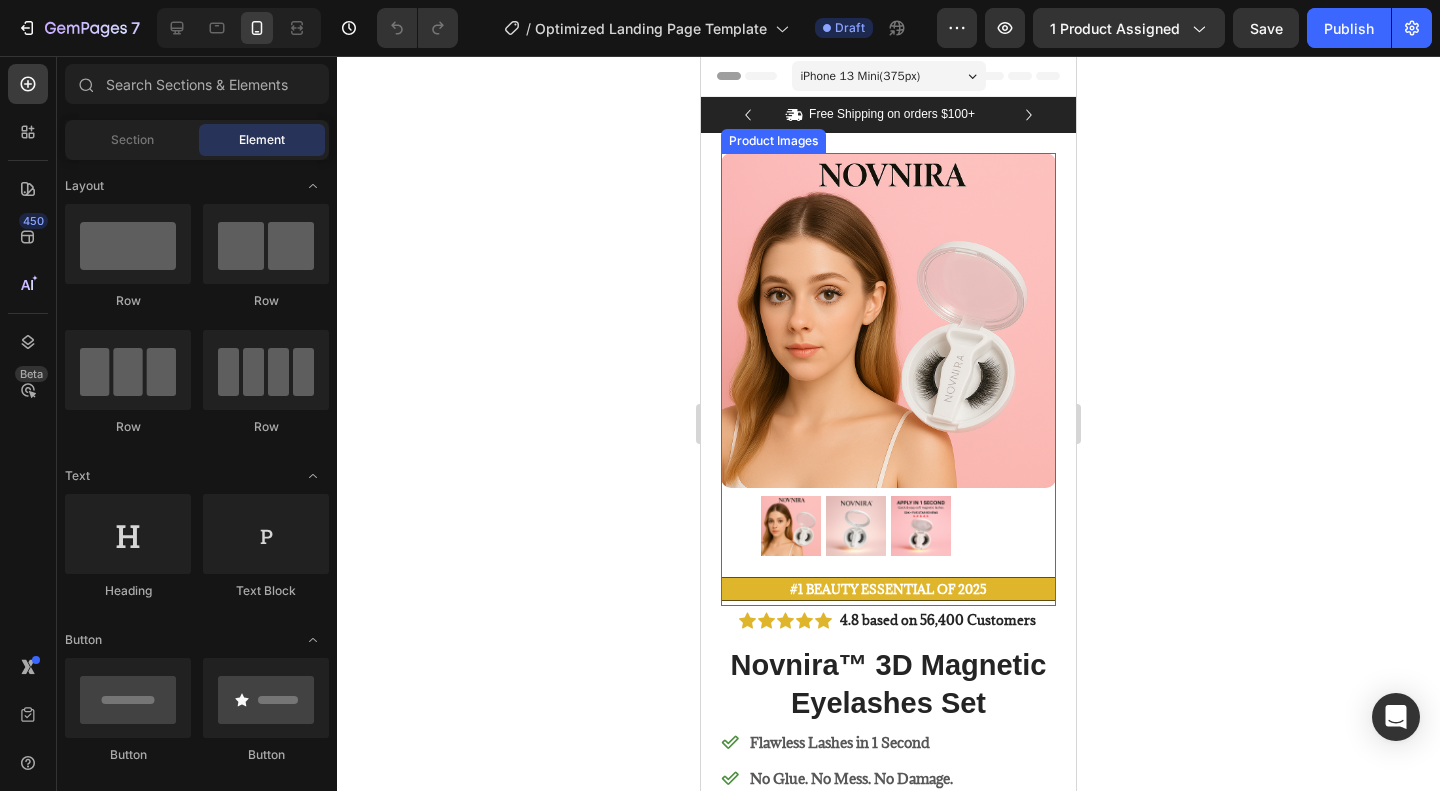 scroll, scrollTop: 200, scrollLeft: 0, axis: vertical 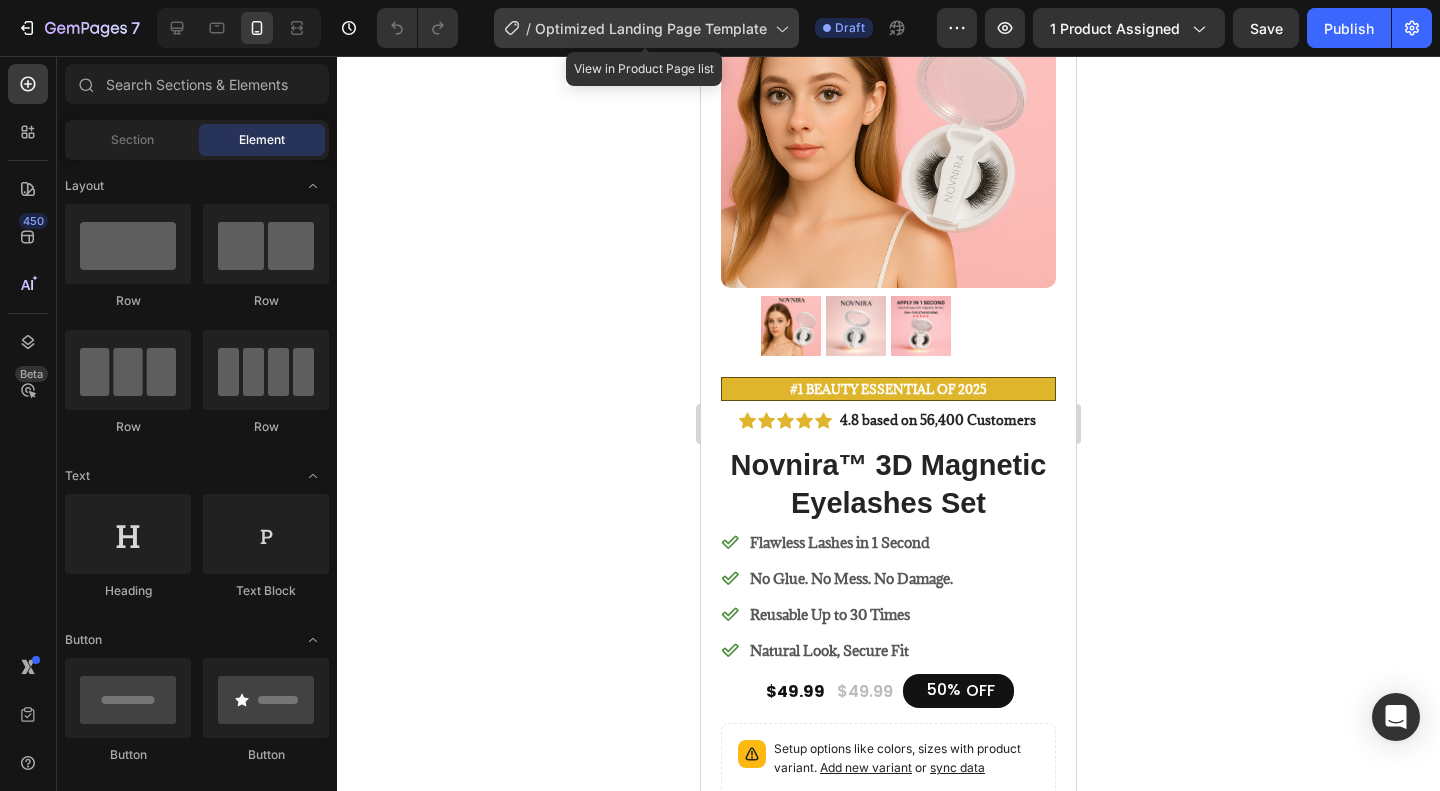 click on "Optimized Landing Page Template" at bounding box center [651, 28] 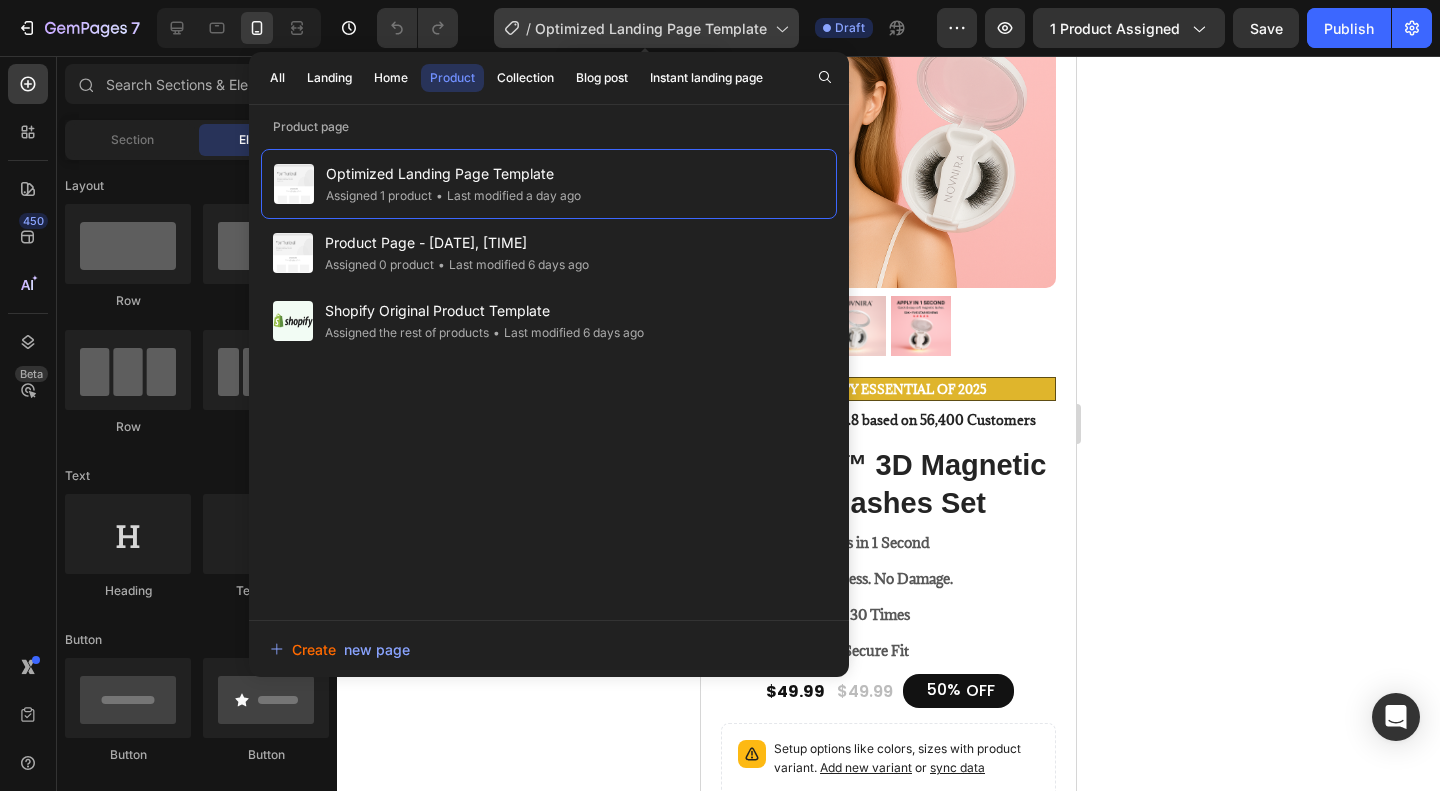 click on "Optimized Landing Page Template" at bounding box center (651, 28) 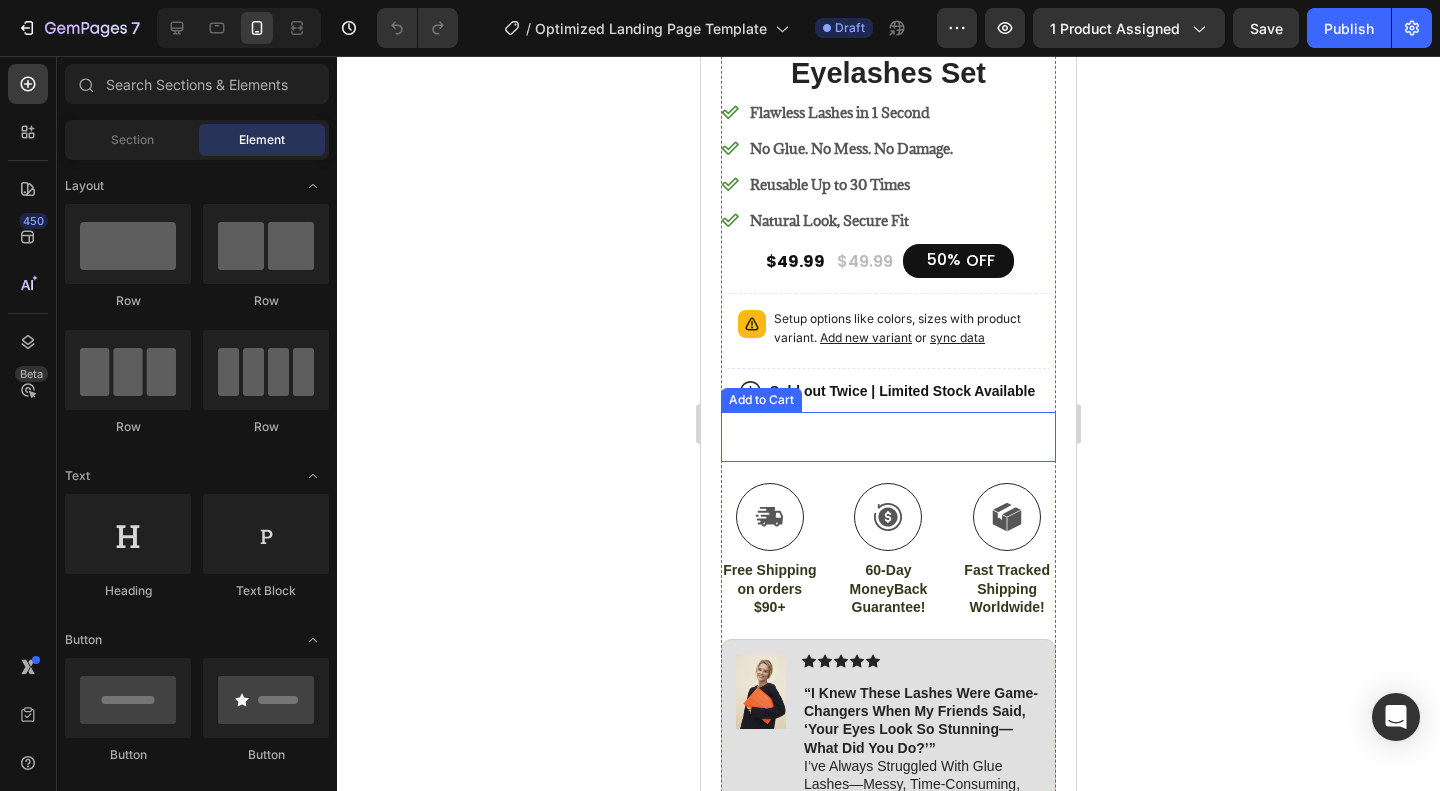 scroll, scrollTop: 600, scrollLeft: 0, axis: vertical 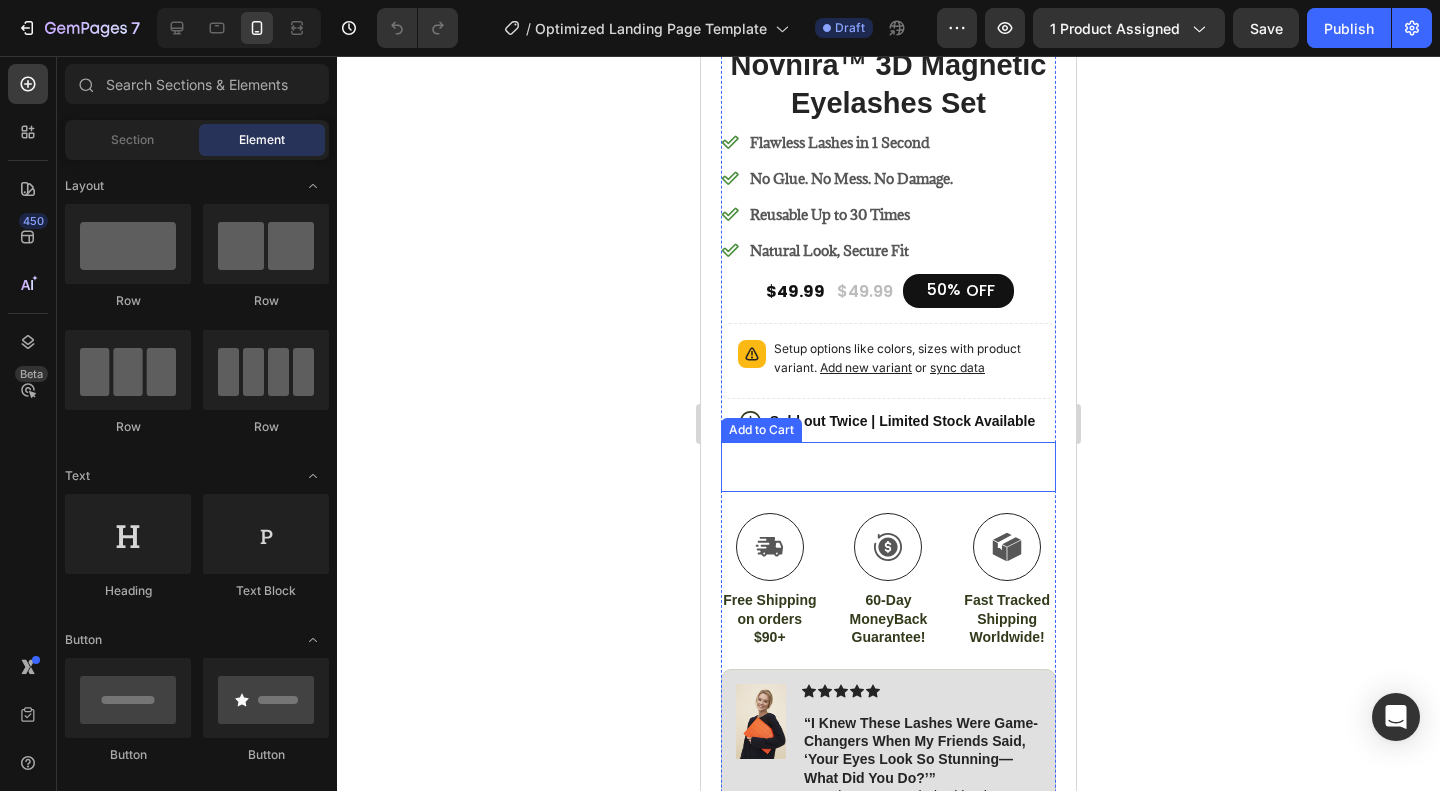 click on "Add to cart" at bounding box center (888, 467) 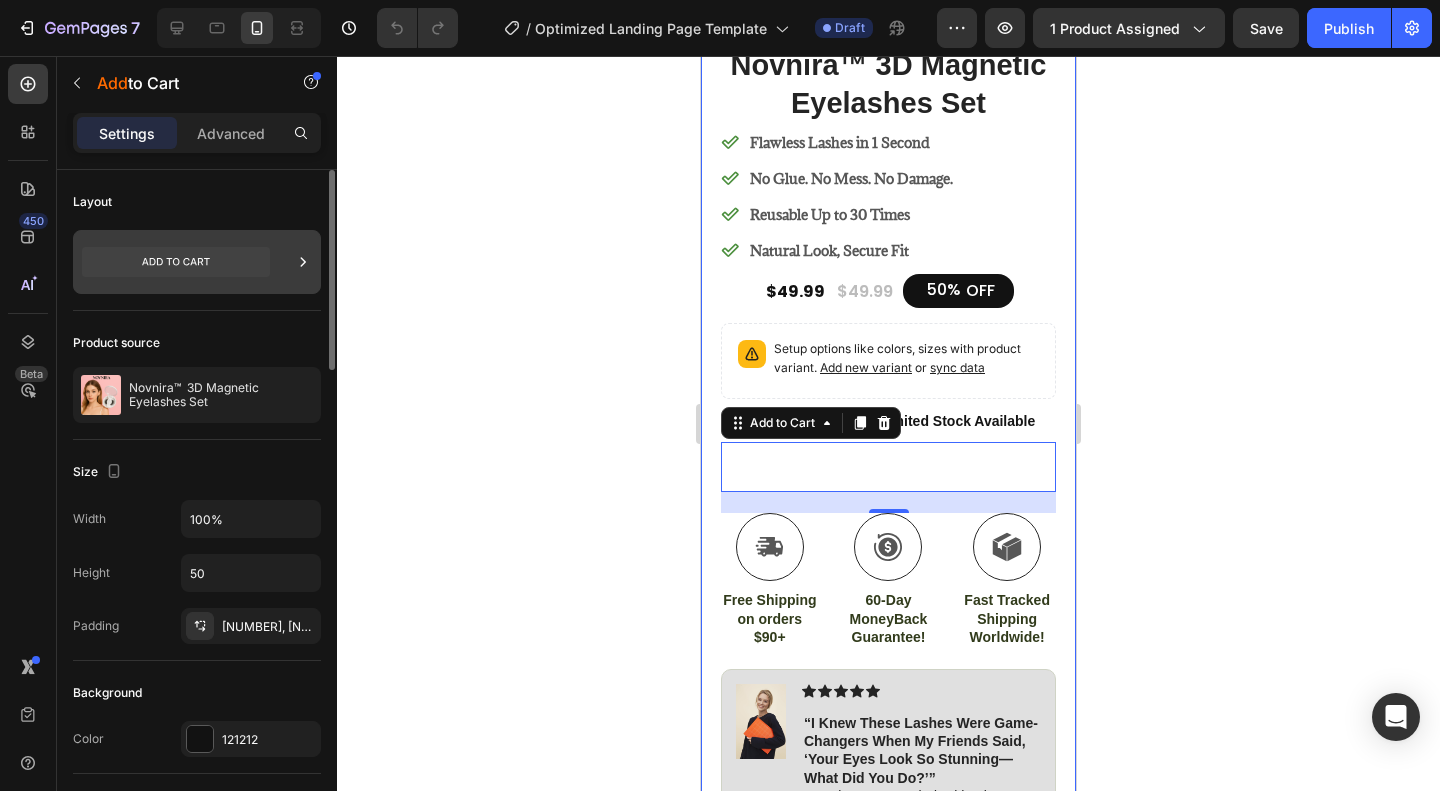 click at bounding box center (197, 262) 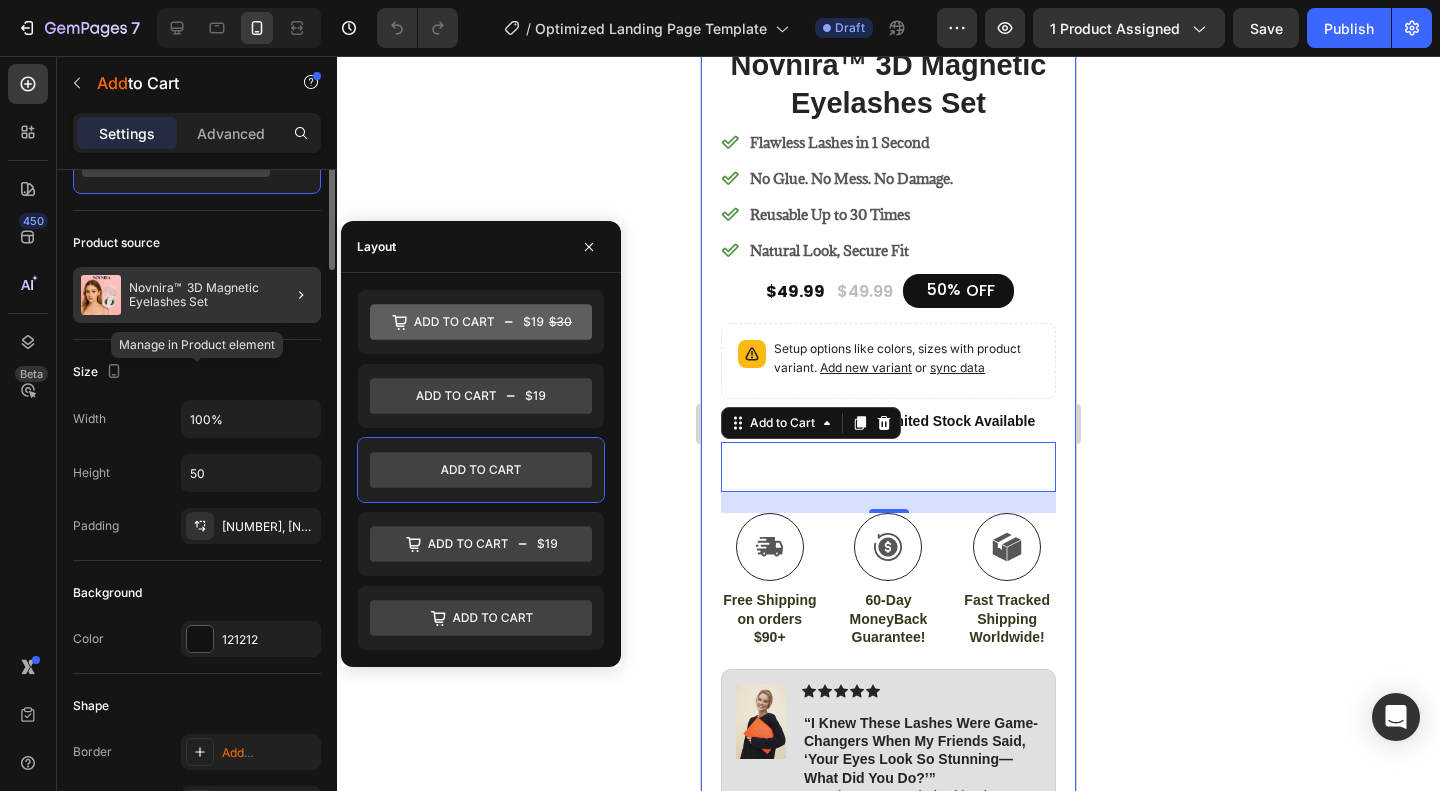 scroll, scrollTop: 0, scrollLeft: 0, axis: both 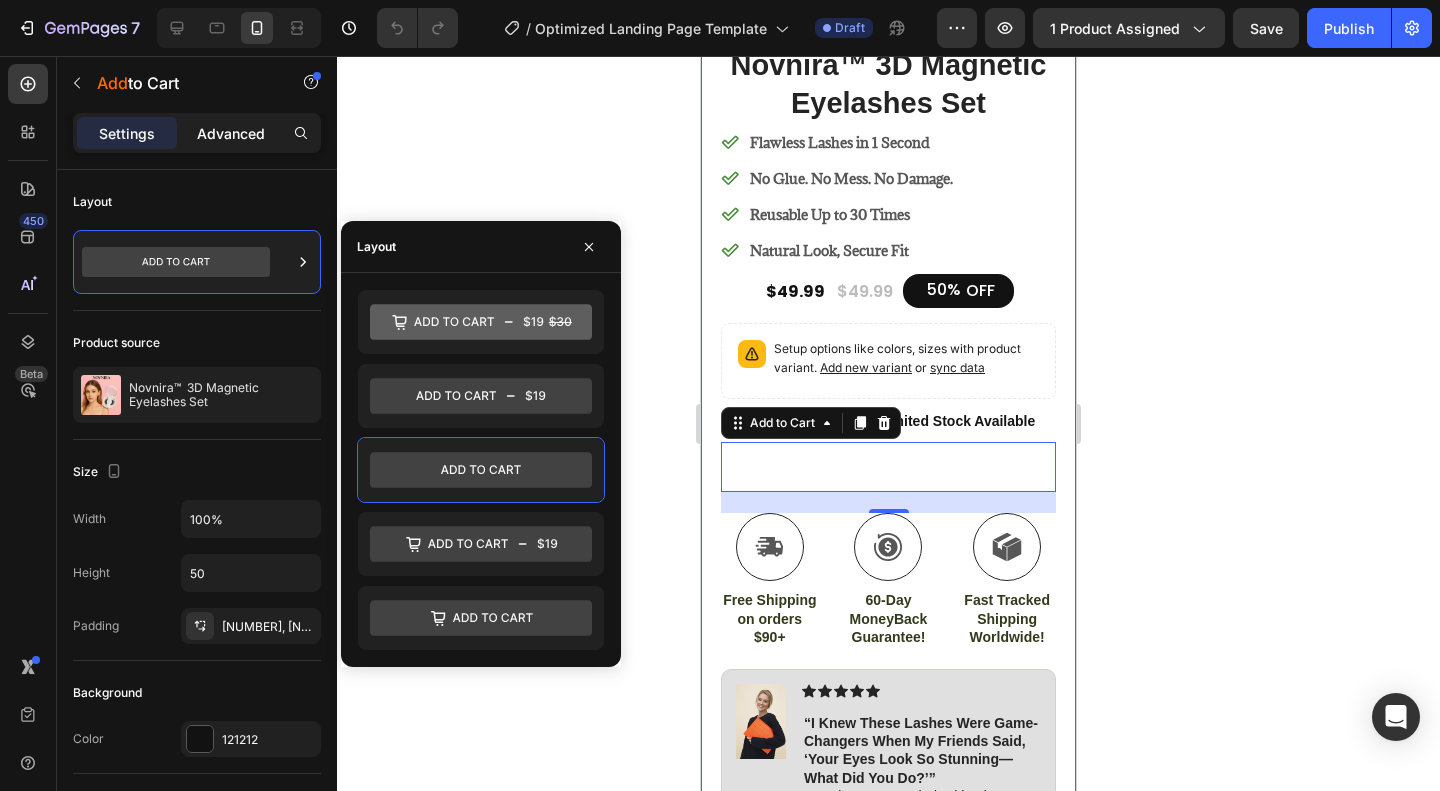 click on "Advanced" at bounding box center [231, 133] 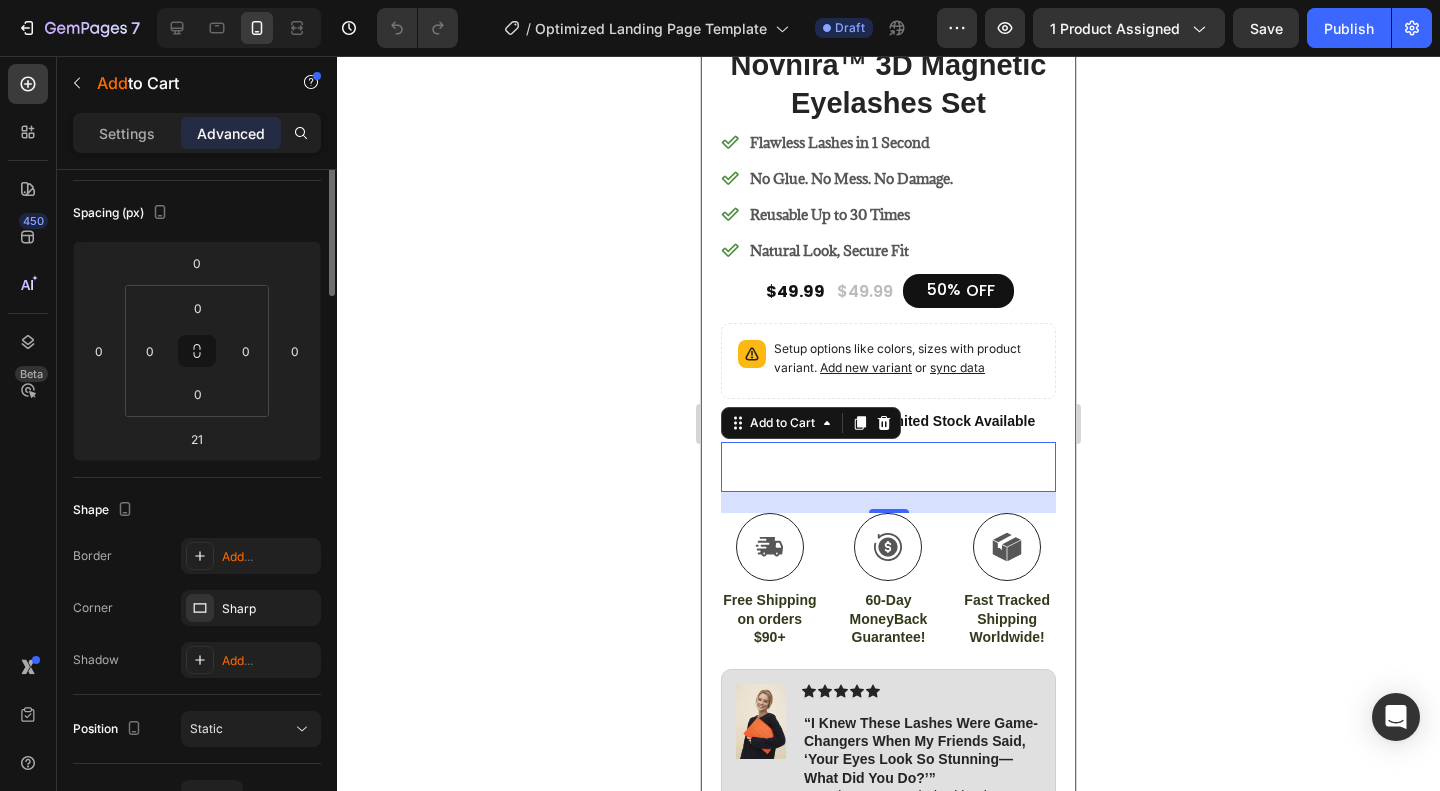 scroll, scrollTop: 0, scrollLeft: 0, axis: both 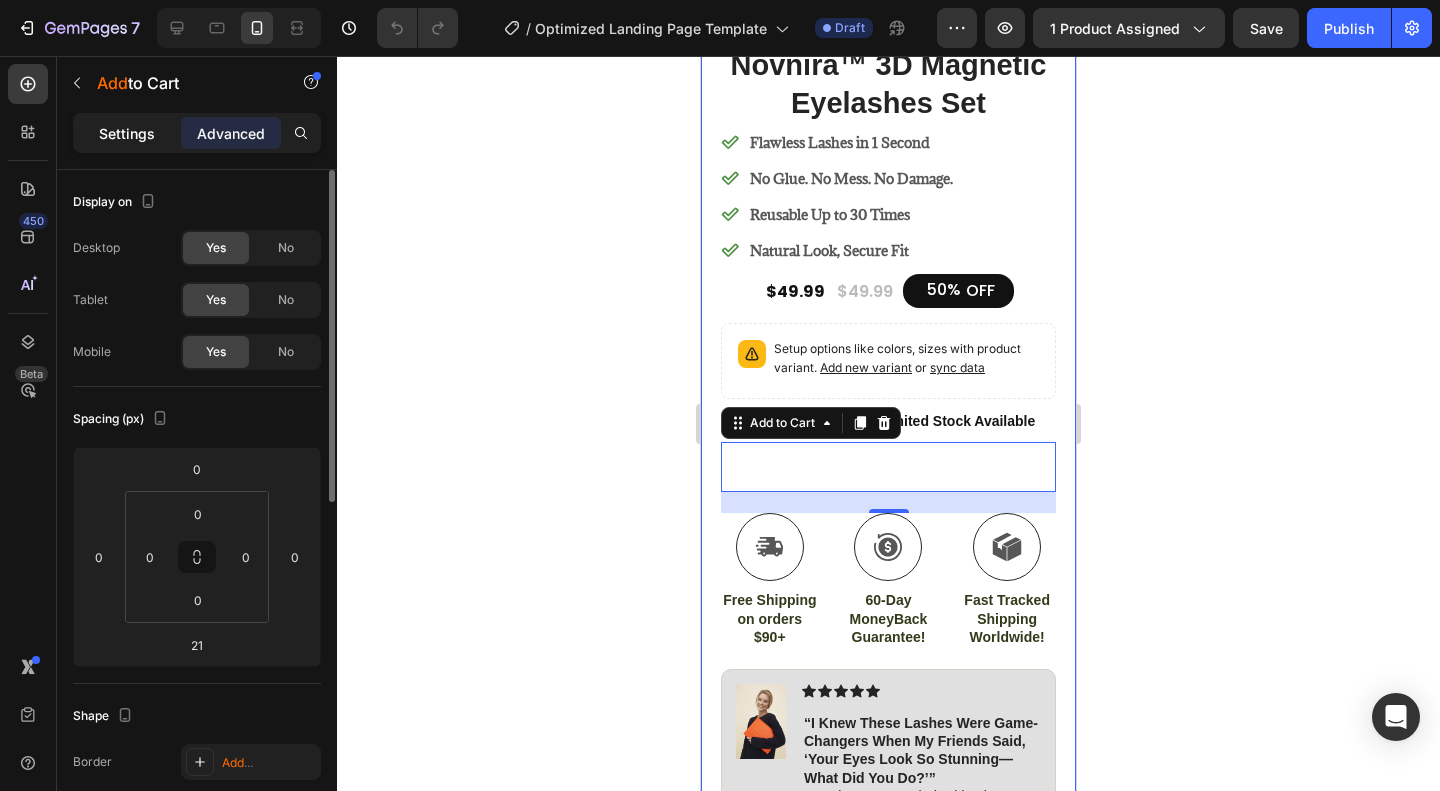 click on "Settings" 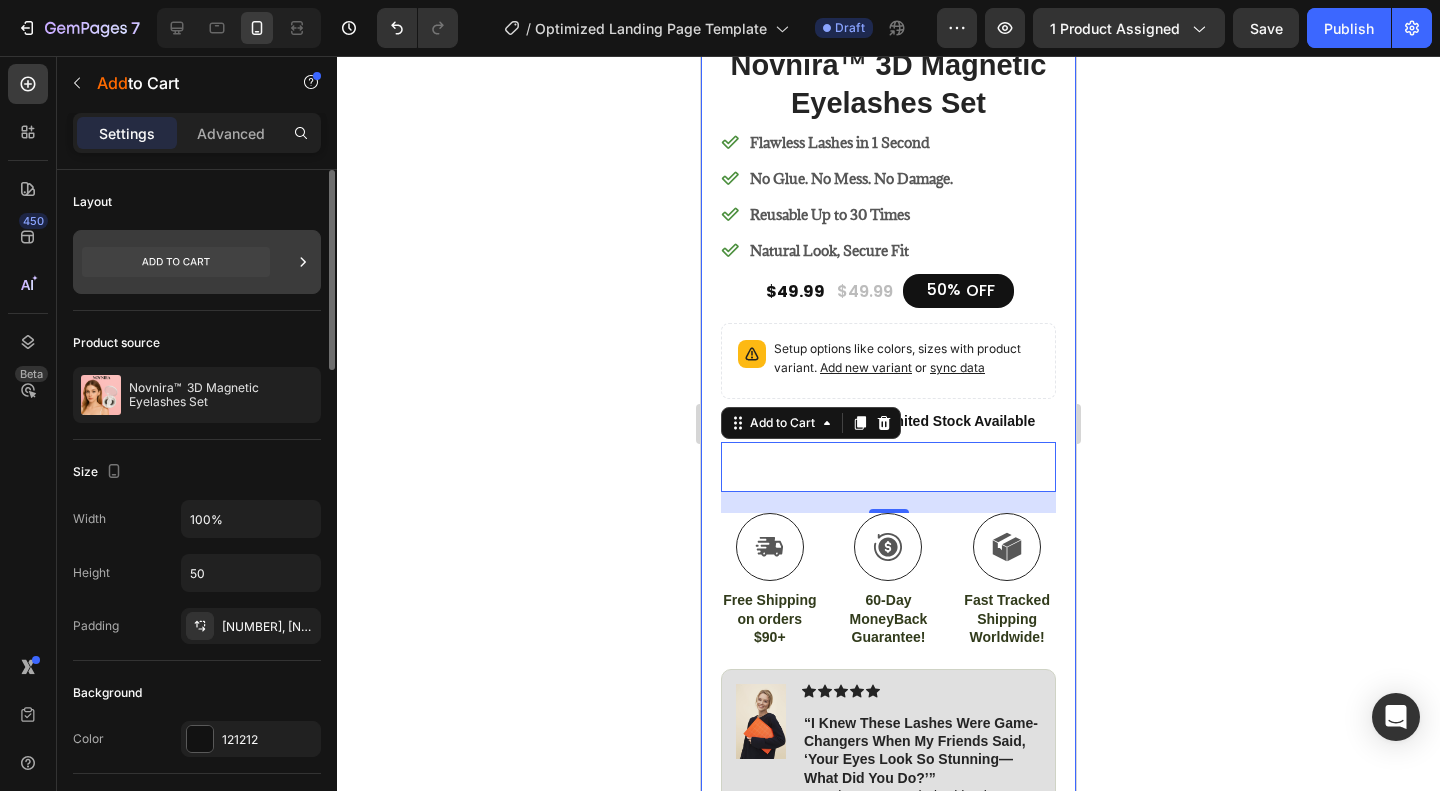 click at bounding box center [197, 262] 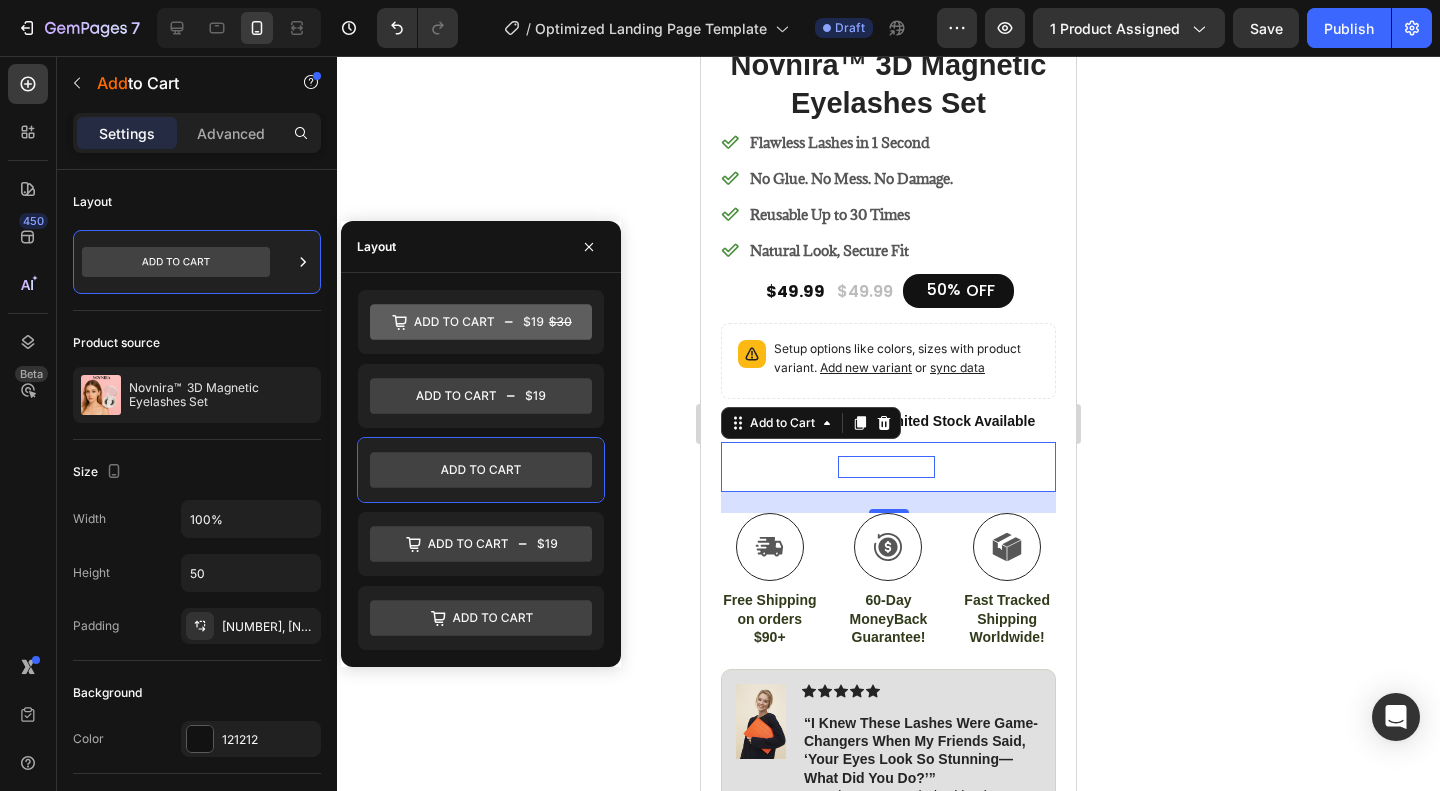 click on "Add to cart" at bounding box center (886, 467) 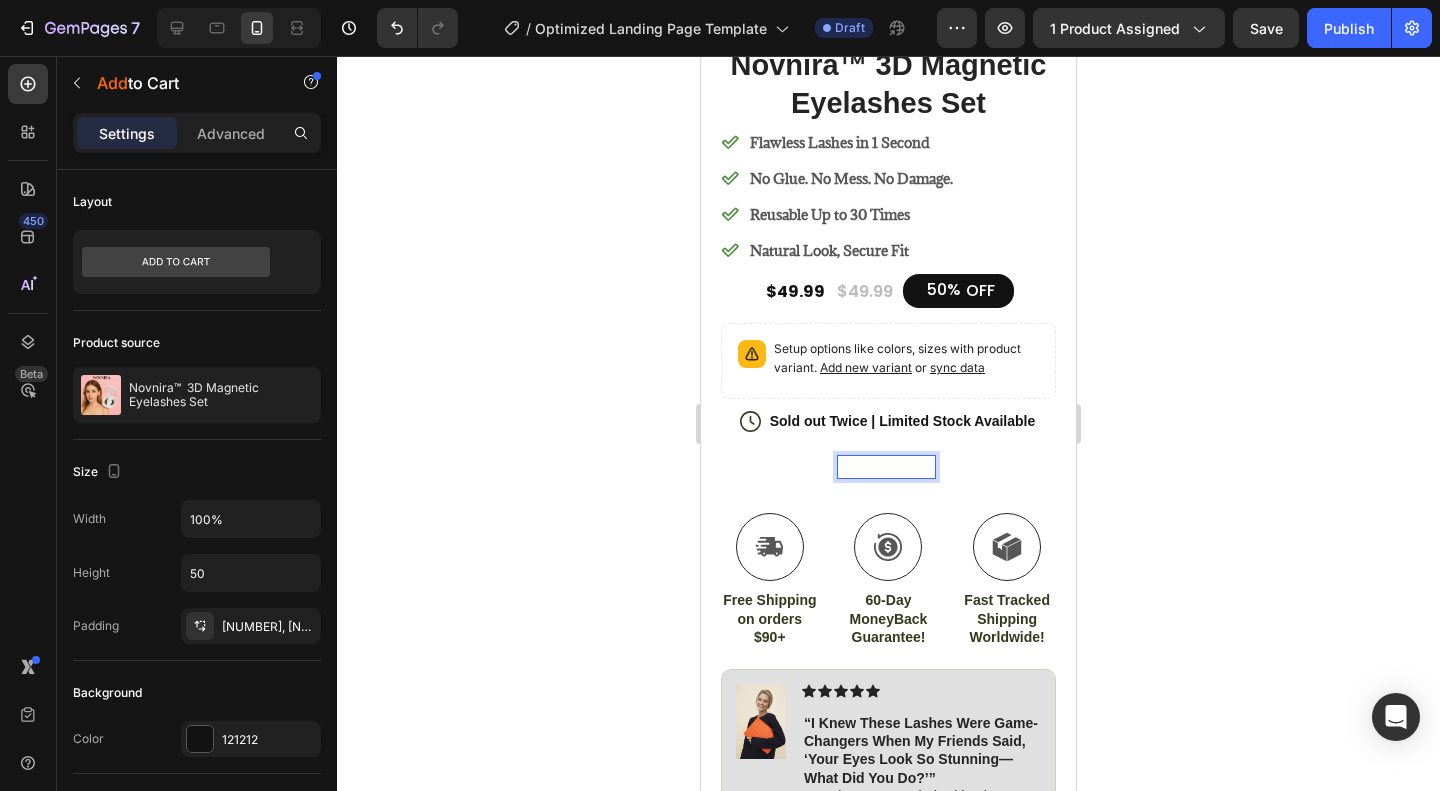 click on "Add to cart" at bounding box center [886, 467] 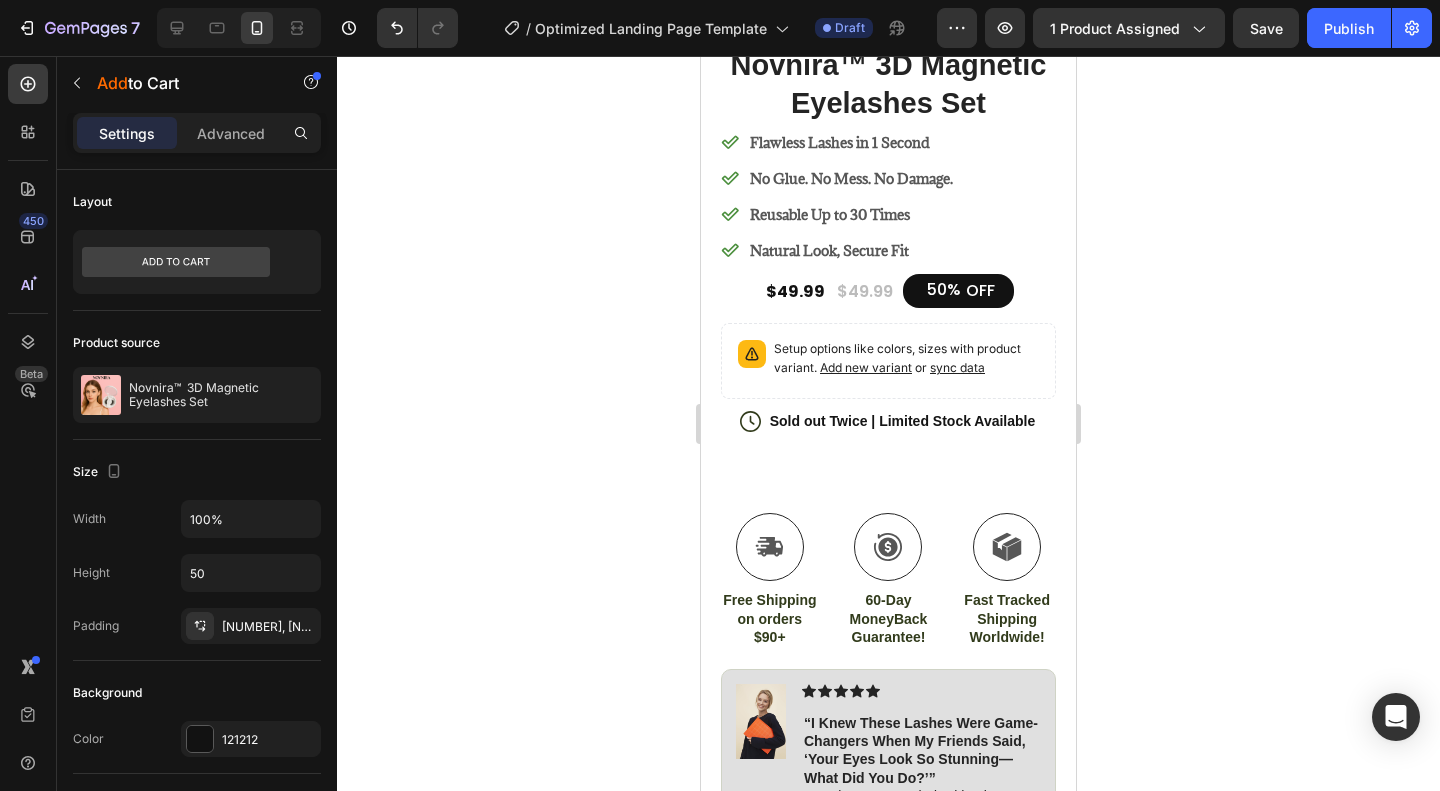click on "Add to cart" at bounding box center [888, 467] 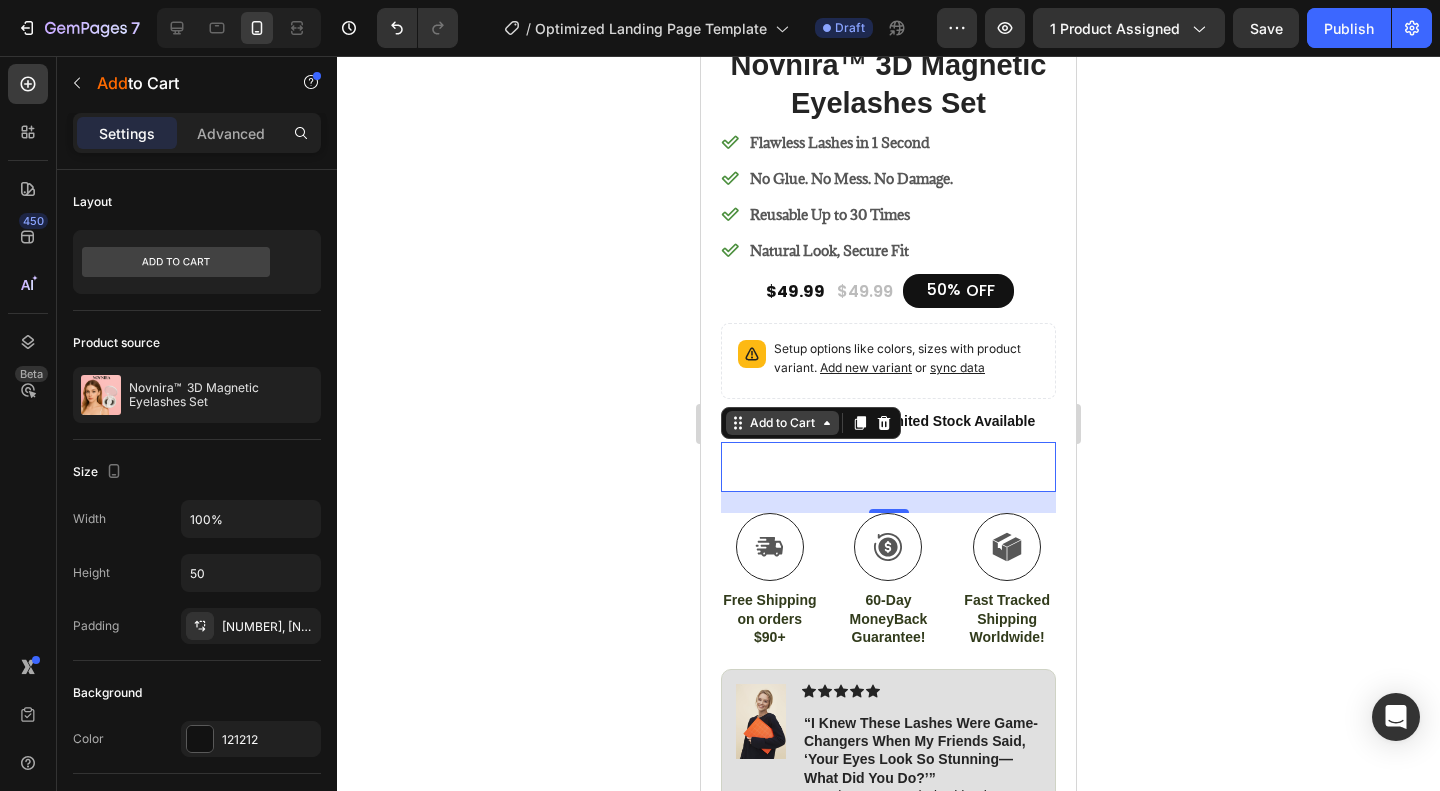 click on "Add to Cart" at bounding box center (782, 423) 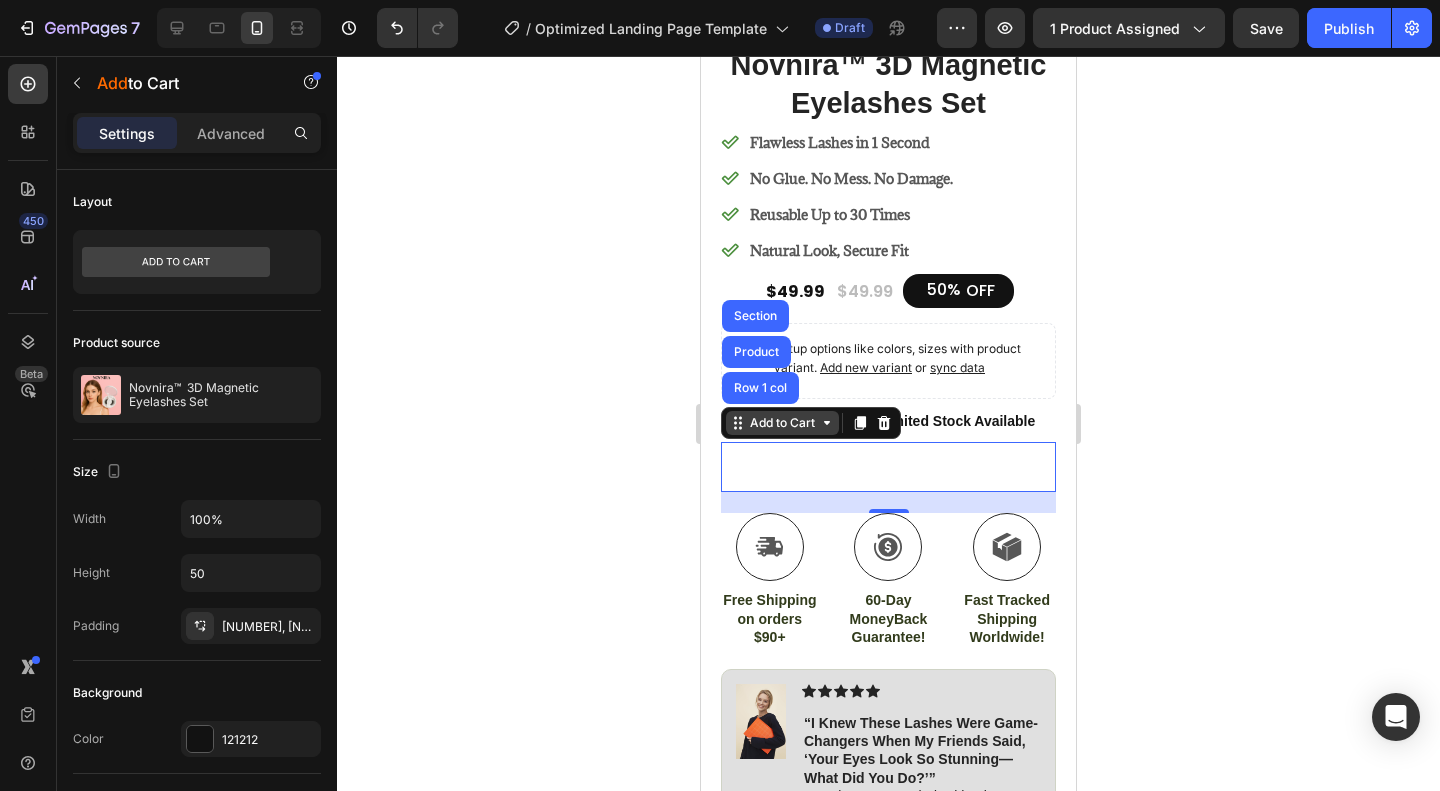 click on "Add to Cart" at bounding box center [782, 423] 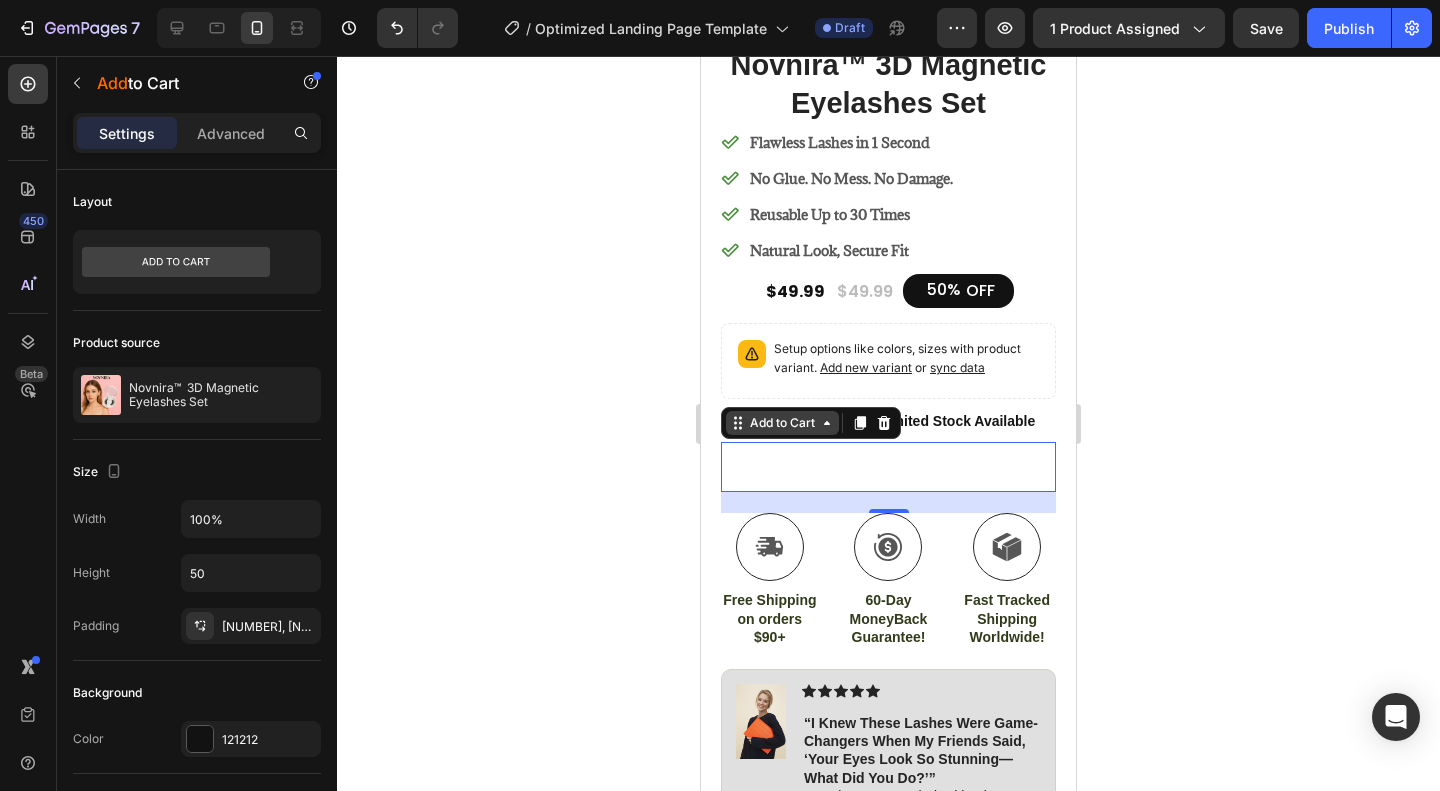 click on "Add to Cart" at bounding box center (782, 423) 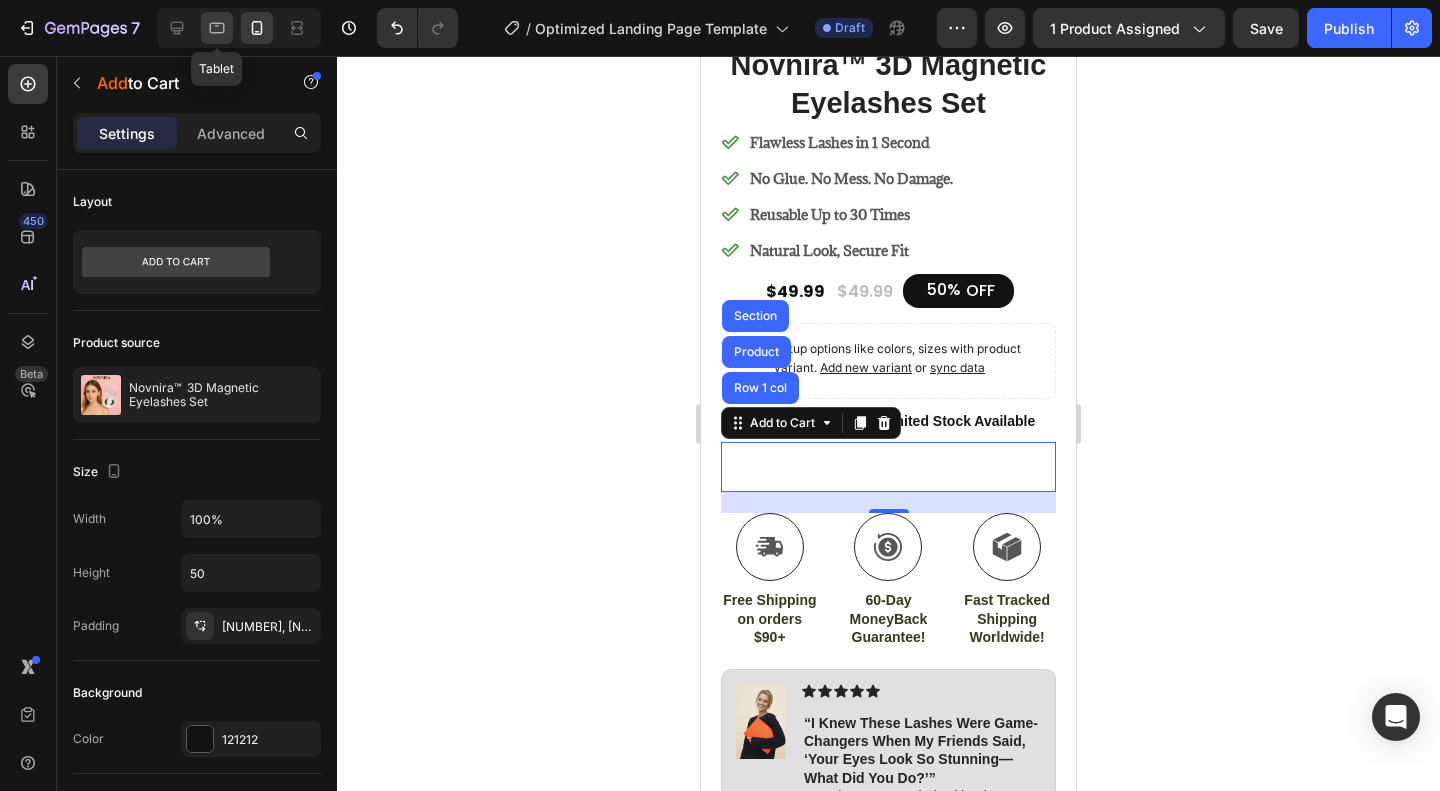 click 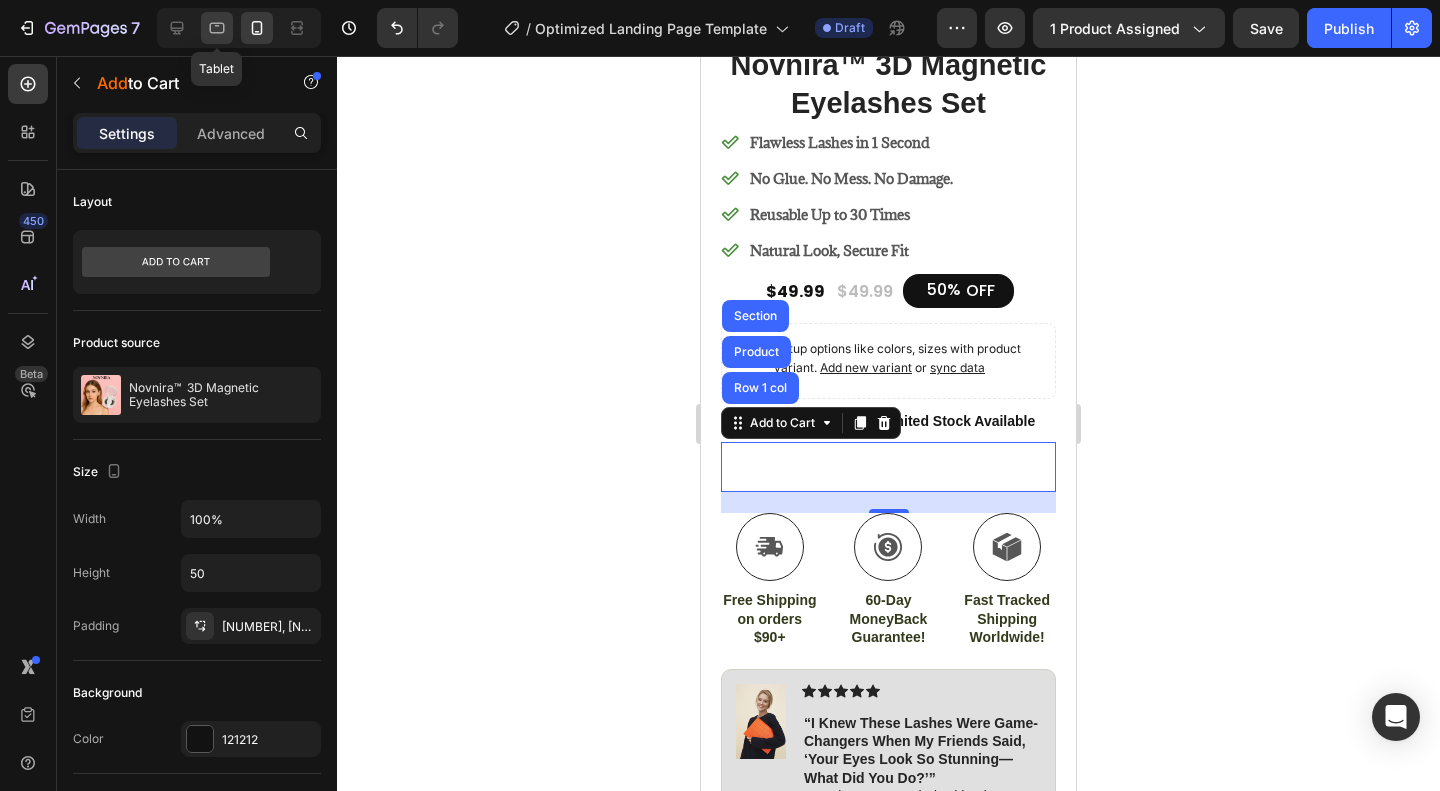 type on "65" 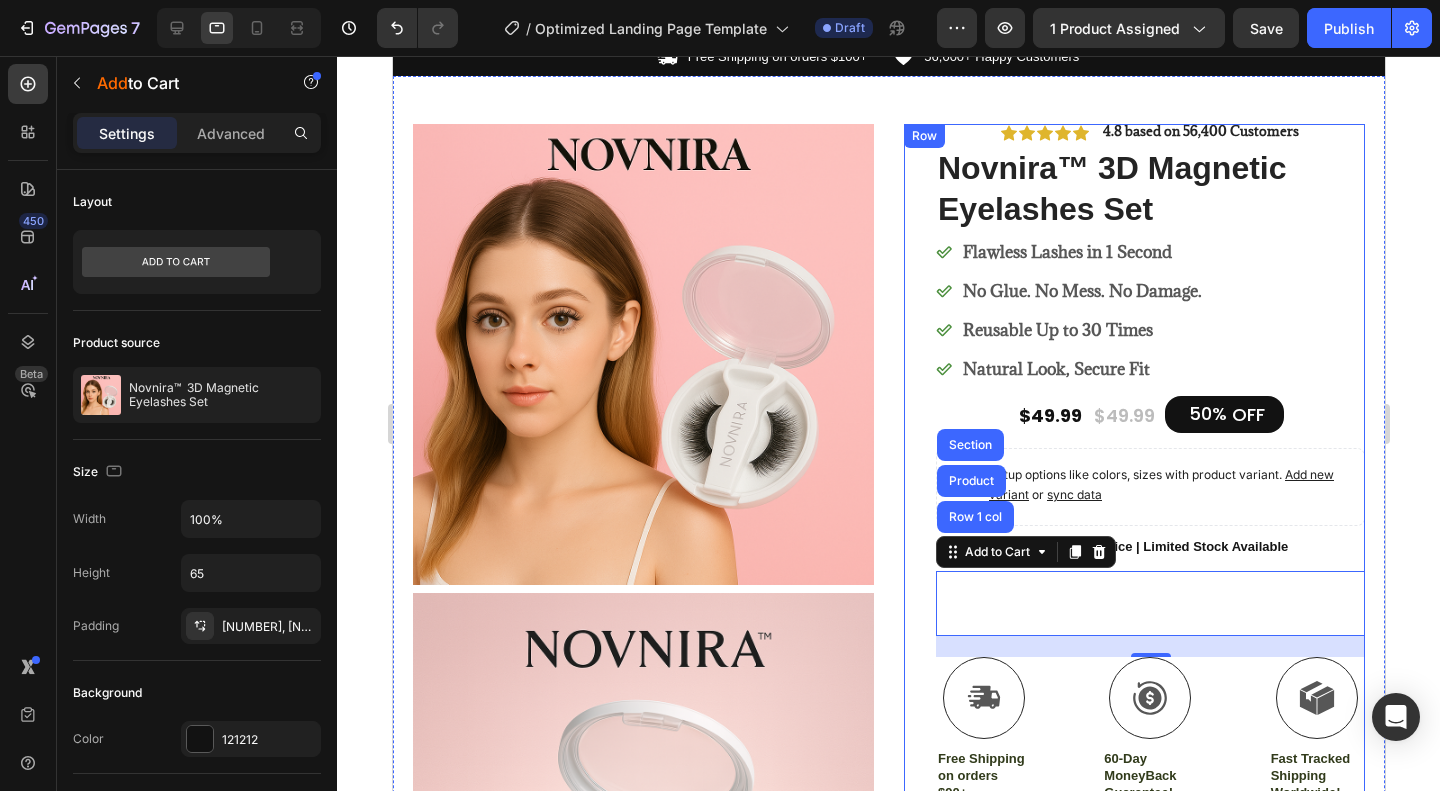 scroll, scrollTop: 0, scrollLeft: 0, axis: both 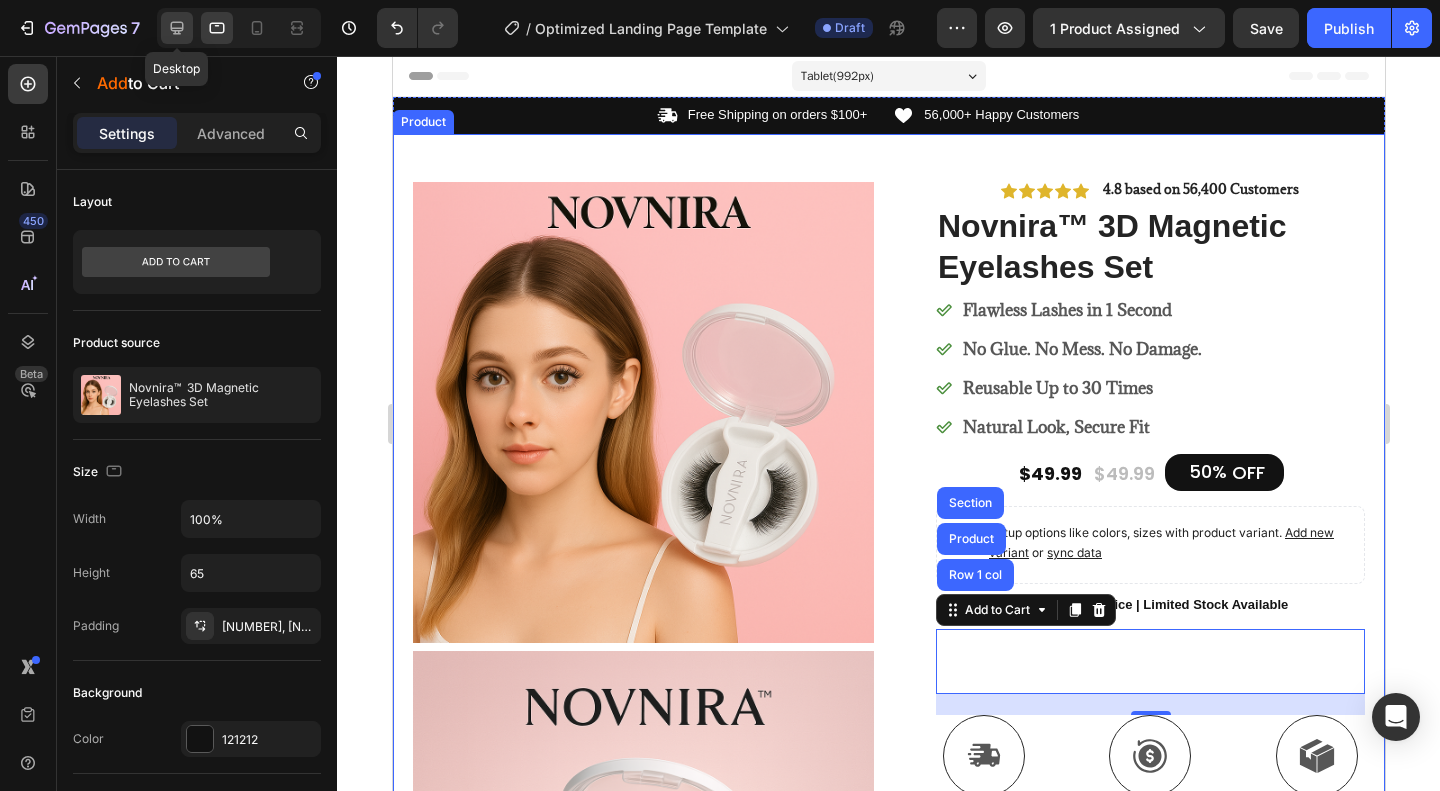 click 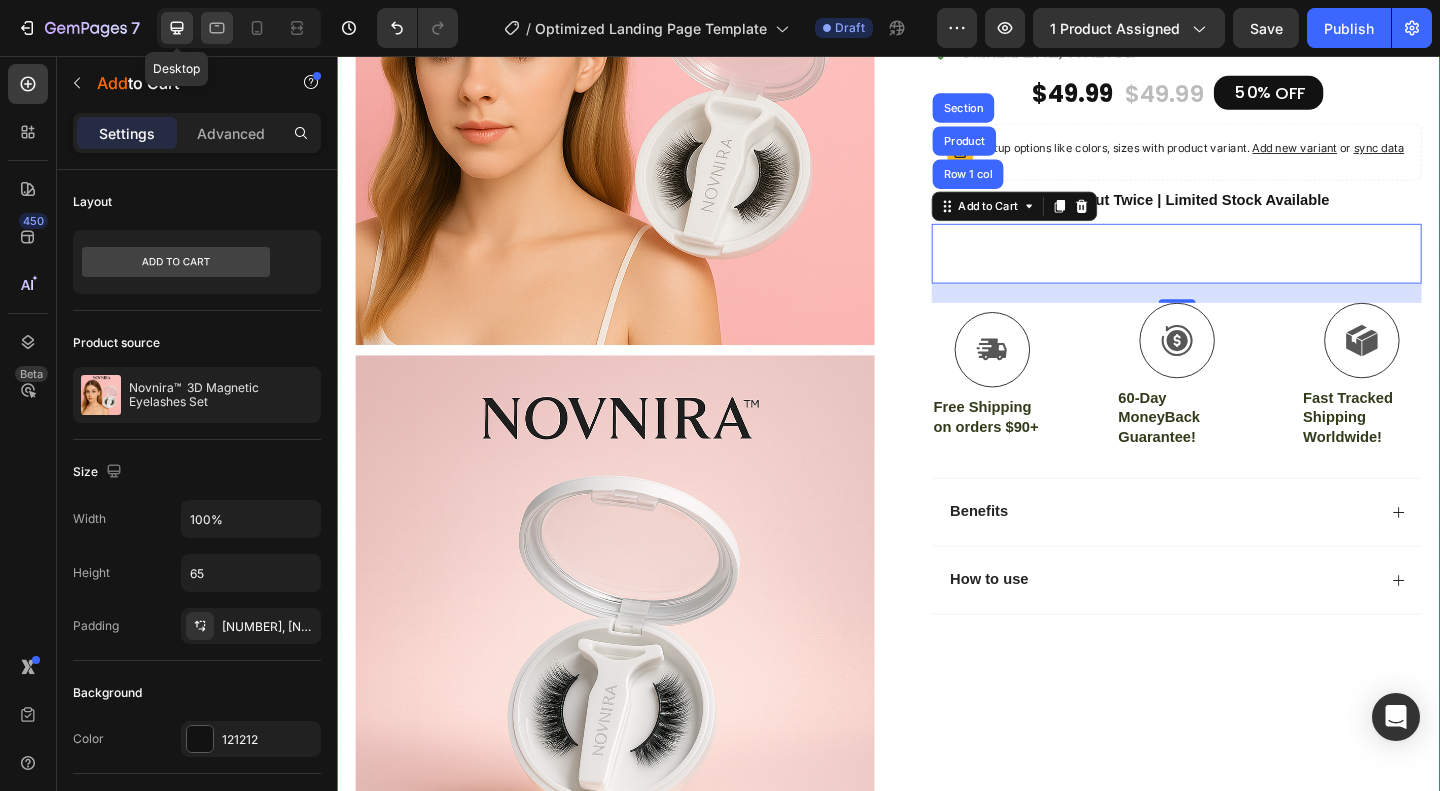 scroll, scrollTop: 499, scrollLeft: 0, axis: vertical 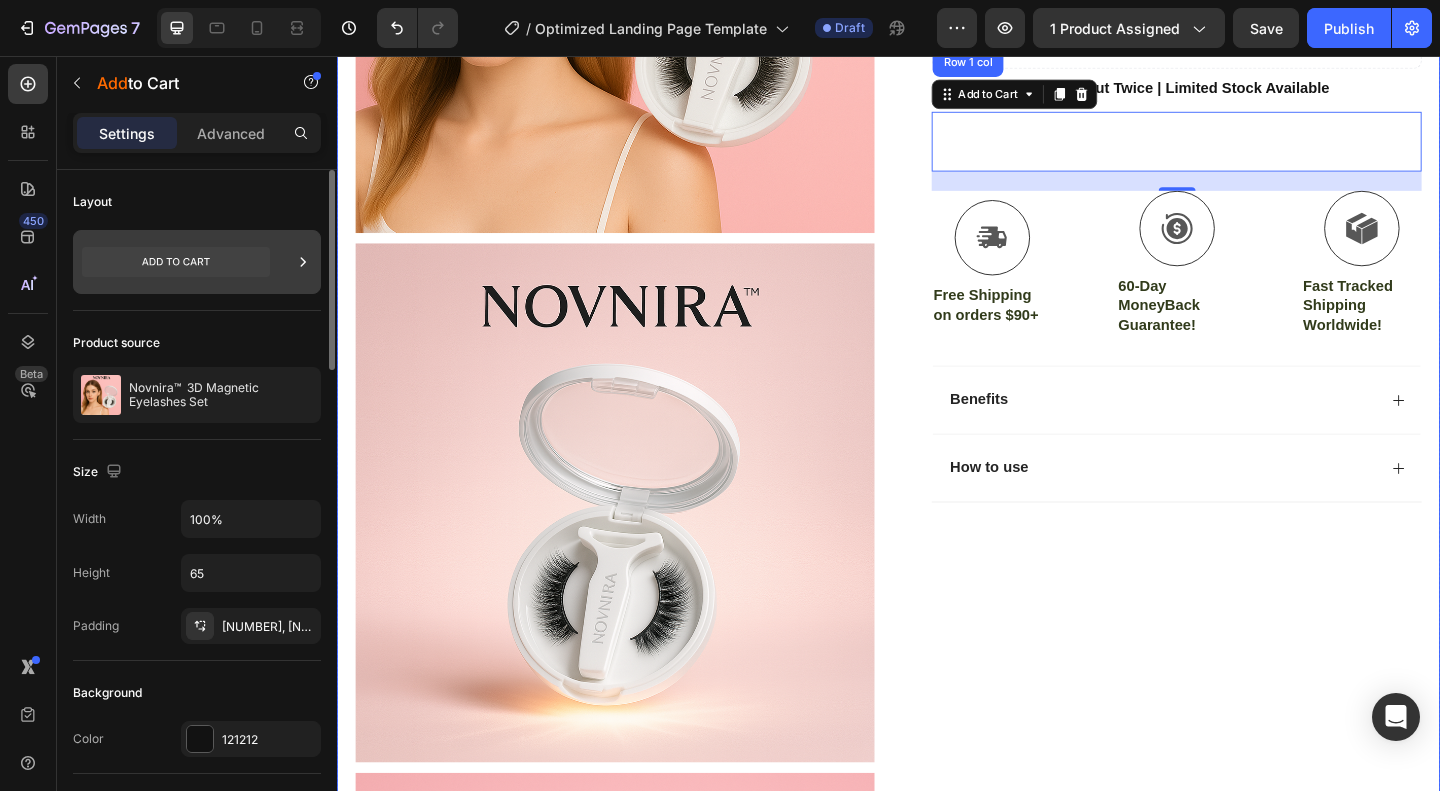 click at bounding box center (197, 262) 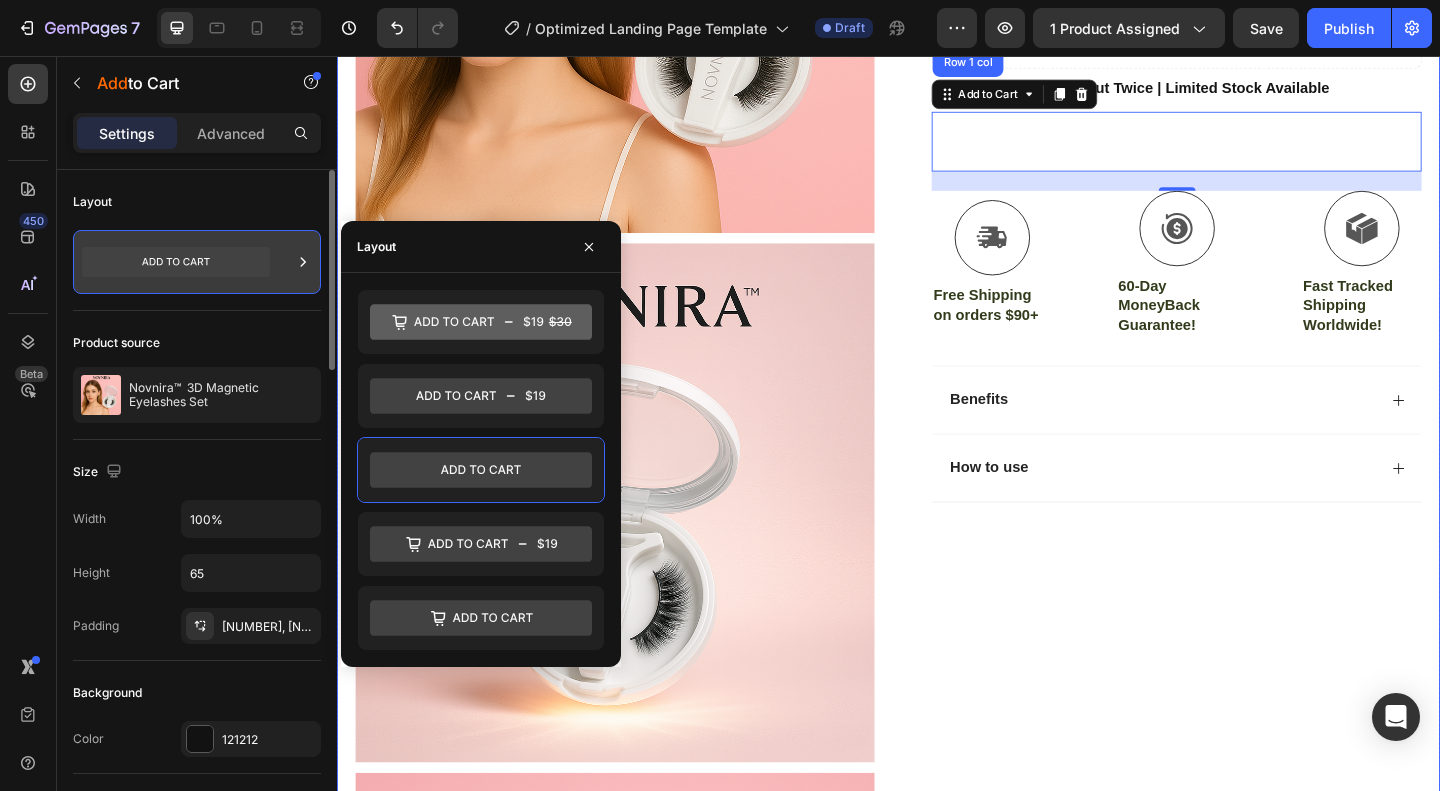 click at bounding box center [197, 262] 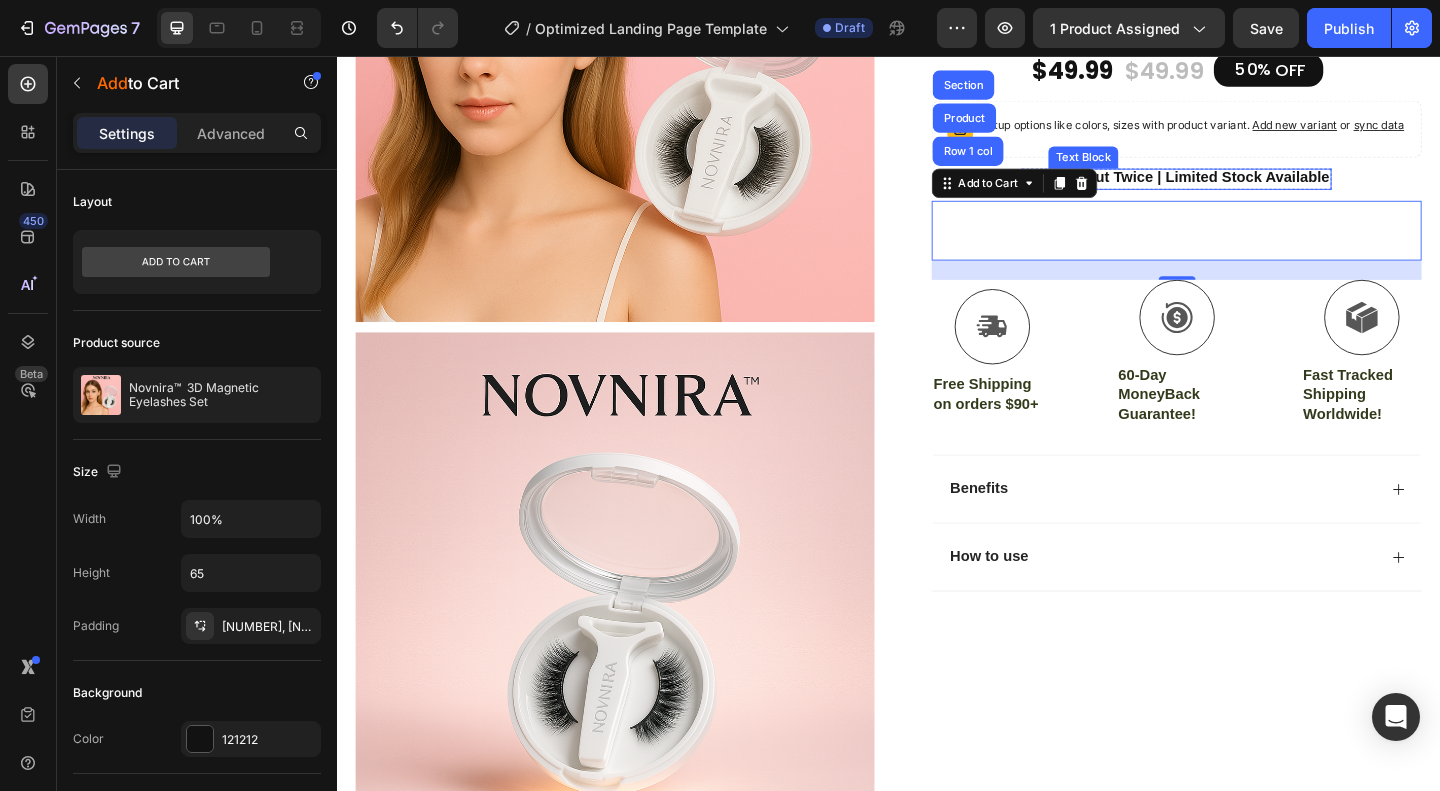 scroll, scrollTop: 399, scrollLeft: 0, axis: vertical 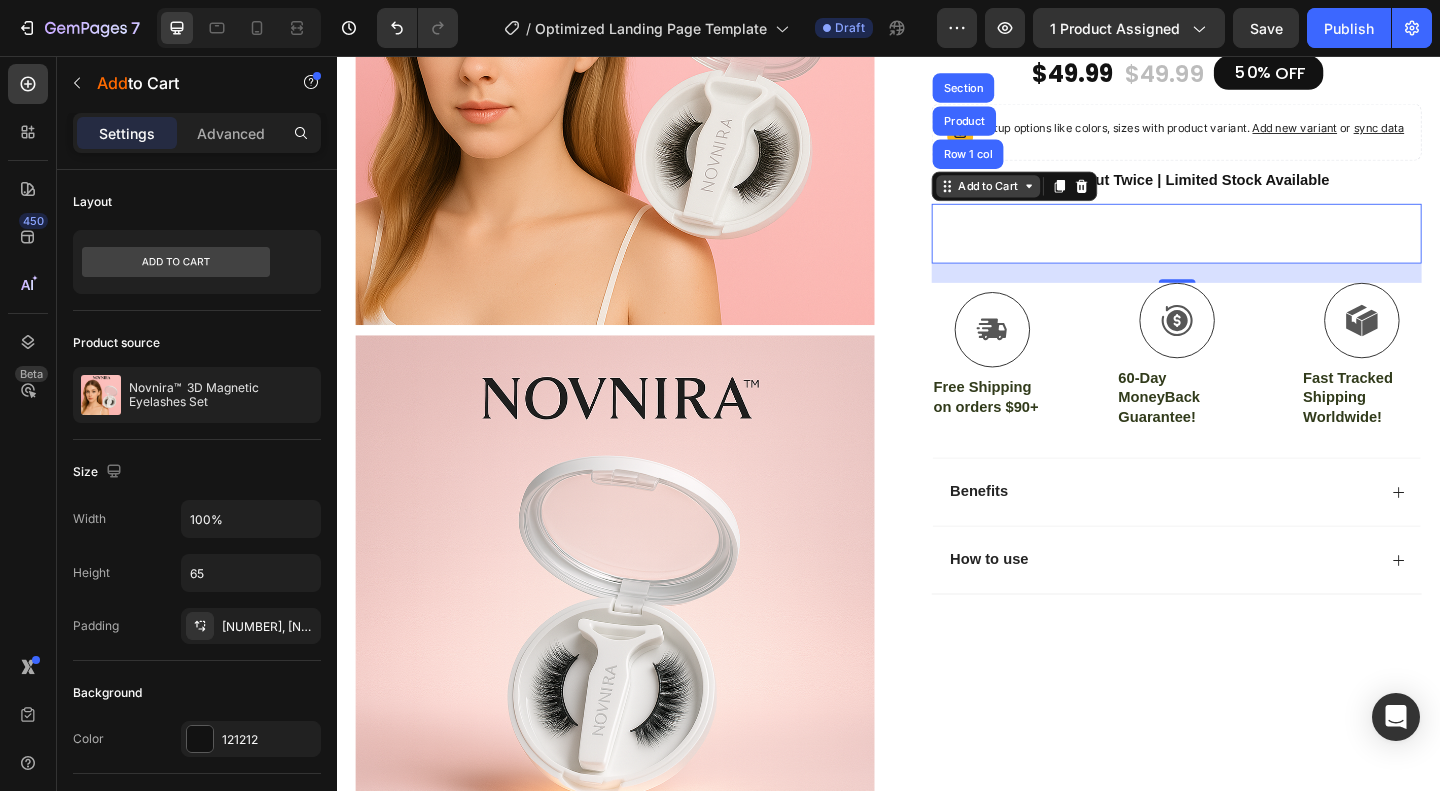 click on "Add to Cart" at bounding box center (1045, 197) 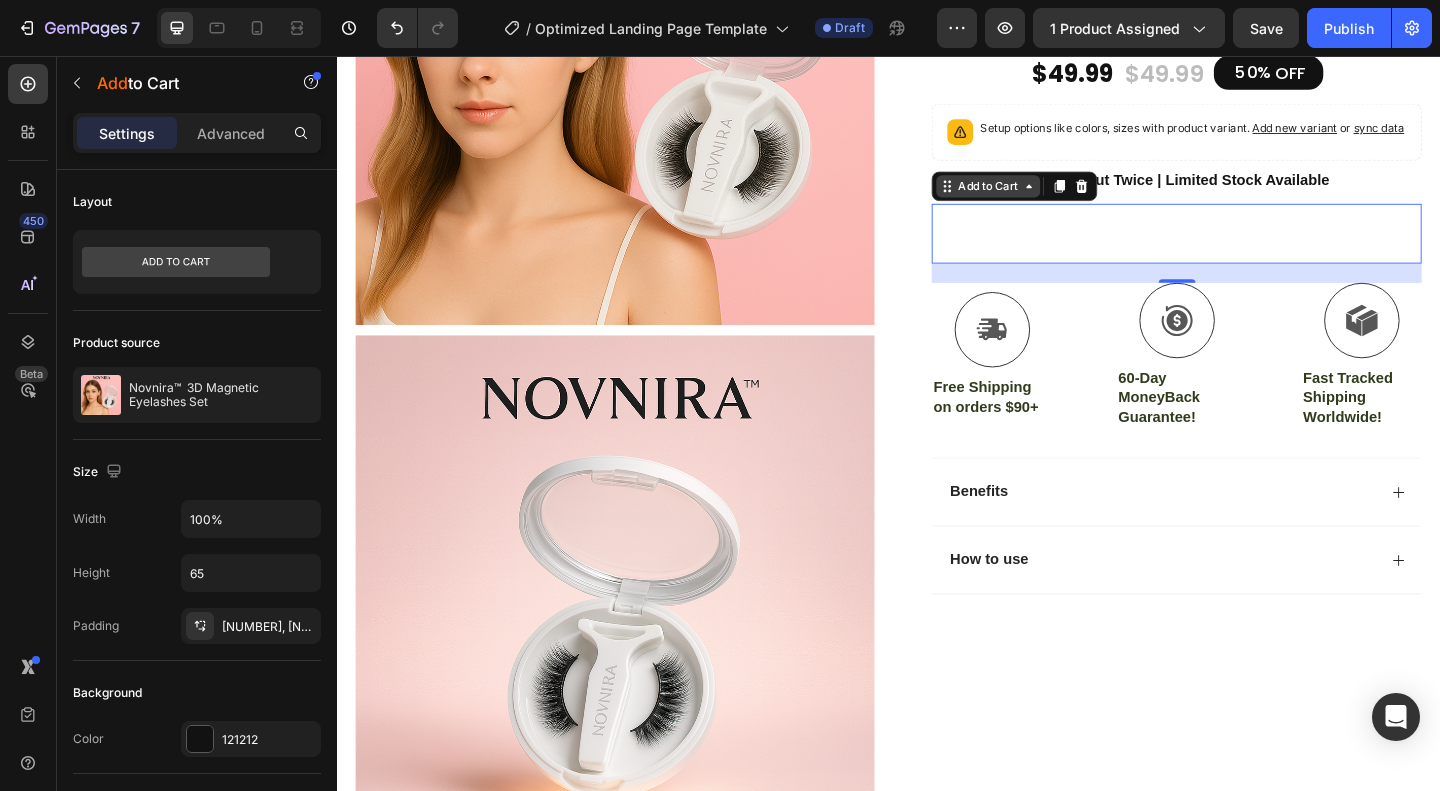 click on "Add to Cart" at bounding box center [1045, 197] 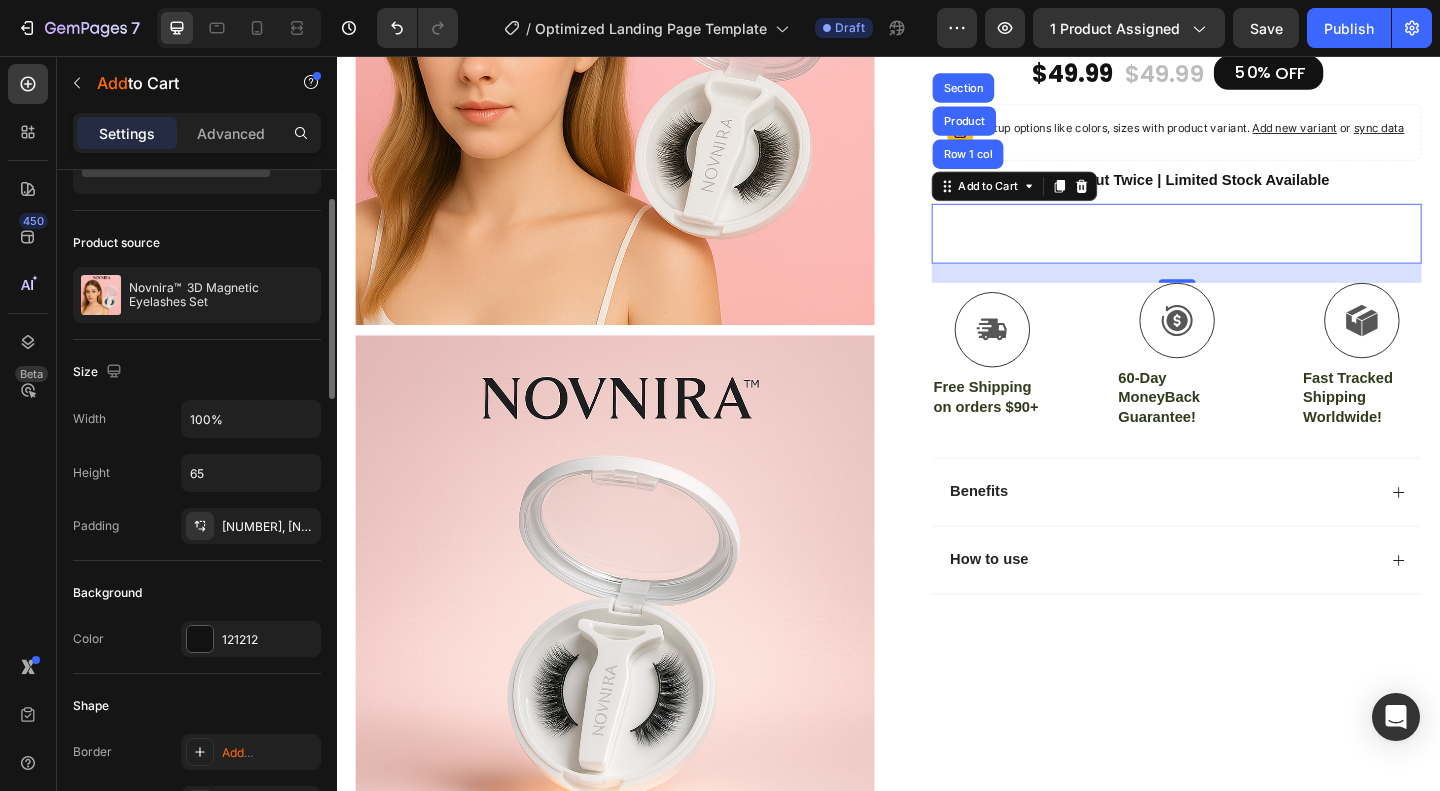 scroll, scrollTop: 200, scrollLeft: 0, axis: vertical 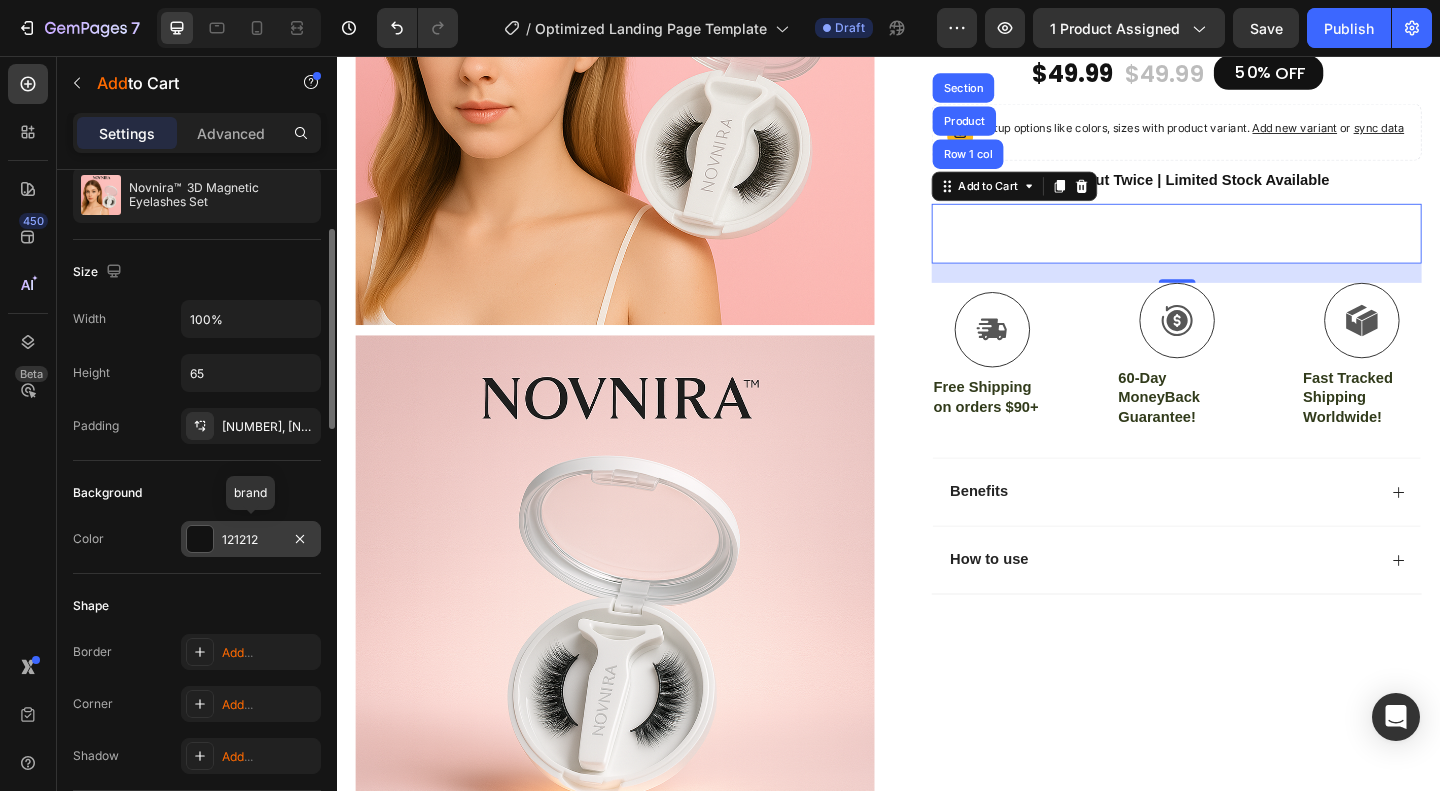 click on "121212" at bounding box center [251, 540] 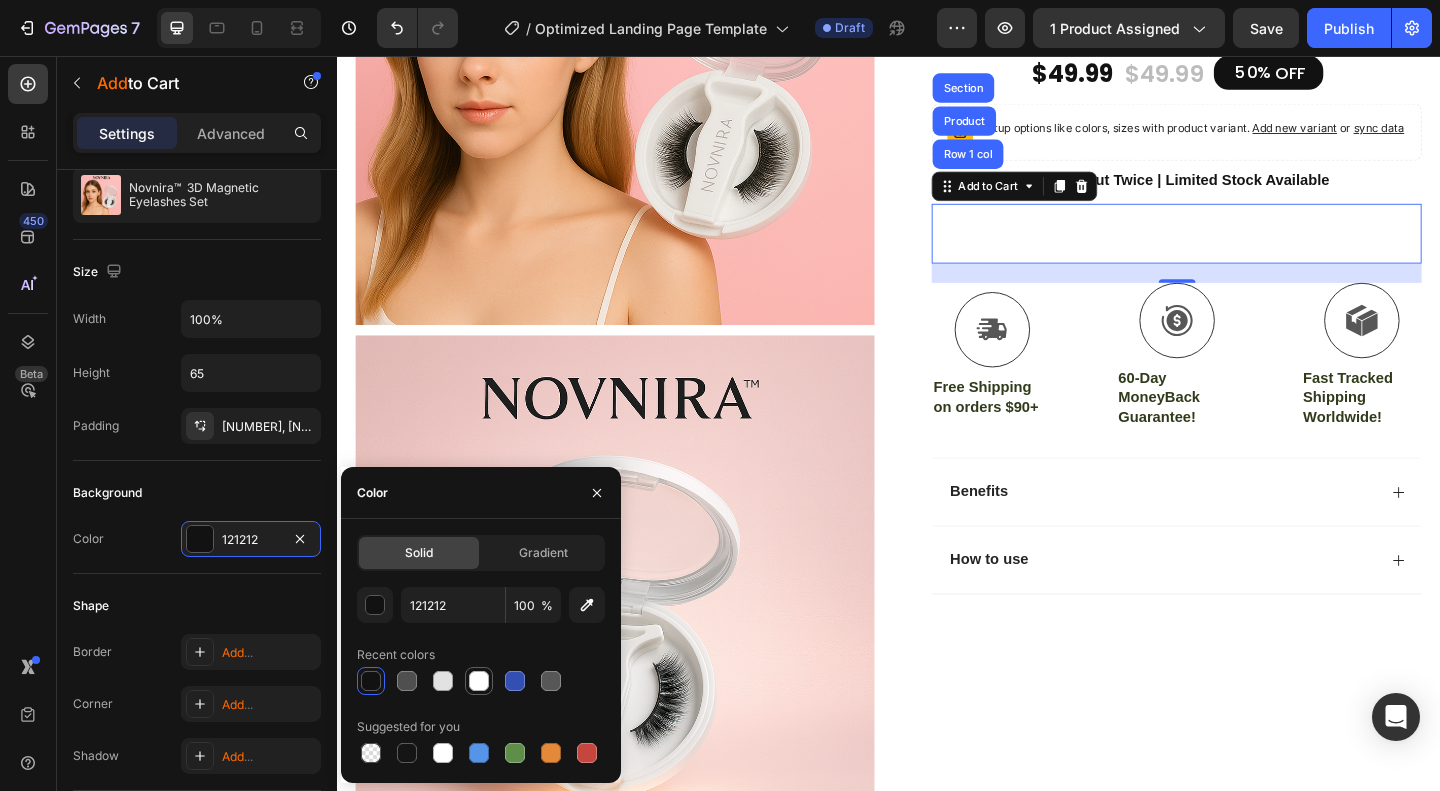 click at bounding box center (479, 681) 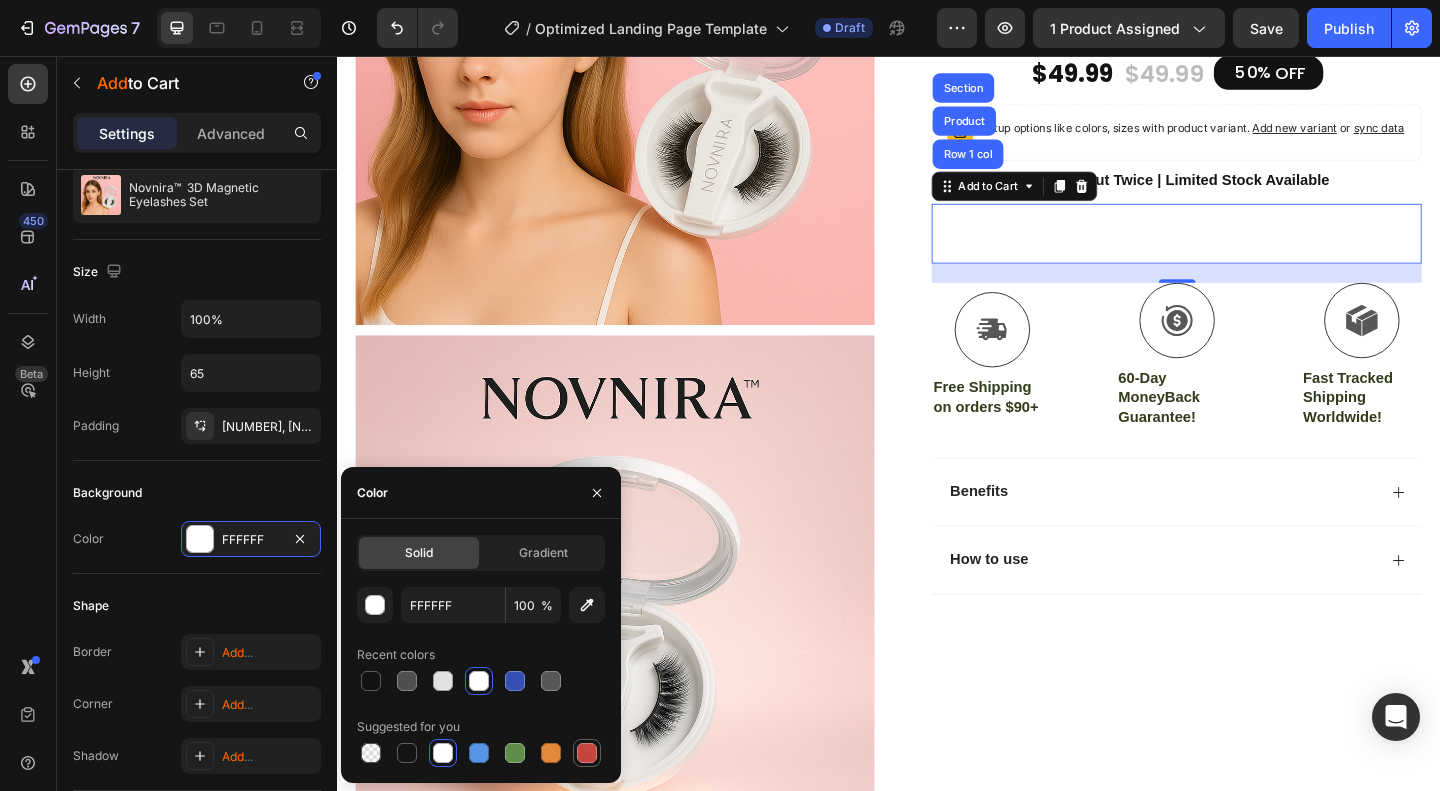 click at bounding box center (587, 753) 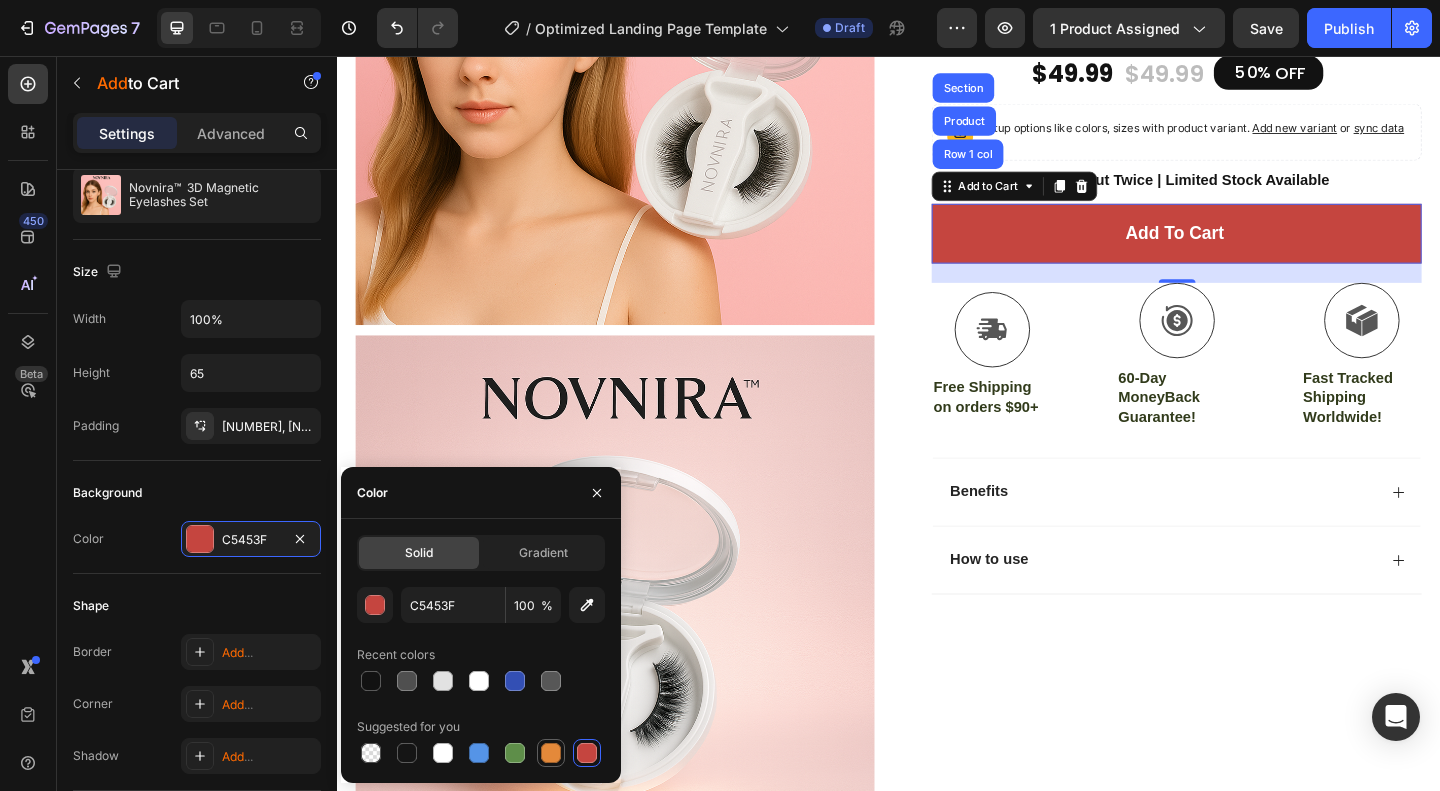click at bounding box center (551, 753) 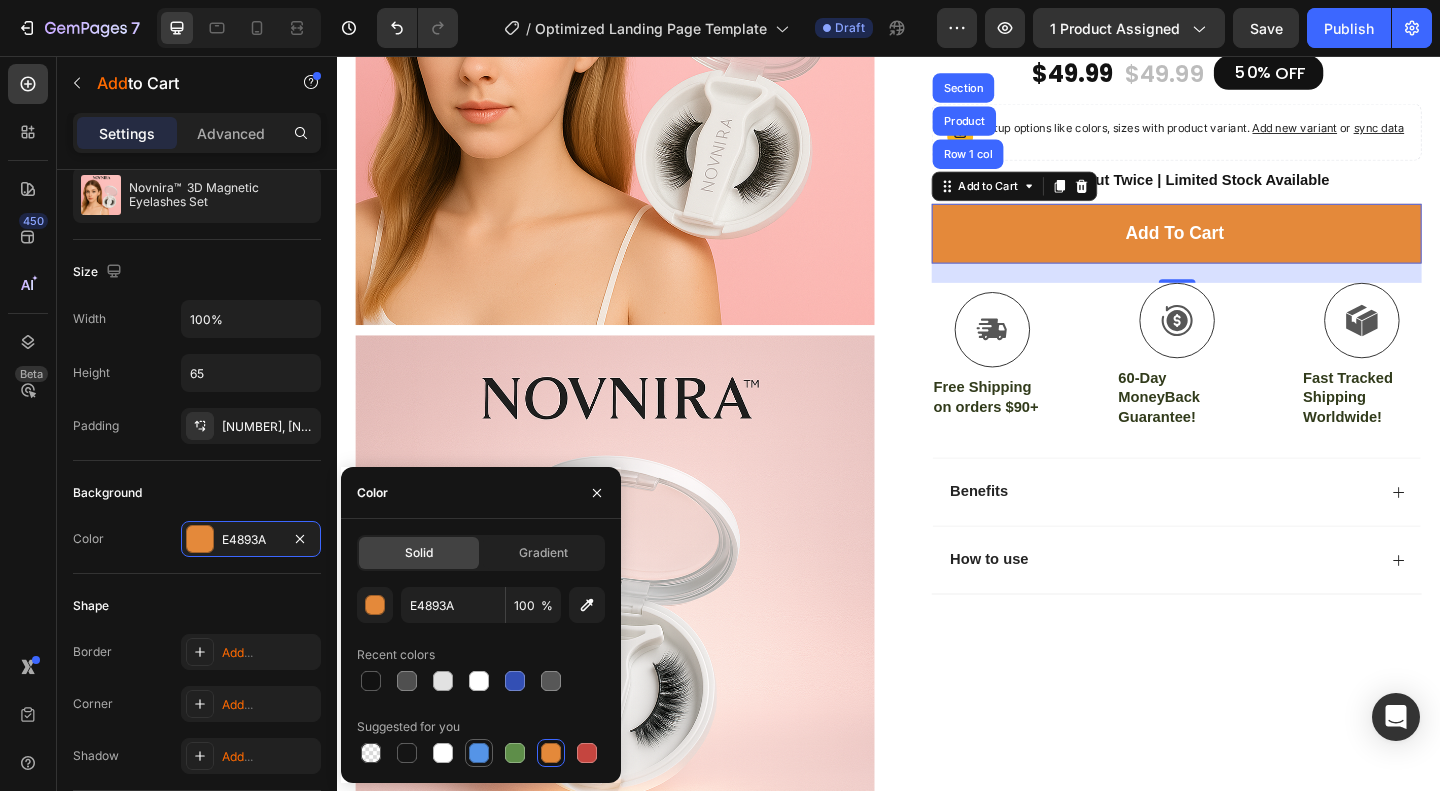 click at bounding box center [479, 753] 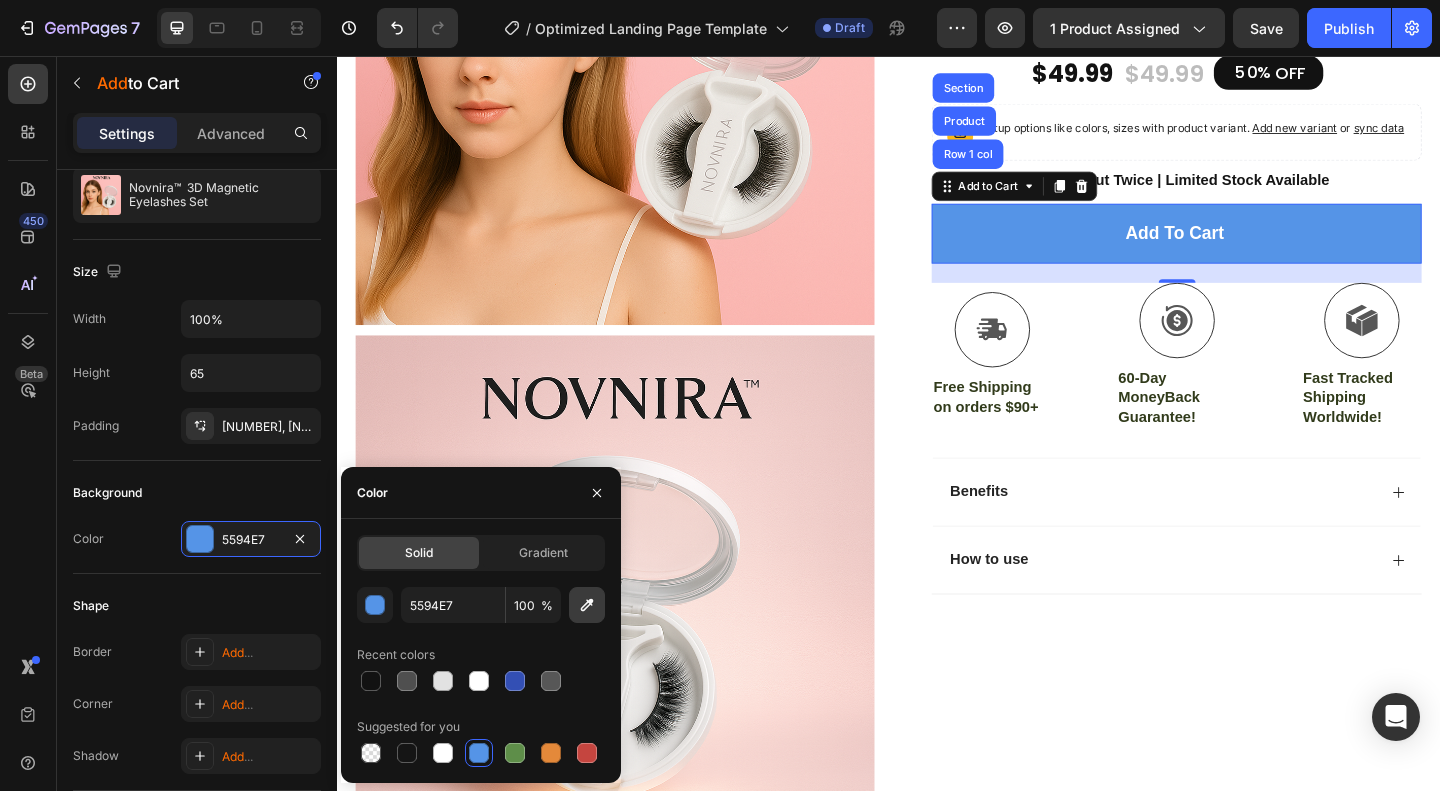 click 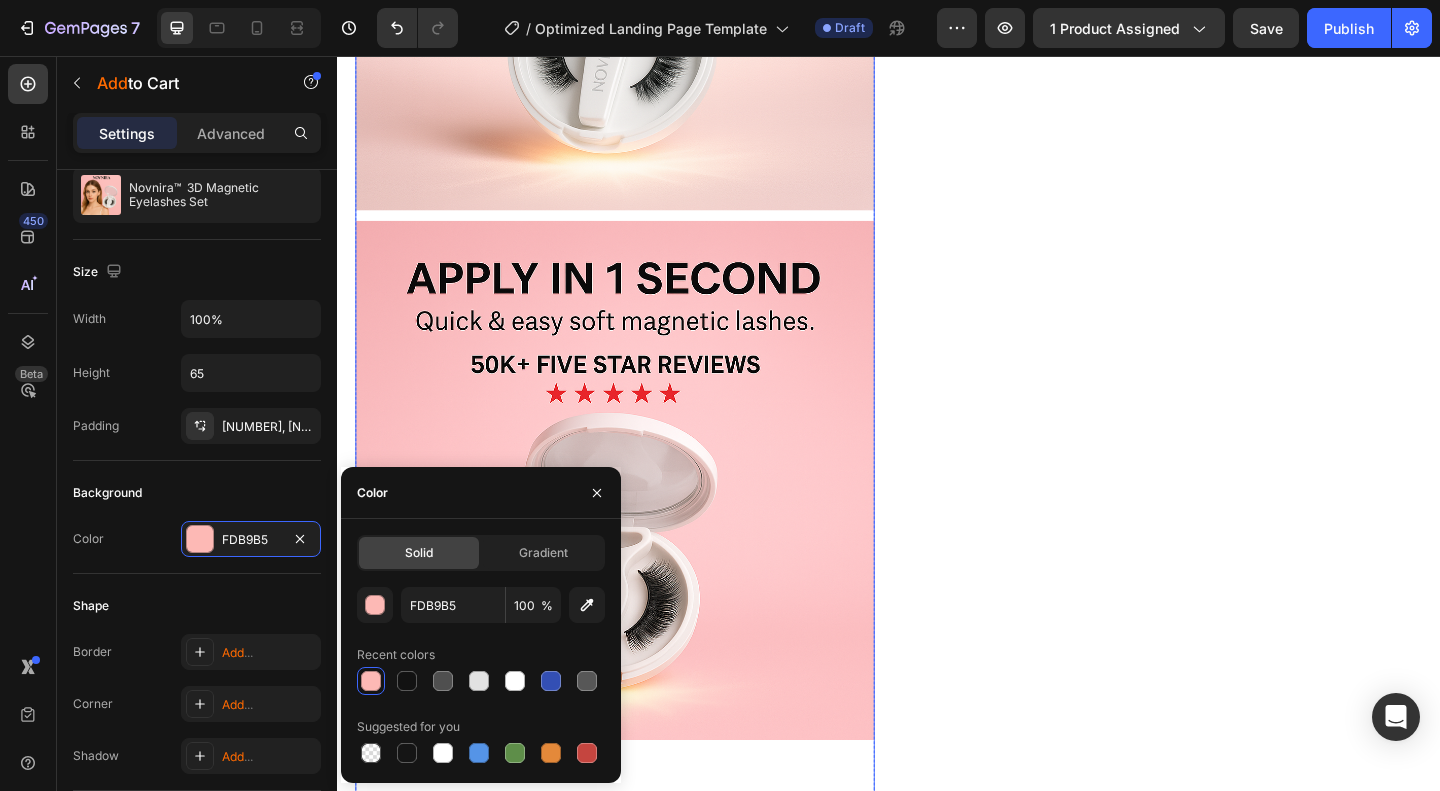 scroll, scrollTop: 1100, scrollLeft: 0, axis: vertical 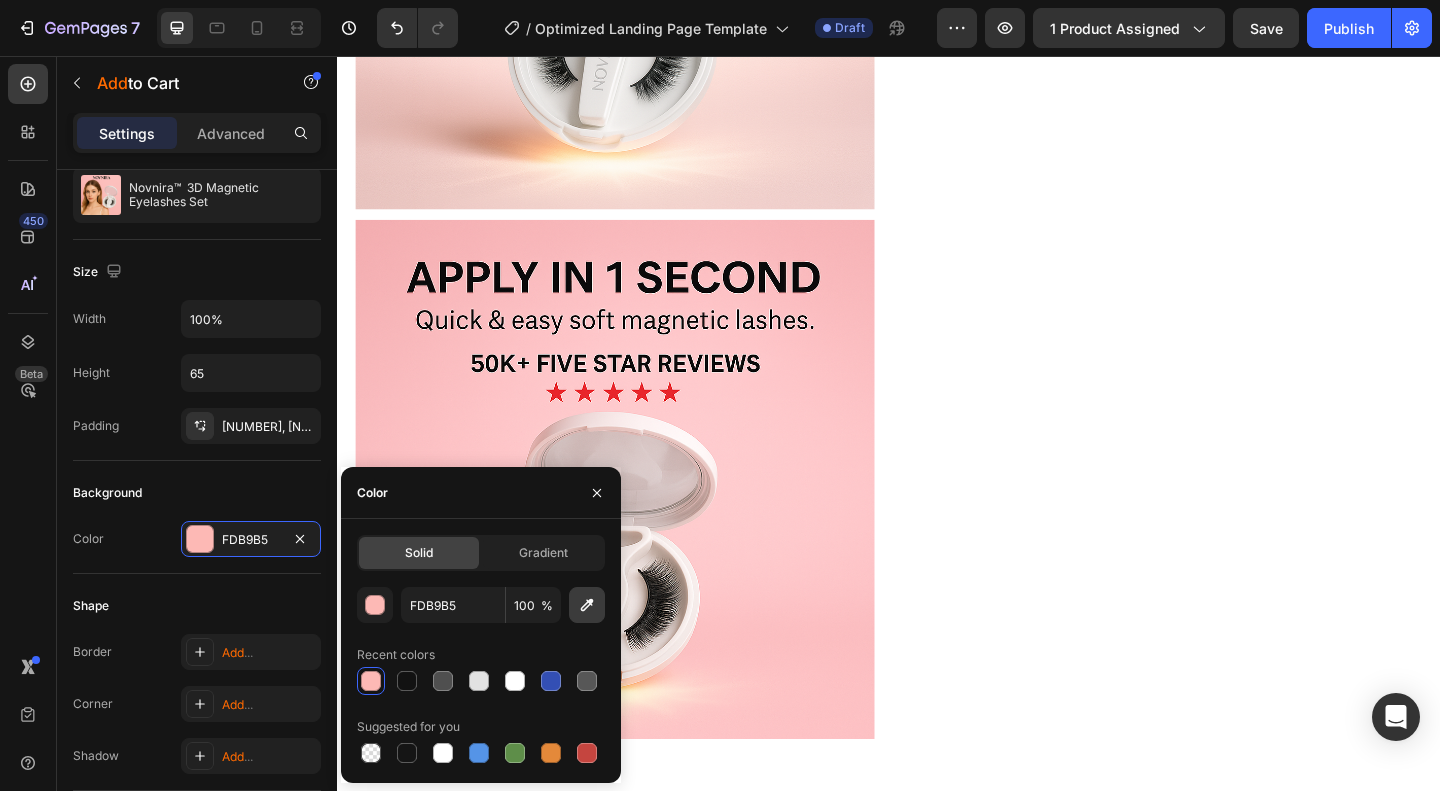 click 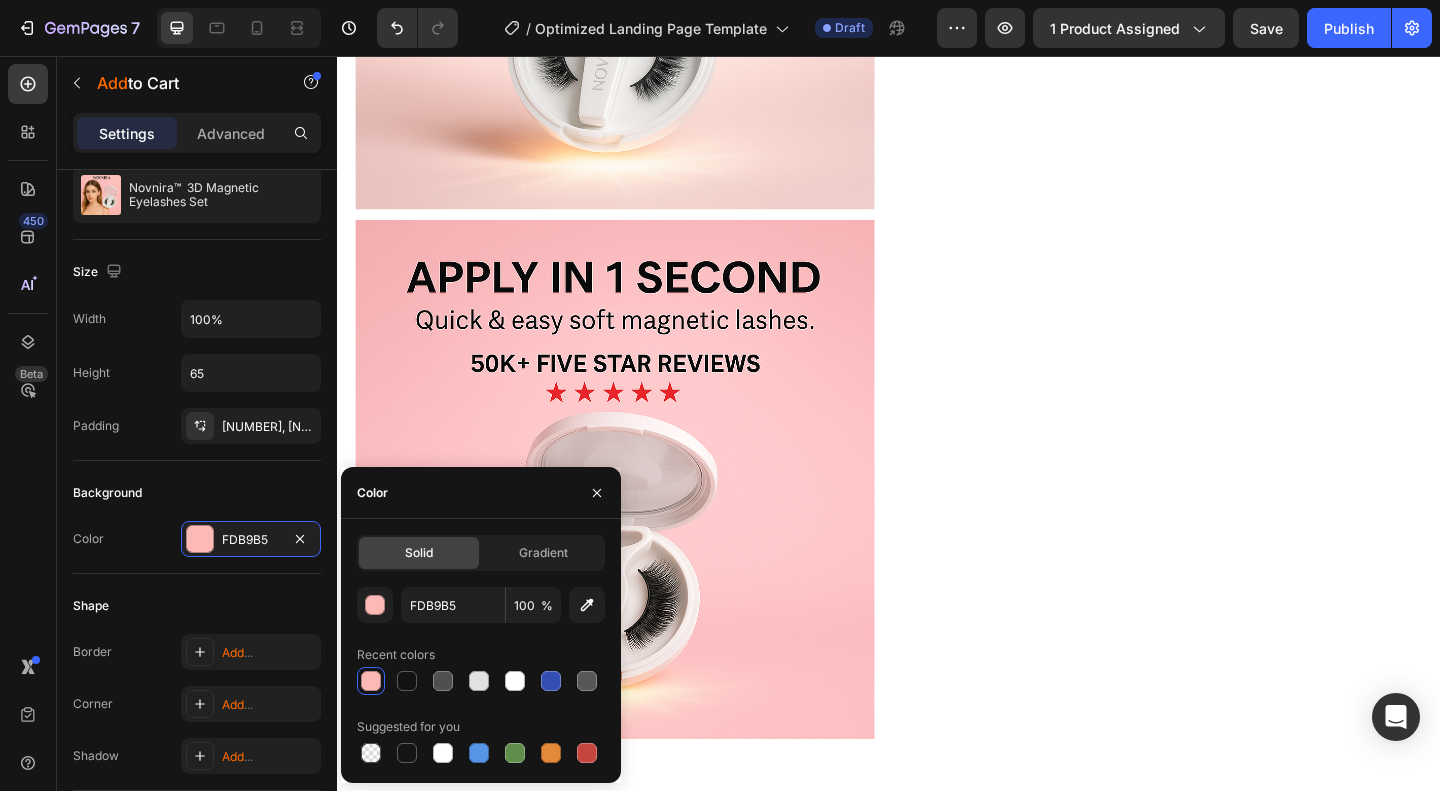 type on "FAB9BD" 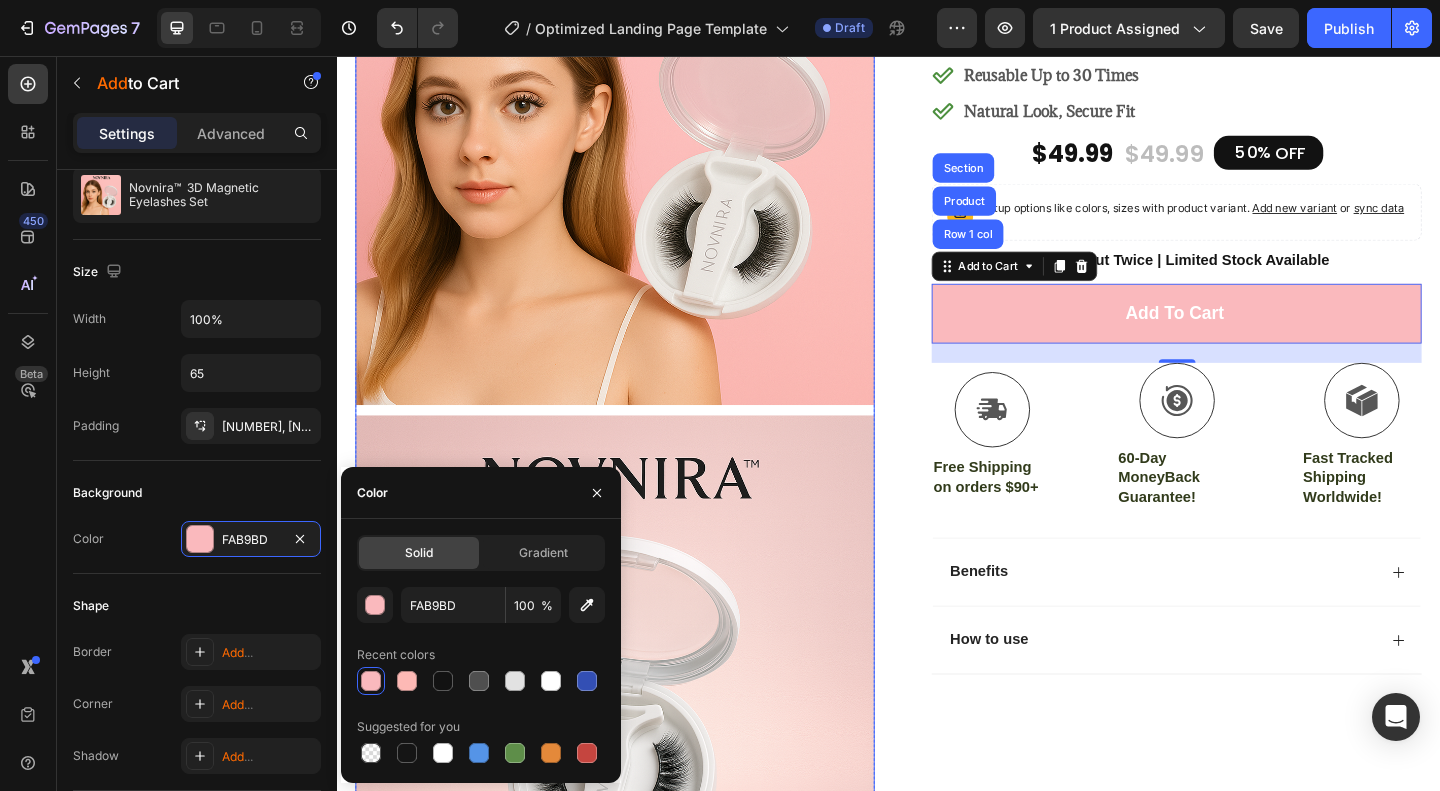 scroll, scrollTop: 200, scrollLeft: 0, axis: vertical 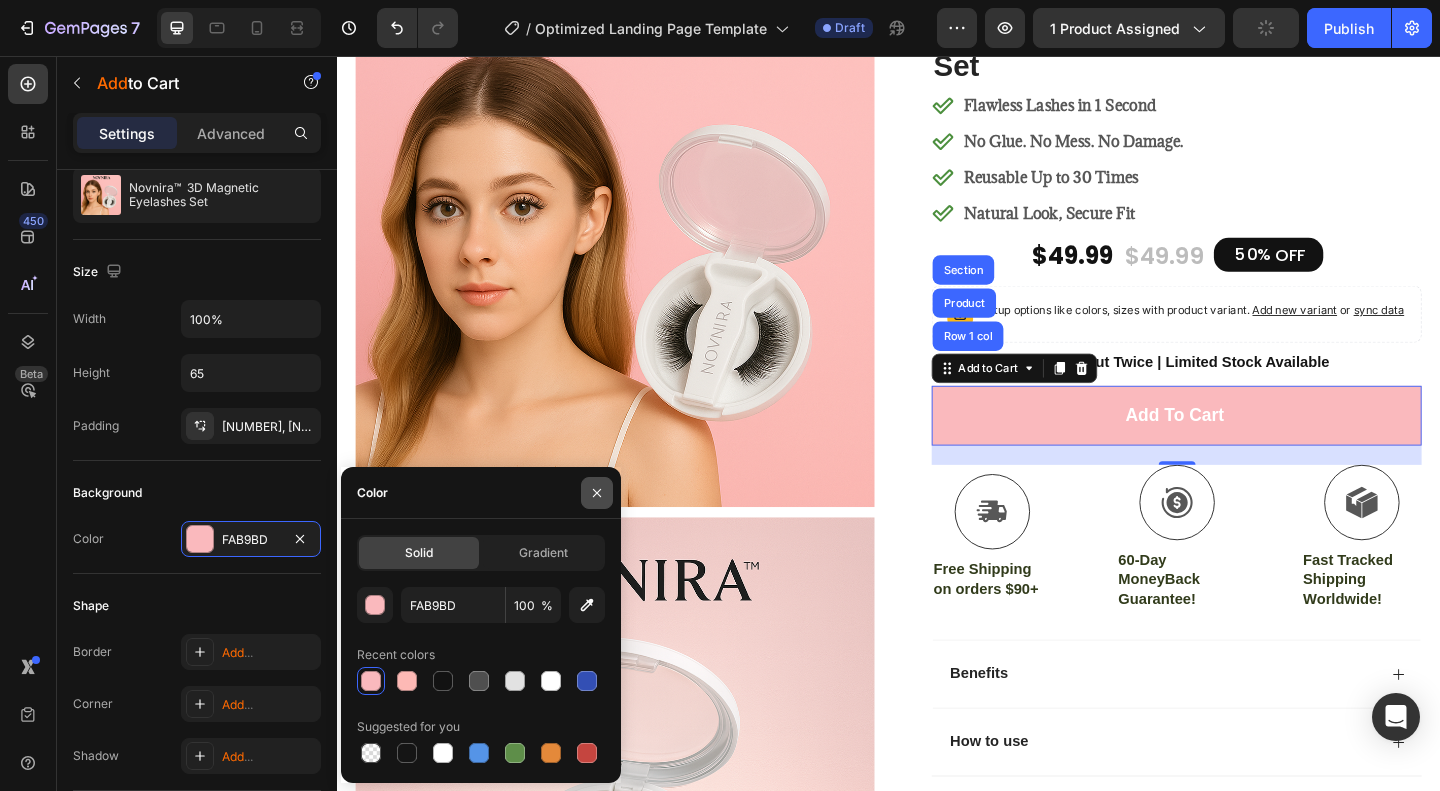 click 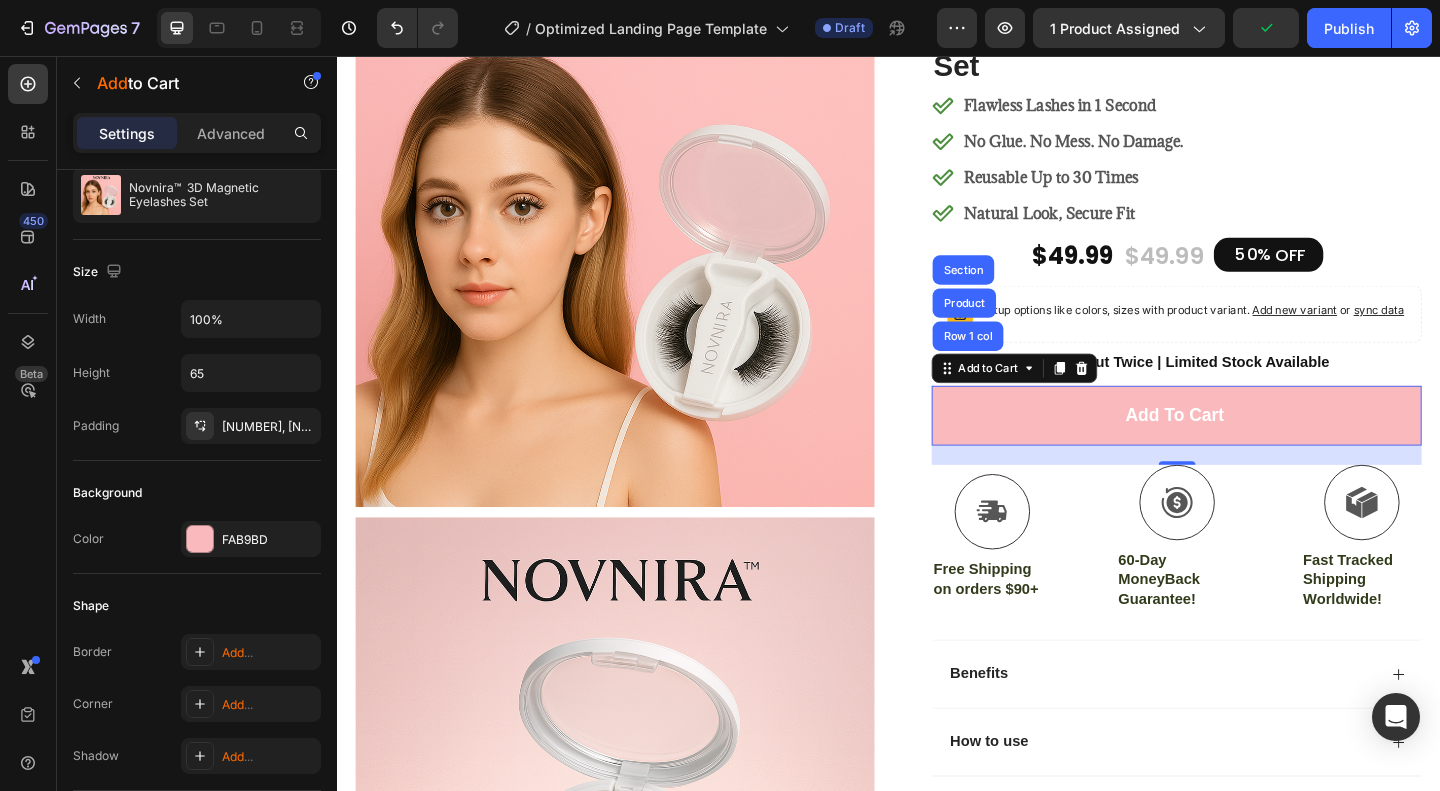 click on "Add to cart" at bounding box center (1250, 447) 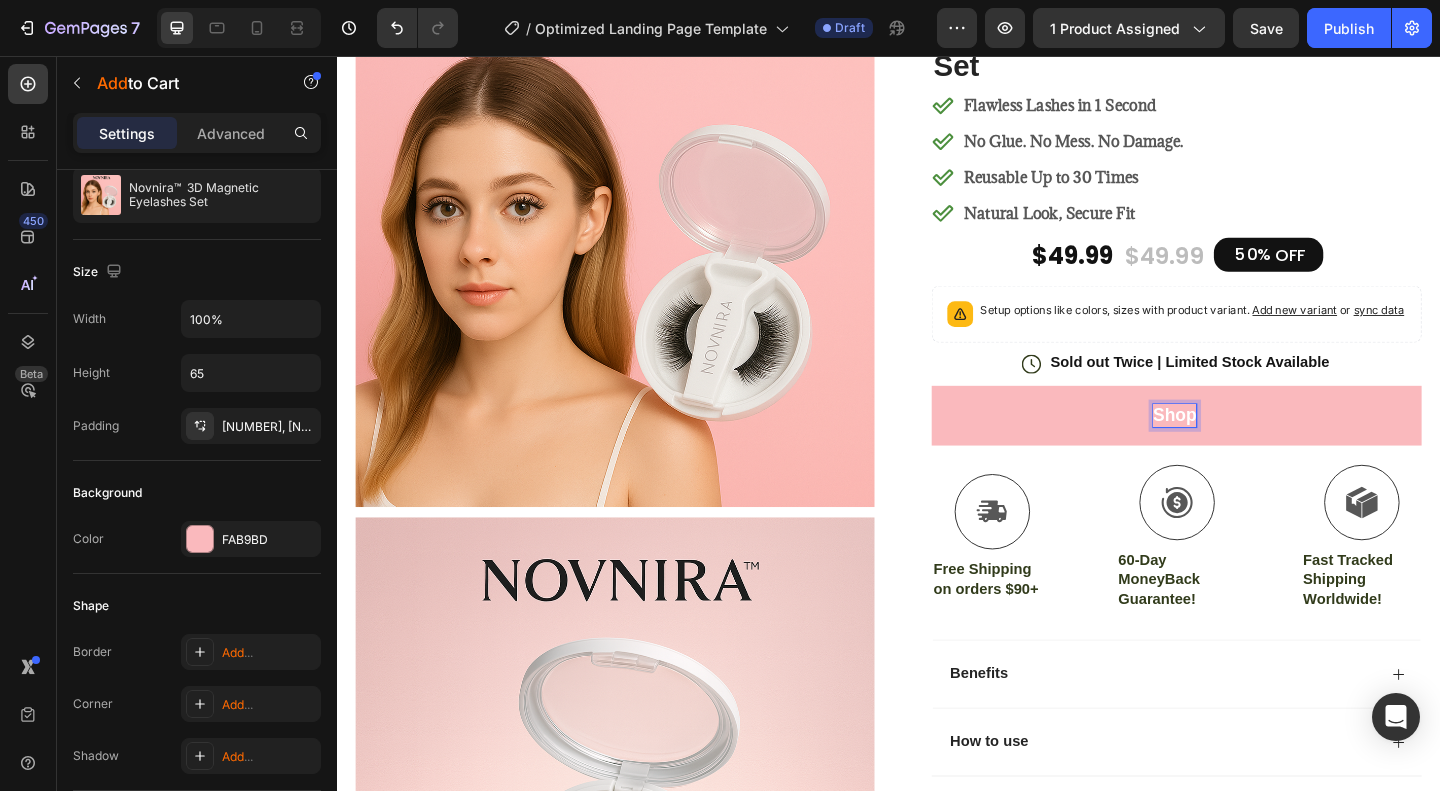 click on "shop" at bounding box center (1250, 447) 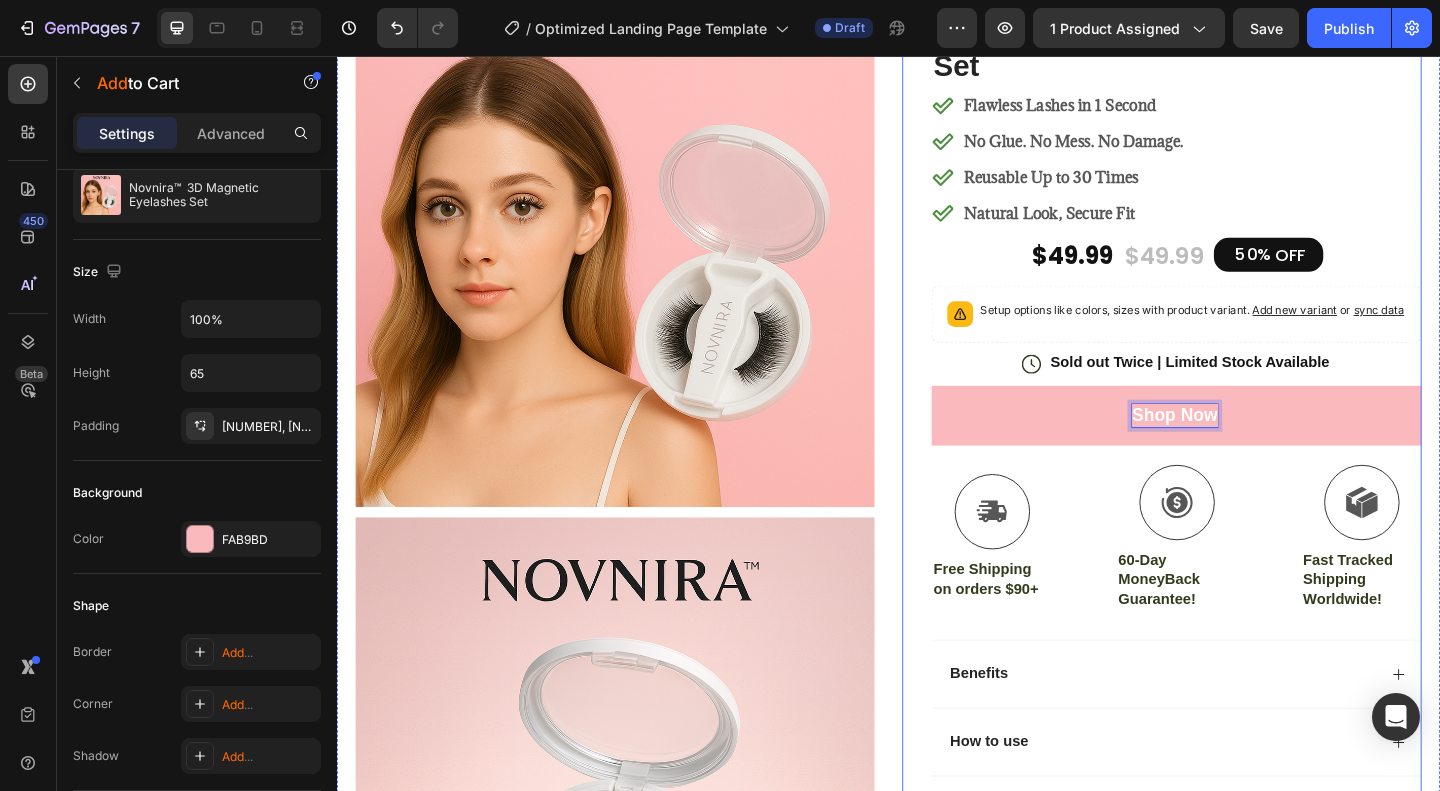 click on "Icon Free Shipping on orders $90+ Text Block
Icon 60-Day MoneyBack Guarantee! Text Block
Icon Fast Tracked Shipping Worldwide! Text Block Row" at bounding box center [1250, 580] 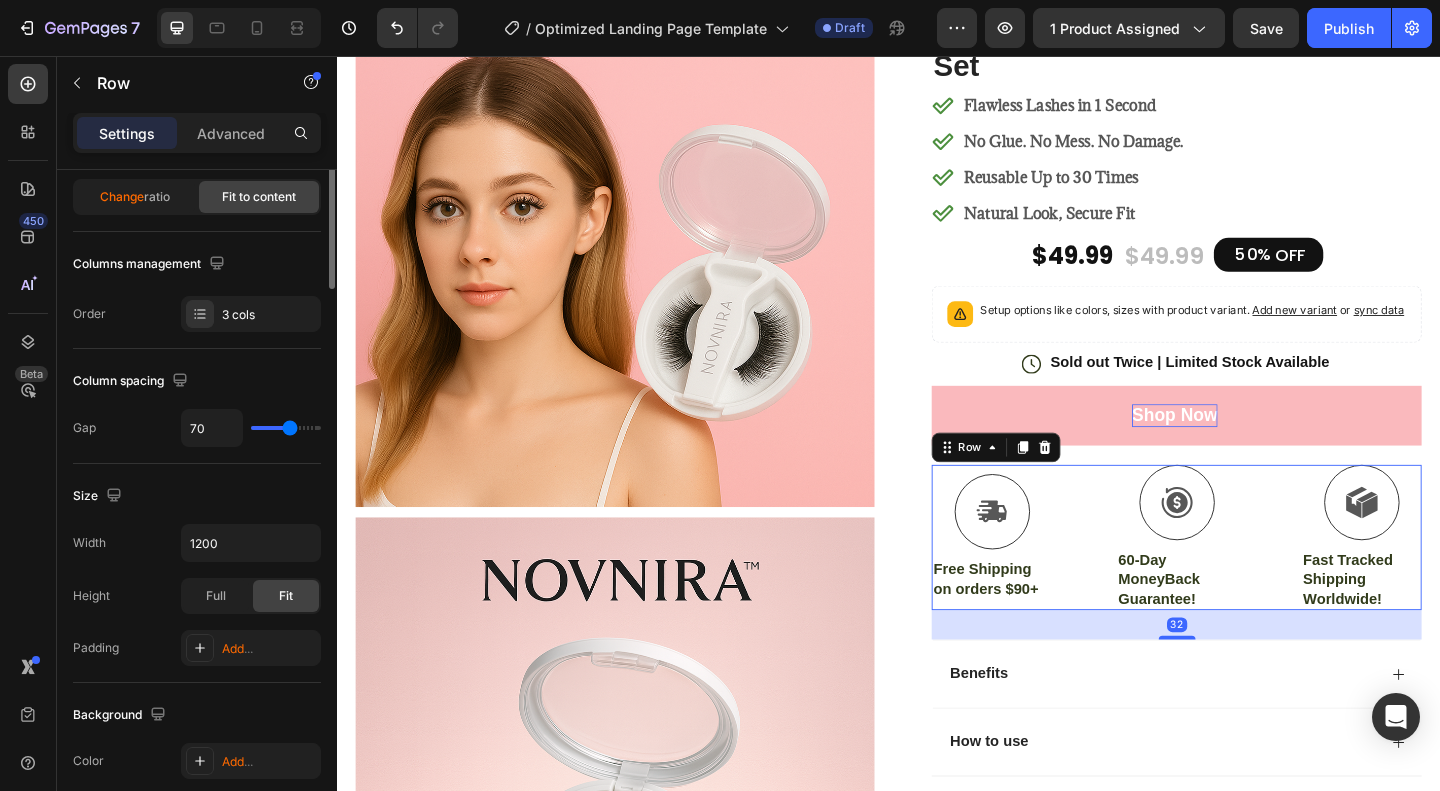 scroll, scrollTop: 0, scrollLeft: 0, axis: both 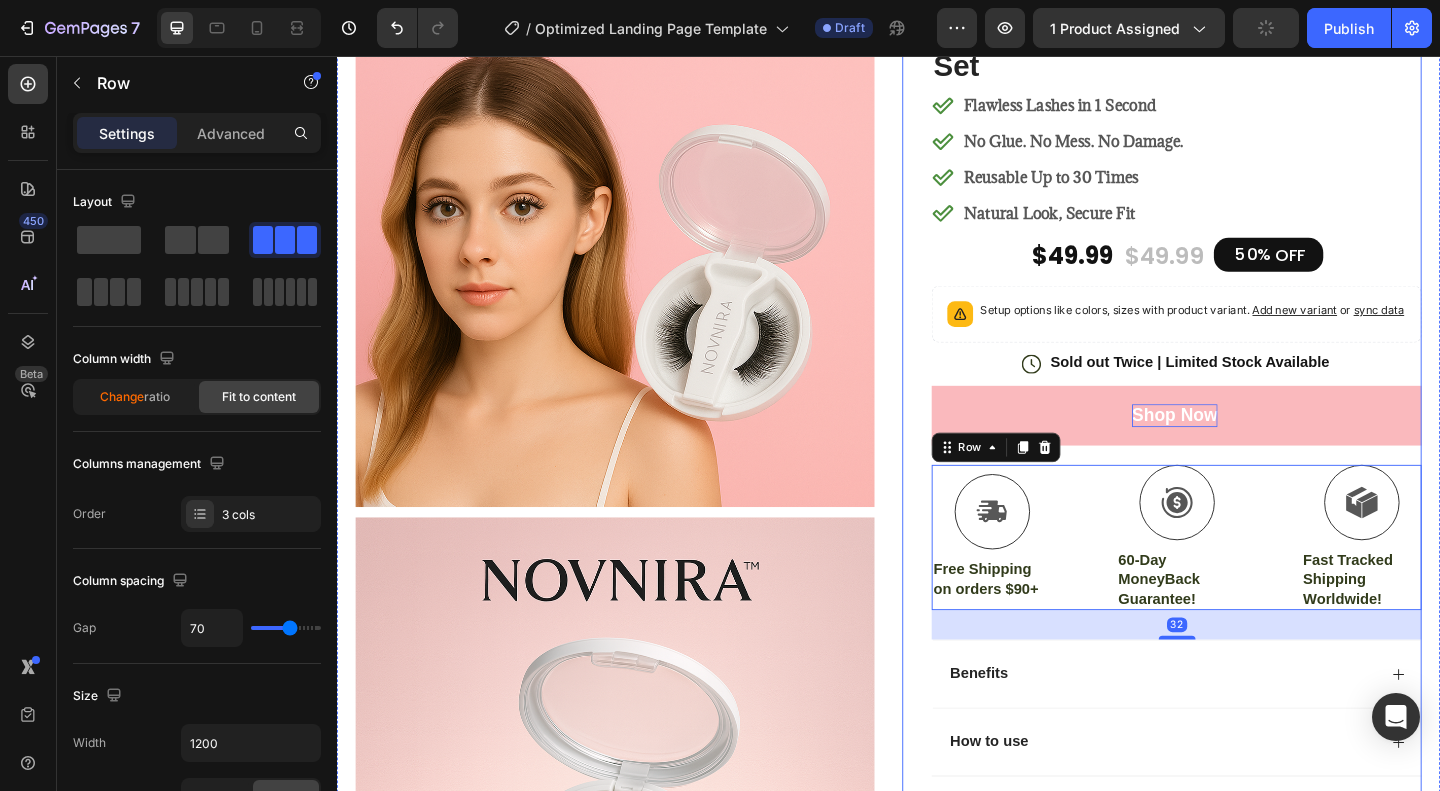 click on "Icon Icon Icon Icon Icon Icon List 4.8 based on 56,400 Customers Text Block Row Novnira™  3D Magnetic Eyelashes Set Product Title
Flawless Lashes in 1 Second
No Glue. No Mess. No Damage.
Reusable Up to 30 Times
Natural Look, Secure Fit Item List $49.99 Product Price Product Price $49.99 Product Price Product Price 50% OFF Discount Tag Row Setup options like colors, sizes with product variant.       Add new variant   or   sync data Product Variants & Swatches
Icon Sold out Twice | Limited Stock Available Text Block Row shop now Add to Cart
Icon Free Shipping on orders $90+ Text Block
Icon 60-Day MoneyBack Guarantee! Text Block
Icon Fast Tracked Shipping Worldwide! Text Block Row   32 Image Icon Icon Icon Icon Icon Icon List “i knew these lashes were game-changers when my friends said, ‘your eyes look so stunning—what did you do?’” snaps into place all day Text Block" at bounding box center (1234, 427) 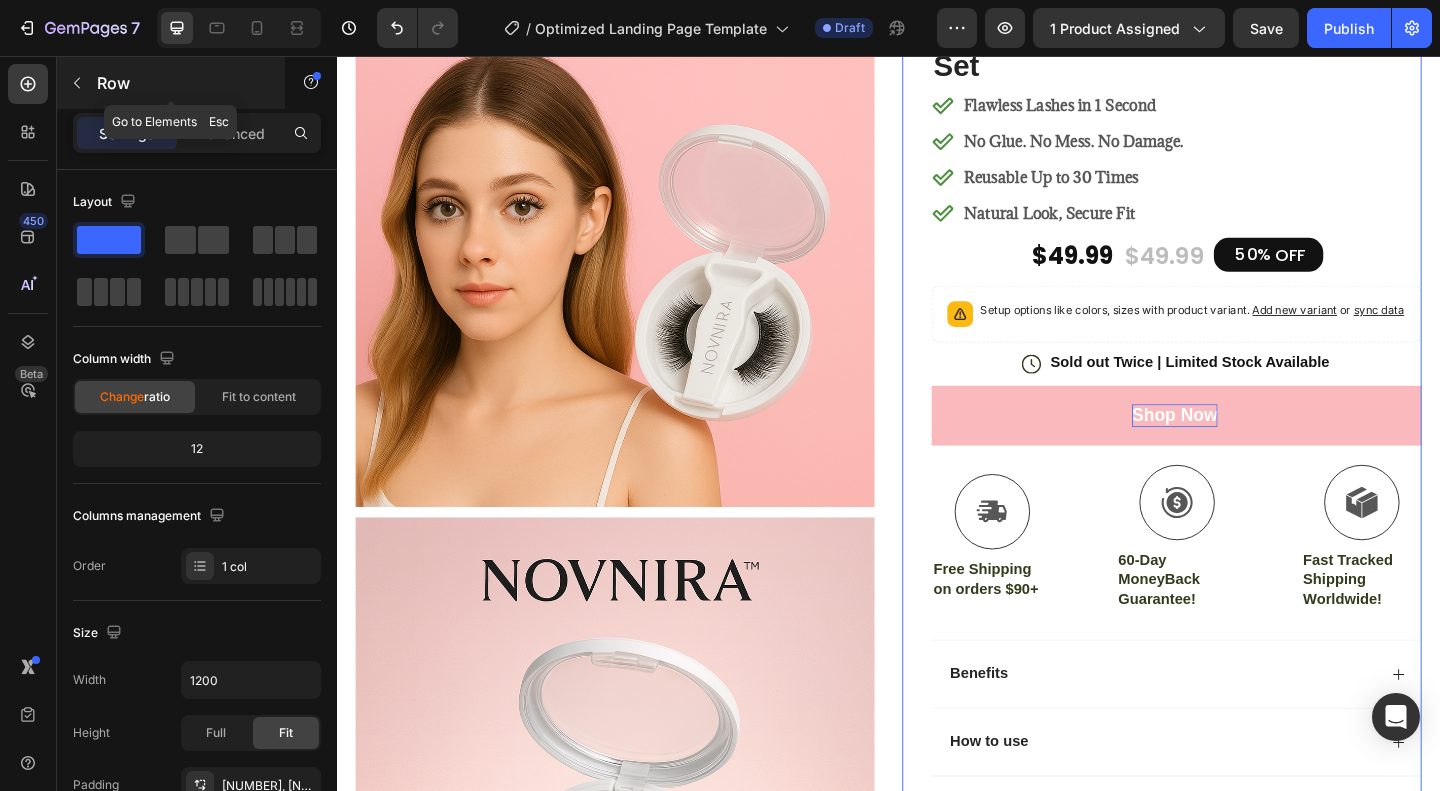 click 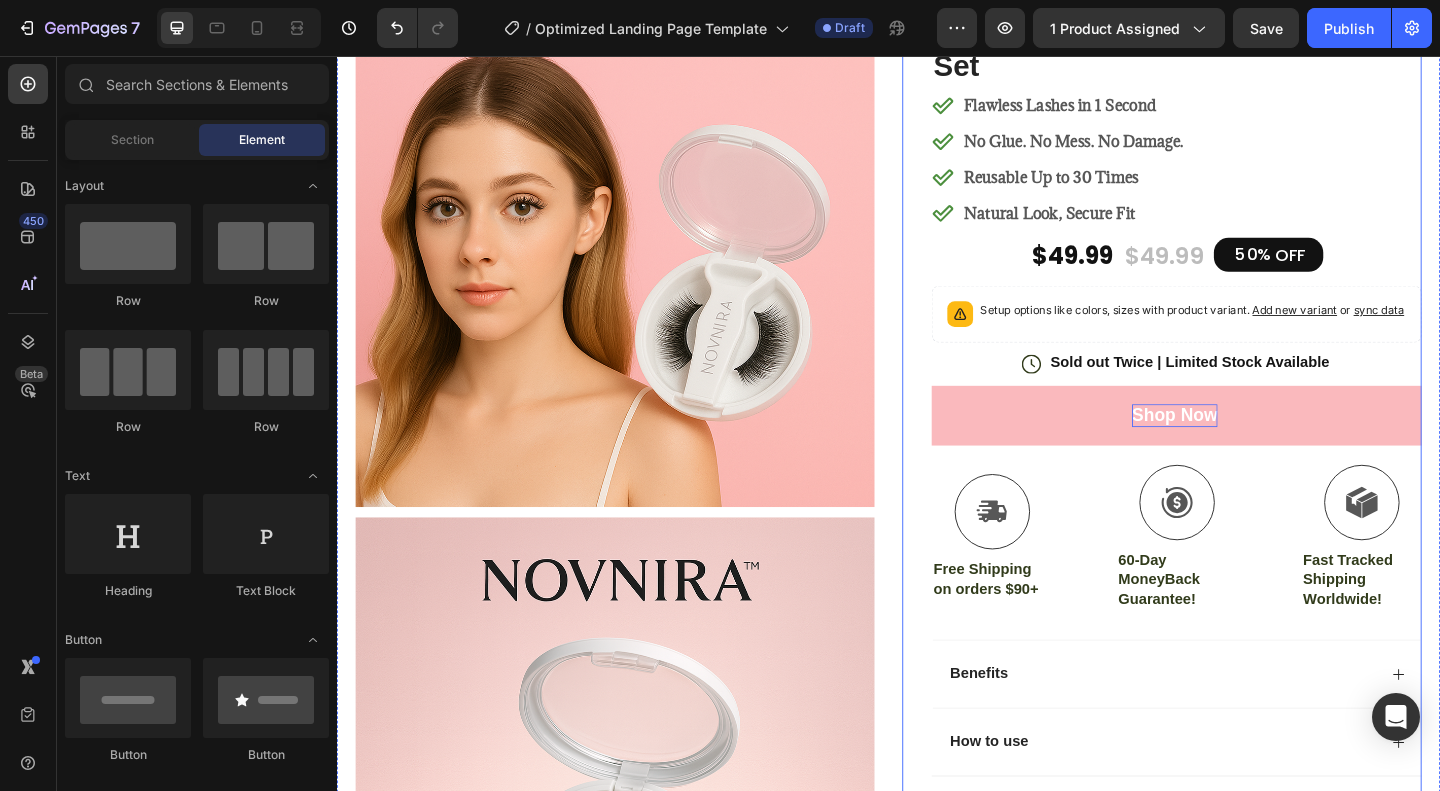 scroll, scrollTop: 0, scrollLeft: 0, axis: both 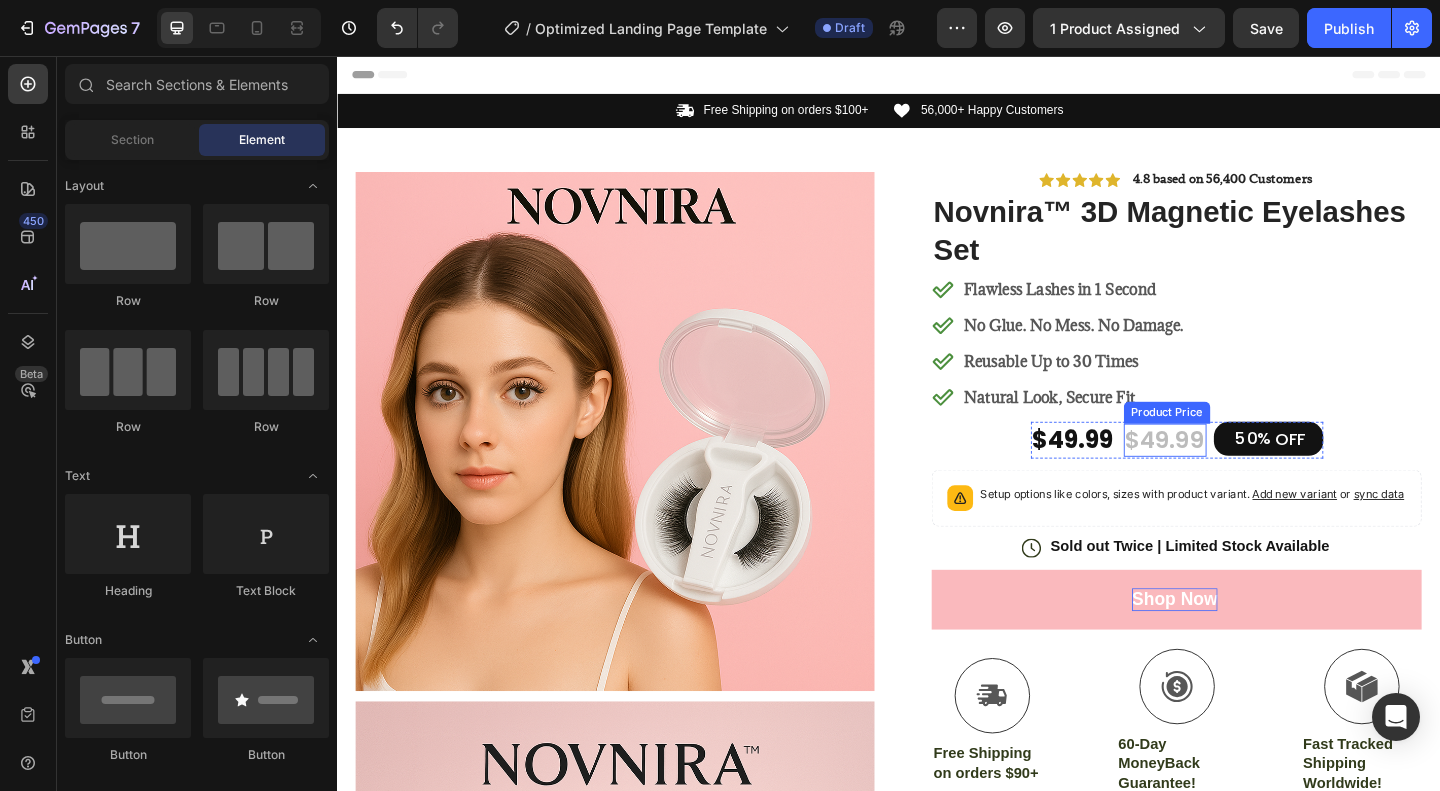 click on "$49.99" at bounding box center (1238, 474) 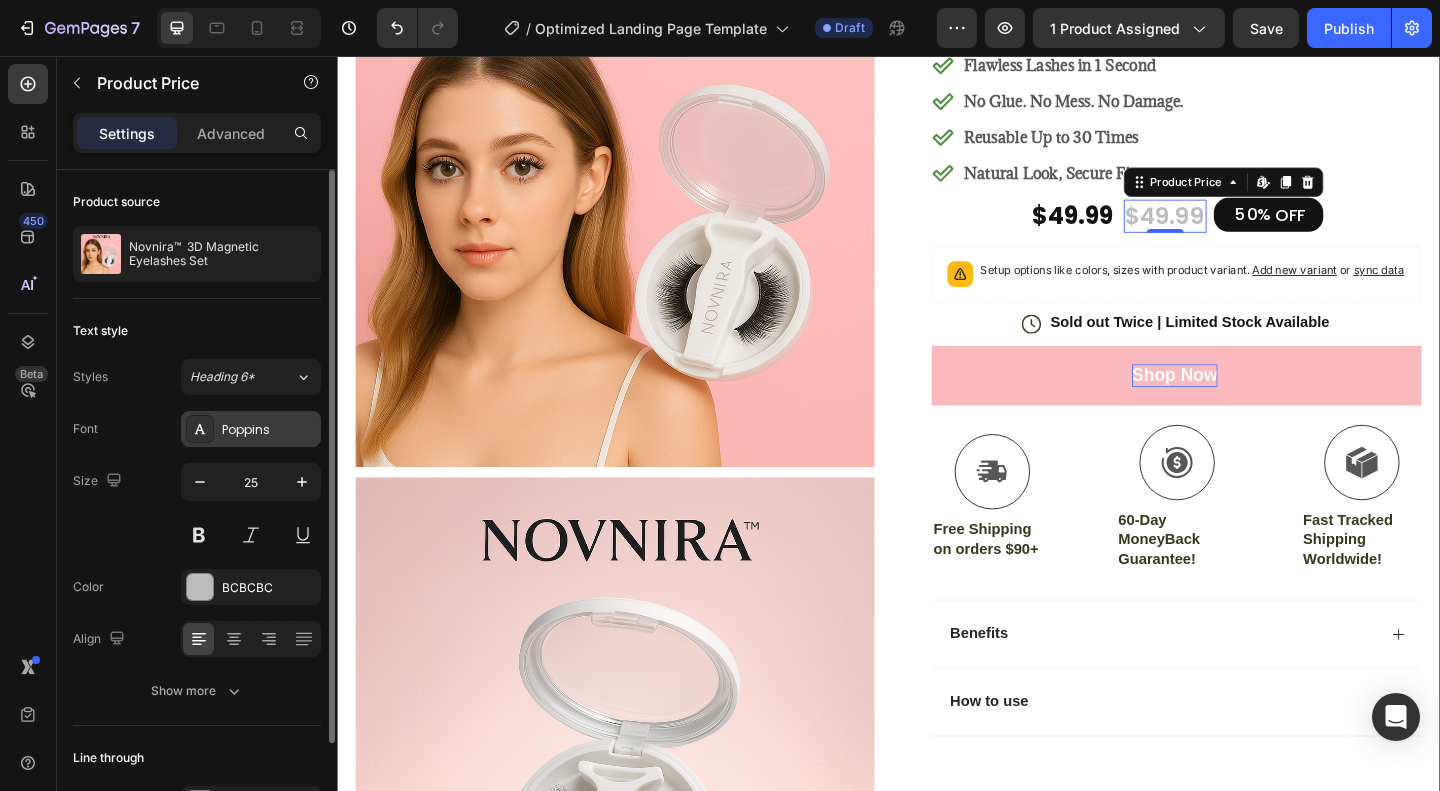 scroll, scrollTop: 400, scrollLeft: 0, axis: vertical 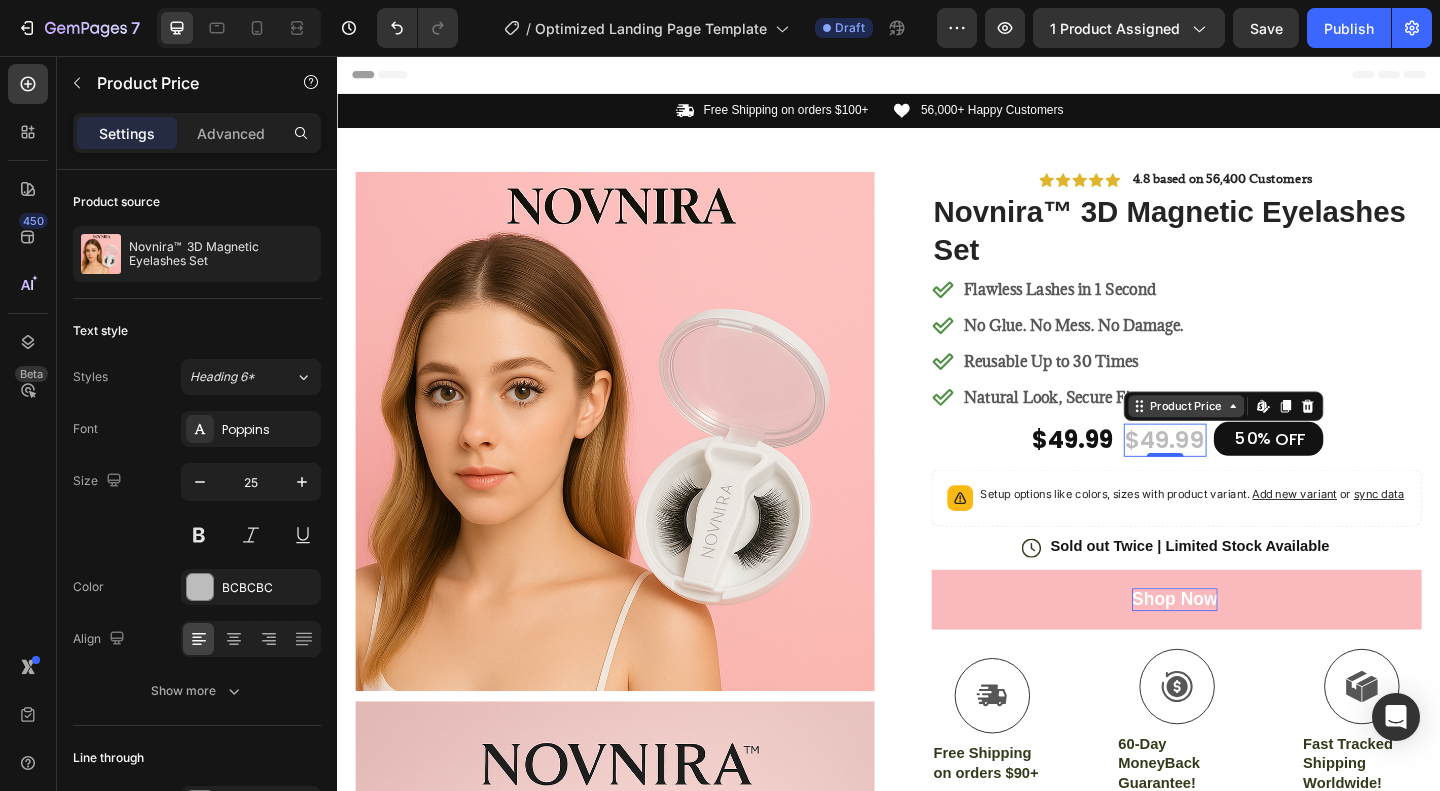 click 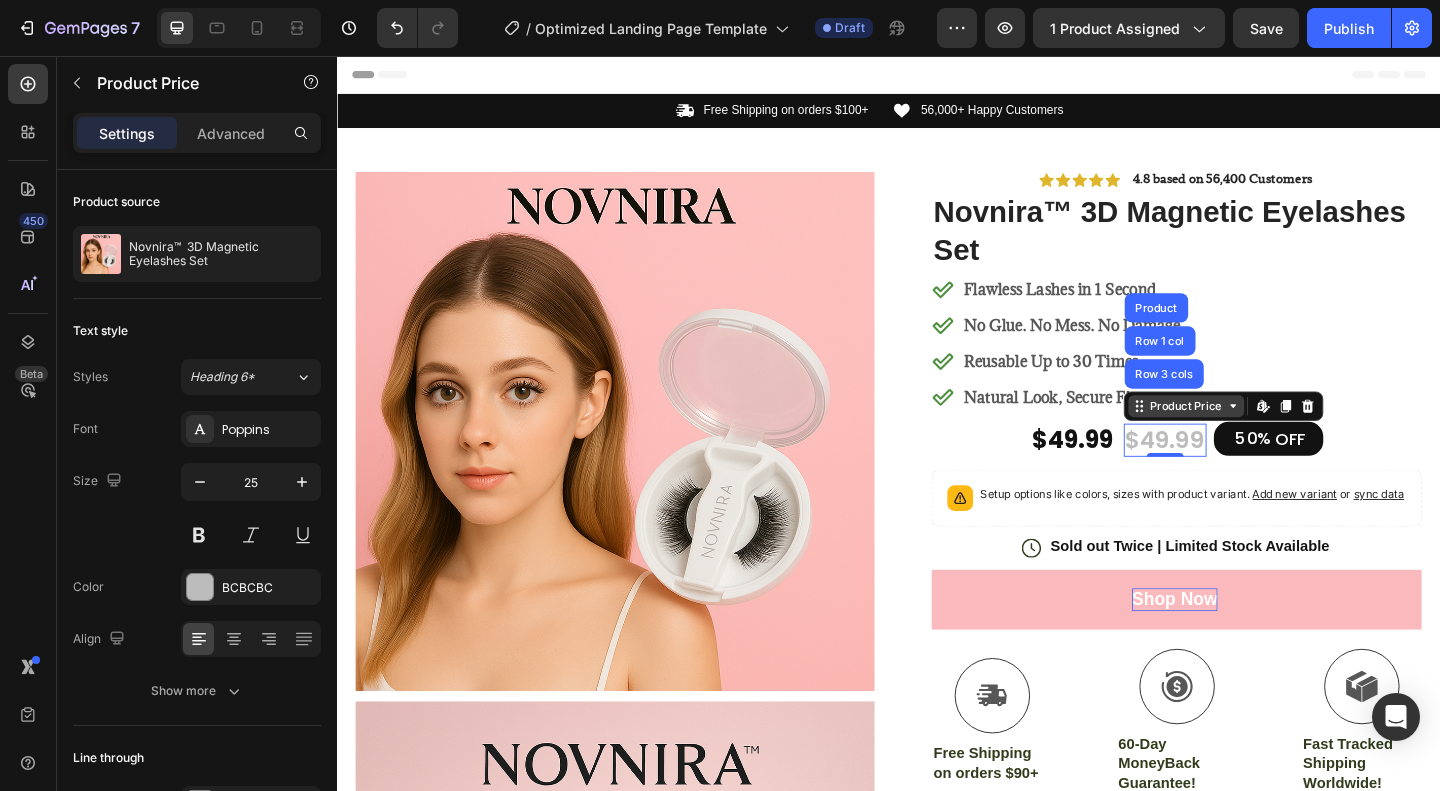 click 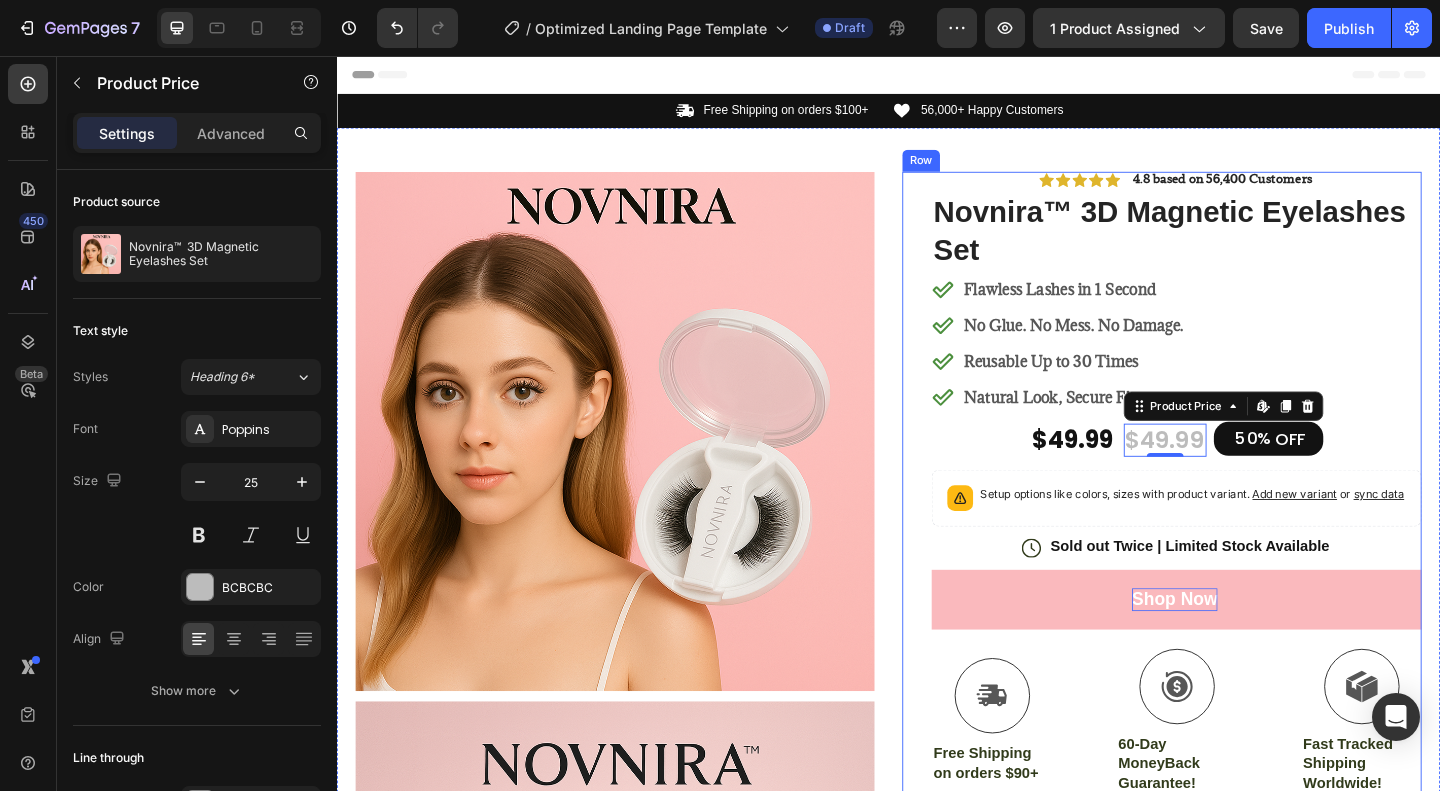 click on "Icon Icon Icon Icon Icon Icon List 4.8 based on 56,400 Customers Text Block Row Novnira™  3D Magnetic Eyelashes Set Product Title
Flawless Lashes in 1 Second
No Glue. No Mess. No Damage.
Reusable Up to 30 Times
Natural Look, Secure Fit Item List $49.99 Product Price Product Price $49.99 Product Price   Edit content in Shopify 0 Product Price   Edit content in Shopify 0 50% OFF Discount Tag Row Setup options like colors, sizes with product variant.       Add new variant   or   sync data Product Variants & Swatches
Icon Sold out Twice | Limited Stock Available Text Block Row shop now Add to Cart
Icon Free Shipping on orders $90+ Text Block
Icon 60-Day MoneyBack Guarantee! Text Block
Icon Fast Tracked Shipping Worldwide! Text Block Row Image Icon Icon Icon Icon Icon Icon List “i knew these lashes were game-changers when my friends said, snaps into place all day Text Block Icon" at bounding box center (1250, 627) 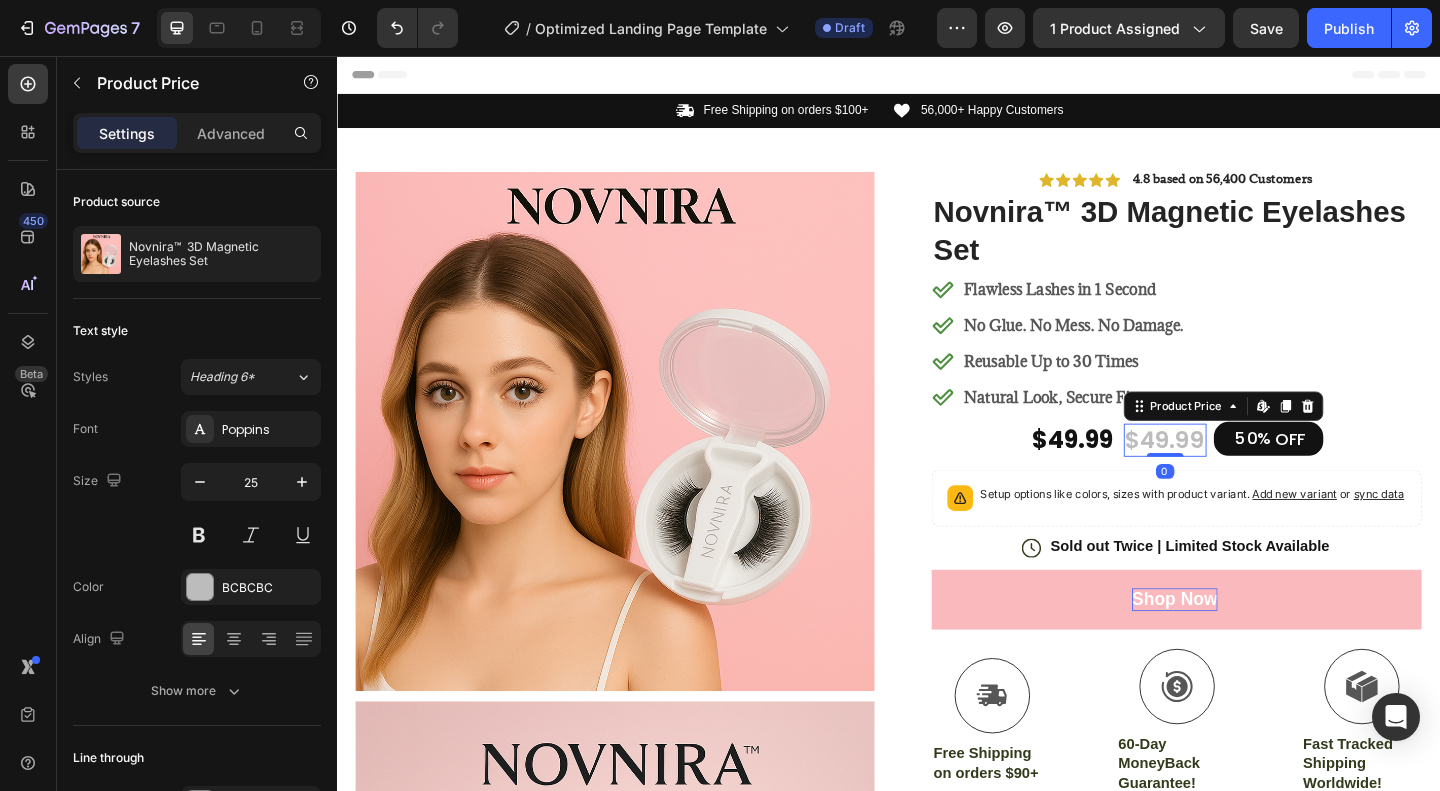 click on "$49.99" at bounding box center [1238, 474] 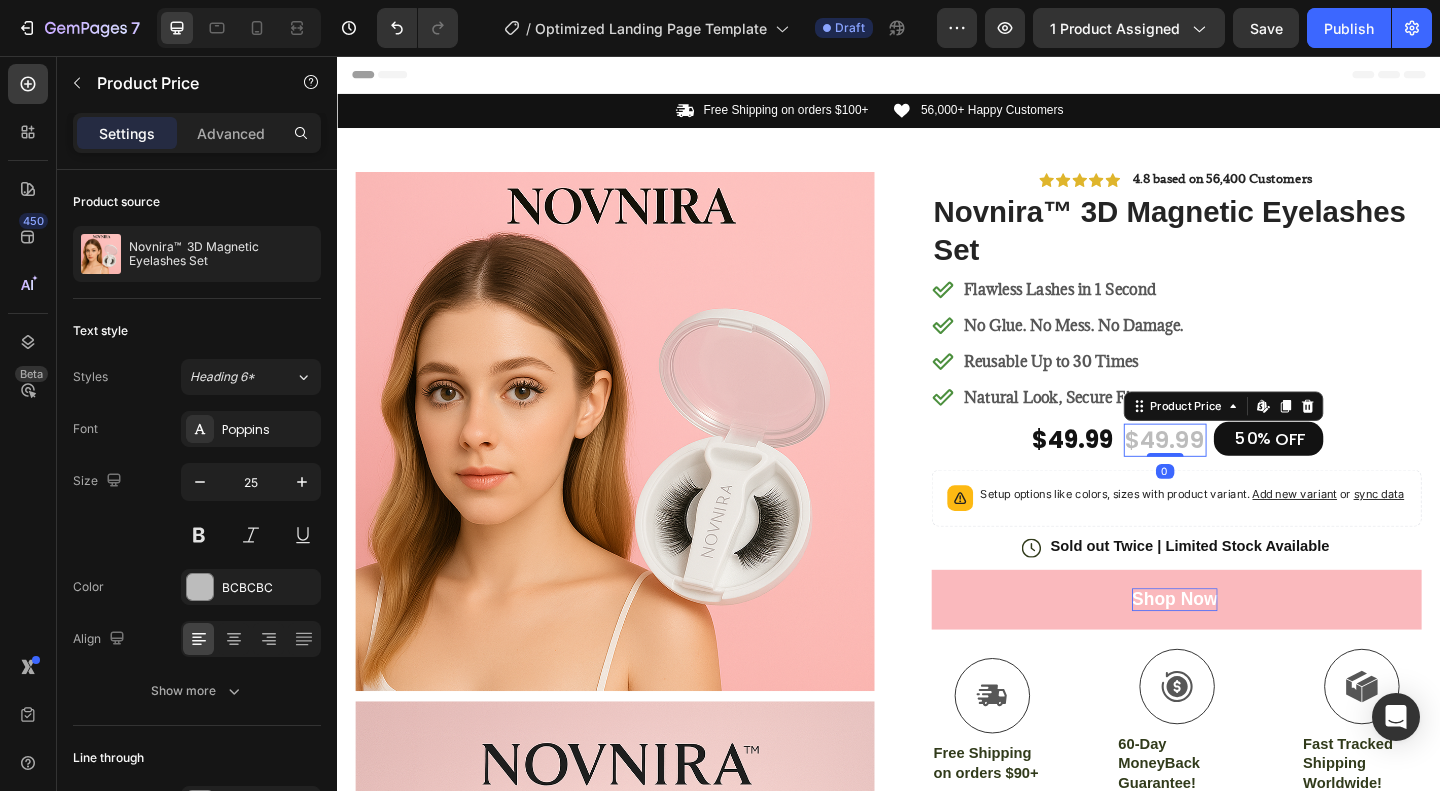 click on "$49.99" at bounding box center (1238, 474) 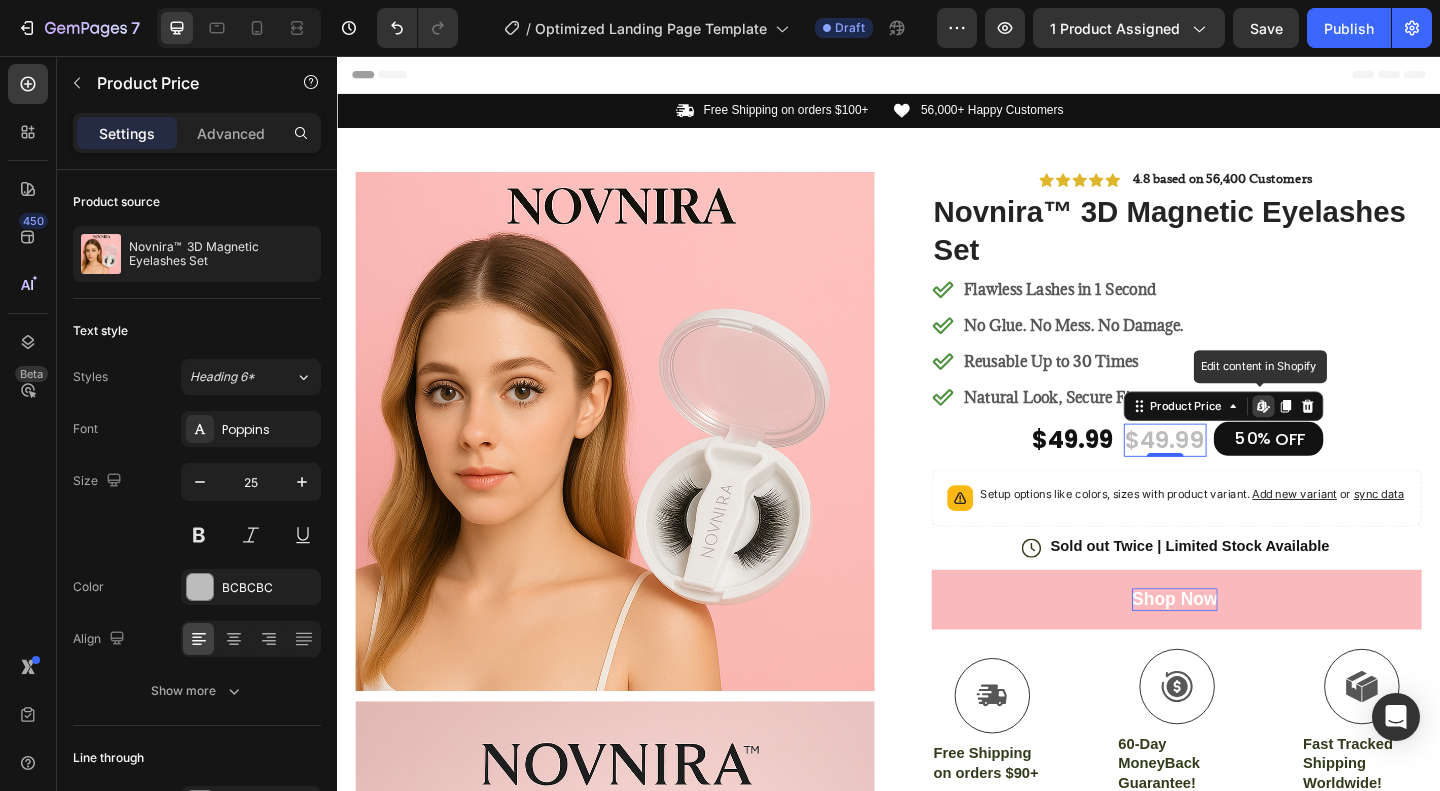 click on "$49.99" at bounding box center [1238, 474] 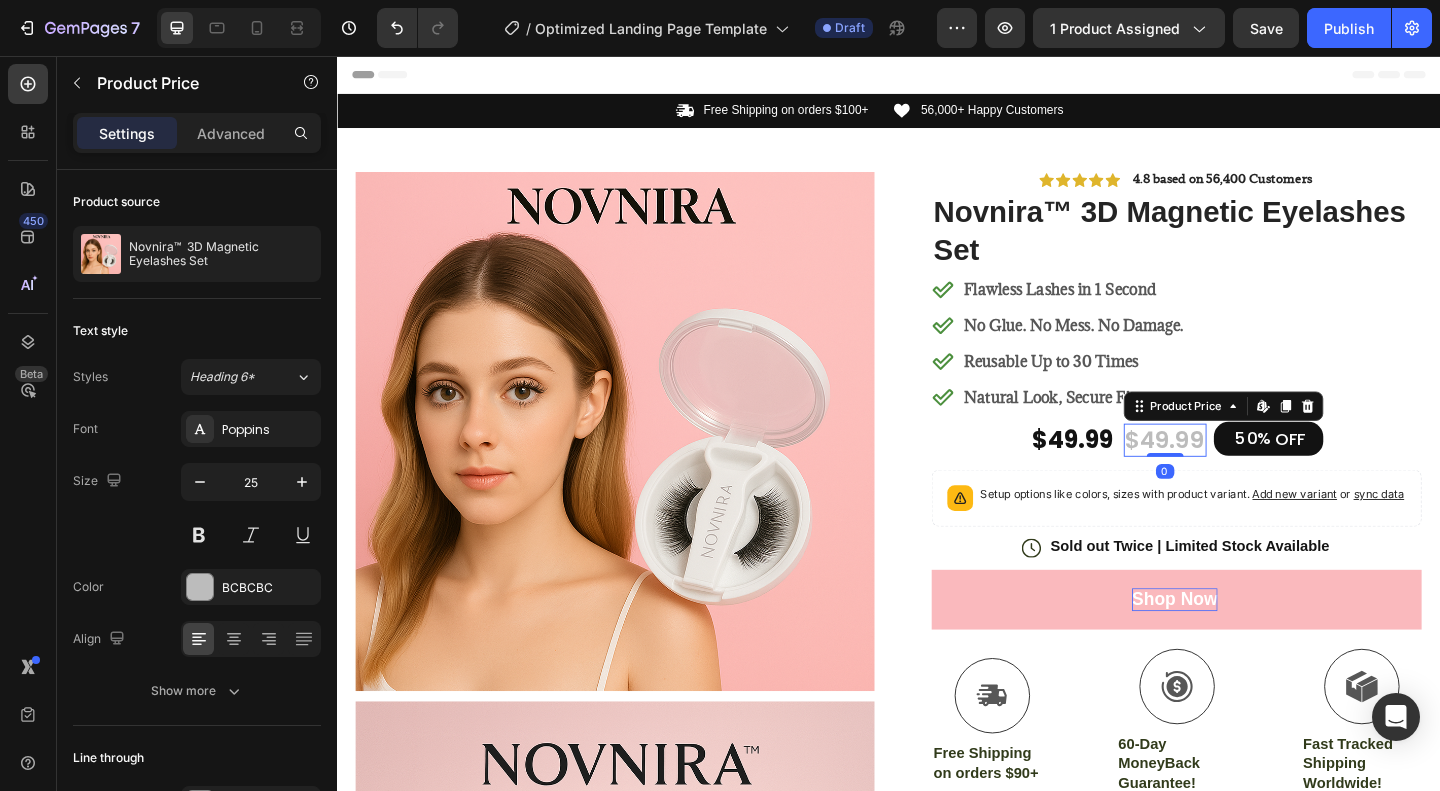 drag, startPoint x: 1230, startPoint y: 486, endPoint x: 1230, endPoint y: 472, distance: 14 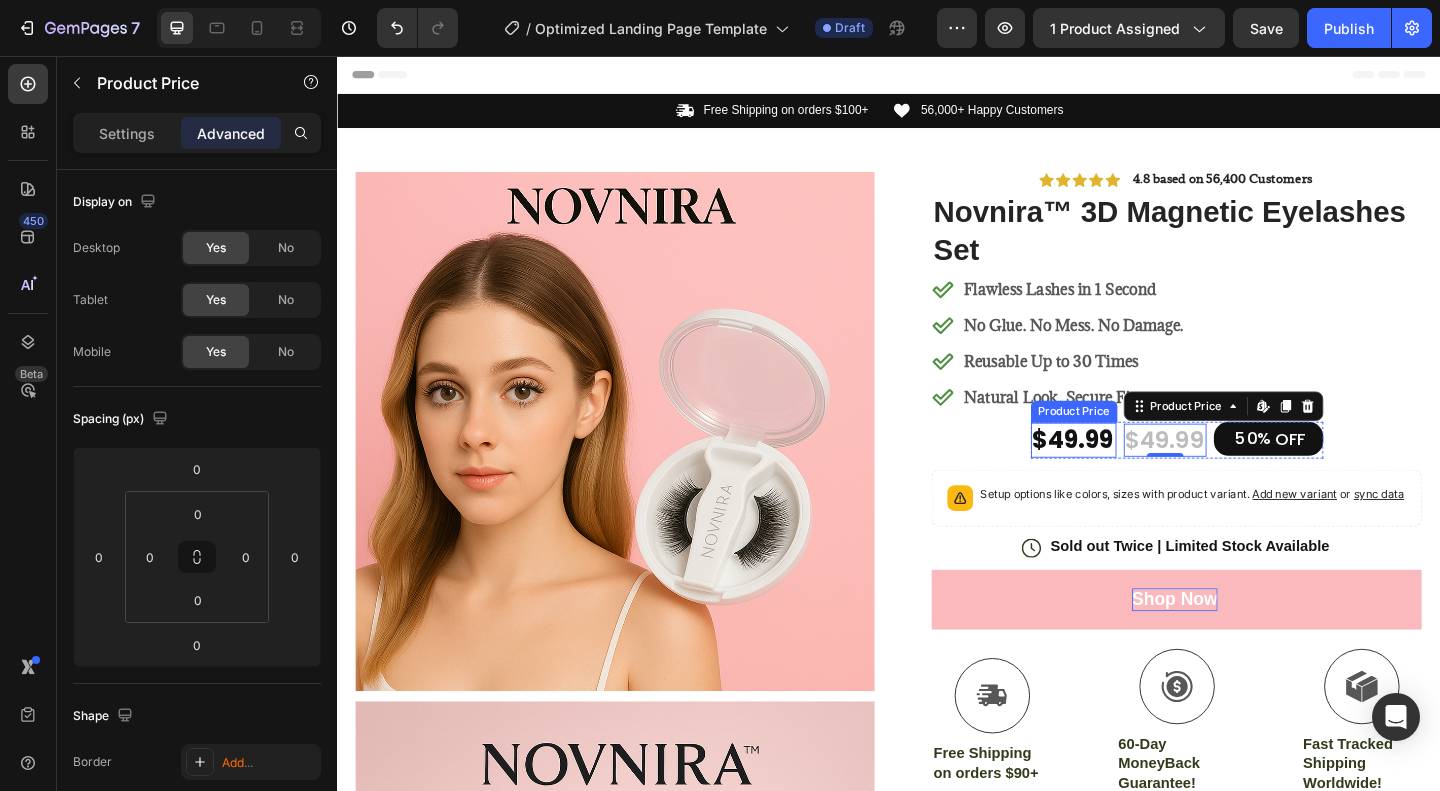 click on "$49.99" at bounding box center (1138, 474) 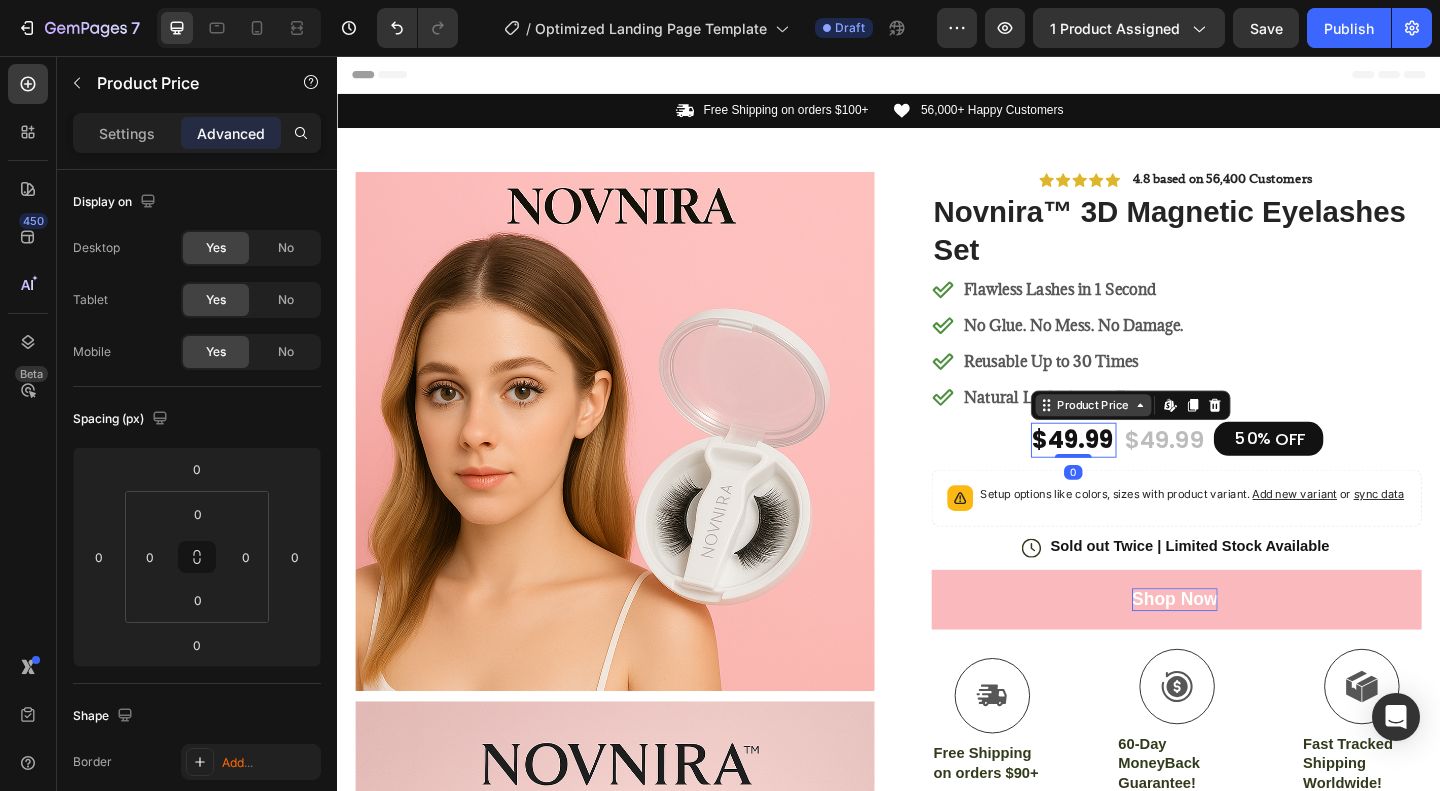 click 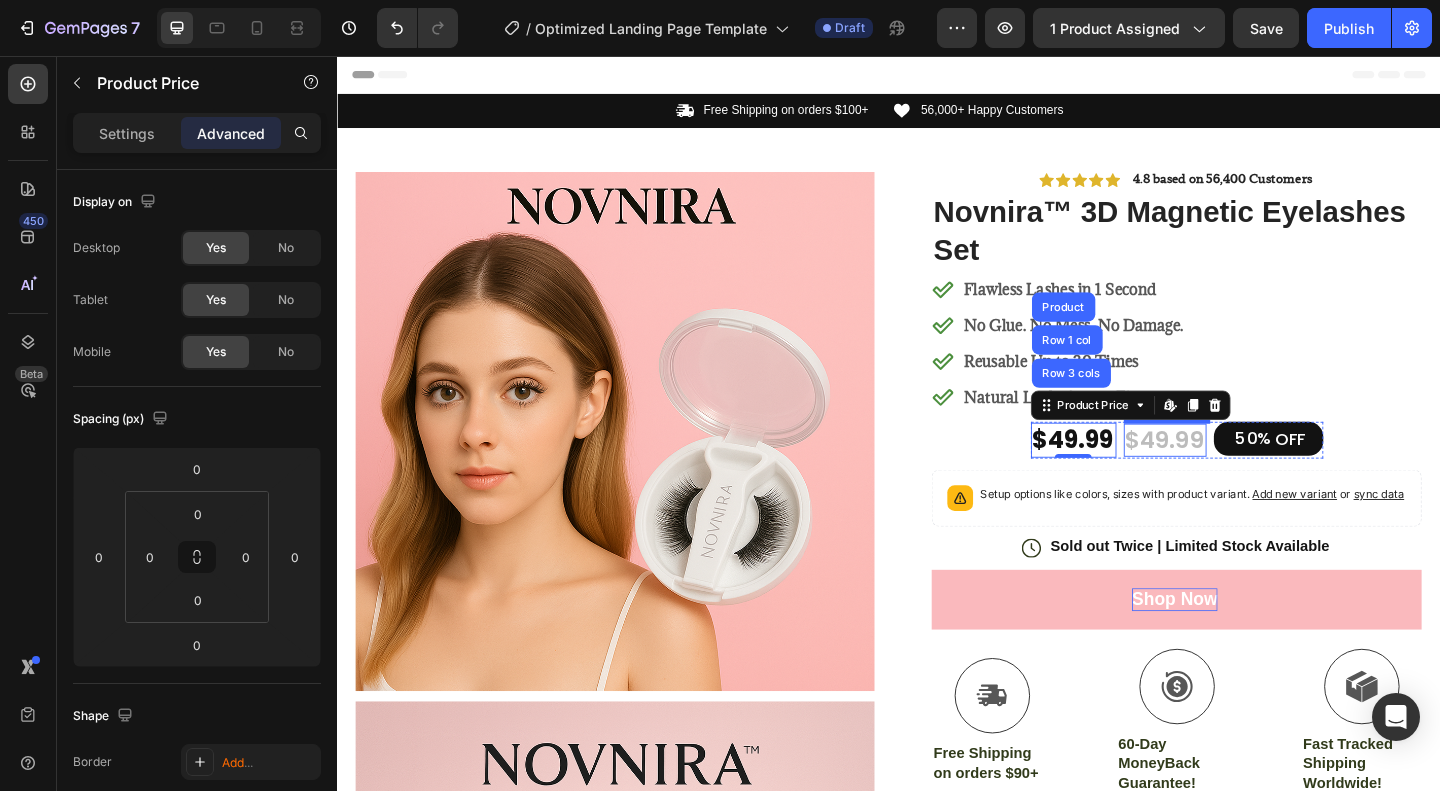 click on "$49.99" at bounding box center [1238, 474] 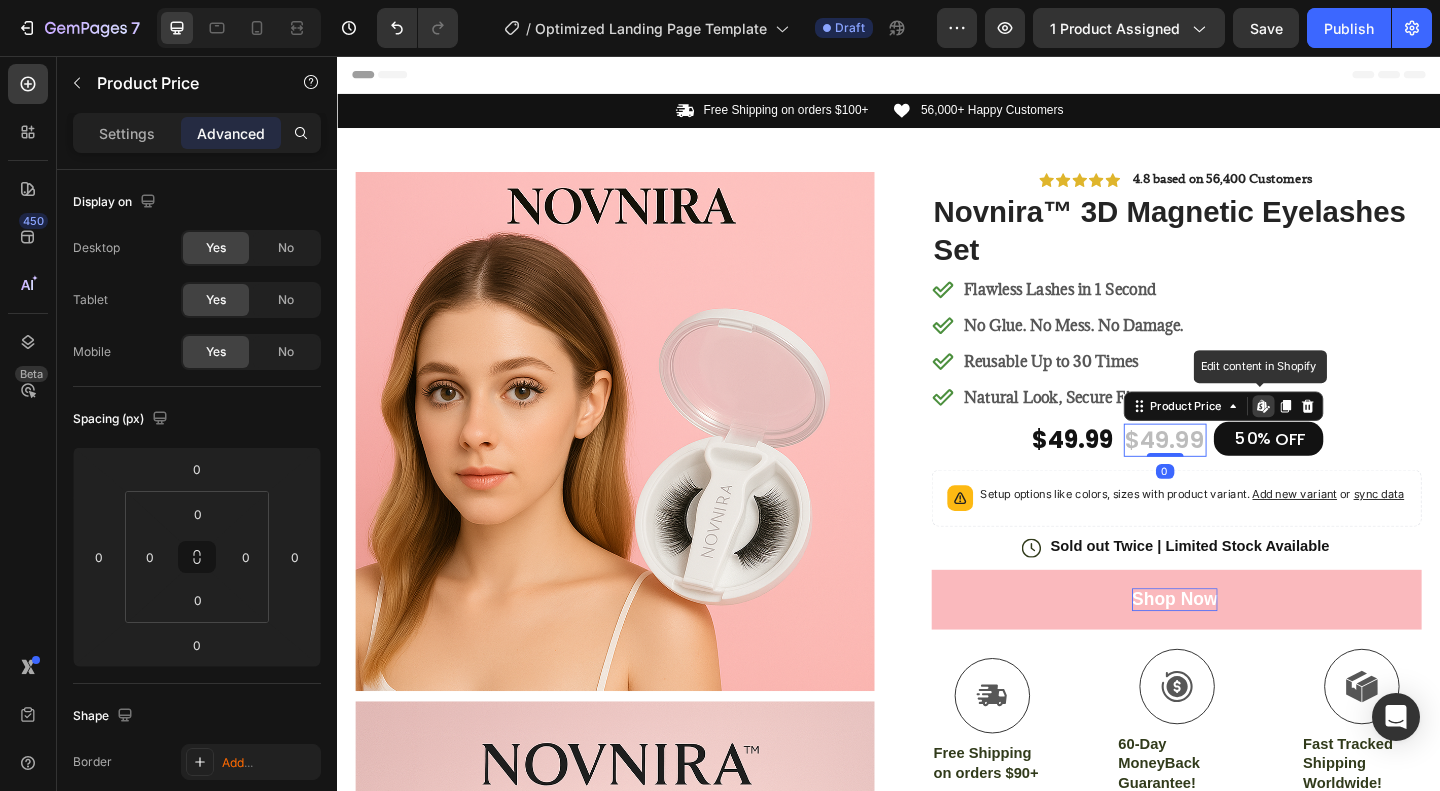 click 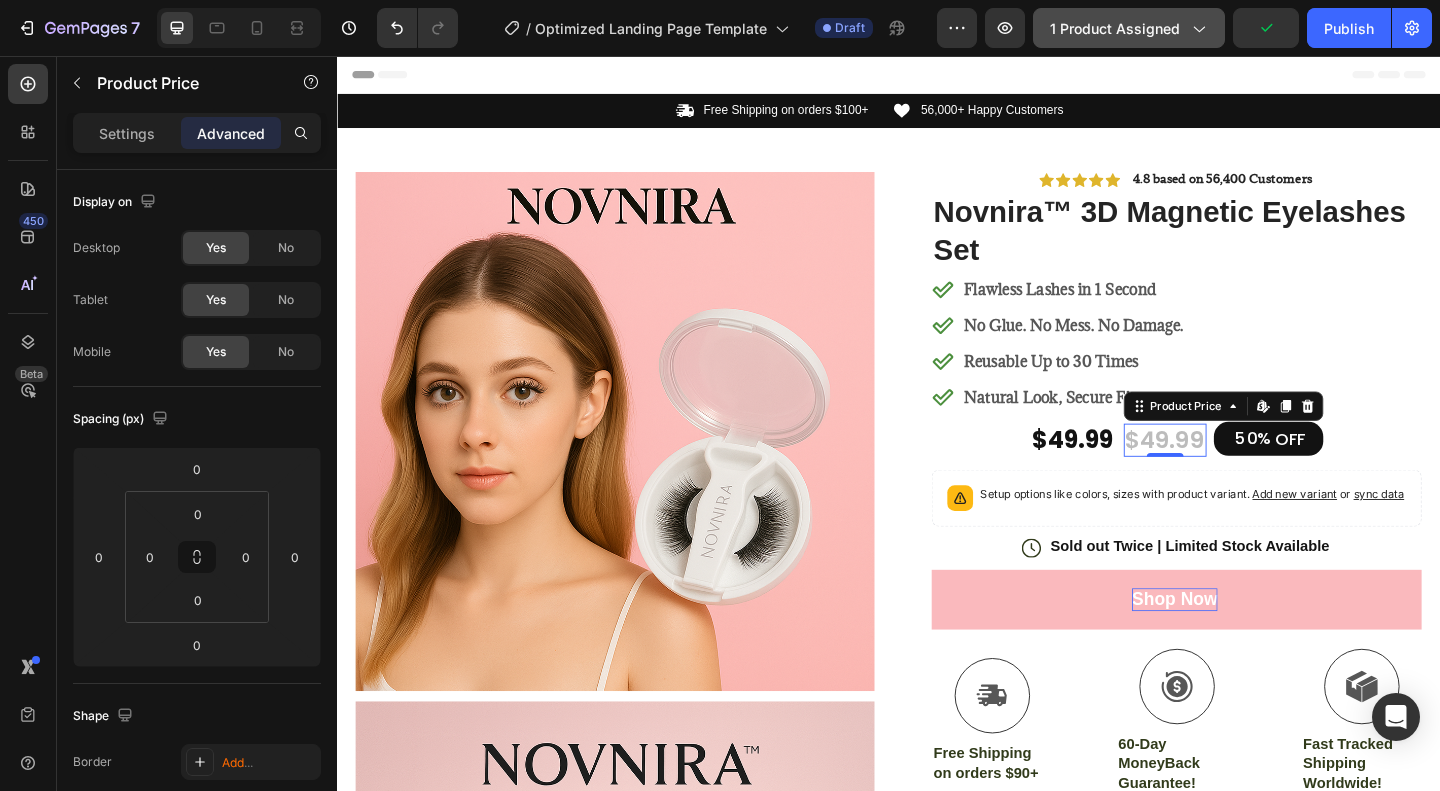click on "1 product assigned" 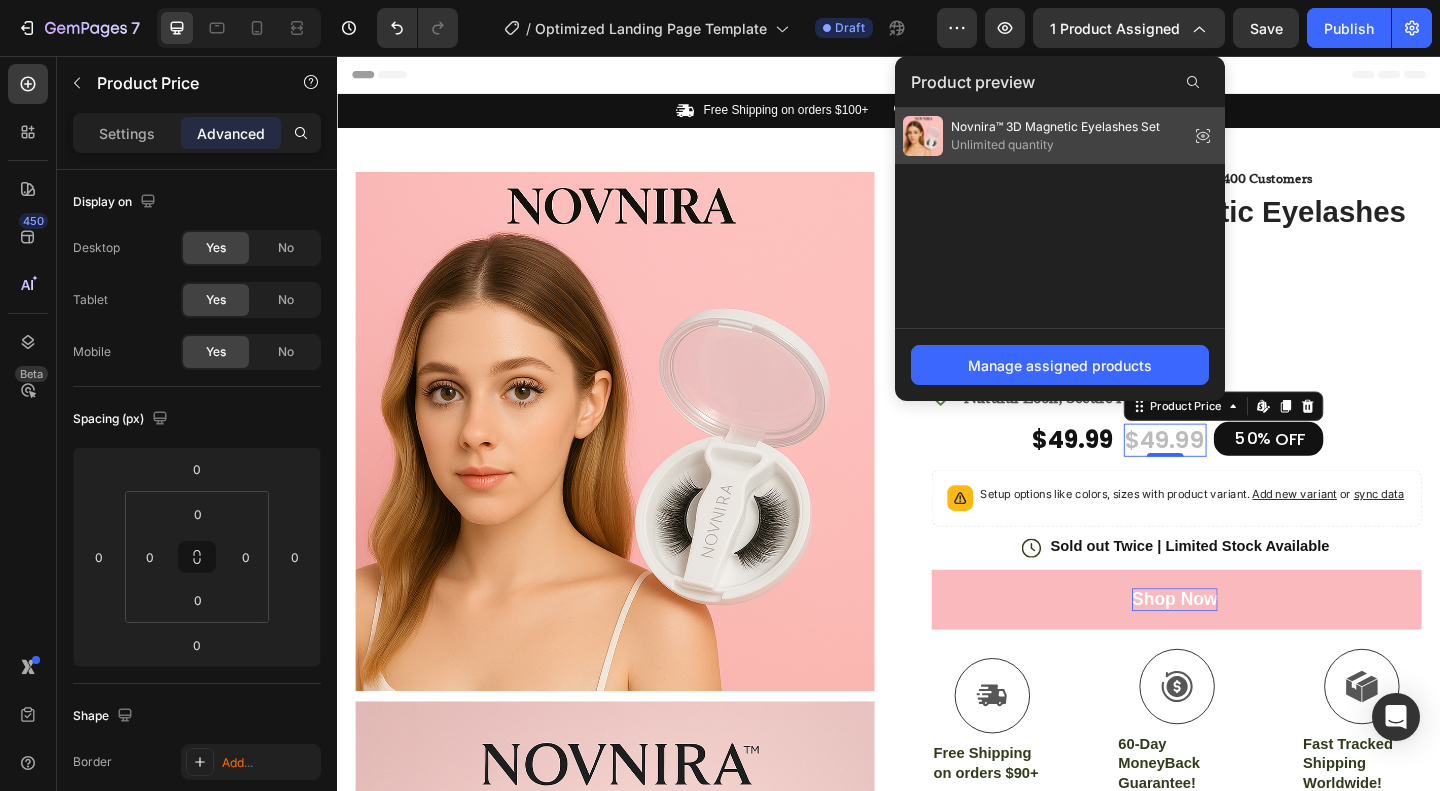 click on "Unlimited quantity" at bounding box center [1055, 145] 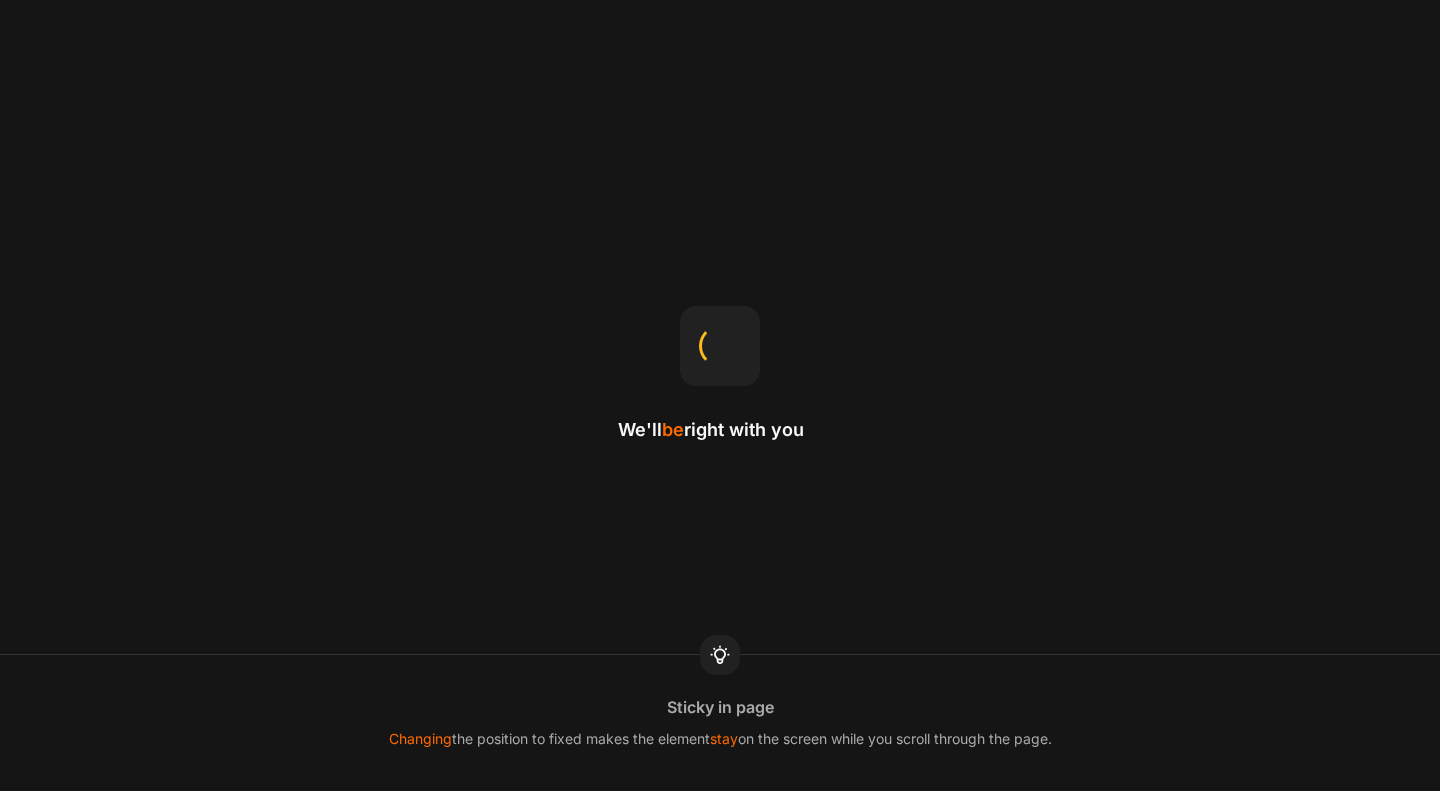 scroll, scrollTop: 0, scrollLeft: 0, axis: both 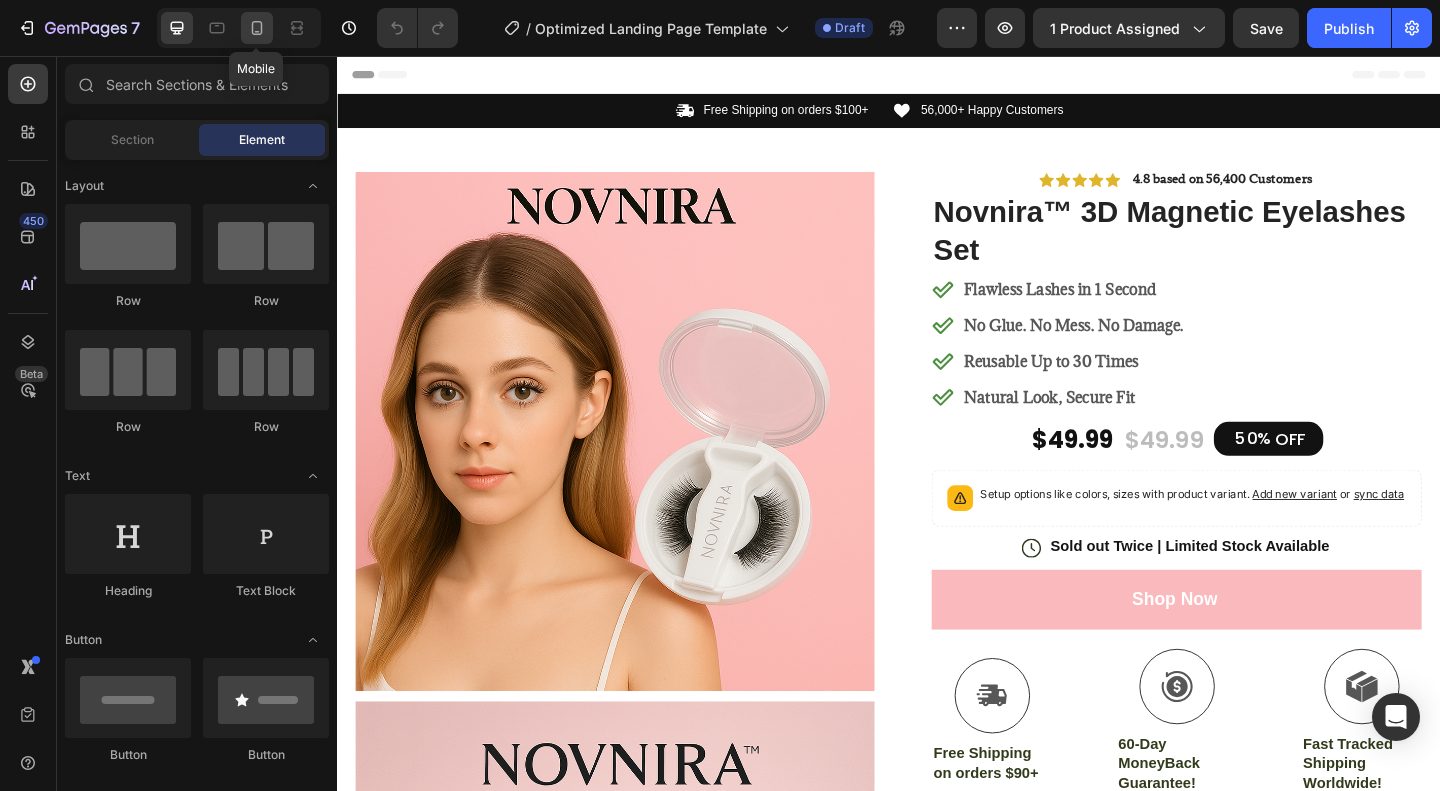 click 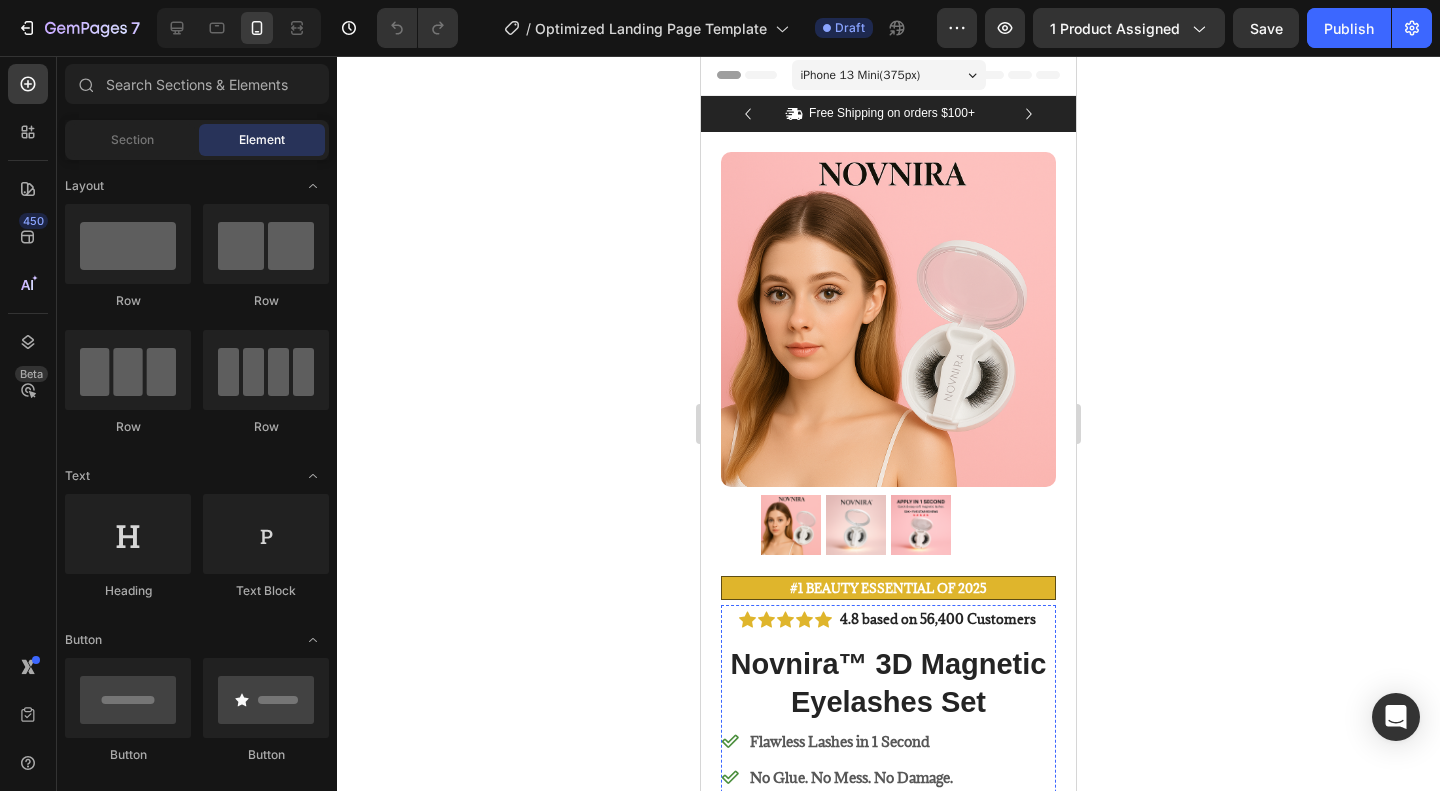 scroll, scrollTop: 0, scrollLeft: 0, axis: both 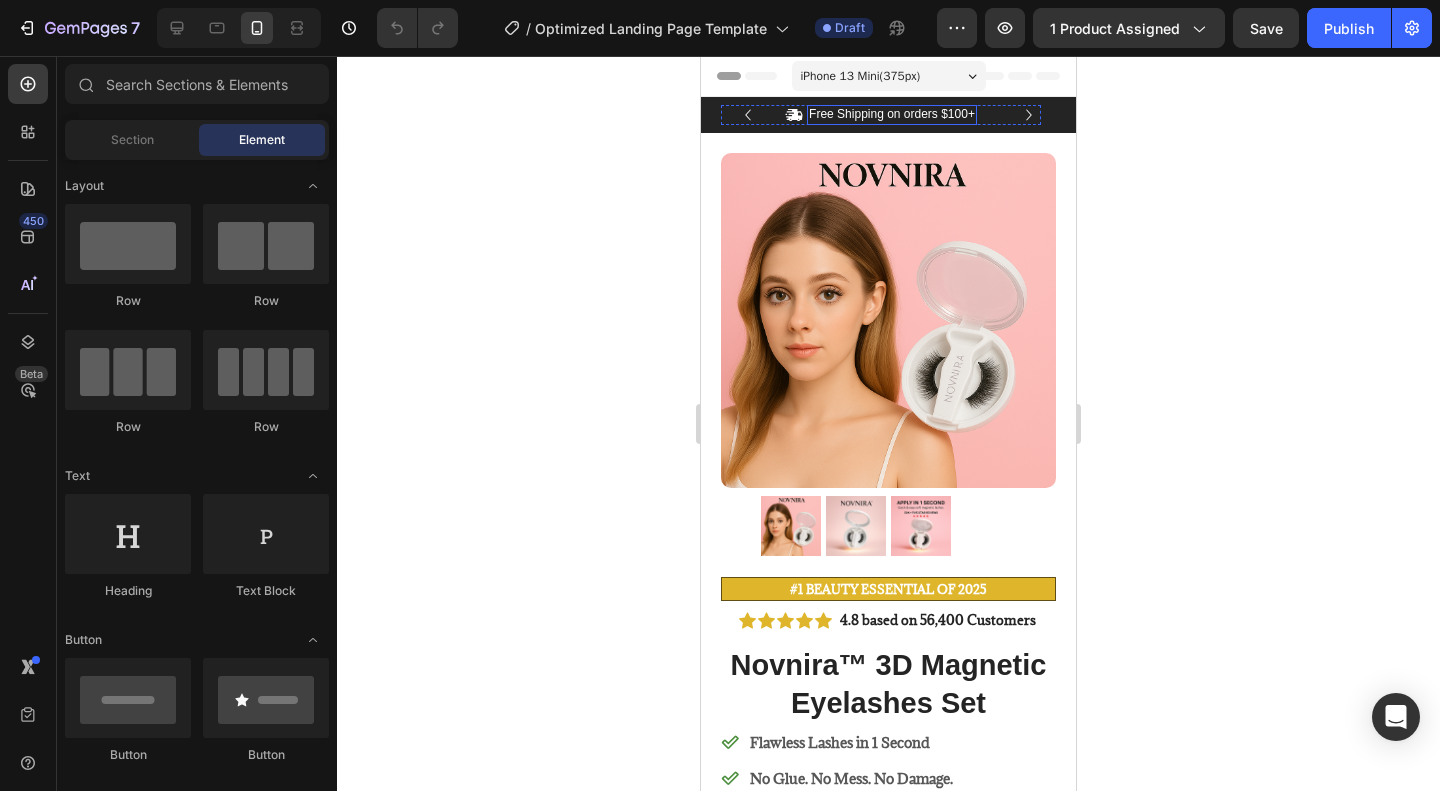 click on "Free Shipping on orders $100+" at bounding box center (892, 115) 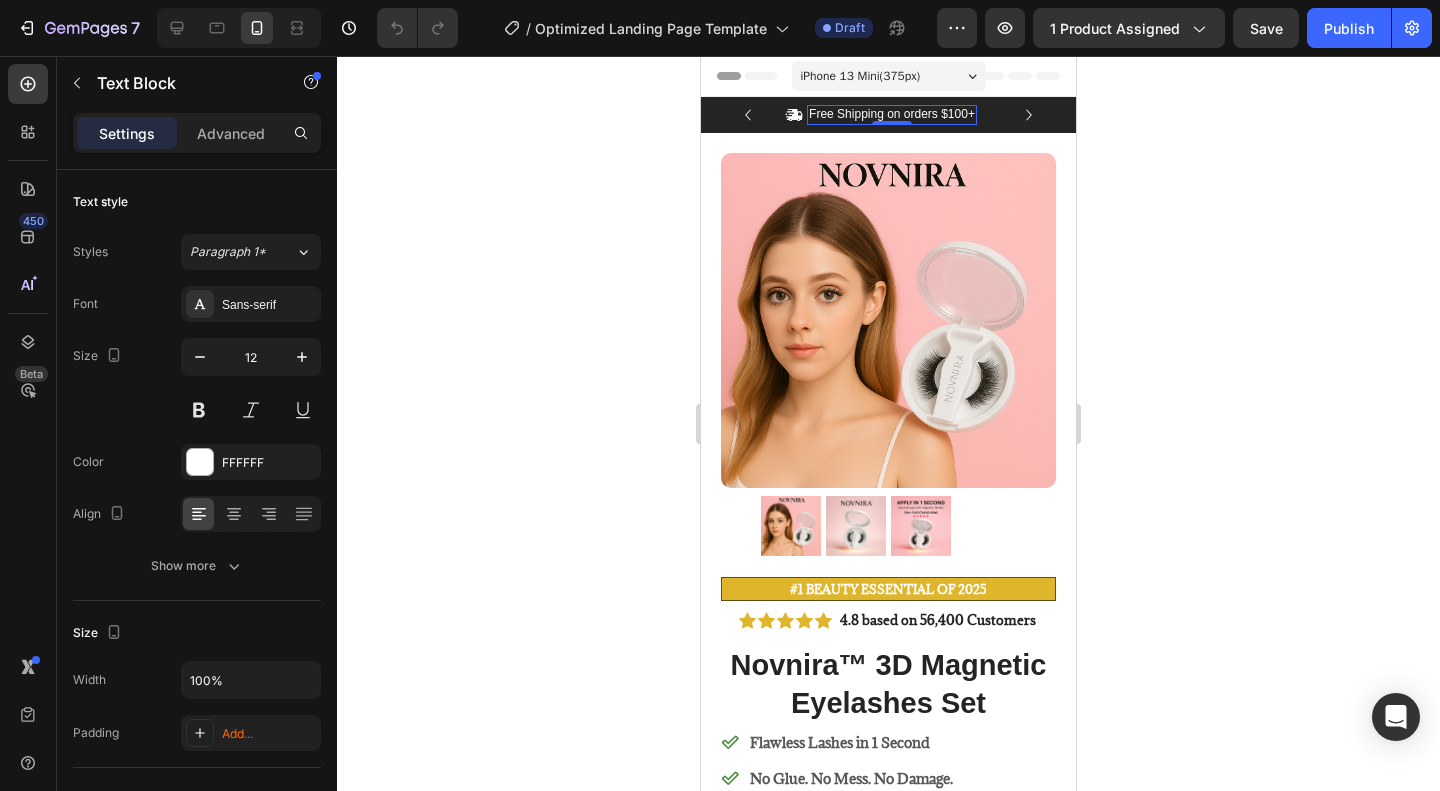 click on "Free Shipping on orders $100+" at bounding box center [892, 115] 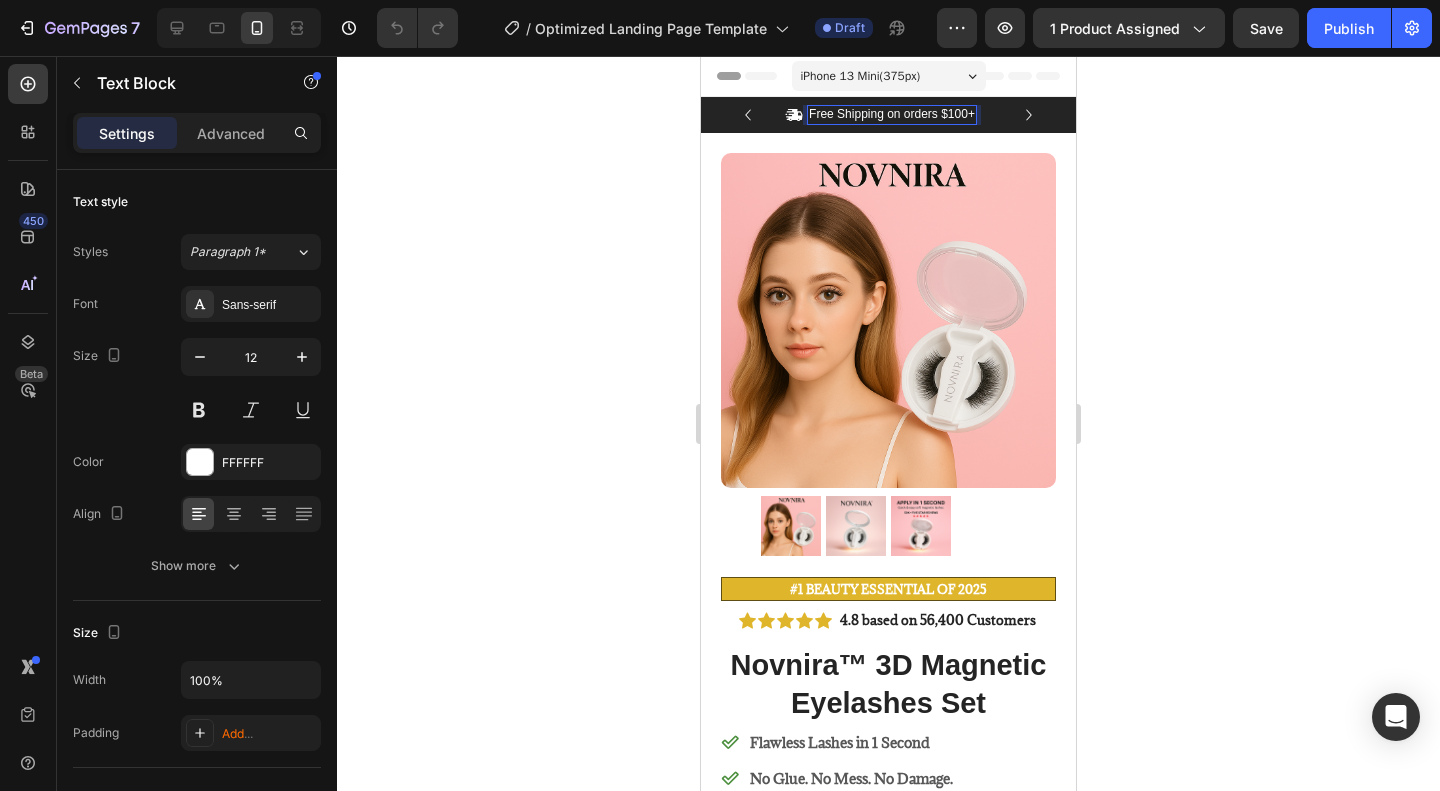 click on "Free Shipping on orders $100+" at bounding box center [892, 115] 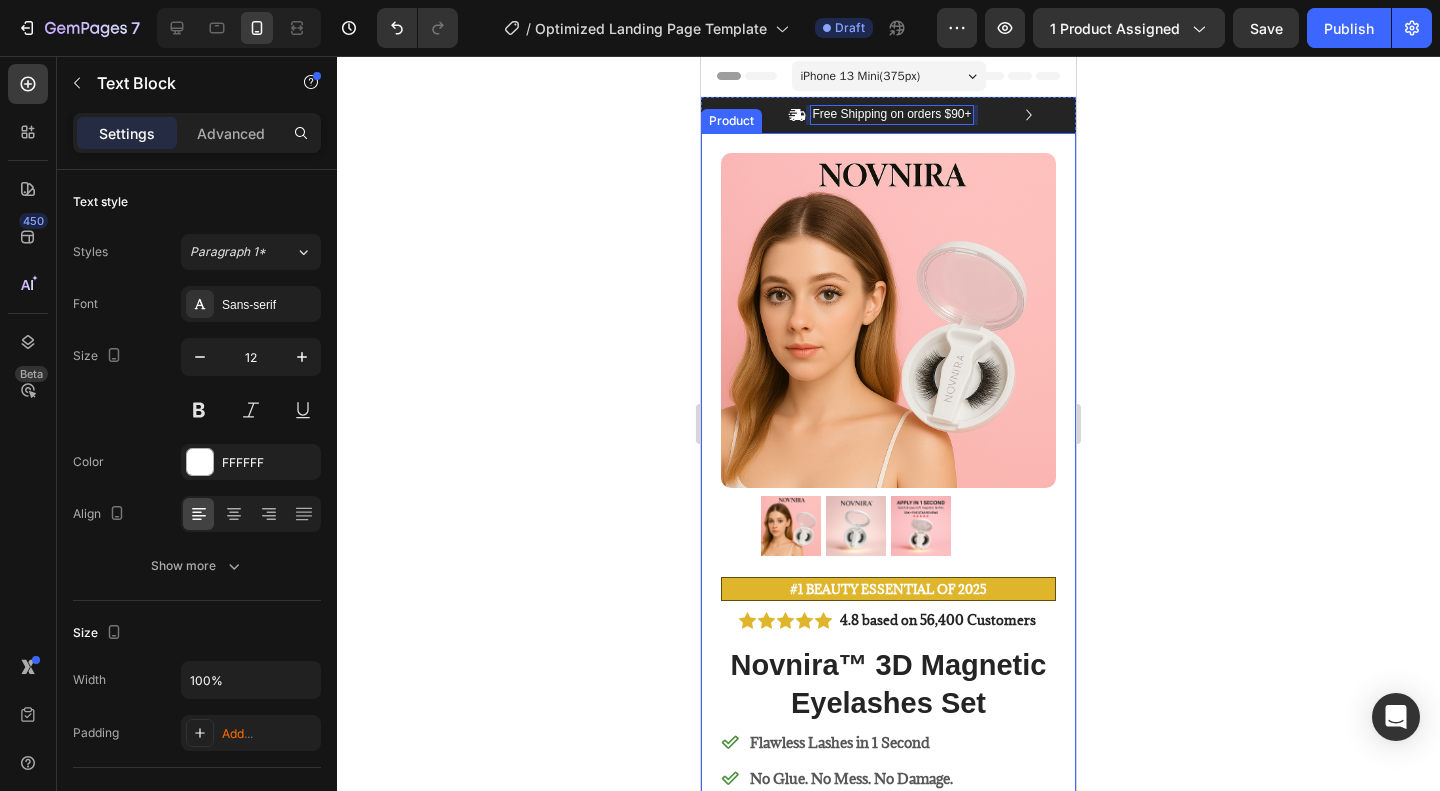 click on "Product Images #1 BEAUTY ESSENTIAL OF 2025 Text Block Image Icon Icon Icon Icon Icon Icon List I’ve tried so many flea treatments and sprays, but nothing really worked long-term—until I found COMFORA Chews! Within just a few weeks, I noticed a huge difference —my dog stopped scratching, her coat looked shinier, and I wasn’t seeing fleas or ticks after walks anymore. The best part? It’s natural, mess-free, and she actually loves taking it. I feel so much better knowing she’s protected daily—and I’ve never felt more confident as a dog parent. Highly recommend! Text Block Icon [FIRST] [LAST] (Houston, USA) Text Block Row Row Row Icon Icon Icon Icon Icon Icon List 4.8 based on 56,400 Customers Text Block Row Novnira™ 3D Magnetic Eyelashes Set Product Title Flawless Lashes in 1 Second No Glue. No Mess. No Damage. Reusable Up to 30 Times Natural Look, Secure Fit Item List $49.99 Product Price 50%" at bounding box center (888, 945) 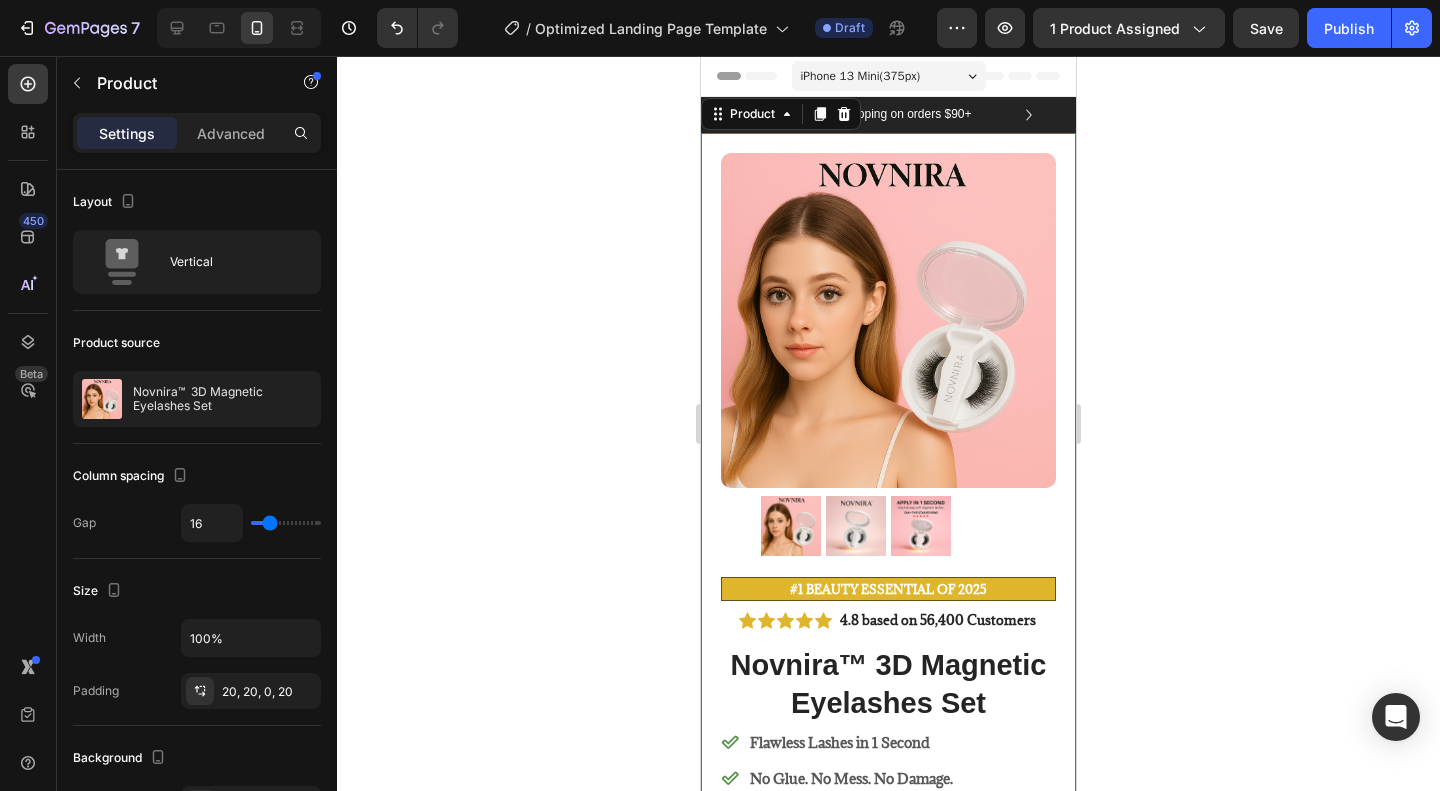 click 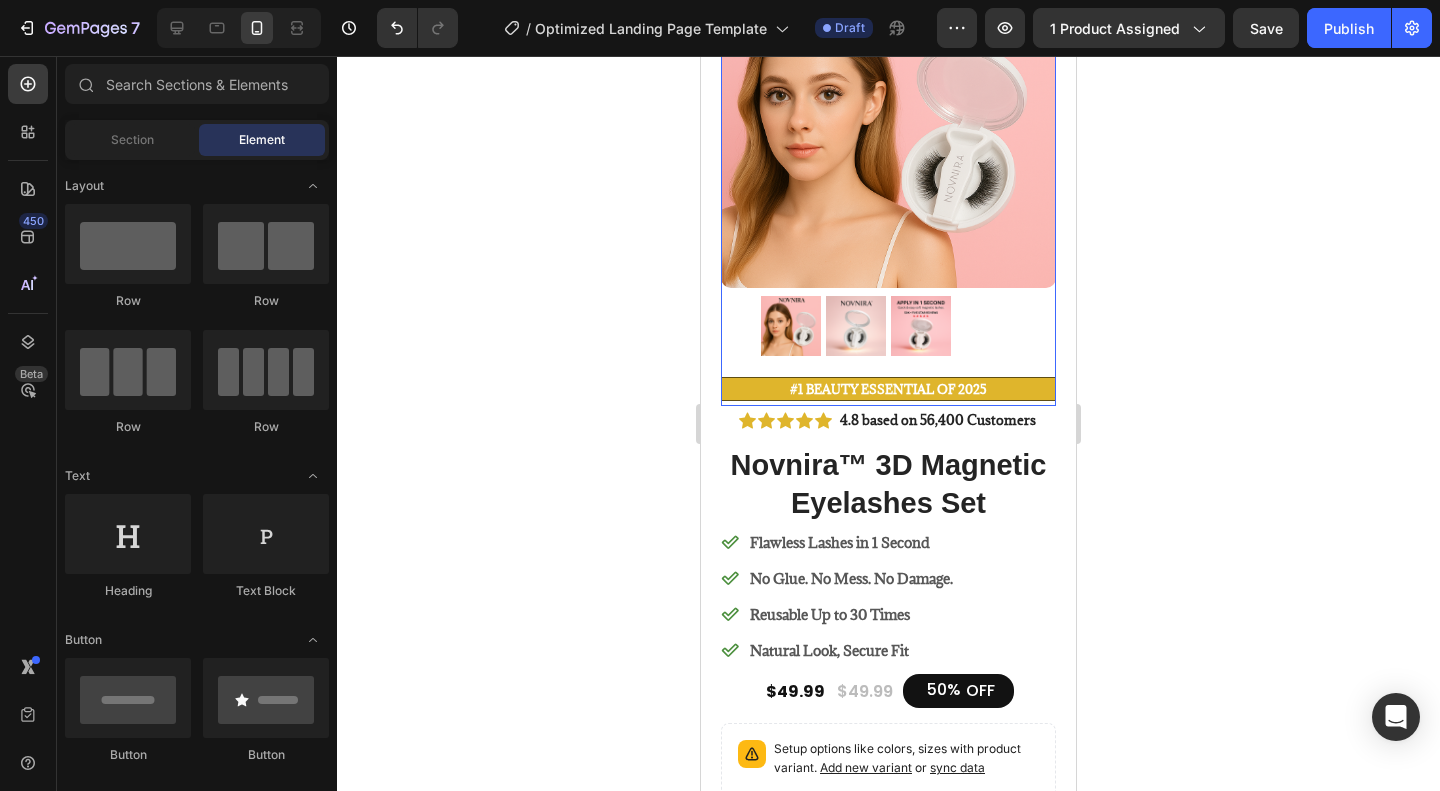 scroll, scrollTop: 0, scrollLeft: 0, axis: both 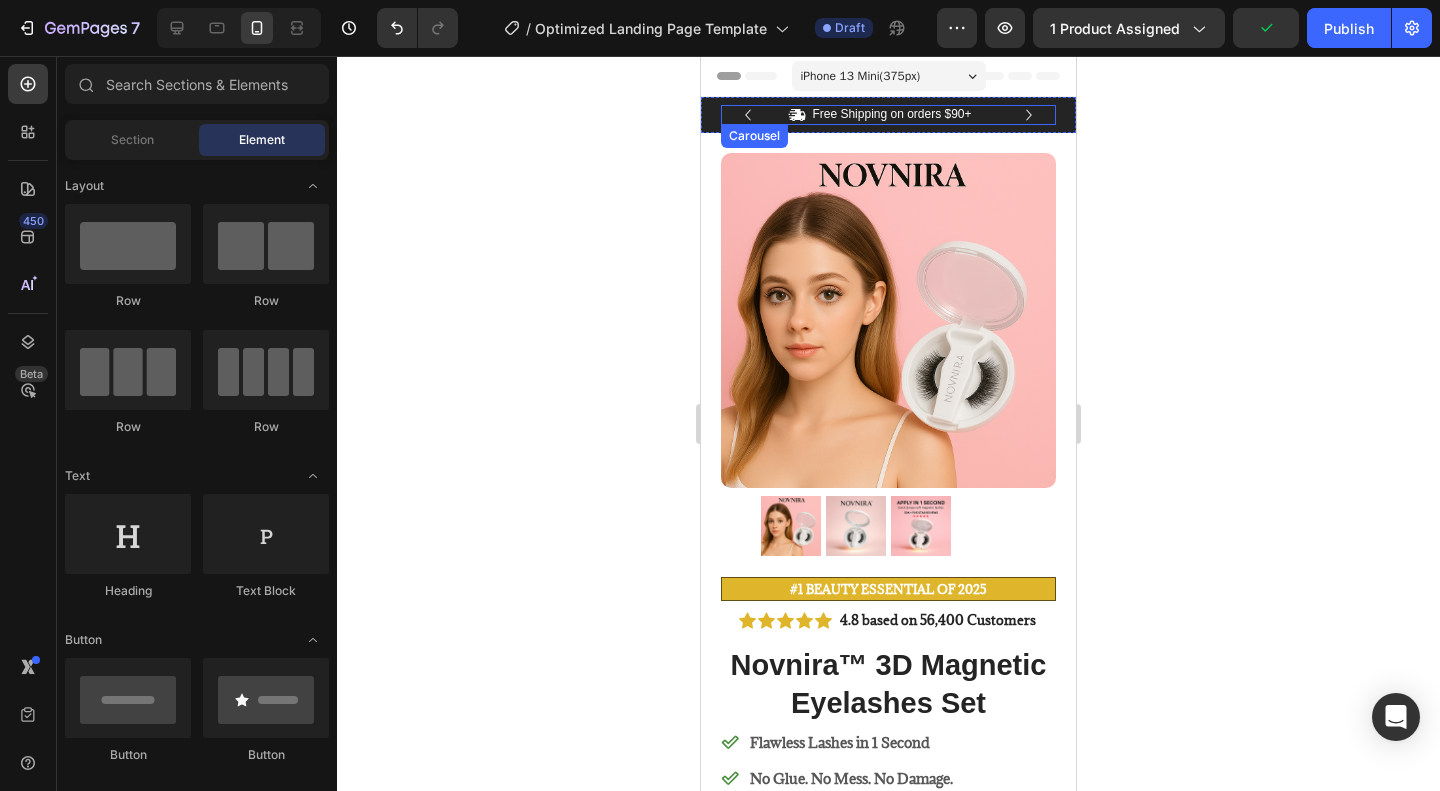 click 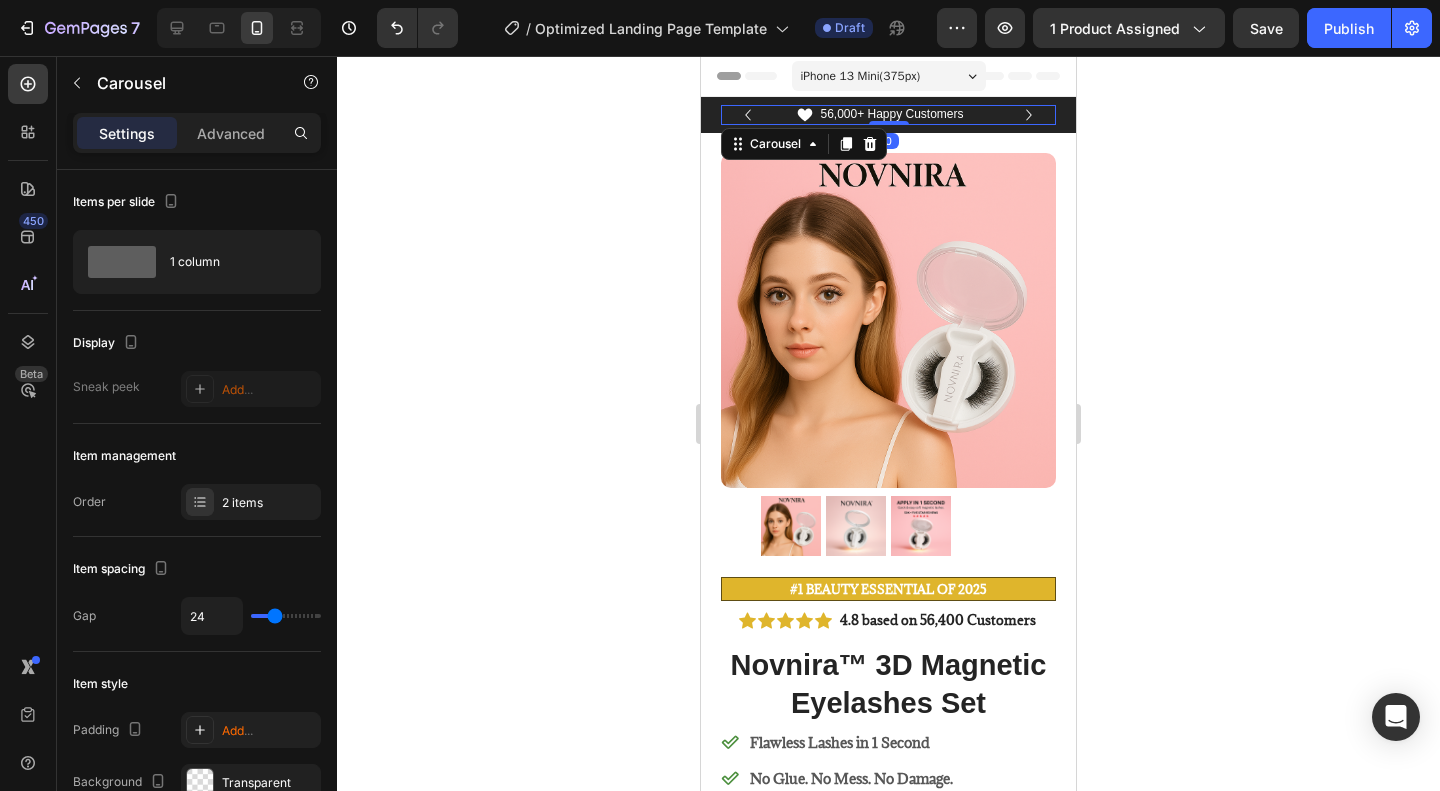 click 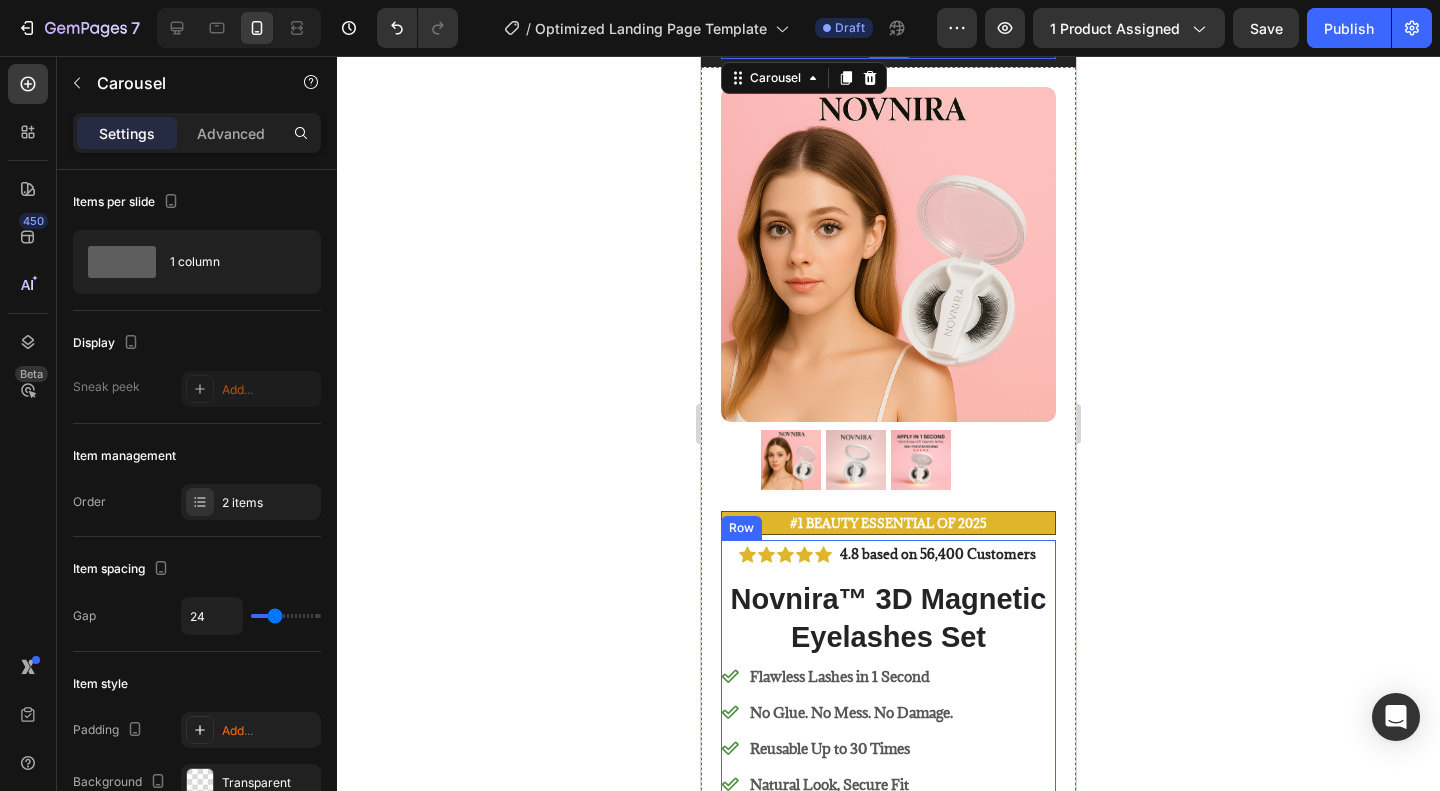scroll, scrollTop: 0, scrollLeft: 0, axis: both 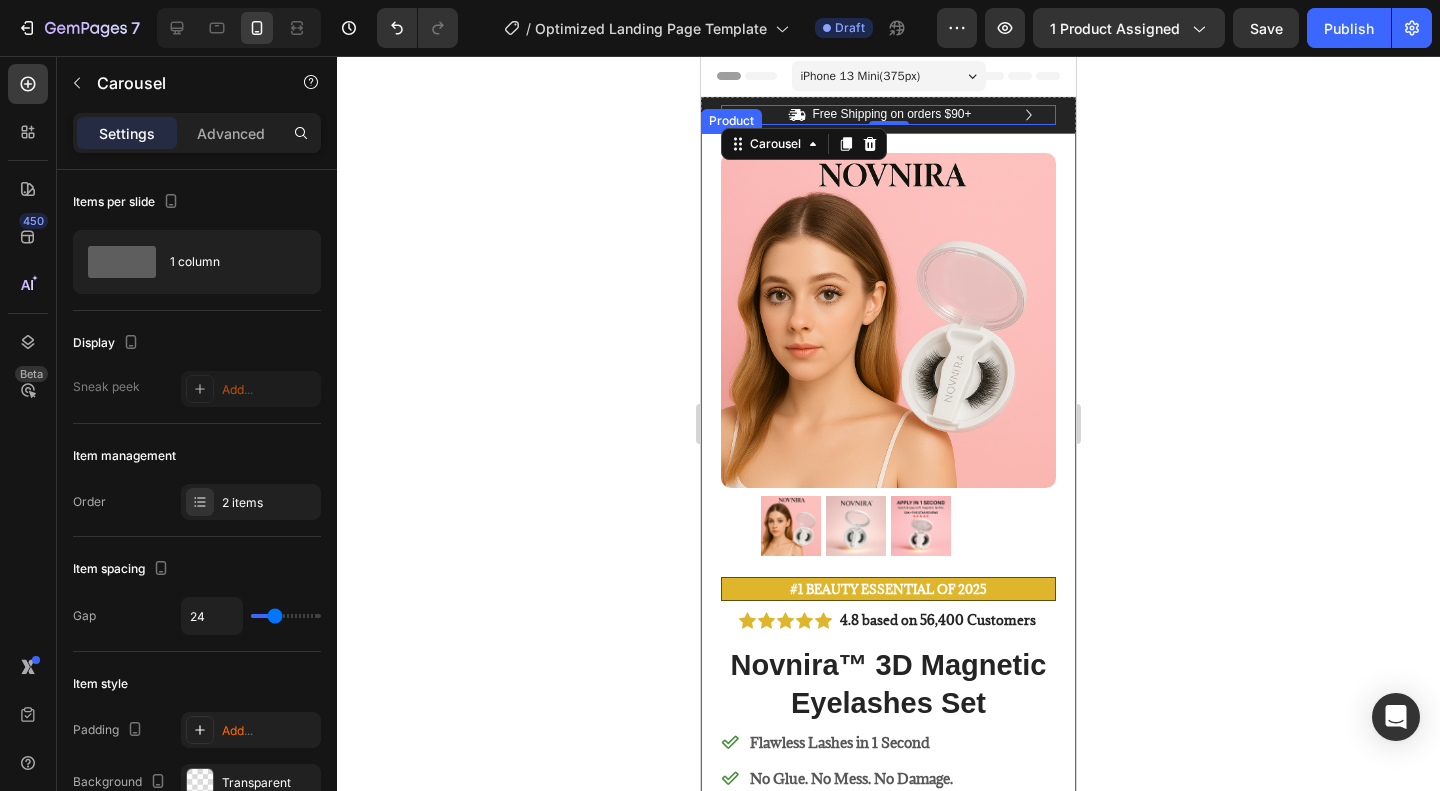 click on "Product Images #1 BEAUTY ESSENTIAL OF 2025 Text Block Image Icon Icon Icon Icon Icon Icon List I’ve tried so many flea treatments and sprays, but nothing really worked long-term—until I found COMFORA Chews! Within just a few weeks, I noticed a huge difference —my dog stopped scratching, her coat looked shinier, and I wasn’t seeing fleas or ticks after walks anymore. The best part? It’s natural, mess-free, and she actually loves taking it. I feel so much better knowing she’s protected daily—and I’ve never felt more confident as a dog parent. Highly recommend! Text Block Icon [FIRST] [LAST] (Houston, USA) Text Block Row Row Row Icon Icon Icon Icon Icon Icon List 4.8 based on 56,400 Customers Text Block Row Novnira™ 3D Magnetic Eyelashes Set Product Title Flawless Lashes in 1 Second No Glue. No Mess. No Damage. Reusable Up to 30 Times Natural Look, Secure Fit Item List $49.99 Product Price 50%" at bounding box center (888, 945) 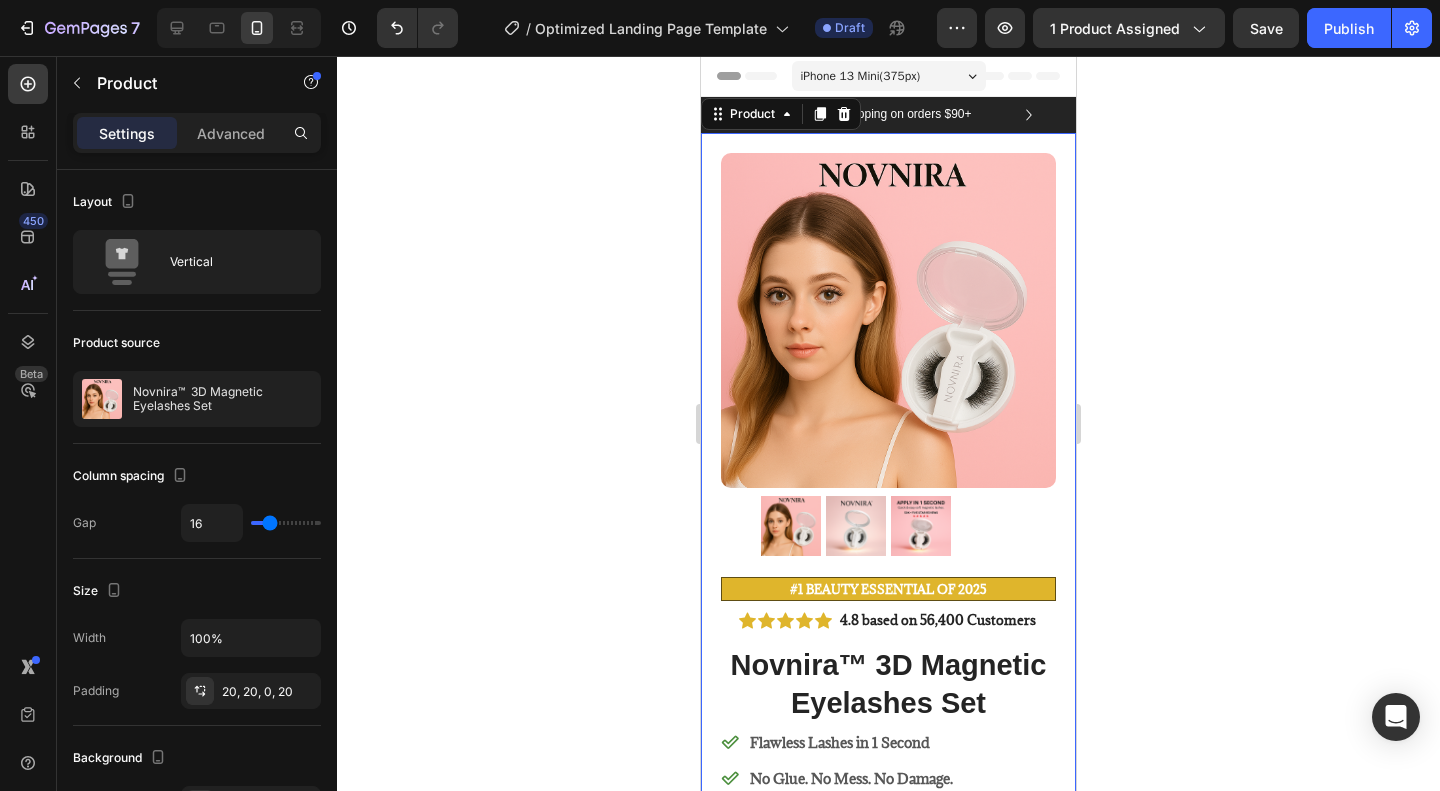 click 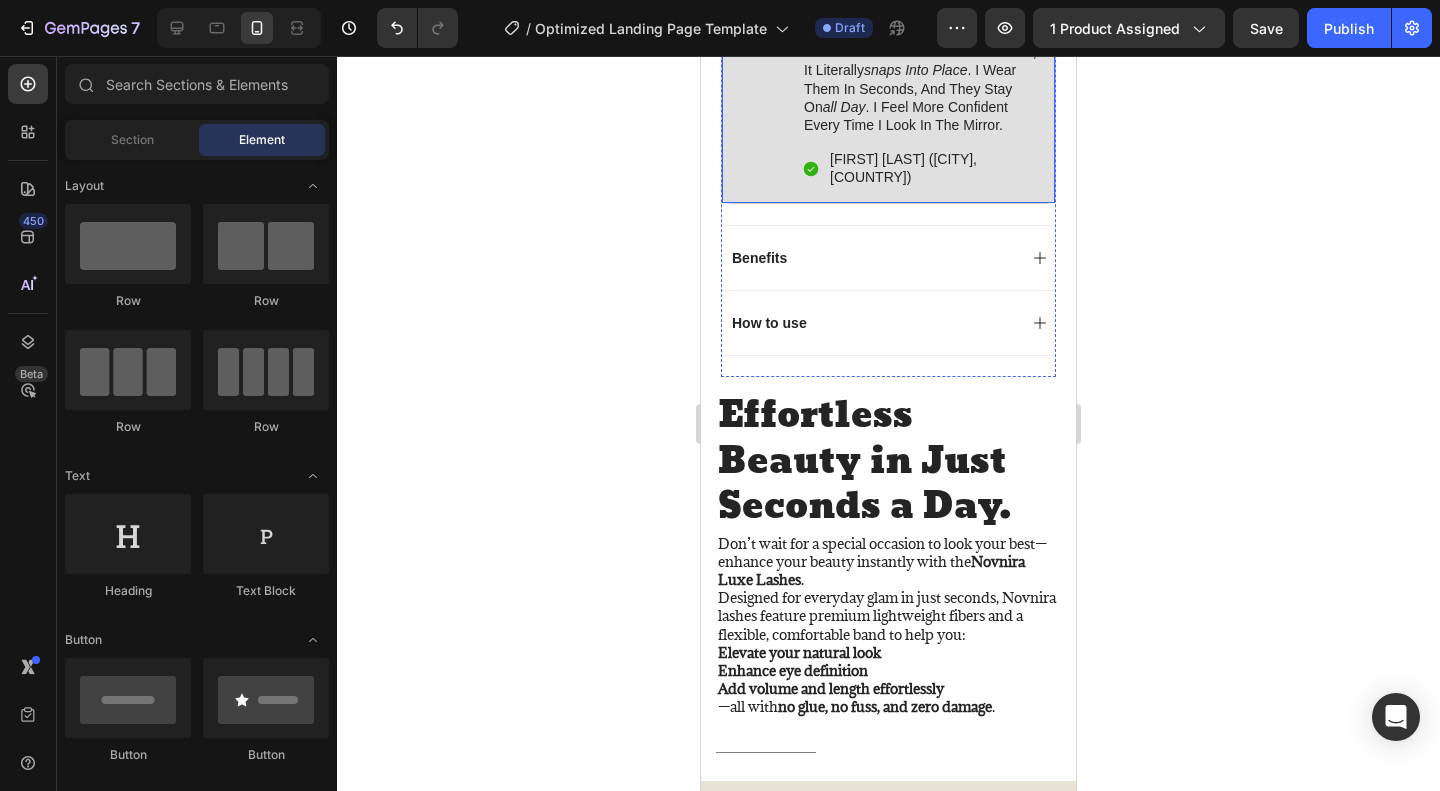 scroll, scrollTop: 1400, scrollLeft: 0, axis: vertical 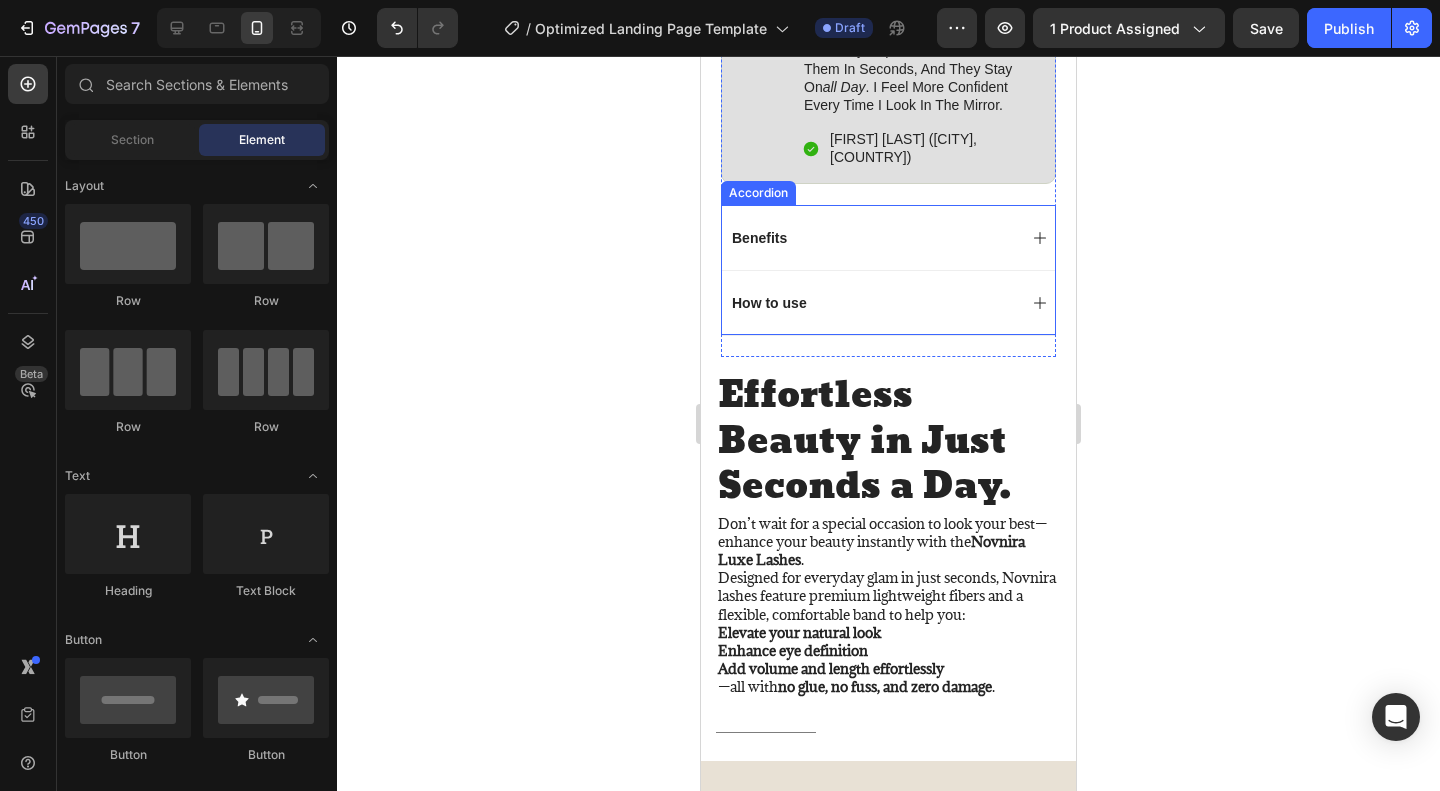 click on "Benefits" at bounding box center [759, 238] 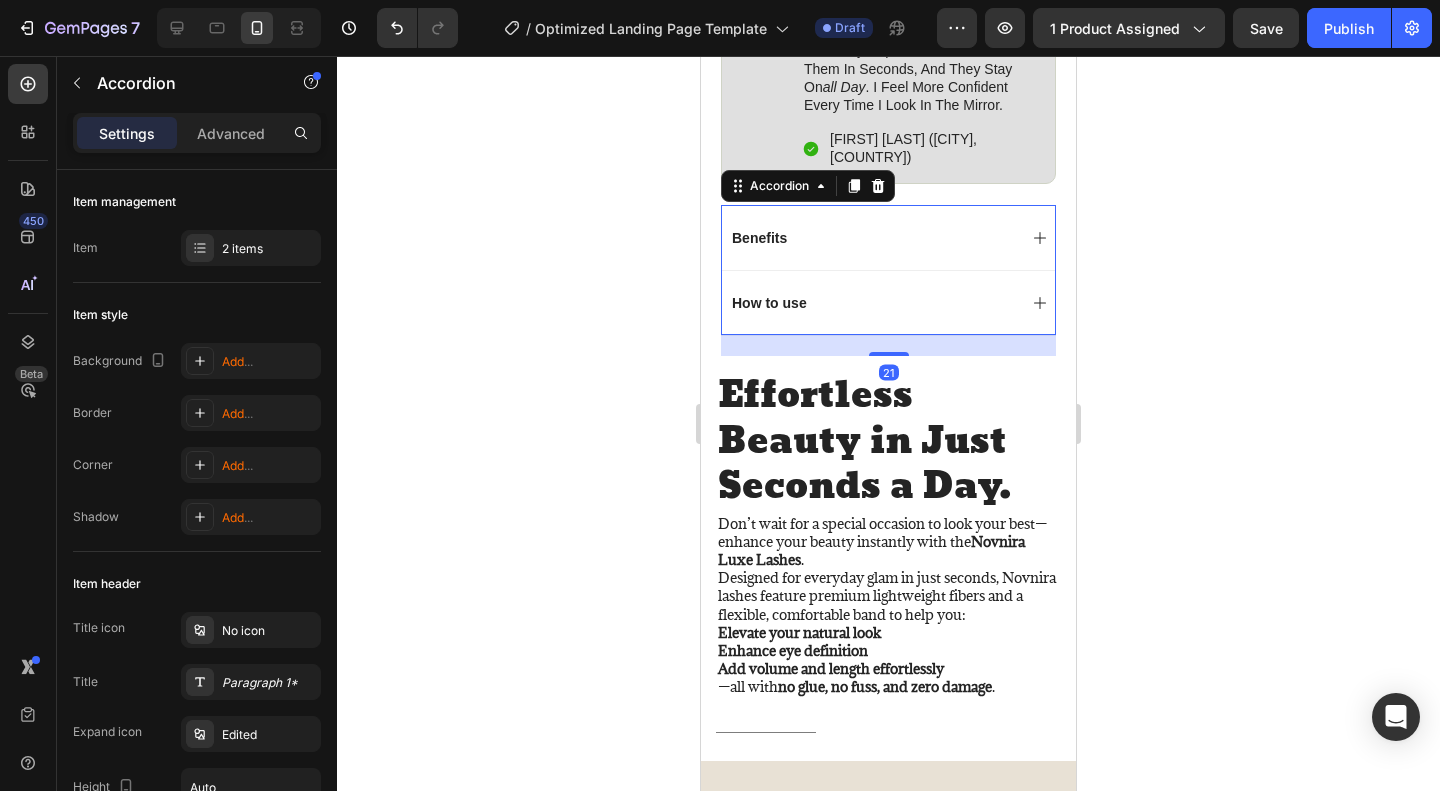 click on "Benefits" at bounding box center [759, 238] 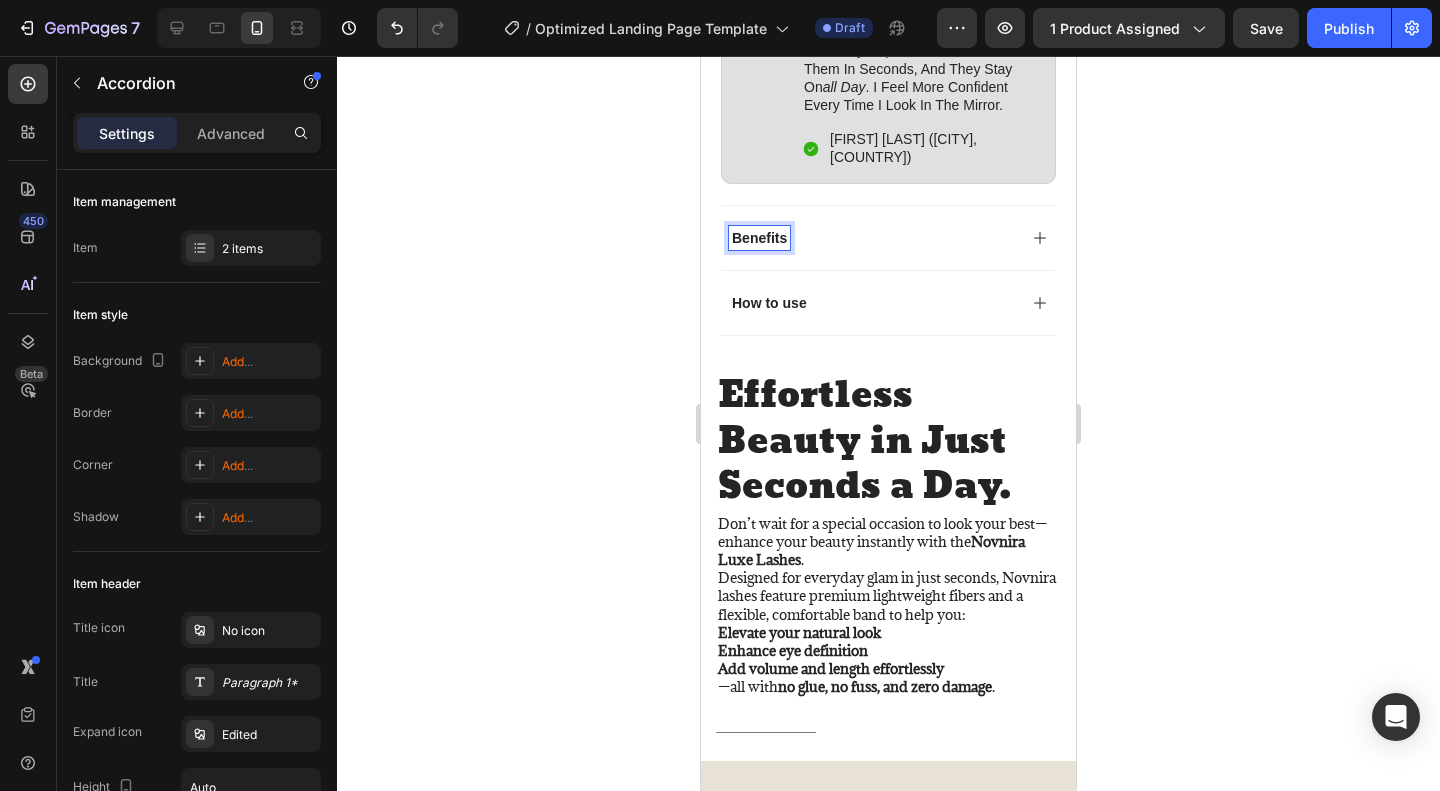 click on "Benefits" at bounding box center (872, 238) 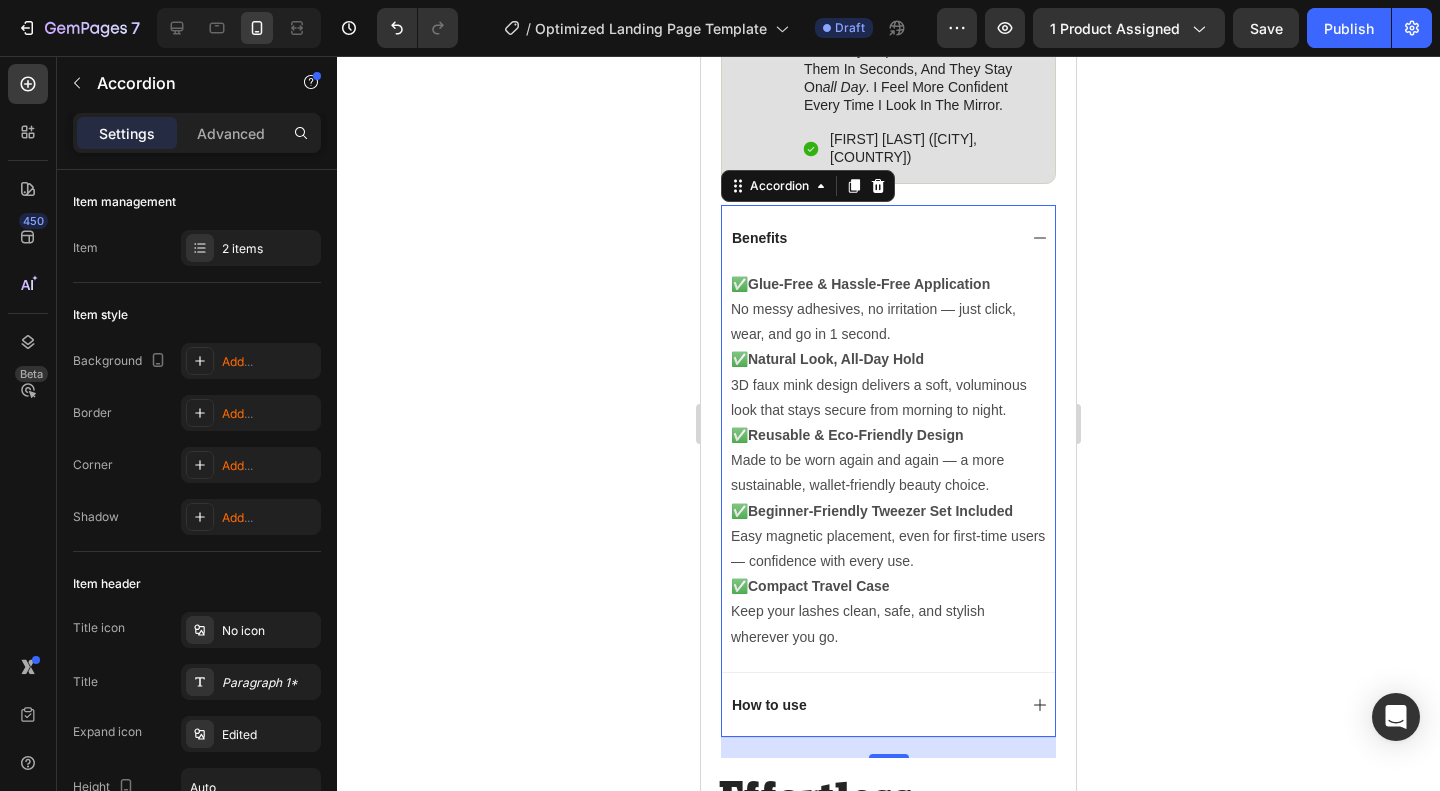 click on "Benefits" at bounding box center [872, 238] 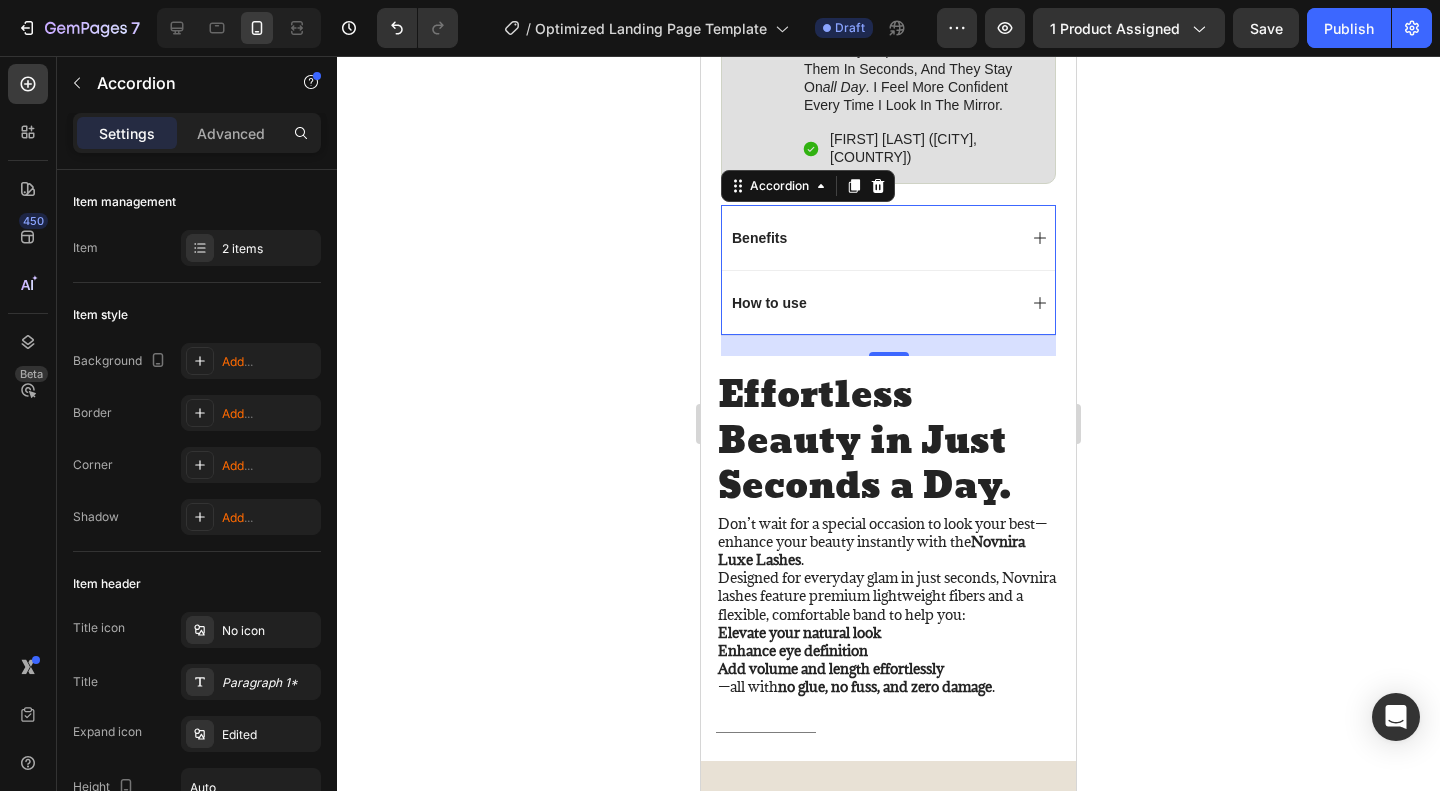 click on "How to use" at bounding box center (872, 303) 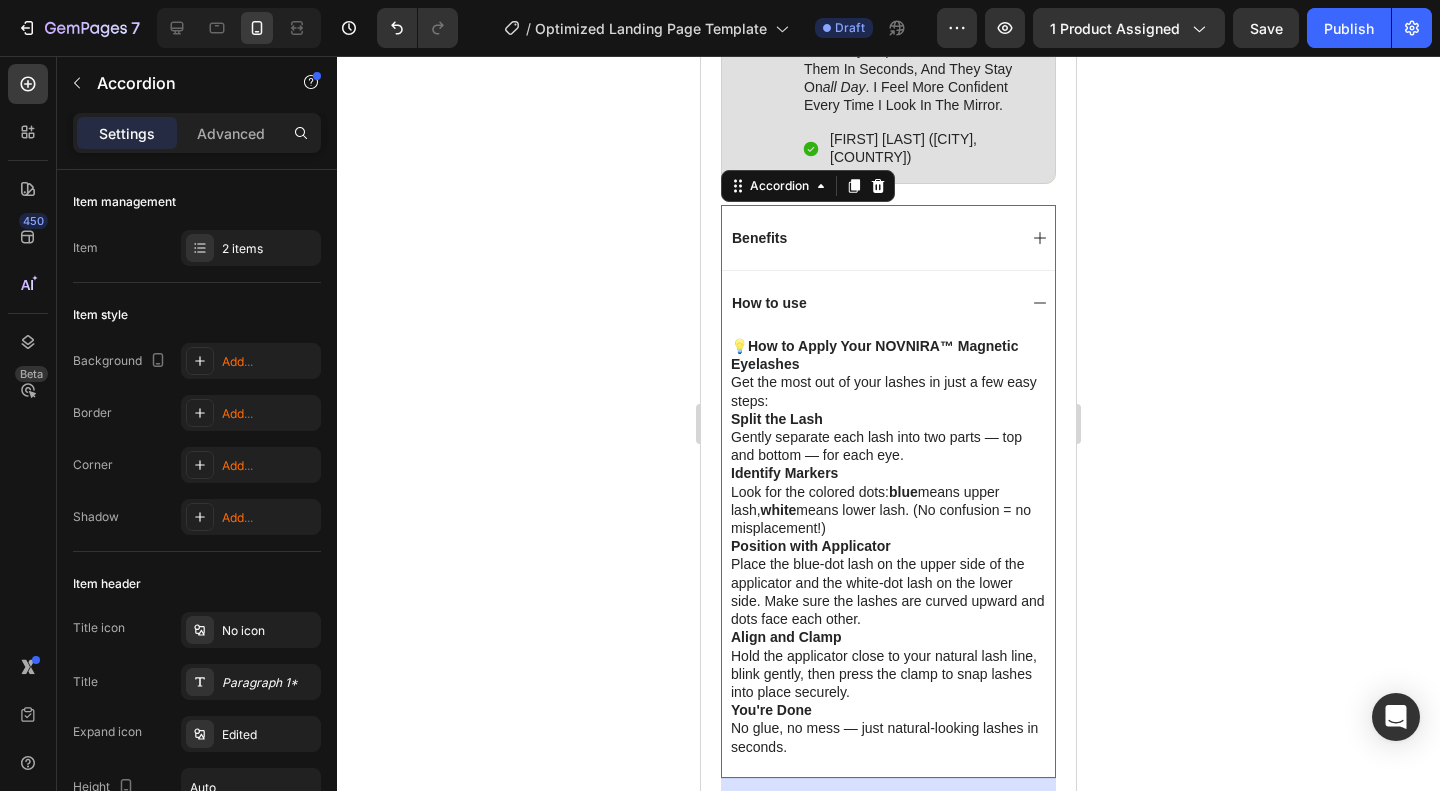 click on "How to use" at bounding box center [872, 303] 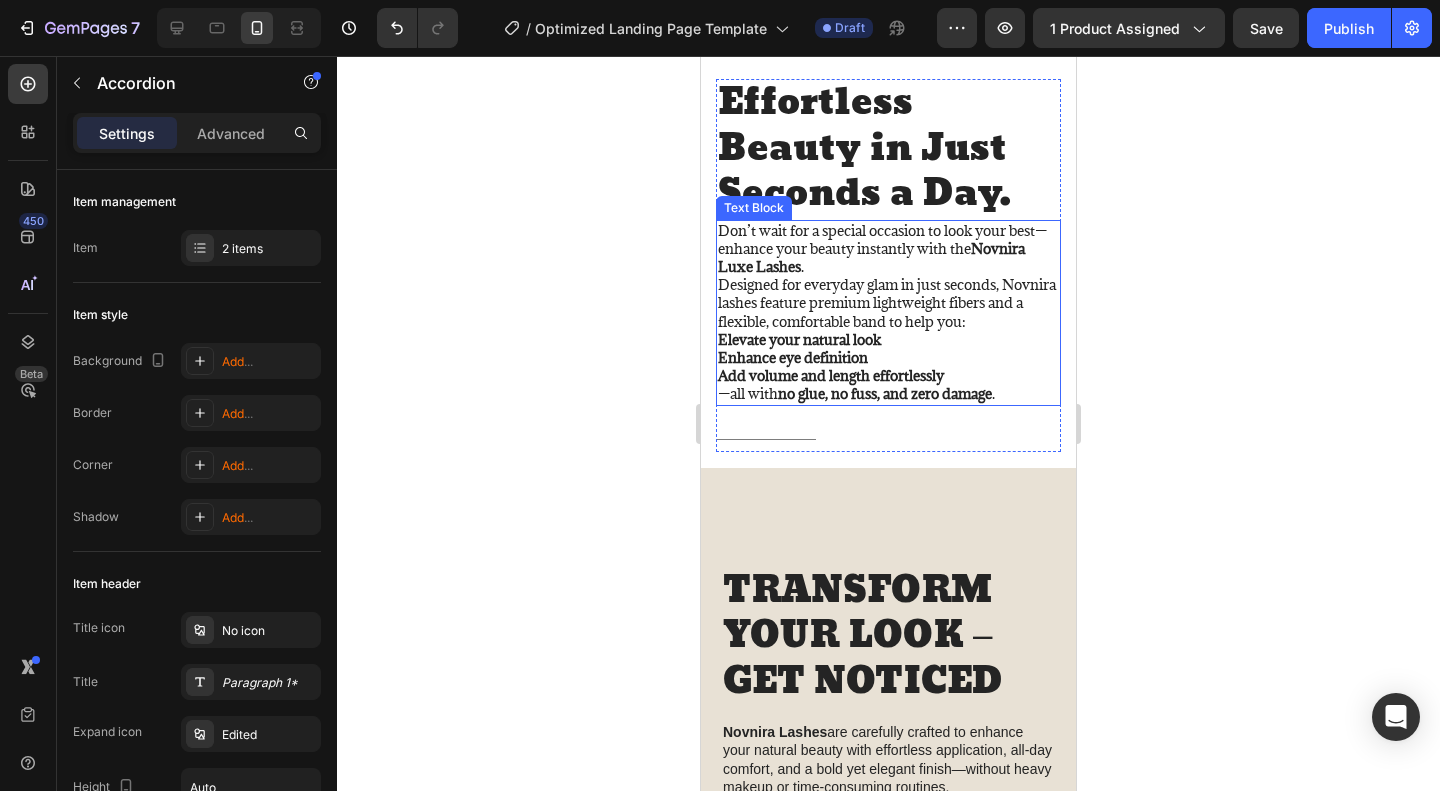 scroll, scrollTop: 1700, scrollLeft: 0, axis: vertical 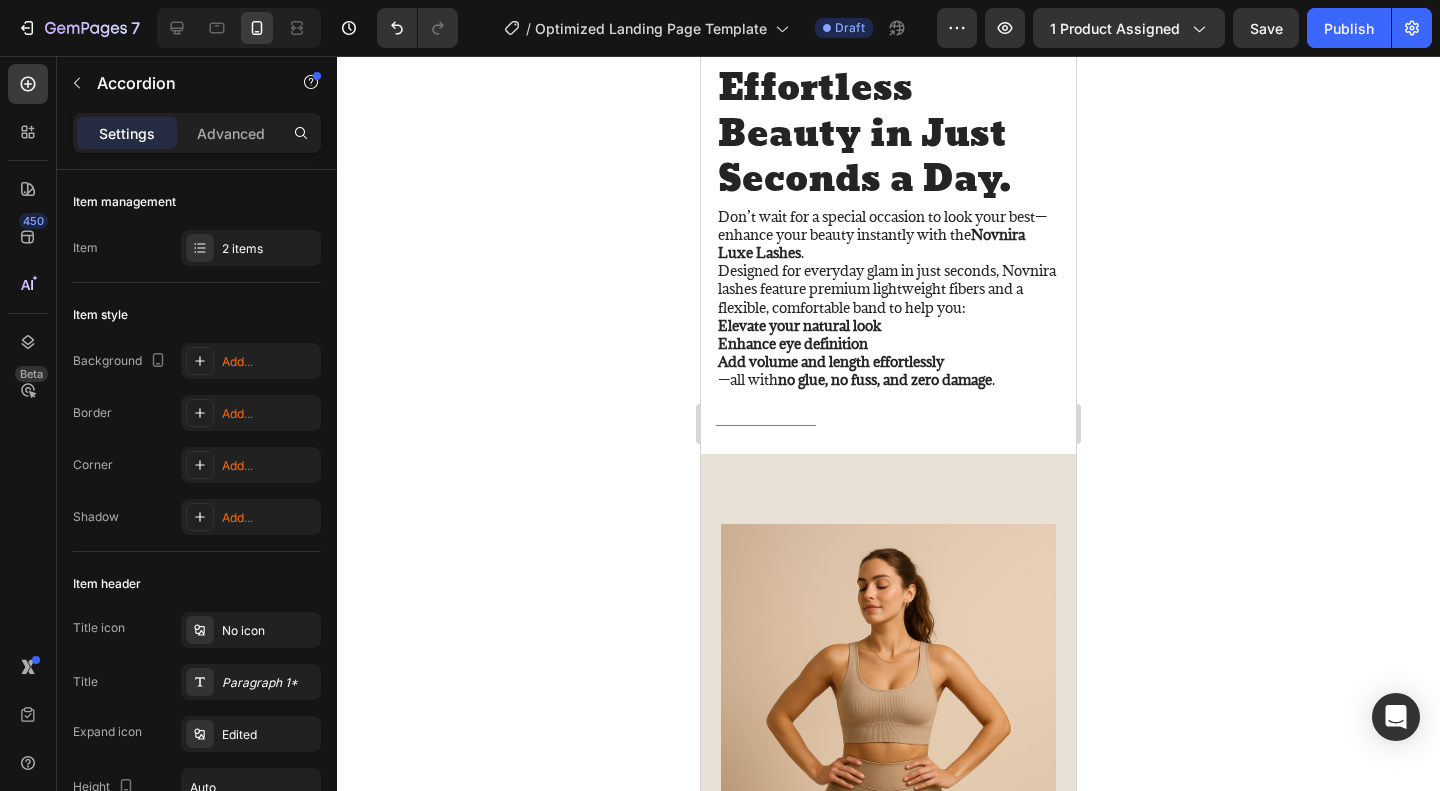 click 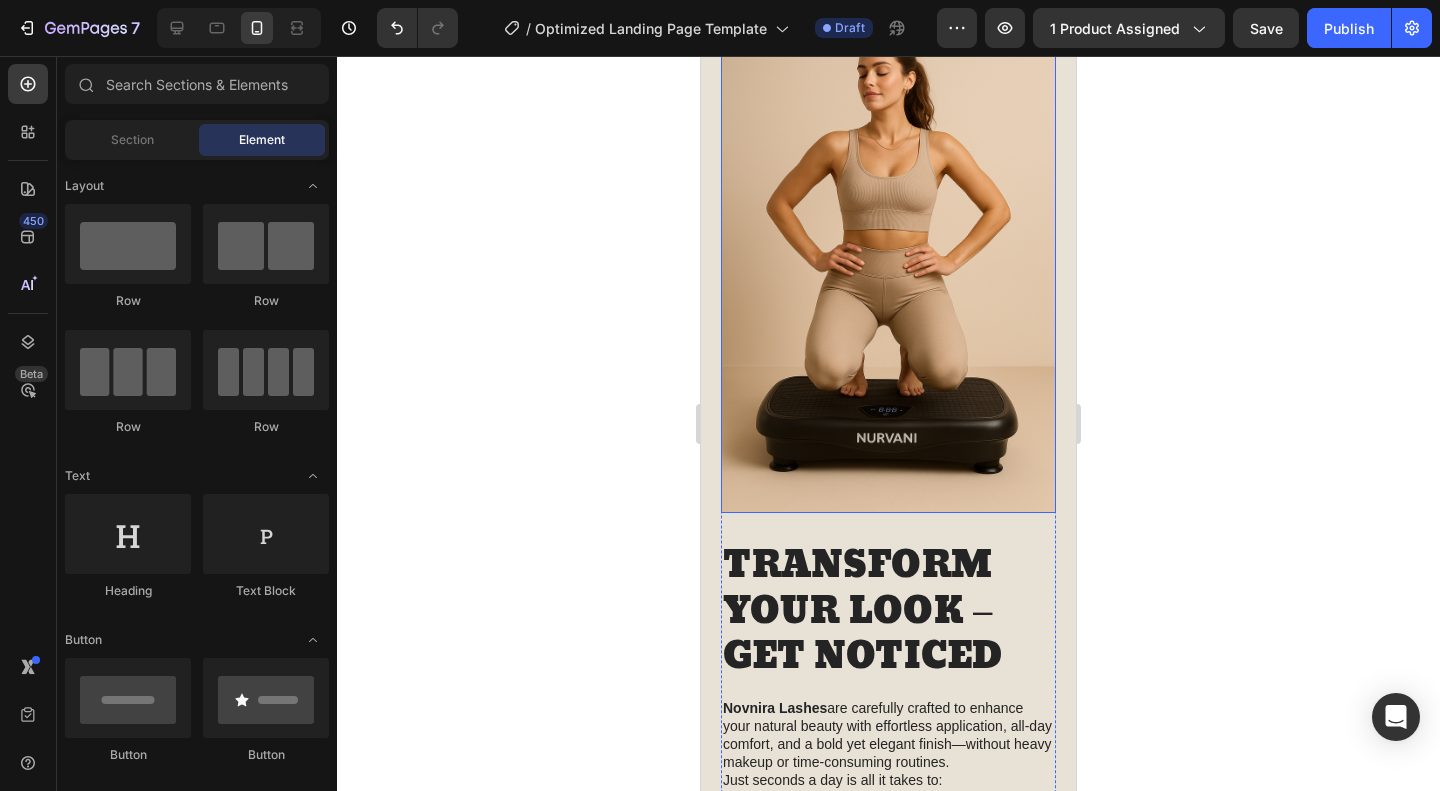 scroll, scrollTop: 2200, scrollLeft: 0, axis: vertical 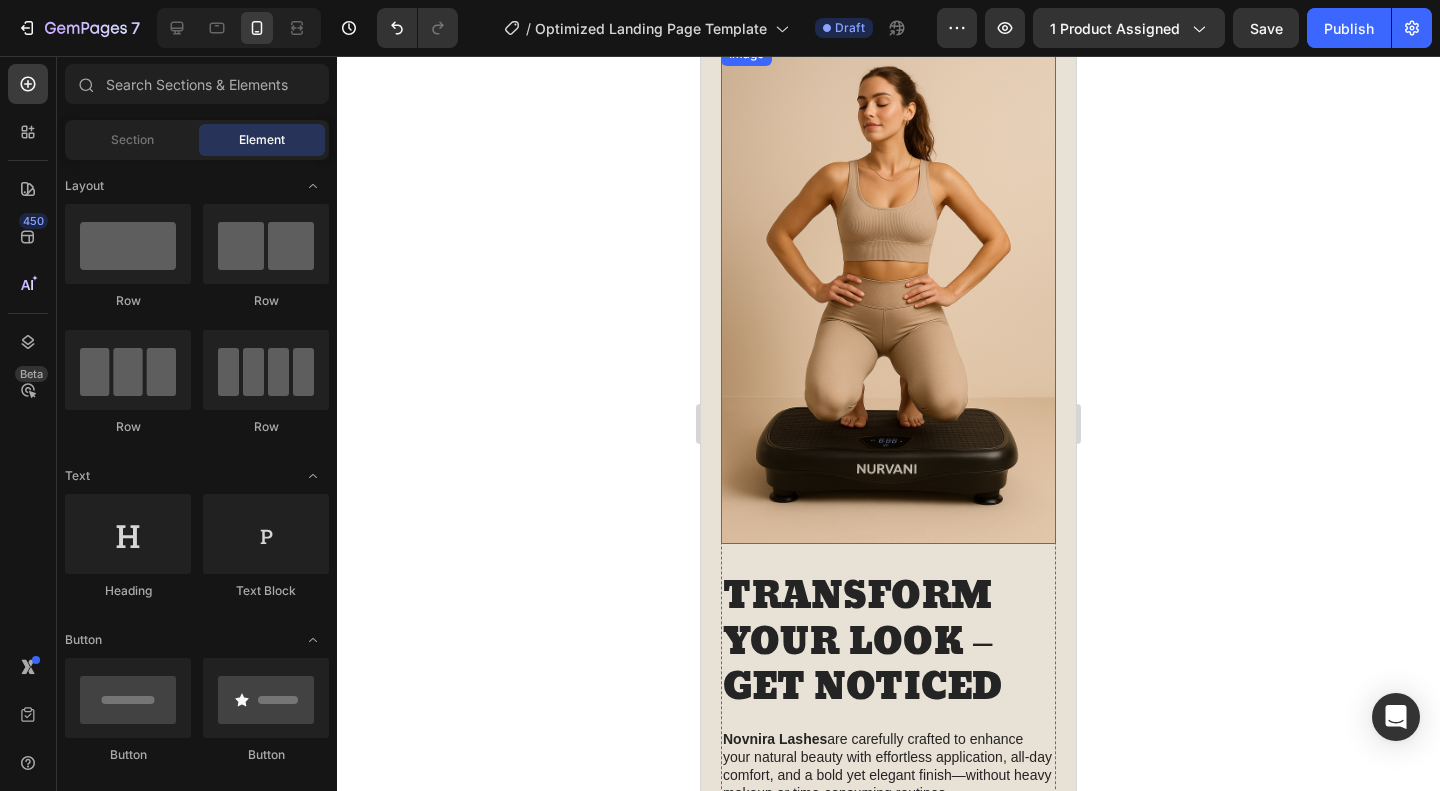 click at bounding box center (888, 293) 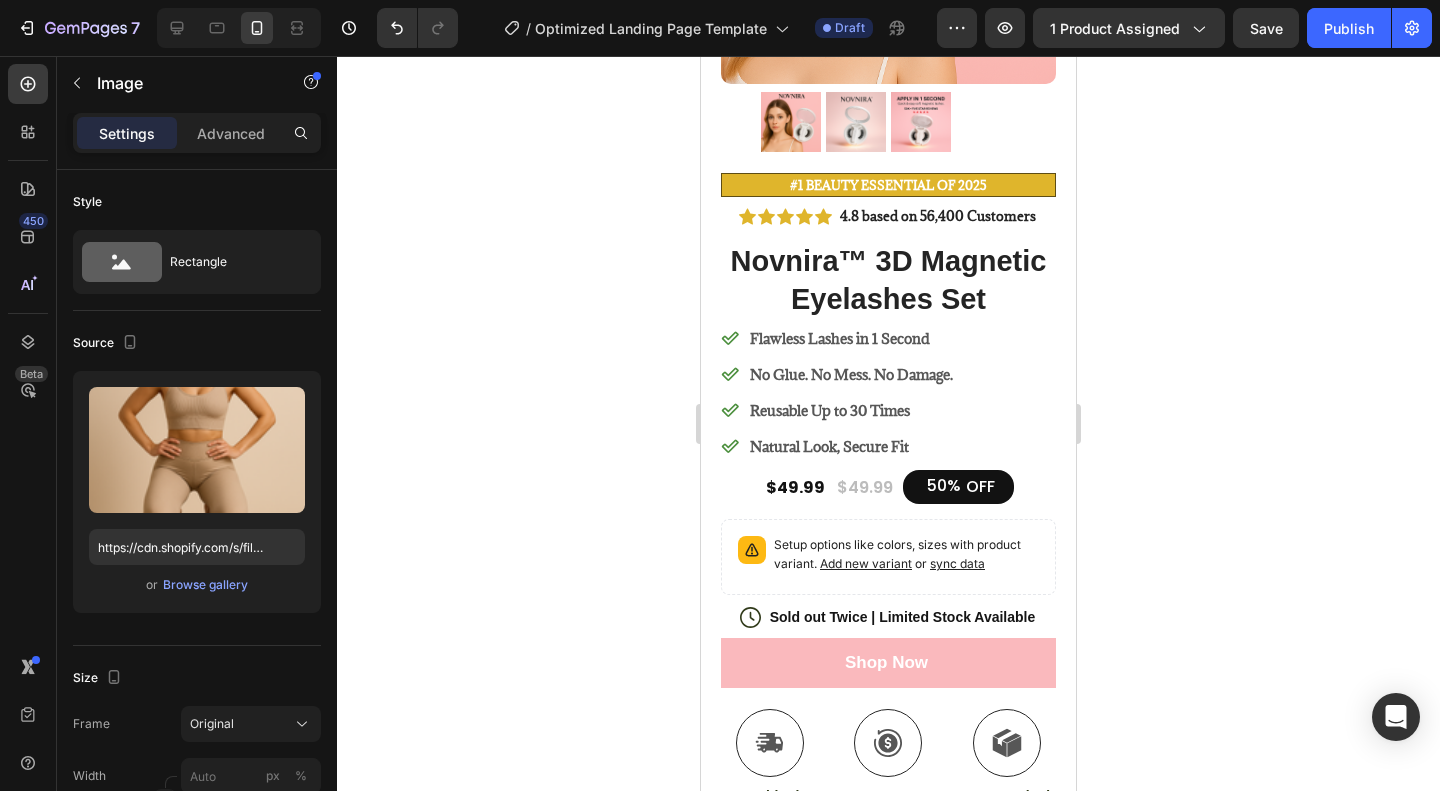 scroll, scrollTop: 0, scrollLeft: 0, axis: both 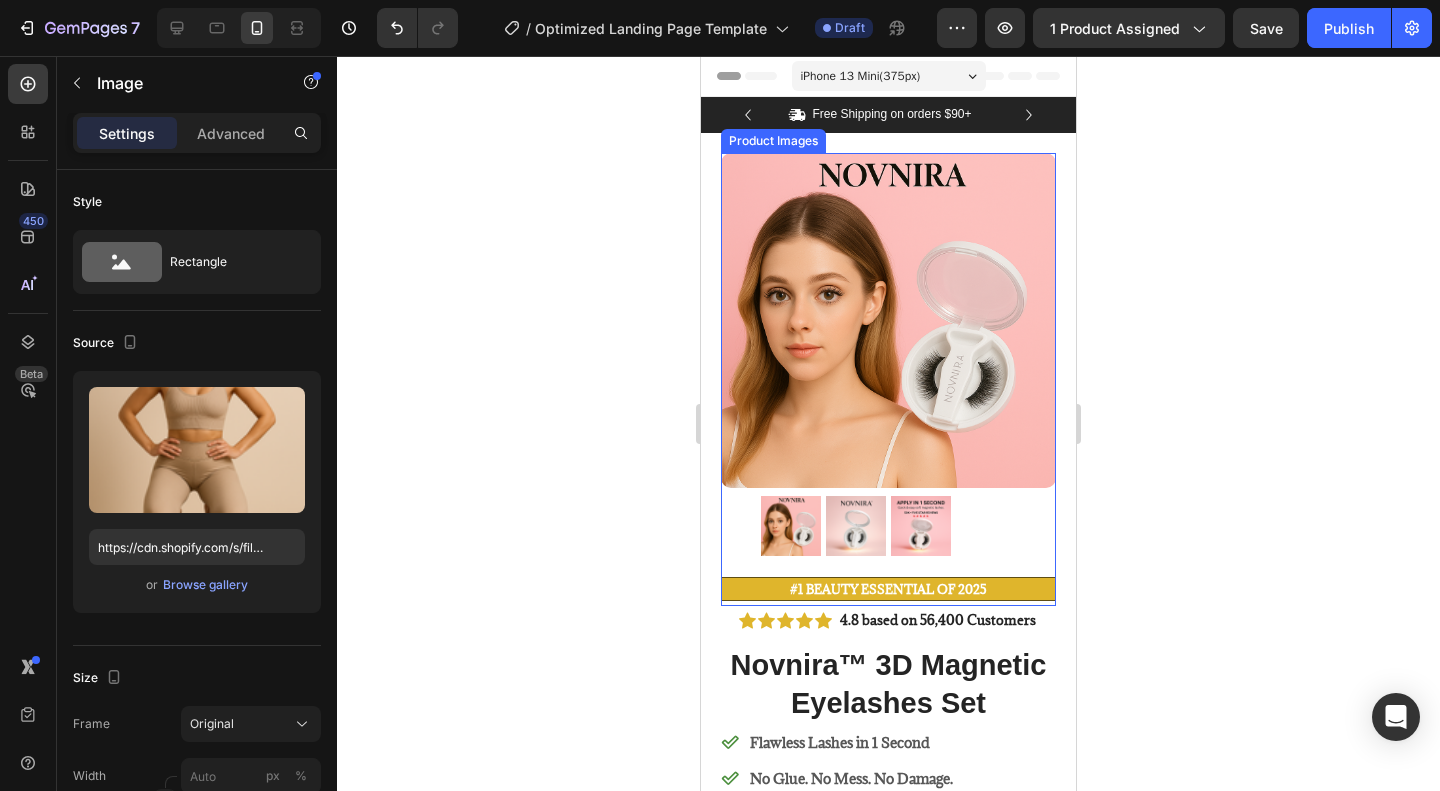 click at bounding box center (921, 526) 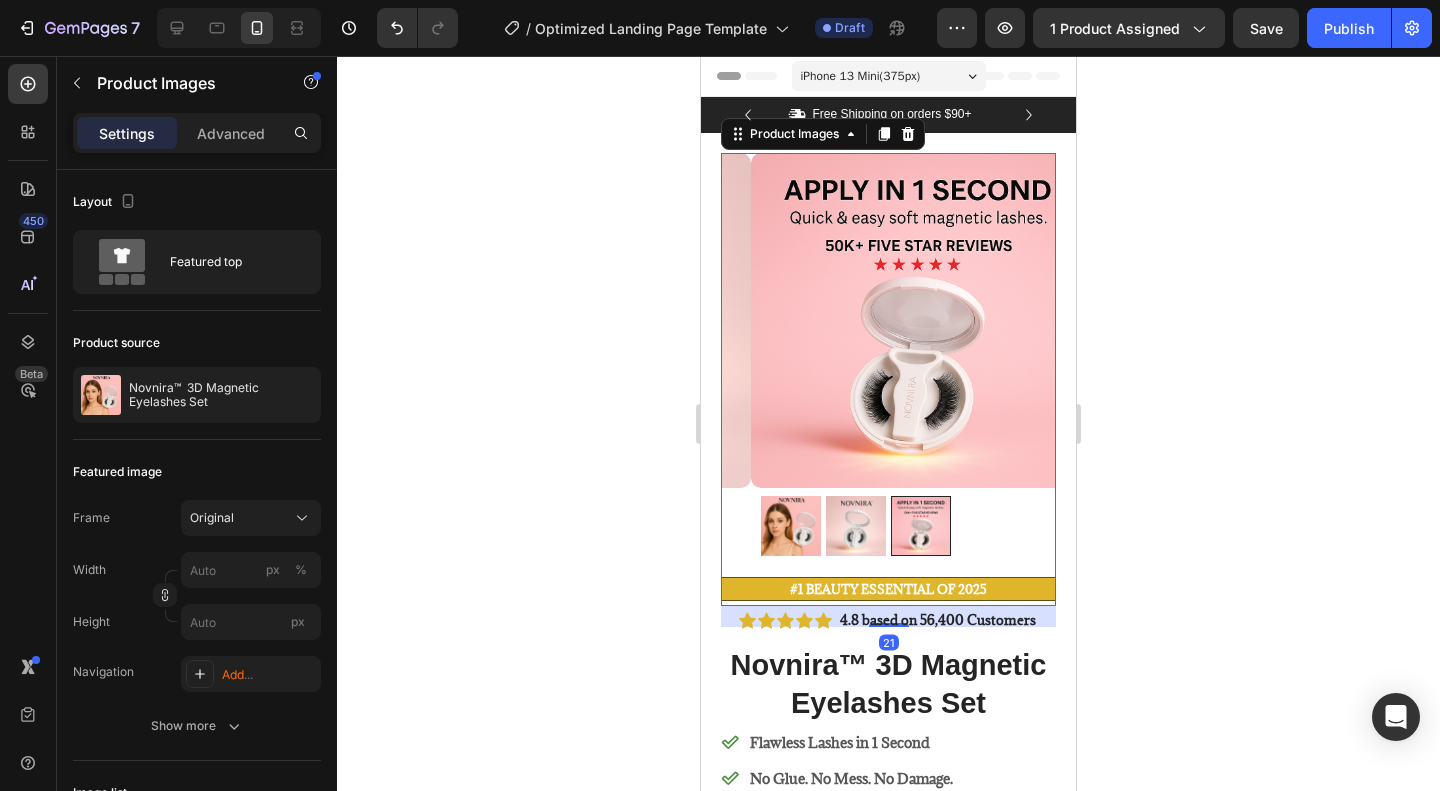 click at bounding box center [856, 526] 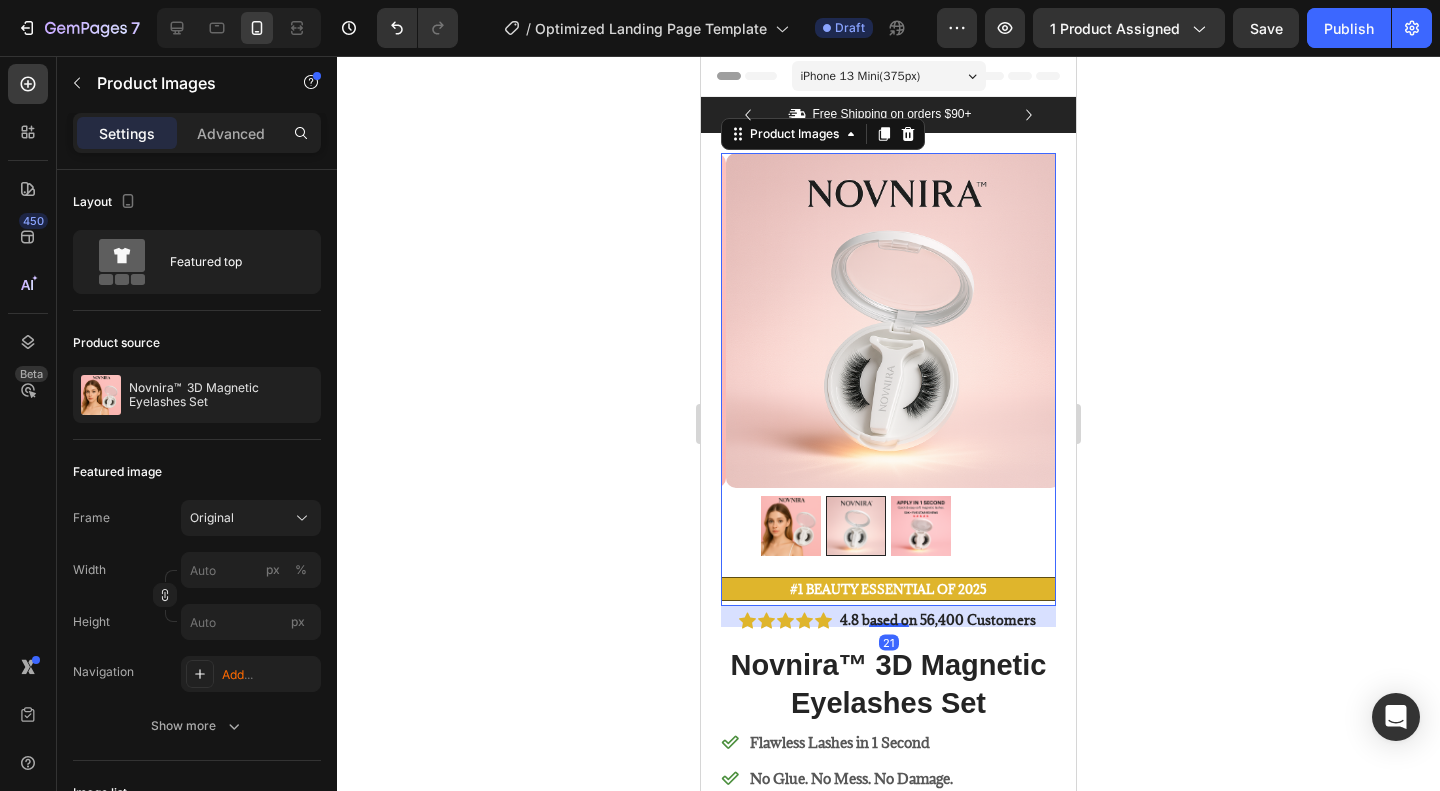 click at bounding box center (791, 526) 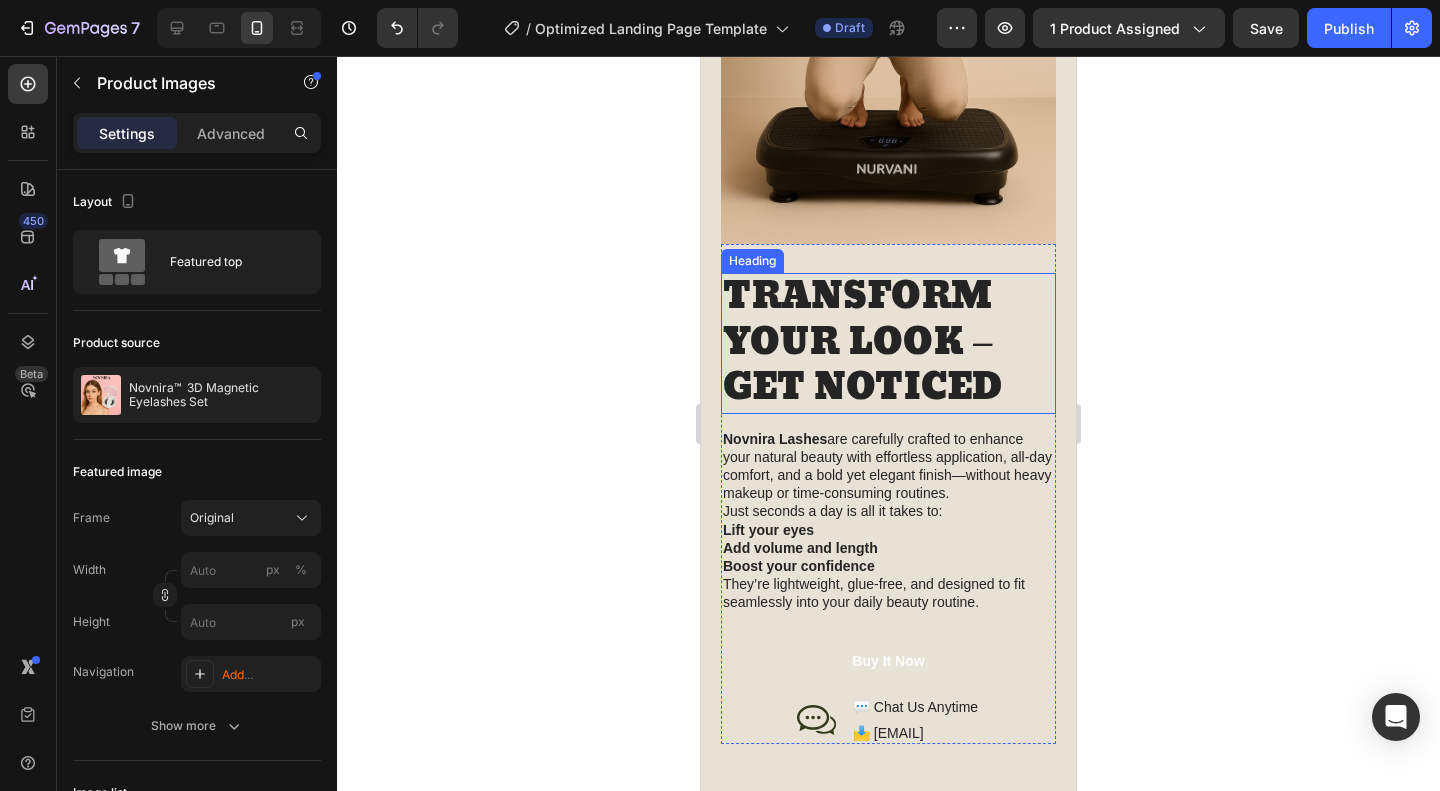 scroll, scrollTop: 2700, scrollLeft: 0, axis: vertical 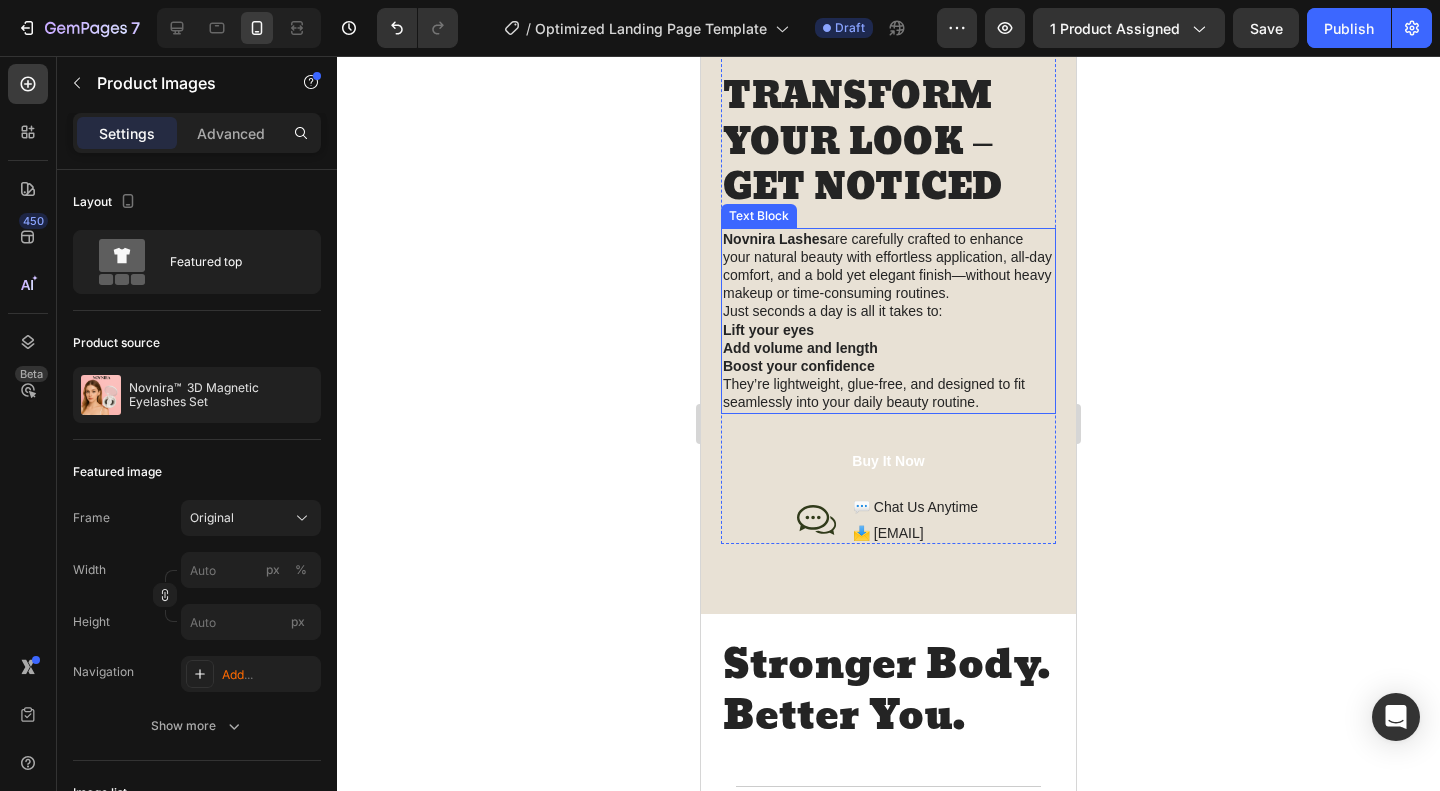 click on "They’re lightweight, glue-free, and designed to fit seamlessly into your daily beauty routine." at bounding box center (888, 393) 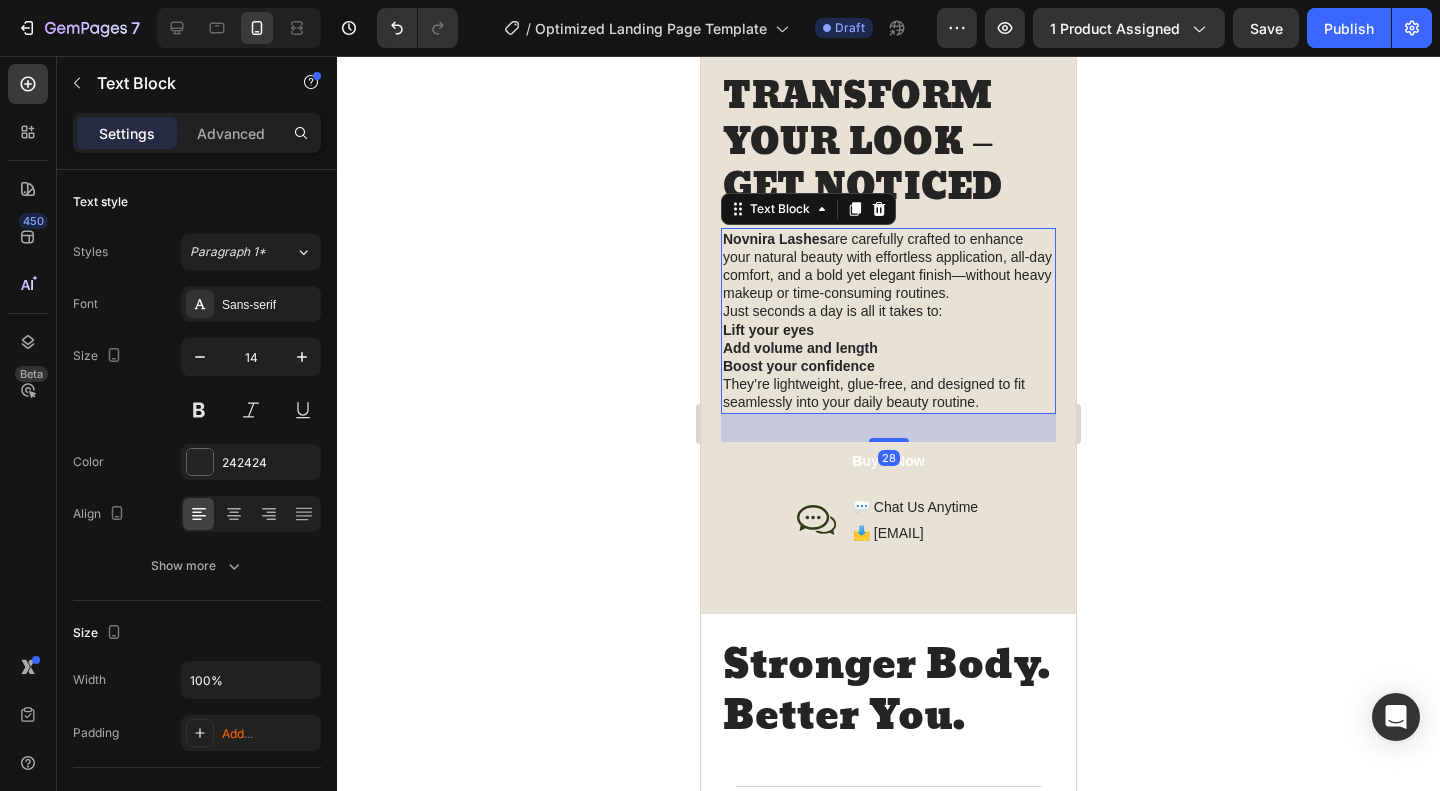 click on "They’re lightweight, glue-free, and designed to fit seamlessly into your daily beauty routine." at bounding box center [888, 393] 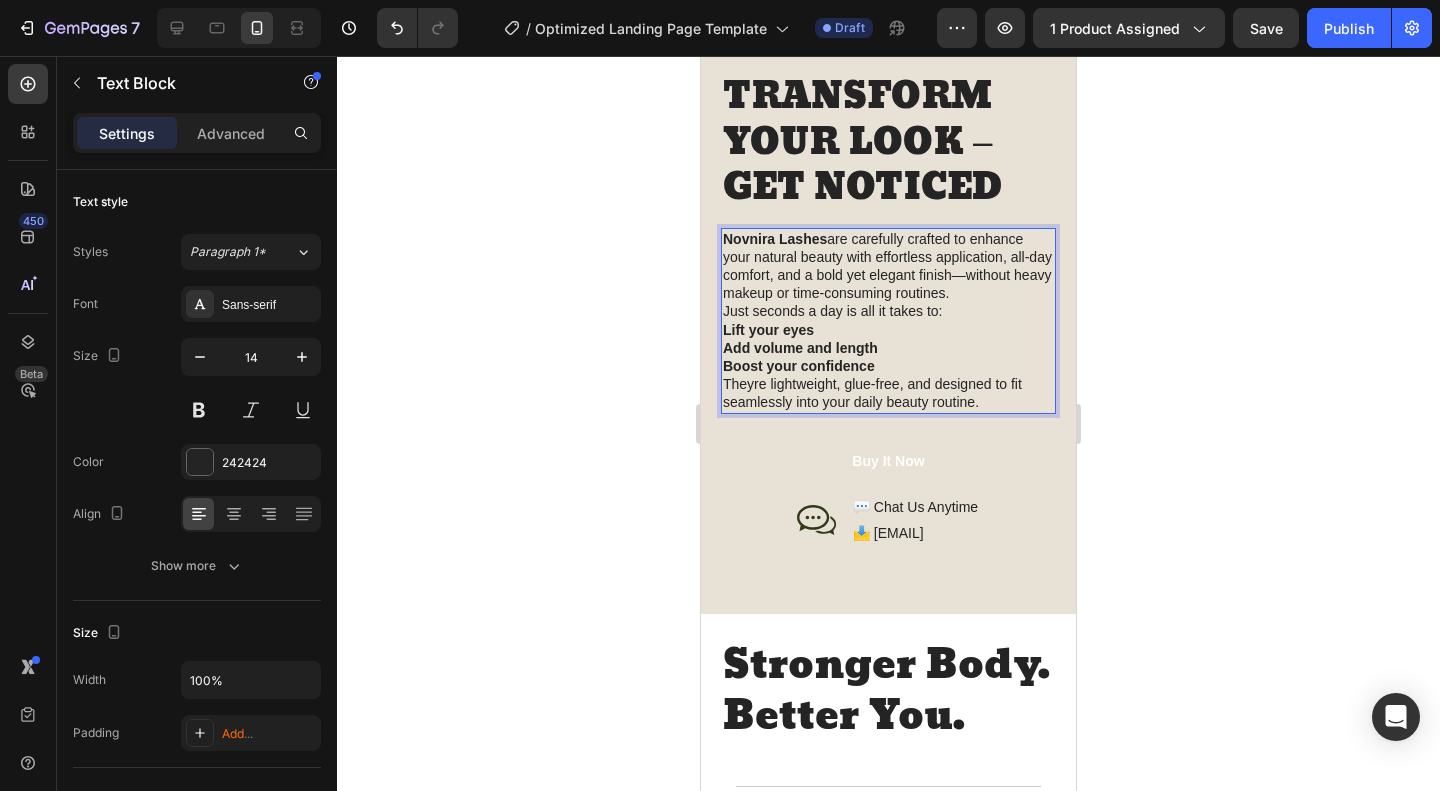 type 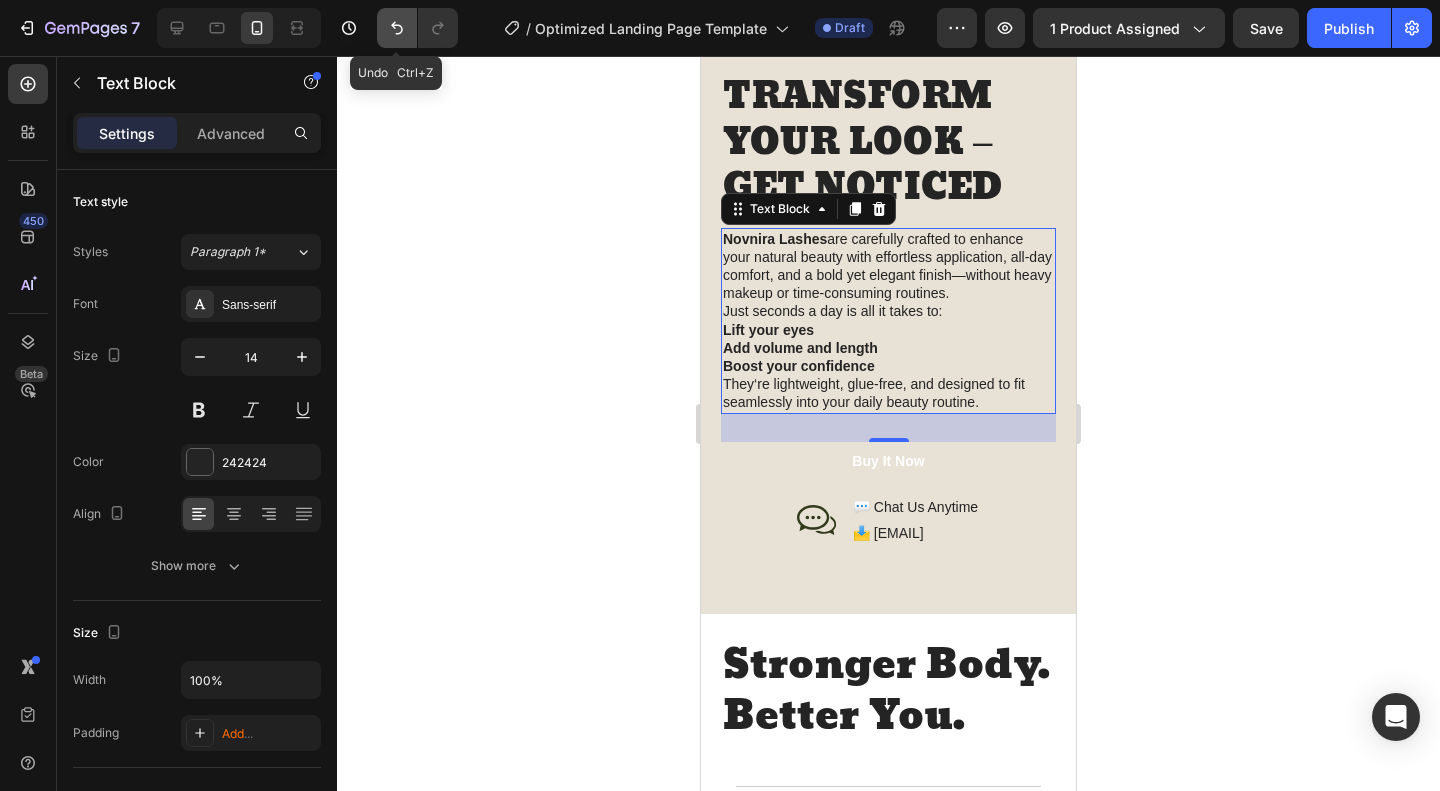 click 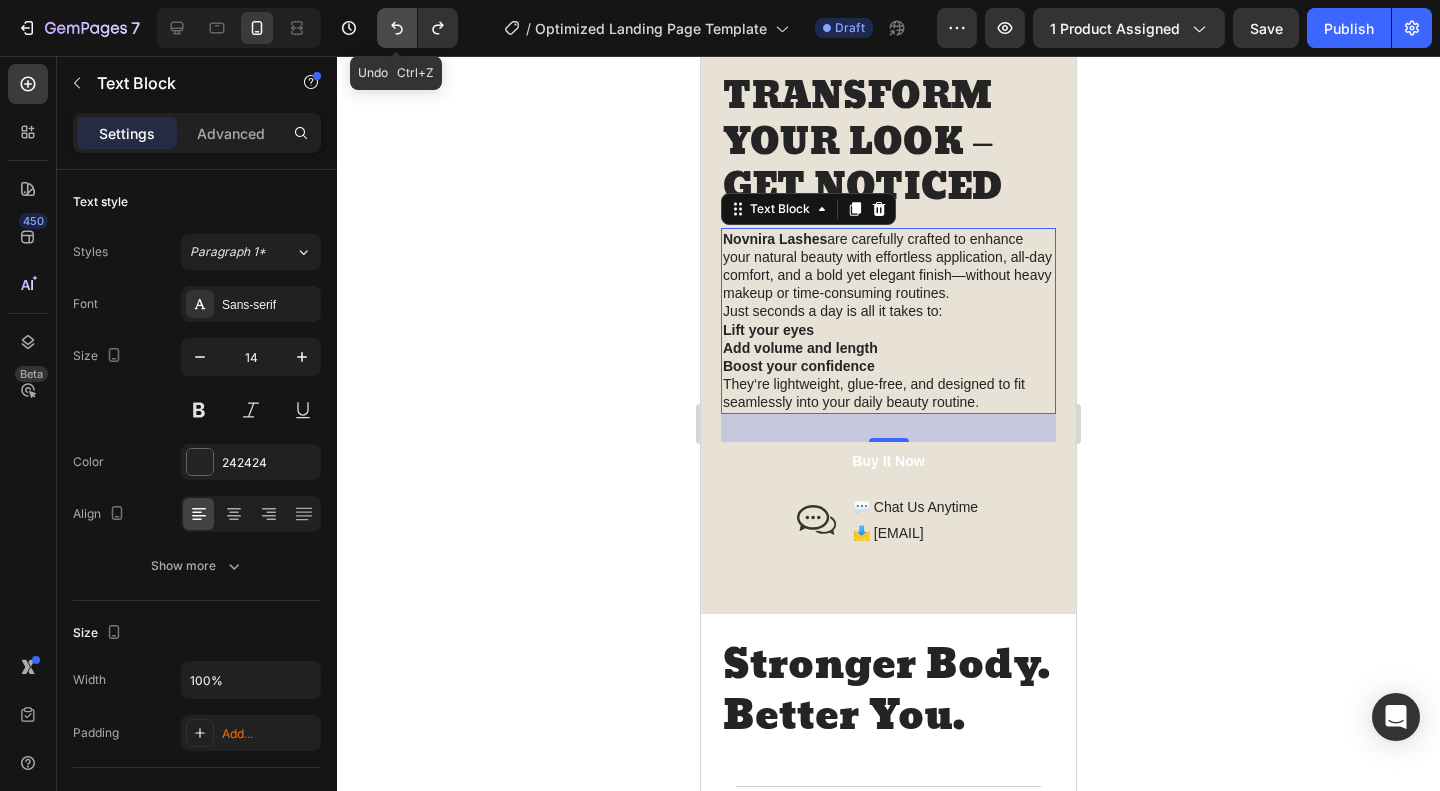click 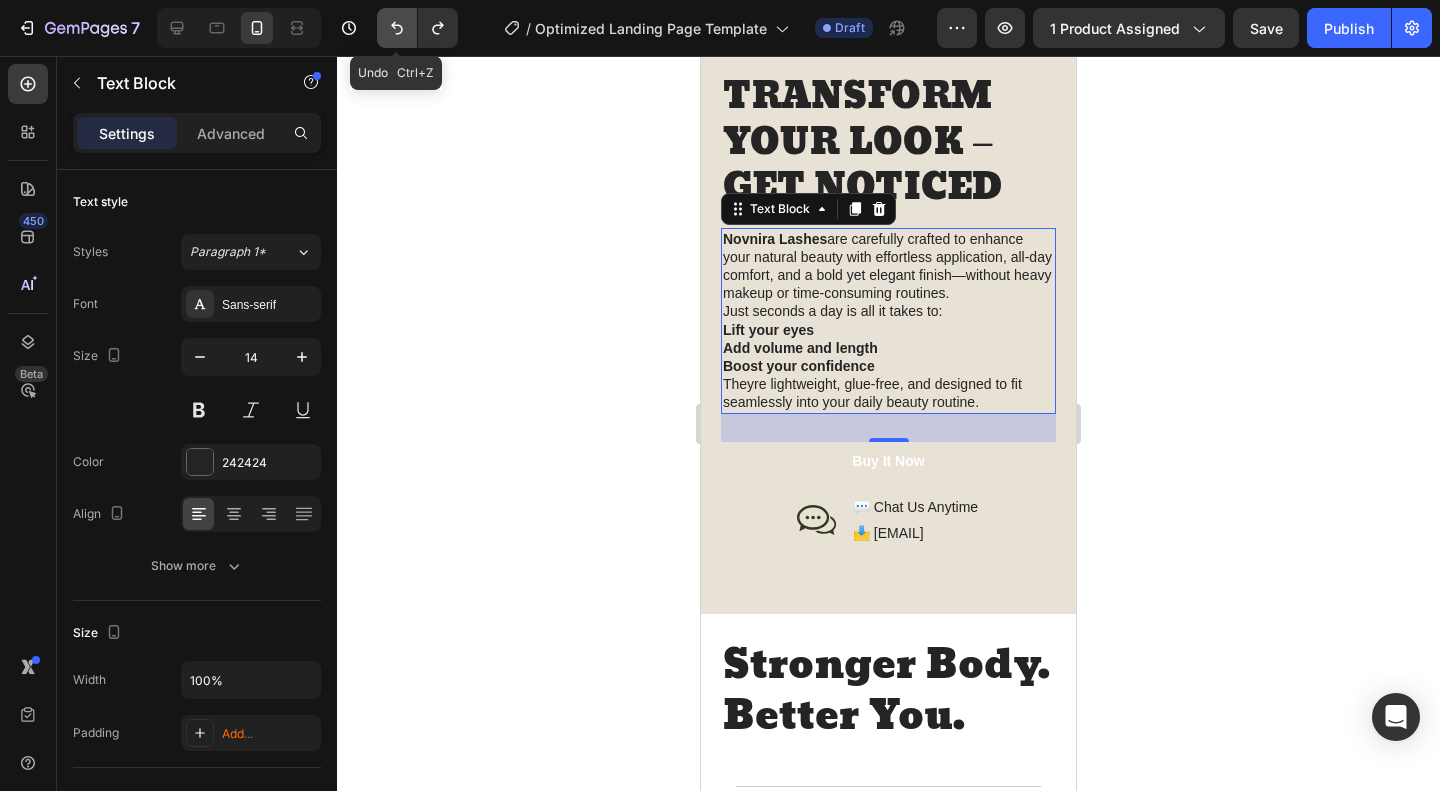 click 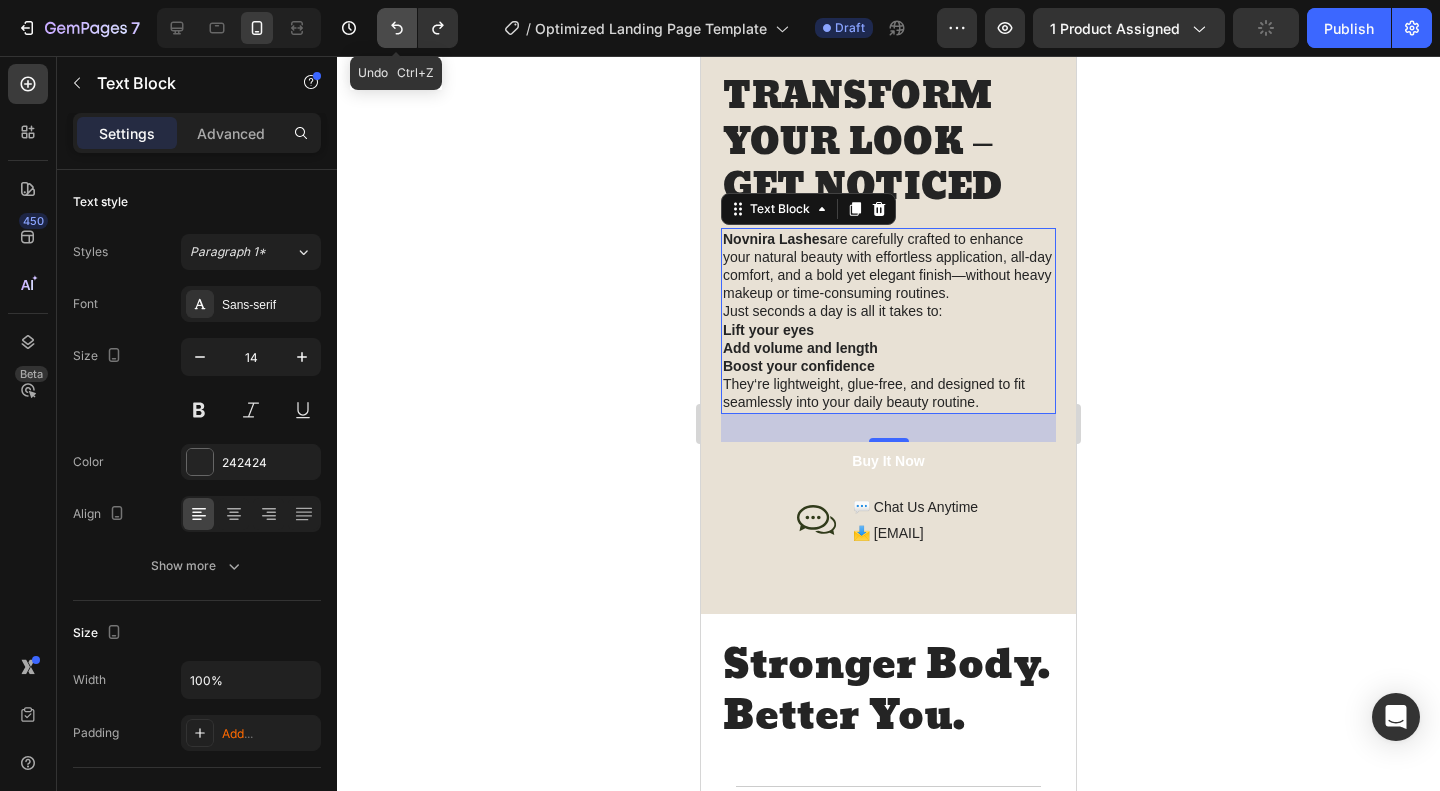 click 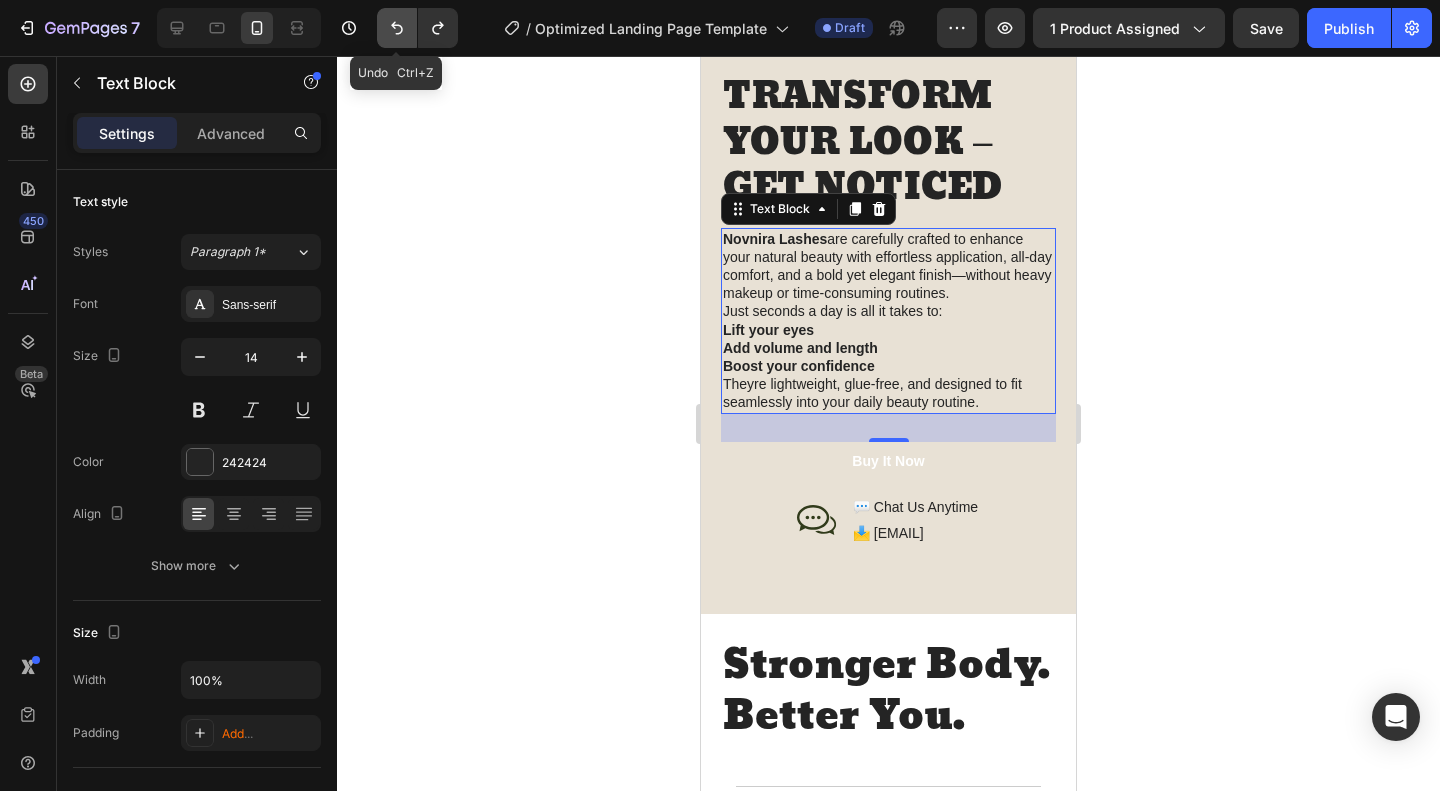 click 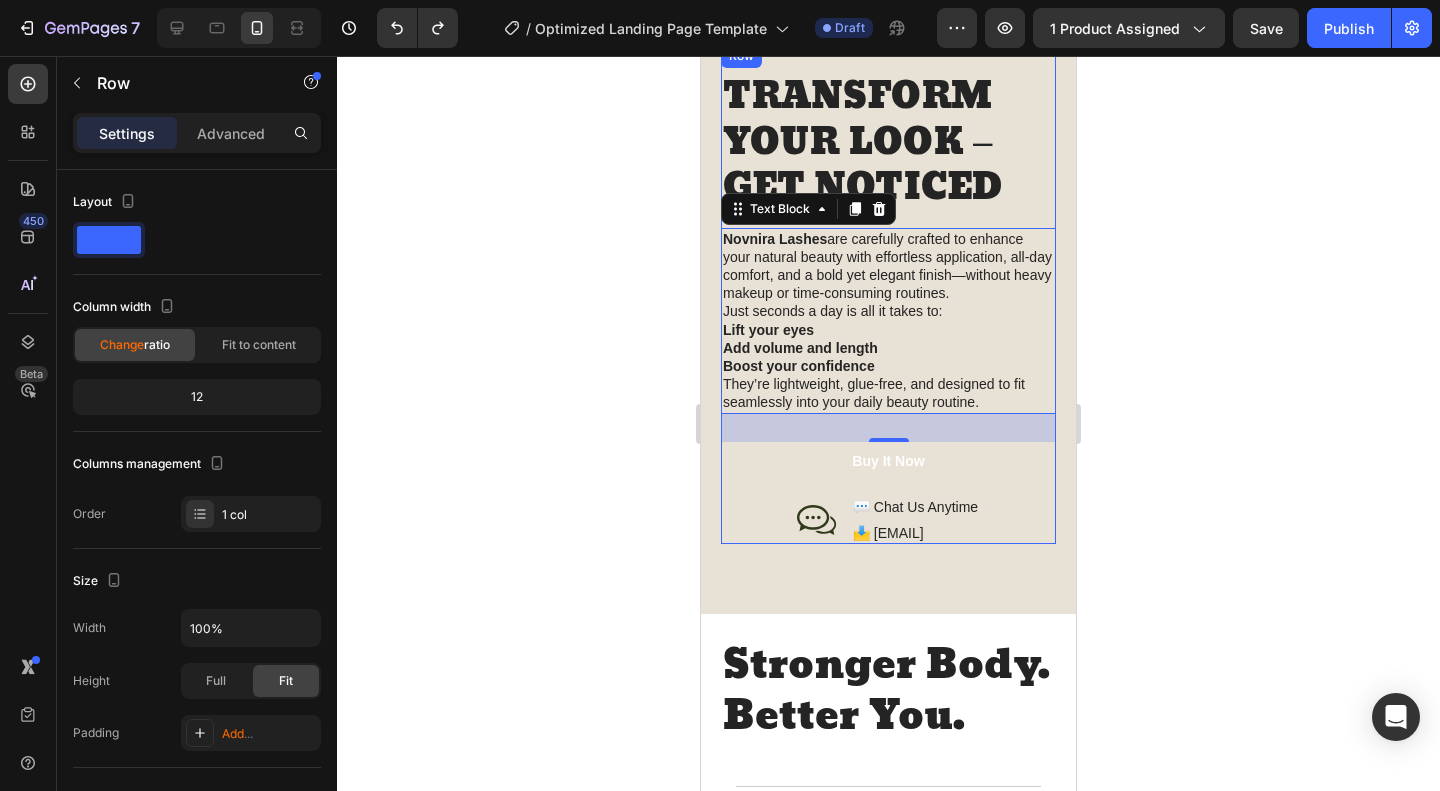 click on "TRANSFORM YOUR LOOK – GET NOTICED Heading Novnira Lashes are carefully crafted to enhance your natural beauty with effortless application, all-day comfort, and a bold yet elegant finish—without heavy makeup or time-consuming routines. Just seconds a day is all it takes to: Lift your eyes Add volume and length Boost your confidence They’re lightweight, glue-free, and designed to fit seamlessly into your daily beauty routine. Text Block 28 Buy It Now Button 0 Icon 💬 Chat Us Anytime Text Block 📩 [EMAIL] Text Block Row Row" at bounding box center (888, 294) 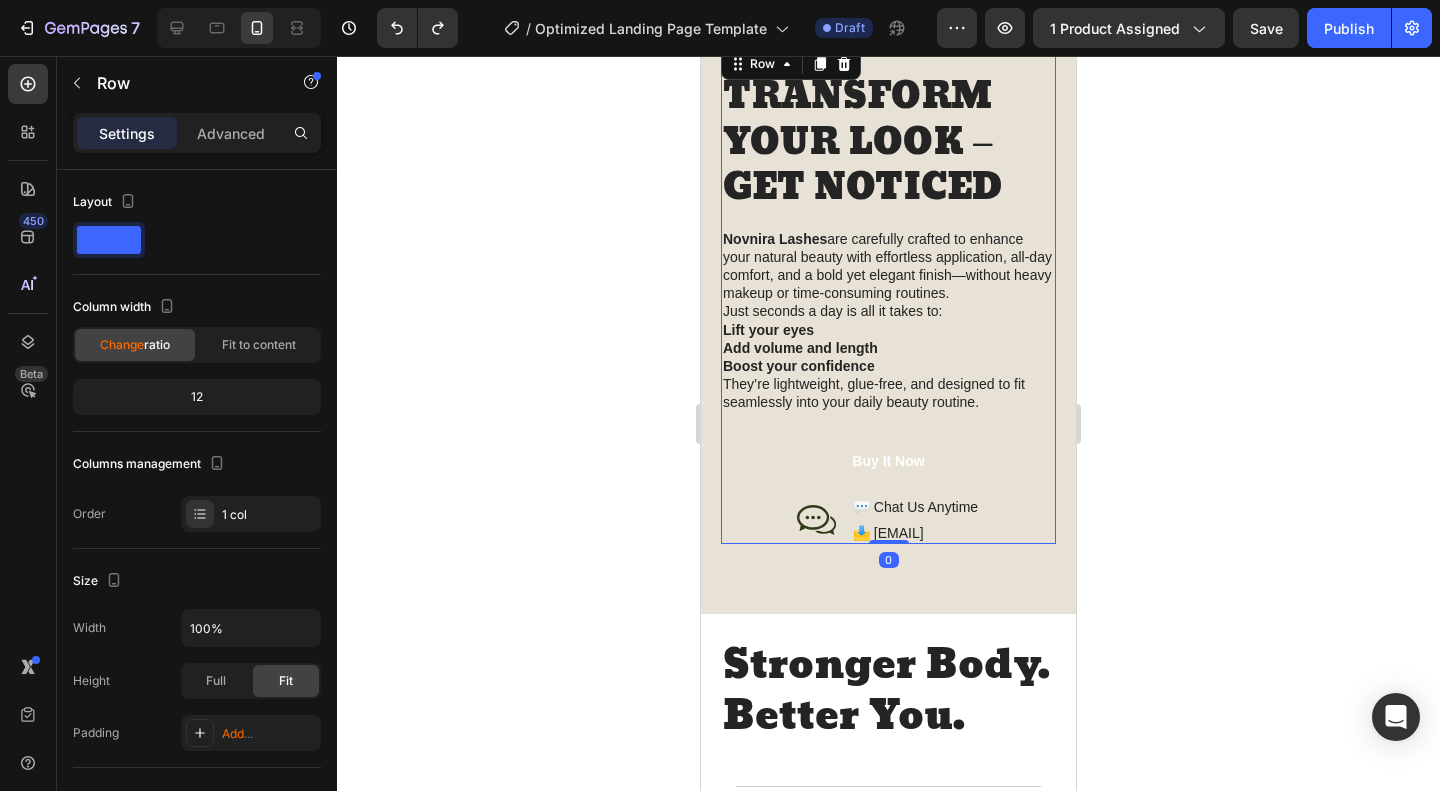 click 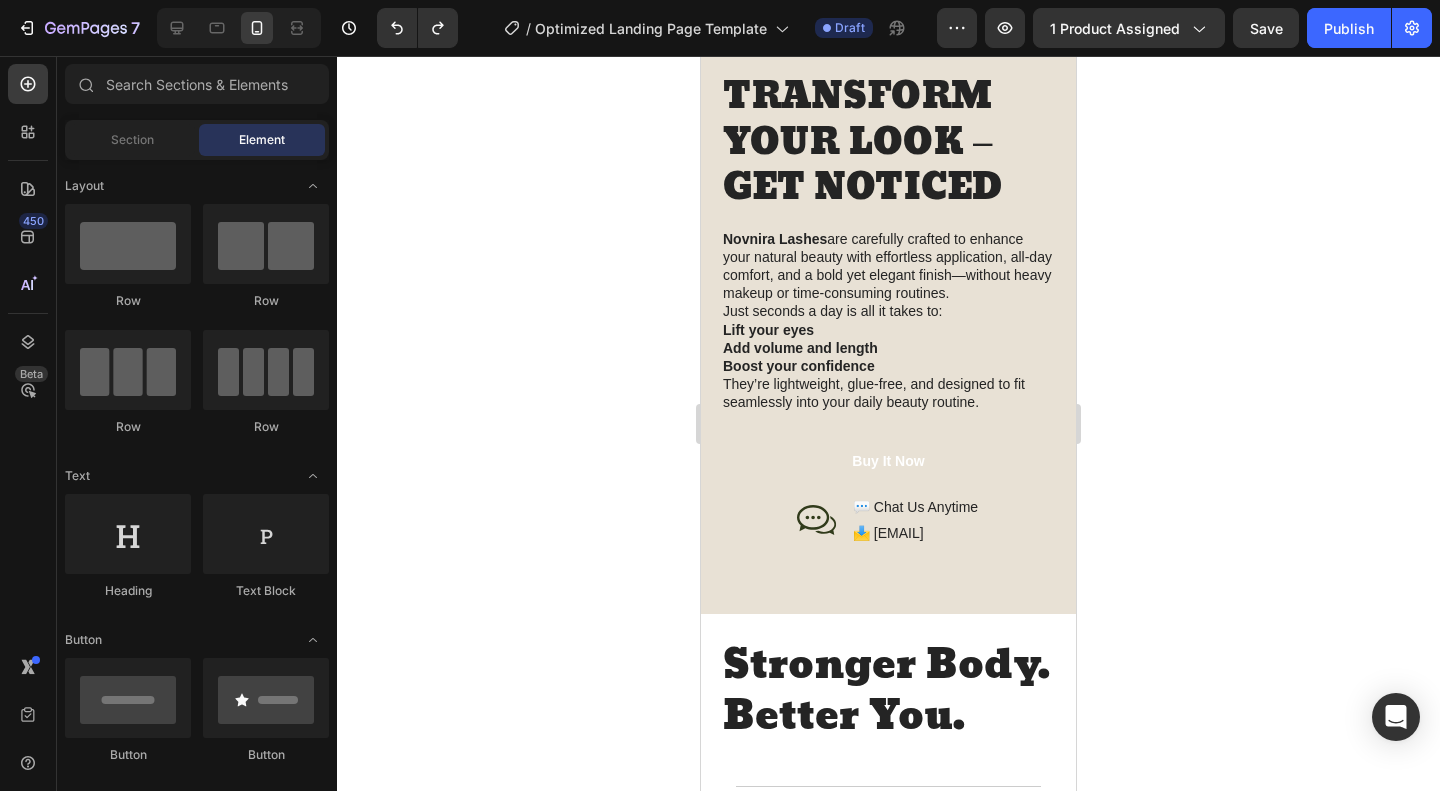 click 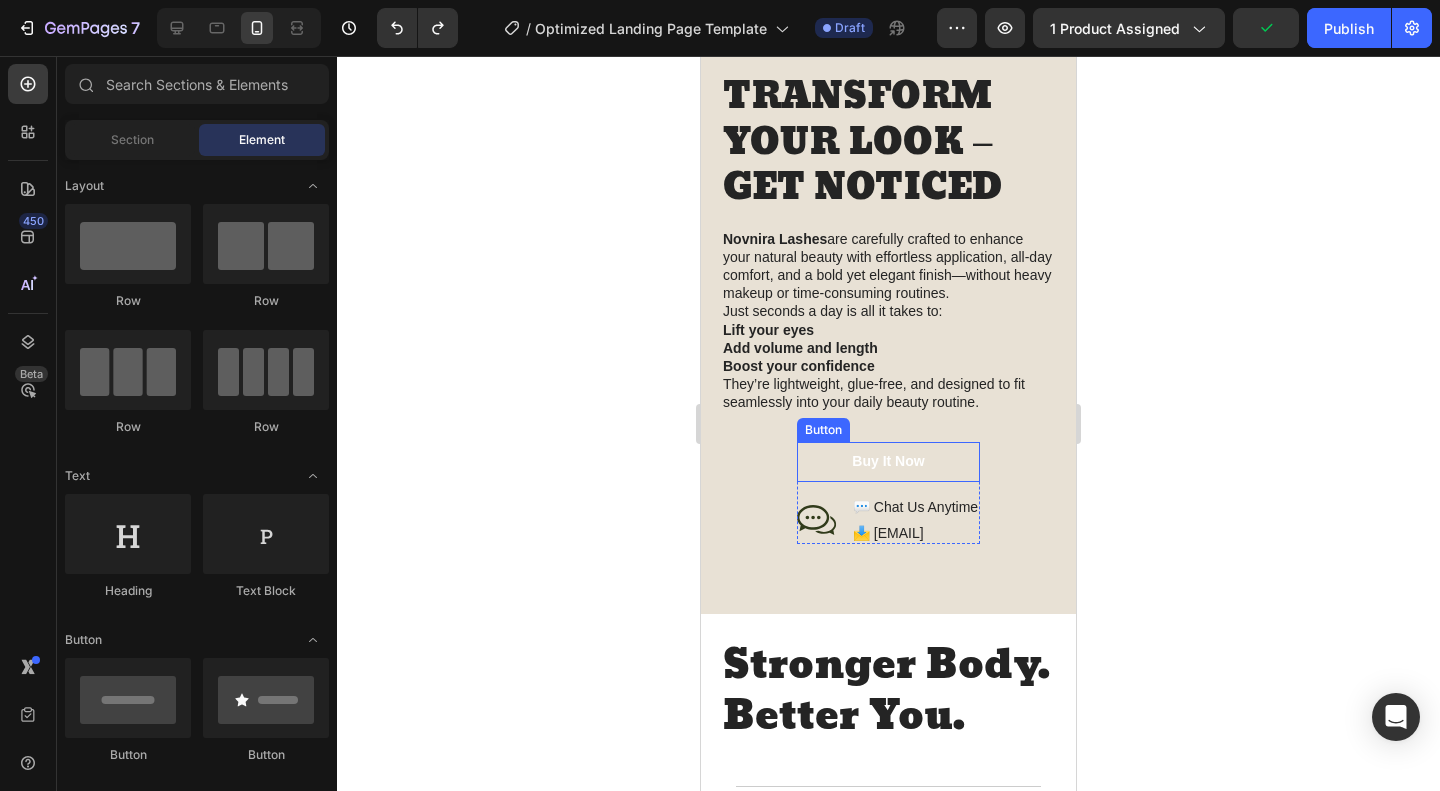 click on "Buy It Now" at bounding box center [888, 462] 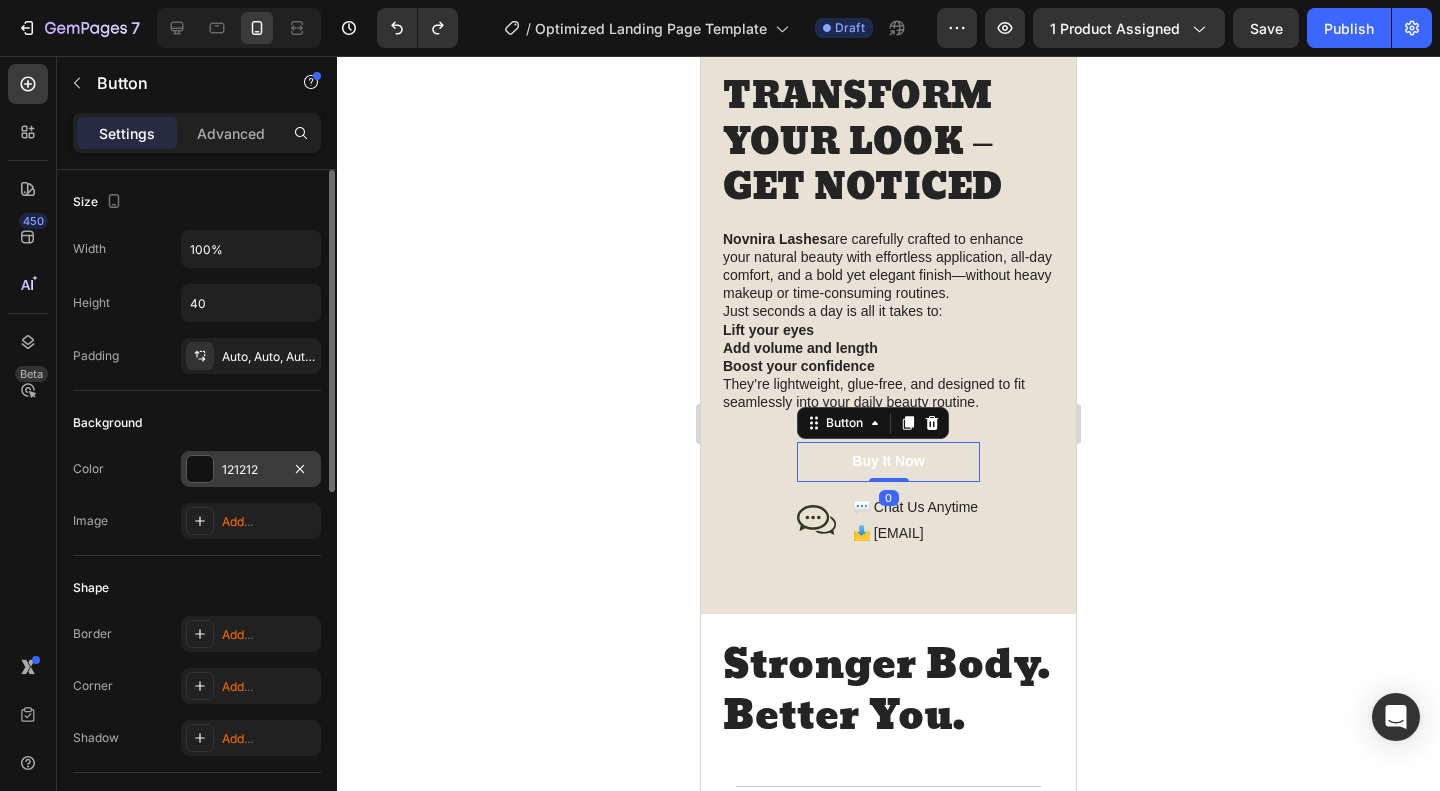 click on "121212" at bounding box center (251, 469) 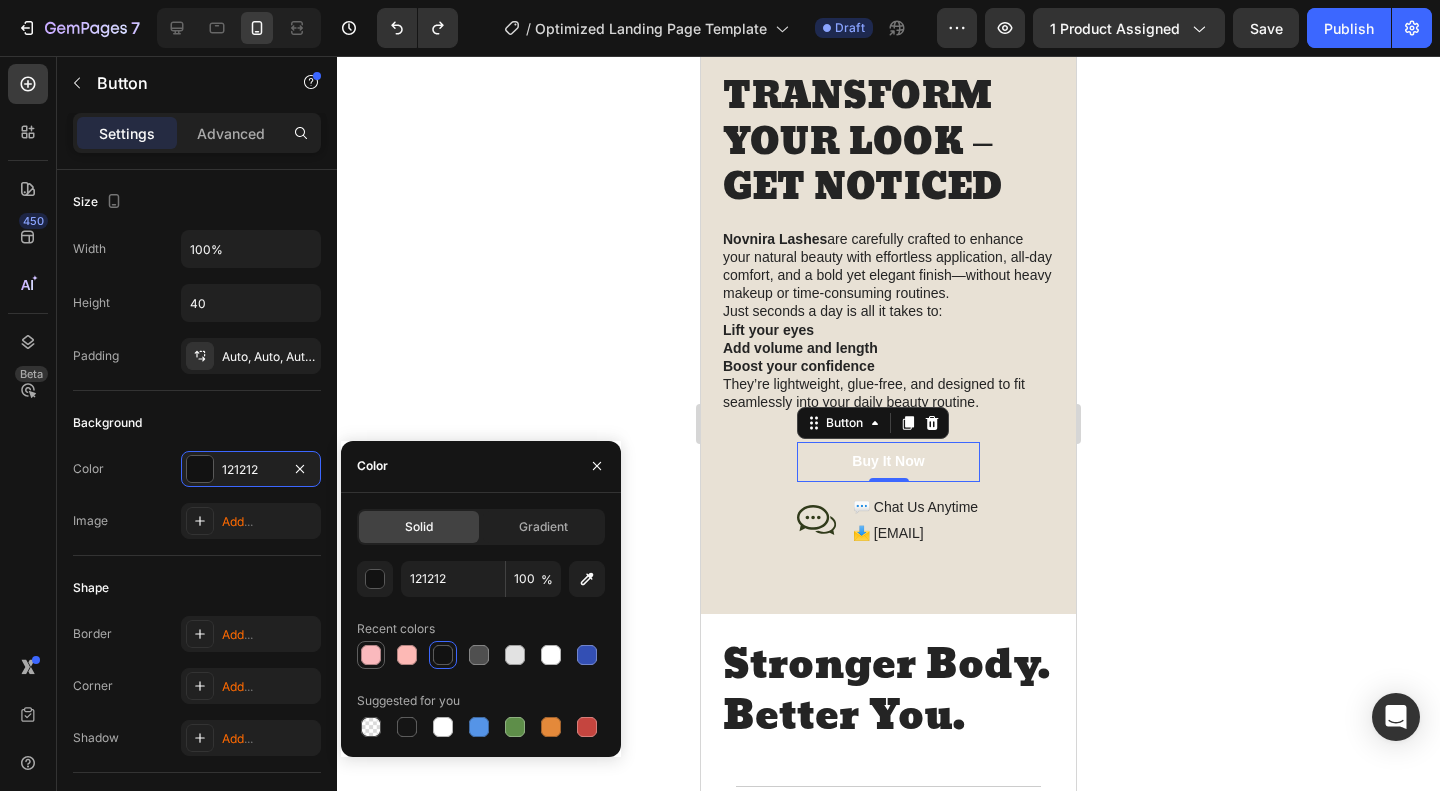 click at bounding box center [371, 655] 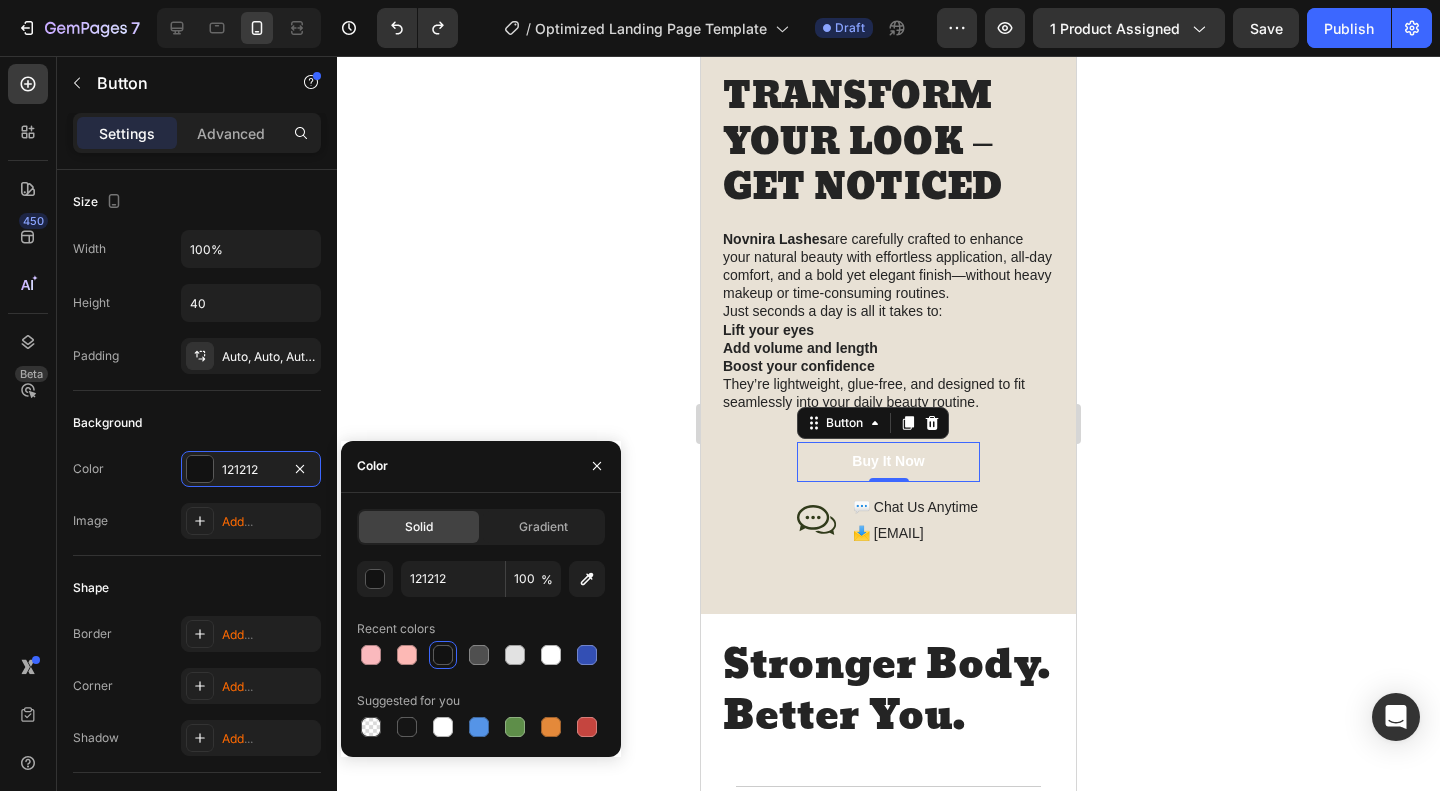 type on "FAB9BD" 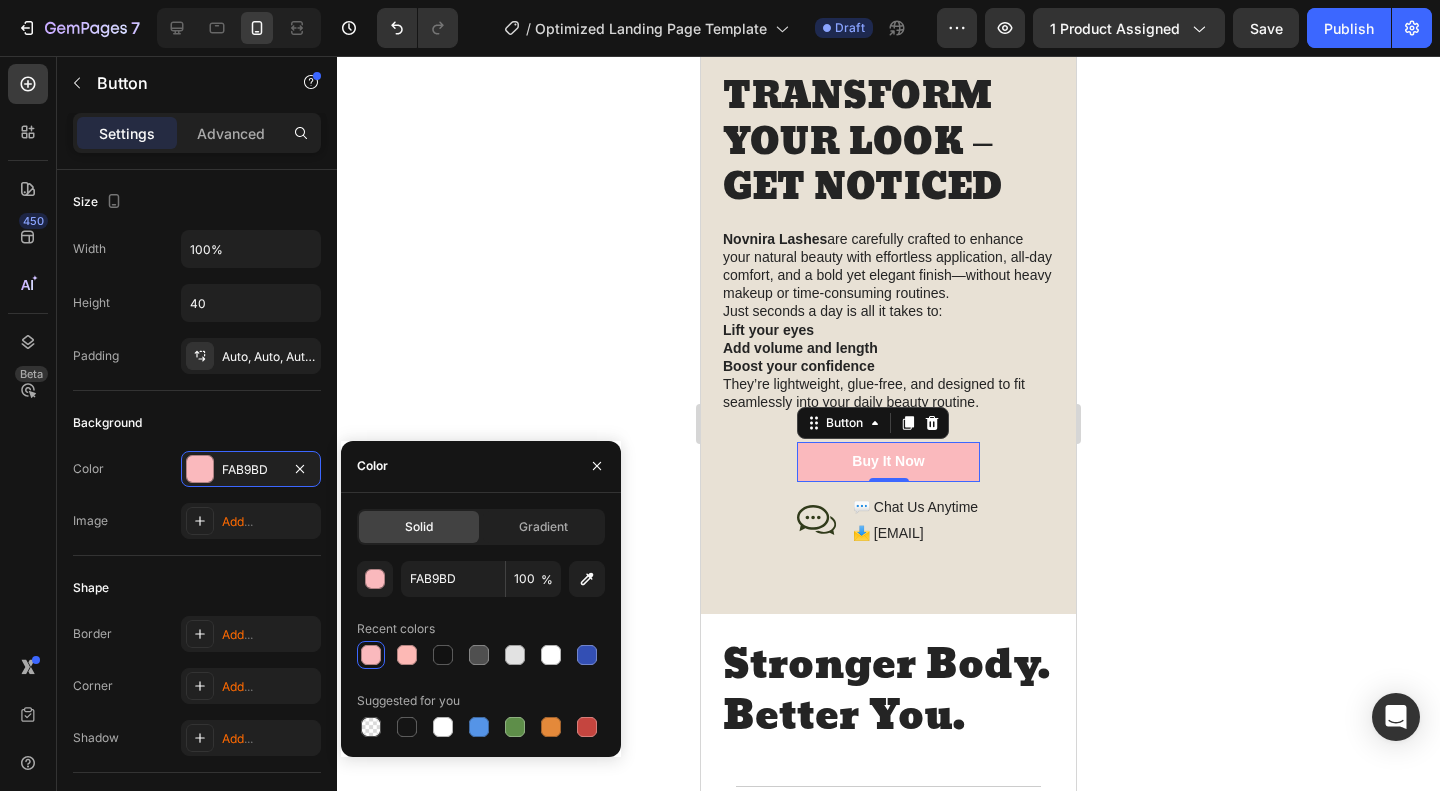 click 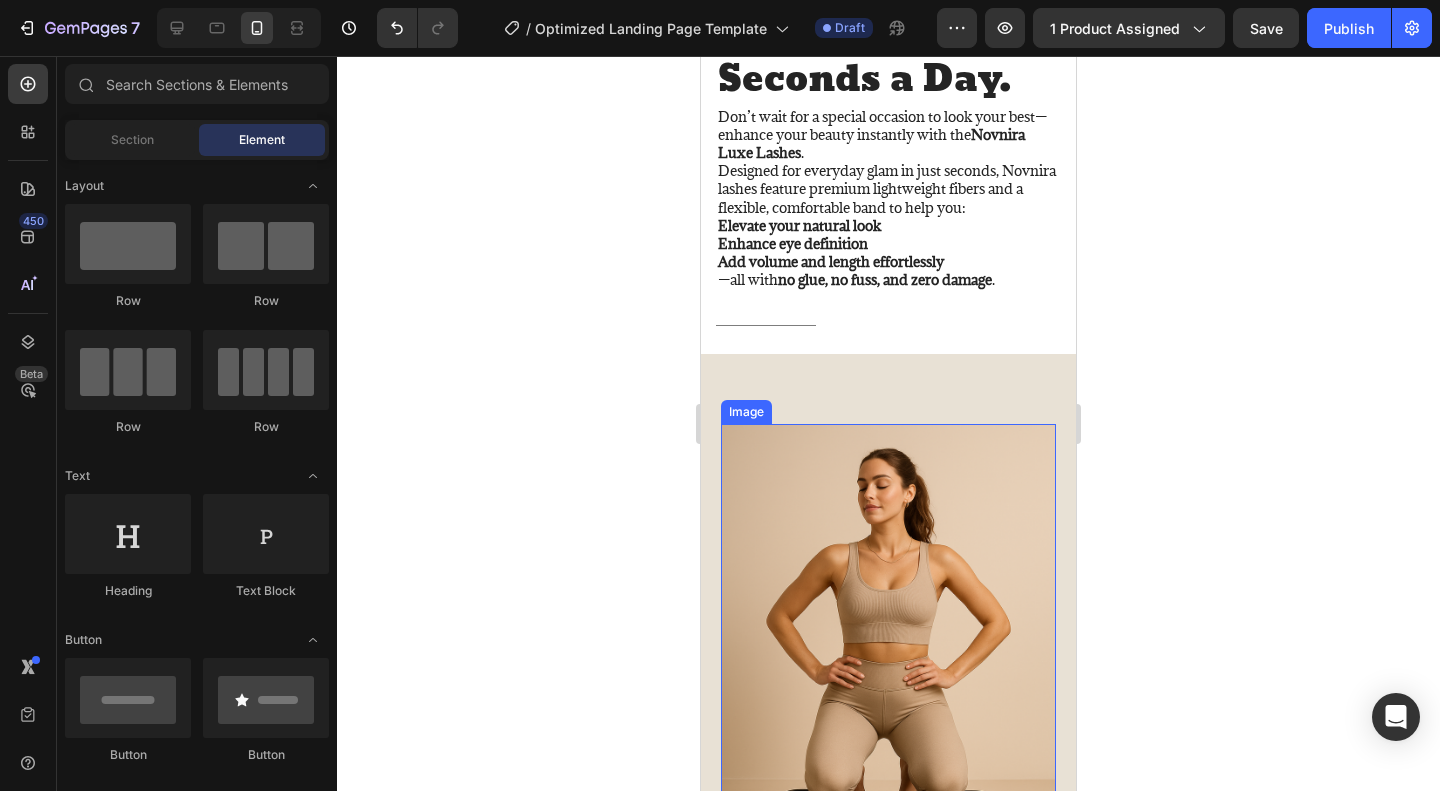 scroll, scrollTop: 1800, scrollLeft: 0, axis: vertical 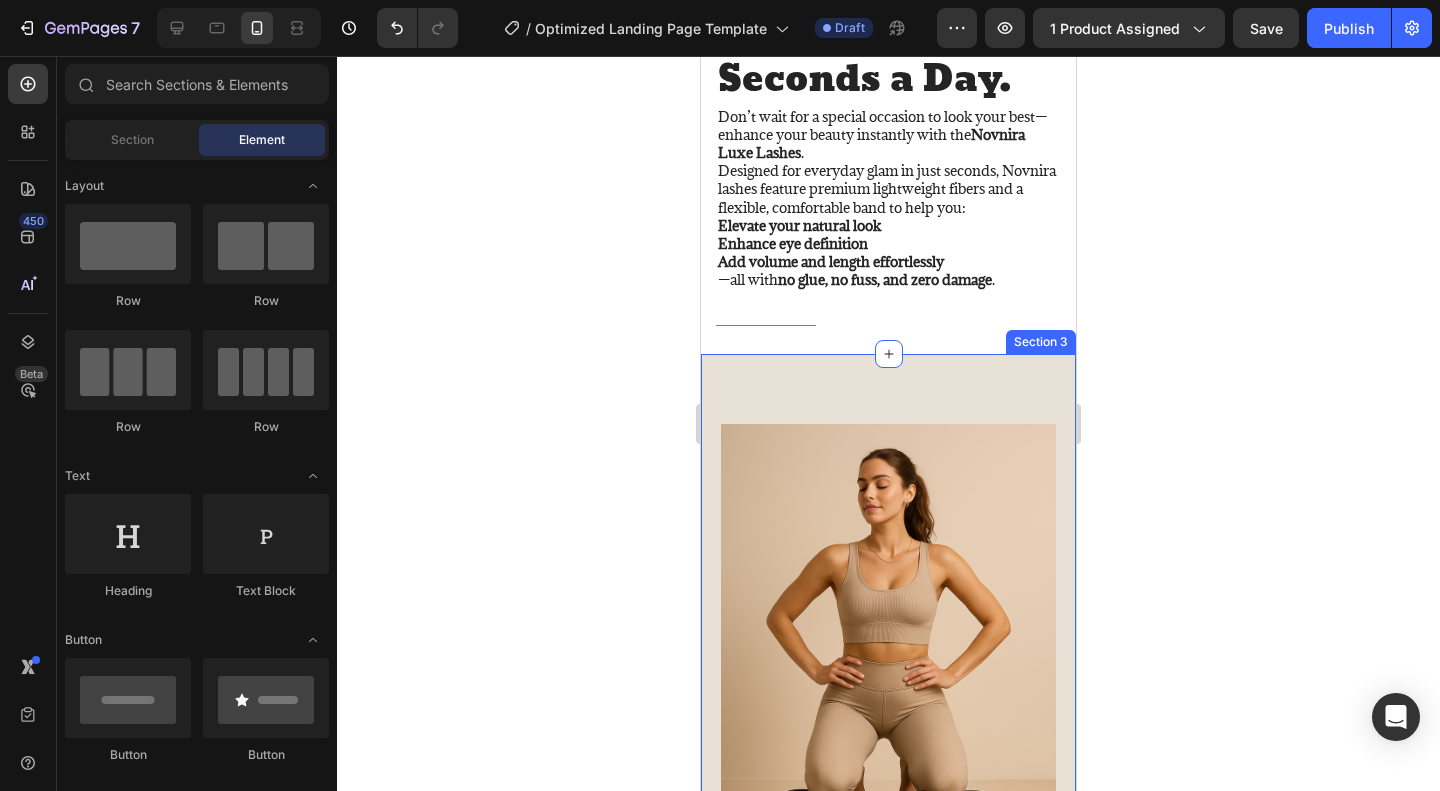 click on "Image TRANSFORM YOUR LOOK – GET NOTICED Heading Novnira Lashes are carefully crafted to enhance your natural beauty with effortless application, all-day comfort, and a bold yet elegant finish—without heavy makeup or time-consuming routines. Just seconds a day is all it takes to: Lift your eyes Add volume and length Boost your confidence They’re lightweight, glue-free, and designed to fit seamlessly into your daily beauty routine. Text Block Buy It Now Button 0 Icon 💬 Chat Us Anytime Text Block 📩 [EMAIL] Text Block Row Row Row Row Section 3" at bounding box center (888, 925) 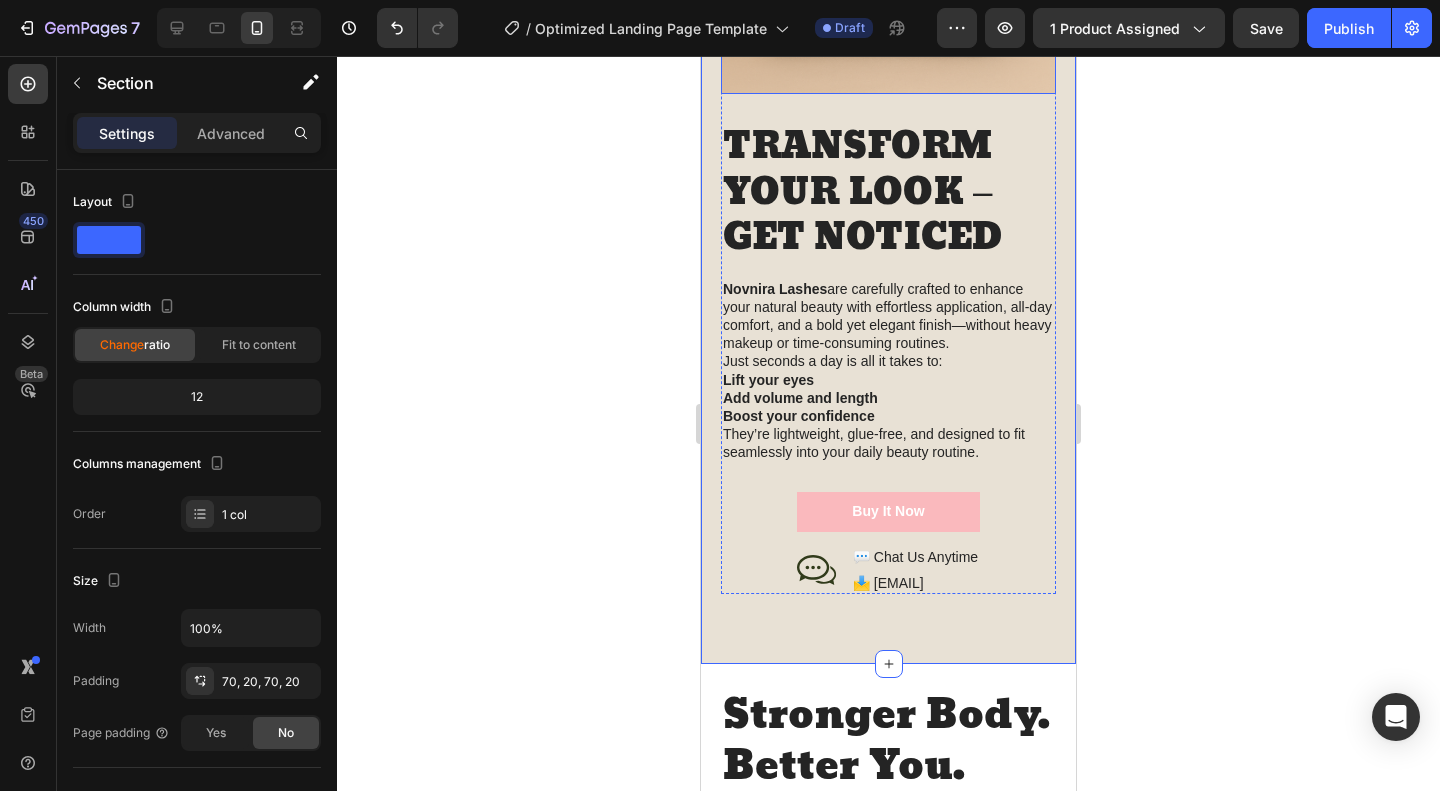 scroll, scrollTop: 2700, scrollLeft: 0, axis: vertical 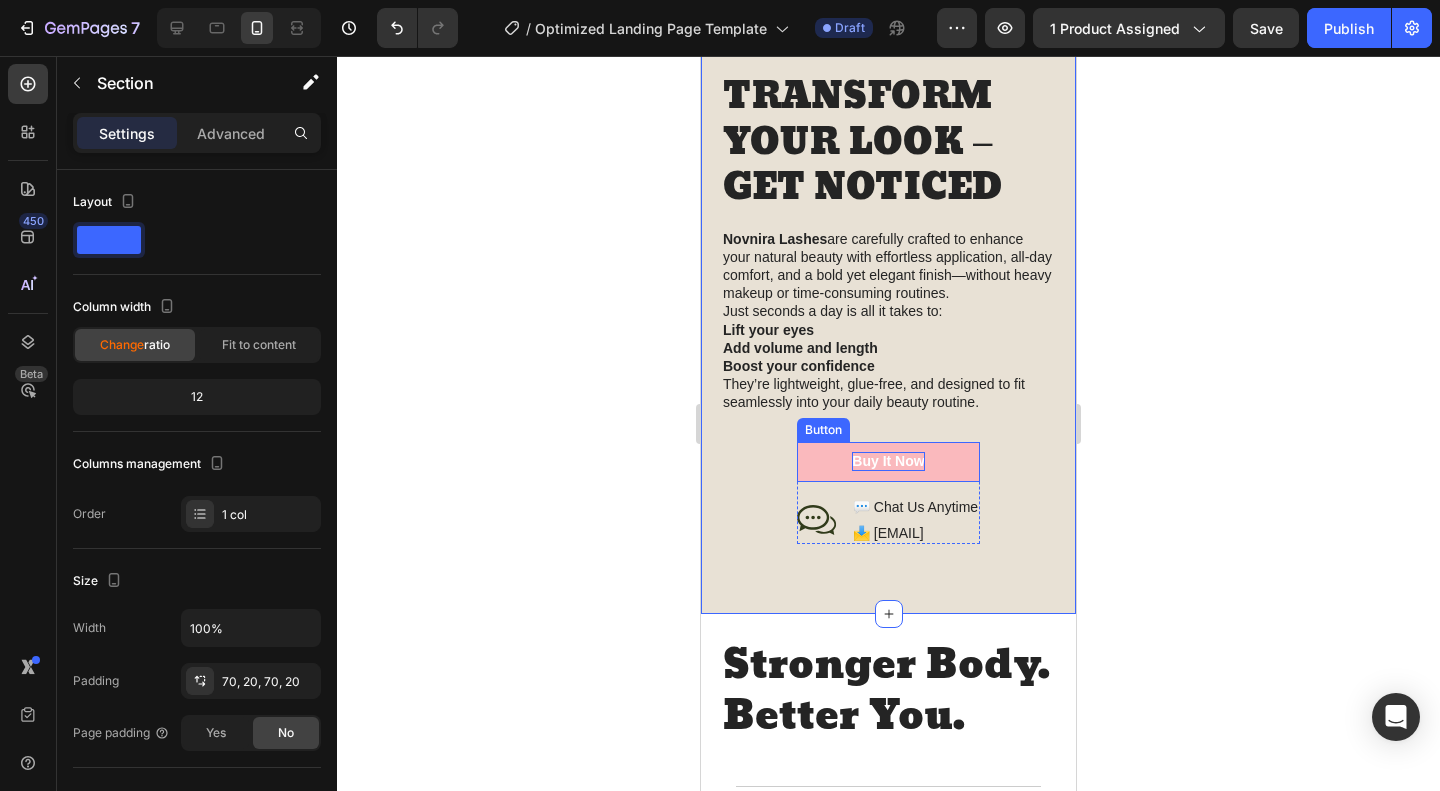 click on "Buy It Now" at bounding box center (888, 461) 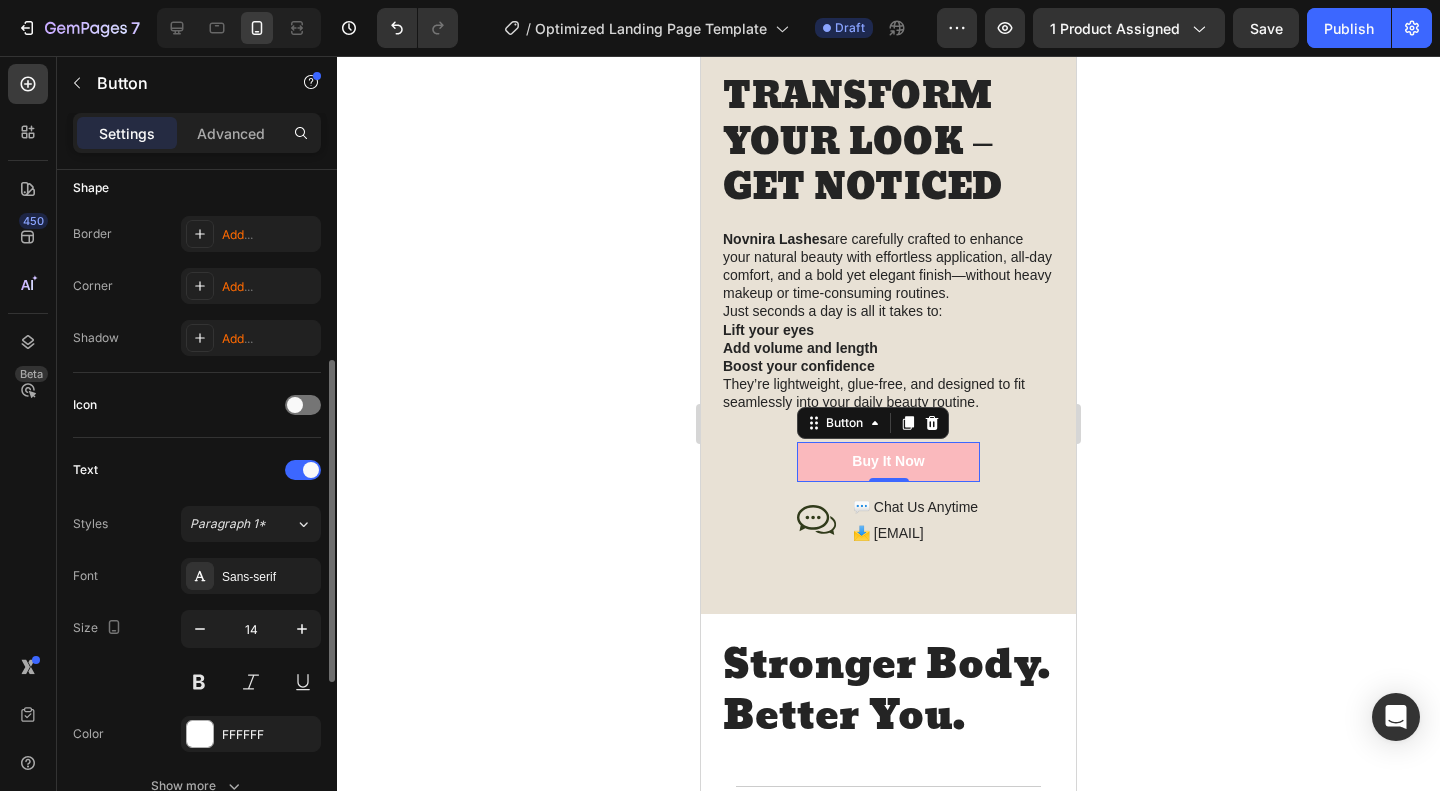 scroll, scrollTop: 500, scrollLeft: 0, axis: vertical 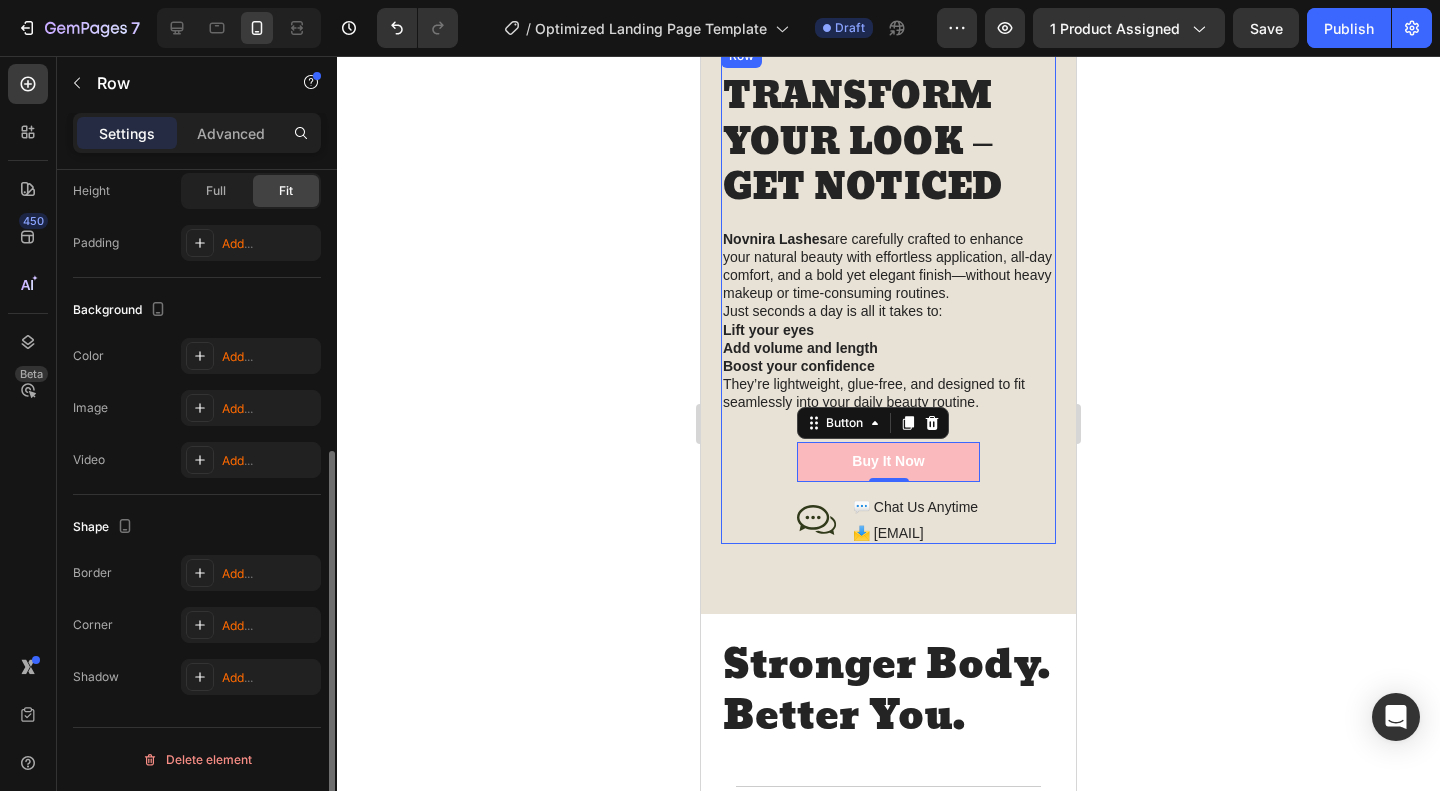 click on "TRANSFORM YOUR LOOK – GET NOTICED Heading Novnira Lashes are carefully crafted to enhance your natural beauty with effortless application, all-day comfort, and a bold yet elegant finish—without heavy makeup or time-consuming routines. Just seconds a day is all it takes to: Lift your eyes Add volume and length Boost your confidence They’re lightweight, glue-free, and designed to fit seamlessly into your daily beauty routine. Text Block Buy It Now Button 0 Icon 💬 Chat Us Anytime Text Block 📩 [EMAIL] Text Block Row Row" at bounding box center [888, 294] 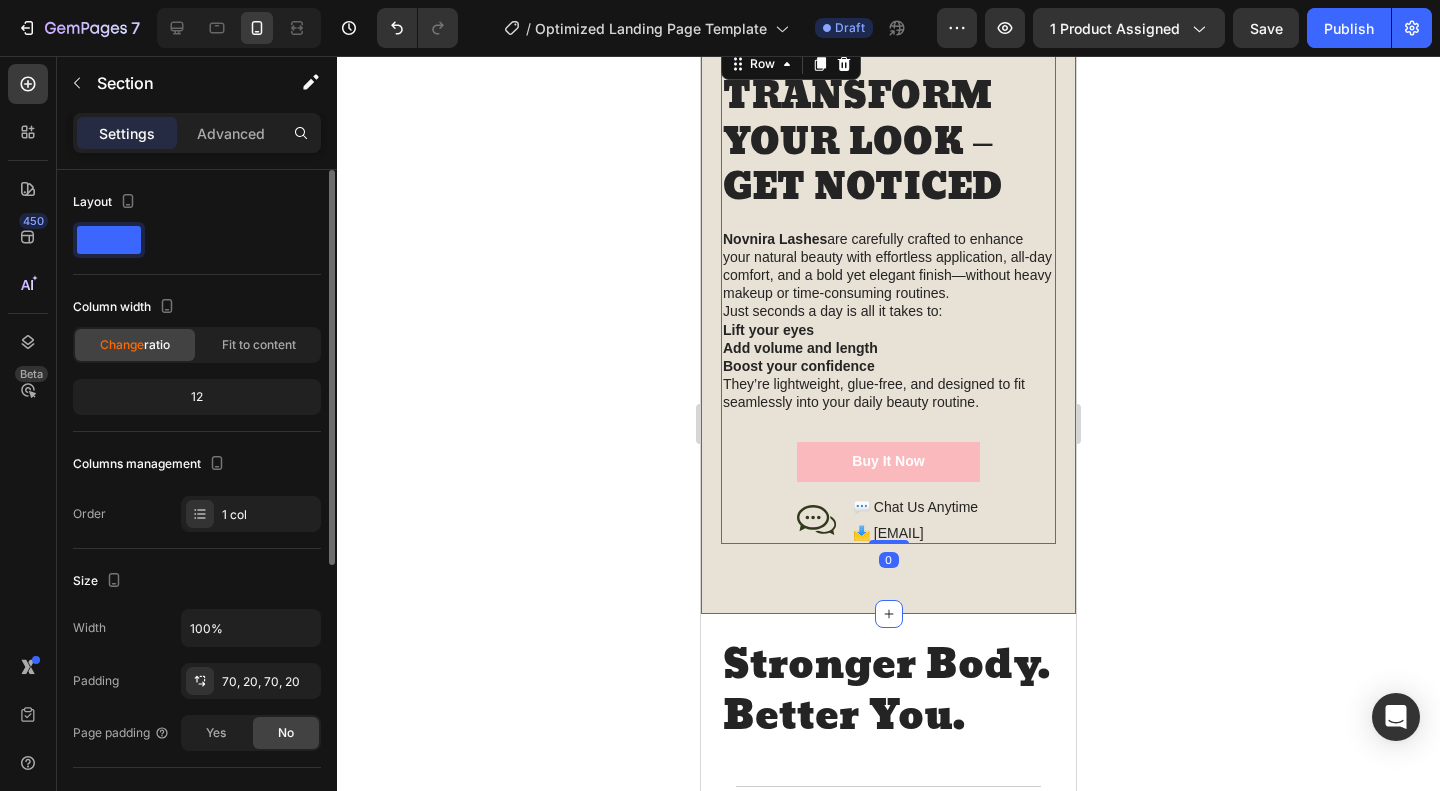 click on "Image TRANSFORM YOUR LOOK – GET NOTICED Heading Novnira Lashes  are carefully crafted to enhance your natural beauty with effortless application, all-day comfort, and a bold yet elegant finish—without heavy makeup or time-consuming routines. Just seconds a day is all it takes to: Lift your eyes Add volume and length Boost your confidence They’re lightweight, glue-free, and designed to fit seamlessly into your daily beauty routine. Text Block Buy It Now Button
Icon 💬 Chat Us Anytime Text Block 📩 help@[EMAIL] Text Block Row Row Row   0 Row Section 3" at bounding box center (888, 43) 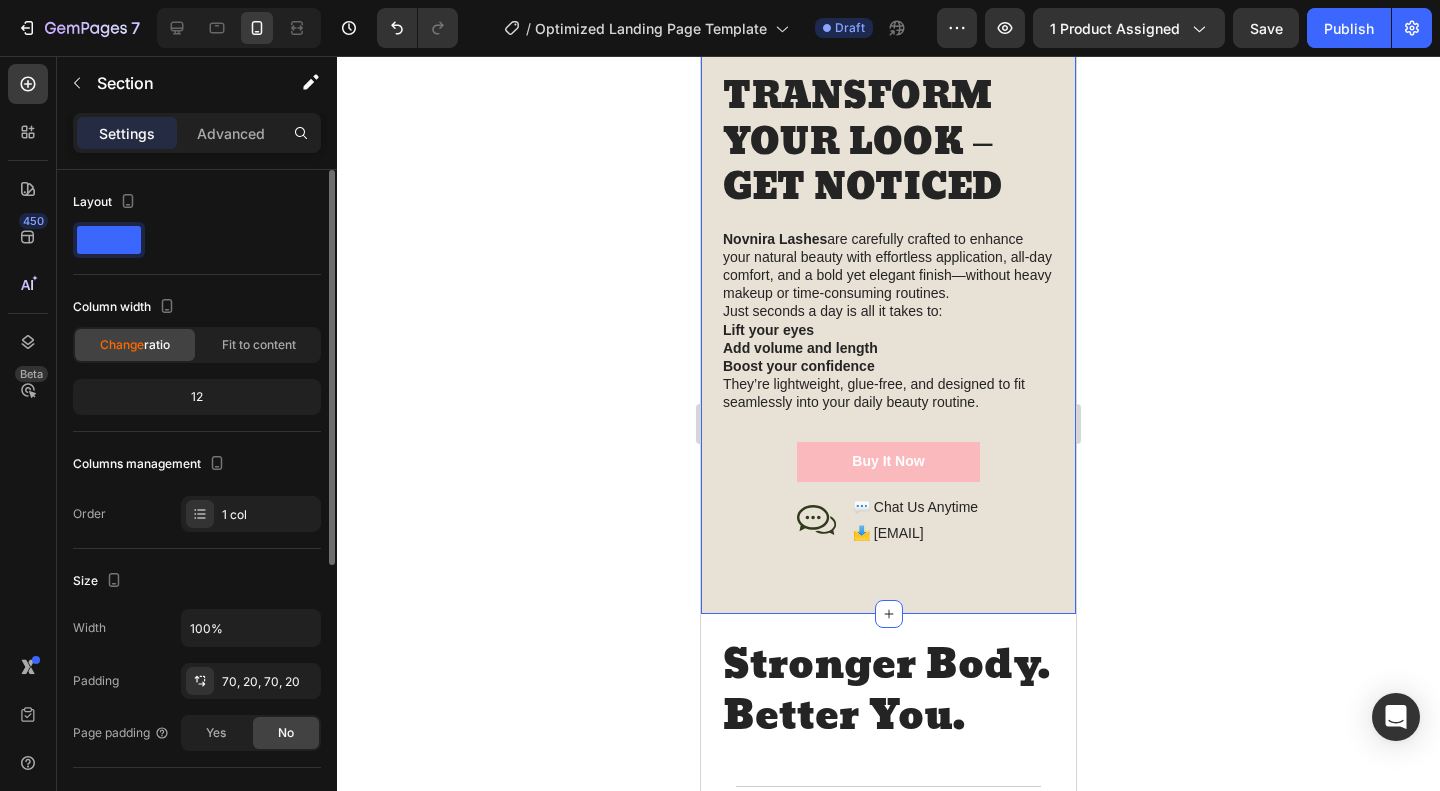 scroll, scrollTop: 200, scrollLeft: 0, axis: vertical 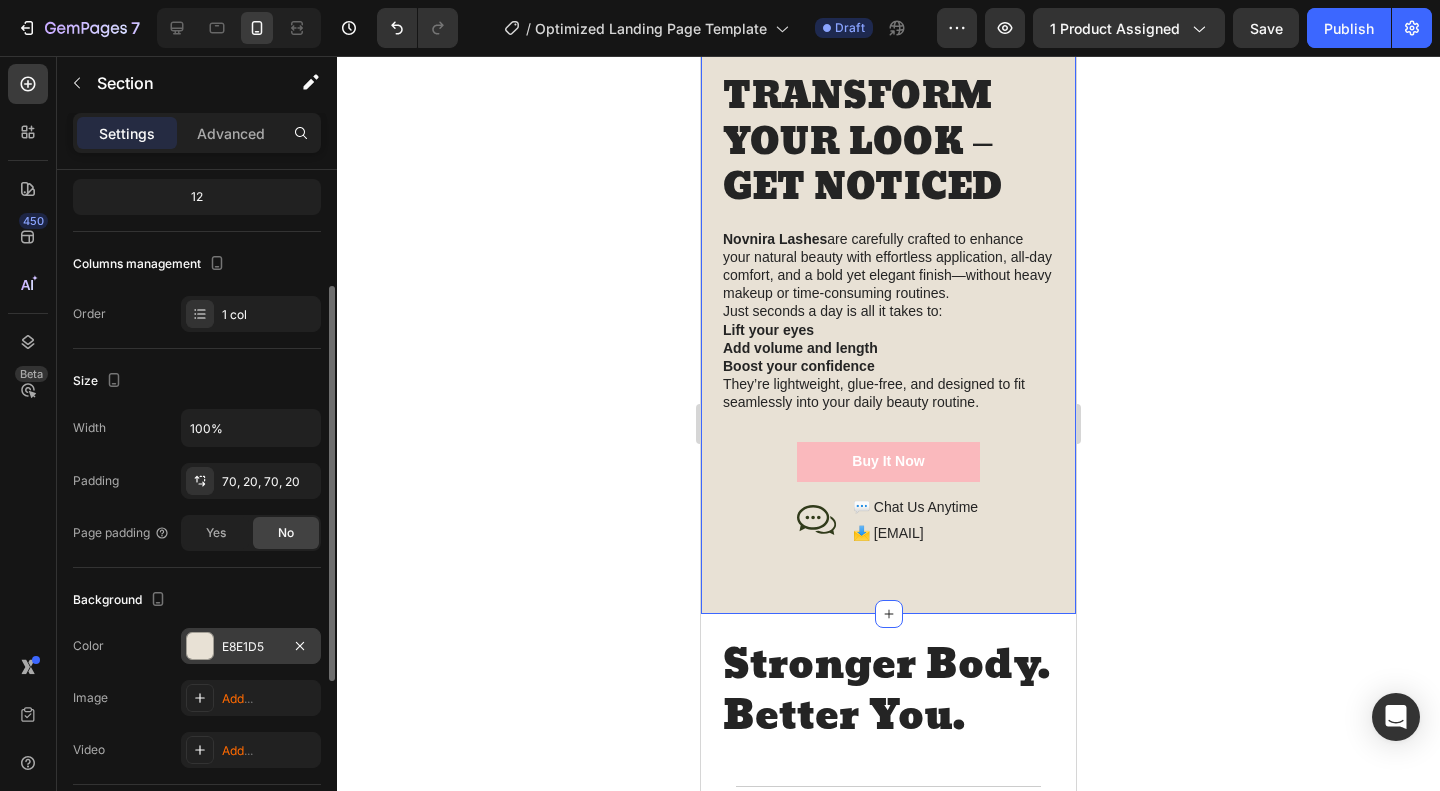 click on "E8E1D5" at bounding box center [251, 646] 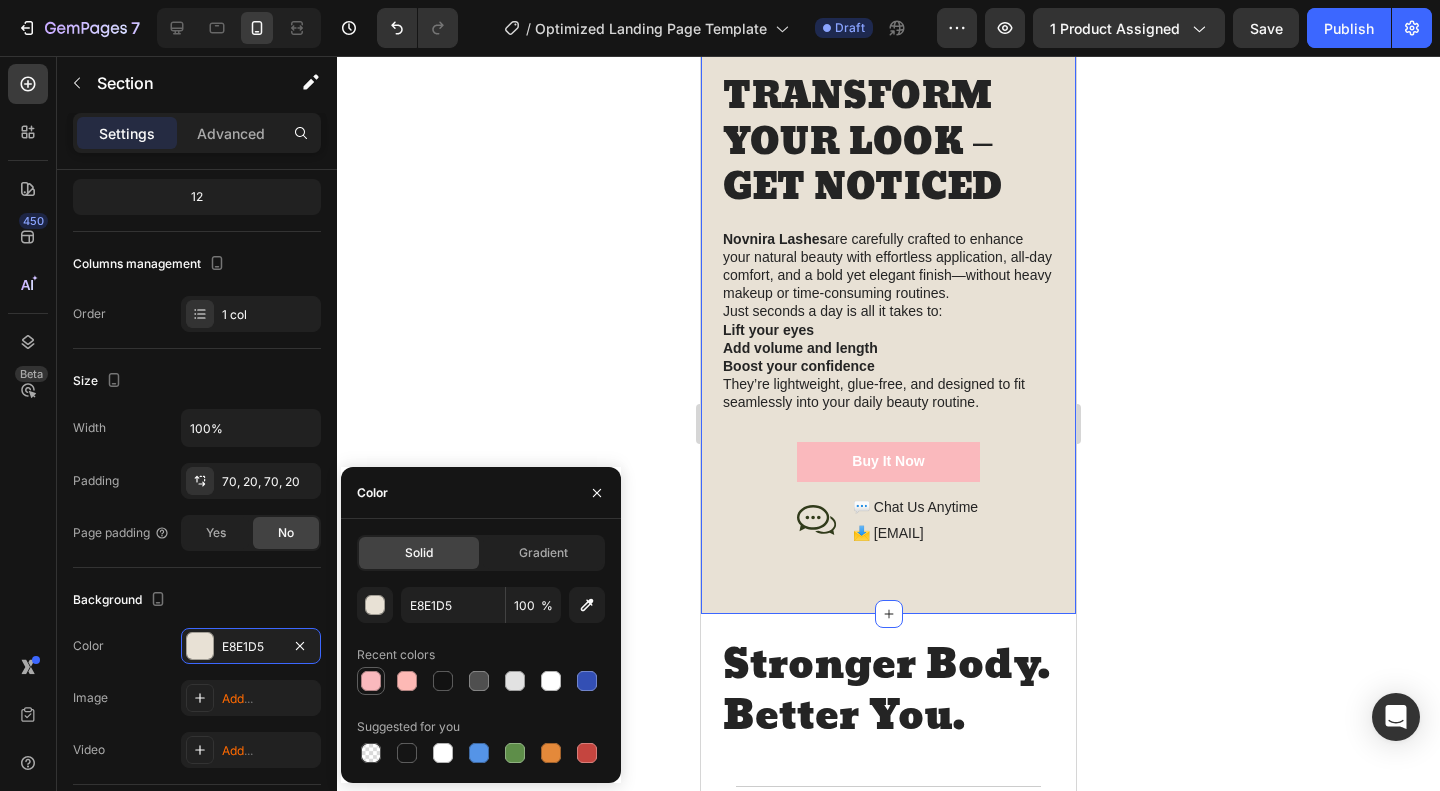 click at bounding box center (371, 681) 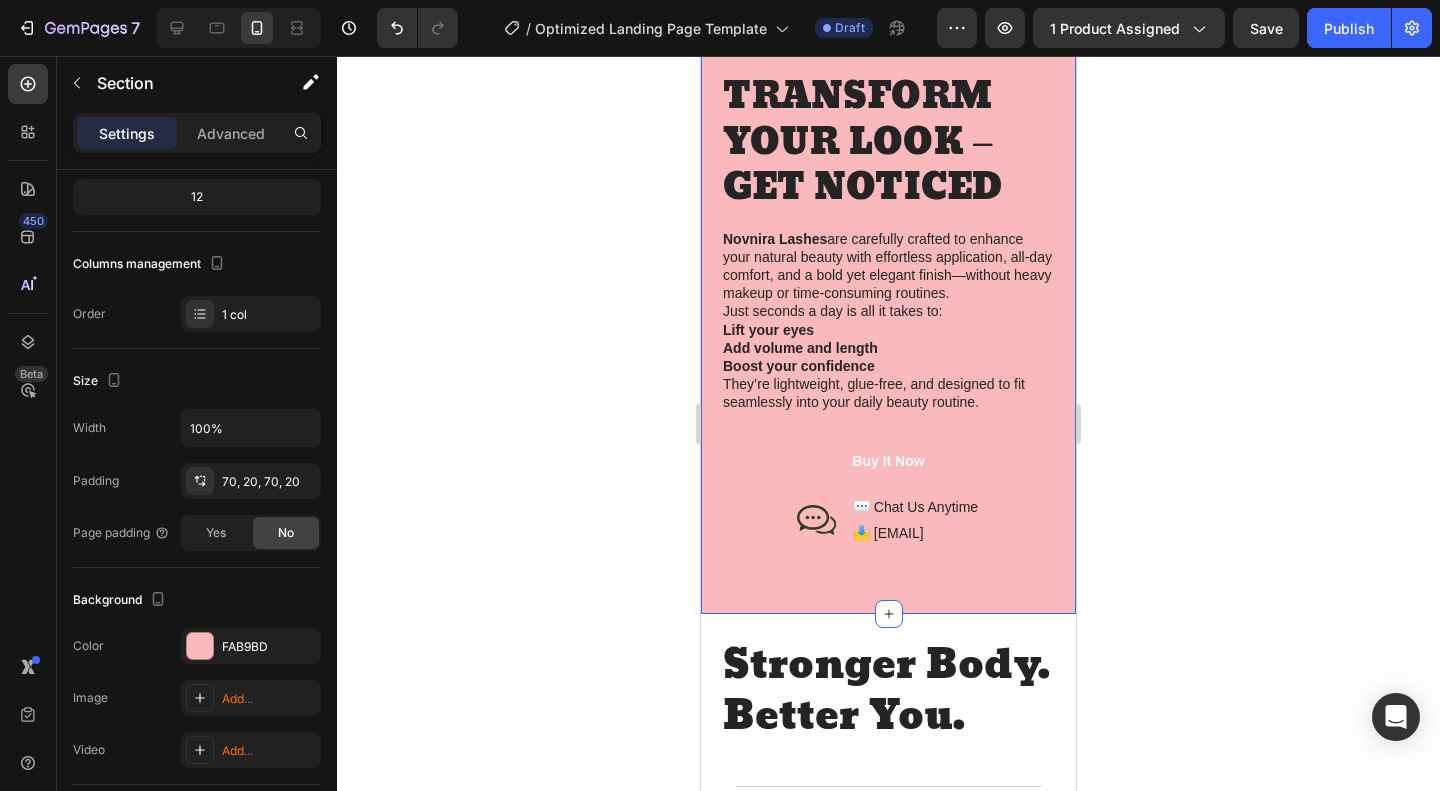 click 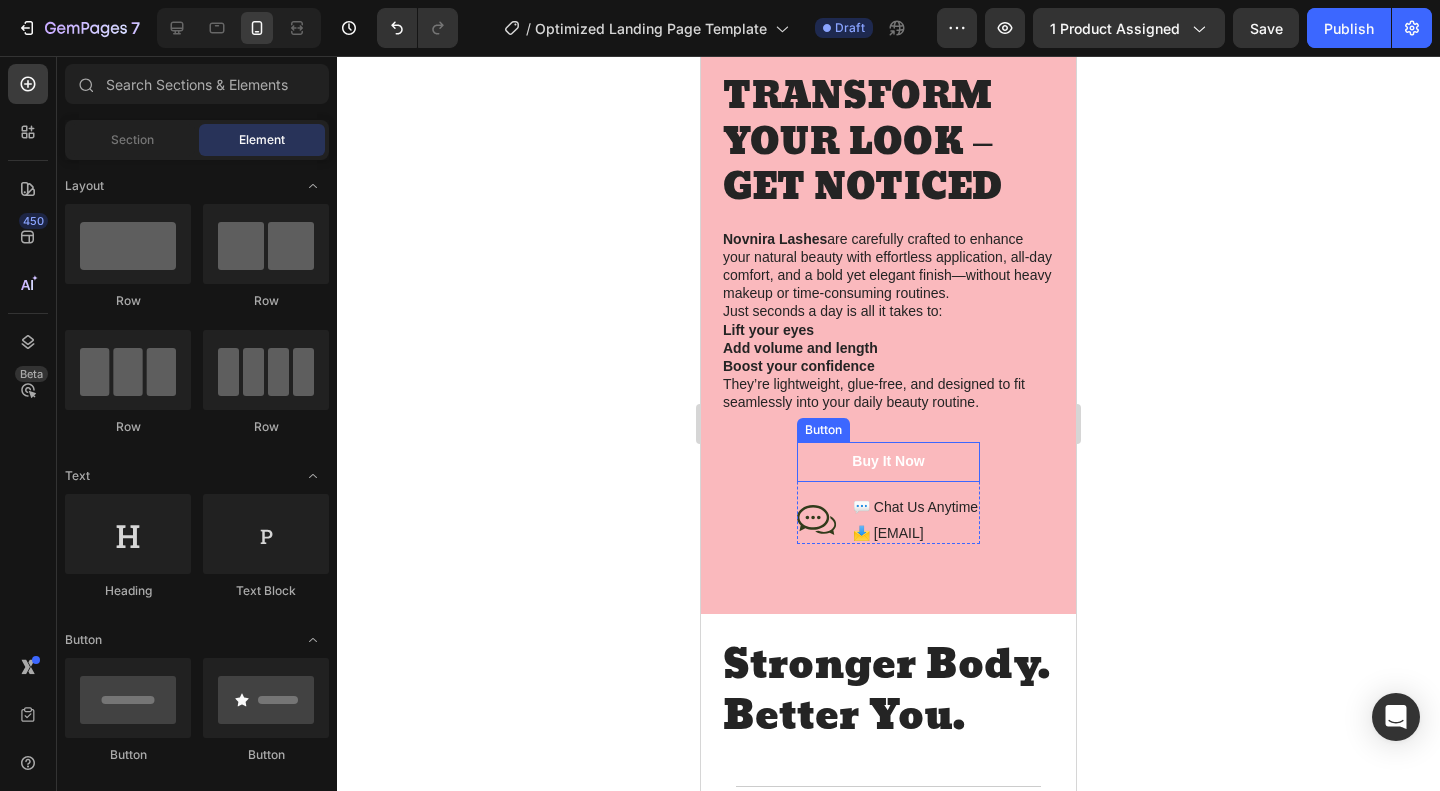 click on "Buy It Now" at bounding box center [888, 462] 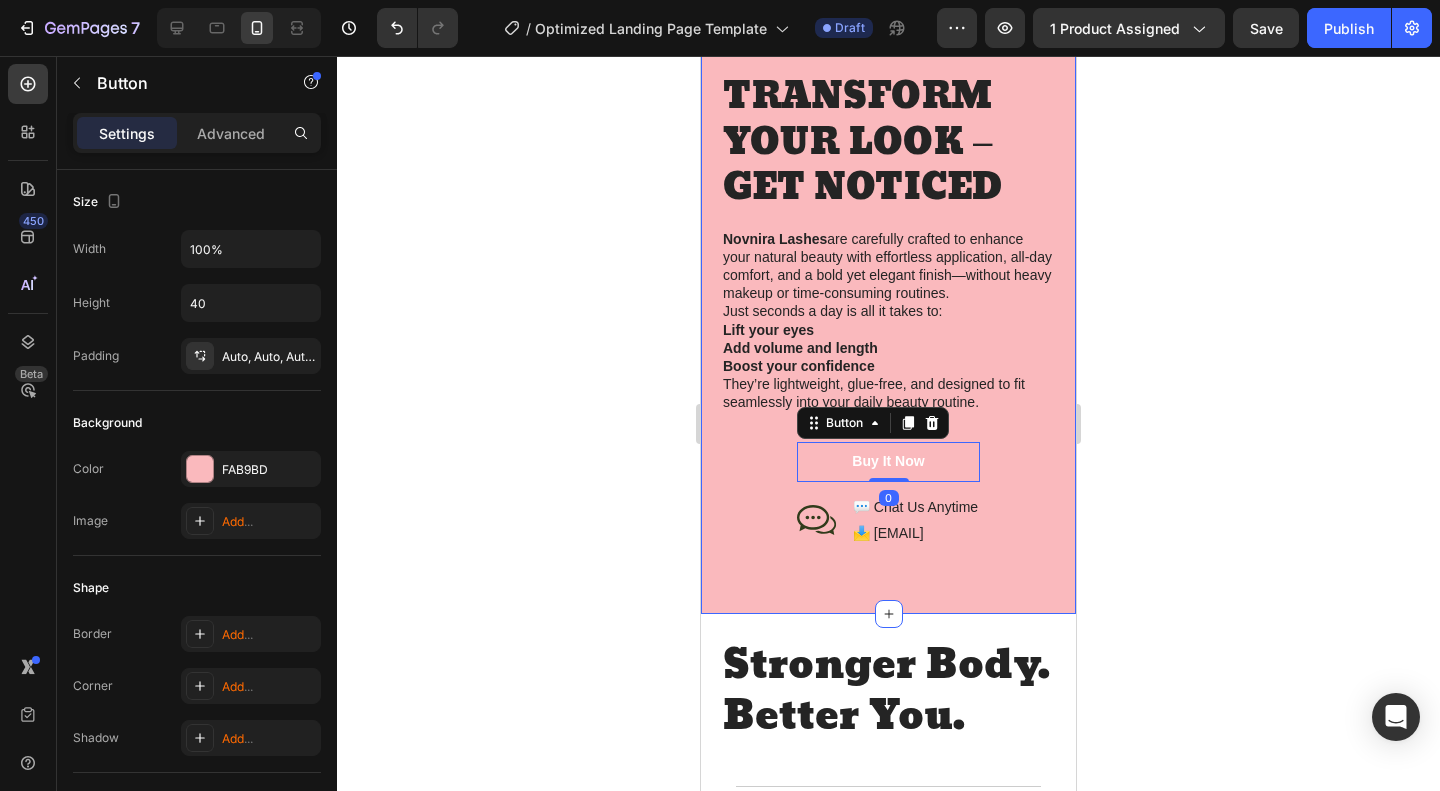 click 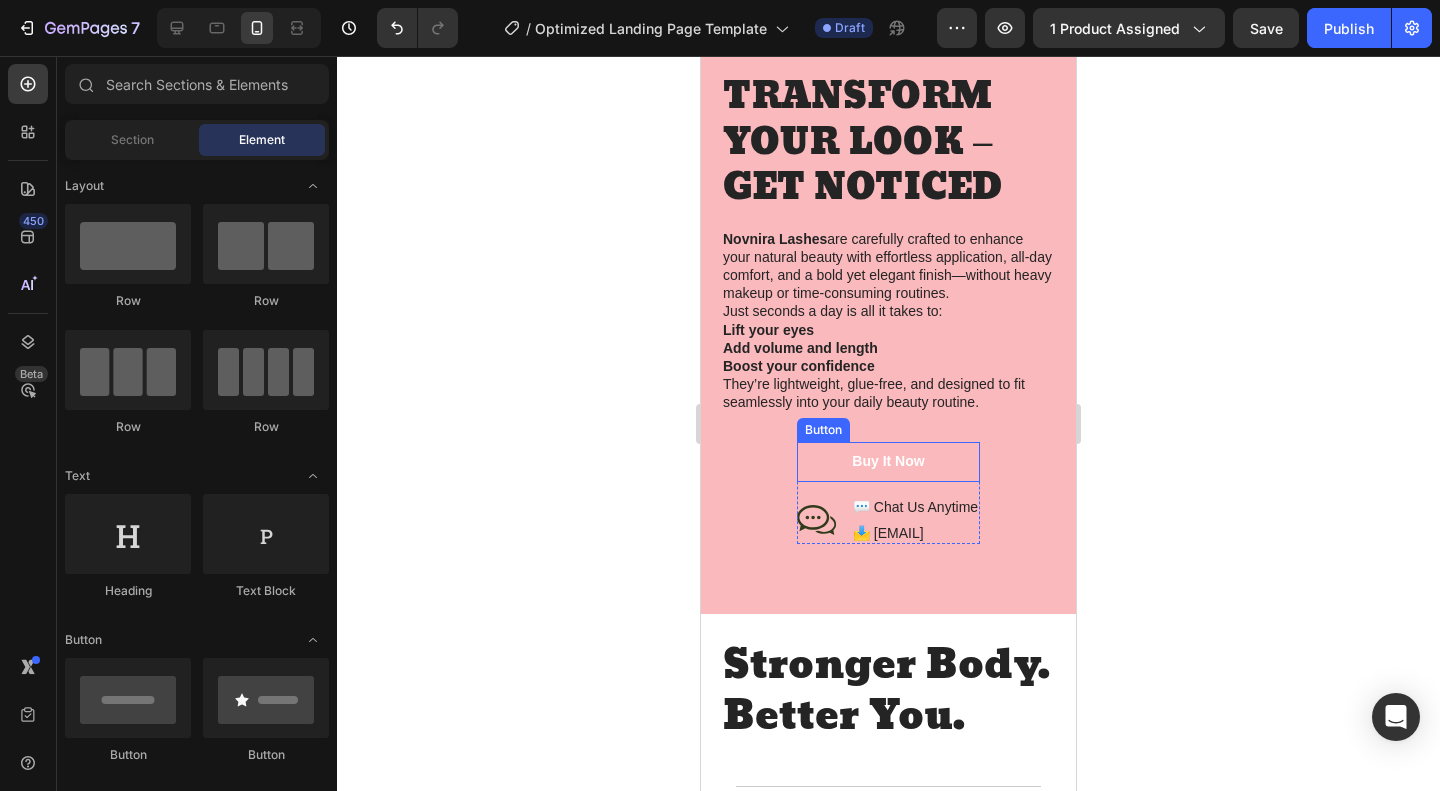 click on "Buy It Now" at bounding box center [888, 462] 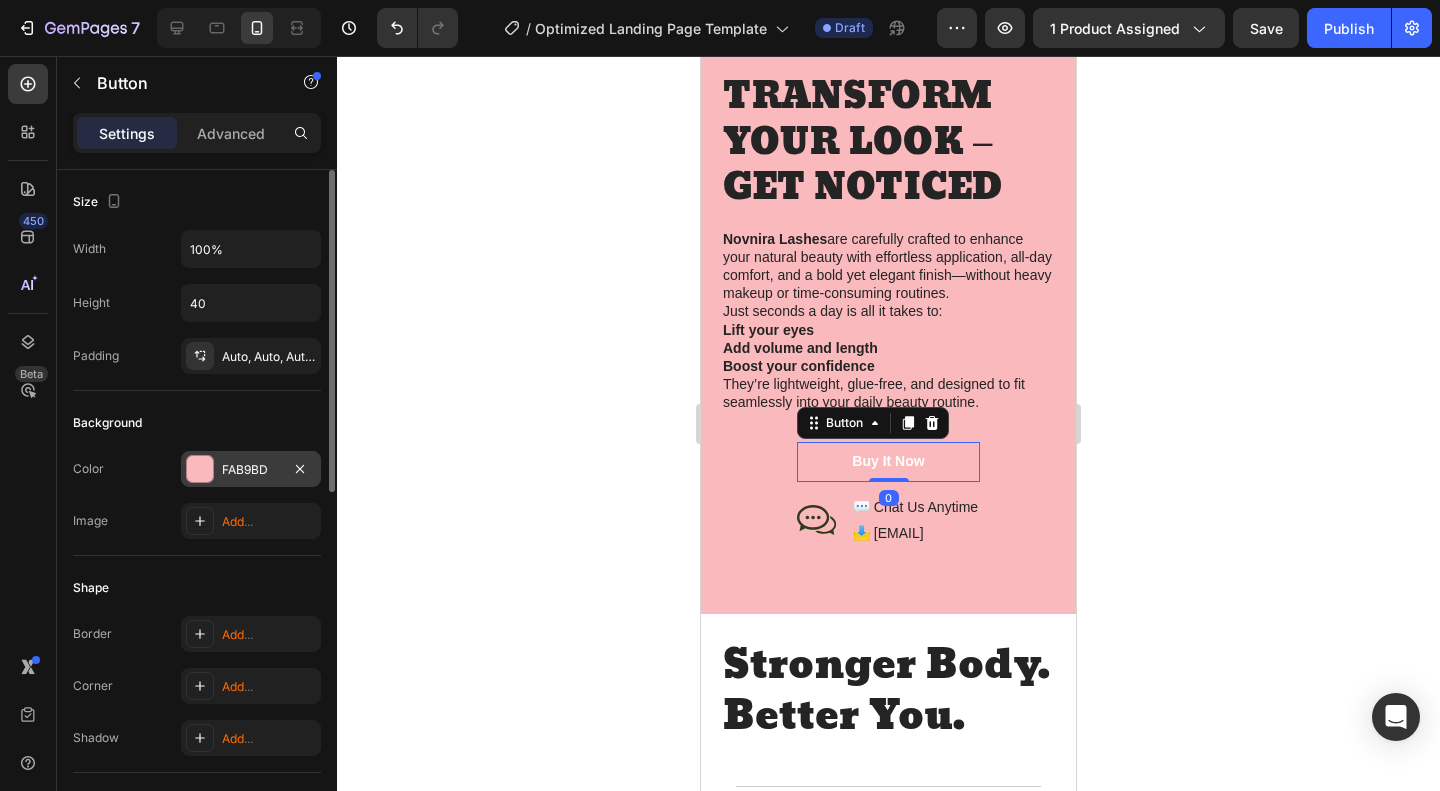 click at bounding box center [200, 469] 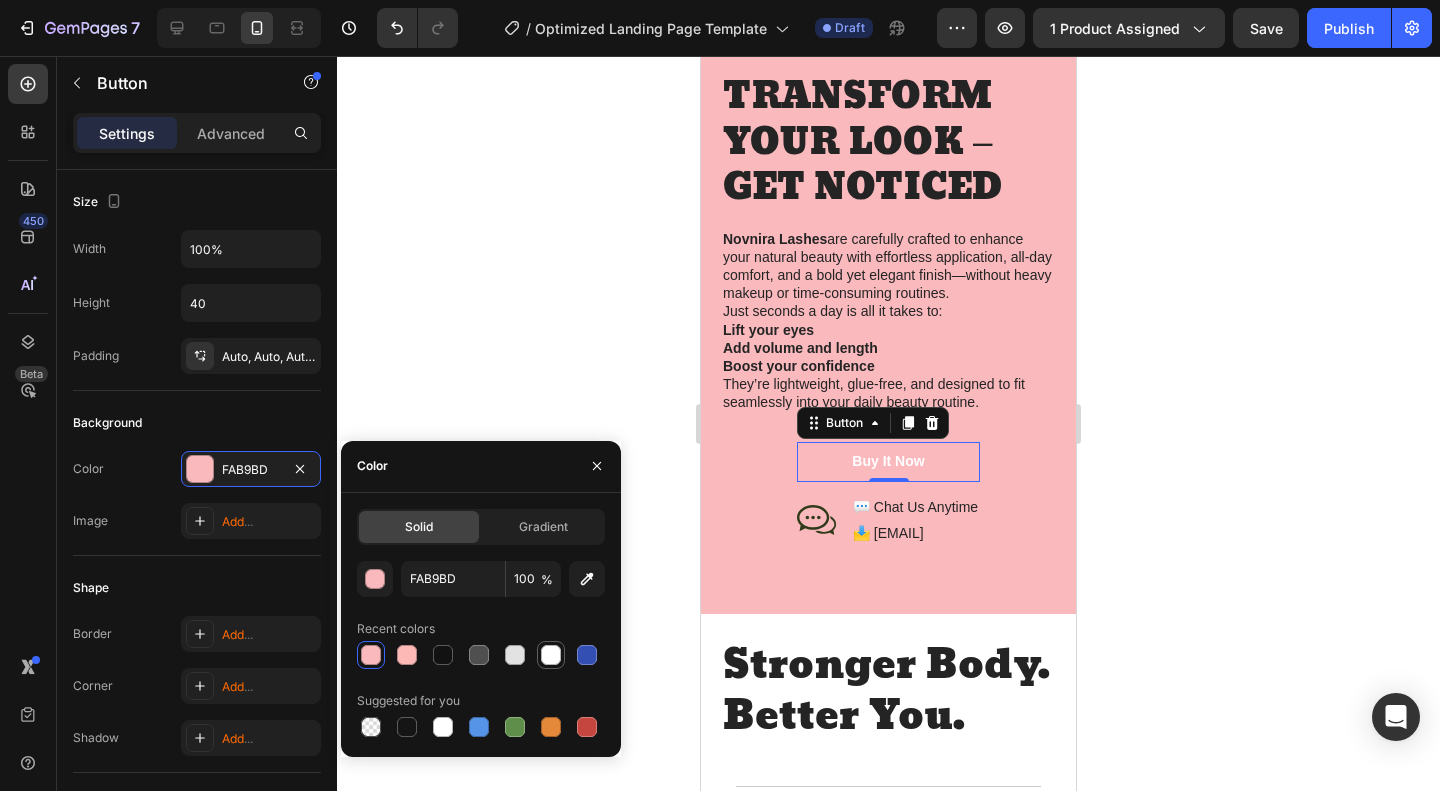 click at bounding box center (551, 655) 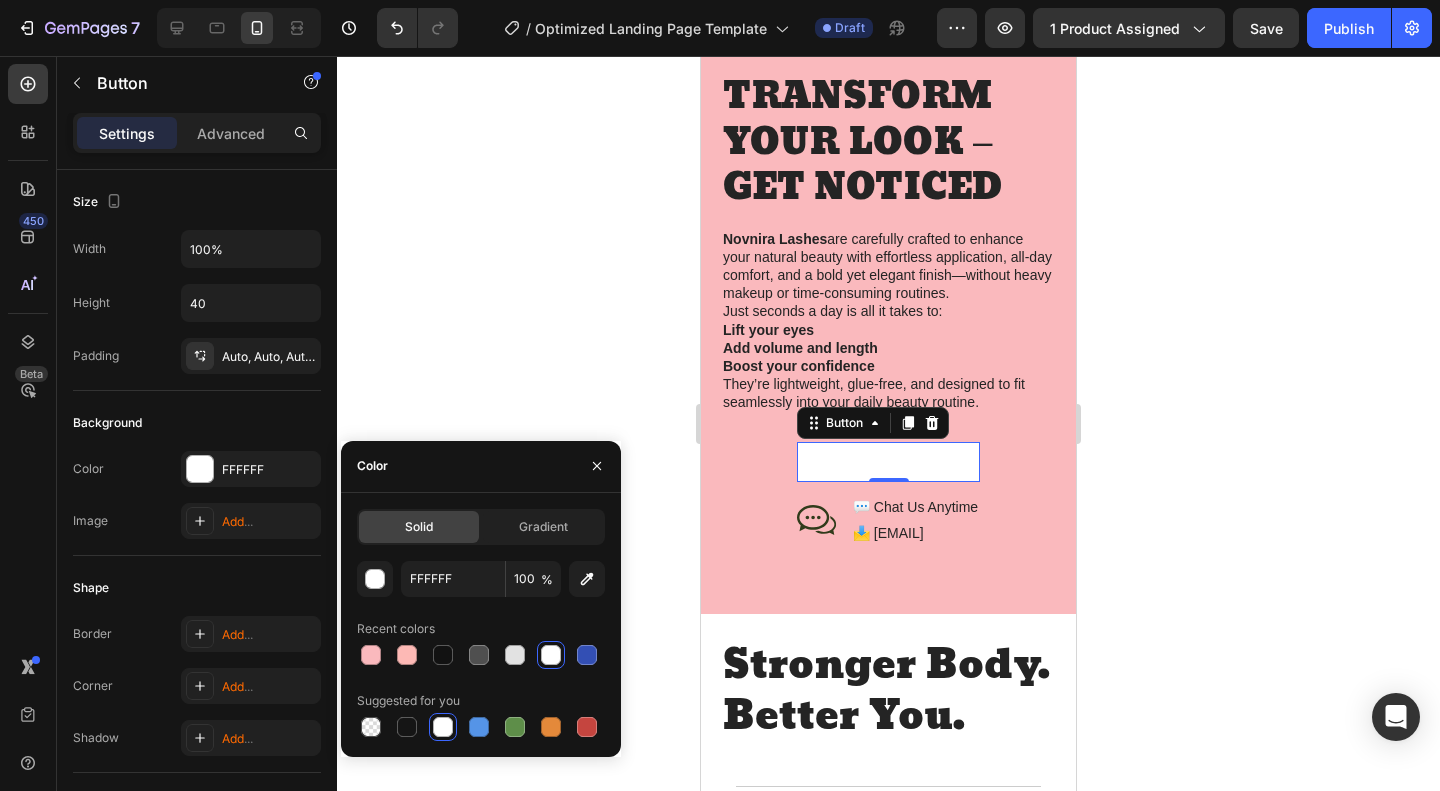 click 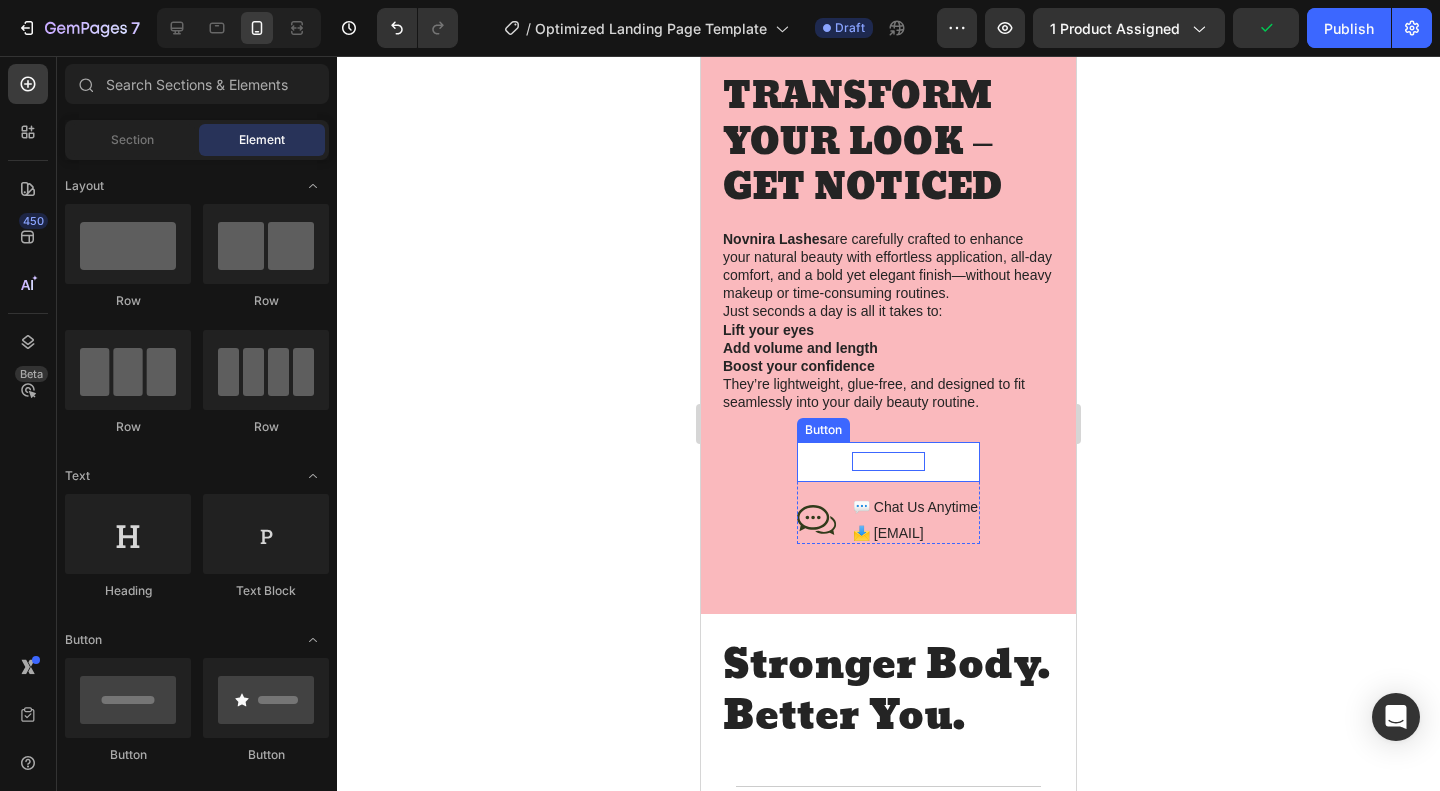 click on "Buy It Now" at bounding box center [888, 461] 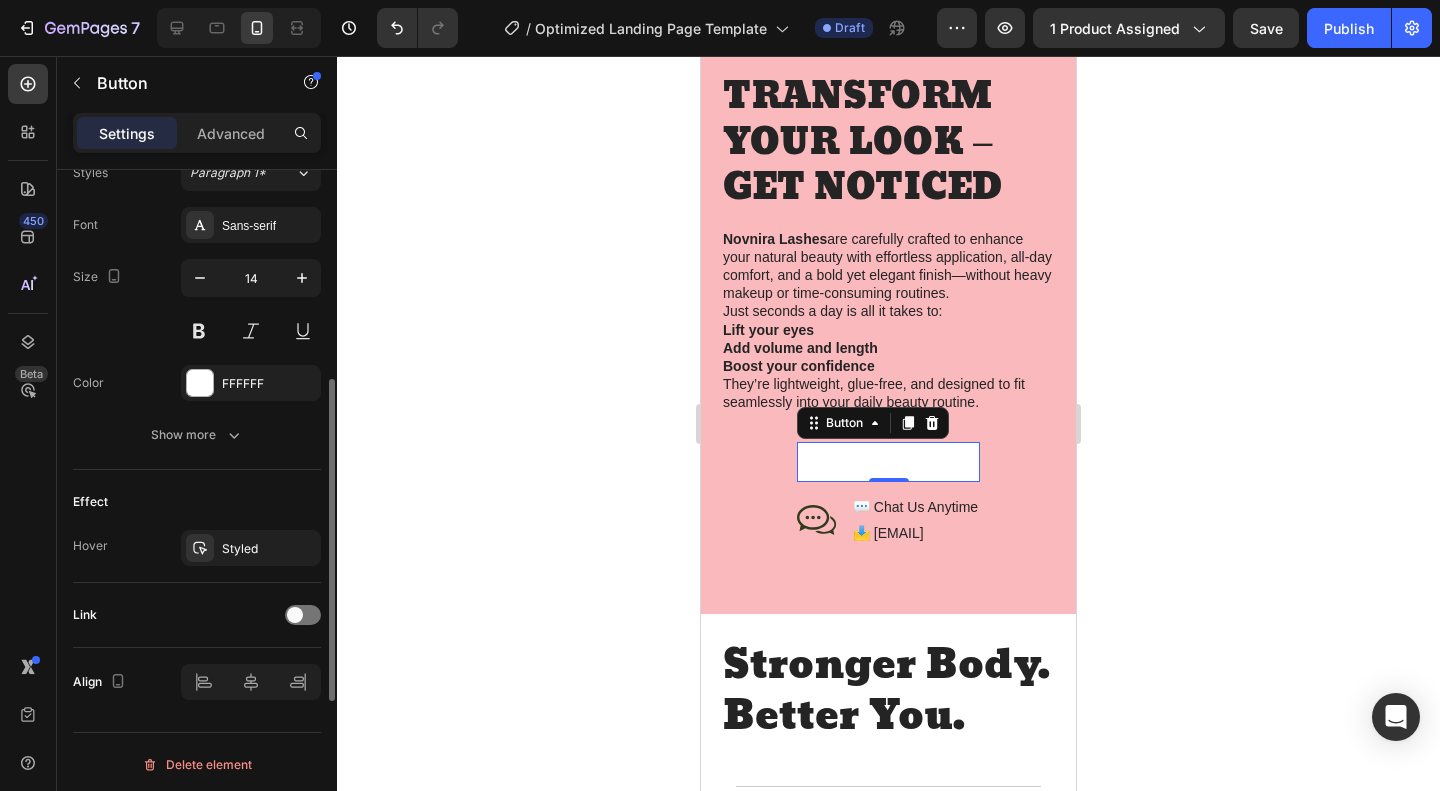 scroll, scrollTop: 651, scrollLeft: 0, axis: vertical 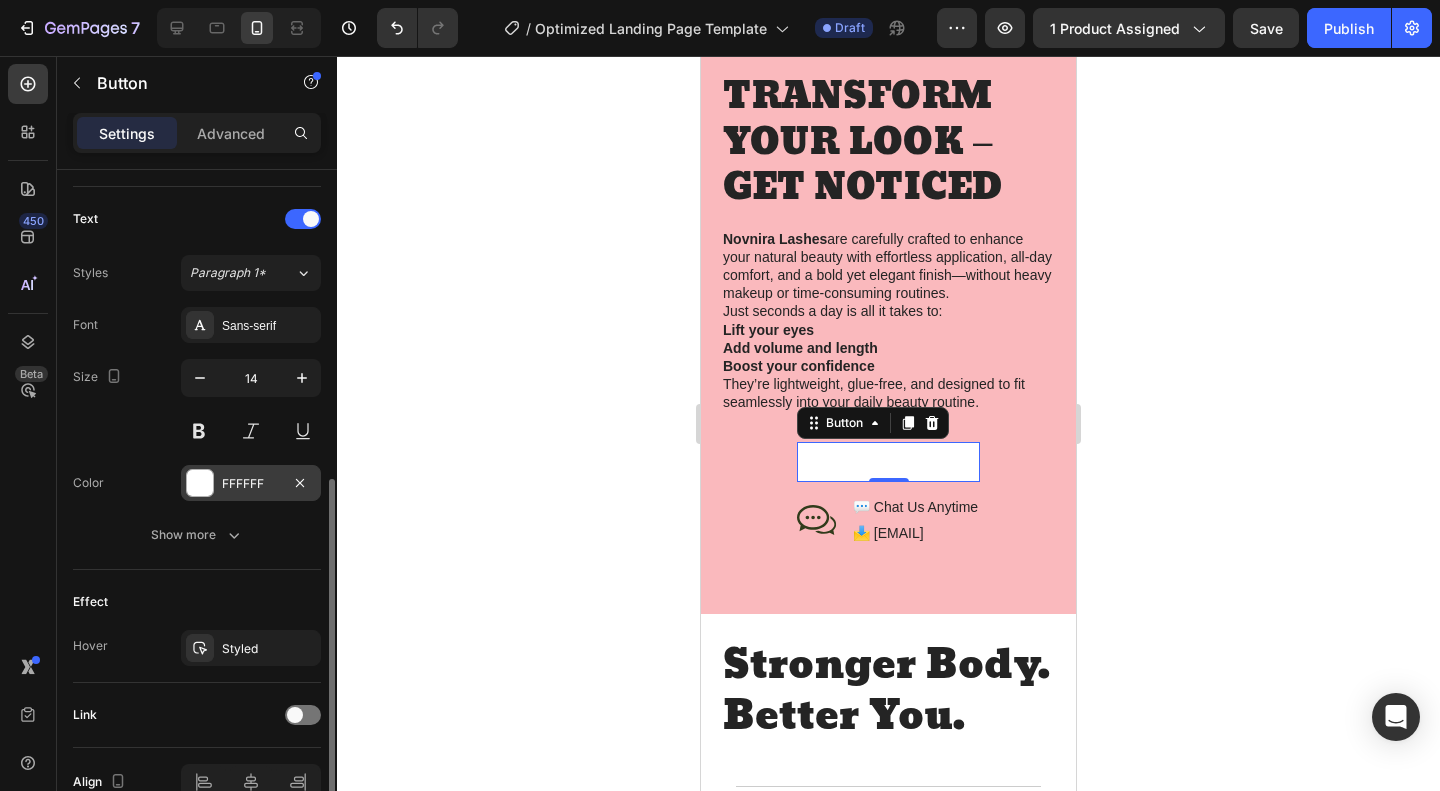 click on "FFFFFF" at bounding box center (251, 484) 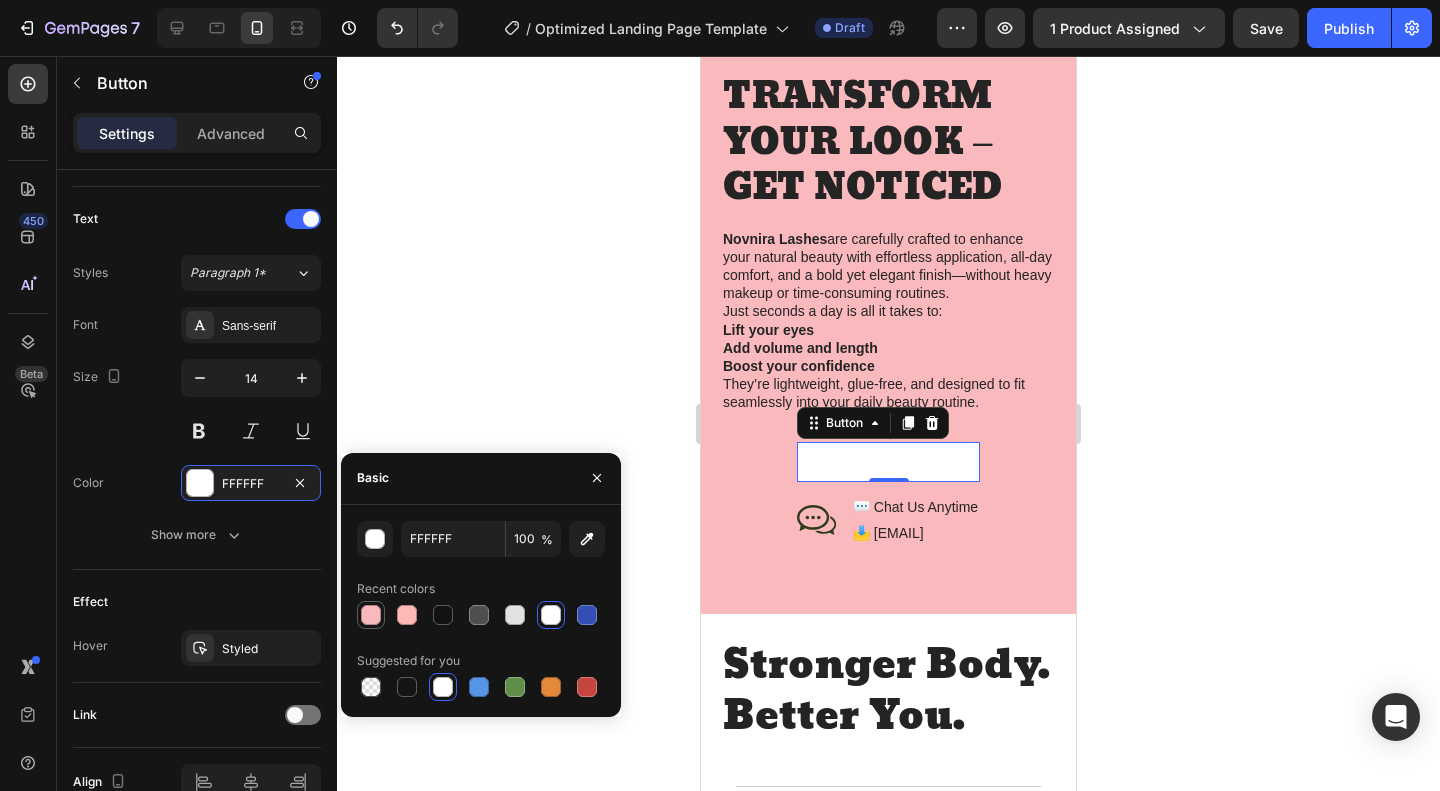click at bounding box center [371, 615] 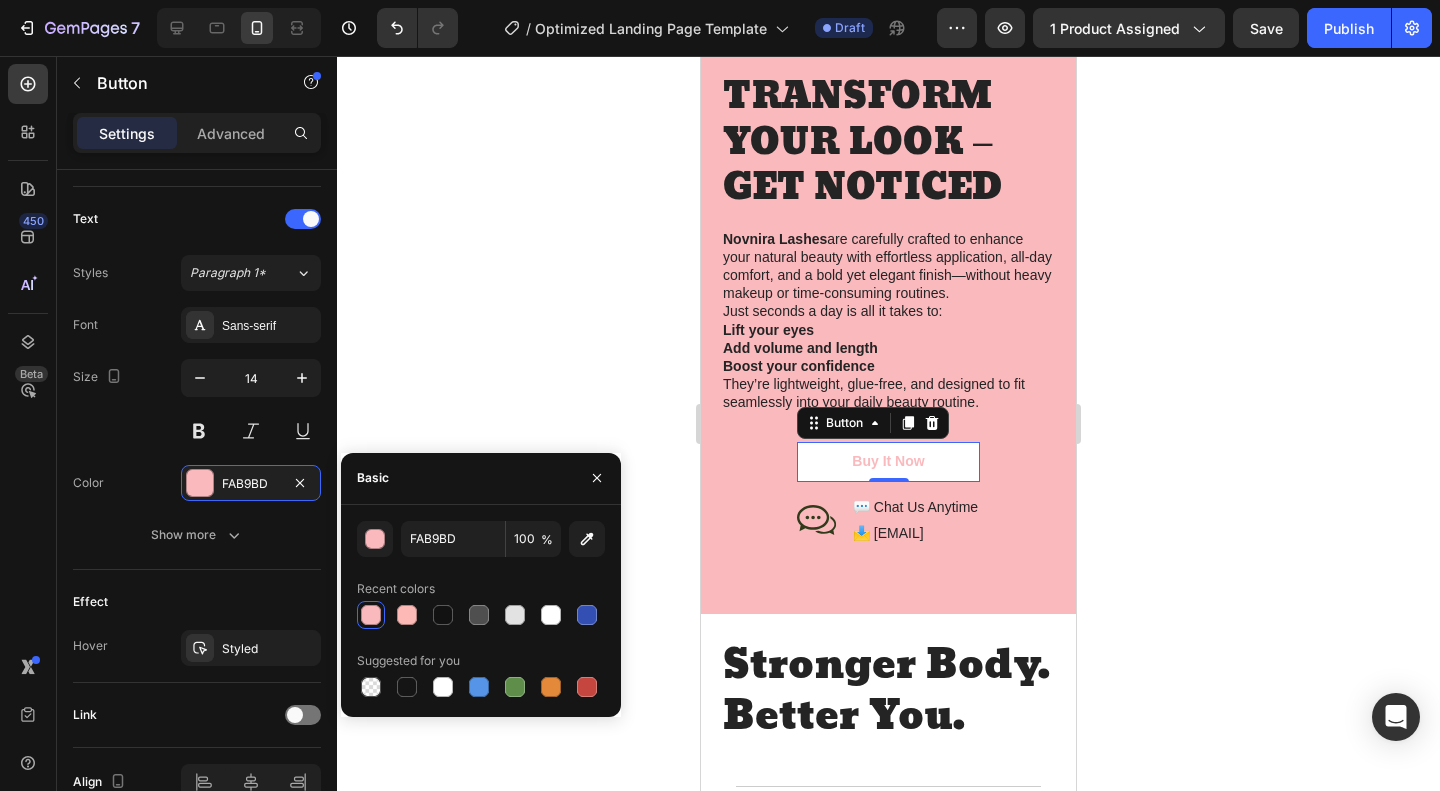 click 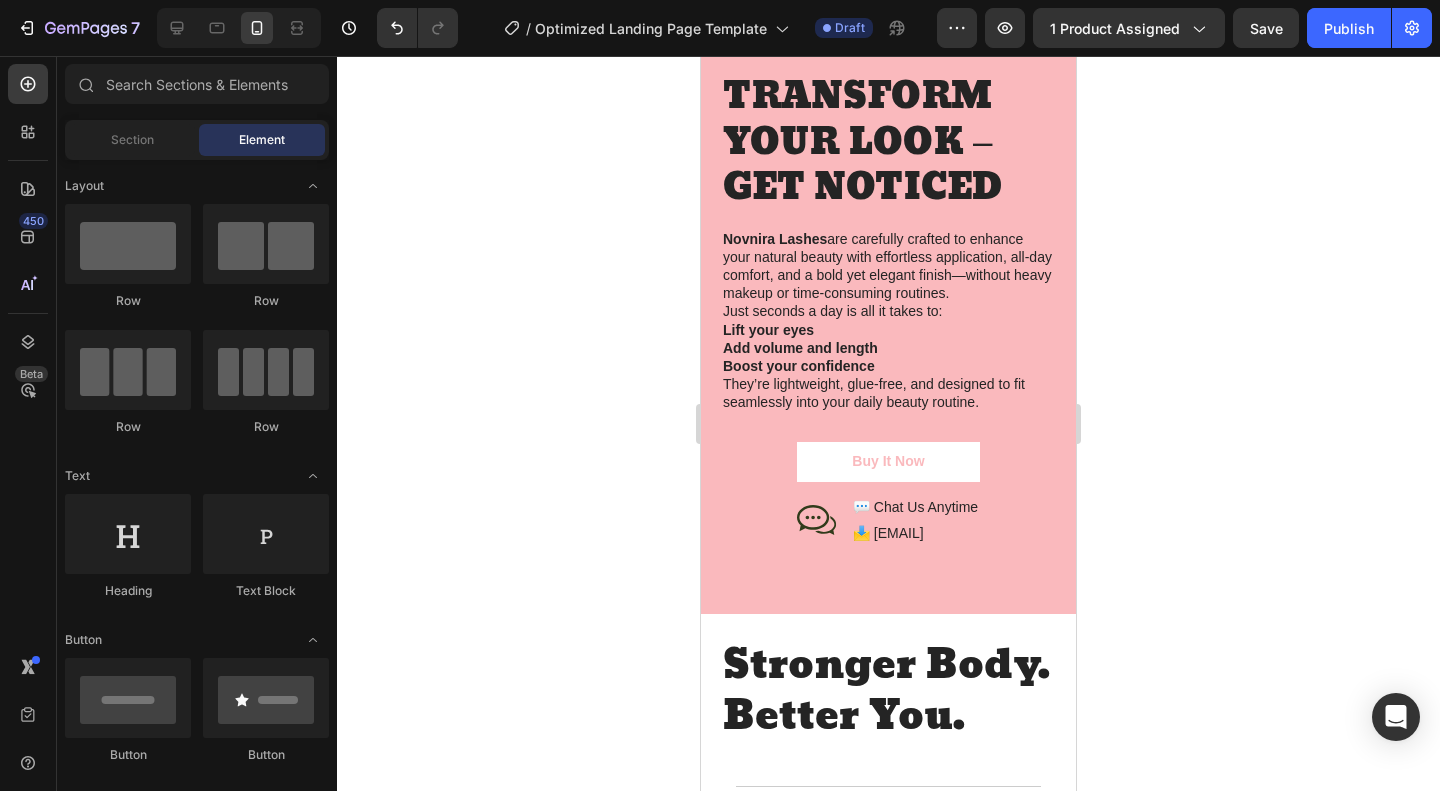 click 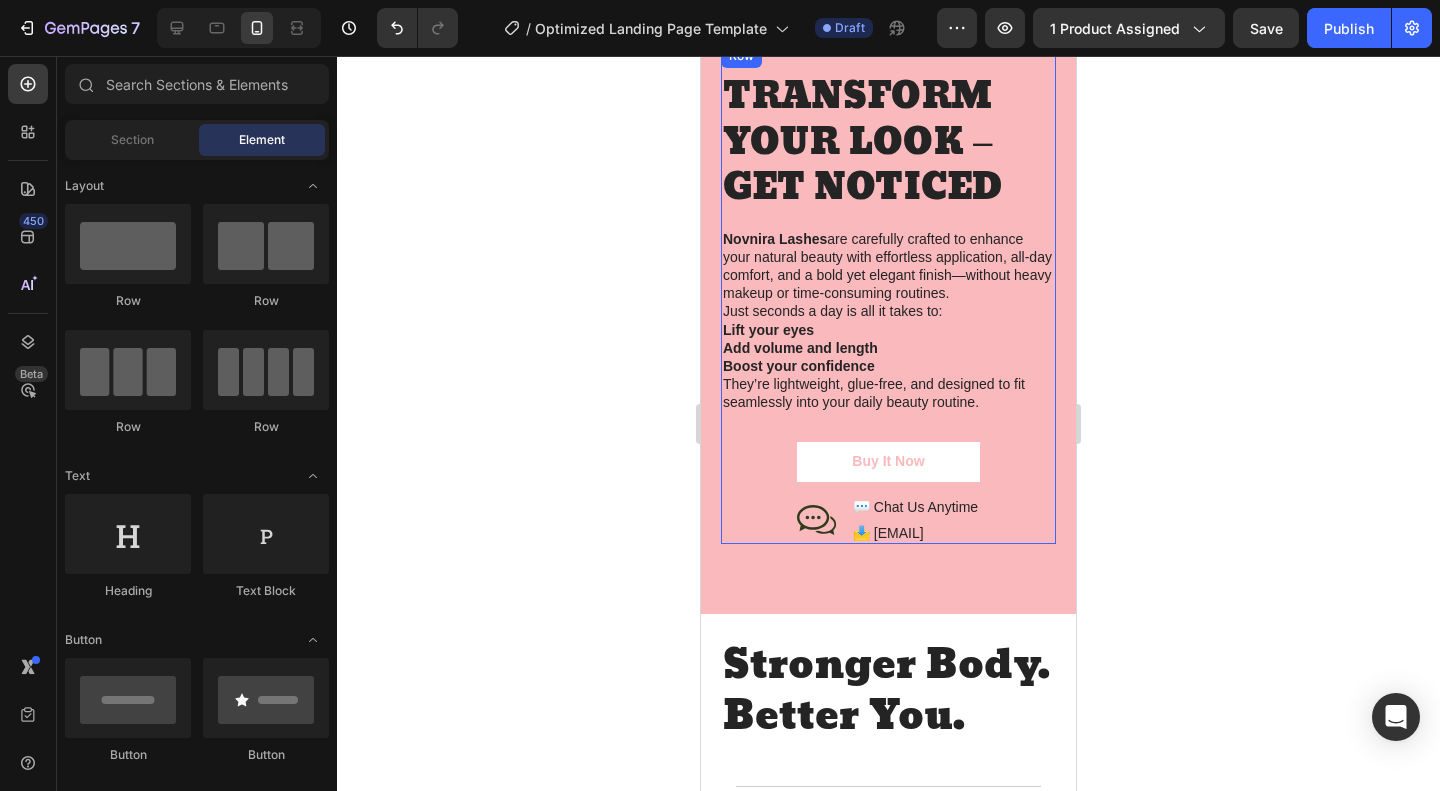 scroll, scrollTop: 2600, scrollLeft: 0, axis: vertical 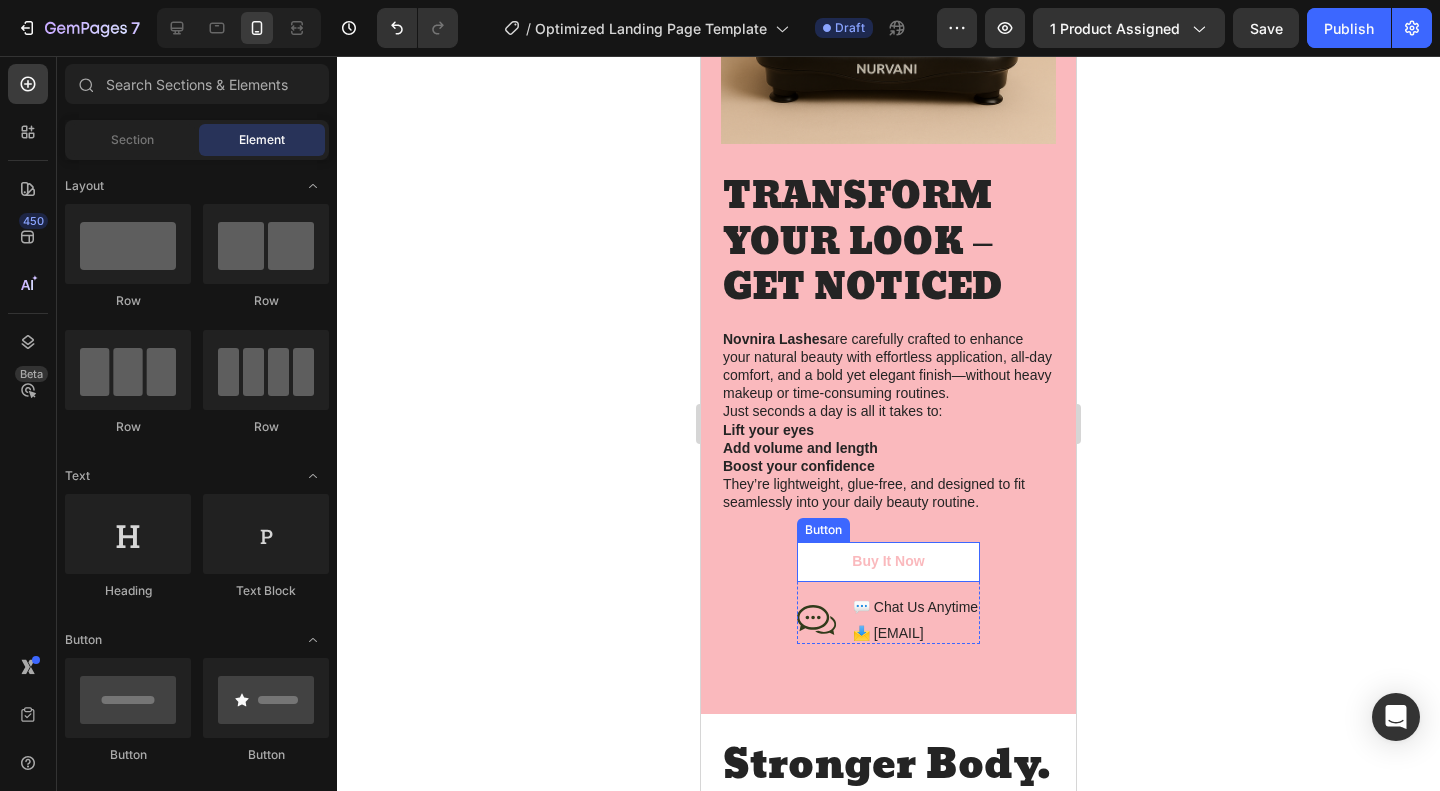 click on "Buy It Now" at bounding box center [888, 562] 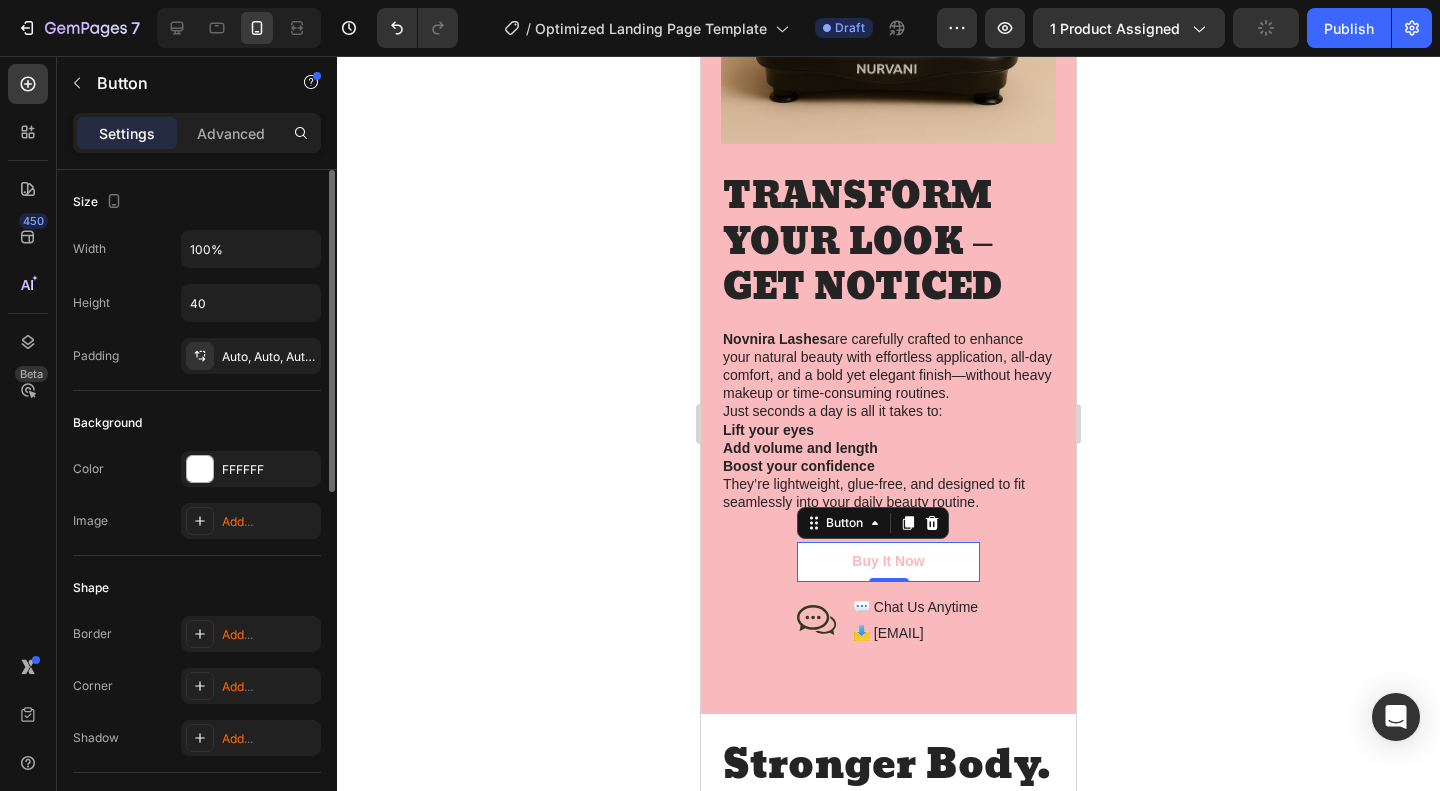 scroll, scrollTop: 100, scrollLeft: 0, axis: vertical 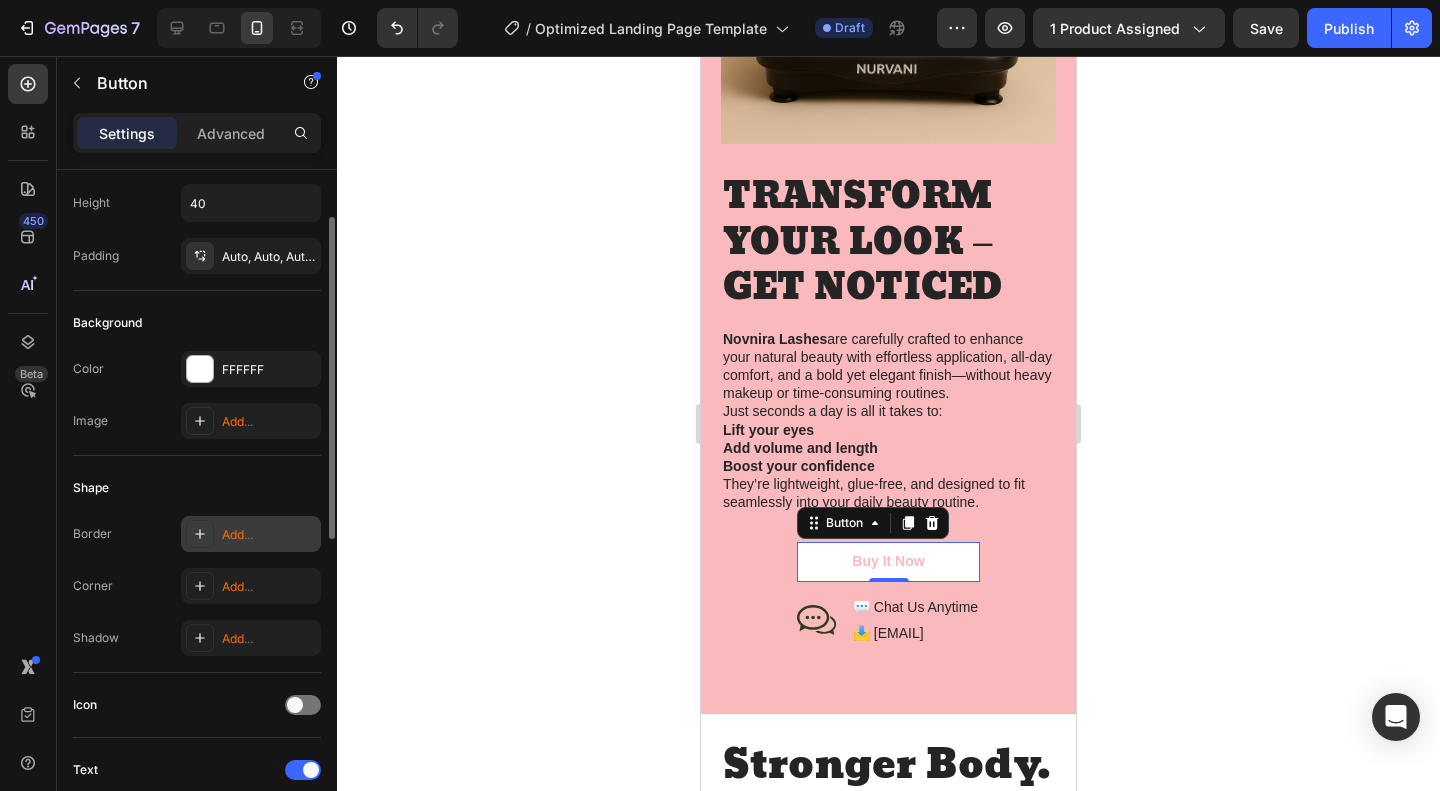 click on "Add" 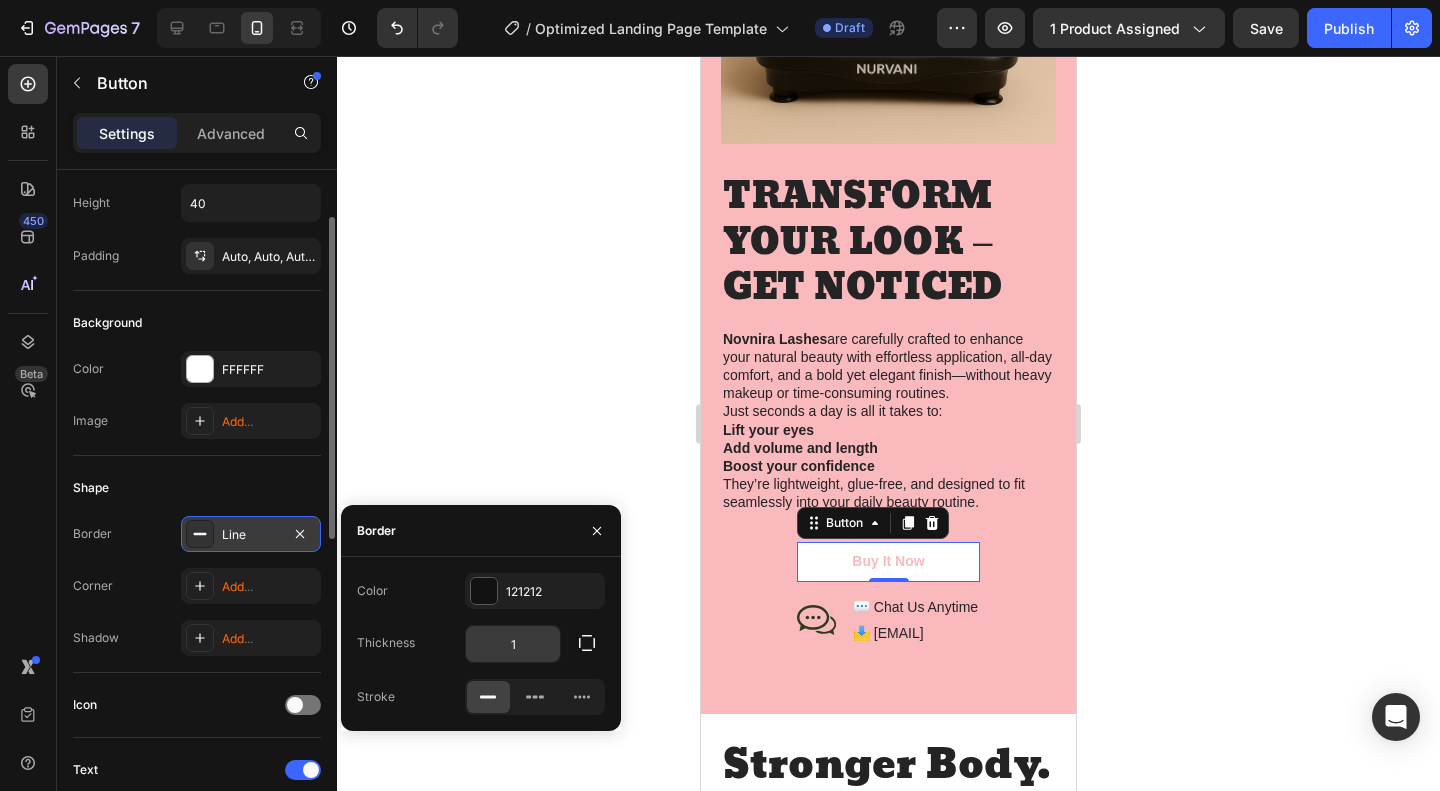 click on "1" at bounding box center (513, 644) 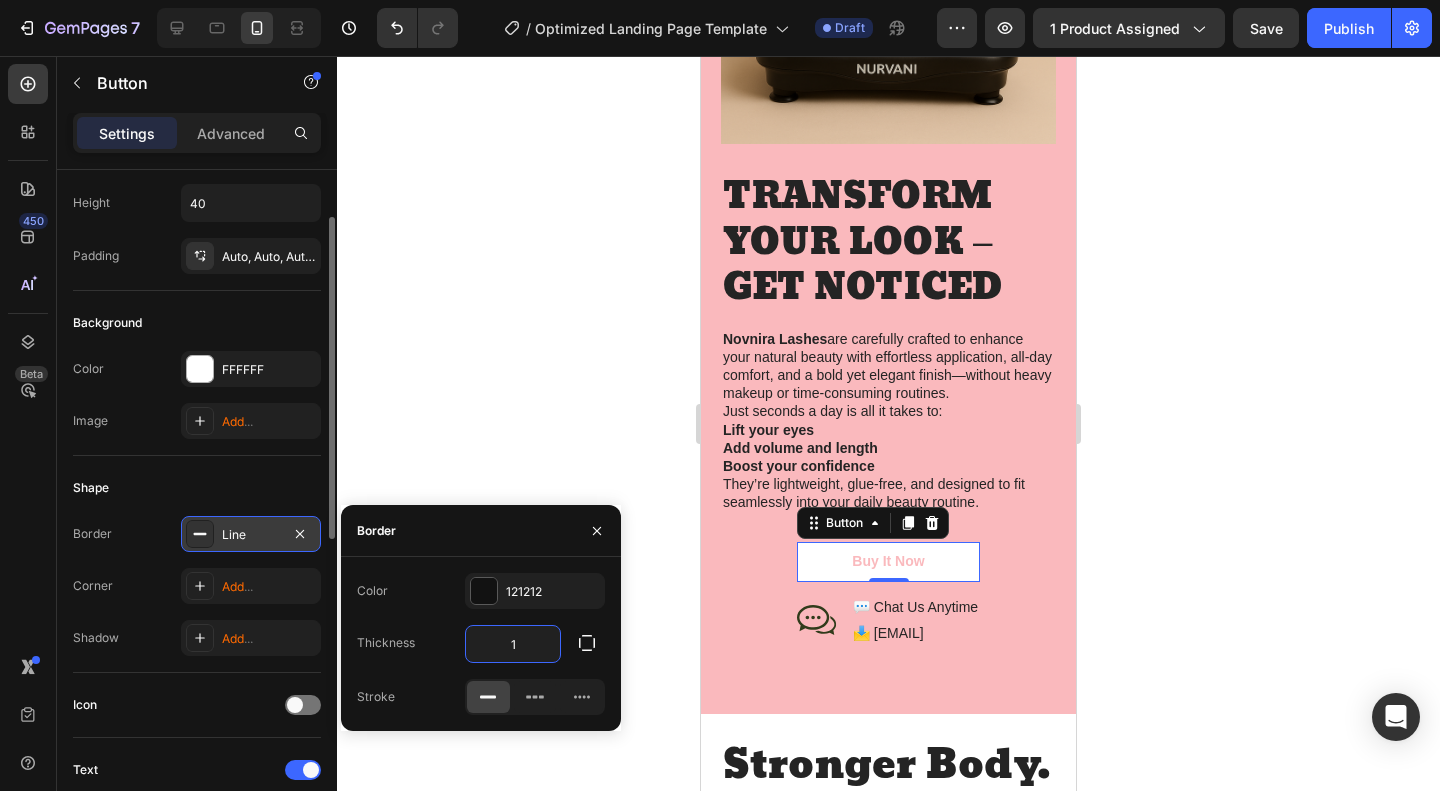 type on "5" 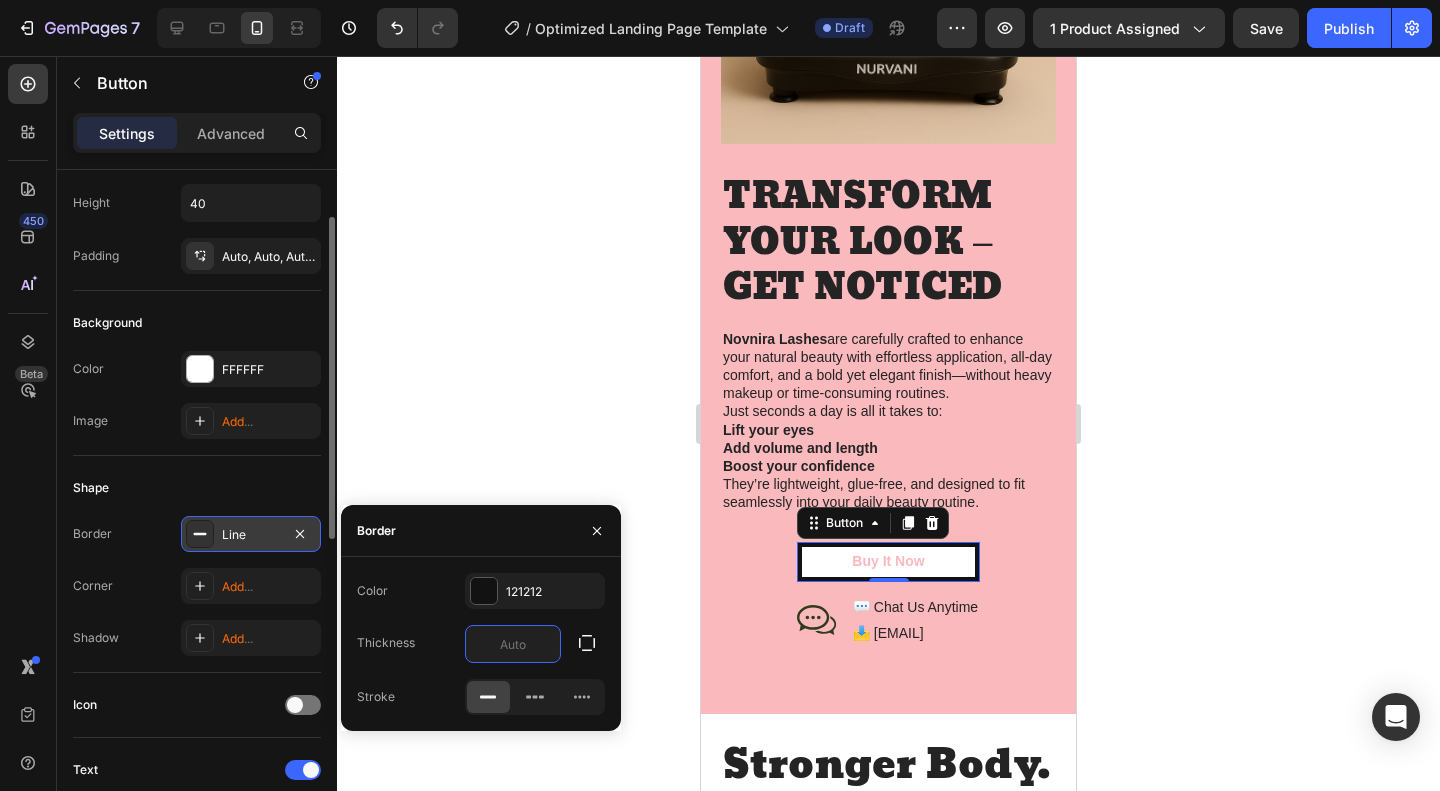 type on "1" 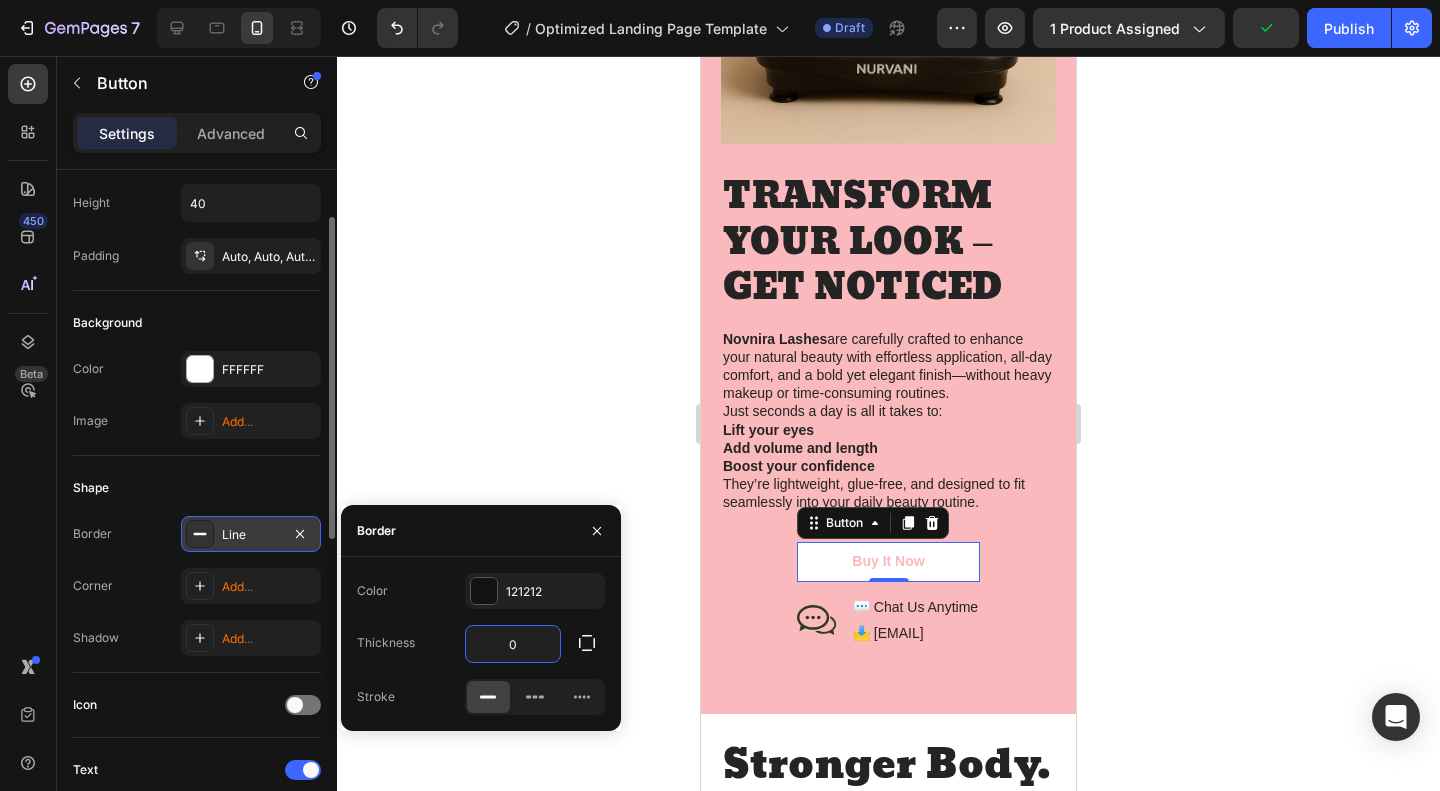 type on "0" 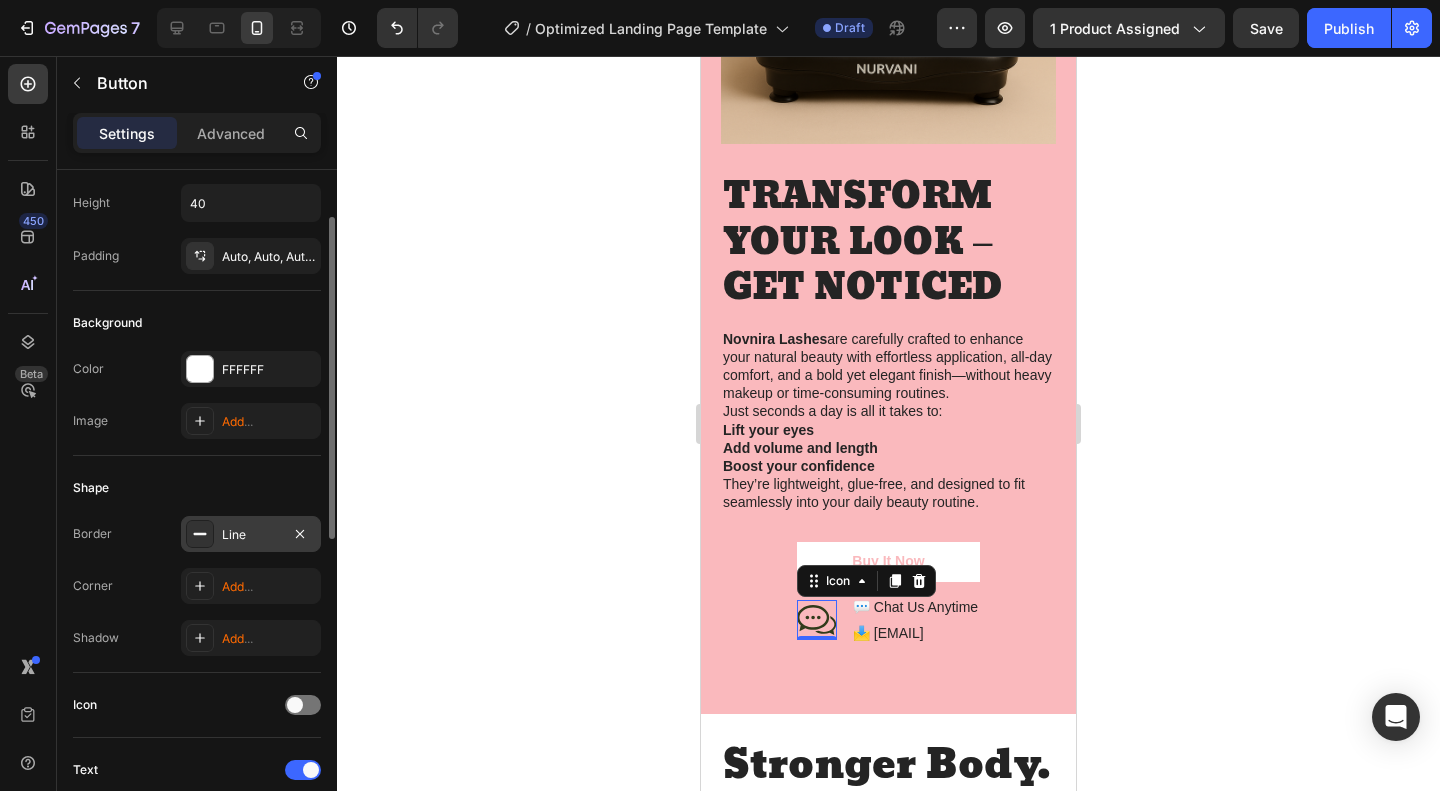 click 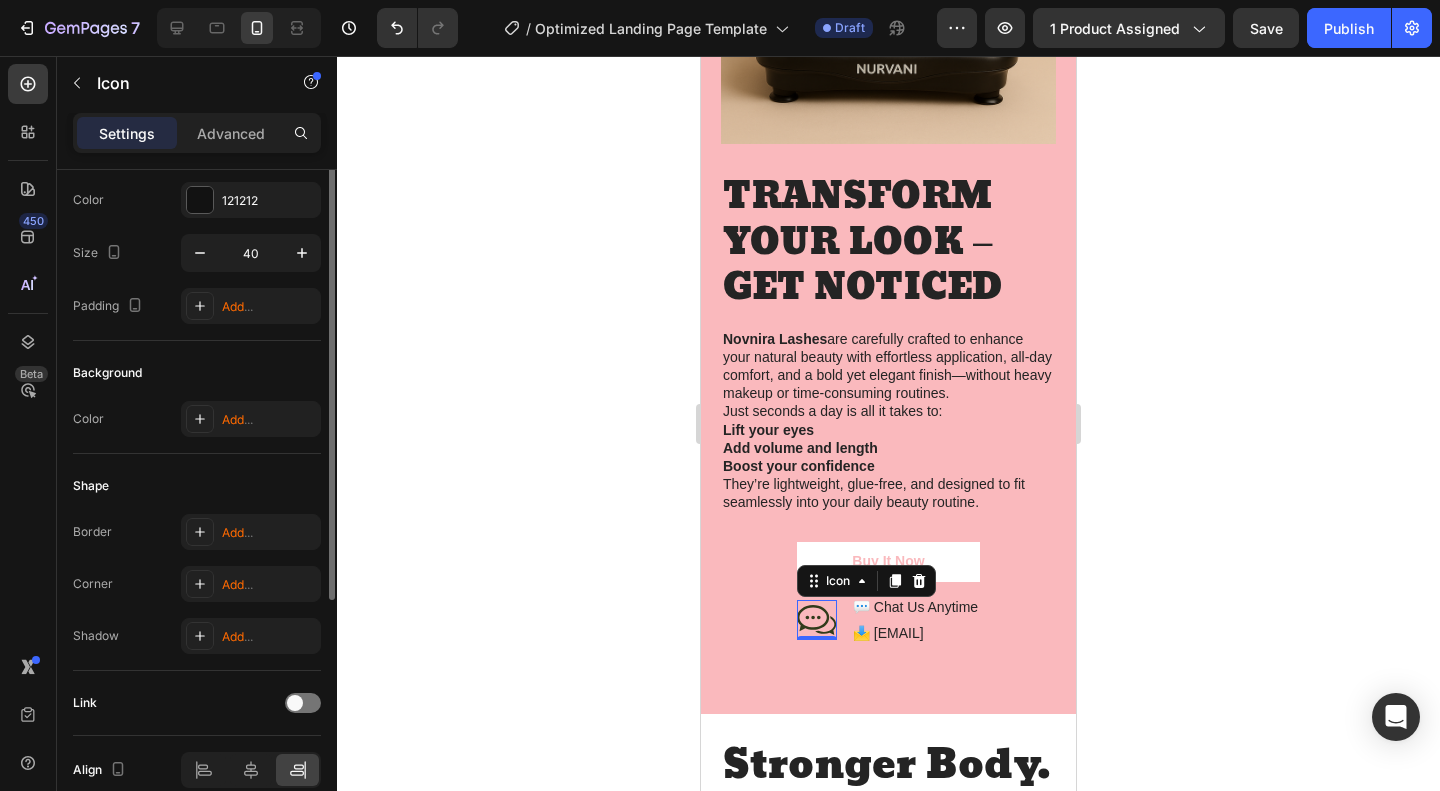 scroll, scrollTop: 0, scrollLeft: 0, axis: both 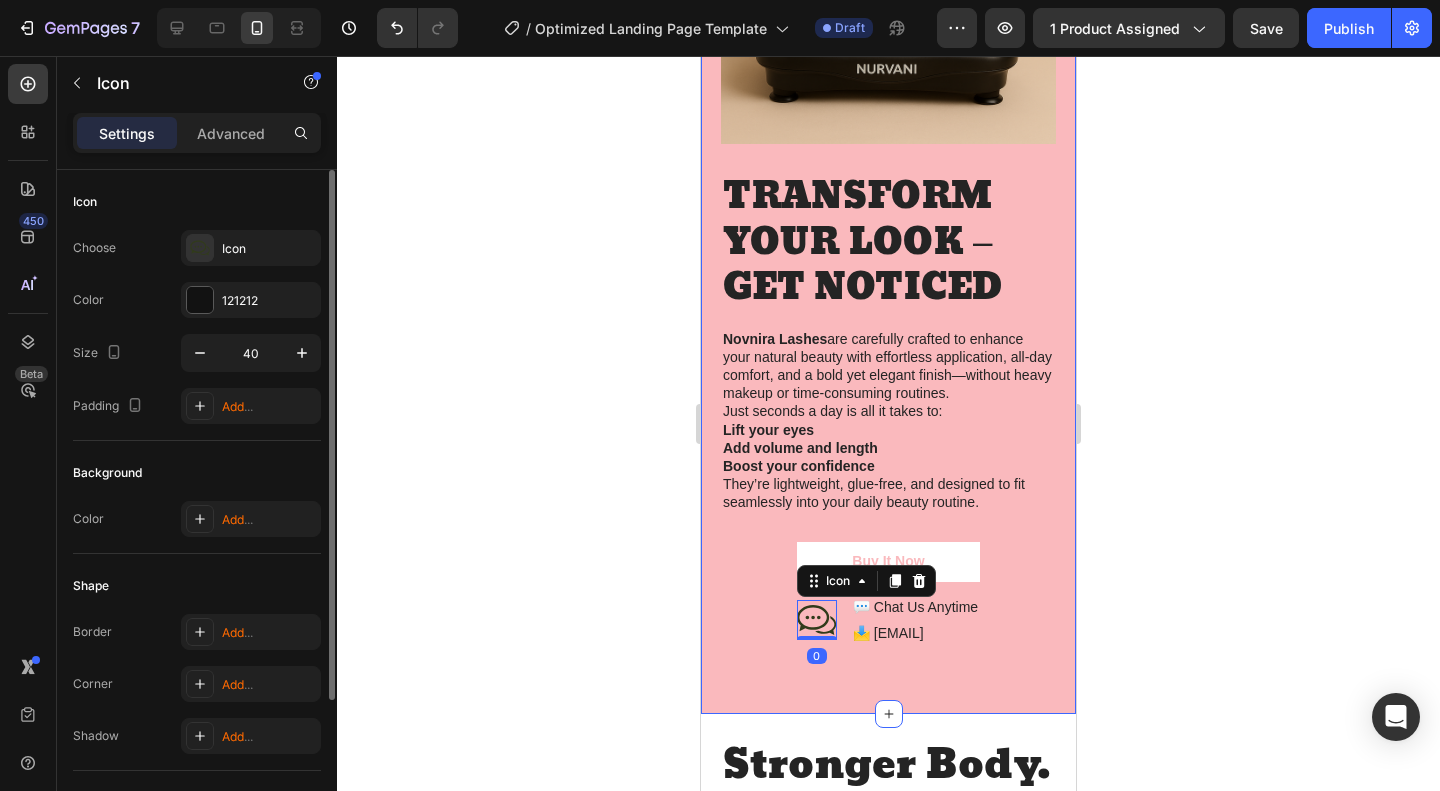 drag, startPoint x: 604, startPoint y: 642, endPoint x: 592, endPoint y: 640, distance: 12.165525 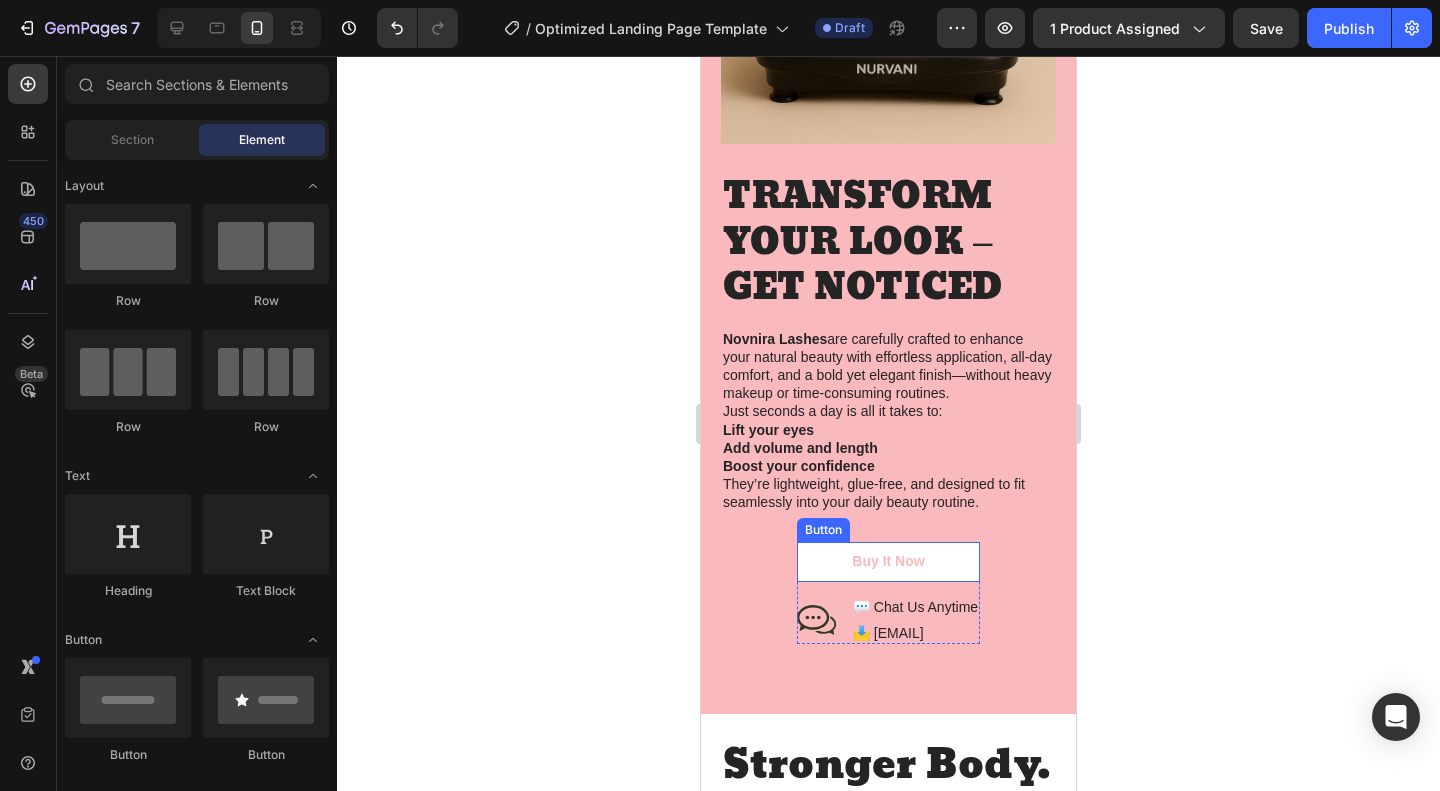 click on "Buy It Now" at bounding box center (888, 562) 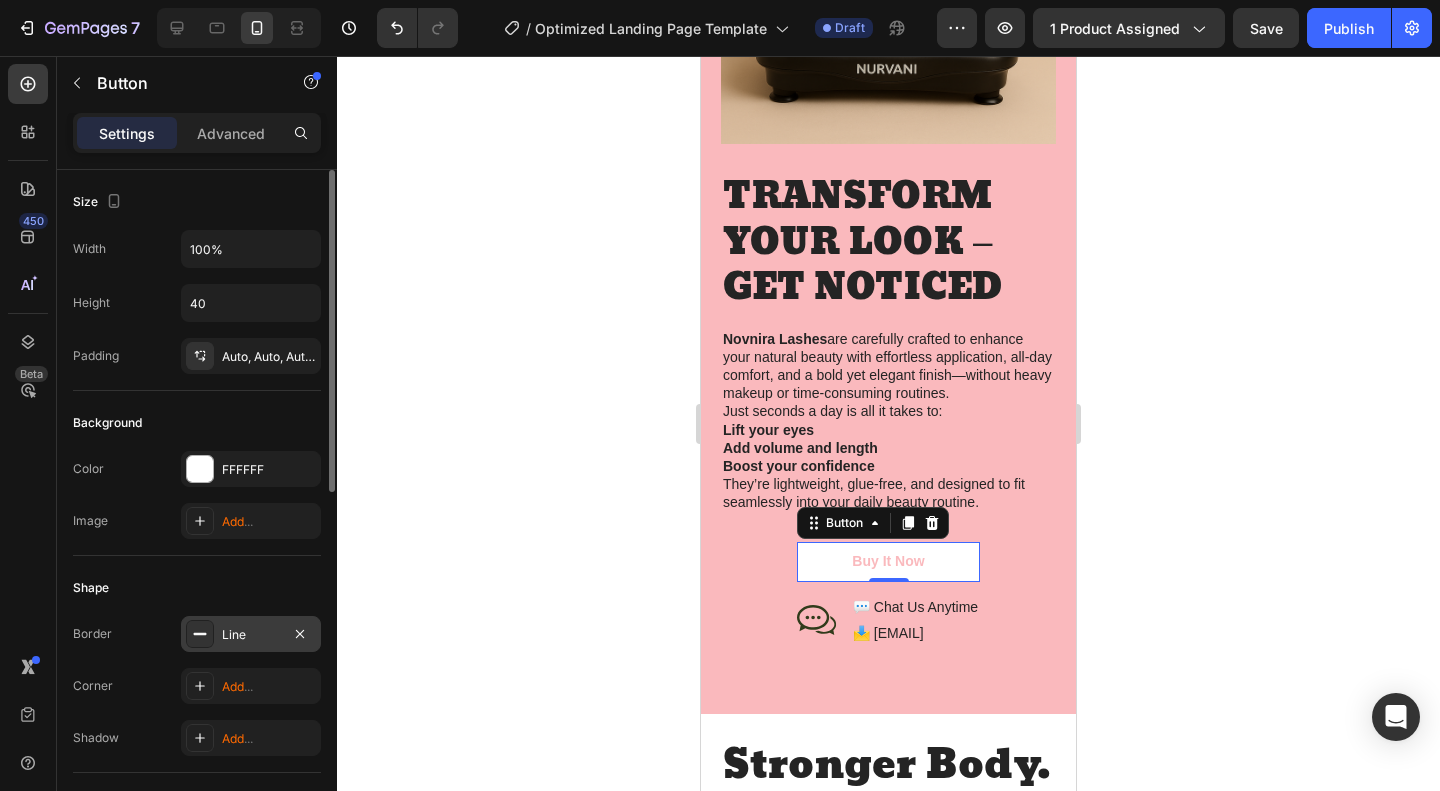 click on "Line" at bounding box center [251, 635] 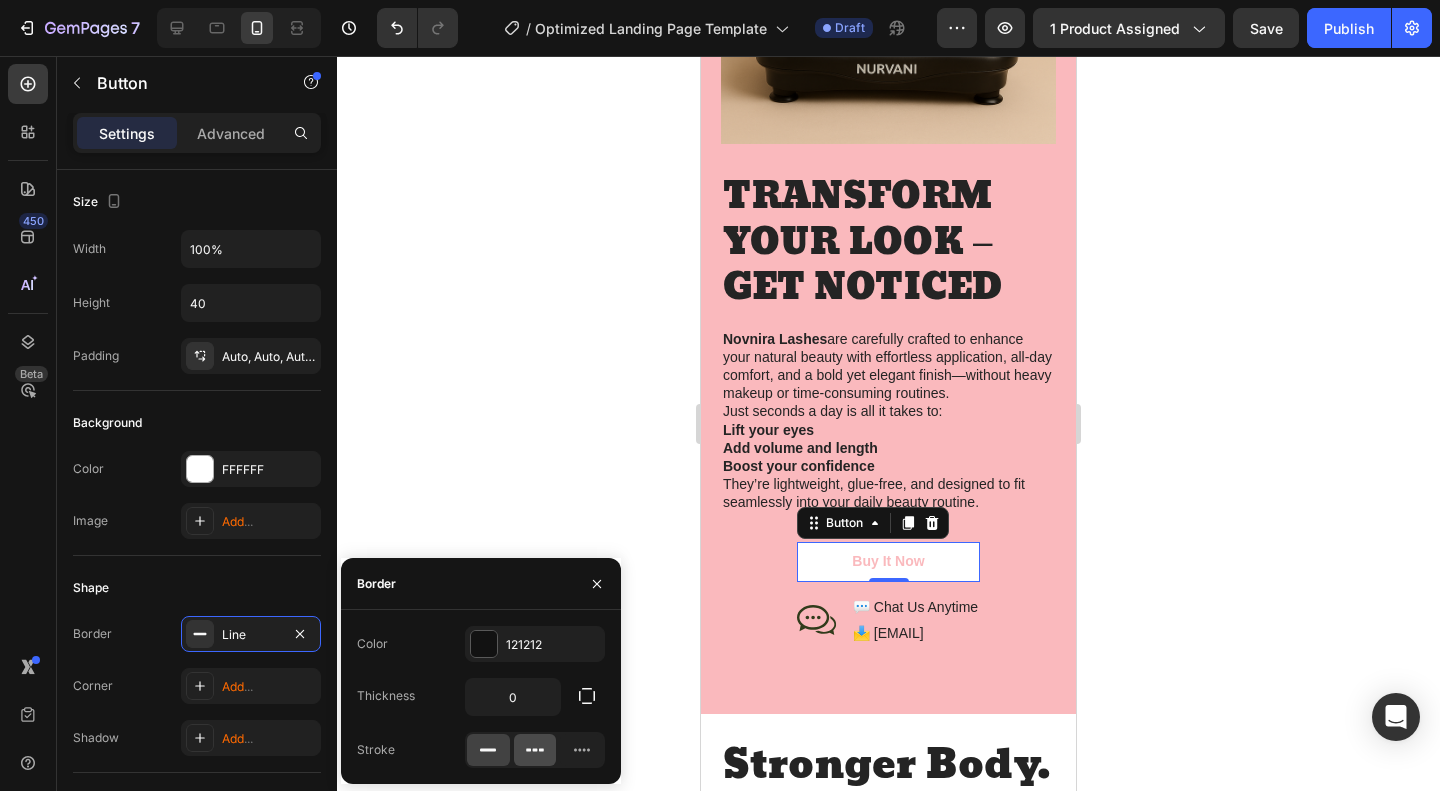 click 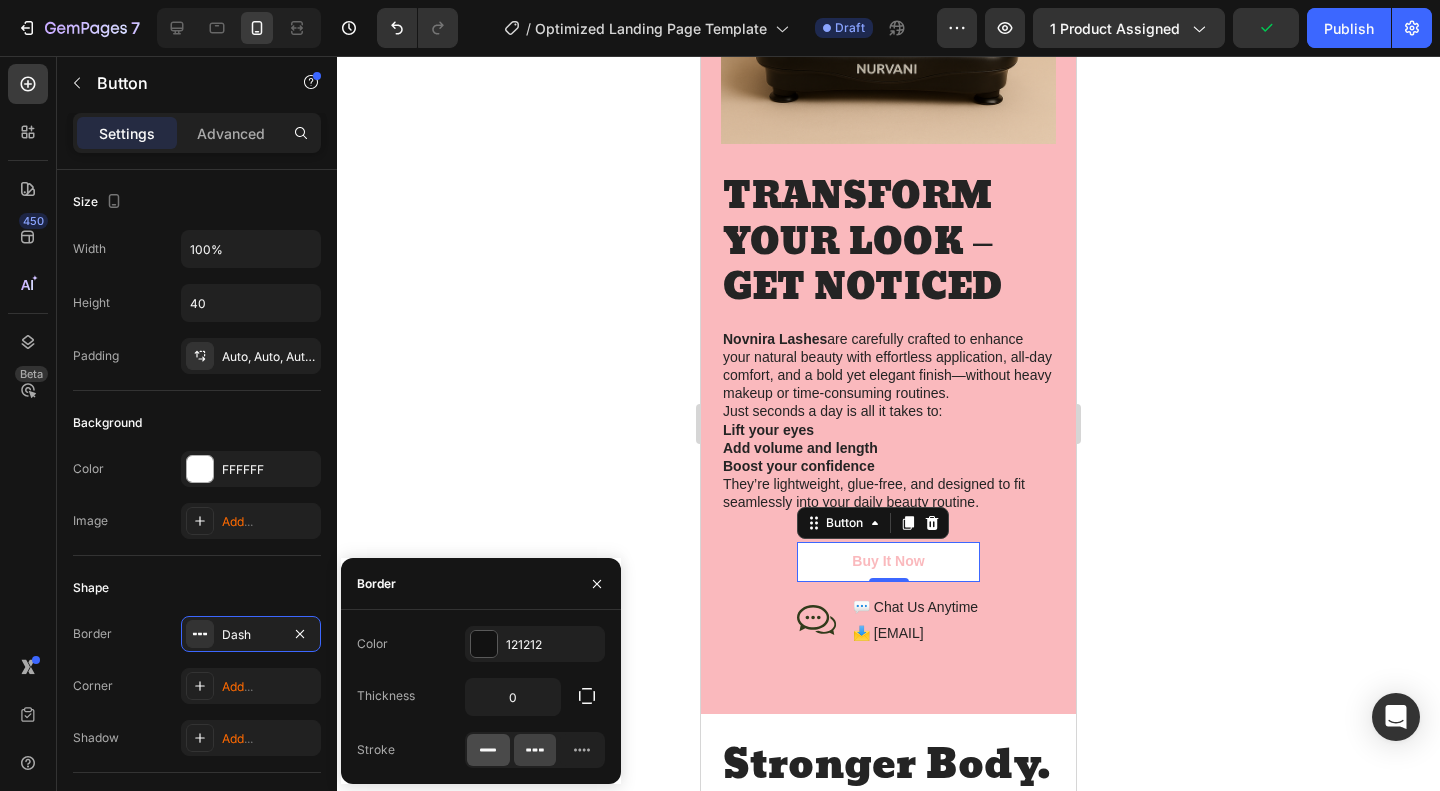 click 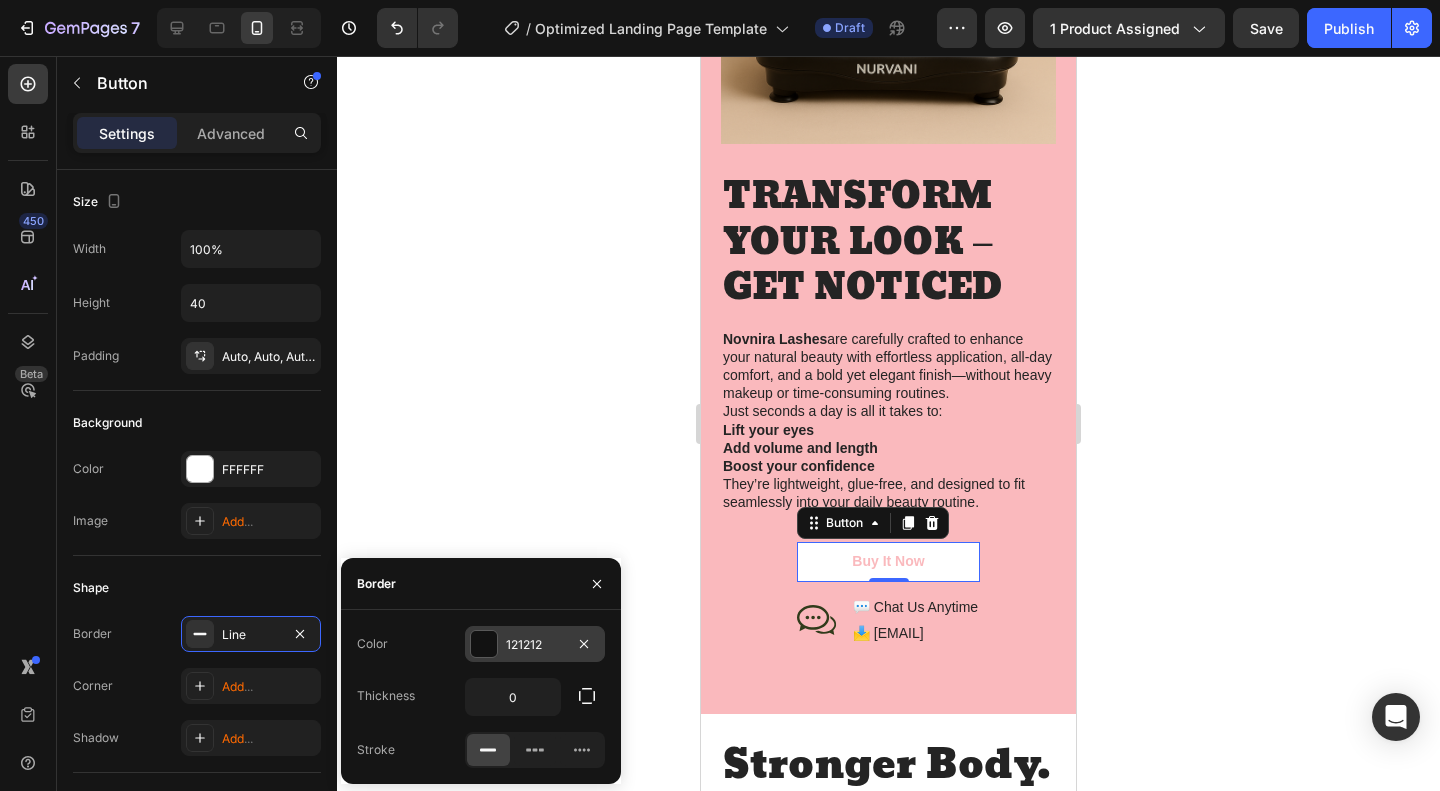 click on "121212" at bounding box center [535, 645] 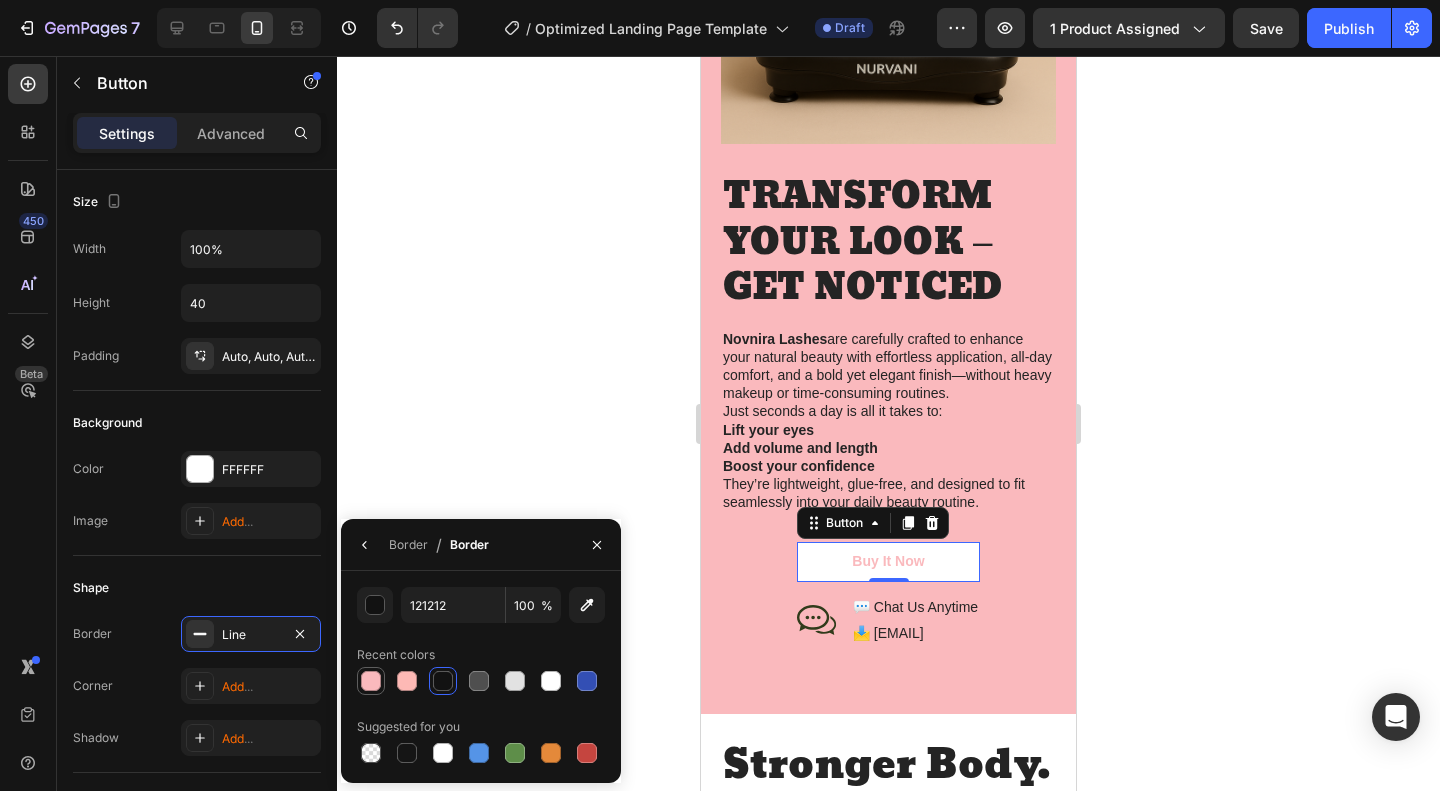 click at bounding box center (371, 681) 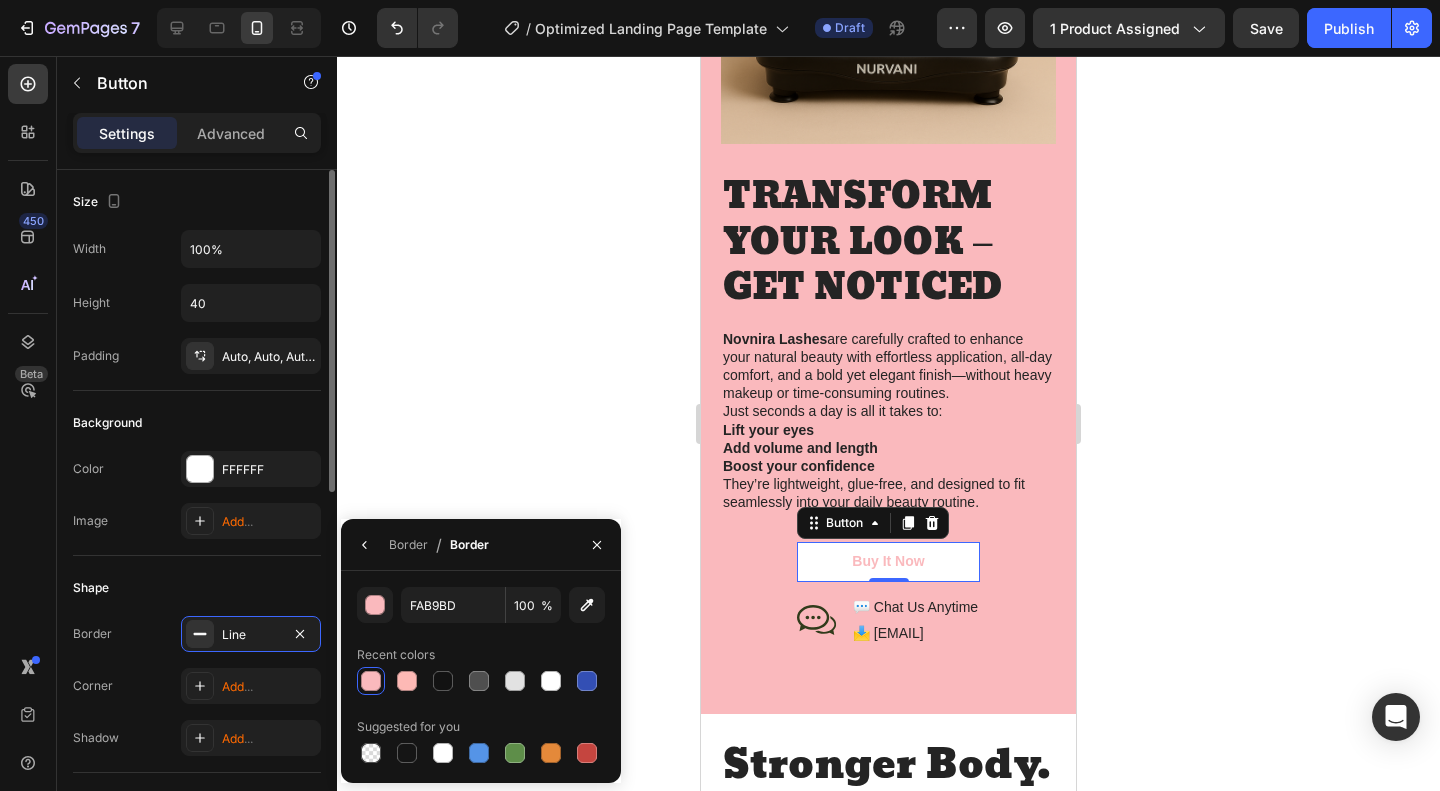 click on "Border Line Corner Add ... Shadow Add ..." at bounding box center (197, 686) 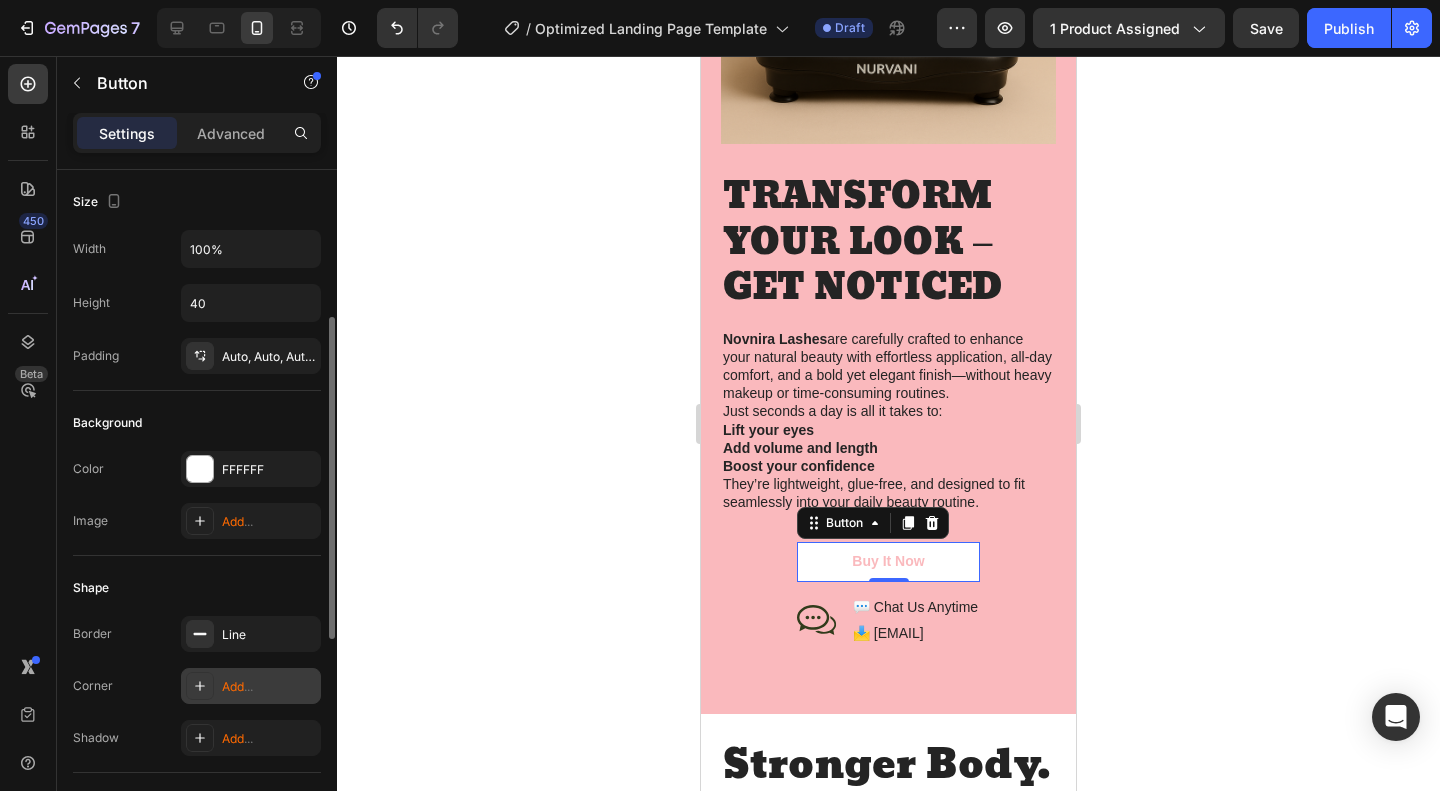 scroll, scrollTop: 100, scrollLeft: 0, axis: vertical 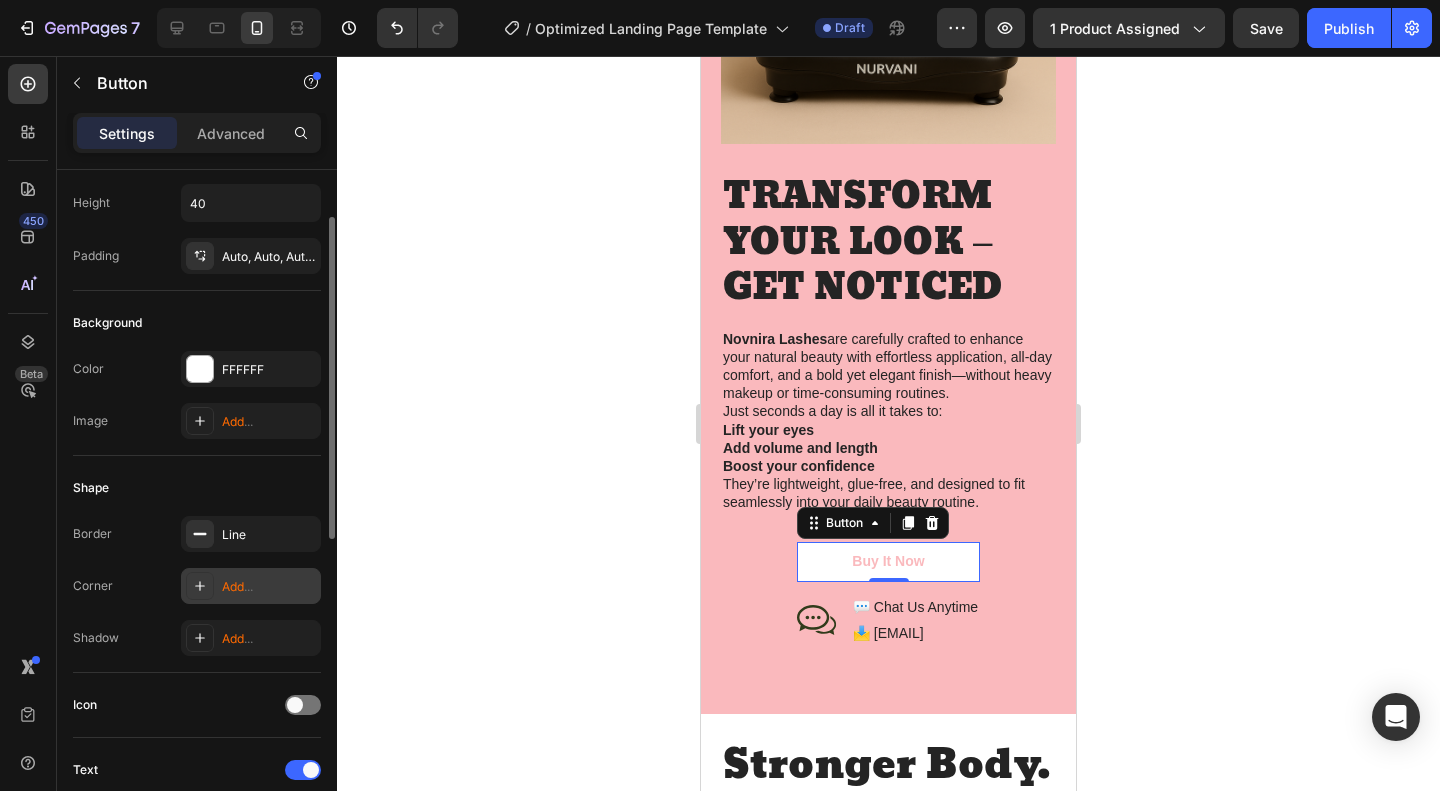 click on "Add ..." at bounding box center [269, 587] 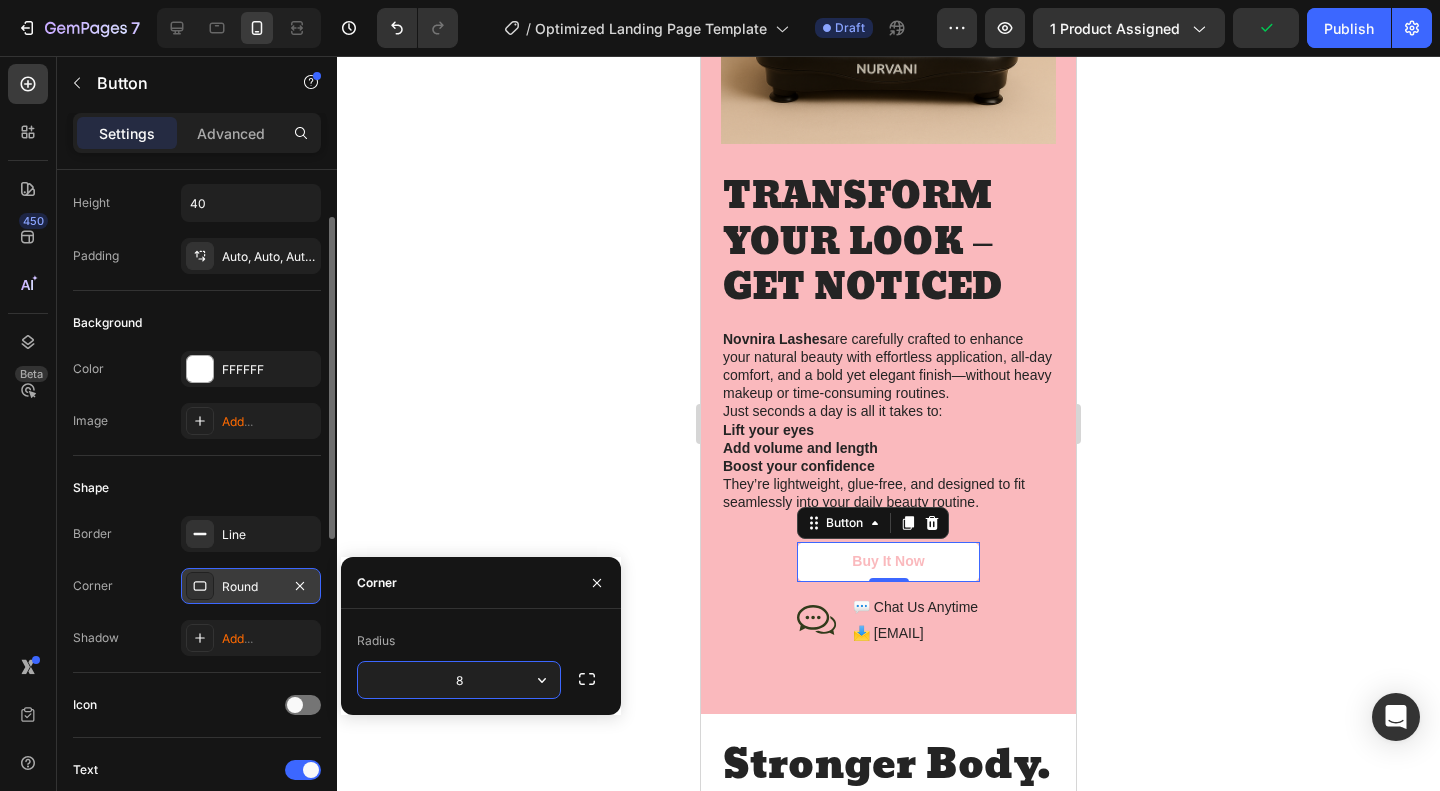 type on "9" 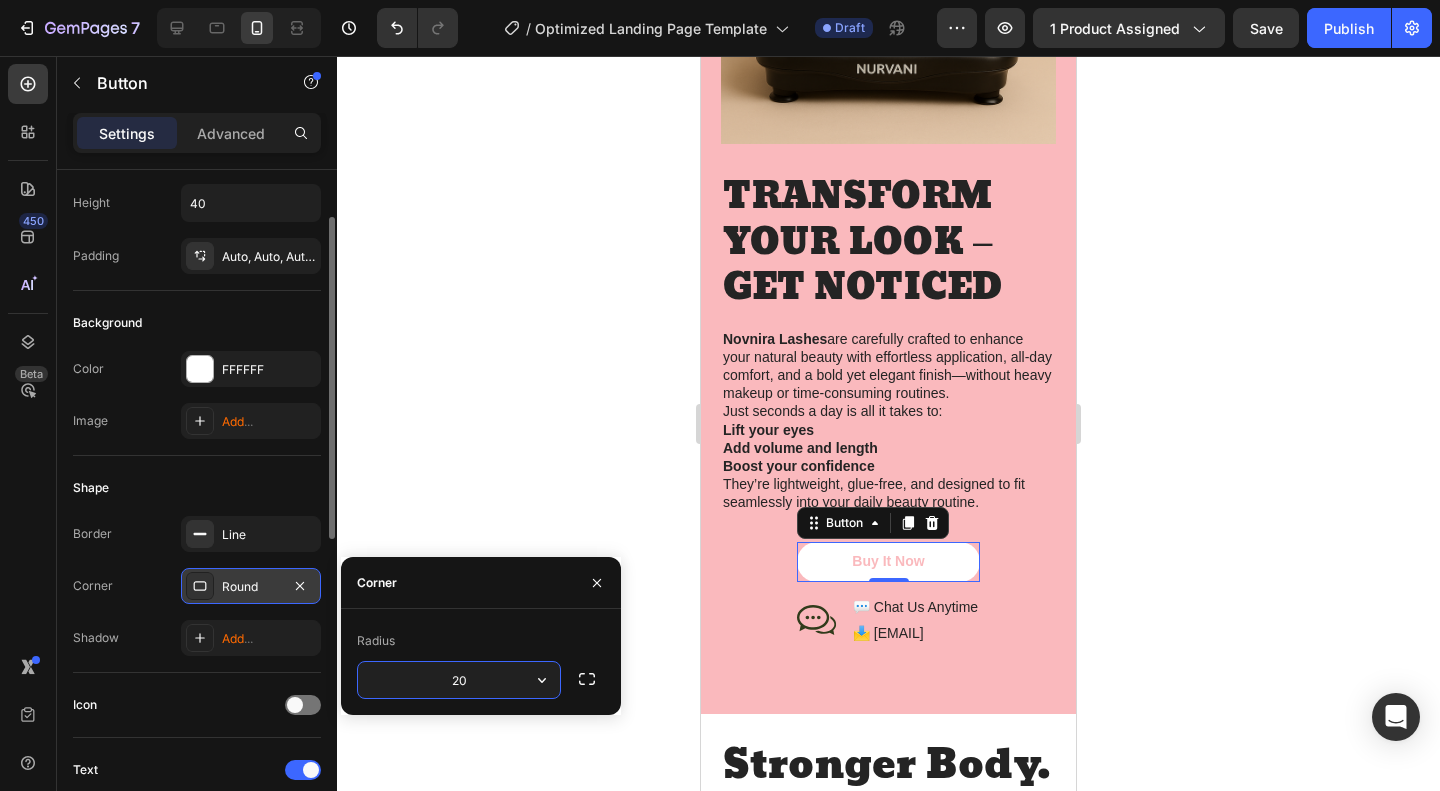 type on "2" 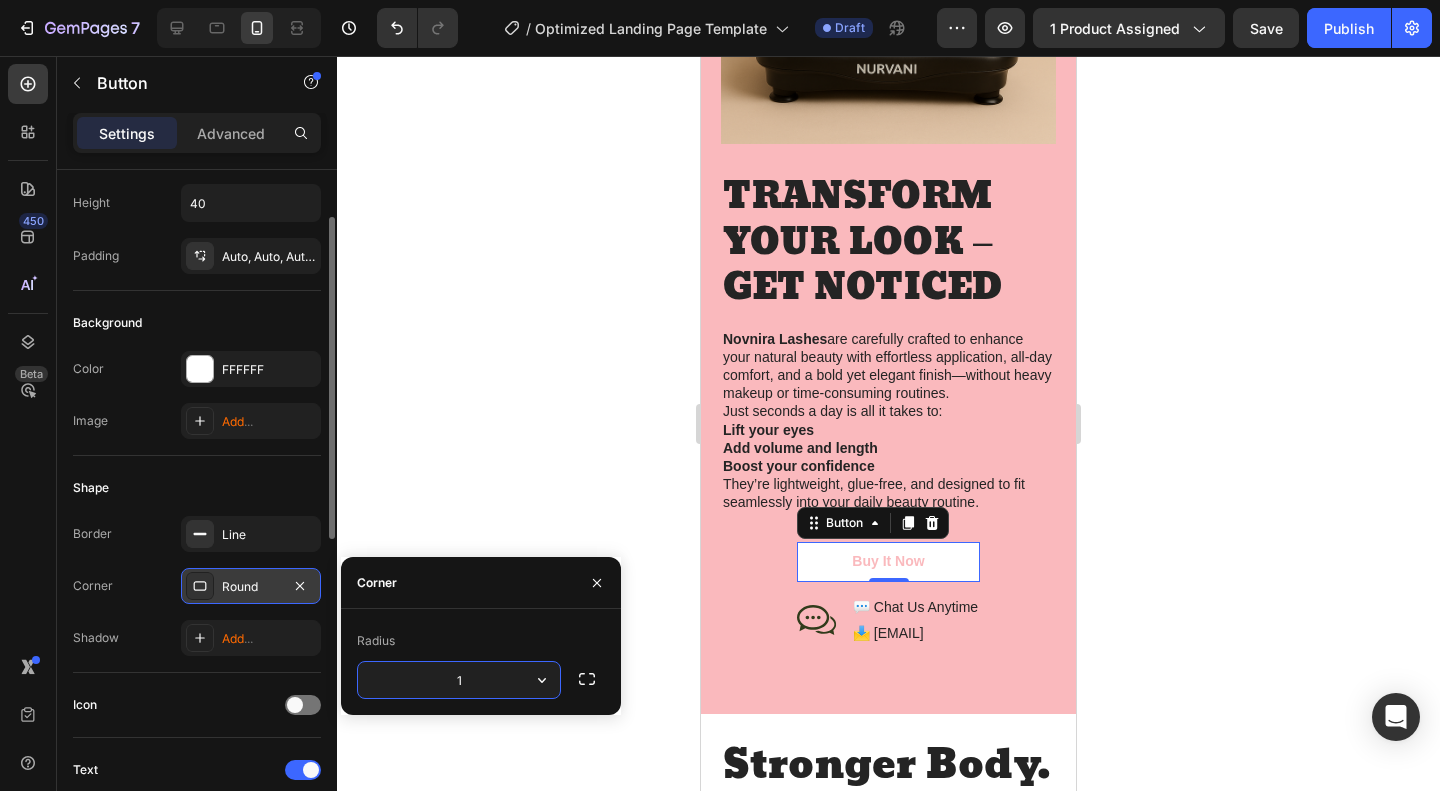 type on "10" 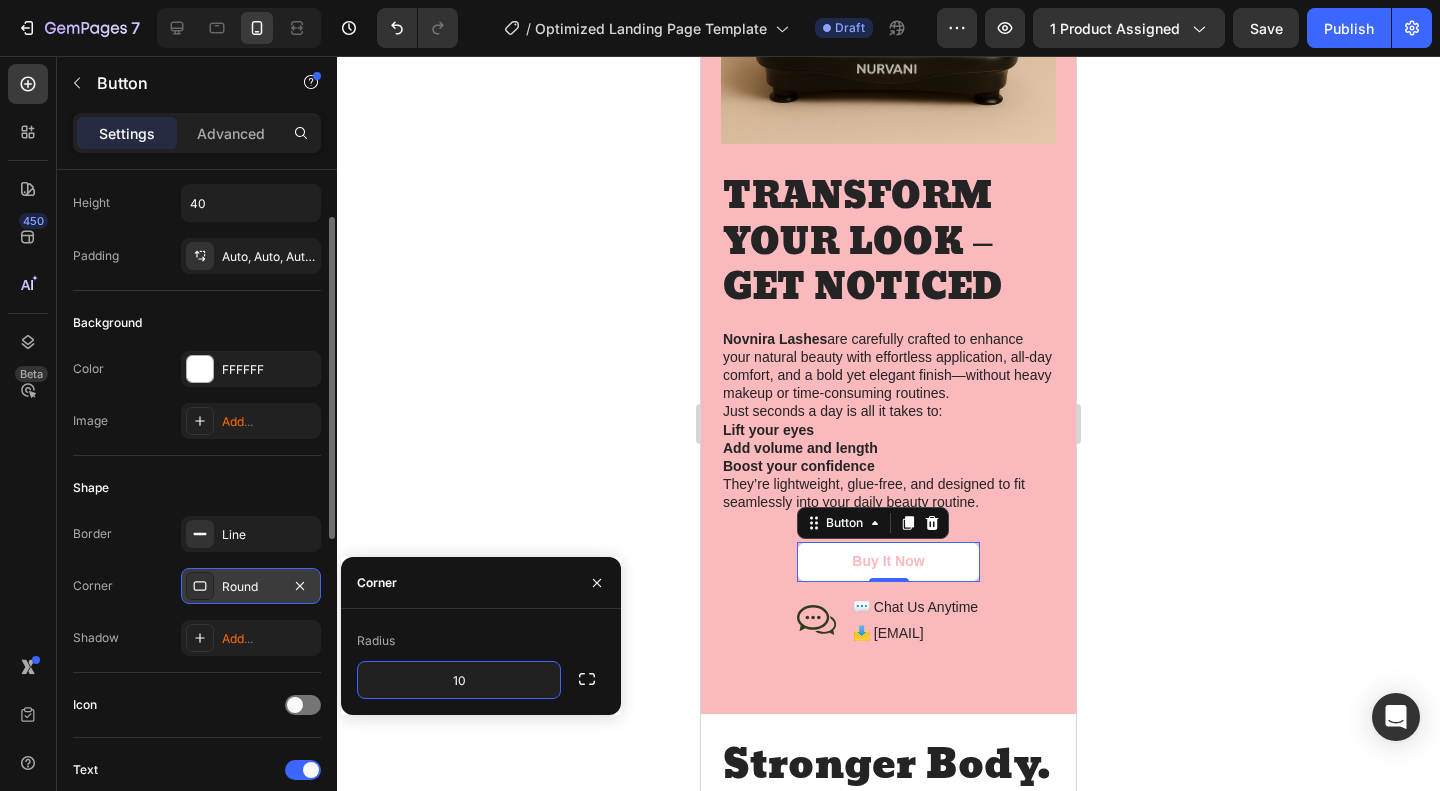 click 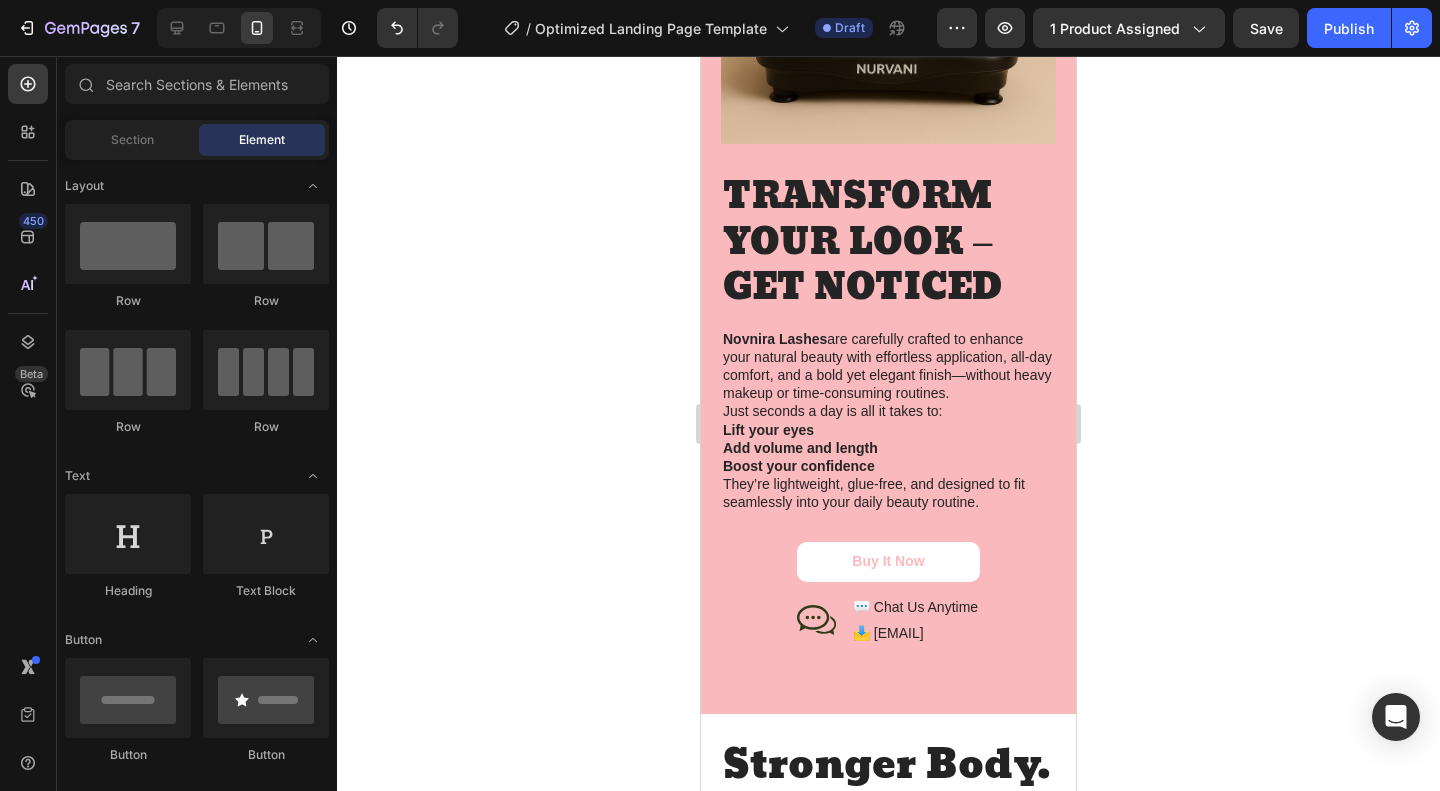 click 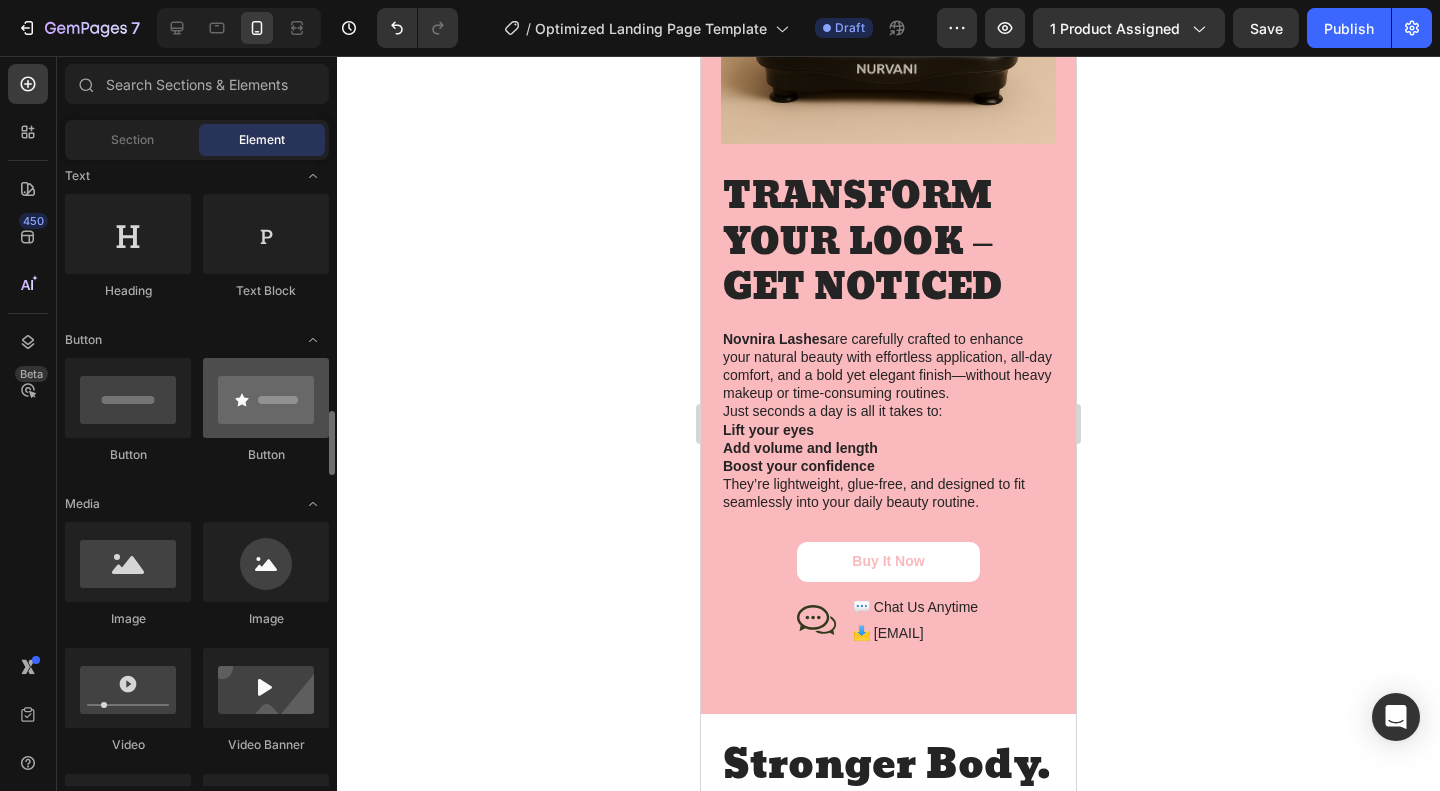 scroll, scrollTop: 500, scrollLeft: 0, axis: vertical 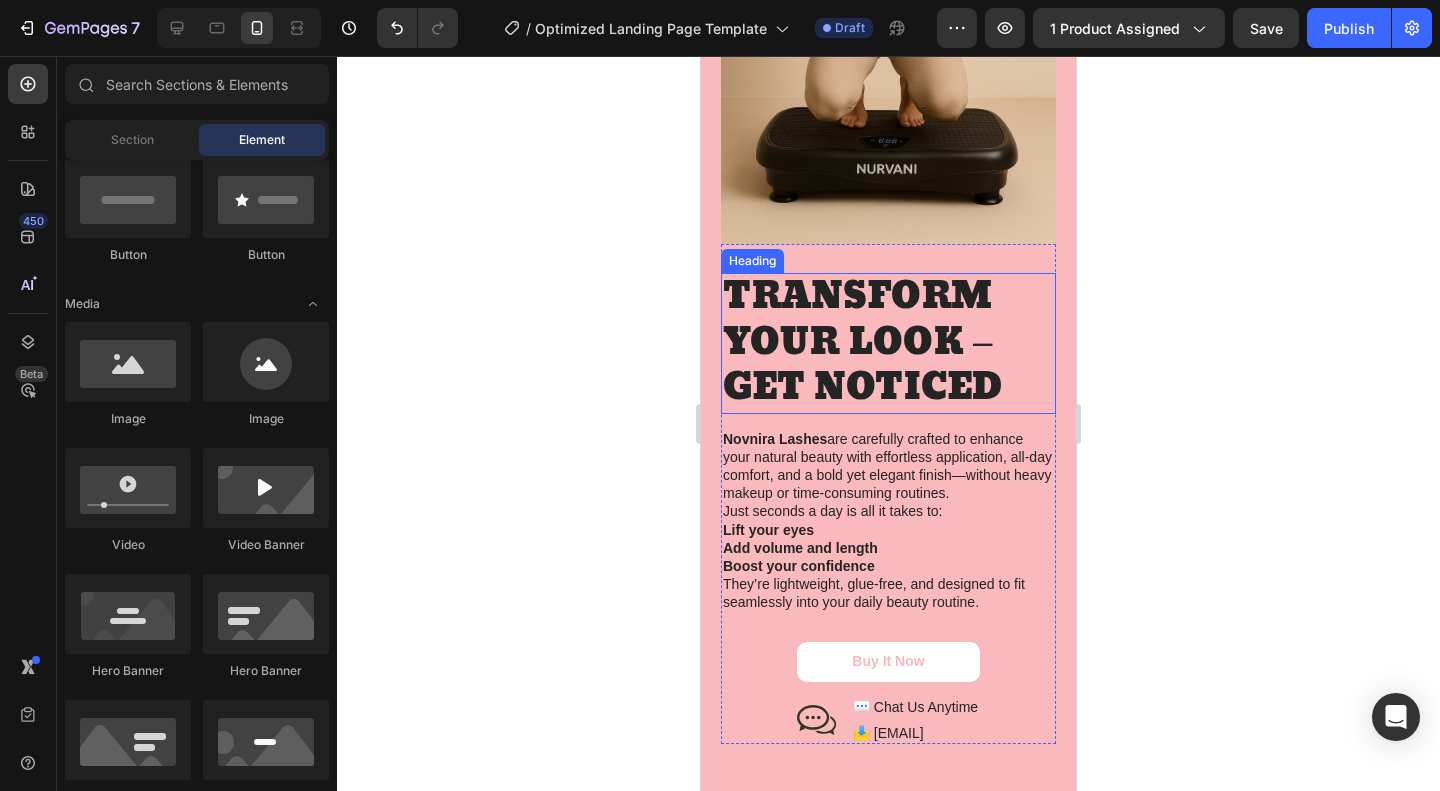 click on "TRANSFORM YOUR LOOK – GET NOTICED" at bounding box center (888, 343) 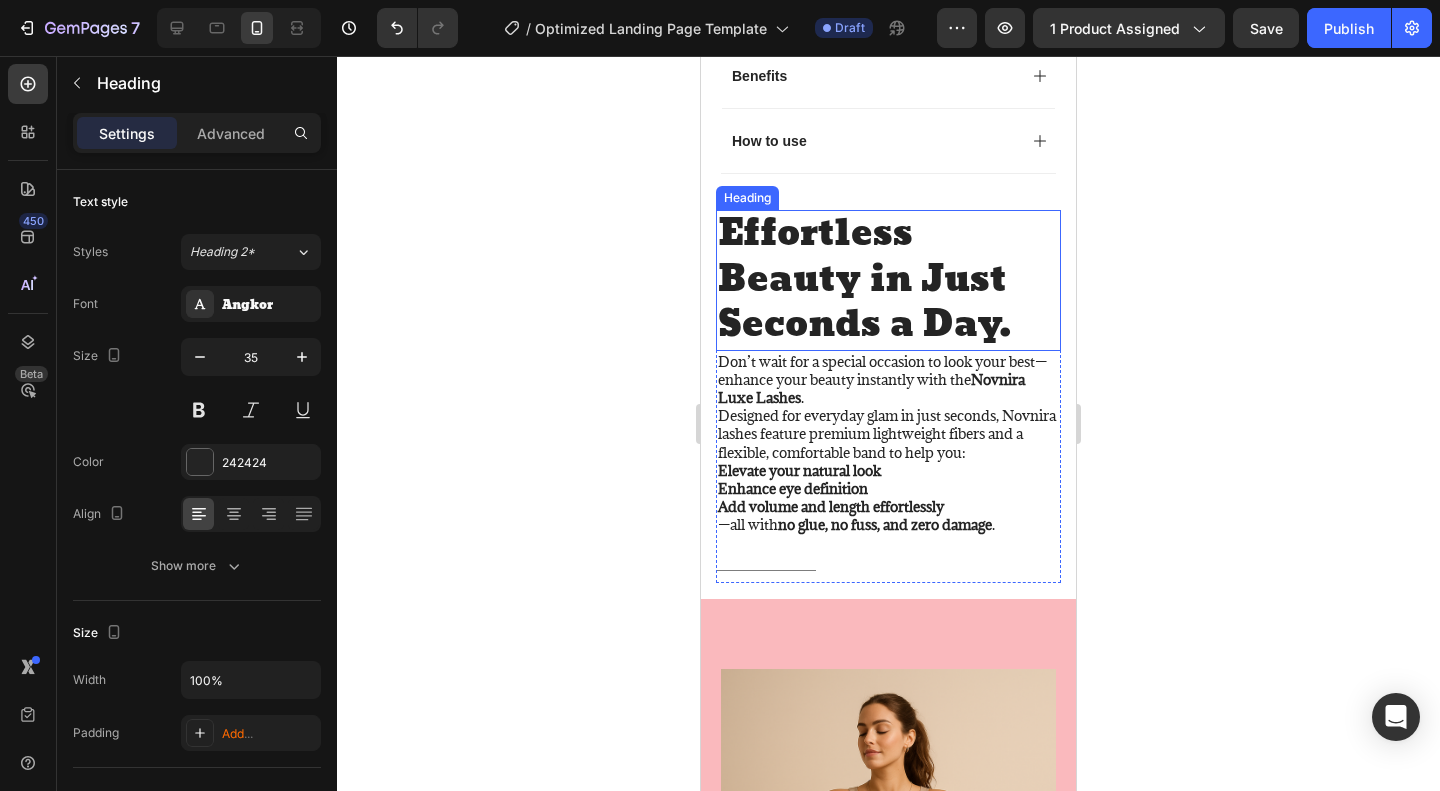 scroll, scrollTop: 1400, scrollLeft: 0, axis: vertical 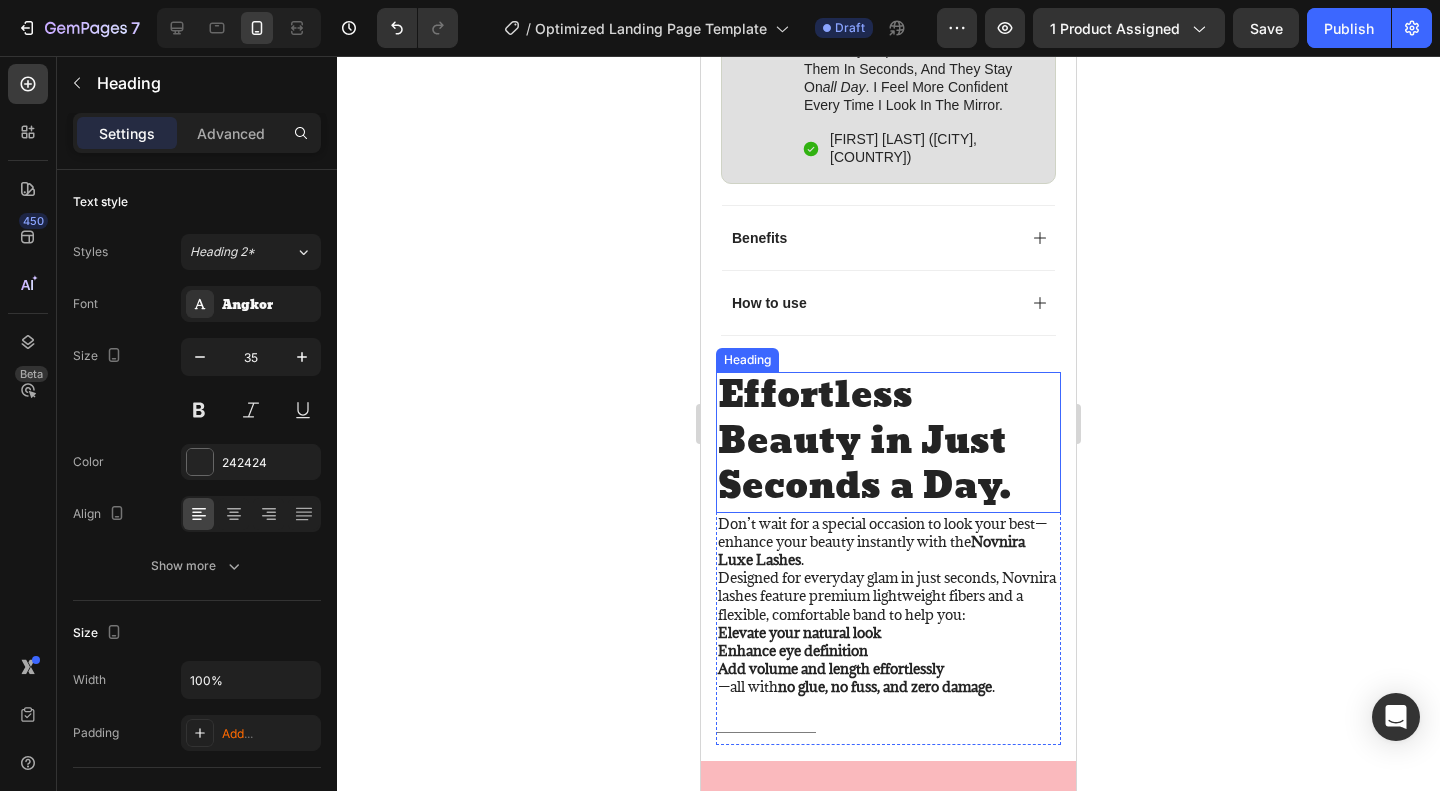 click on "Effortless Beauty in Just Seconds a Day." at bounding box center [888, 442] 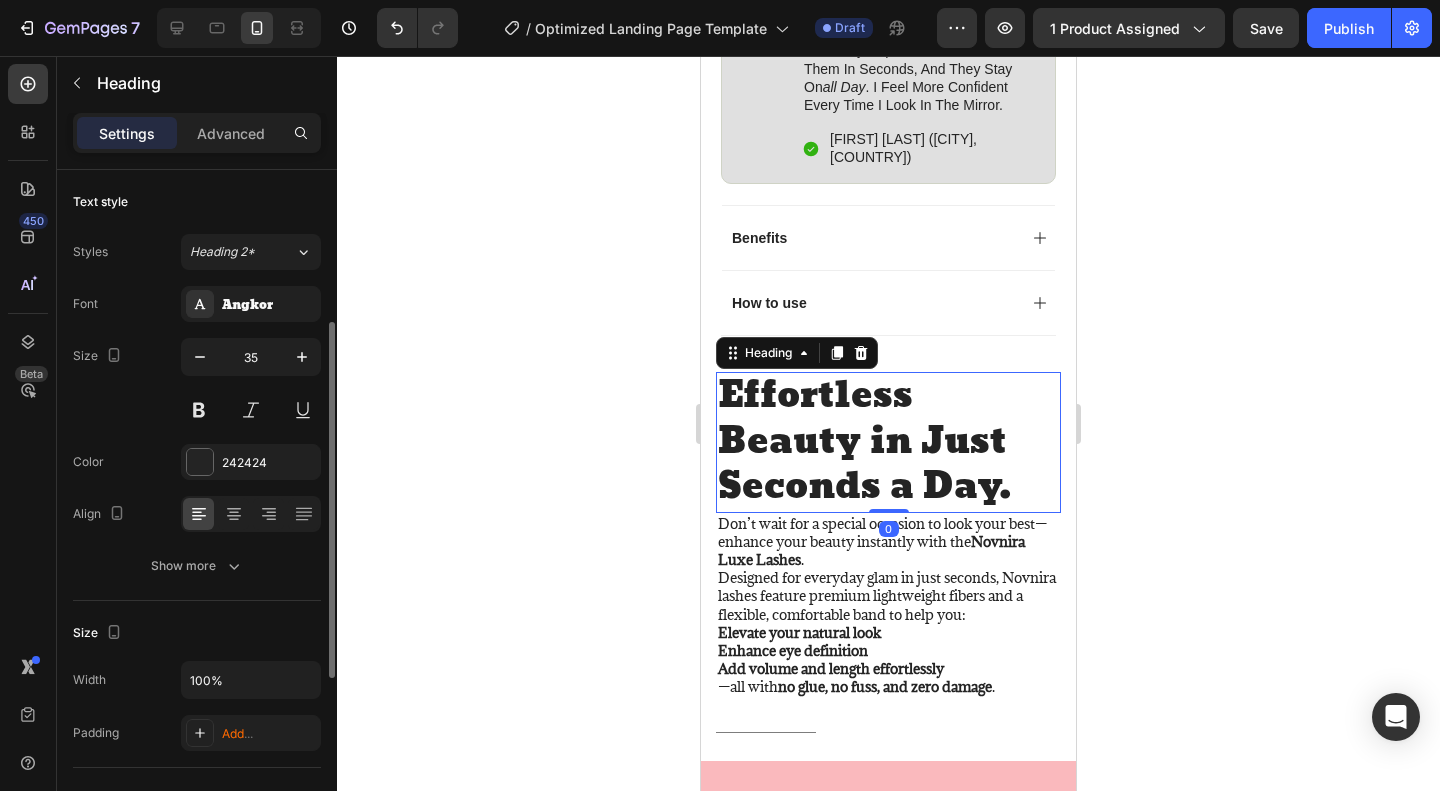 scroll, scrollTop: 100, scrollLeft: 0, axis: vertical 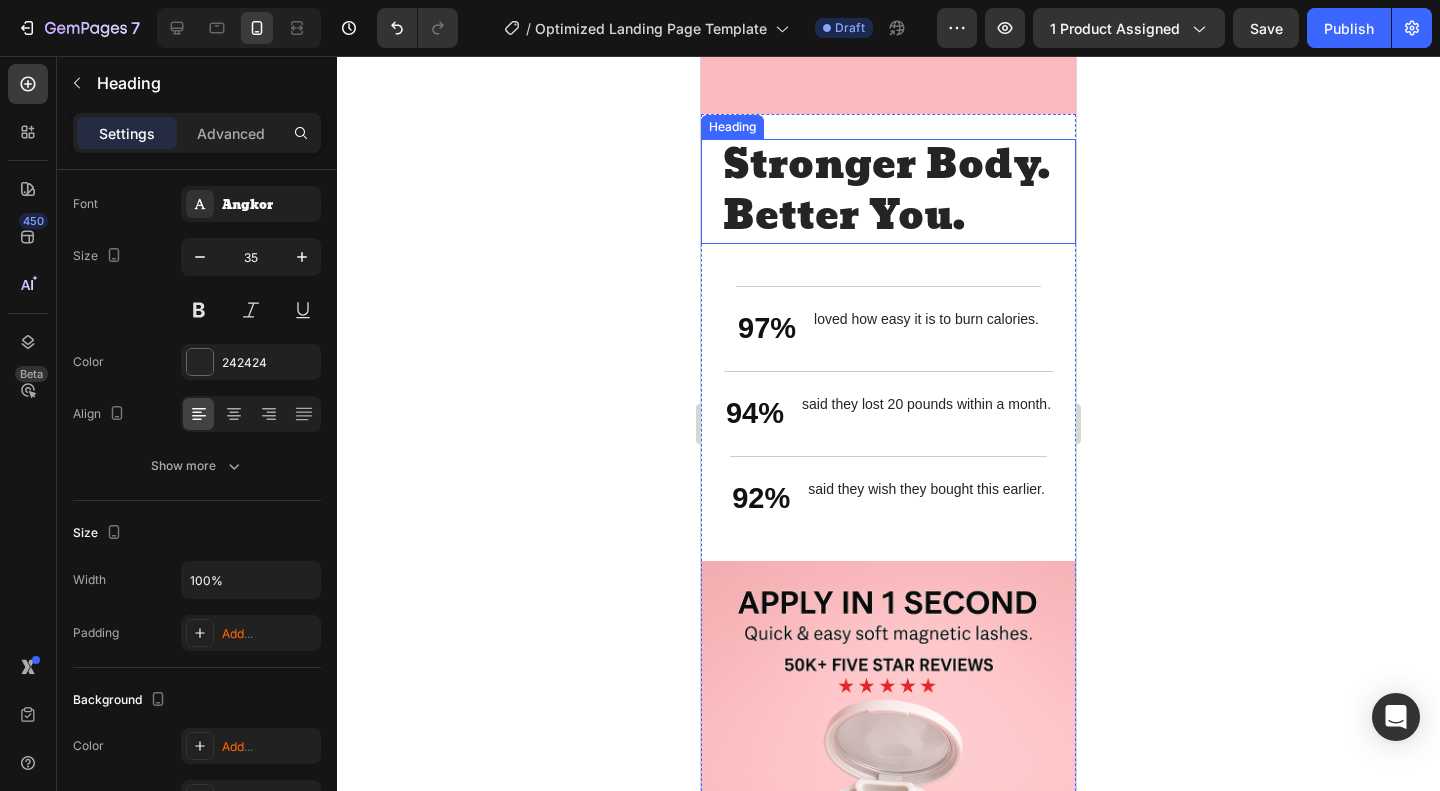 click on "Stronger Body. Better You." at bounding box center [888, 191] 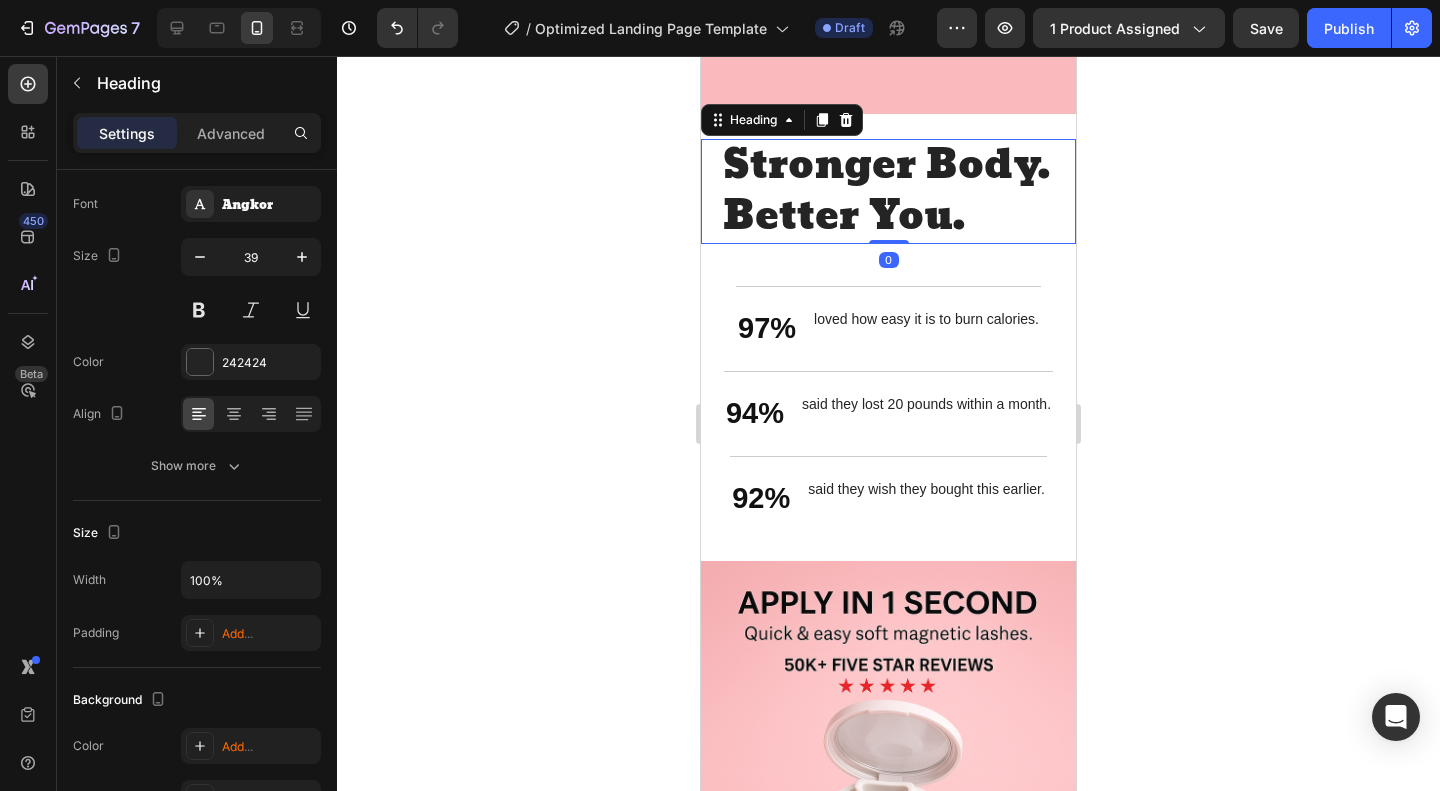 click on "Stronger Body. Better You." at bounding box center [888, 191] 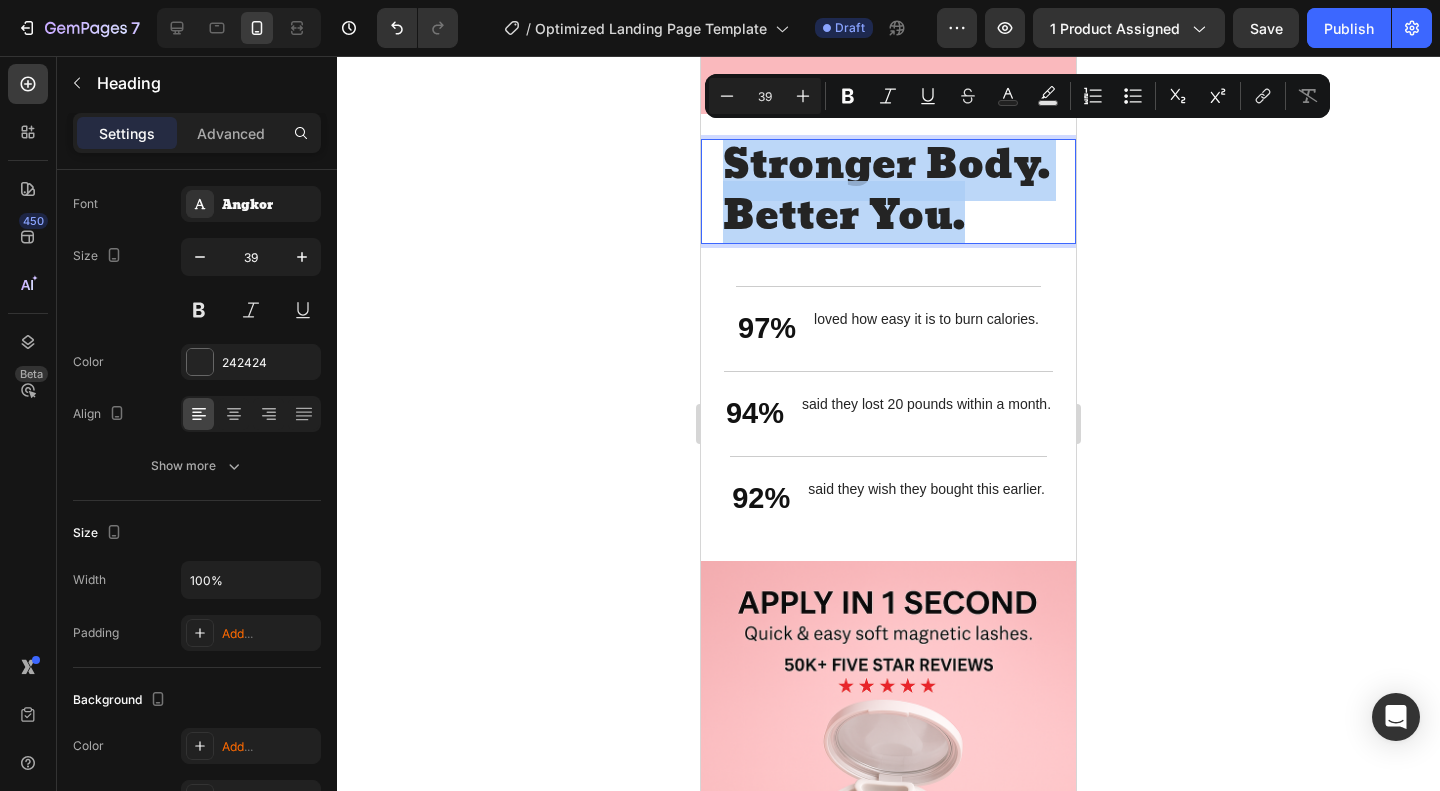 drag, startPoint x: 831, startPoint y: 263, endPoint x: 725, endPoint y: 170, distance: 141.01419 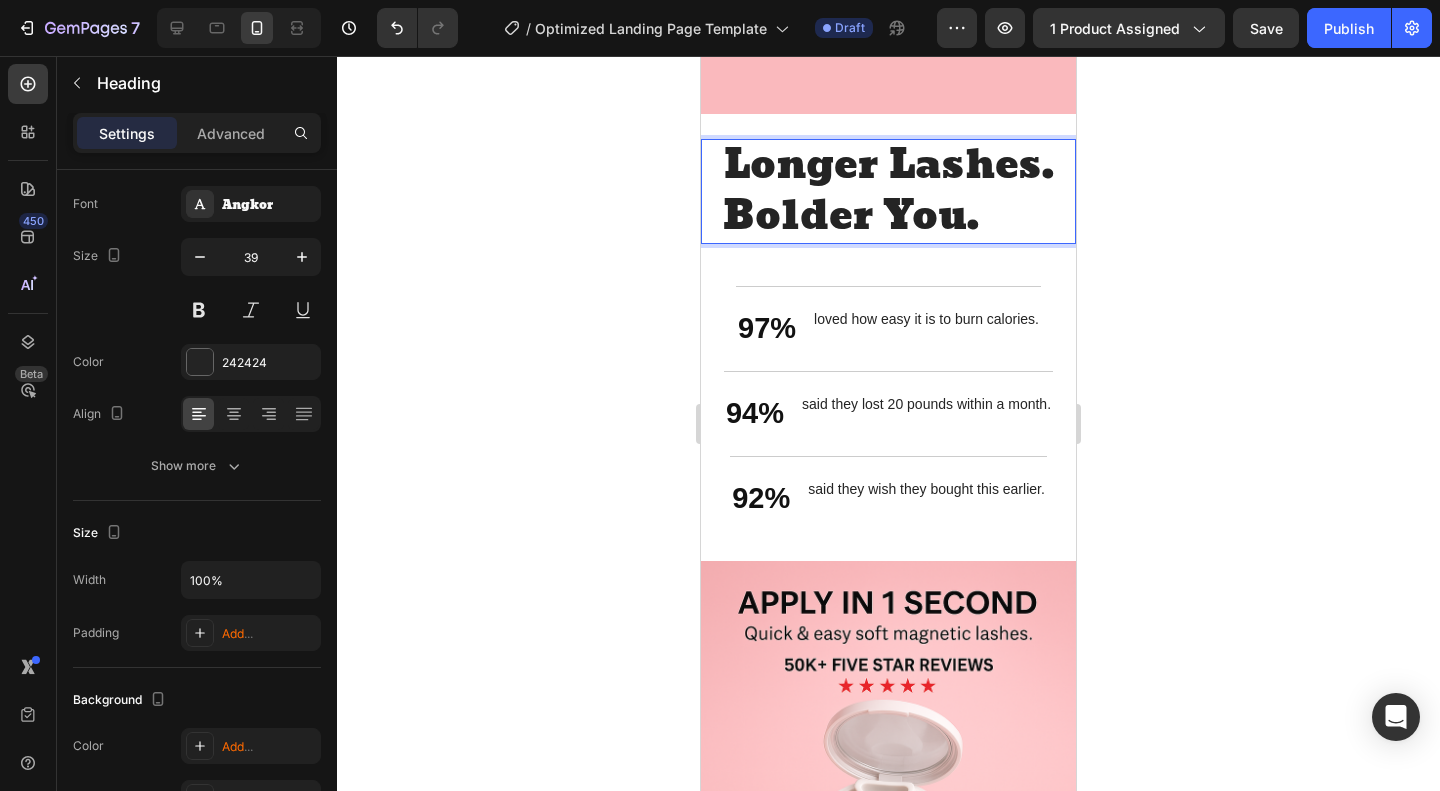 scroll, scrollTop: 7, scrollLeft: 0, axis: vertical 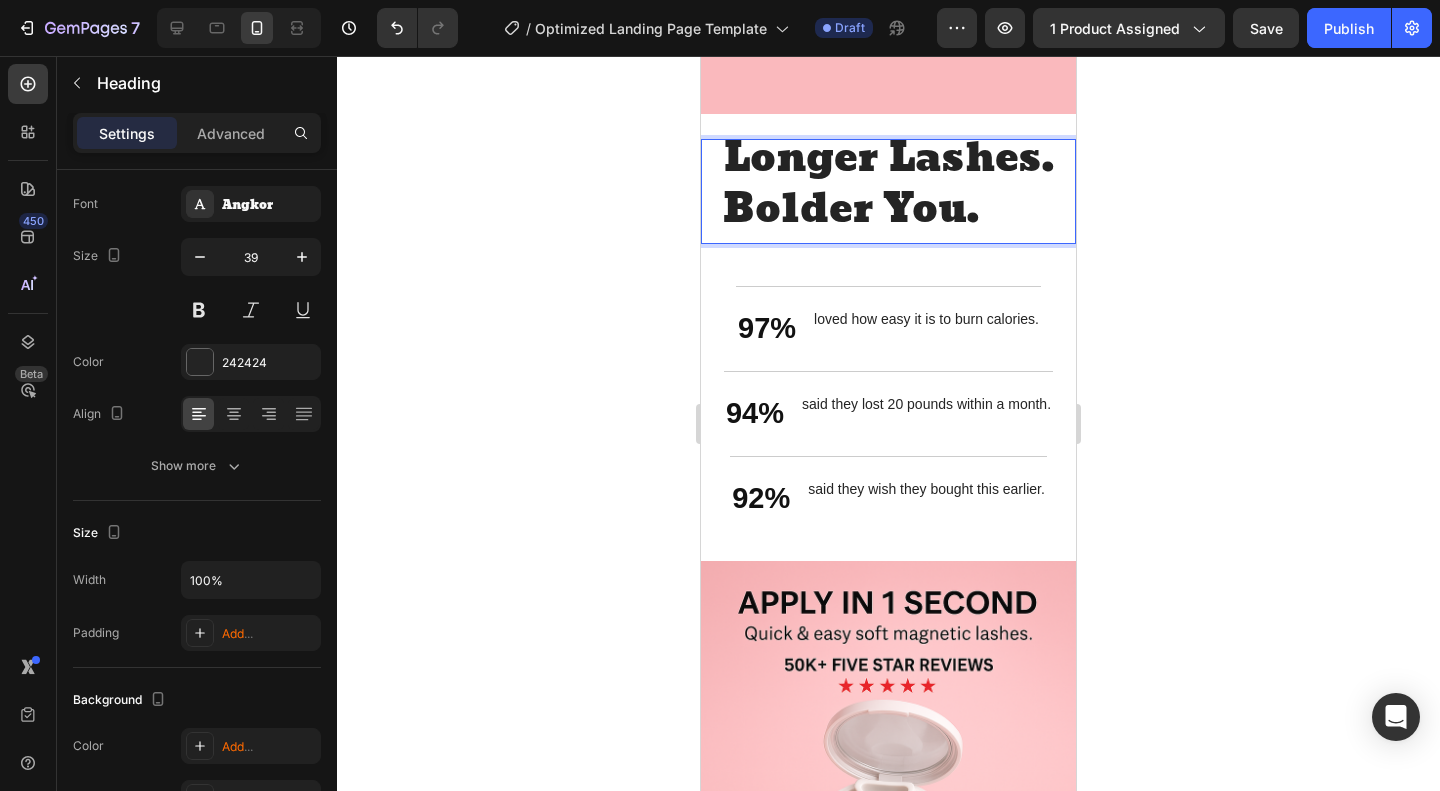 click on "Longer Lashes. Bolder You." at bounding box center (888, 184) 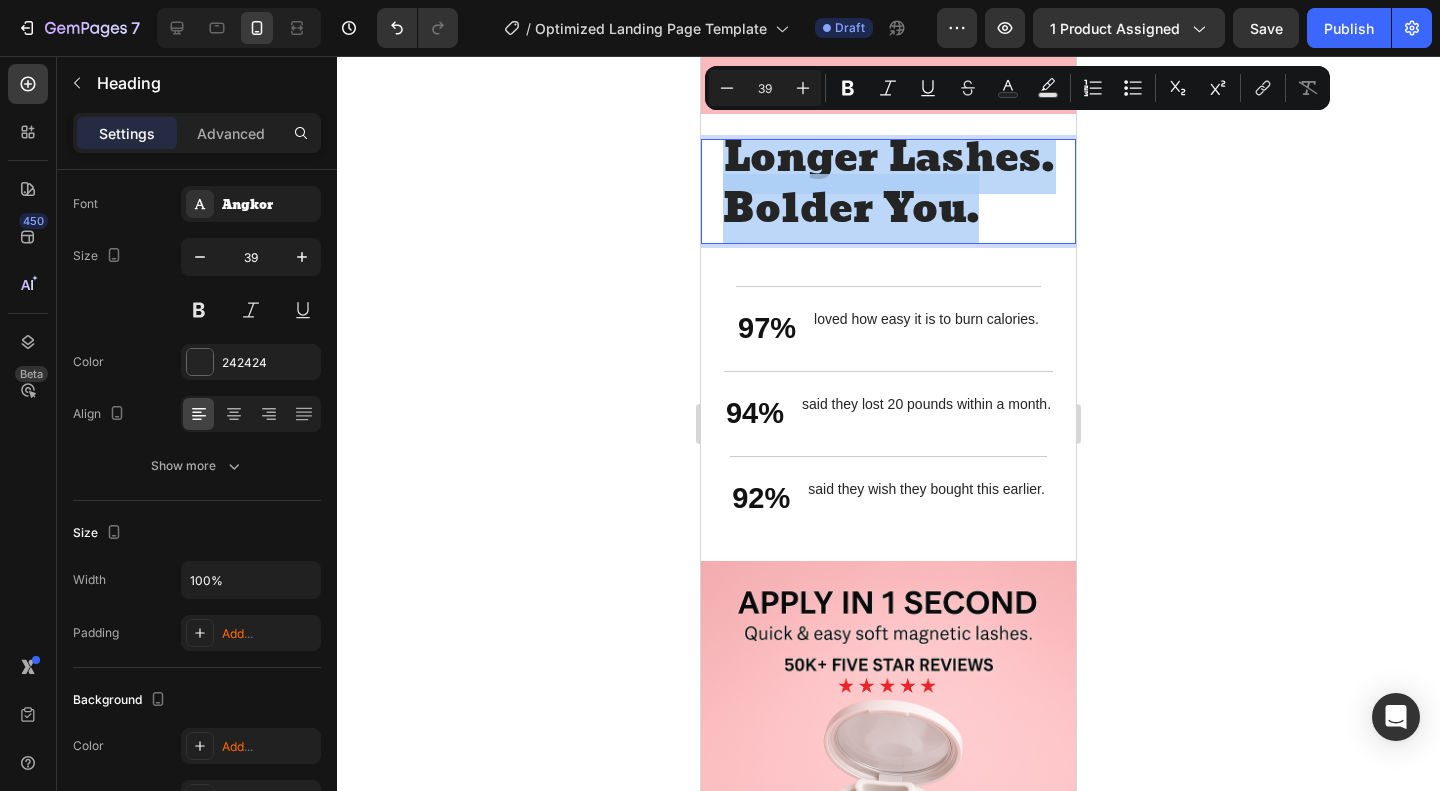 drag, startPoint x: 1004, startPoint y: 263, endPoint x: 709, endPoint y: 157, distance: 313.4661 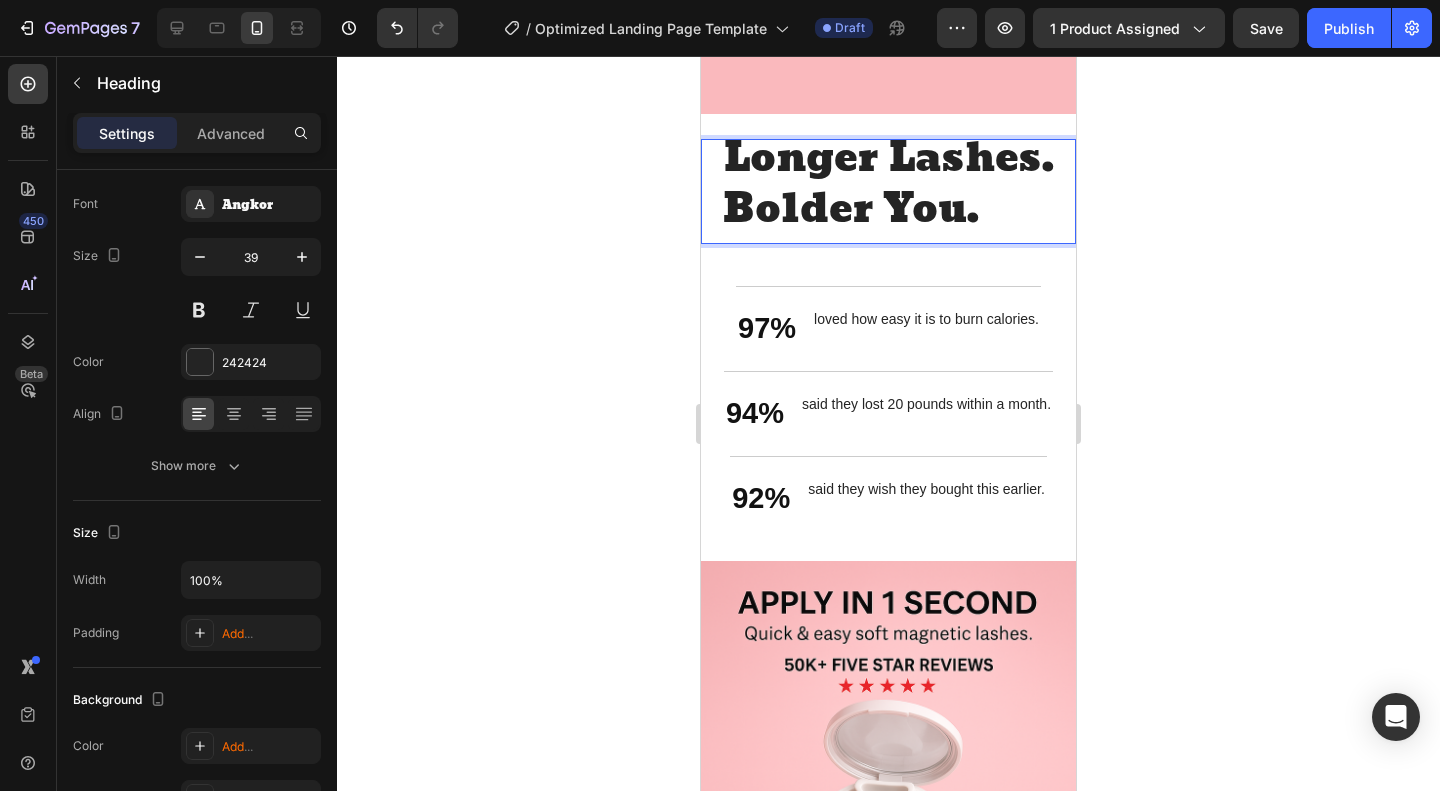 click on "Longer Lashes. Bolder You." at bounding box center [888, 184] 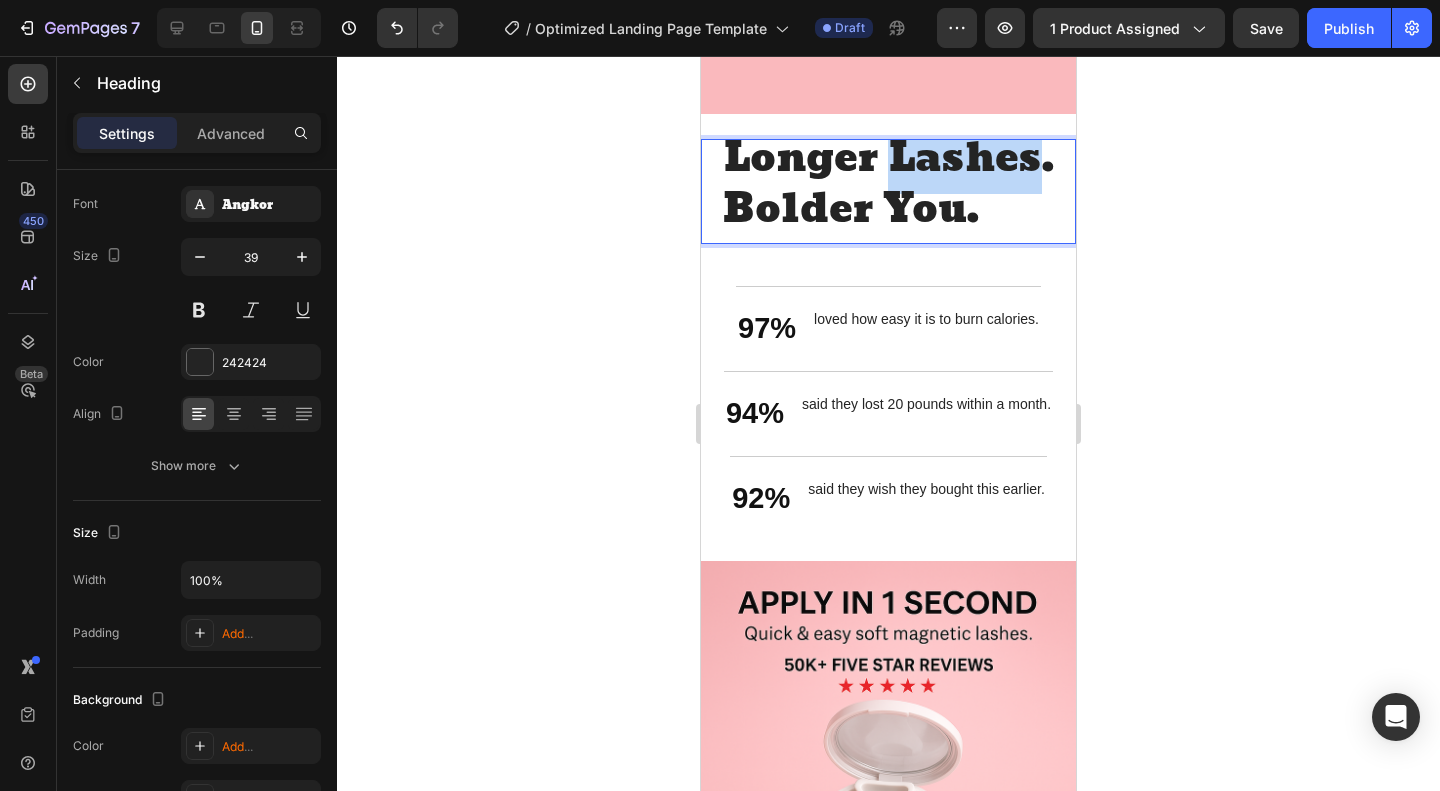 click on "Longer Lashes. Bolder You." at bounding box center [888, 184] 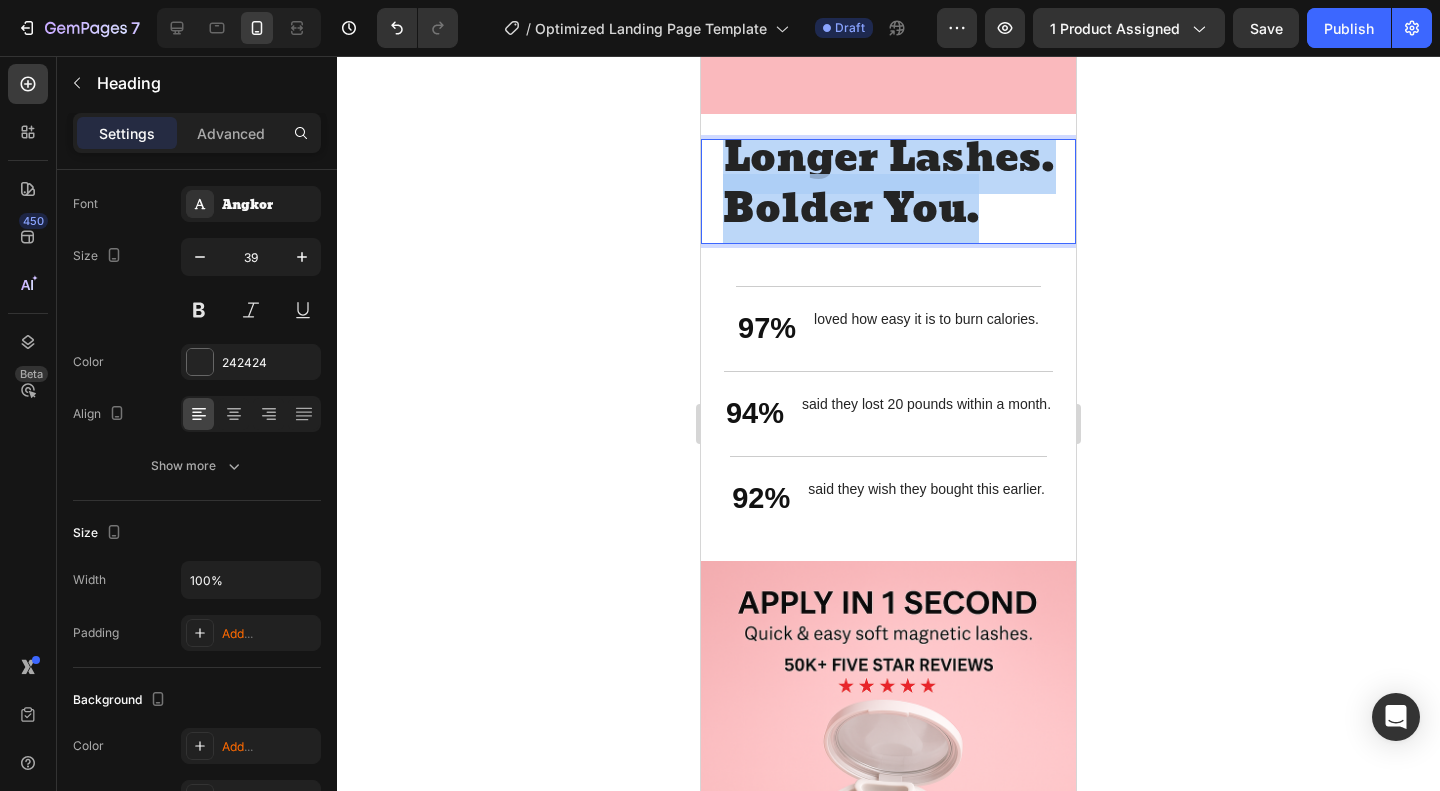 click on "Longer Lashes. Bolder You." at bounding box center (888, 184) 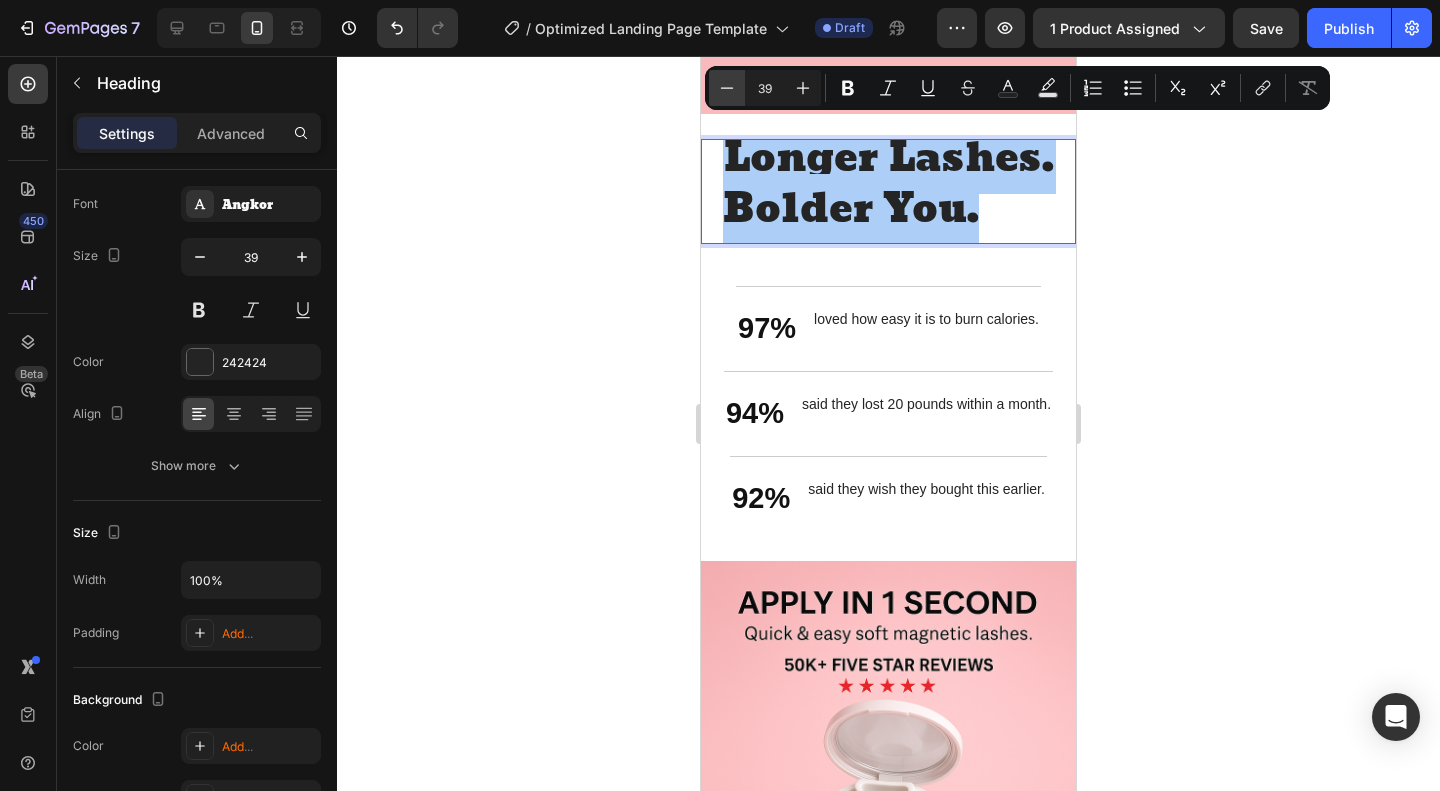 click 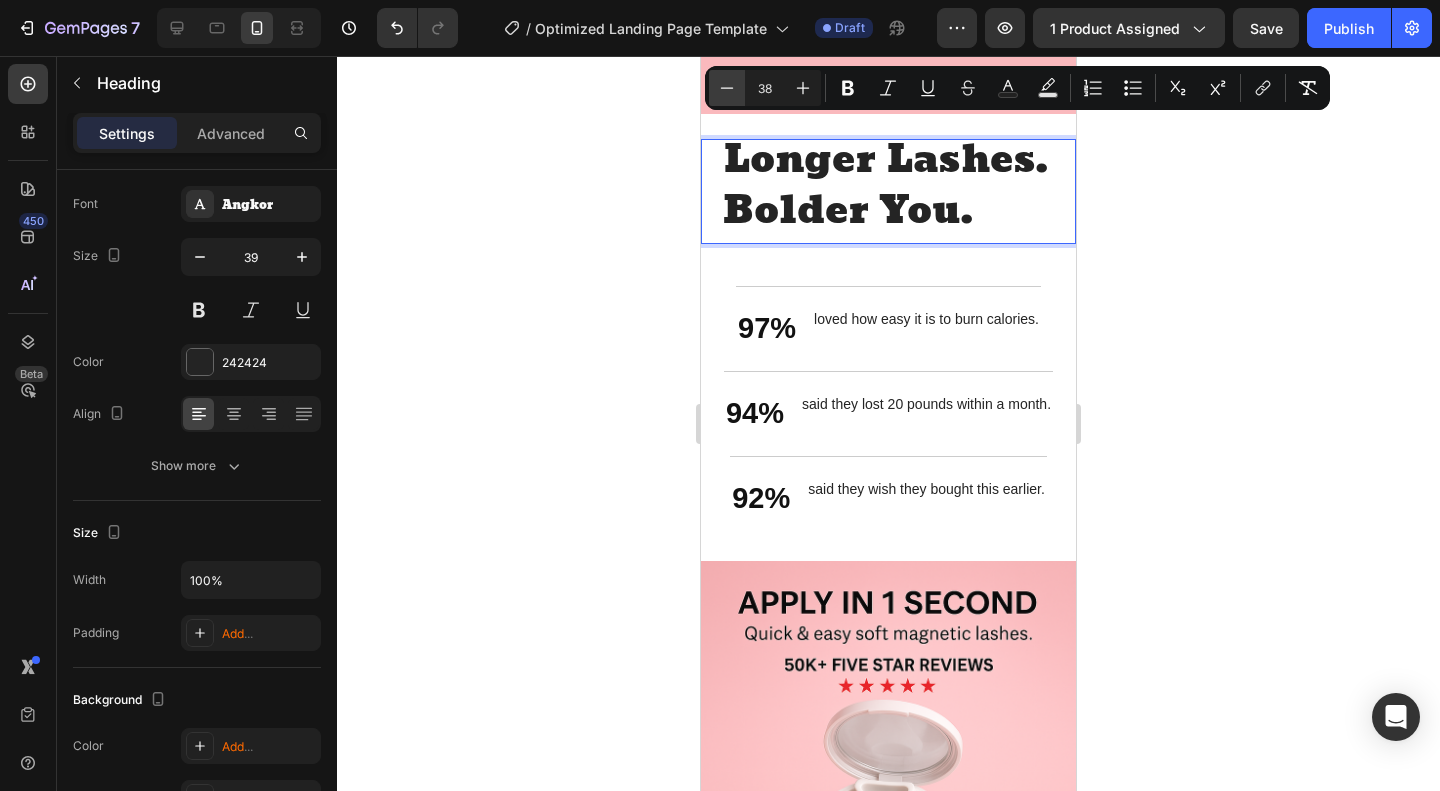 click 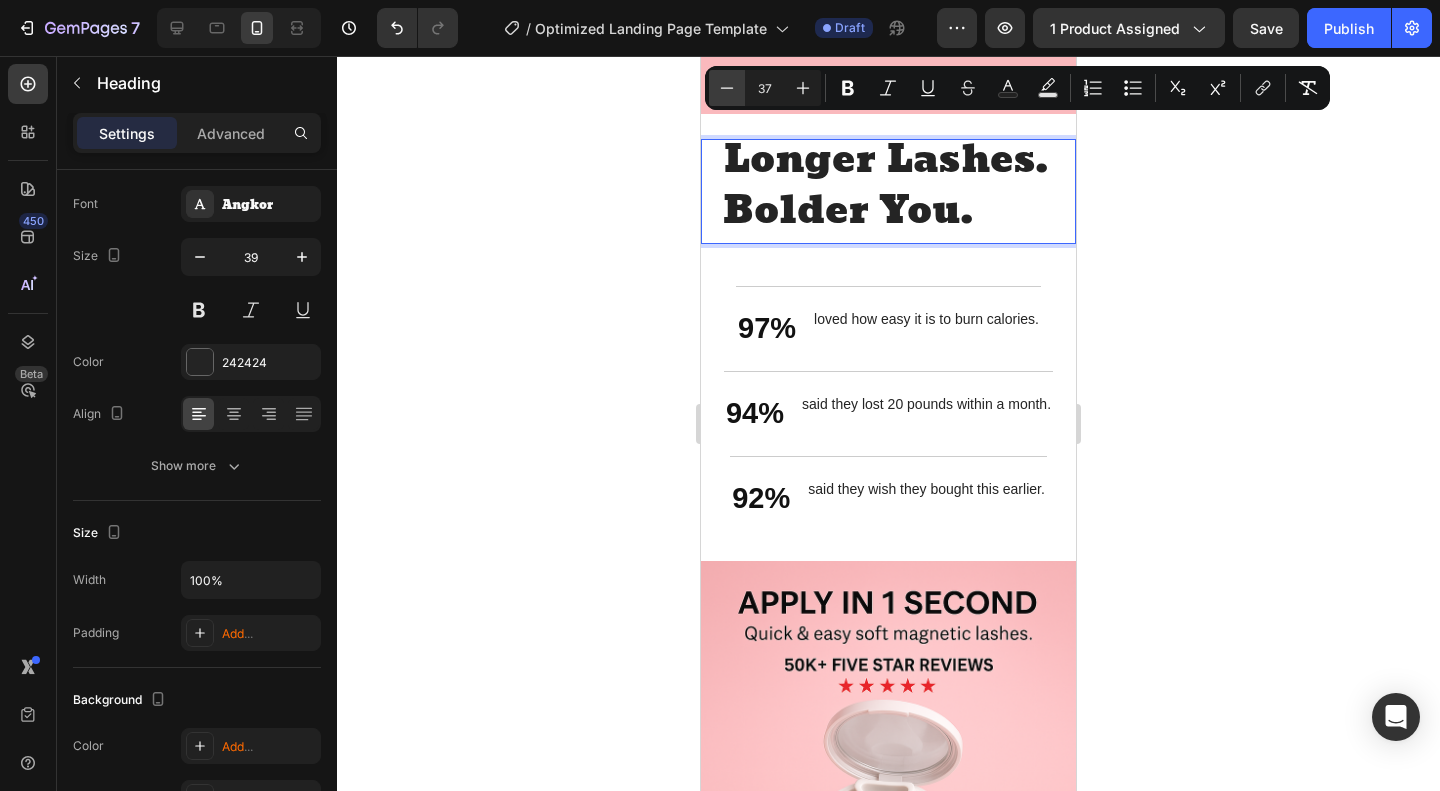 scroll, scrollTop: 6, scrollLeft: 0, axis: vertical 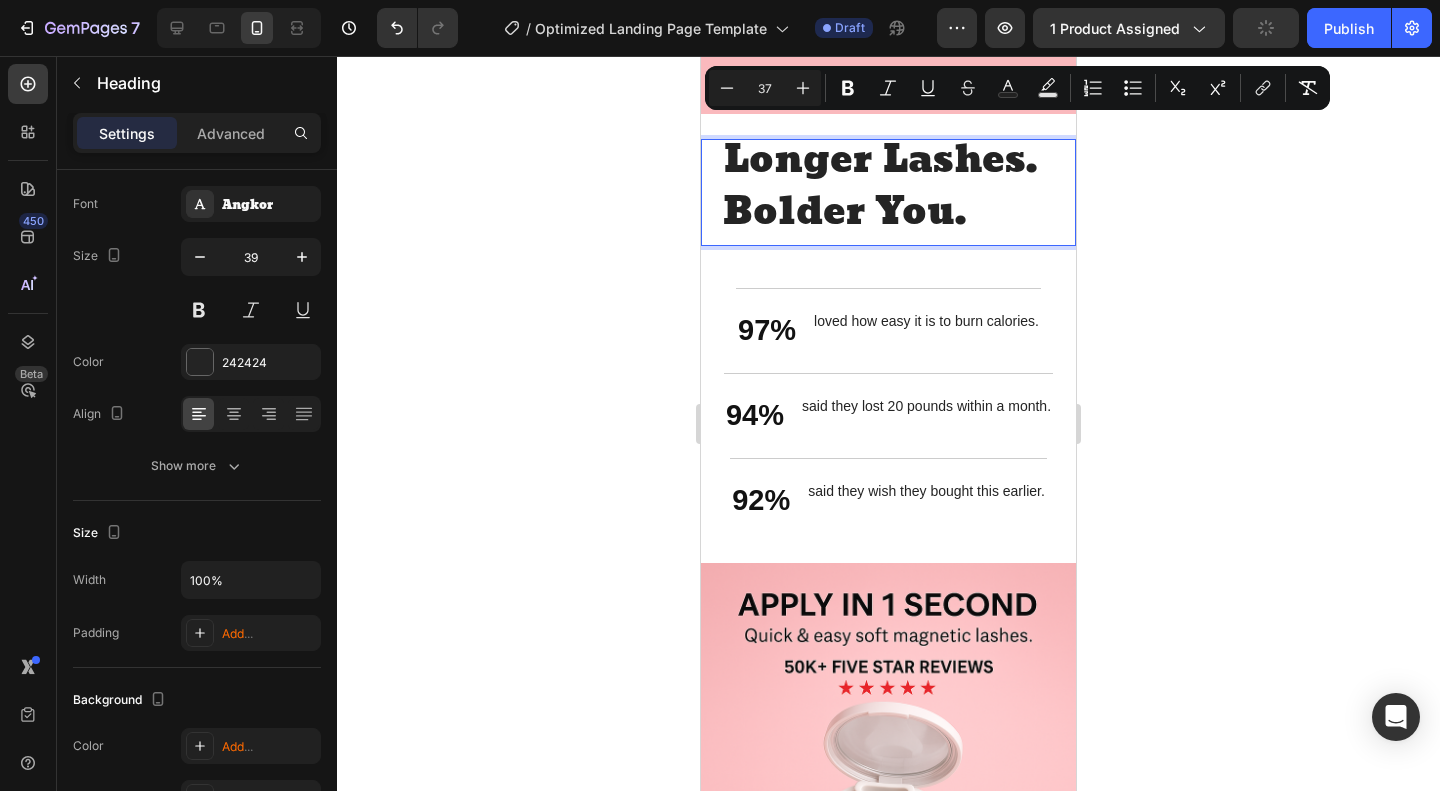 click on "Longer Lashes. Bolder You." at bounding box center (888, 186) 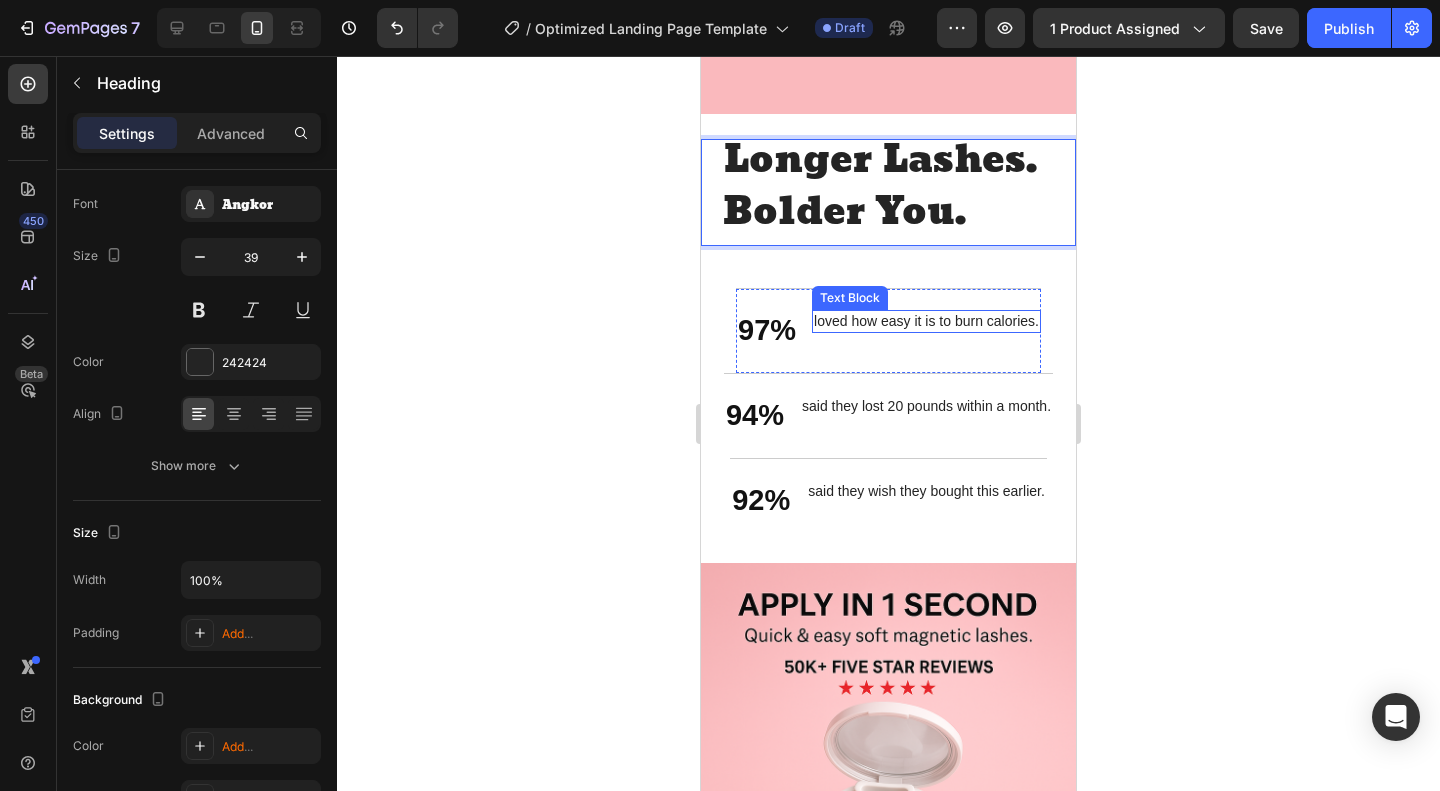 click on "loved how easy it is to burn calories." at bounding box center [926, 321] 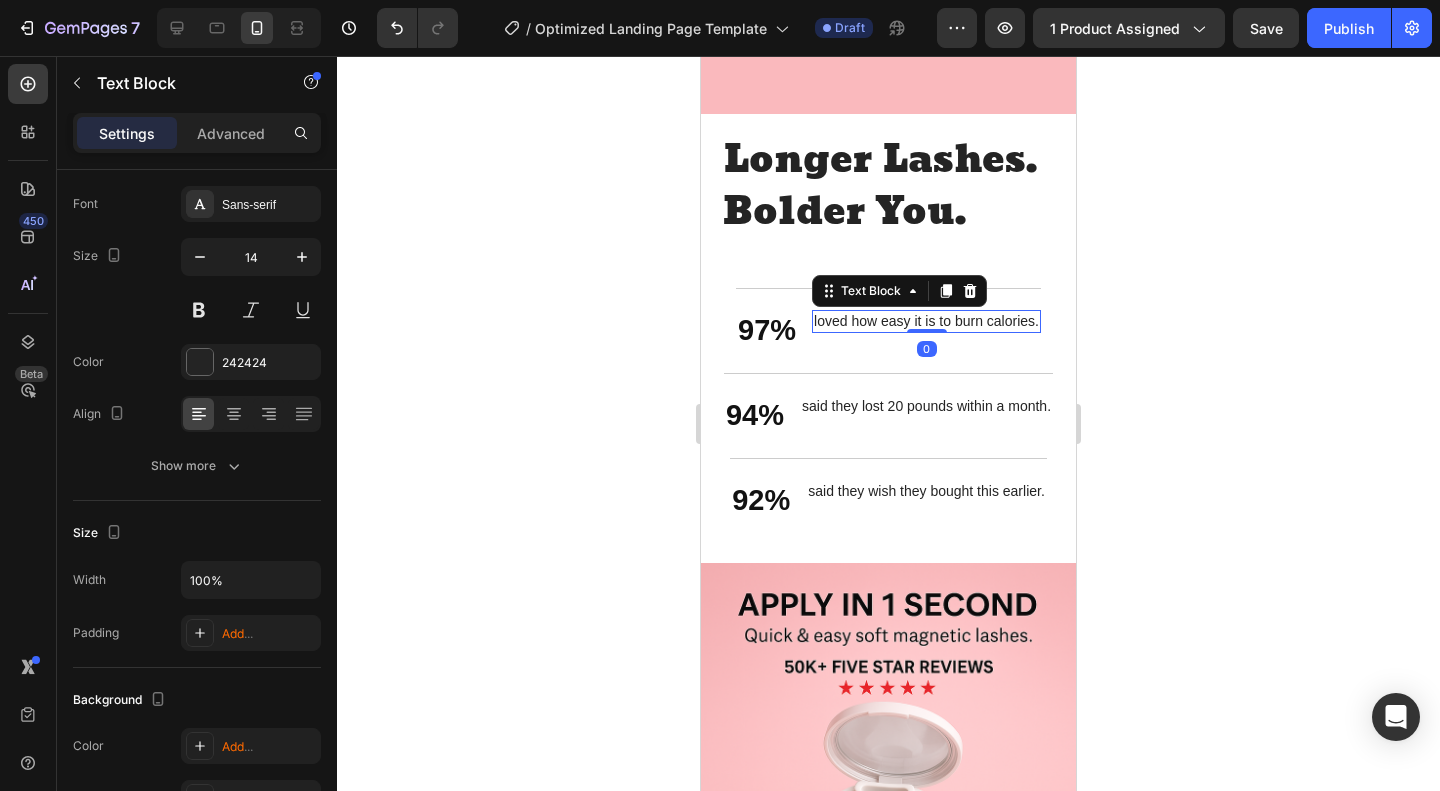 scroll, scrollTop: 0, scrollLeft: 0, axis: both 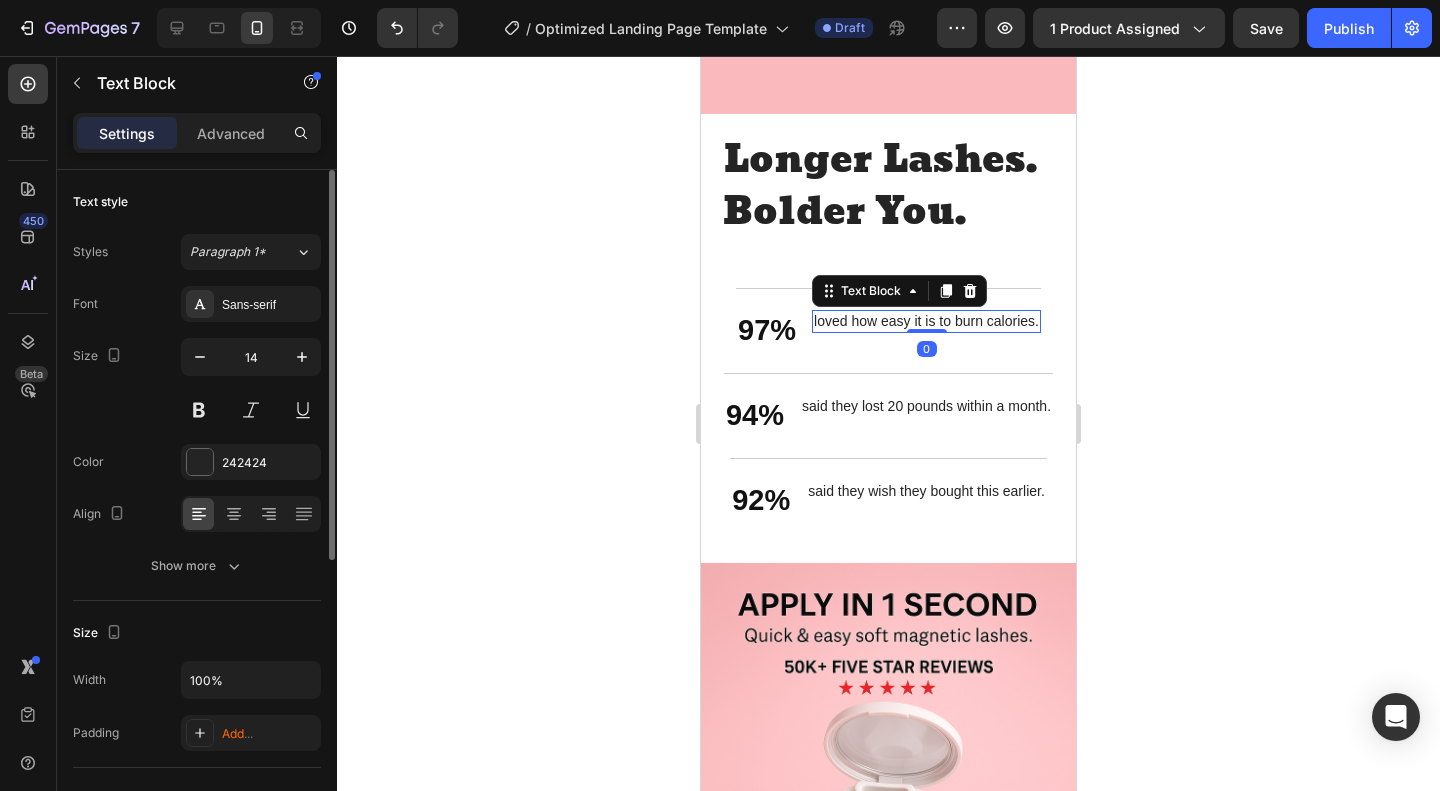 click on "loved how easy it is to burn calories." at bounding box center [926, 321] 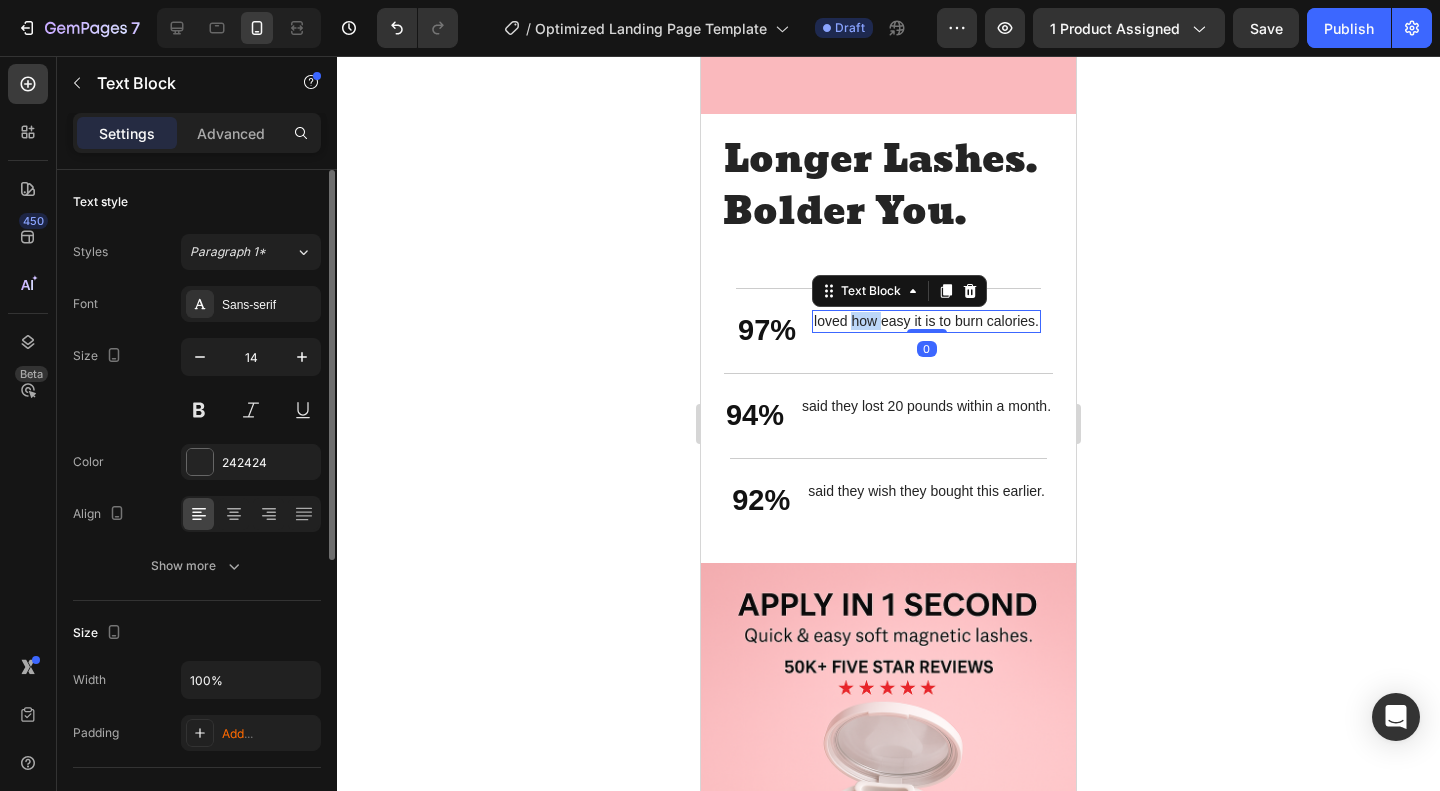 click on "loved how easy it is to burn calories." at bounding box center [926, 321] 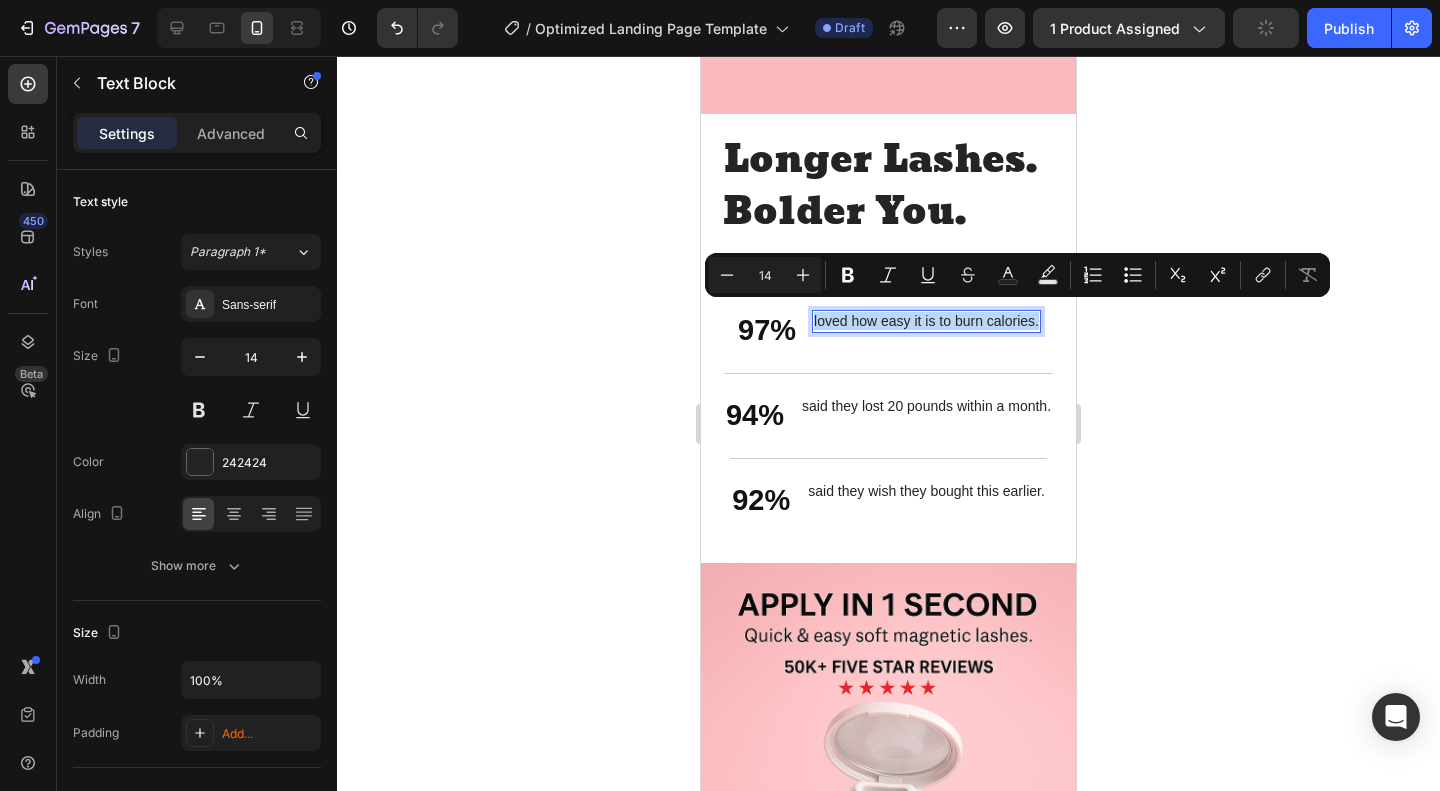 click on "loved how easy it is to burn calories." at bounding box center [926, 321] 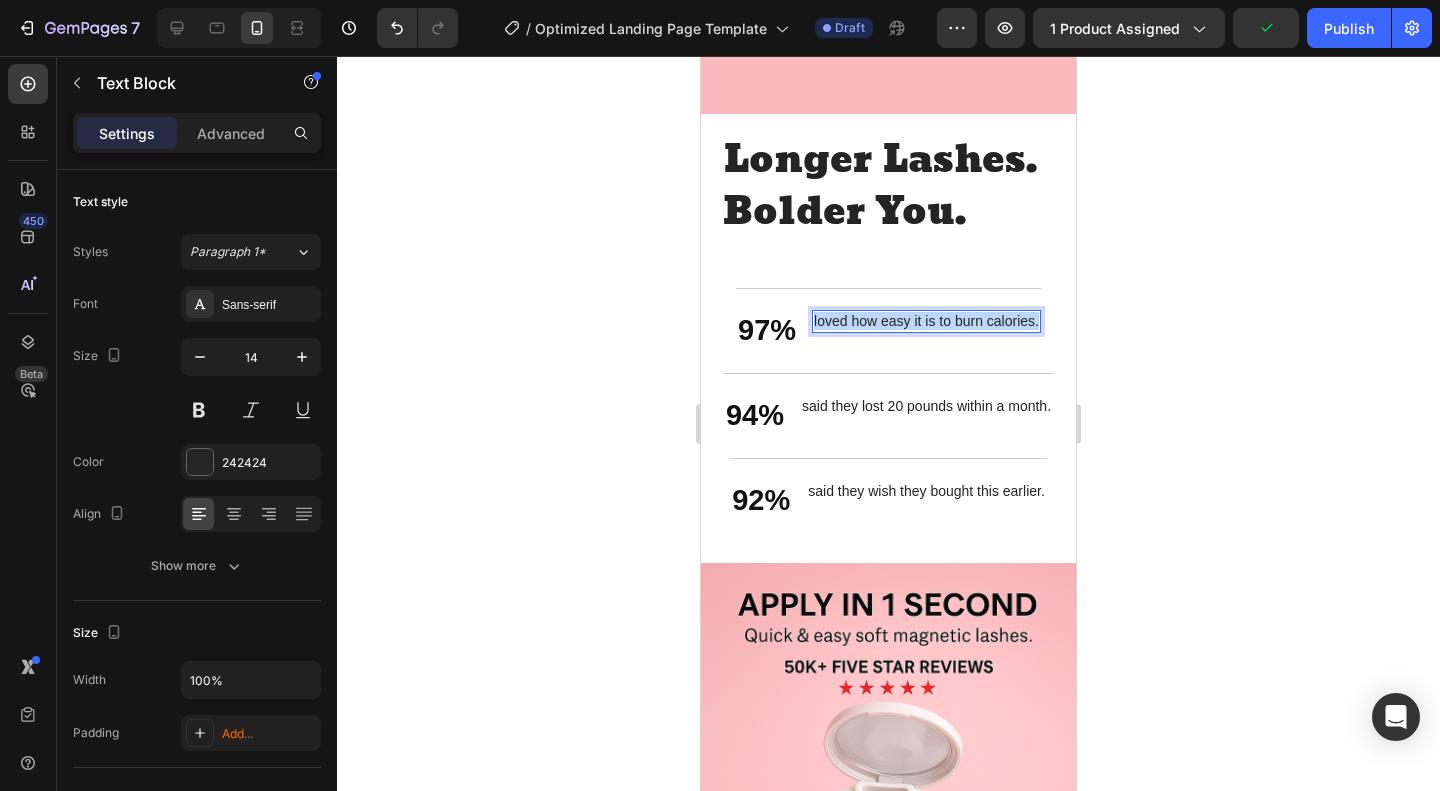 click on "loved how easy it is to burn calories." at bounding box center [926, 321] 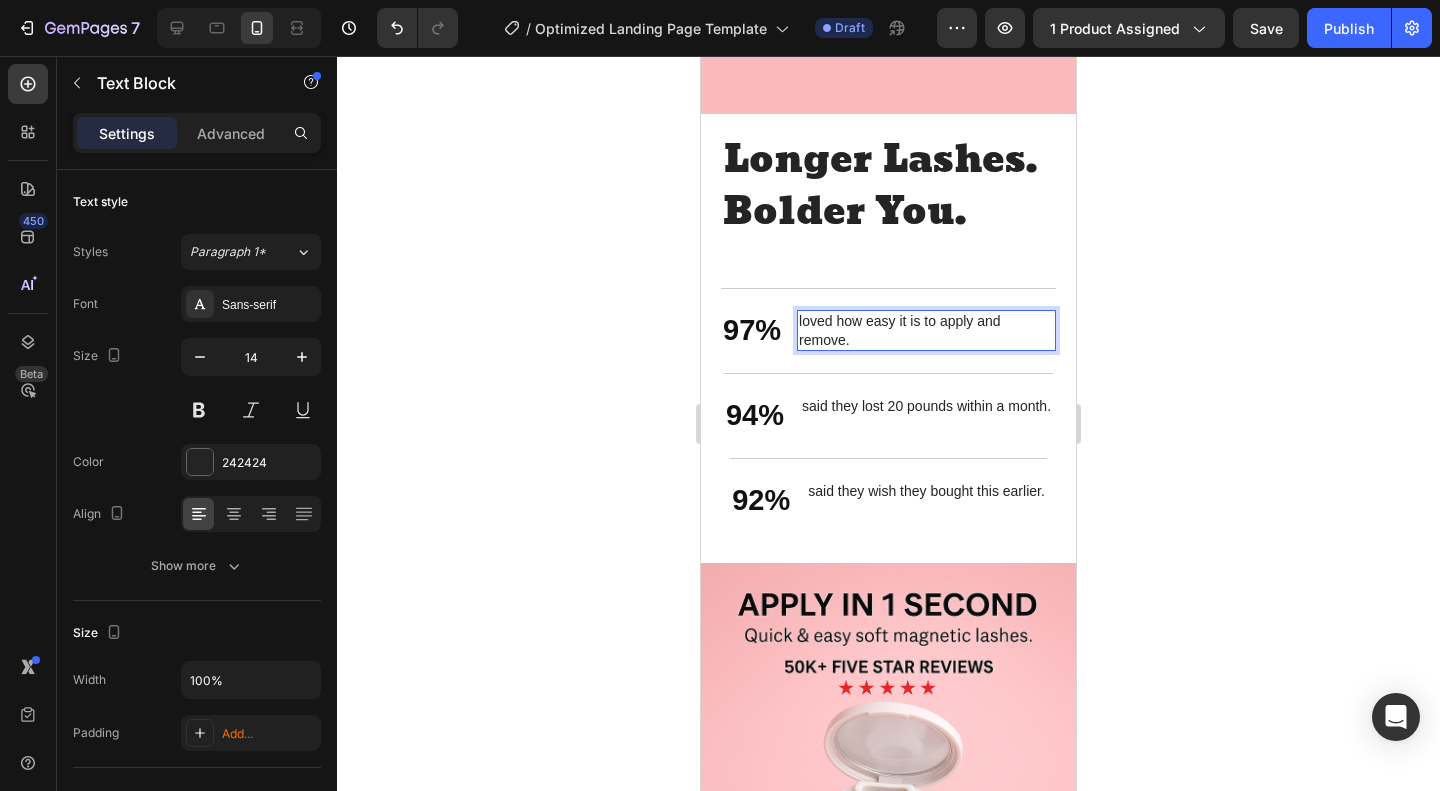 click on "loved how easy it is to apply and remove." at bounding box center [926, 330] 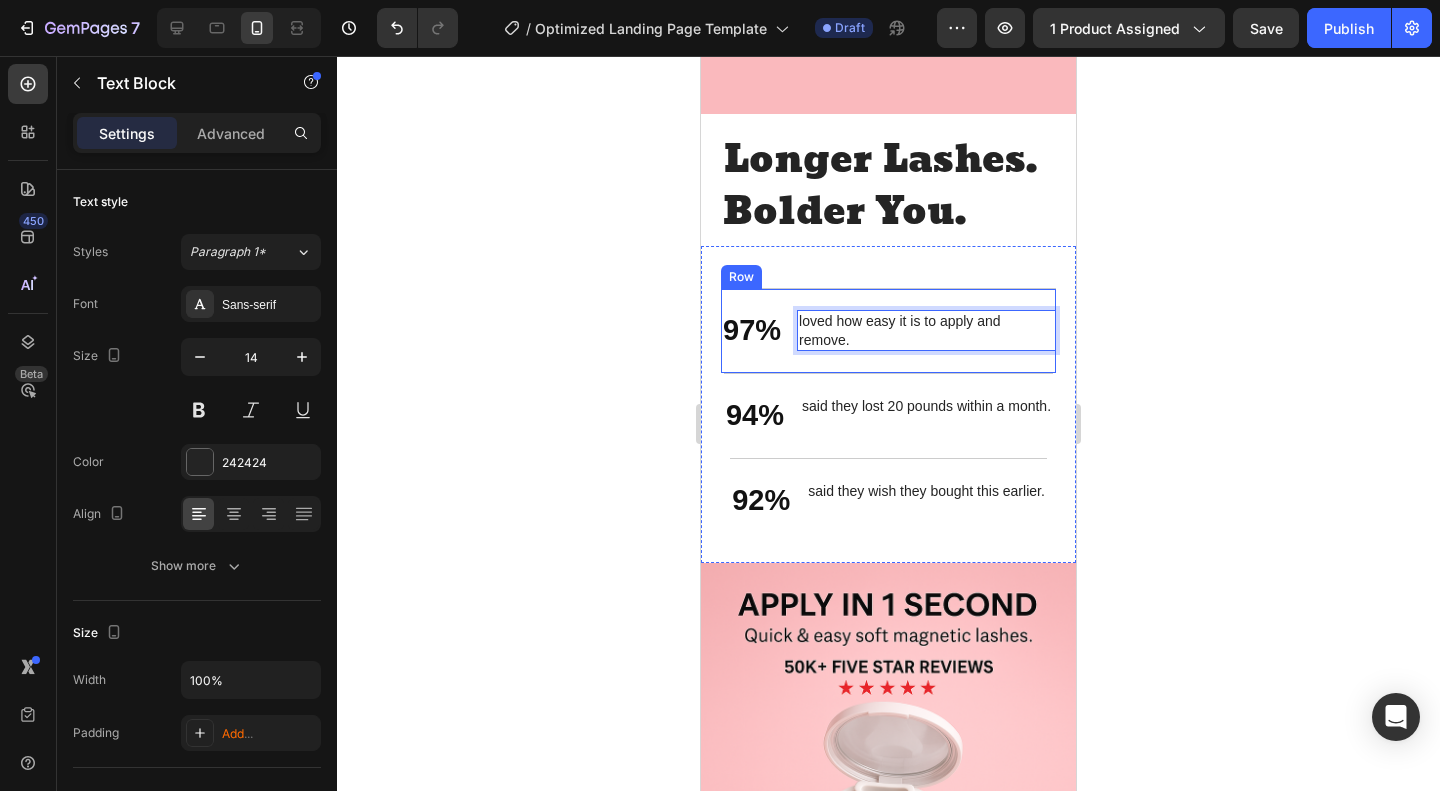 click on "97% Text Block loved how easy it is to apply and remove. Text Block 0 Row" at bounding box center (888, 330) 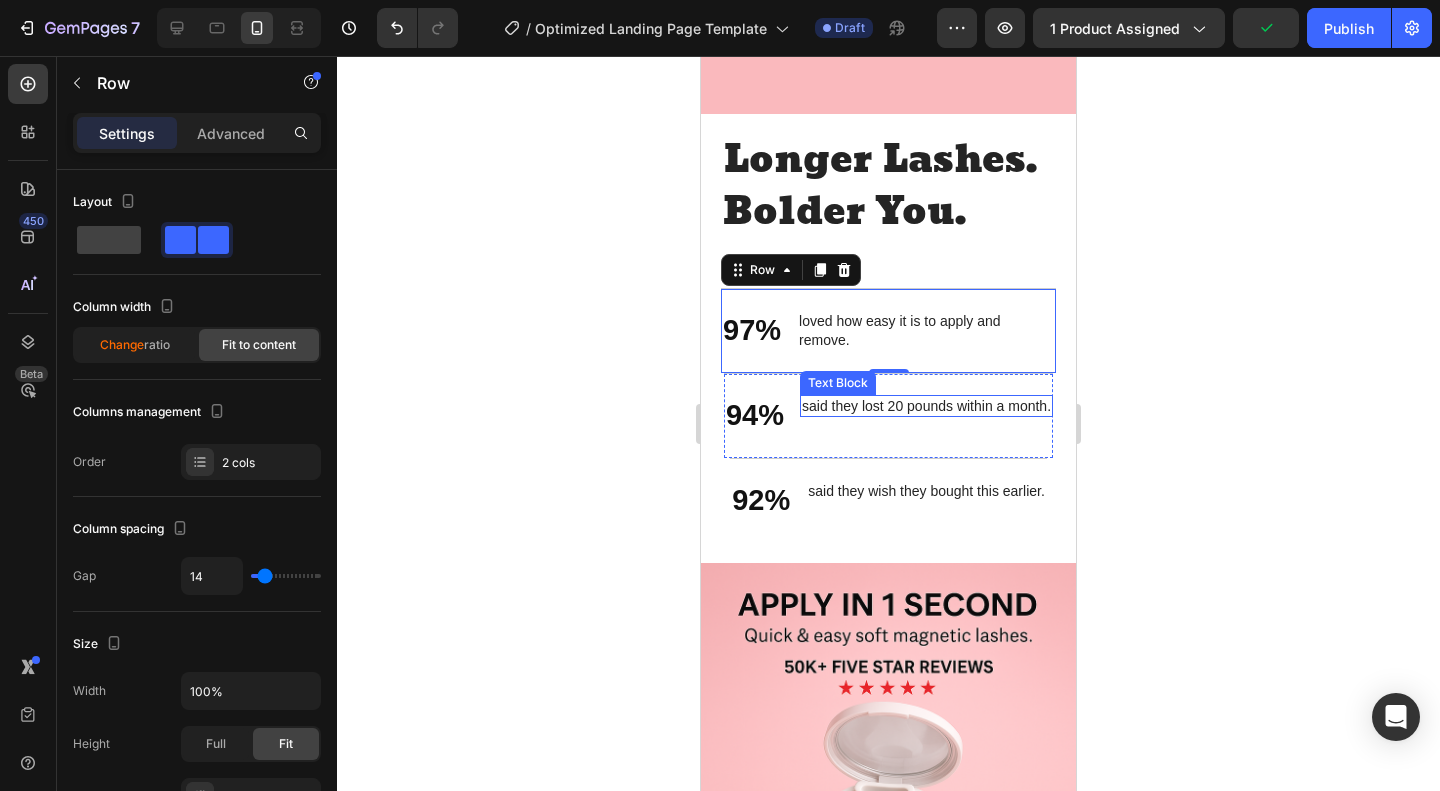 click on "said they lost 20 pounds within a month." at bounding box center (926, 406) 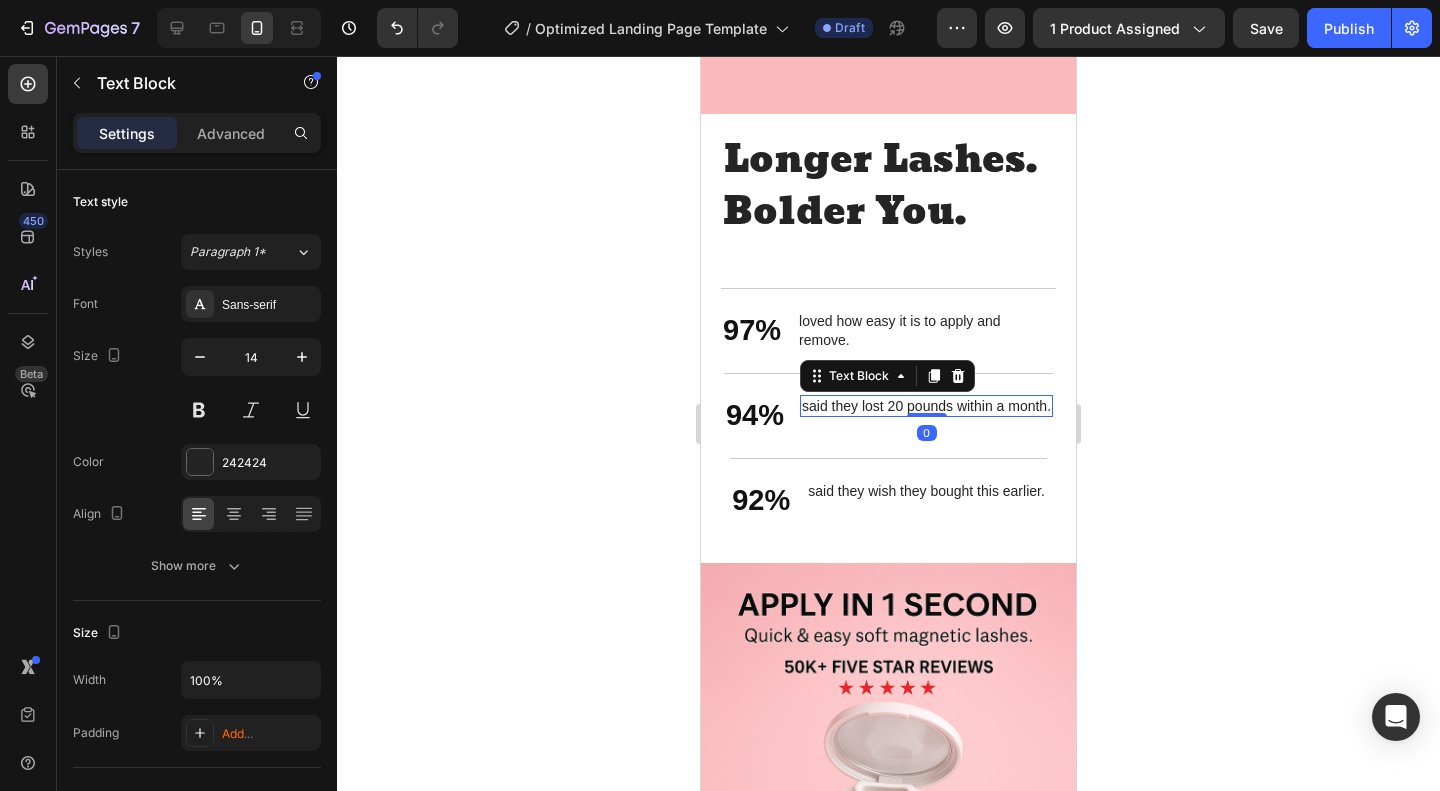 click on "said they lost 20 pounds within a month." at bounding box center (926, 406) 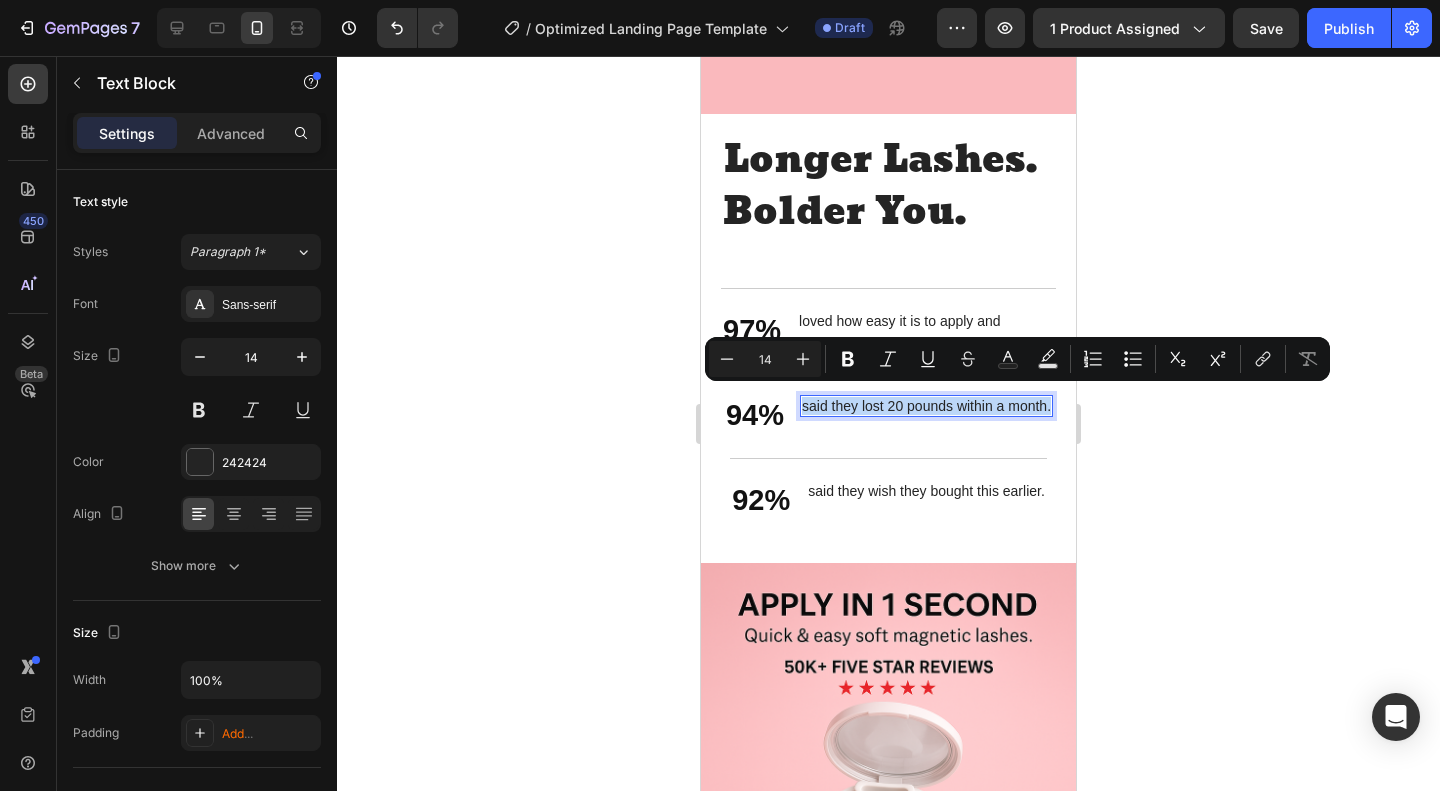 drag, startPoint x: 805, startPoint y: 401, endPoint x: 858, endPoint y: 414, distance: 54.571056 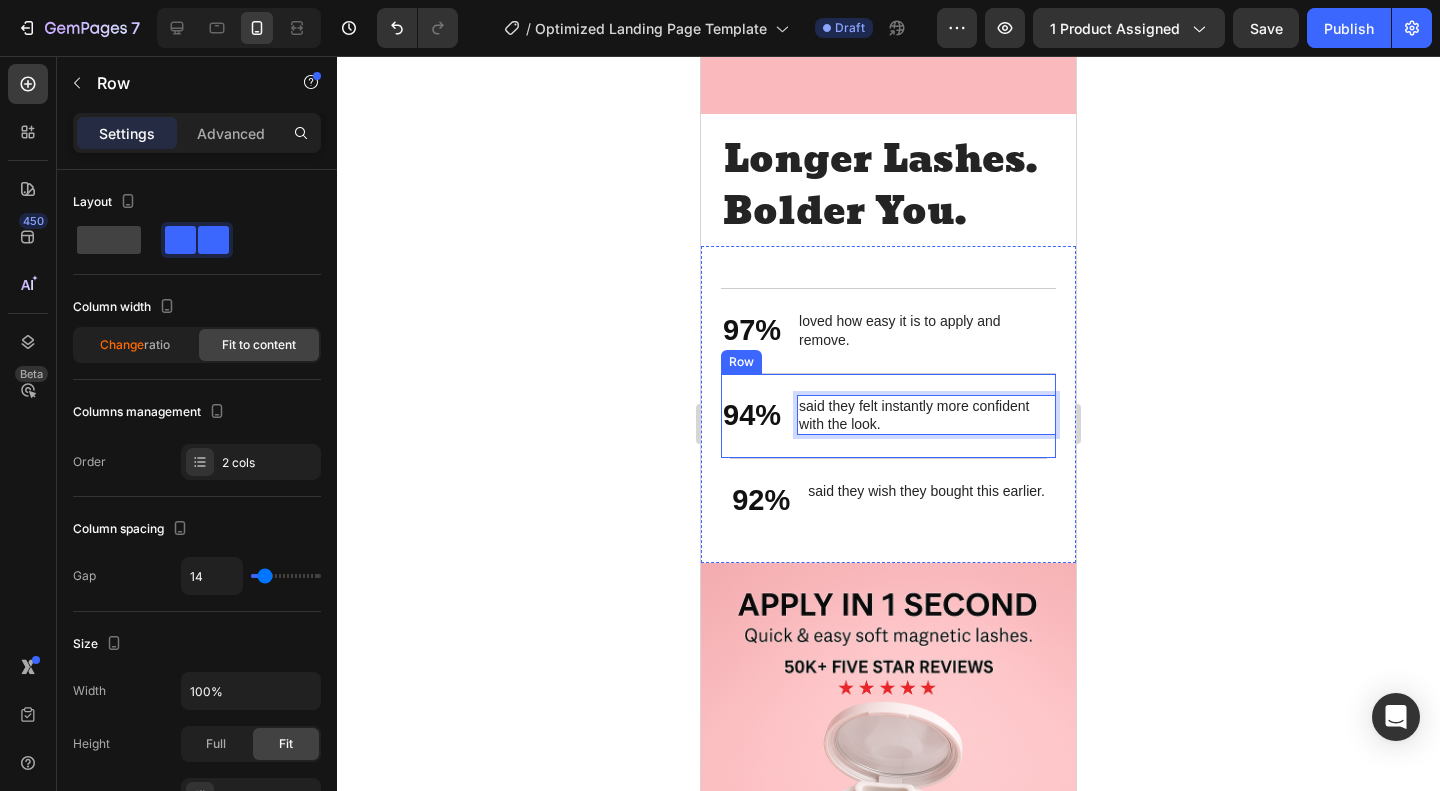 click on "94% Text Block said they felt instantly more confident with the look. Text Block   0 Row" at bounding box center (888, 415) 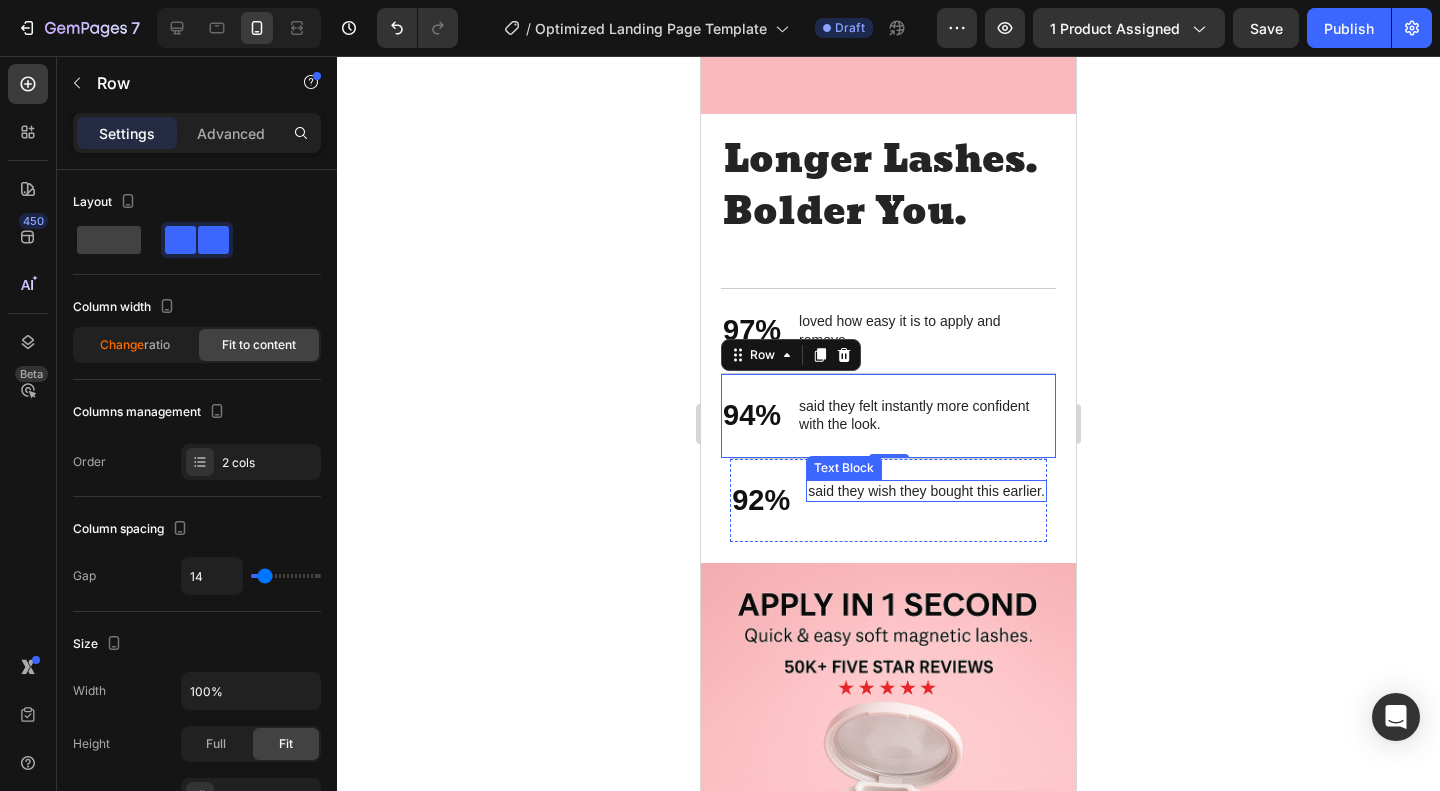 click on "said they wish they bought this earlier." at bounding box center (926, 491) 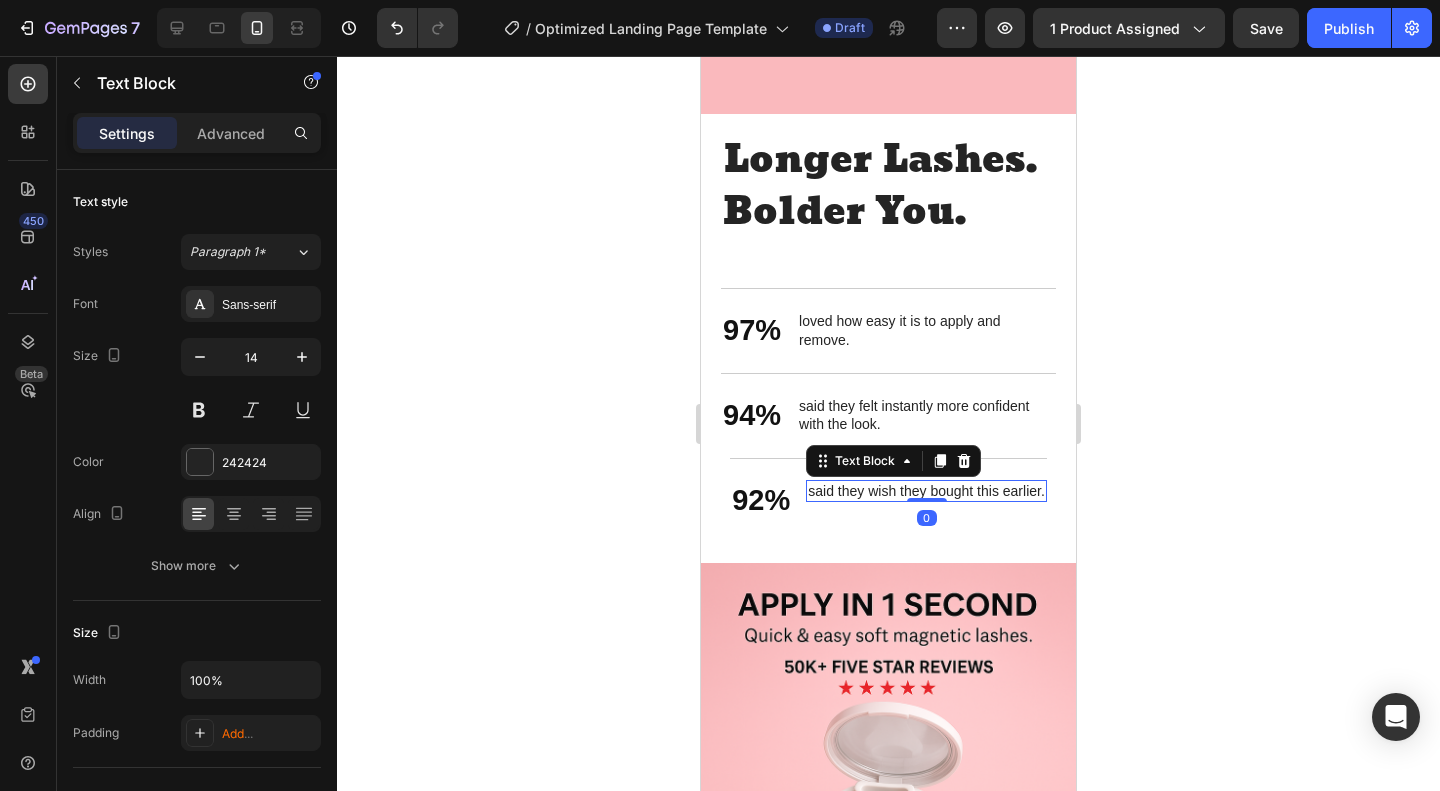 click on "said they wish they bought this earlier." at bounding box center [926, 491] 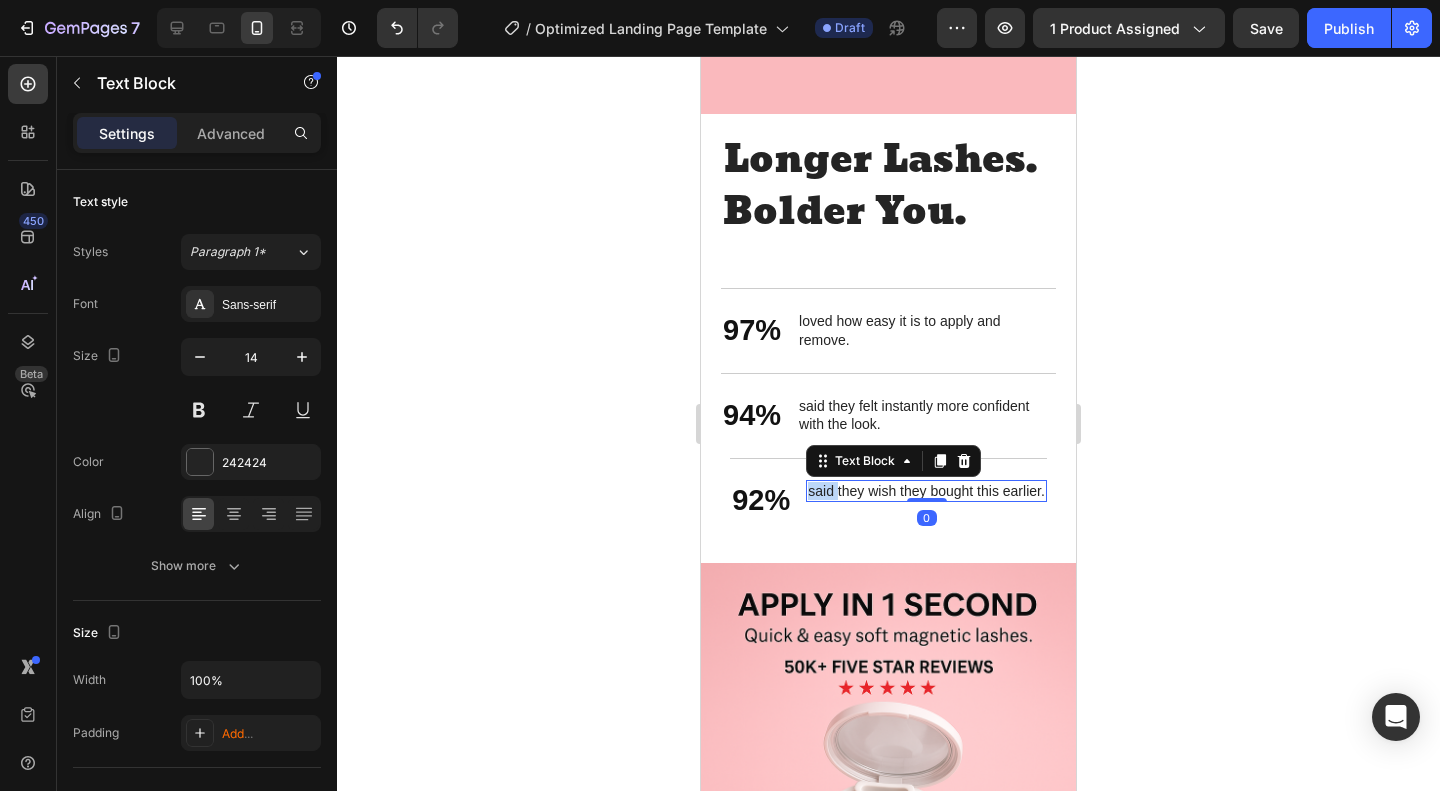 click on "said they wish they bought this earlier." at bounding box center [926, 491] 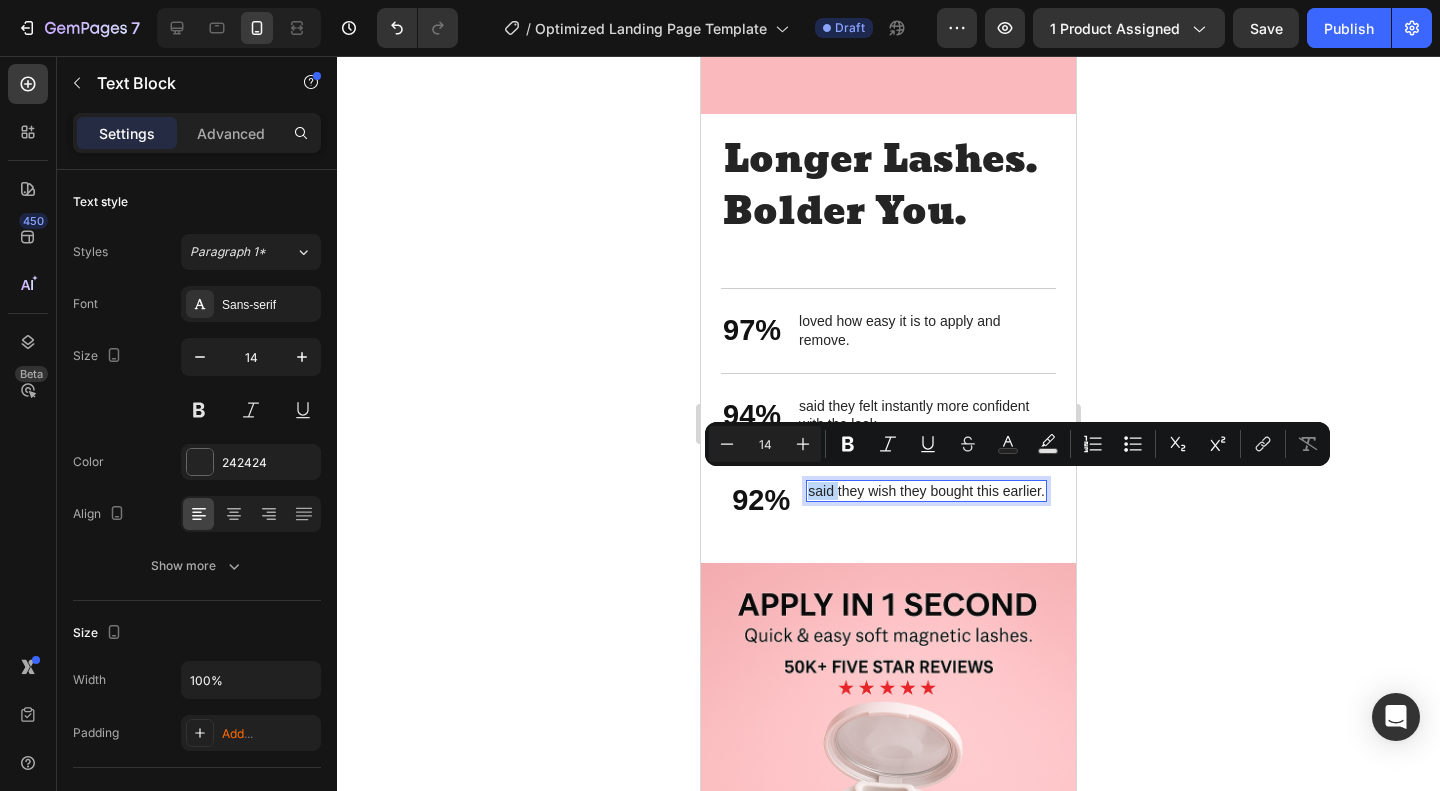 click on "said they wish they bought this earlier." at bounding box center (926, 491) 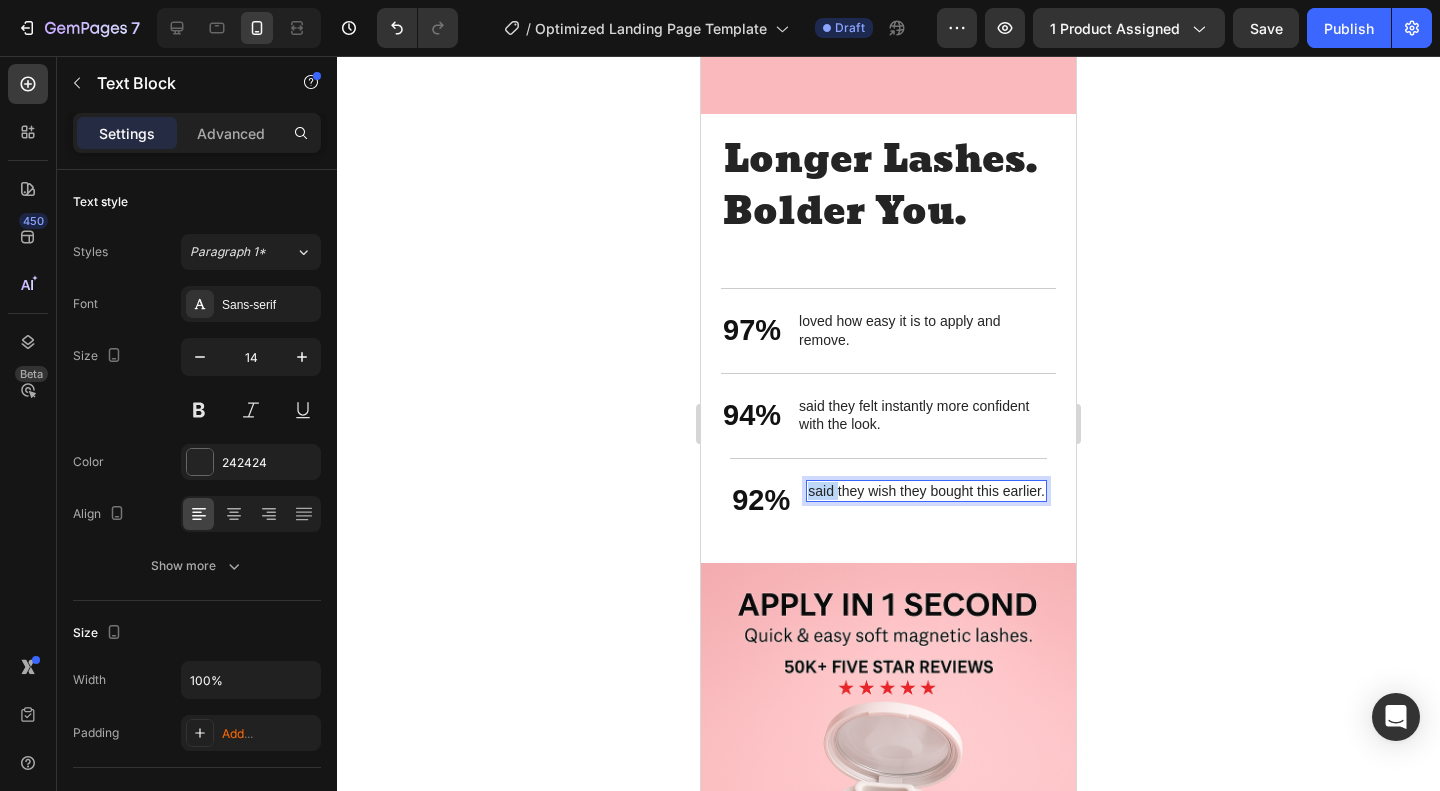 click on "said they wish they bought this earlier." at bounding box center (926, 491) 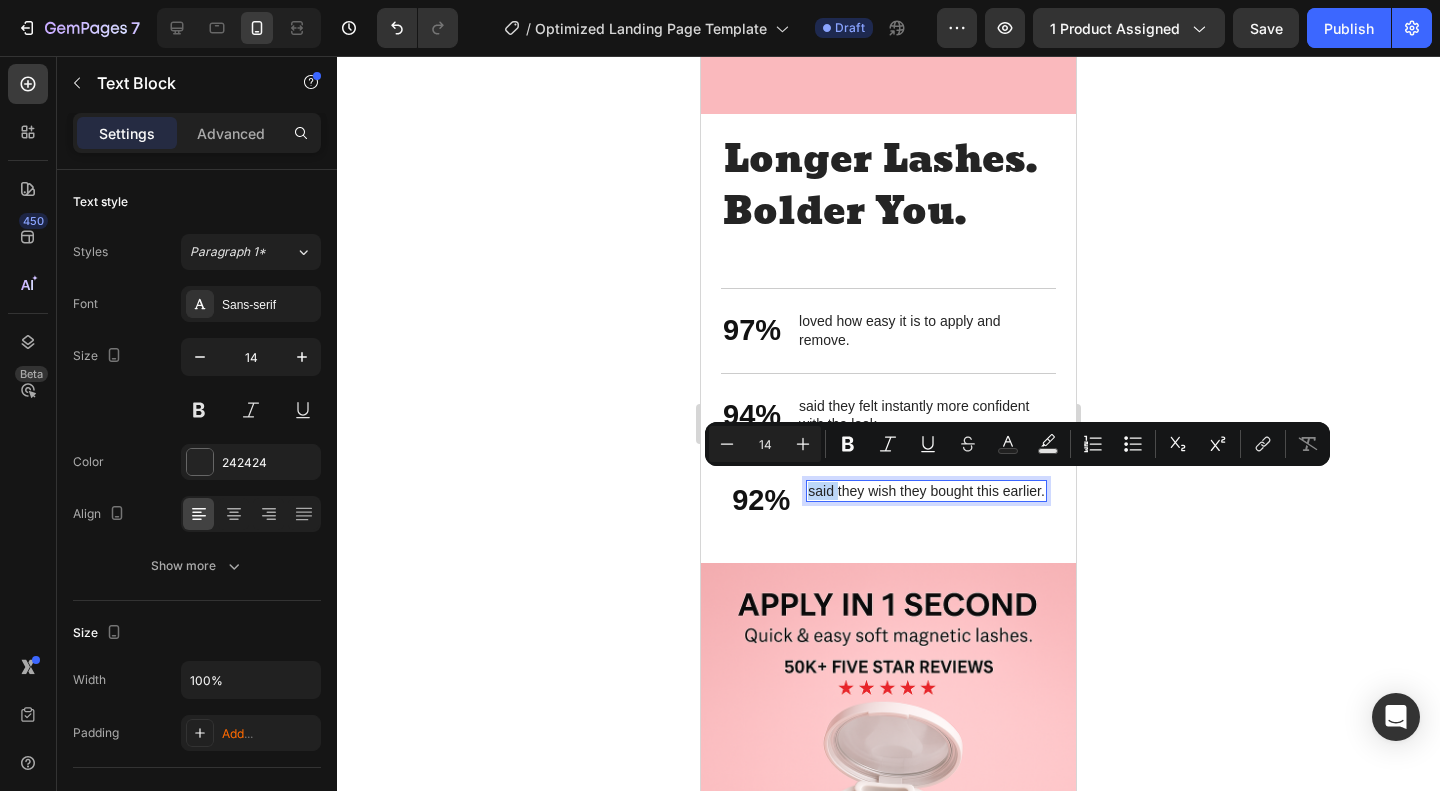 click on "said they wish they bought this earlier." at bounding box center [926, 491] 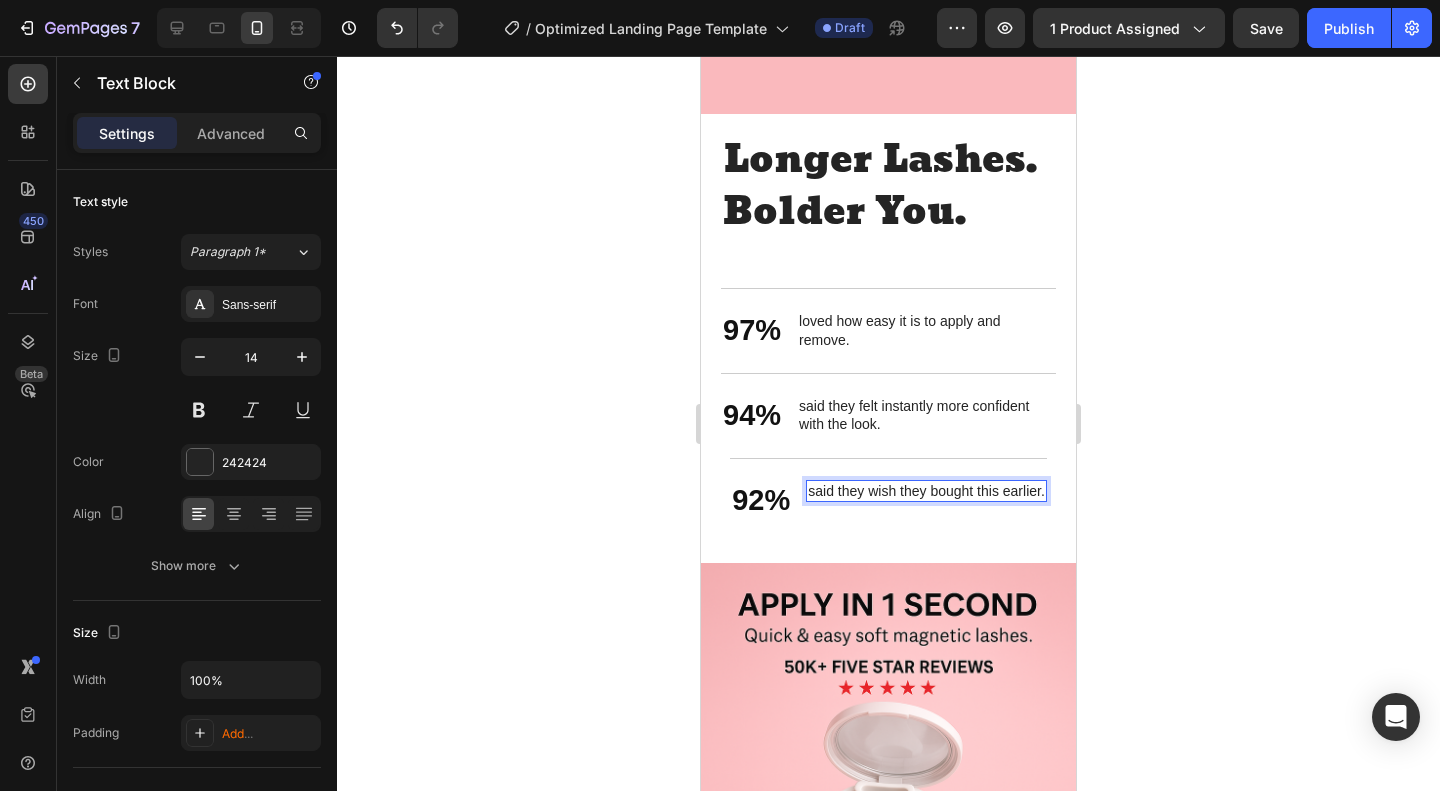 click on "said they wish they bought this earlier." at bounding box center [926, 491] 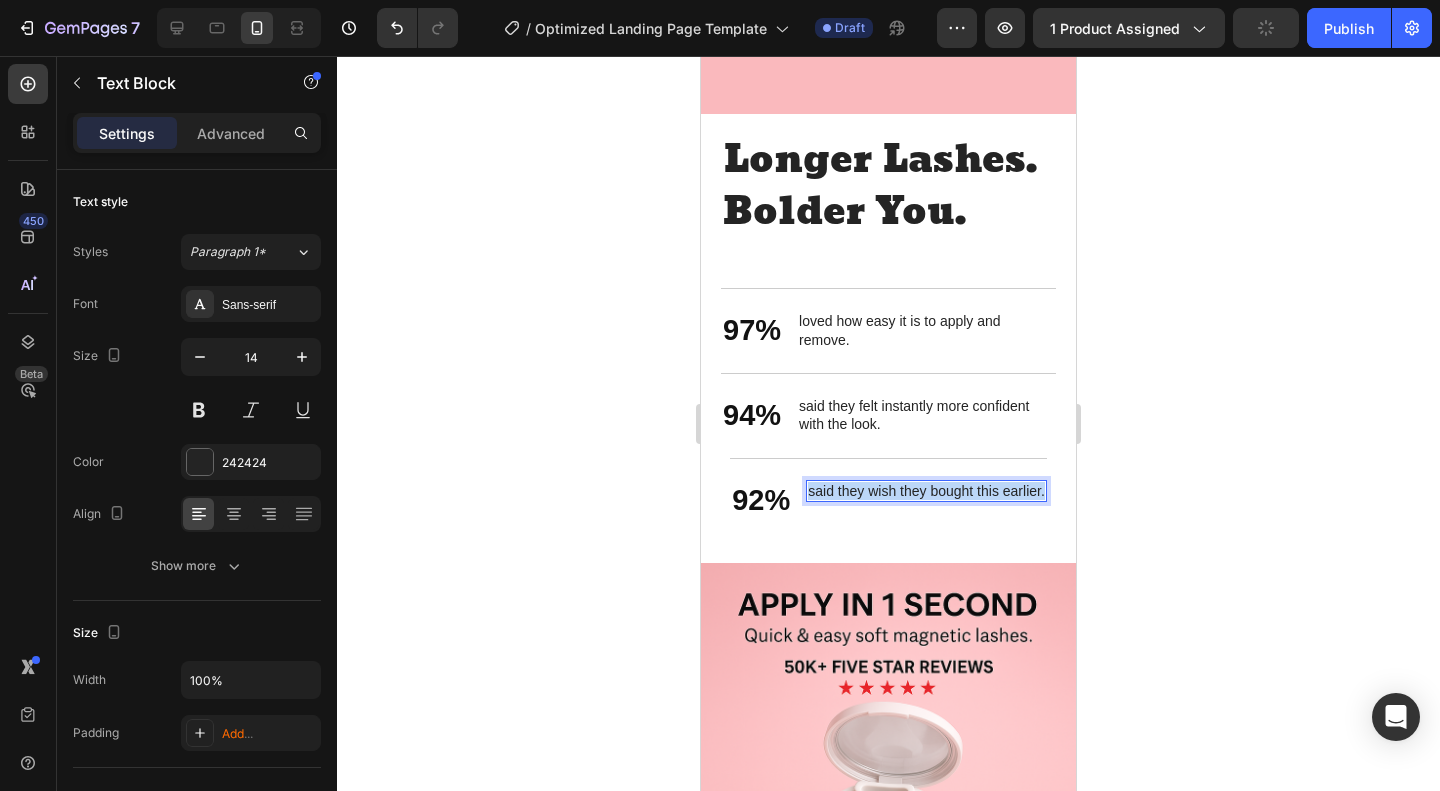 drag, startPoint x: 801, startPoint y: 487, endPoint x: 856, endPoint y: 507, distance: 58.5235 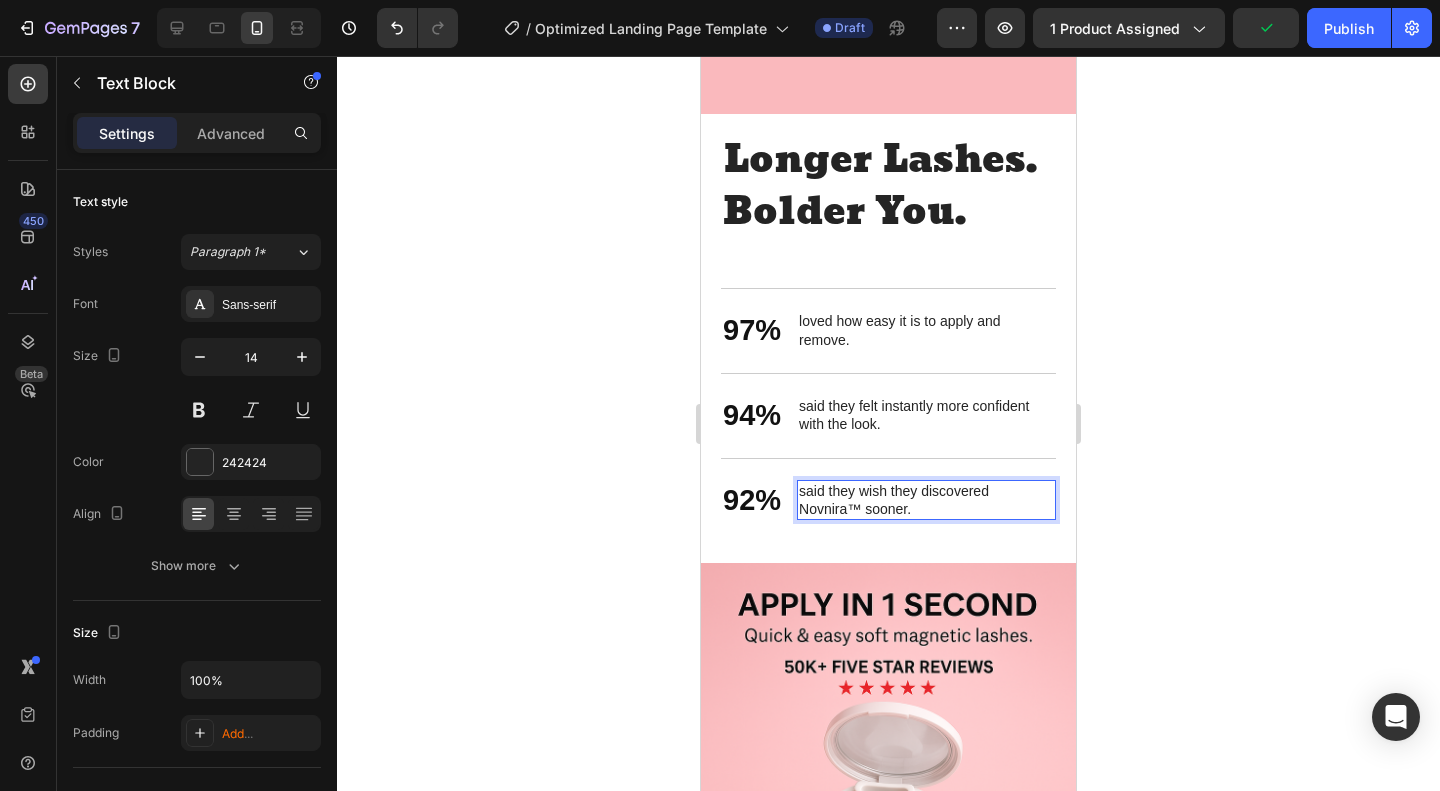 click 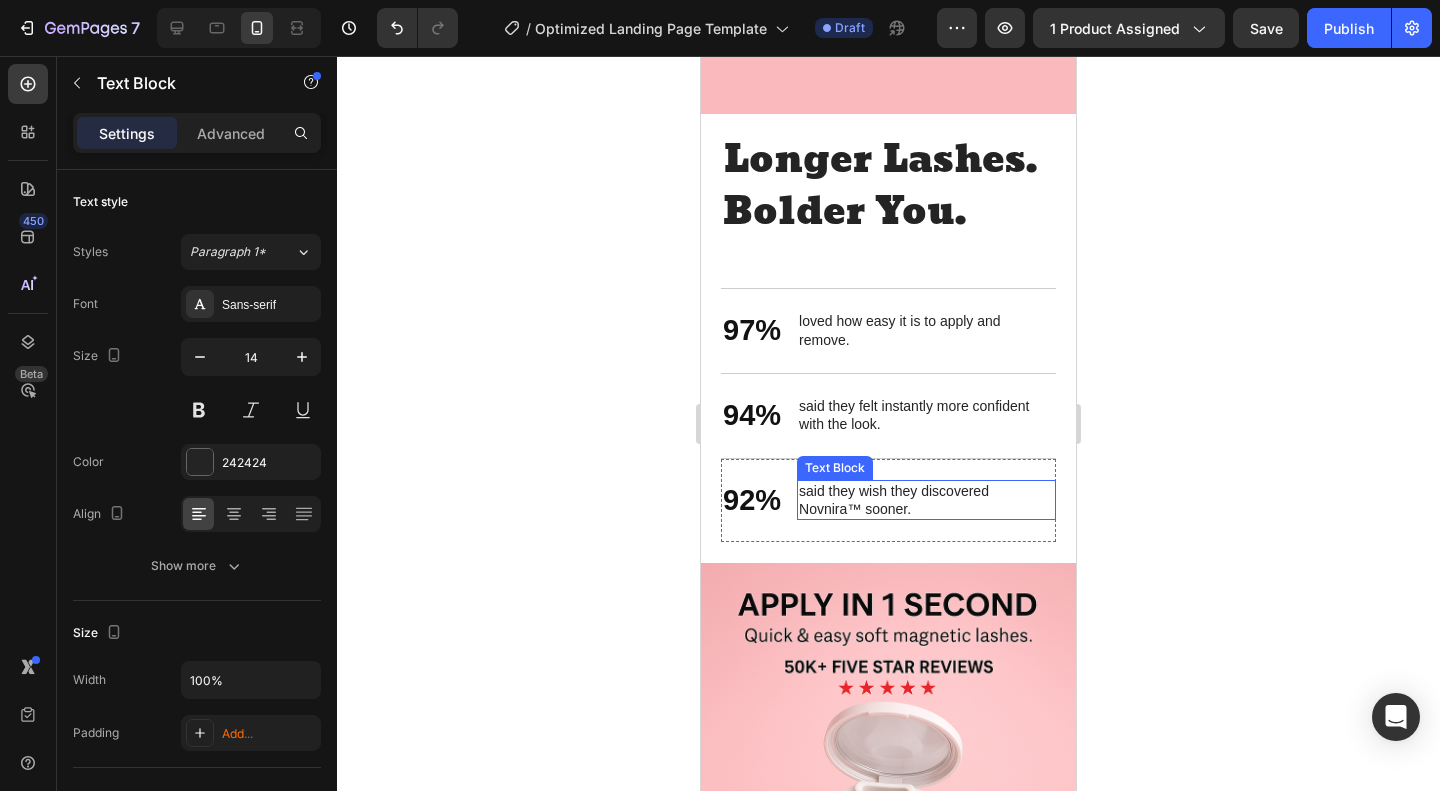 click on "said they wish they discovered Novnira™ sooner." at bounding box center (926, 500) 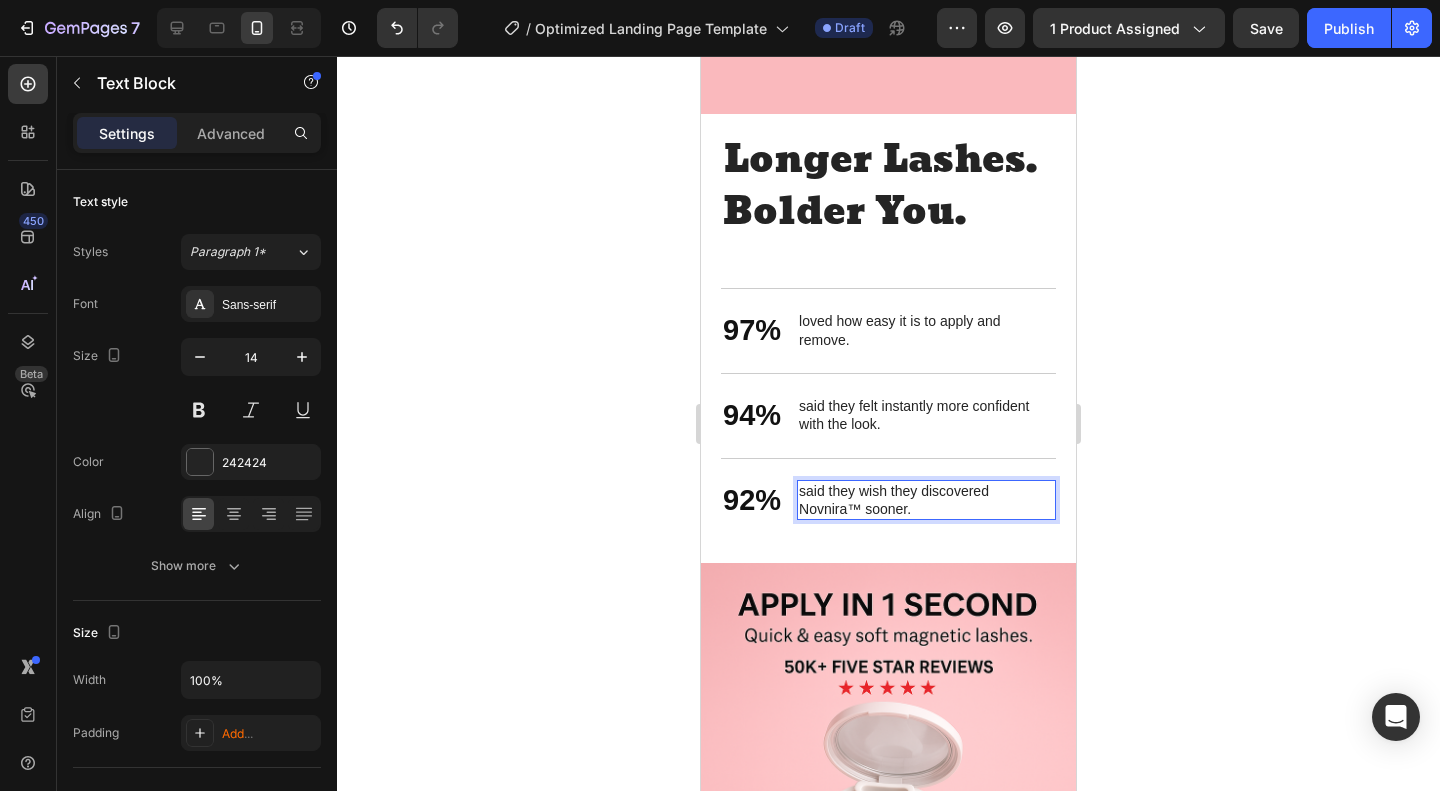 click on "said they wish they discovered Novnira™ sooner." at bounding box center [926, 500] 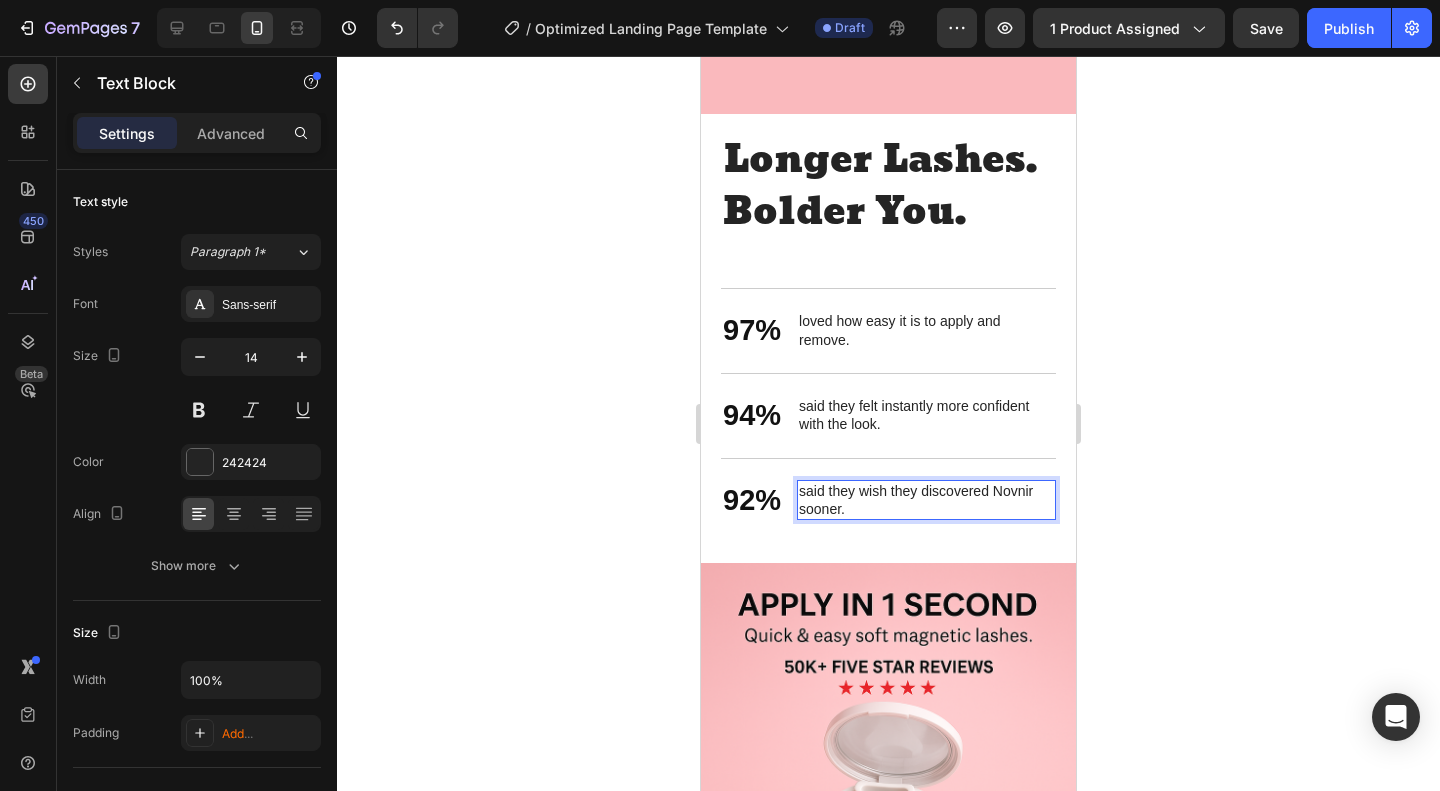 type 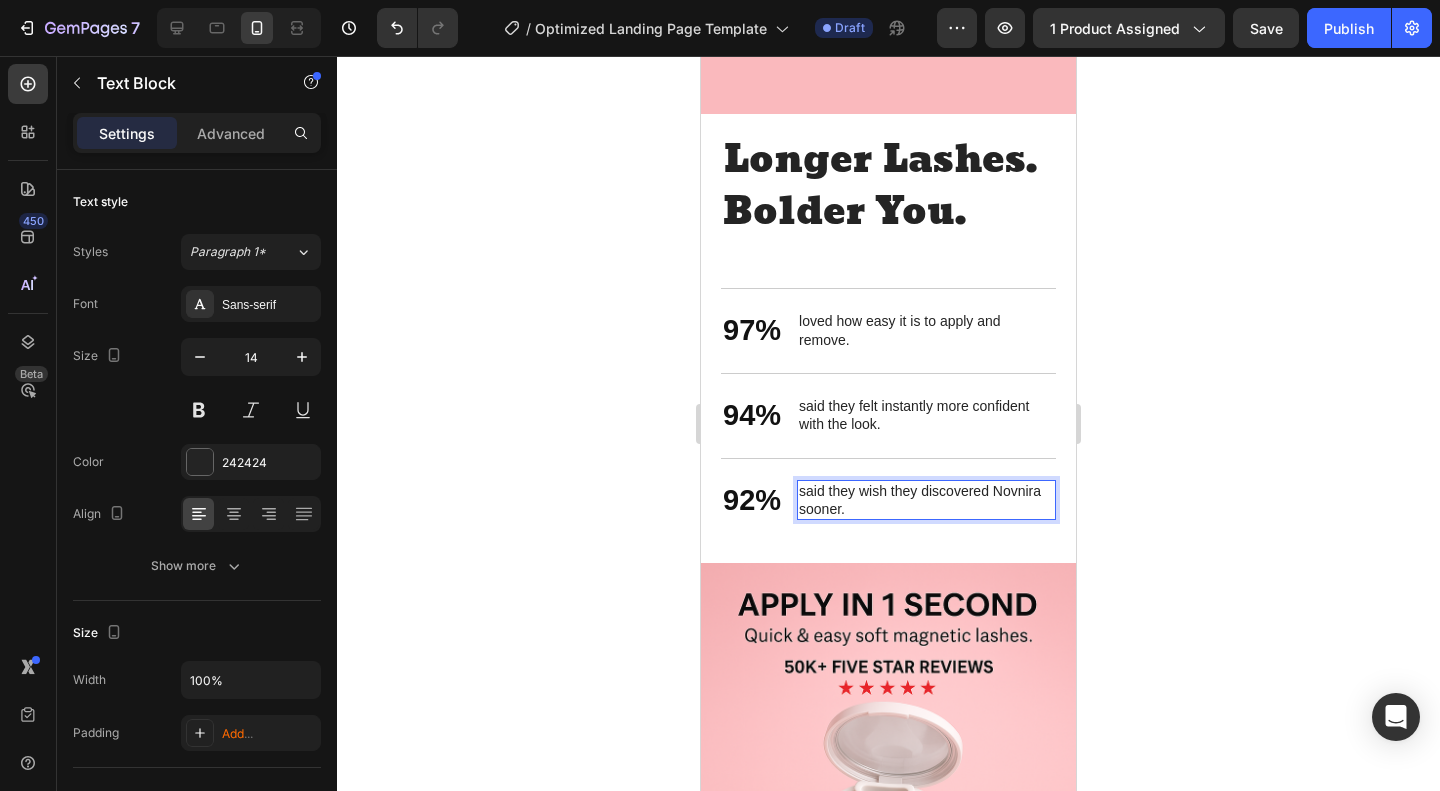 click on "92% Text Block said they wish they discovered Novnira sooner. Text Block   0 Row" at bounding box center [888, 500] 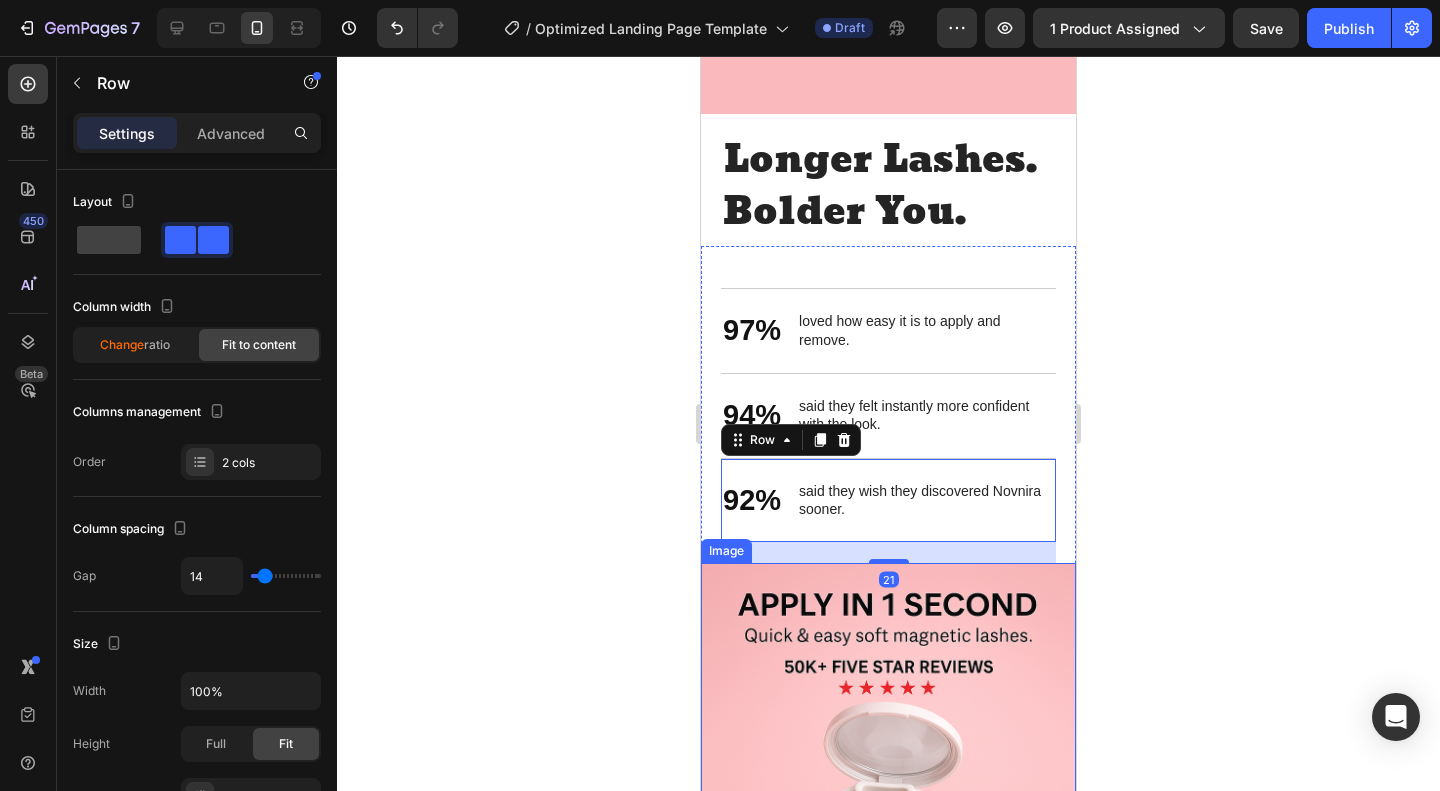 click at bounding box center (888, 750) 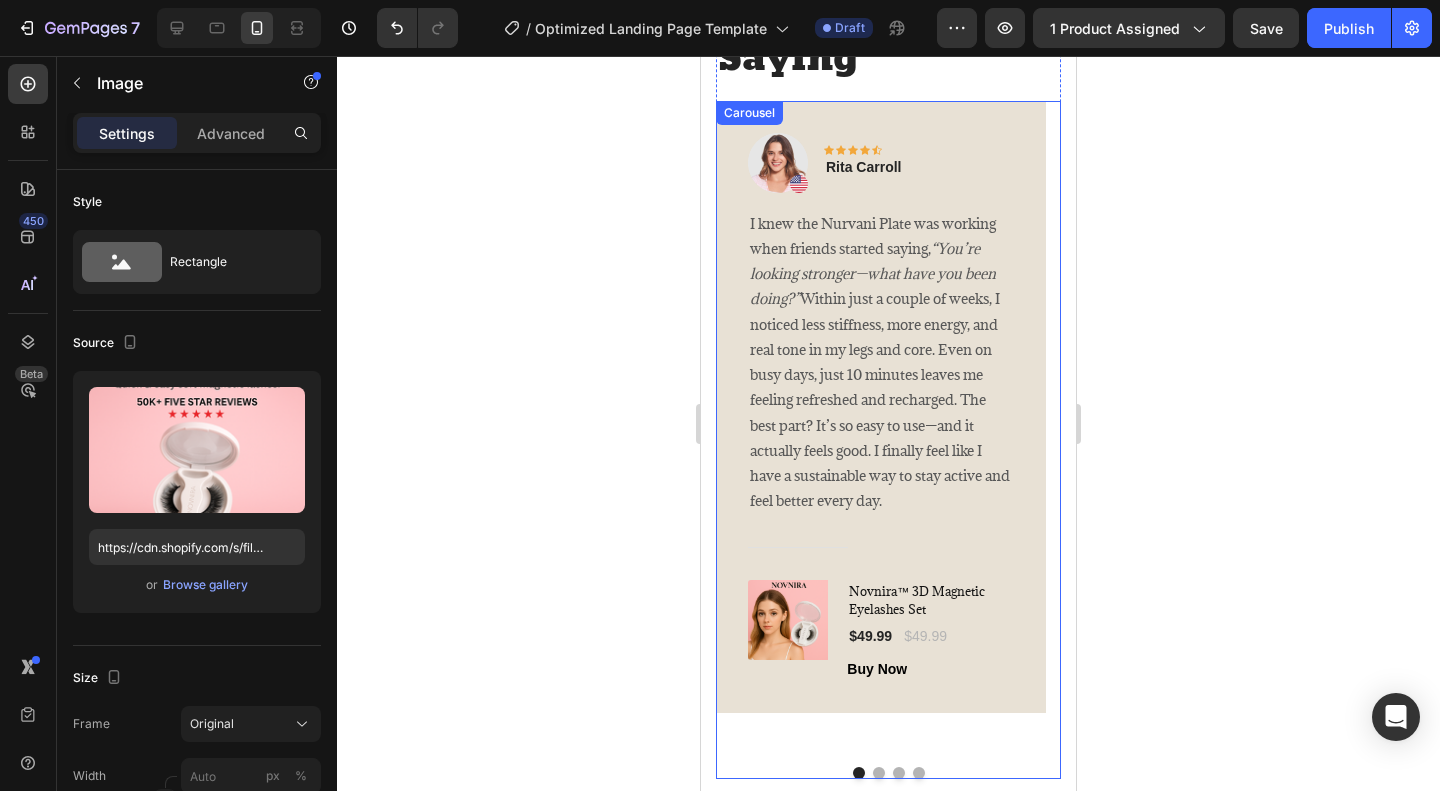 scroll, scrollTop: 4200, scrollLeft: 0, axis: vertical 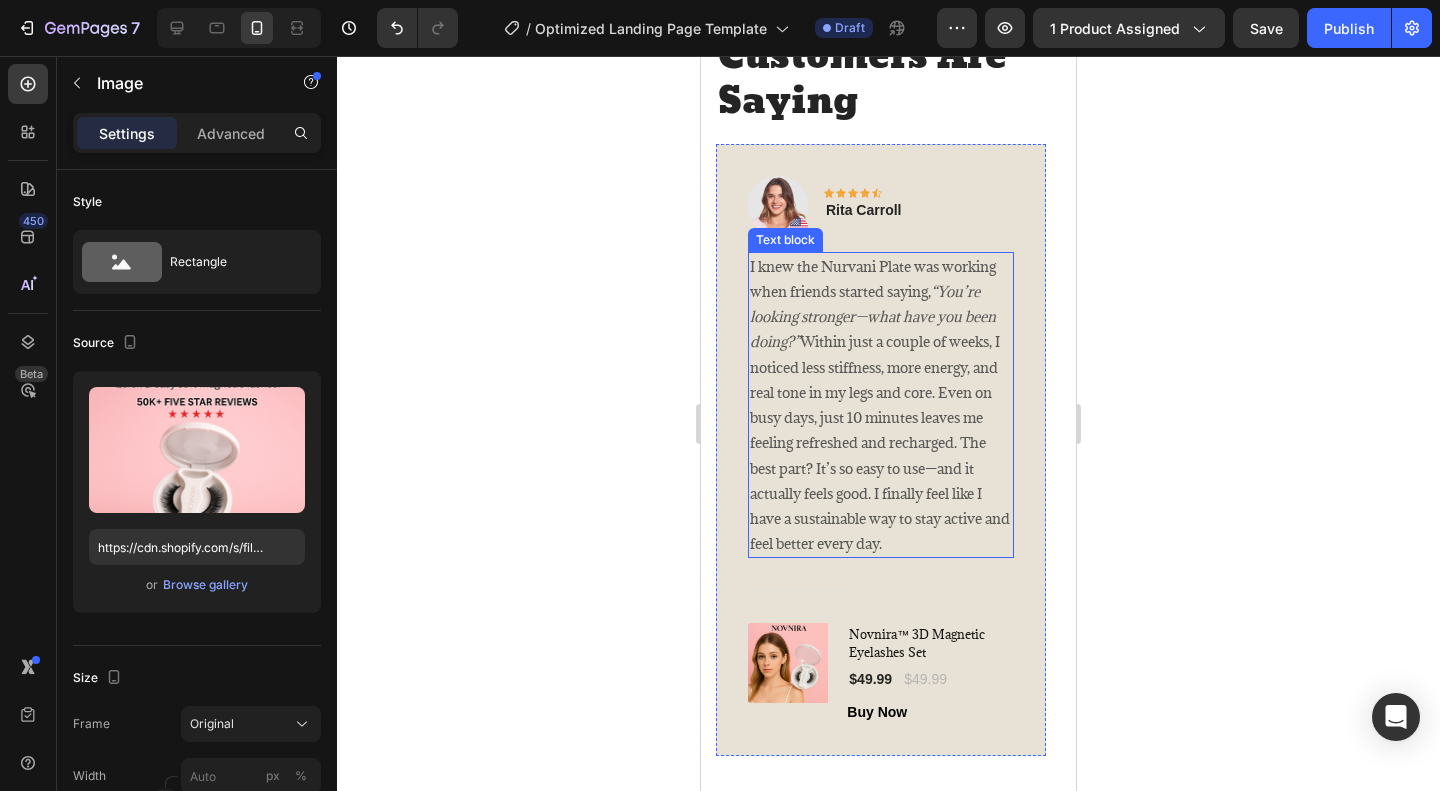 click on "I knew the Nurvani Plate was working when friends started saying,  “You’re looking stronger—what have you been doing?”  Within just a couple of weeks, I noticed less stiffness, more energy, and real tone in my legs and core. Even on busy days, just 10 minutes leaves me feeling refreshed and recharged. The best part? It’s so easy to use—and it actually feels good. I finally feel like I have a sustainable way to stay active and feel better every day." at bounding box center (881, 405) 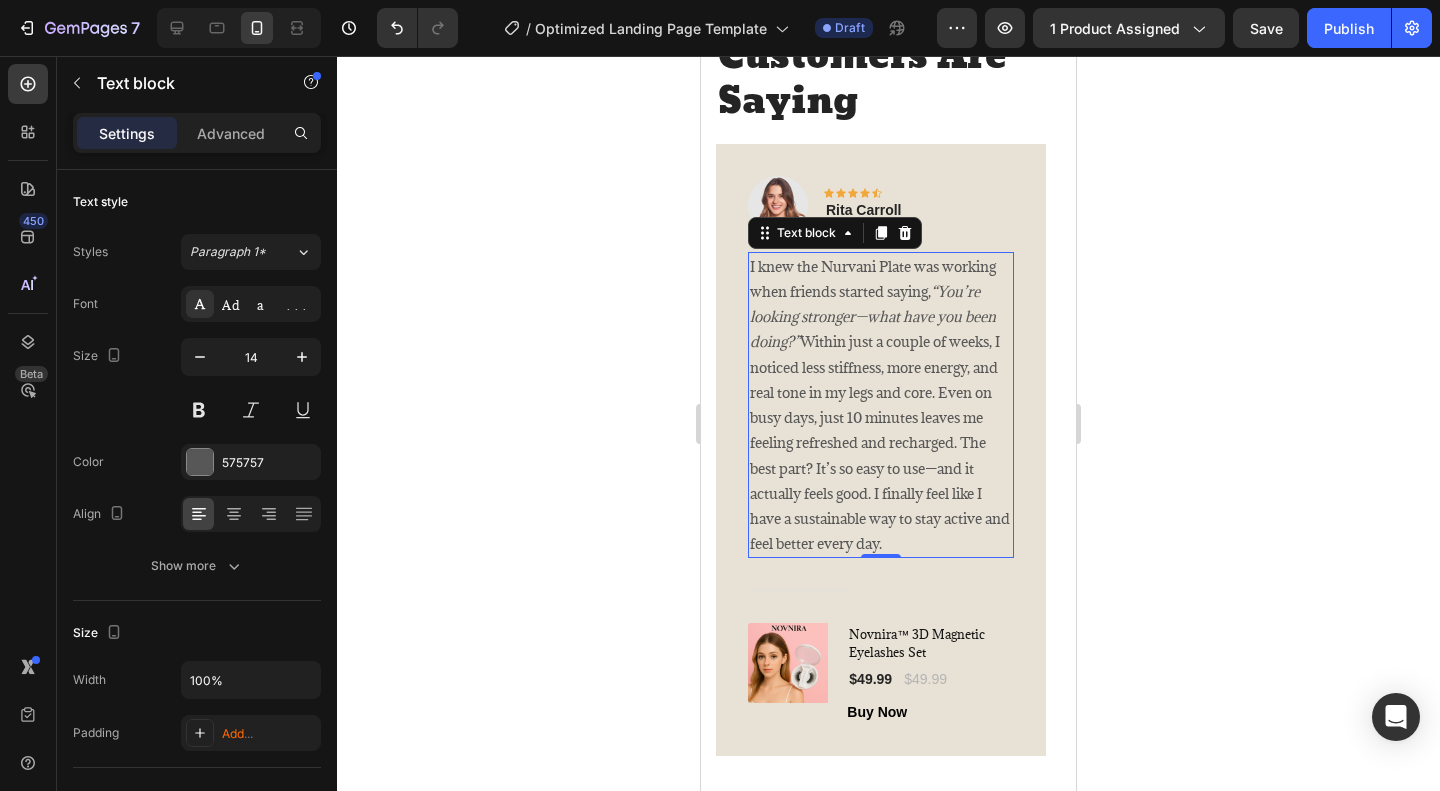 click on "I knew the Nurvani Plate was working when friends started saying,  “You’re looking stronger—what have you been doing?”  Within just a couple of weeks, I noticed less stiffness, more energy, and real tone in my legs and core. Even on busy days, just 10 minutes leaves me feeling refreshed and recharged. The best part? It’s so easy to use—and it actually feels good. I finally feel like I have a sustainable way to stay active and feel better every day." at bounding box center (881, 405) 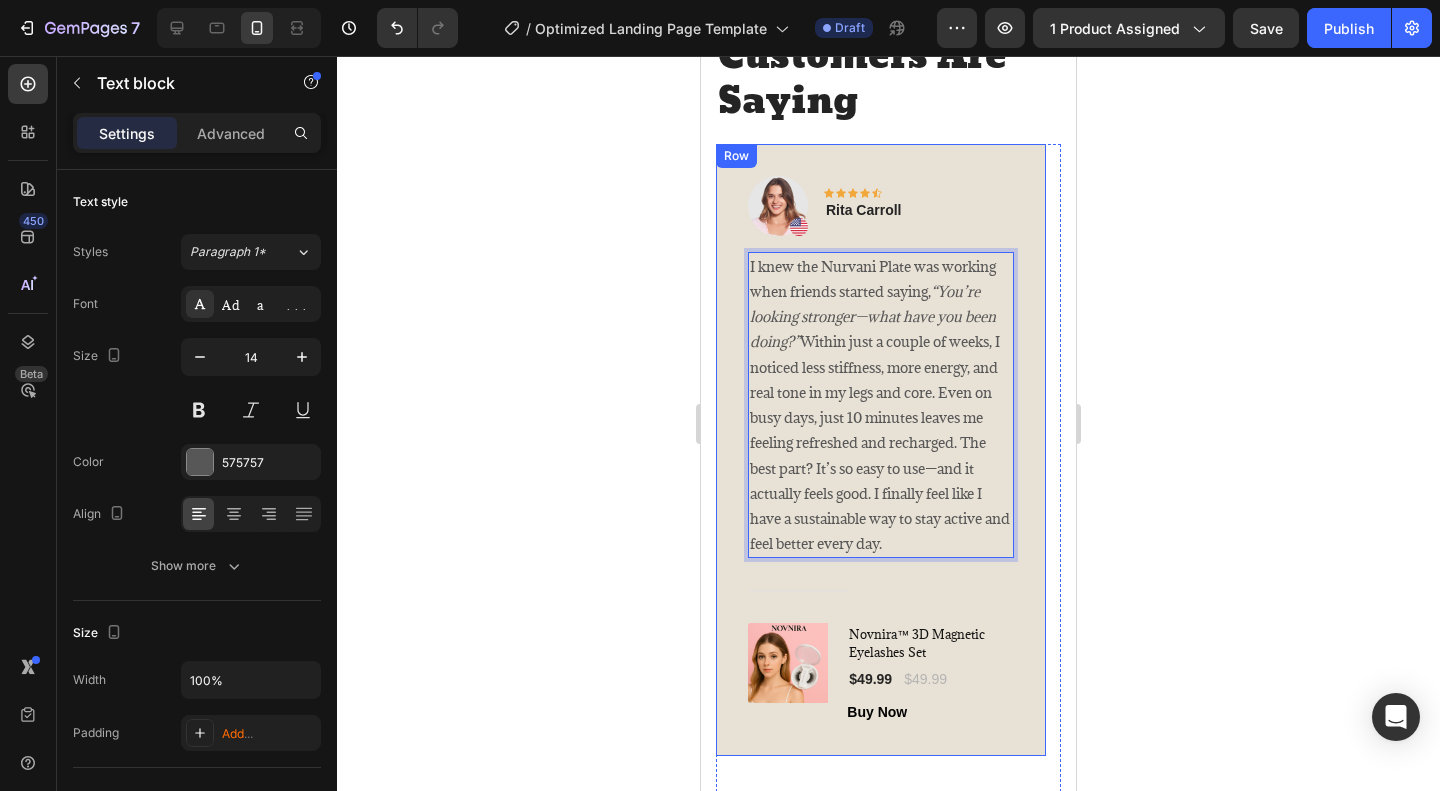 drag, startPoint x: 934, startPoint y: 541, endPoint x: 739, endPoint y: 247, distance: 352.7903 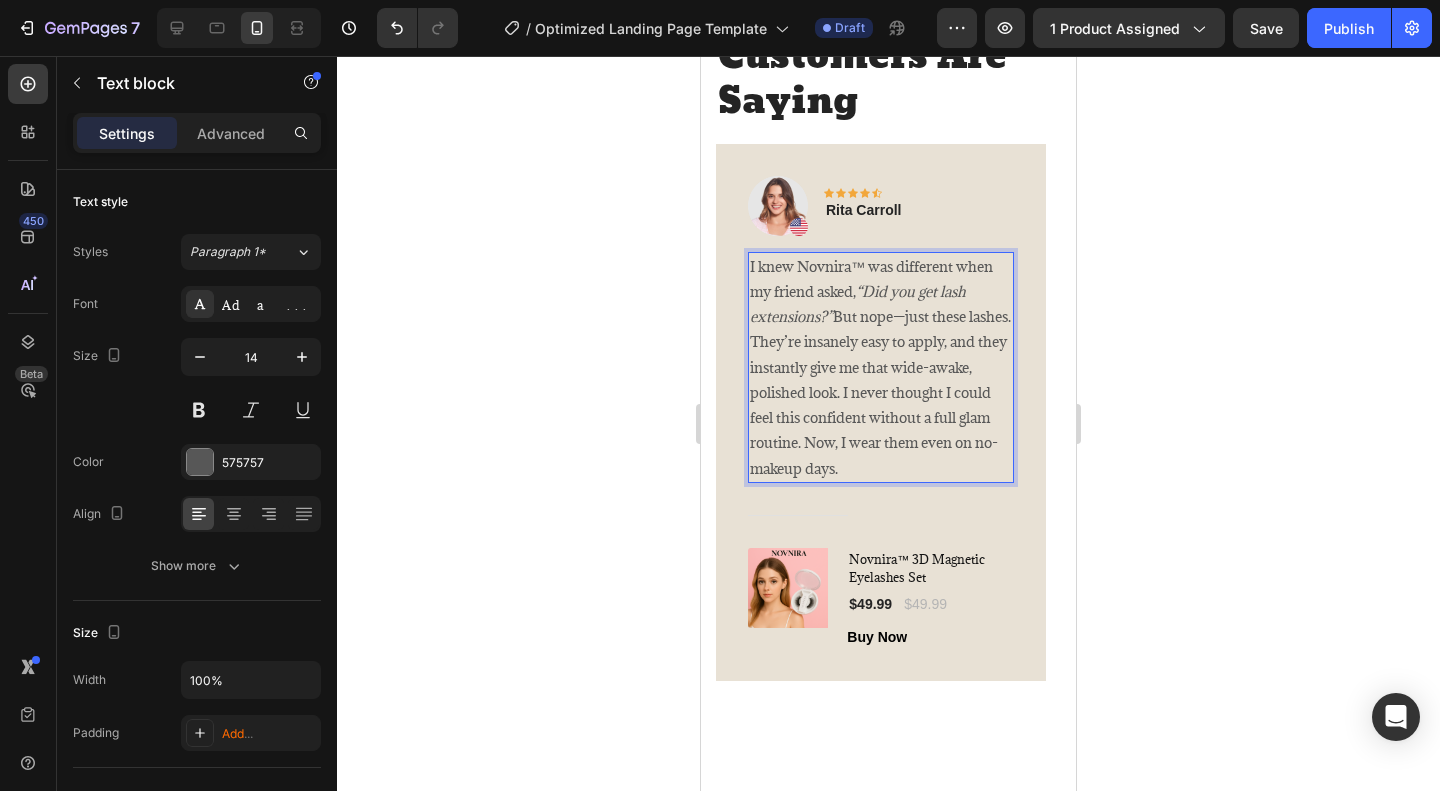 click on "I knew Novnira™ was different when my friend asked,  “Did you get lash extensions?”  But nope—just these lashes. They’re insanely easy to apply, and they instantly give me that wide-awake, polished look. I never thought I could feel this confident without a full glam routine. Now, I wear them even on no-makeup days." at bounding box center [881, 367] 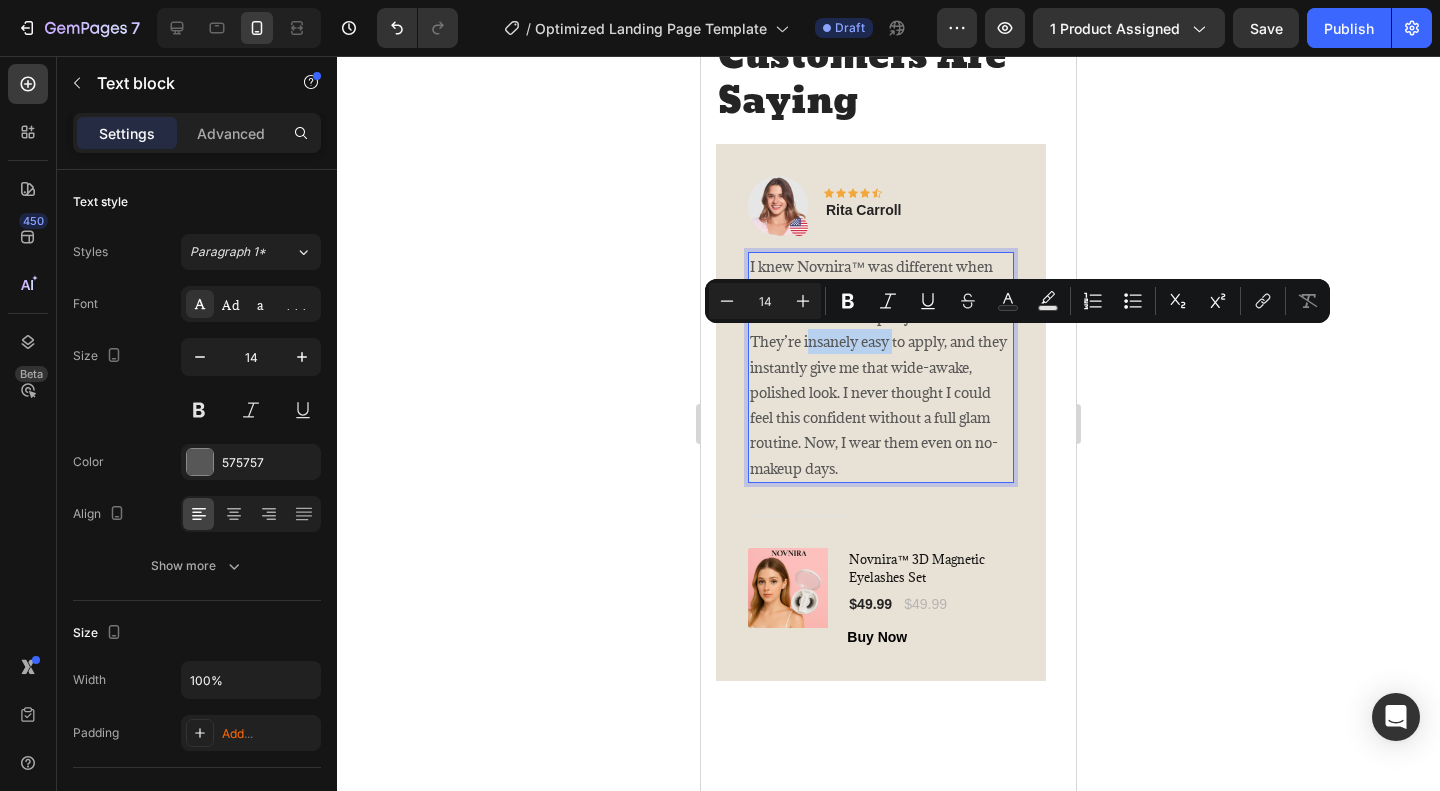 drag, startPoint x: 853, startPoint y: 343, endPoint x: 938, endPoint y: 345, distance: 85.02353 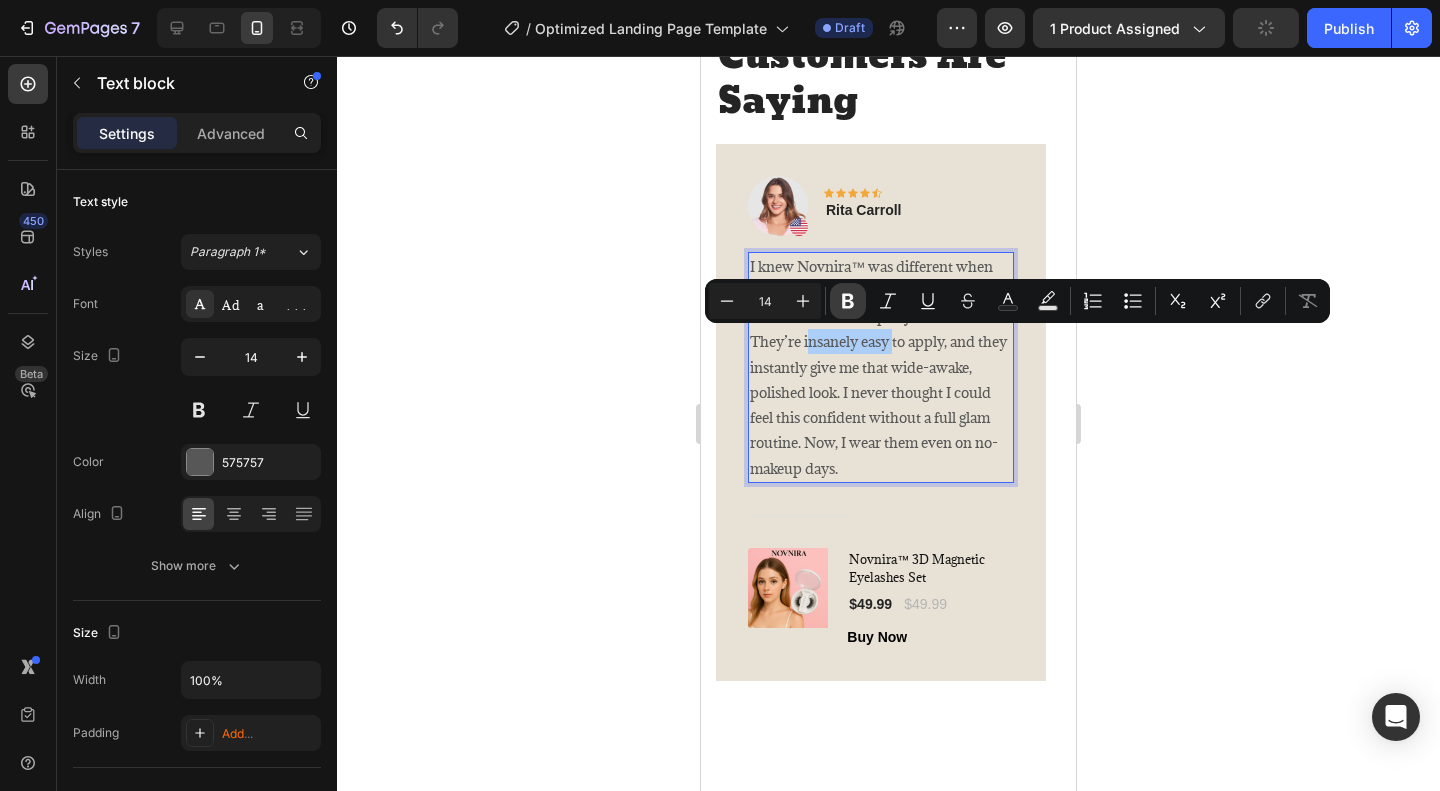 click 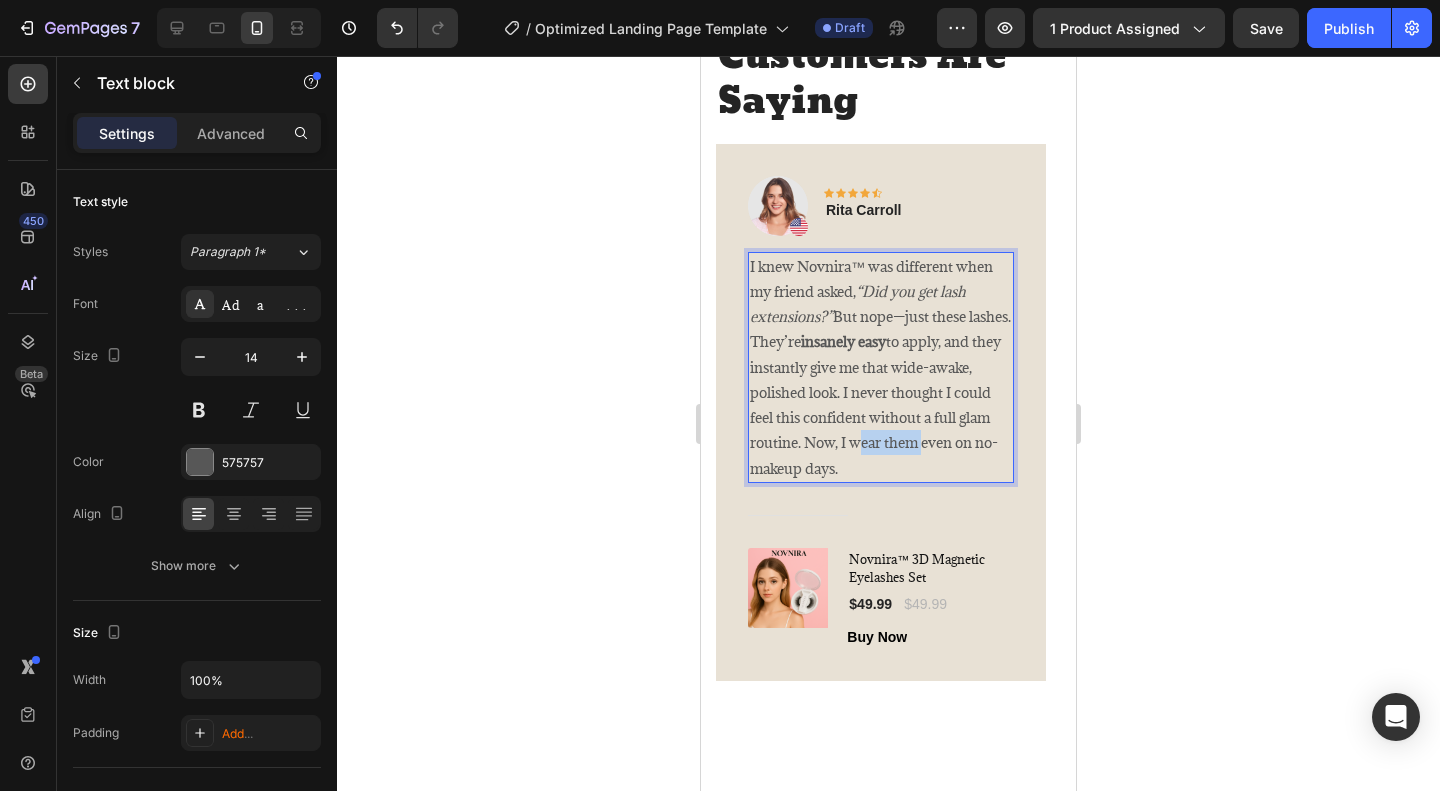 drag, startPoint x: 890, startPoint y: 441, endPoint x: 959, endPoint y: 446, distance: 69.18092 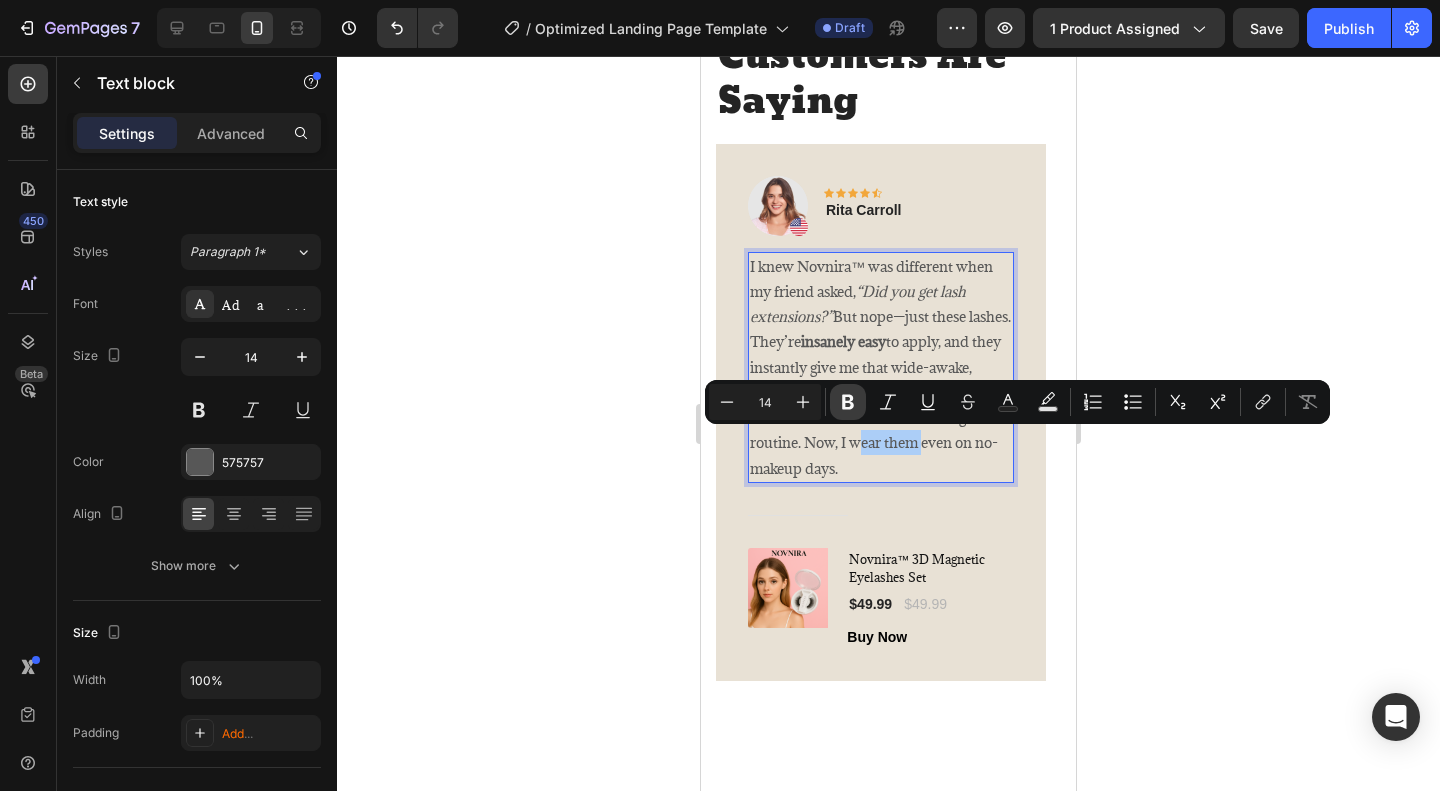 click on "Bold" at bounding box center (848, 402) 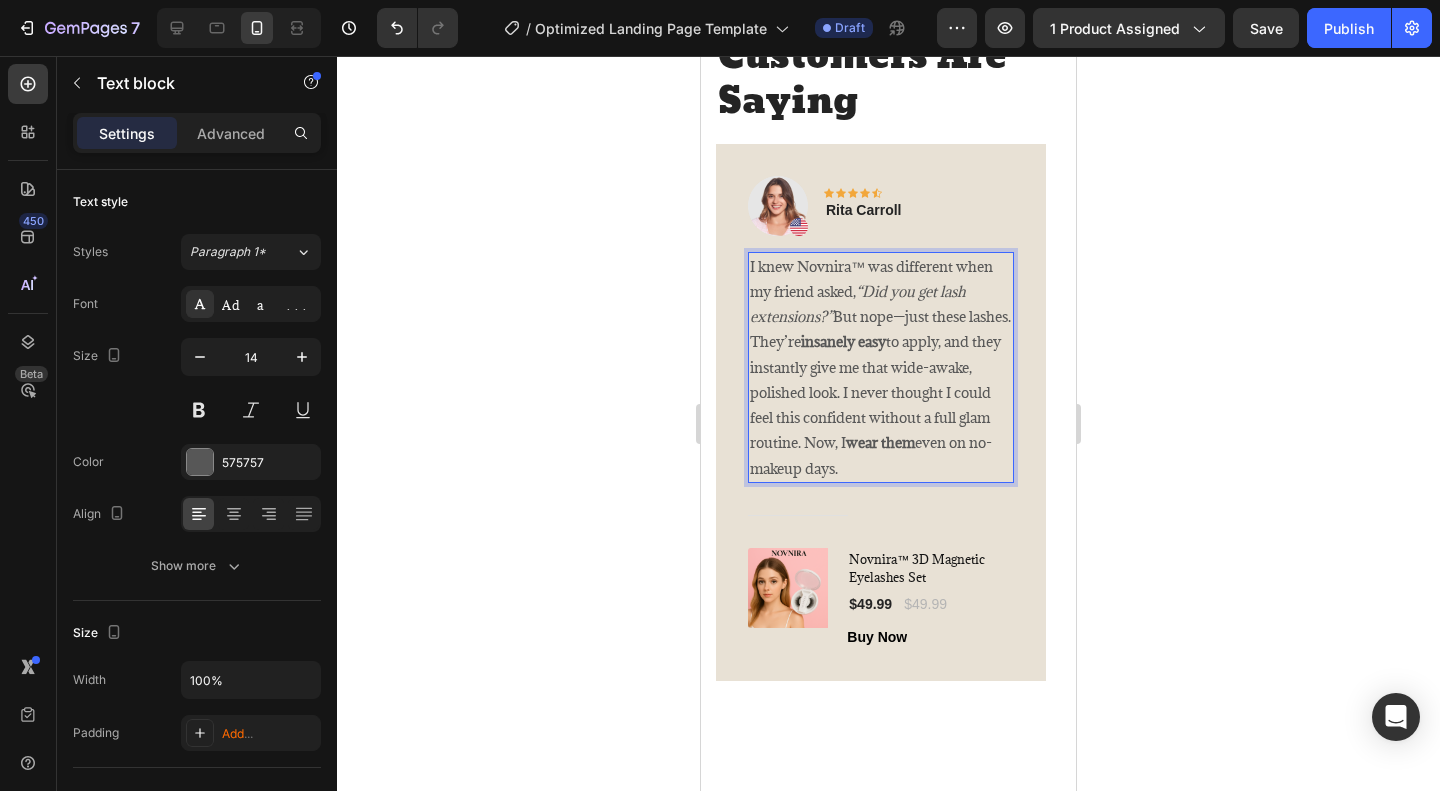 click on "I knew Novnira™ was different when my friend asked,  “Did you get lash extensions?”  But nope—just these lashes. They’re  insanely easy  to apply, and they instantly give me that wide-awake, polished look. I never thought I could feel this confident without a full glam routine. Now, I  wear them  even on no-makeup days." at bounding box center (881, 367) 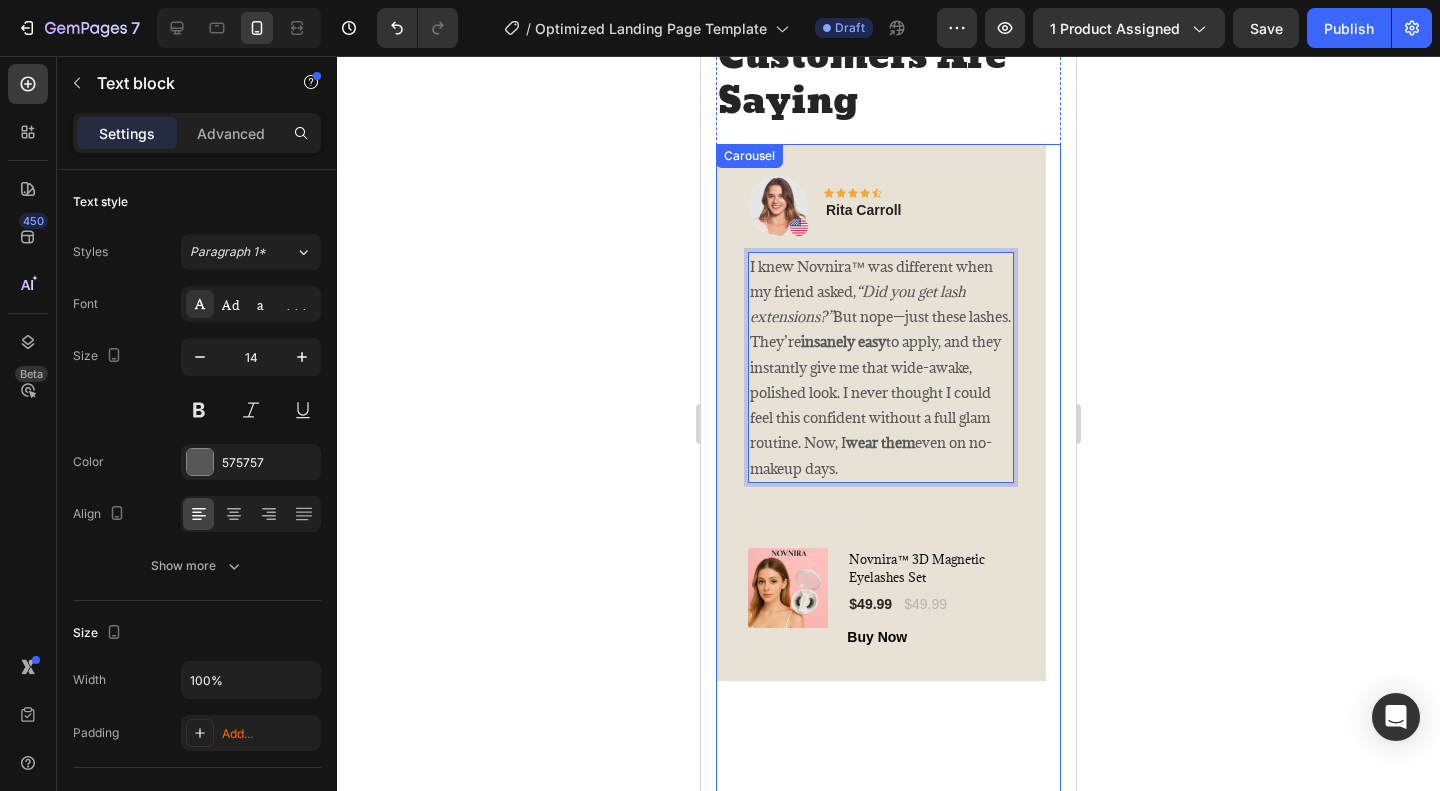 scroll, scrollTop: 4600, scrollLeft: 0, axis: vertical 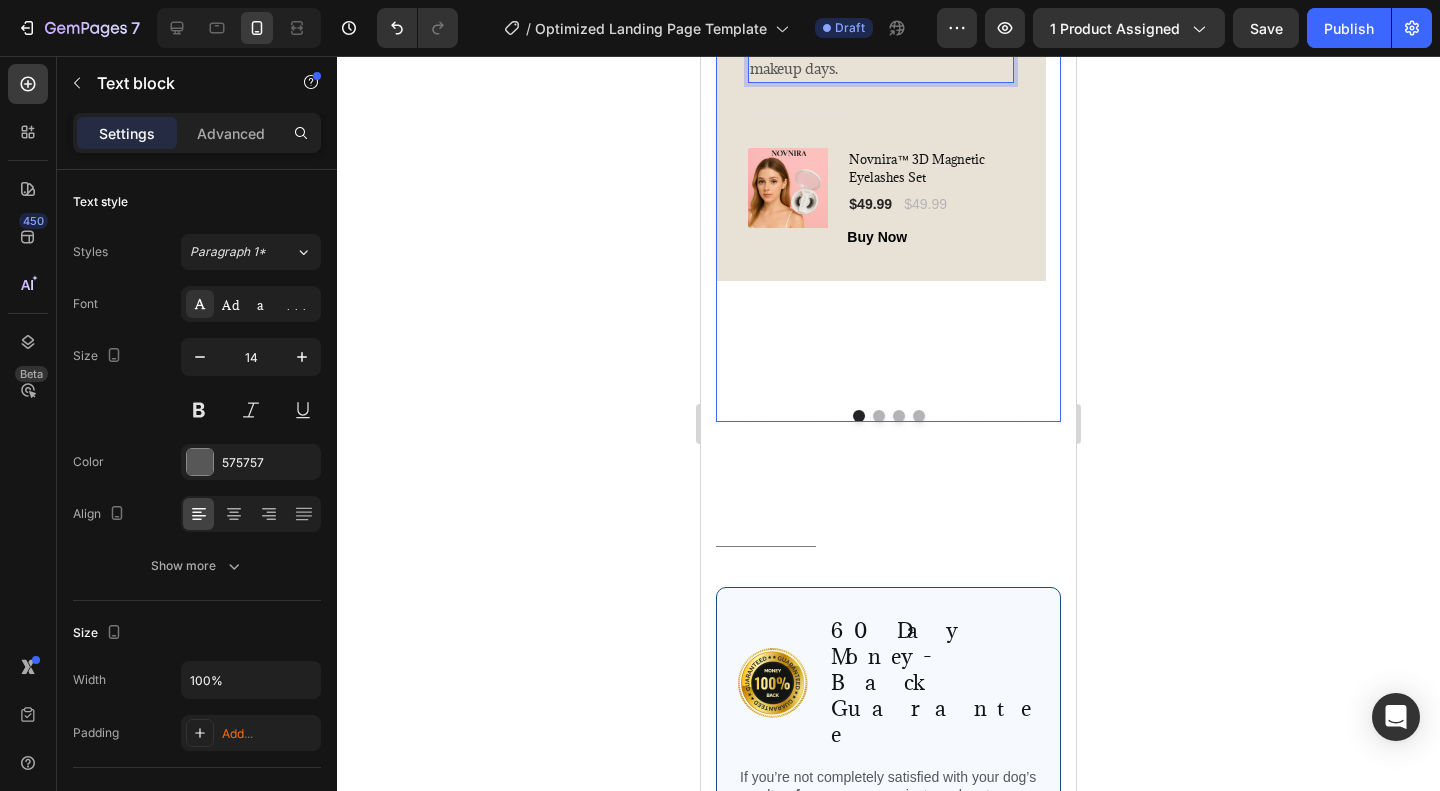 click at bounding box center [879, 416] 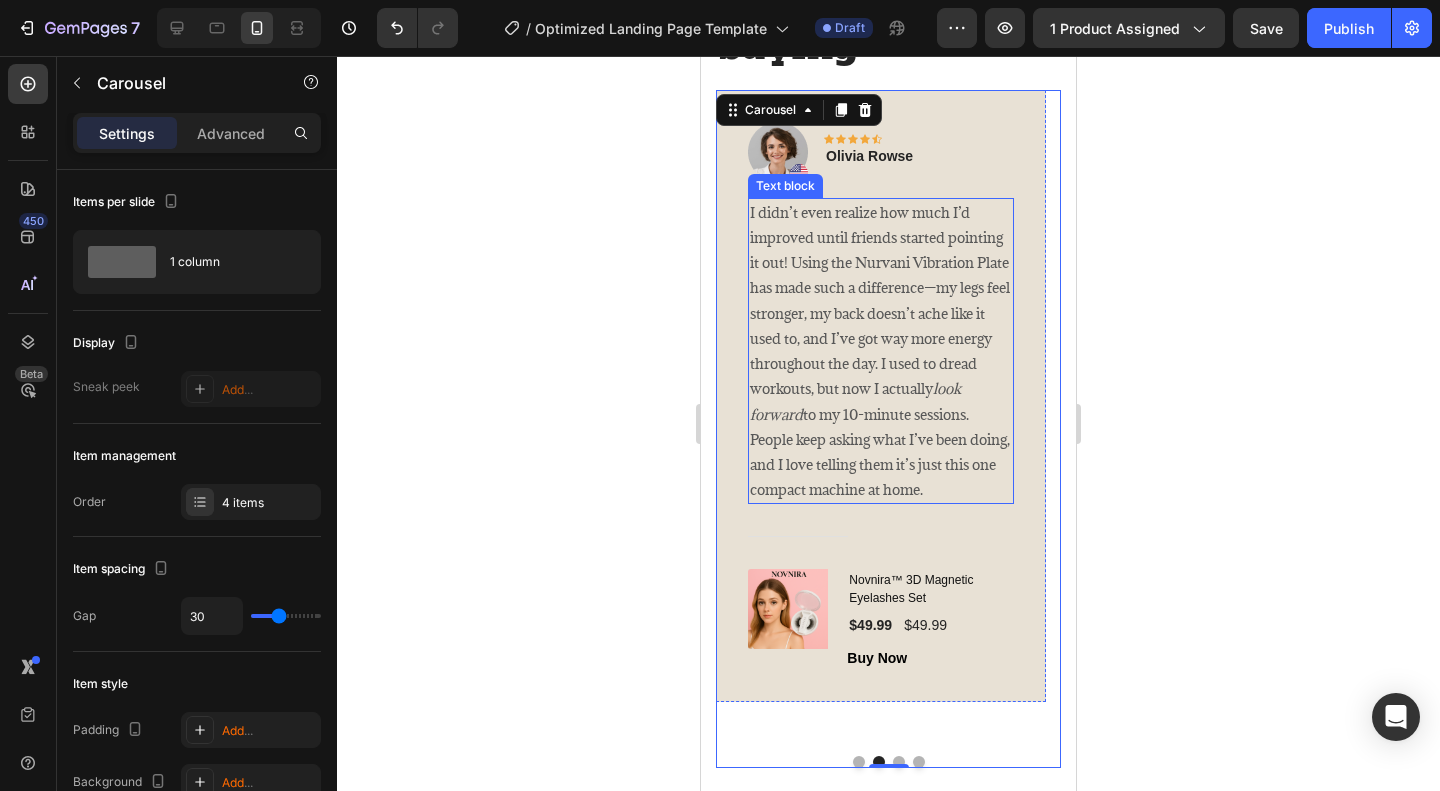 scroll, scrollTop: 4500, scrollLeft: 0, axis: vertical 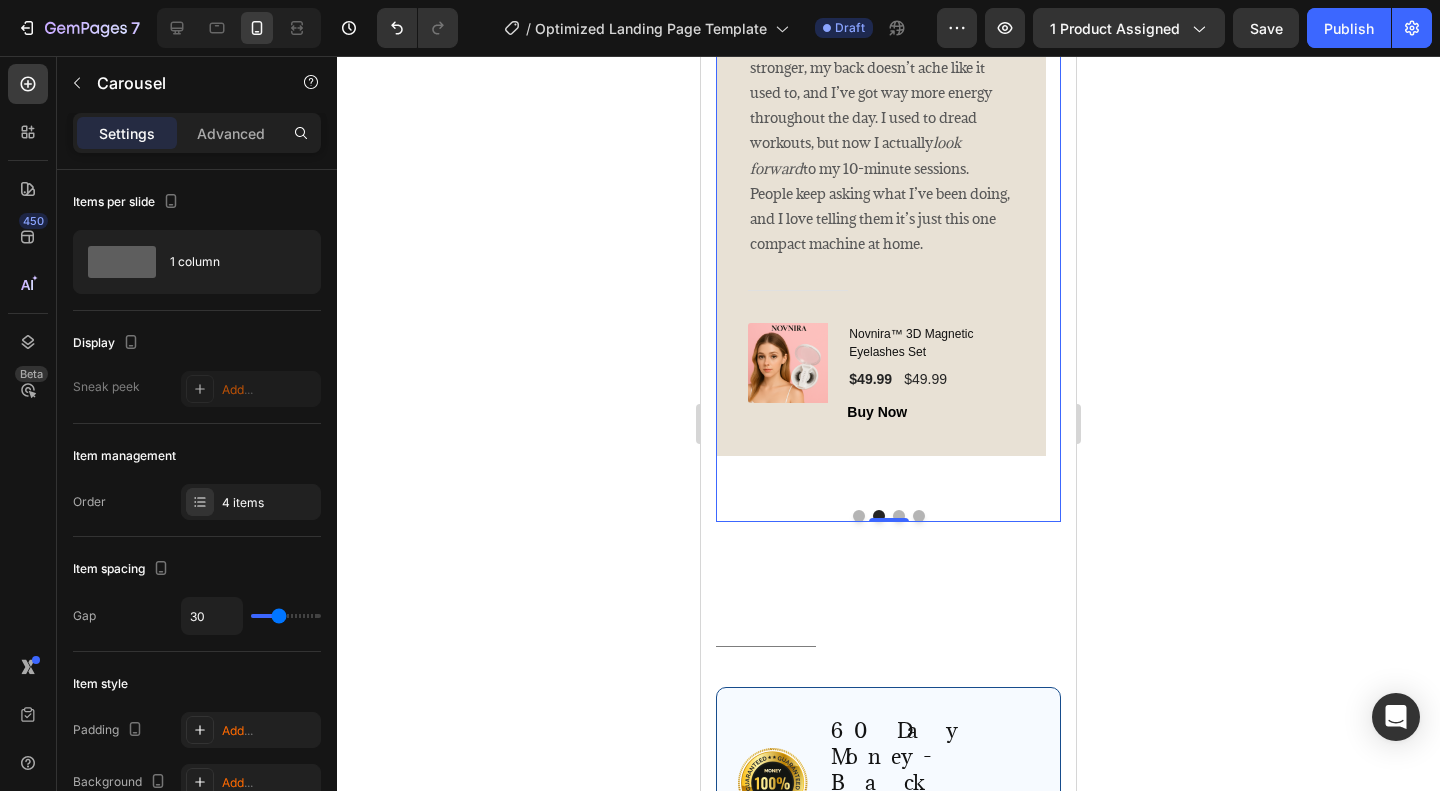 click at bounding box center [859, 516] 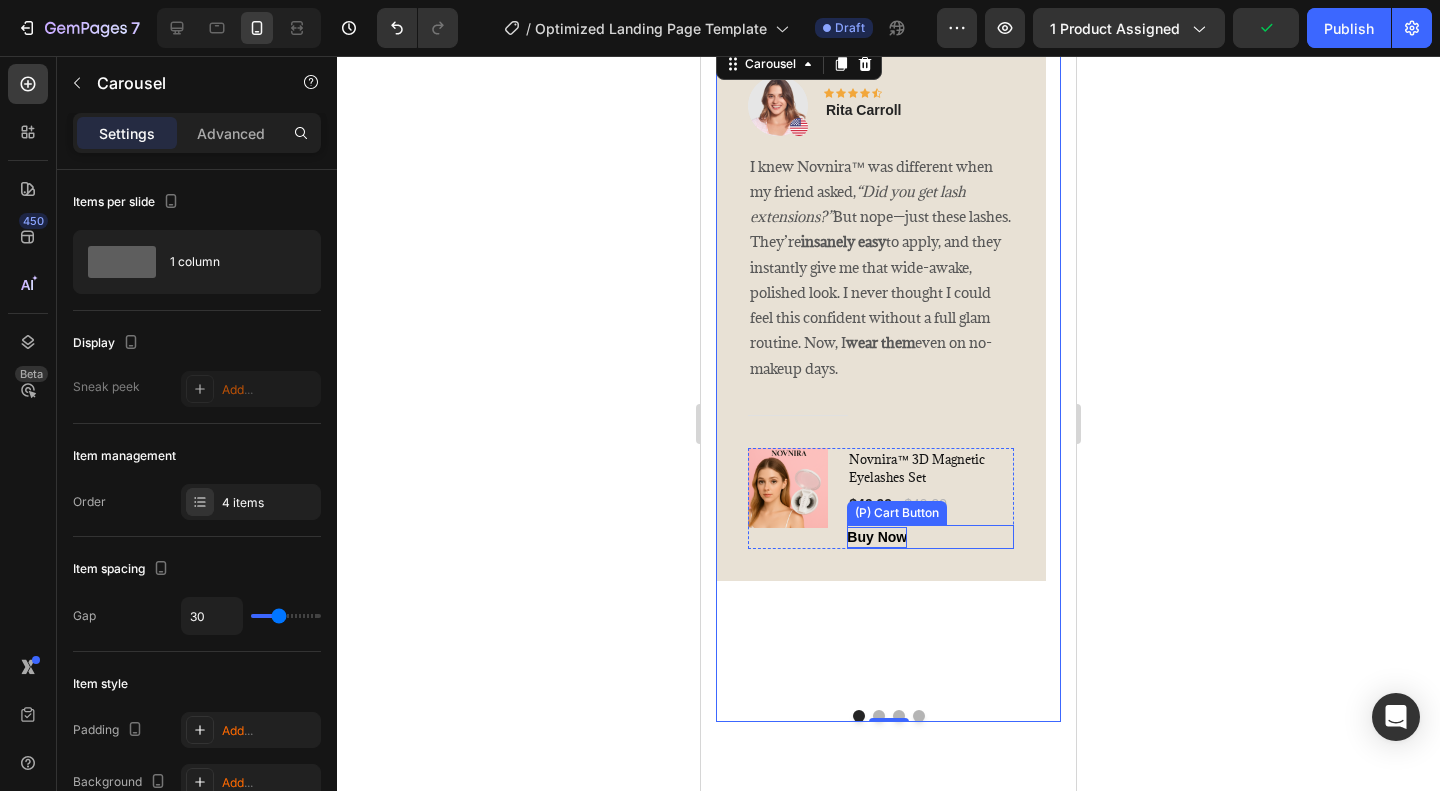 scroll, scrollTop: 4400, scrollLeft: 0, axis: vertical 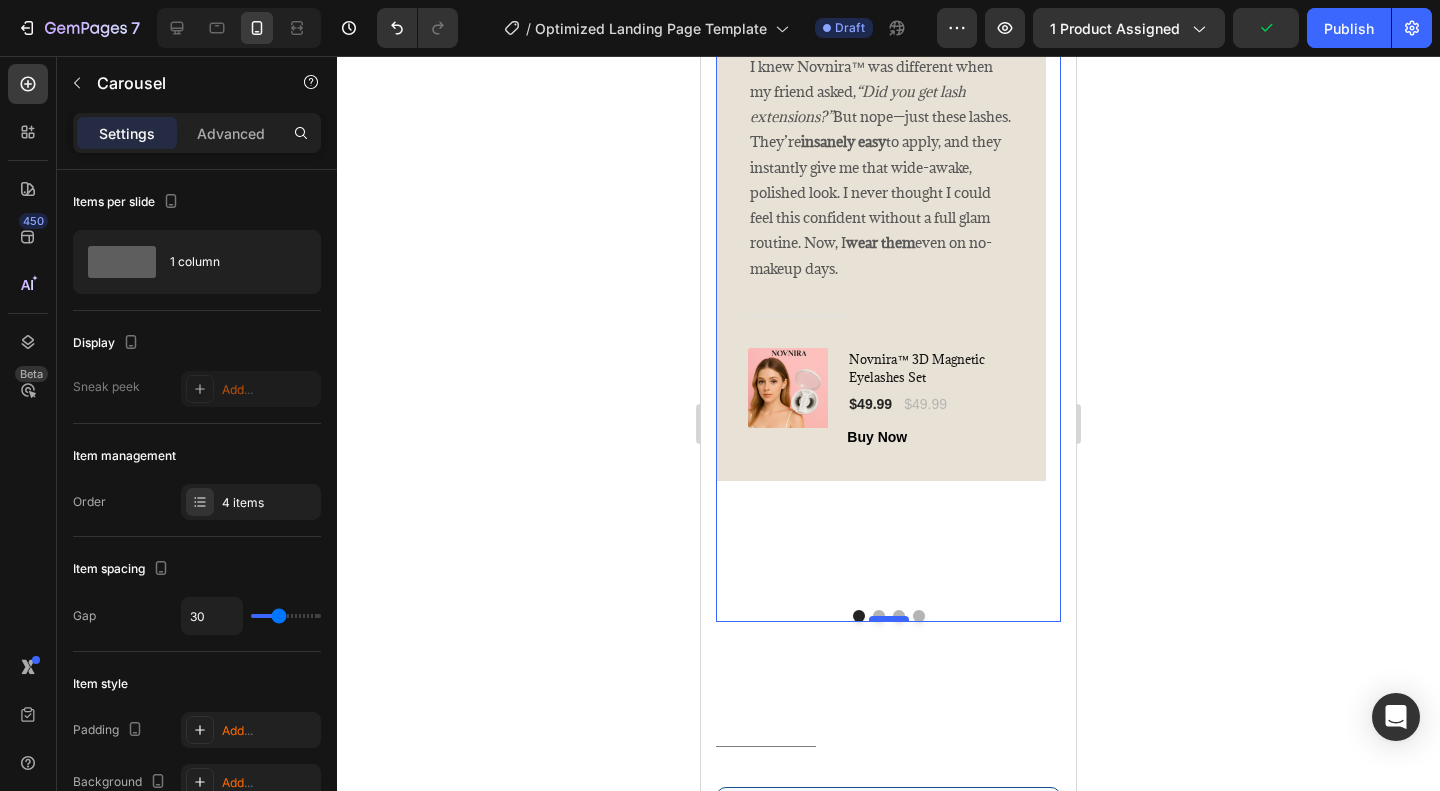 click at bounding box center (889, 619) 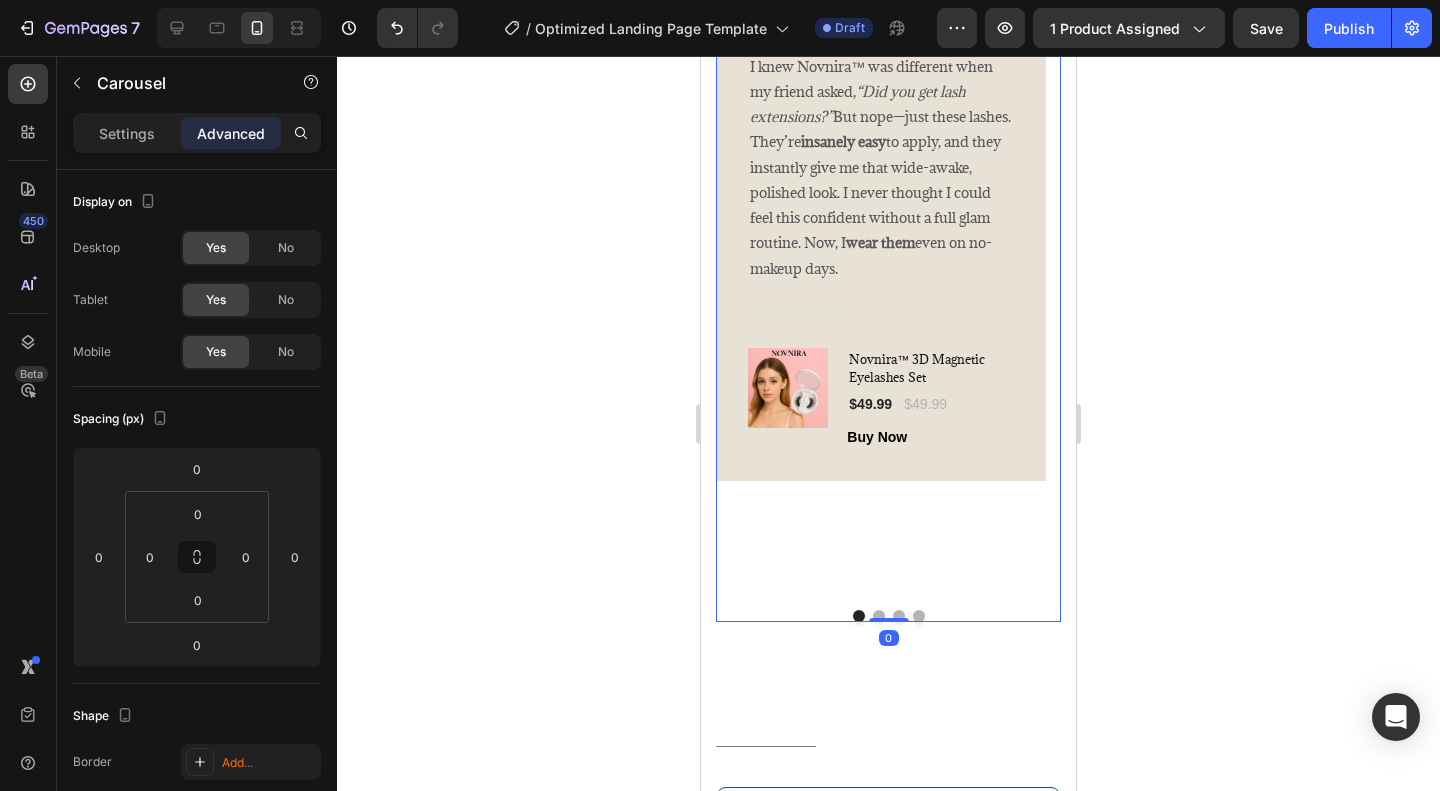 click at bounding box center [879, 616] 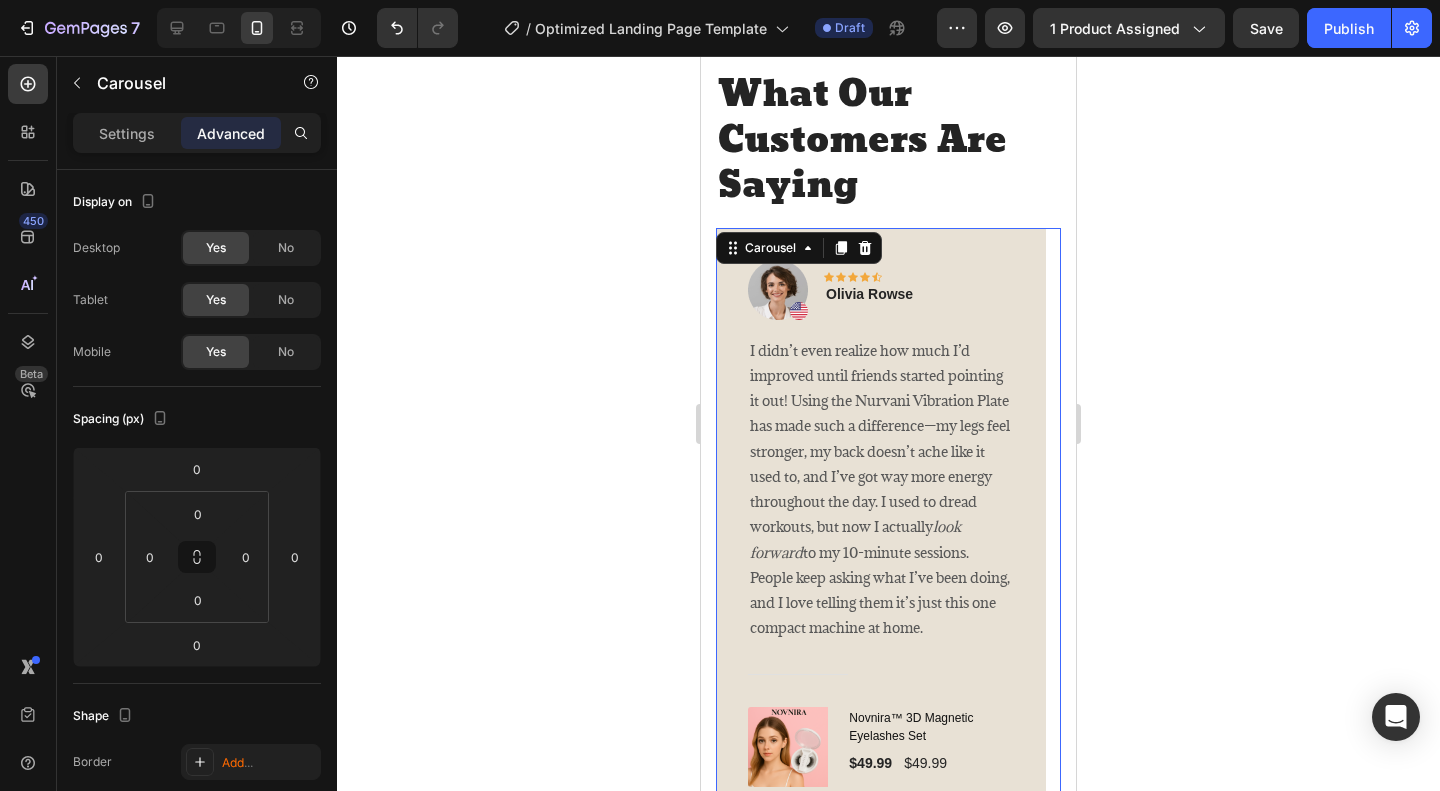 scroll, scrollTop: 4100, scrollLeft: 0, axis: vertical 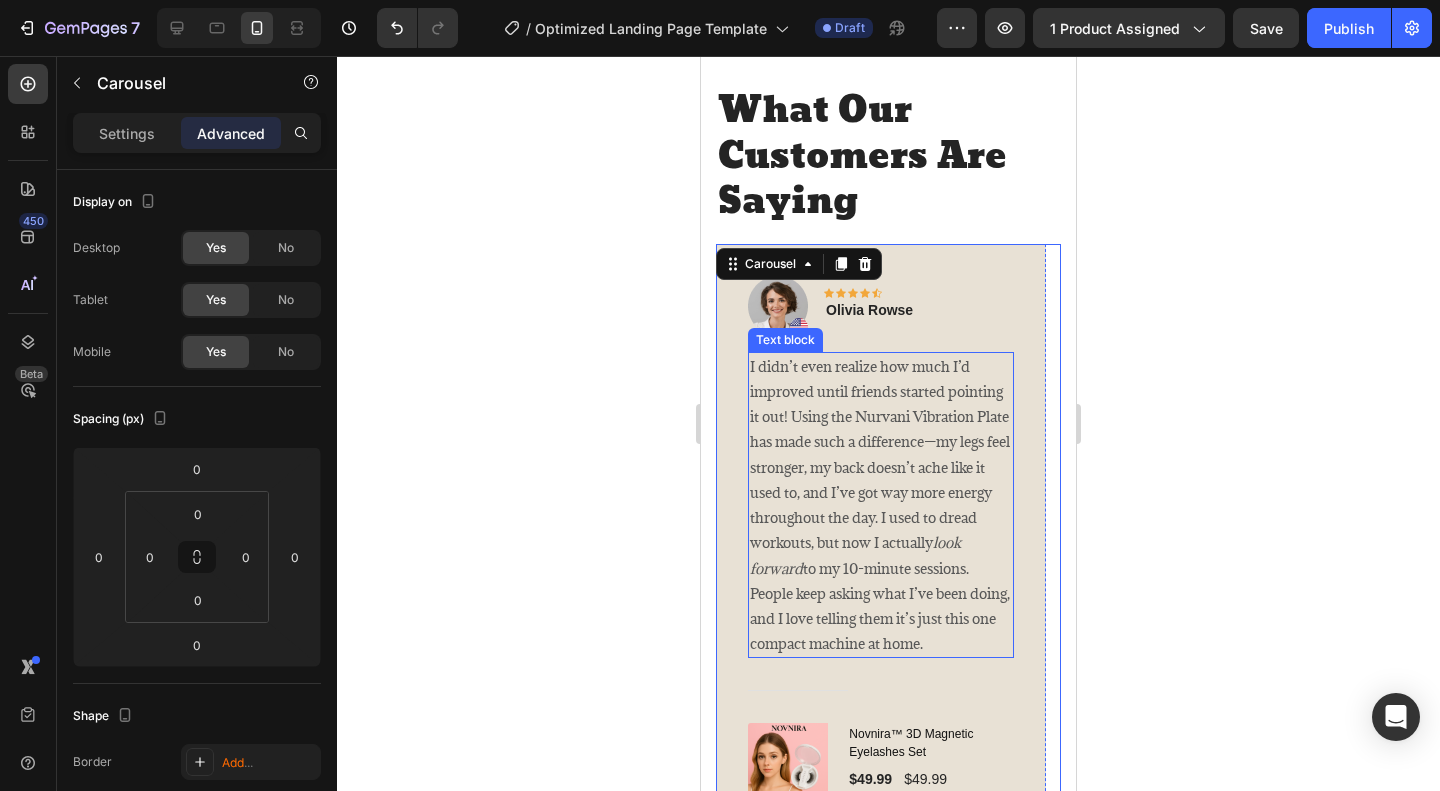 click on "I didn’t even realize how much I’d improved until friends started pointing it out! Using the Nurvani Vibration Plate has made such a difference—my legs feel stronger, my back doesn’t ache like it used to, and I’ve got way more energy throughout the day. I used to dread workouts, but now I actually  look forward  to my 10-minute sessions. People keep asking what I’ve been doing, and I love telling them it’s just this one compact machine at home." at bounding box center [881, 505] 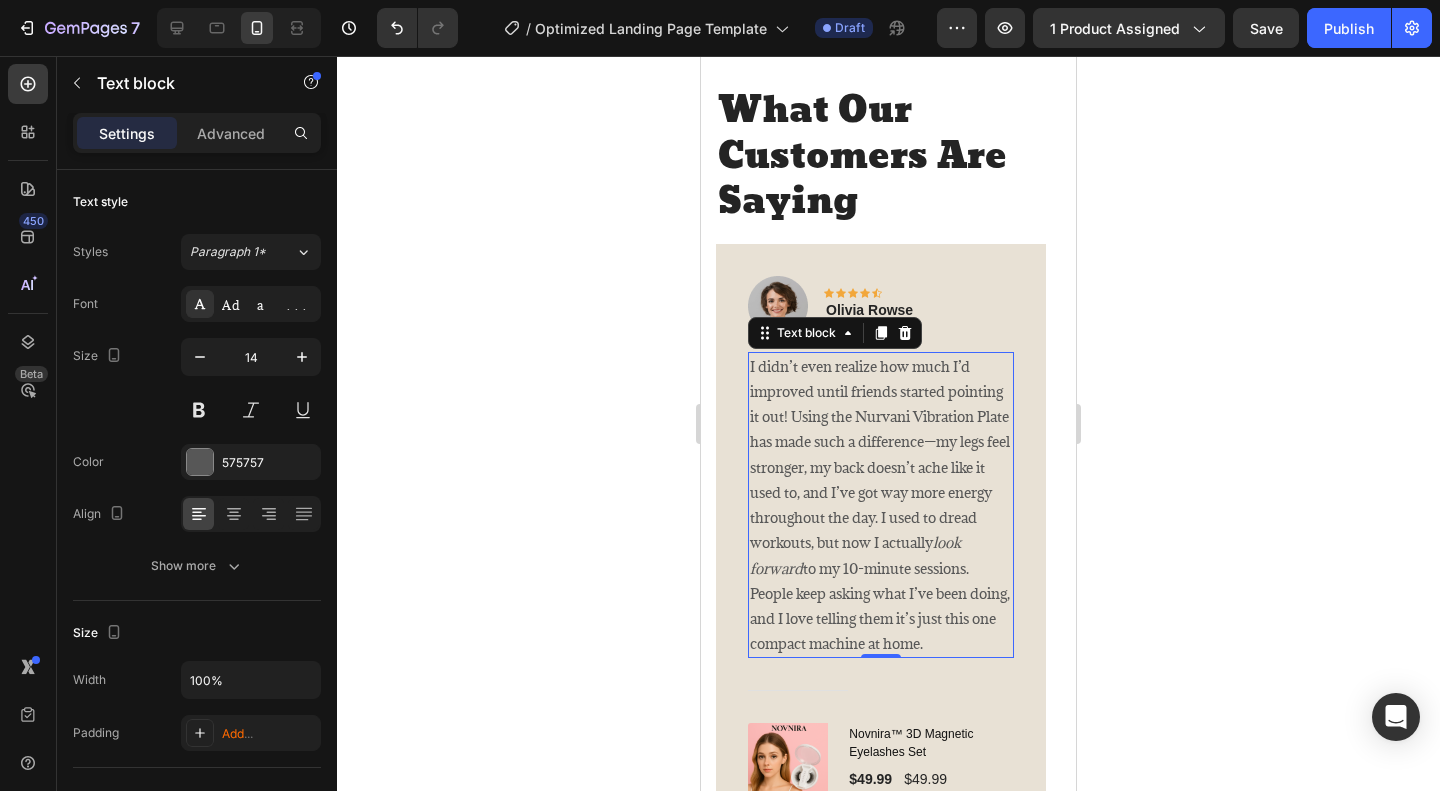click on "I didn’t even realize how much I’d improved until friends started pointing it out! Using the Nurvani Vibration Plate has made such a difference—my legs feel stronger, my back doesn’t ache like it used to, and I’ve got way more energy throughout the day. I used to dread workouts, but now I actually  look forward  to my 10-minute sessions. People keep asking what I’ve been doing, and I love telling them it’s just this one compact machine at home." at bounding box center (881, 505) 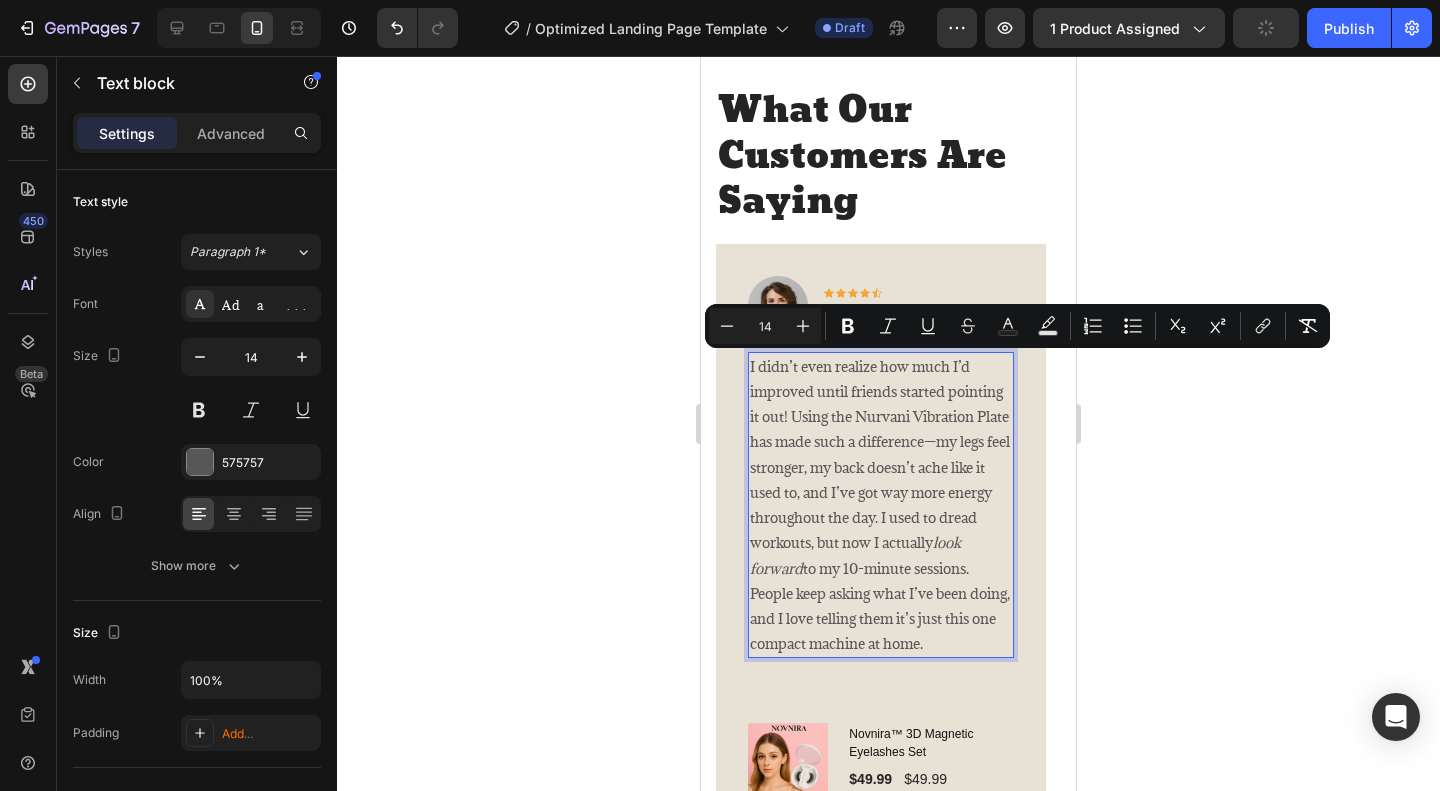 drag, startPoint x: 996, startPoint y: 641, endPoint x: 749, endPoint y: 362, distance: 372.62582 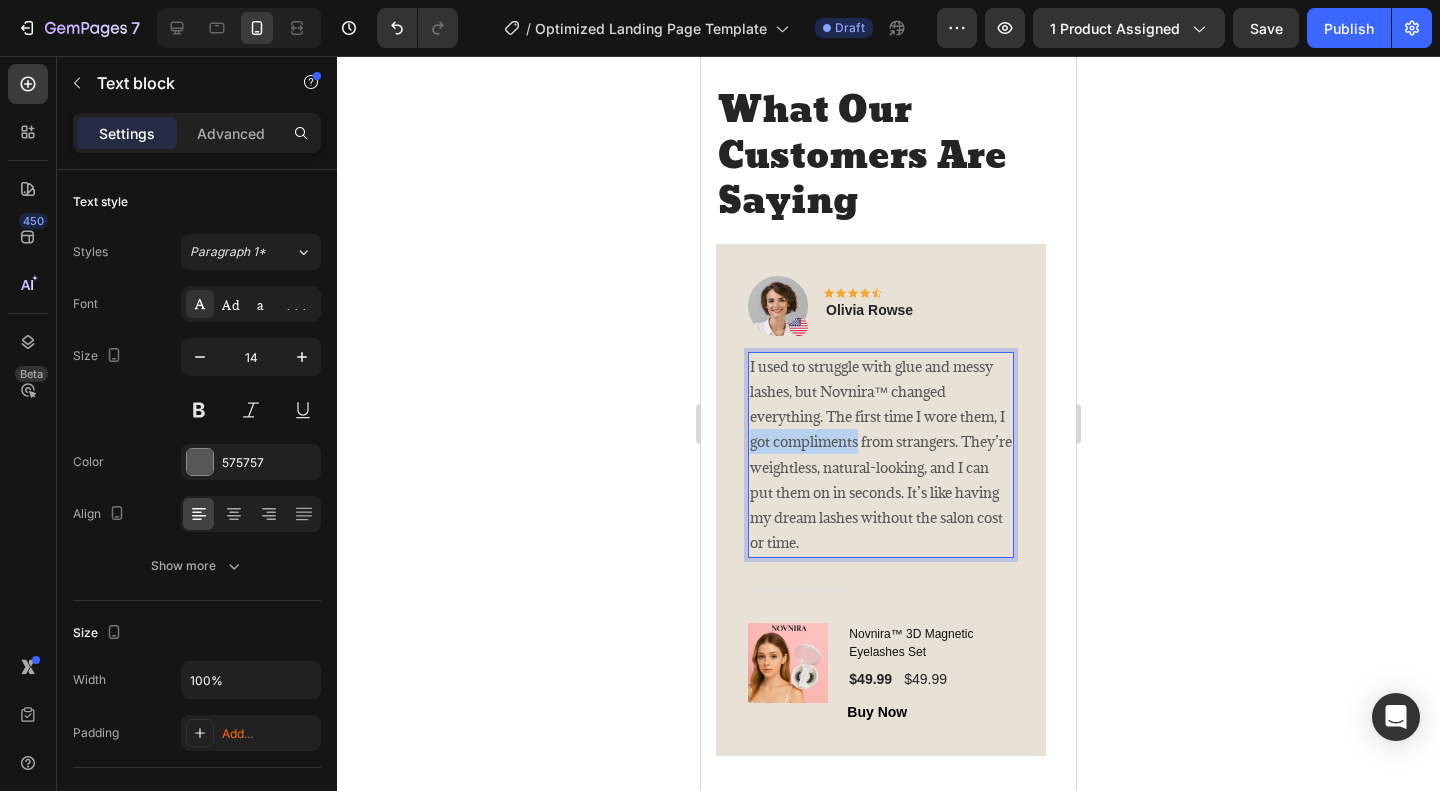 drag, startPoint x: 758, startPoint y: 449, endPoint x: 869, endPoint y: 443, distance: 111.16204 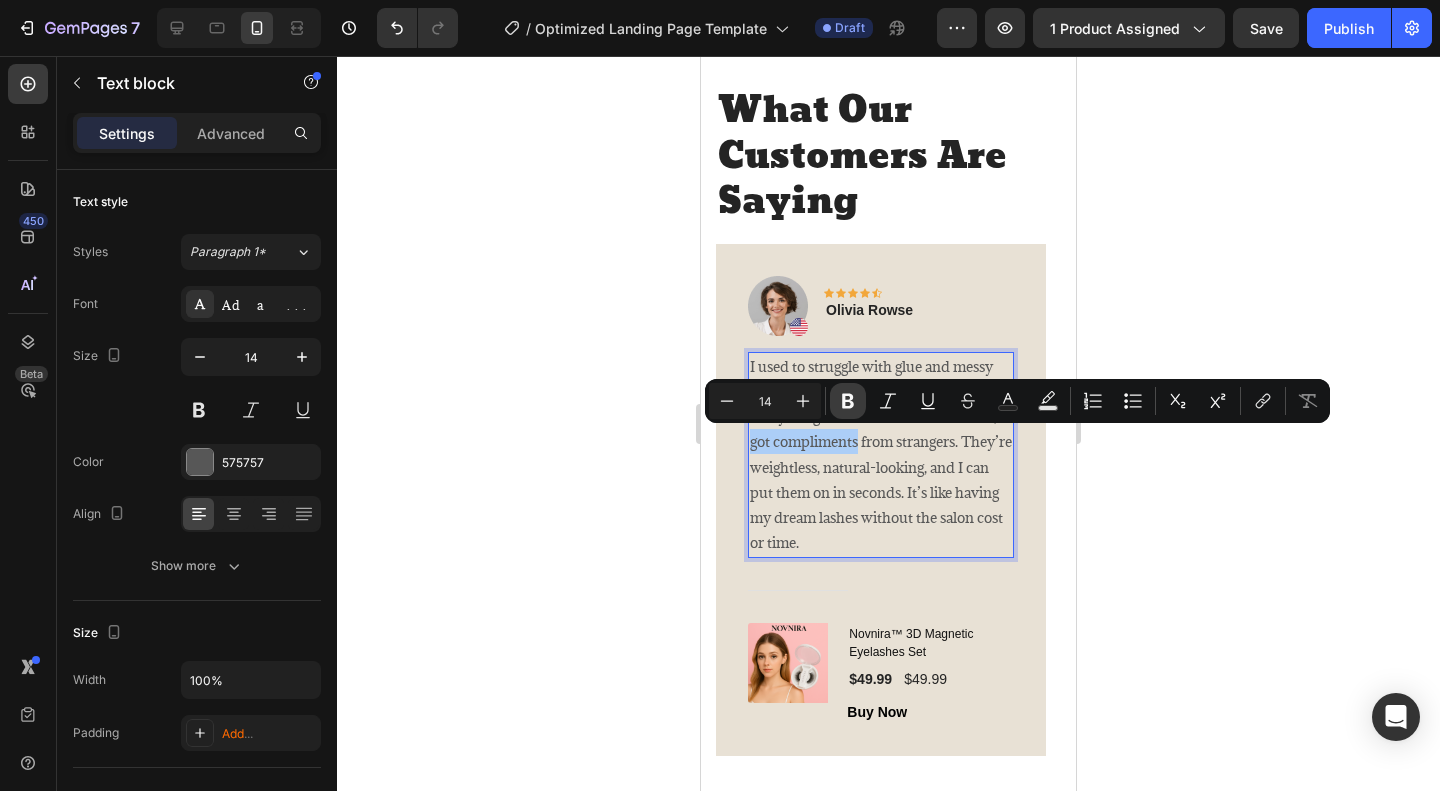 click 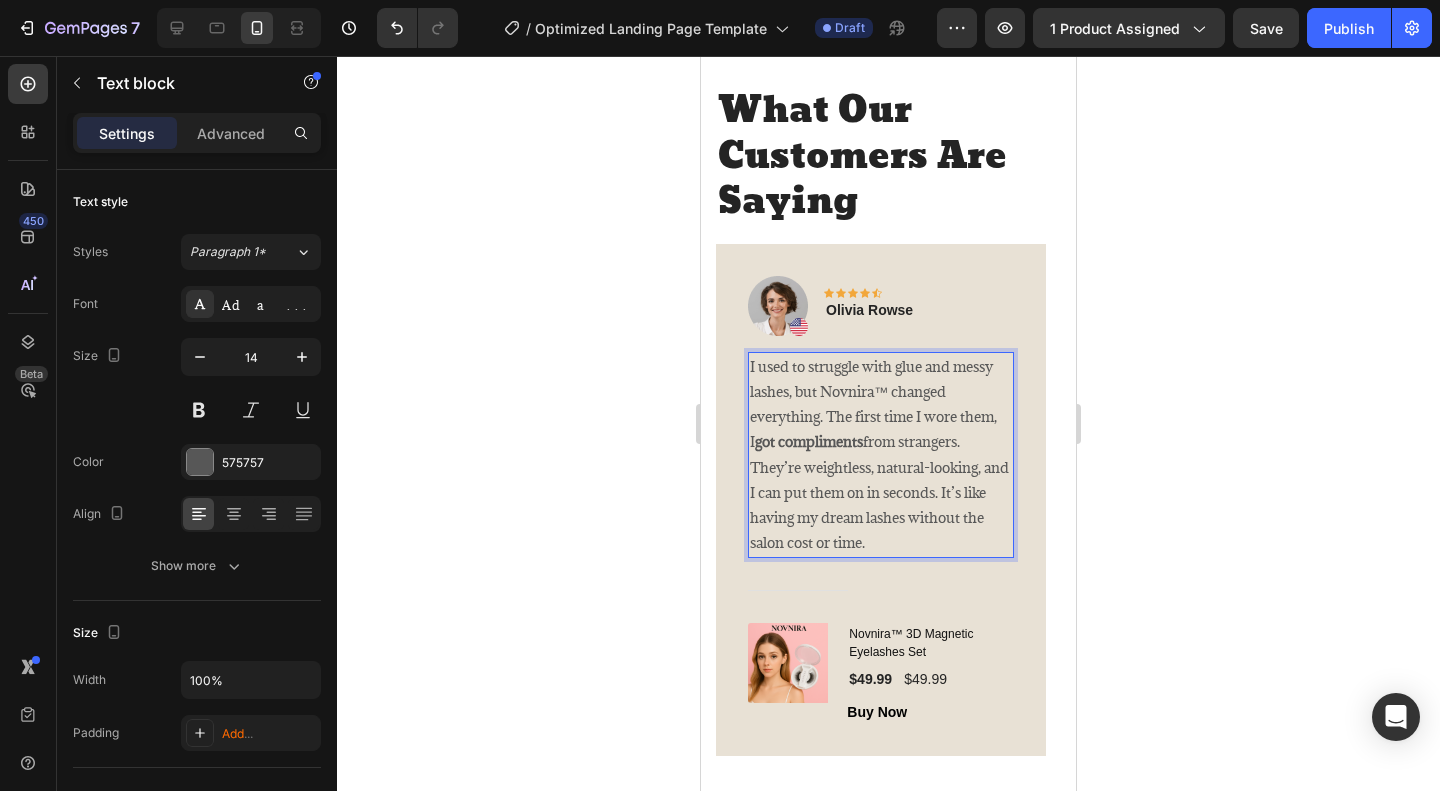 click on "I used to struggle with glue and messy lashes, but Novnira™ changed everything. The first time I wore them, I got compliments from strangers. They’re weightless, natural-looking, and I can put them on in seconds. It’s like having my dream lashes without the salon cost or time." at bounding box center (881, 455) 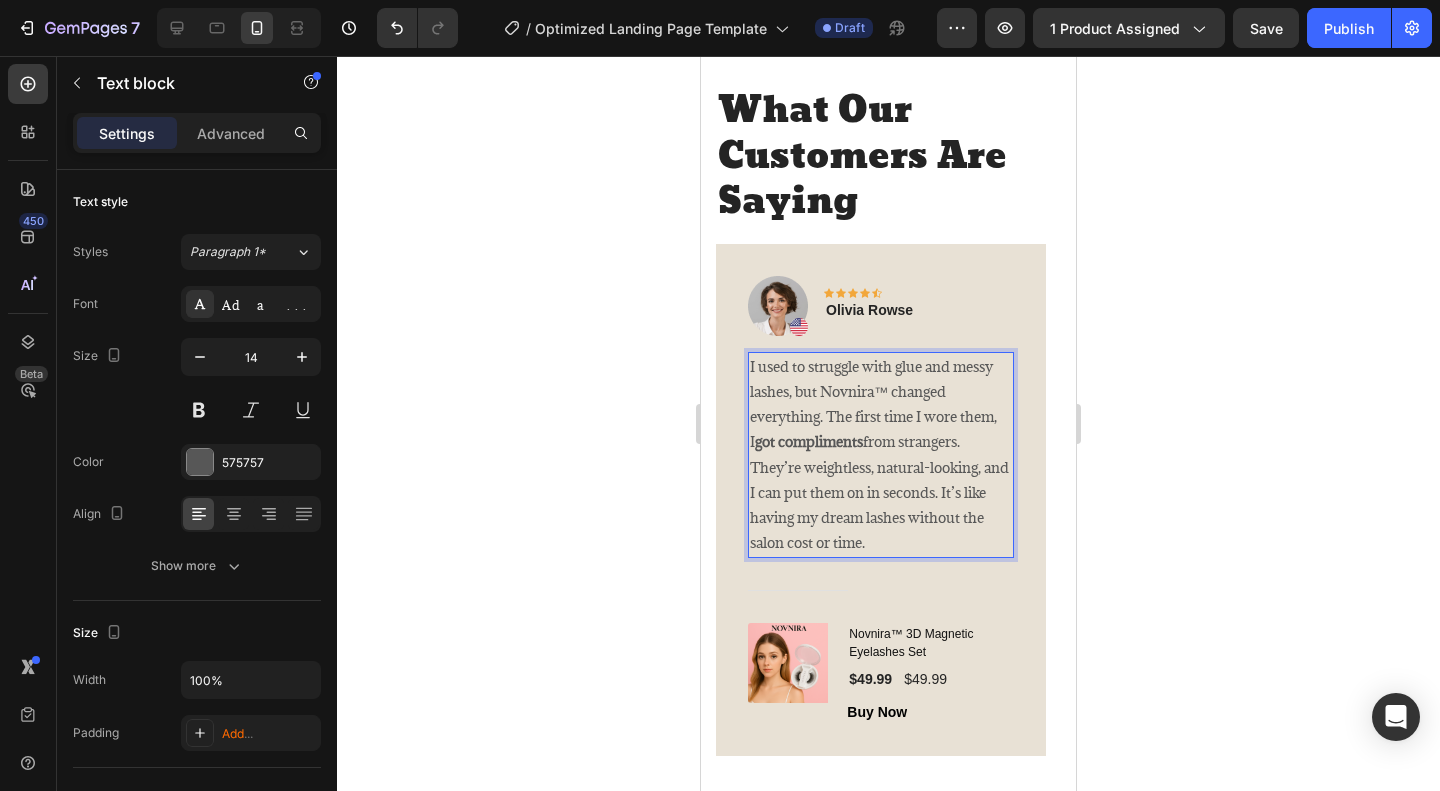 click on "I used to struggle with glue and messy lashes, but Novnira™ changed everything. The first time I wore them, I got compliments from strangers. They’re weightless, natural-looking, and I can put them on in seconds. It’s like having my dream lashes without the salon cost or time." at bounding box center [881, 455] 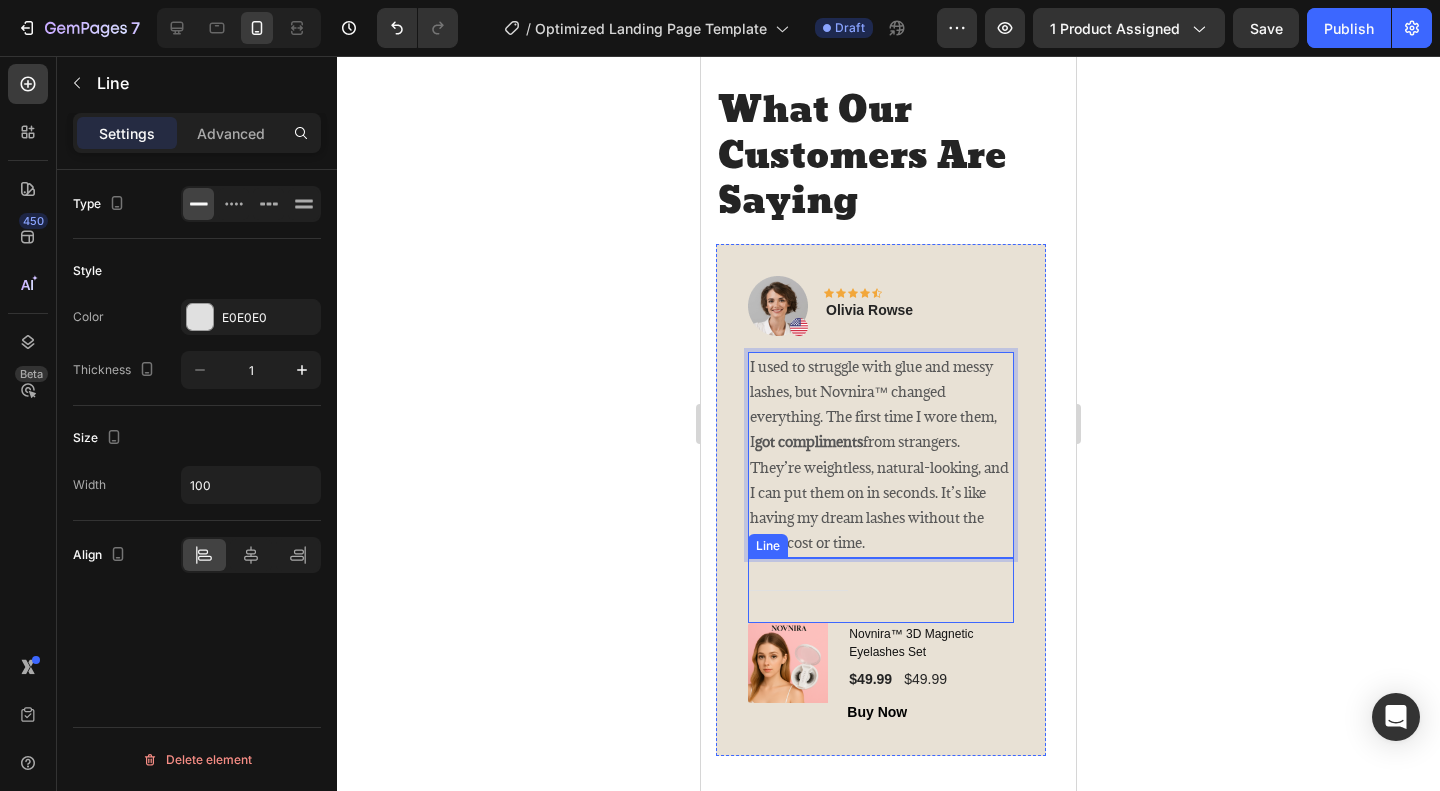 click on "Title Line" at bounding box center (881, 590) 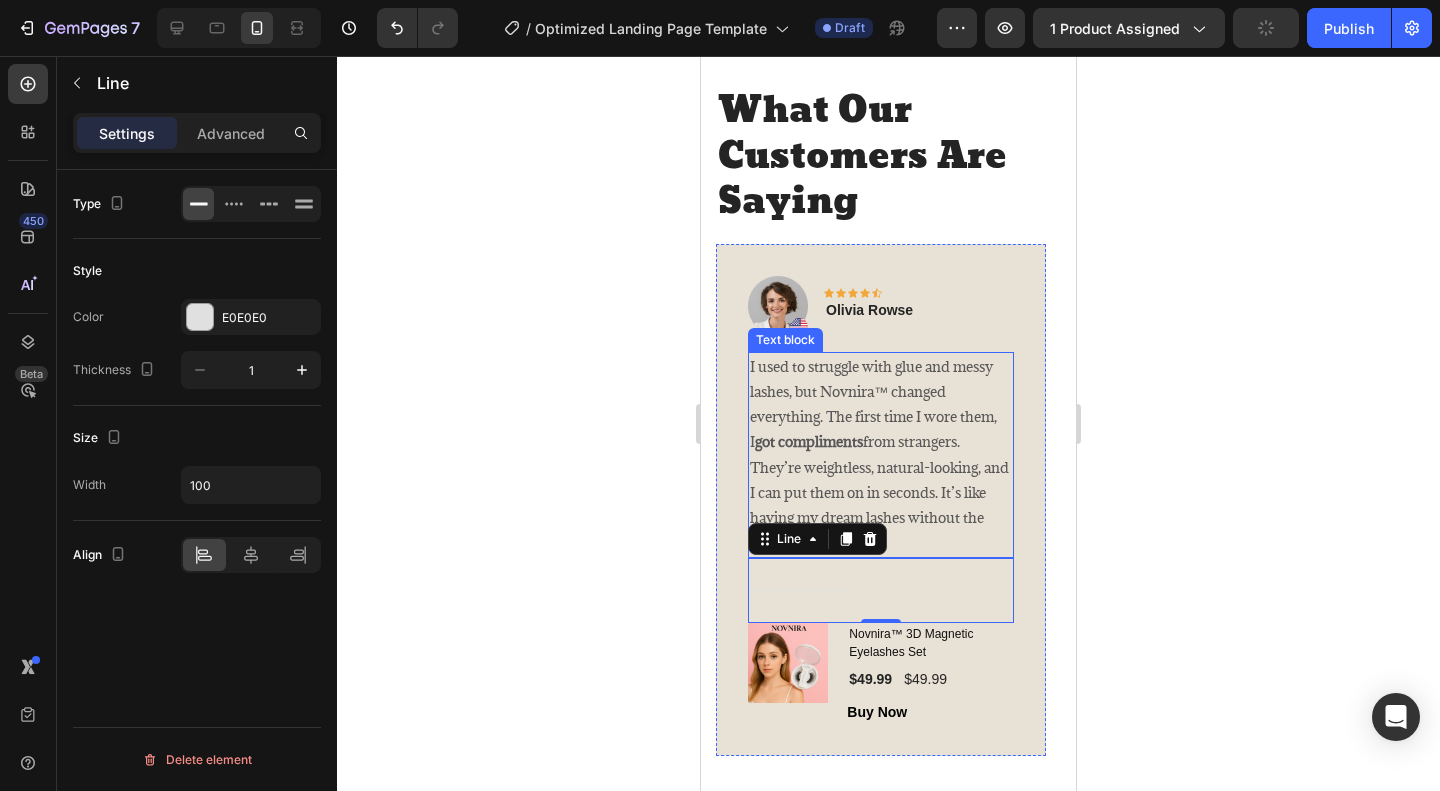 click on "I used to struggle with glue and messy lashes, but Novnira™ changed everything. The first time I wore them, I got compliments from strangers. They’re weightless, natural-looking, and I can put them on in seconds. It’s like having my dream lashes without the salon cost or time." at bounding box center (881, 455) 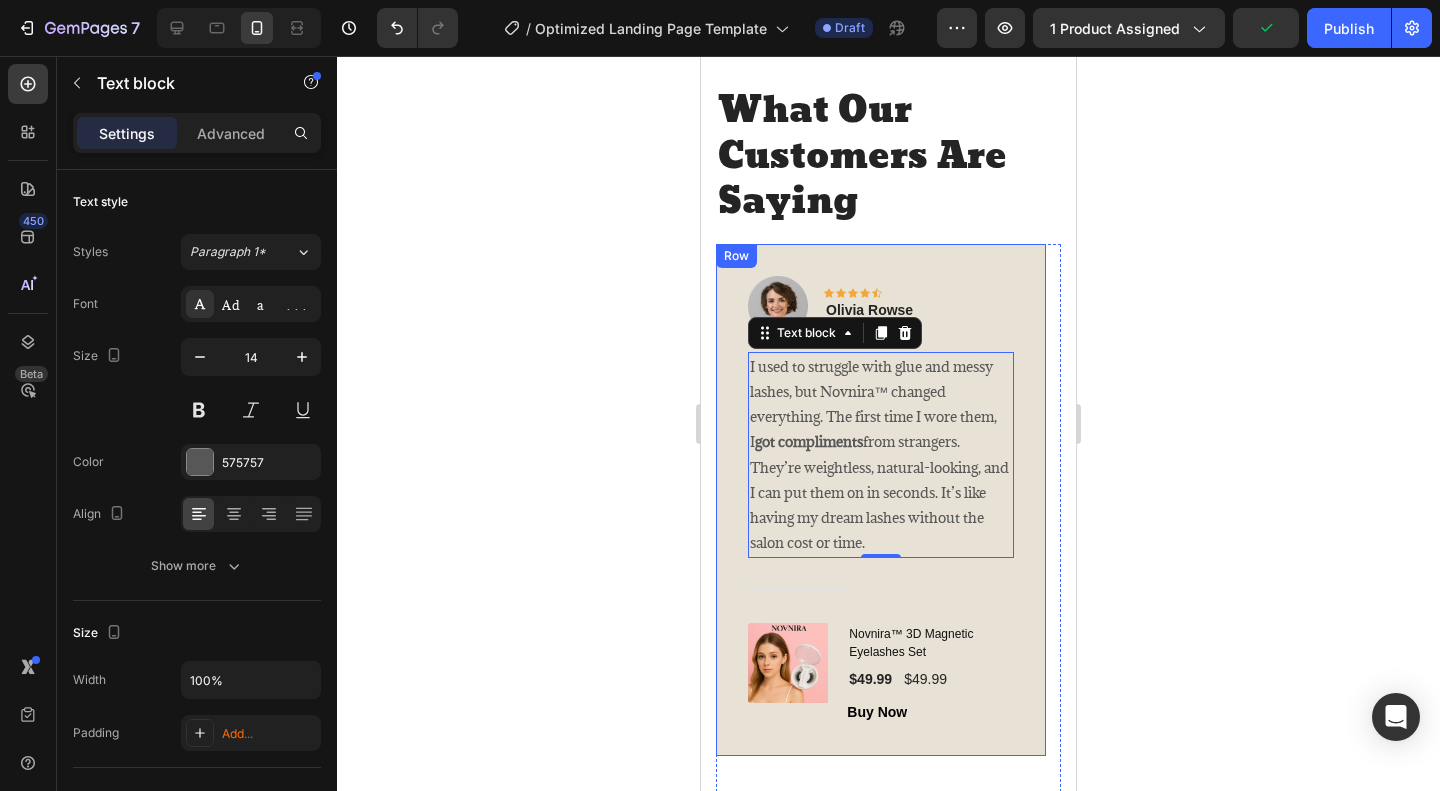 click on "Image Icon Icon Icon Icon Icon Icon Row [FIRST] [LAST] Text block Row I used to struggle with glue and messy lashes, but Novnira™ changed everything. The first time I wore them, I got compliments from strangers. They’re weightless, natural-looking, and I can put them on in seconds. It’s like having my dream lashes without the salon cost or time. Text block 0 Title Line (P) Images & Gallery Novnira™ 3D Magnetic Eyelashes Set (P) Title $49.99 (P) Price (P) Price $49.99 (P) Price (P) Price Row Buy Now (P) Cart Button Product Row" at bounding box center (881, 500) 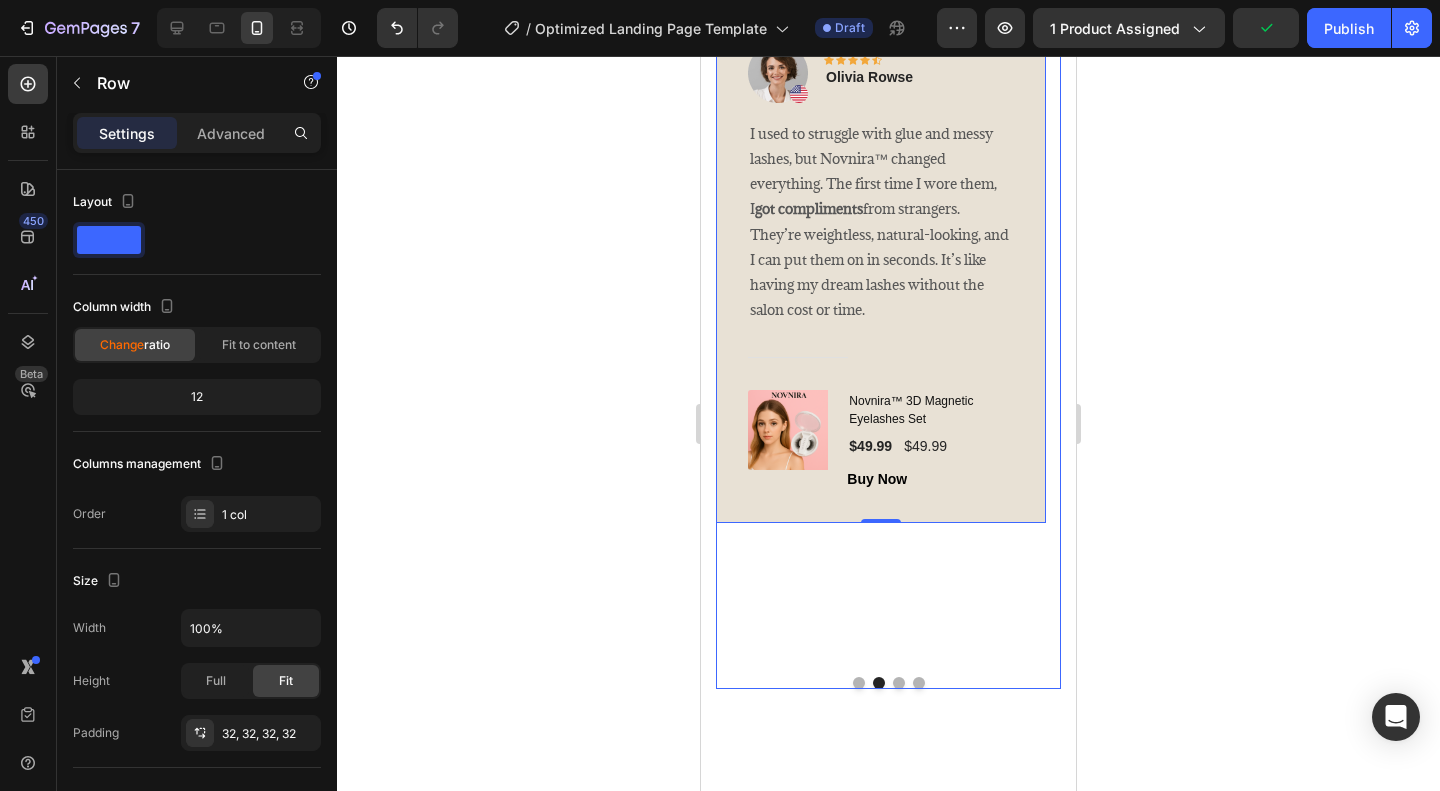 scroll, scrollTop: 4400, scrollLeft: 0, axis: vertical 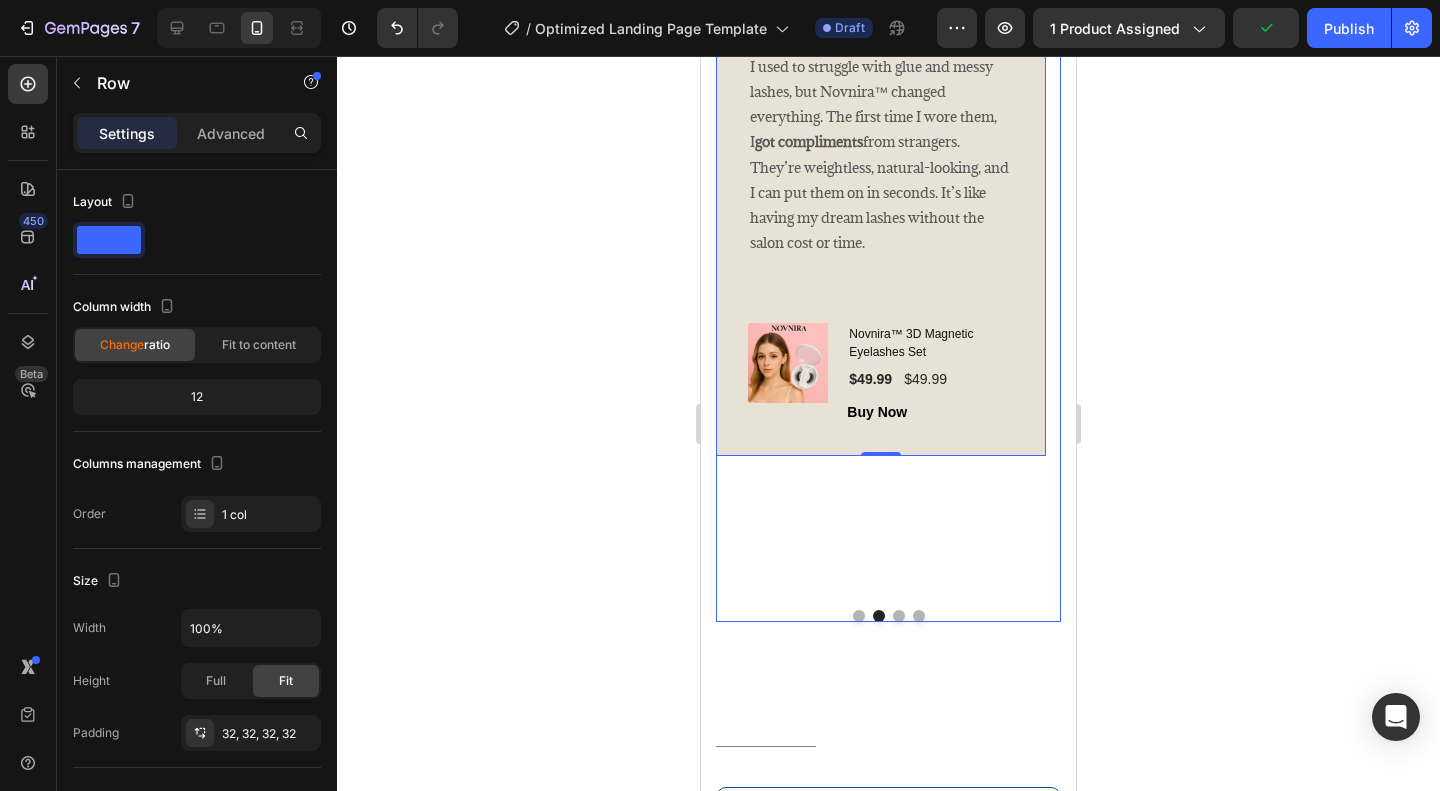 click at bounding box center [899, 616] 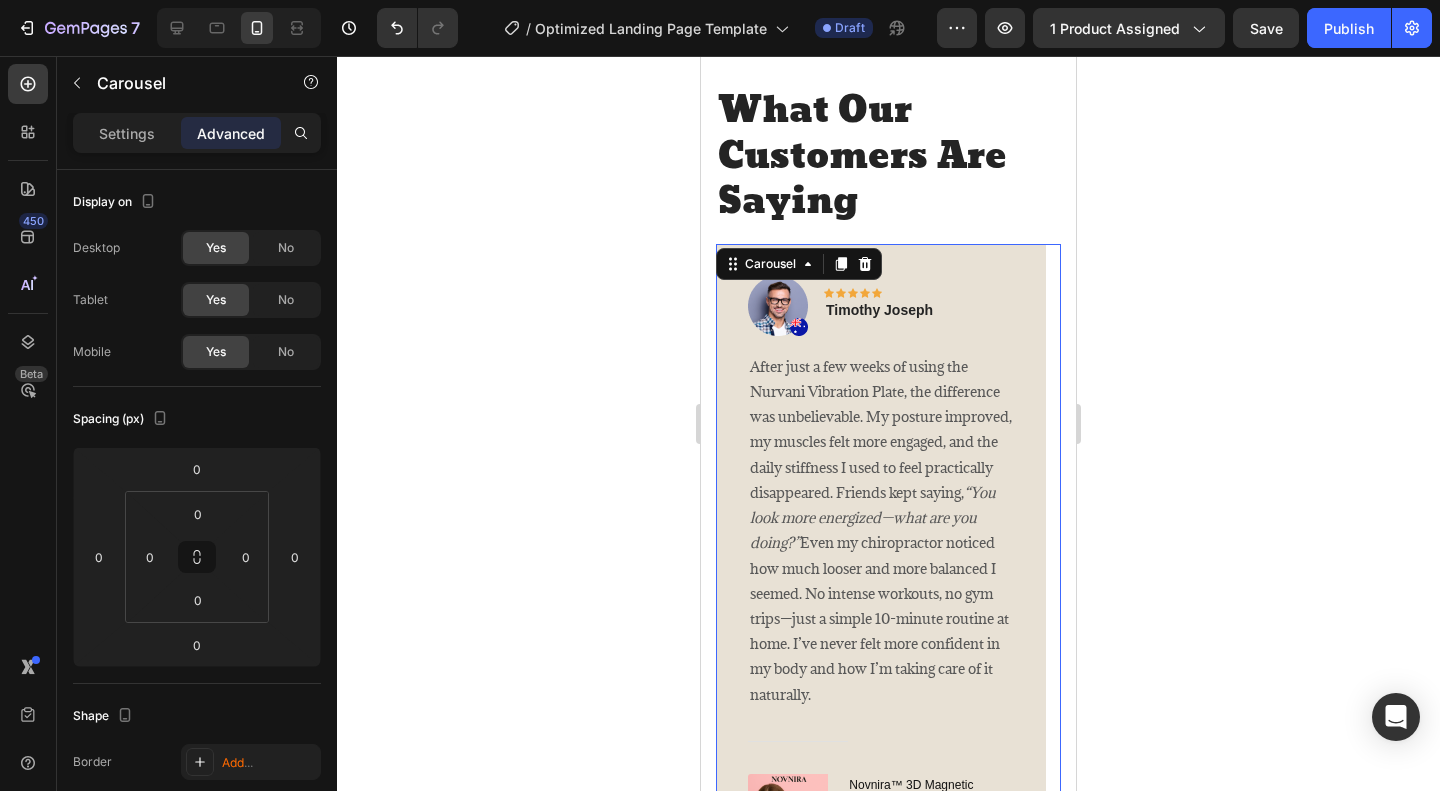 scroll, scrollTop: 4100, scrollLeft: 0, axis: vertical 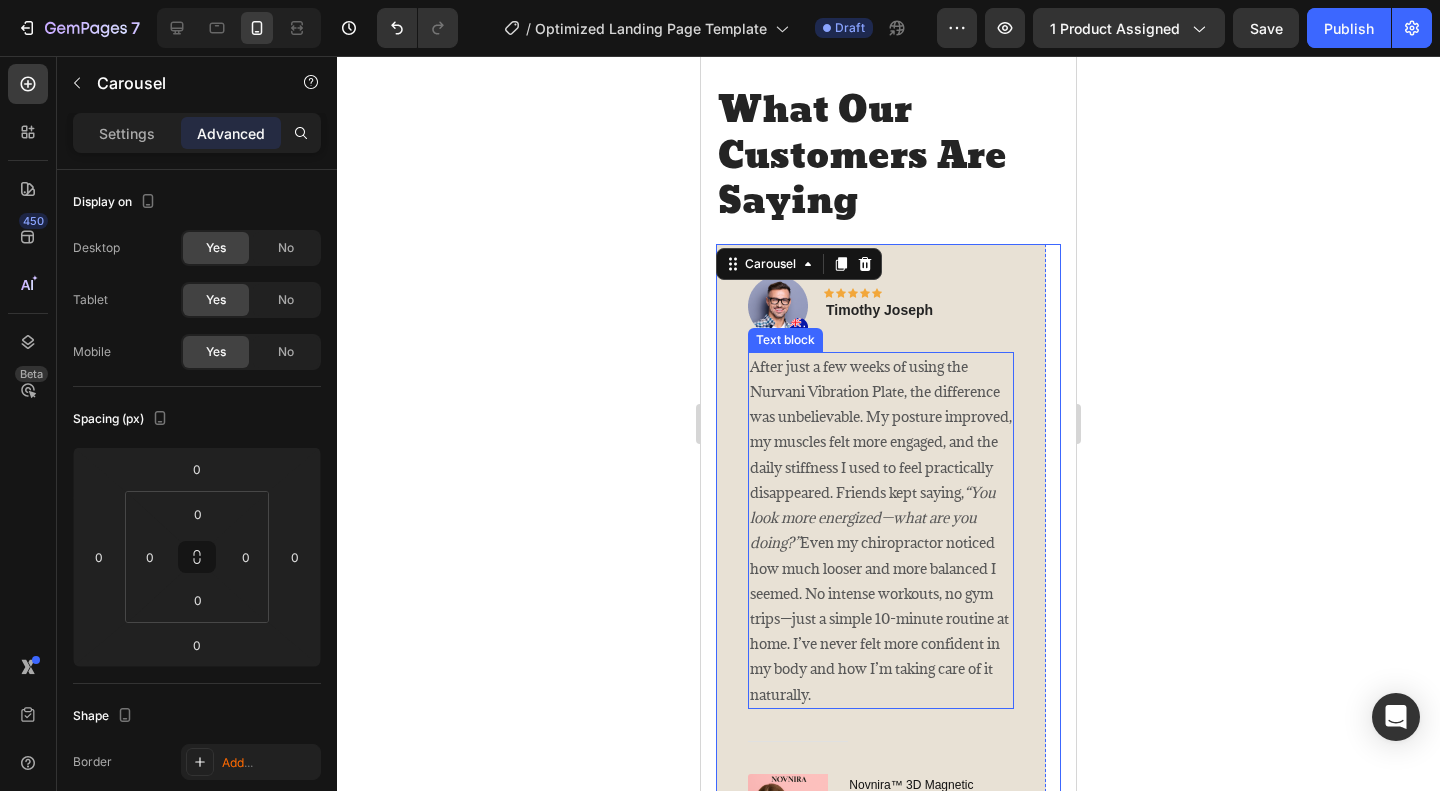 click on "After just a few weeks of using the Nurvani Vibration Plate, the difference was unbelievable. My posture improved, my muscles felt more engaged, and the daily stiffness I used to feel practically disappeared. Friends kept saying,  “You look more energized—what are you doing?”  Even my chiropractor noticed how much looser and more balanced I seemed. No intense workouts, no gym trips—just a simple 10-minute routine at home. I’ve never felt more confident in my body and how I’m taking care of it naturally." at bounding box center (881, 530) 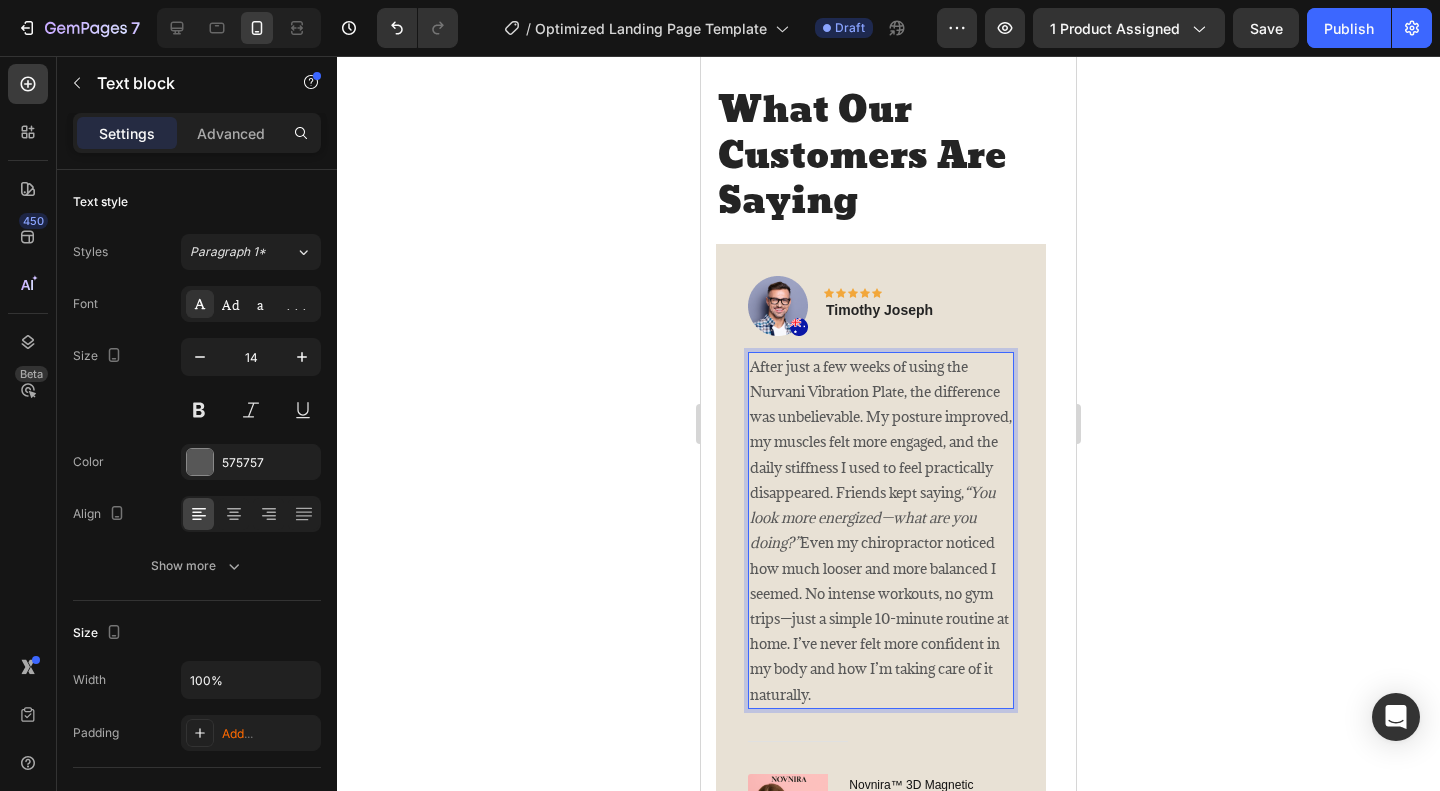click on "After just a few weeks of using the Nurvani Vibration Plate, the difference was unbelievable. My posture improved, my muscles felt more engaged, and the daily stiffness I used to feel practically disappeared. Friends kept saying,  “You look more energized—what are you doing?”  Even my chiropractor noticed how much looser and more balanced I seemed. No intense workouts, no gym trips—just a simple 10-minute routine at home. I’ve never felt more confident in my body and how I’m taking care of it naturally." at bounding box center (881, 530) 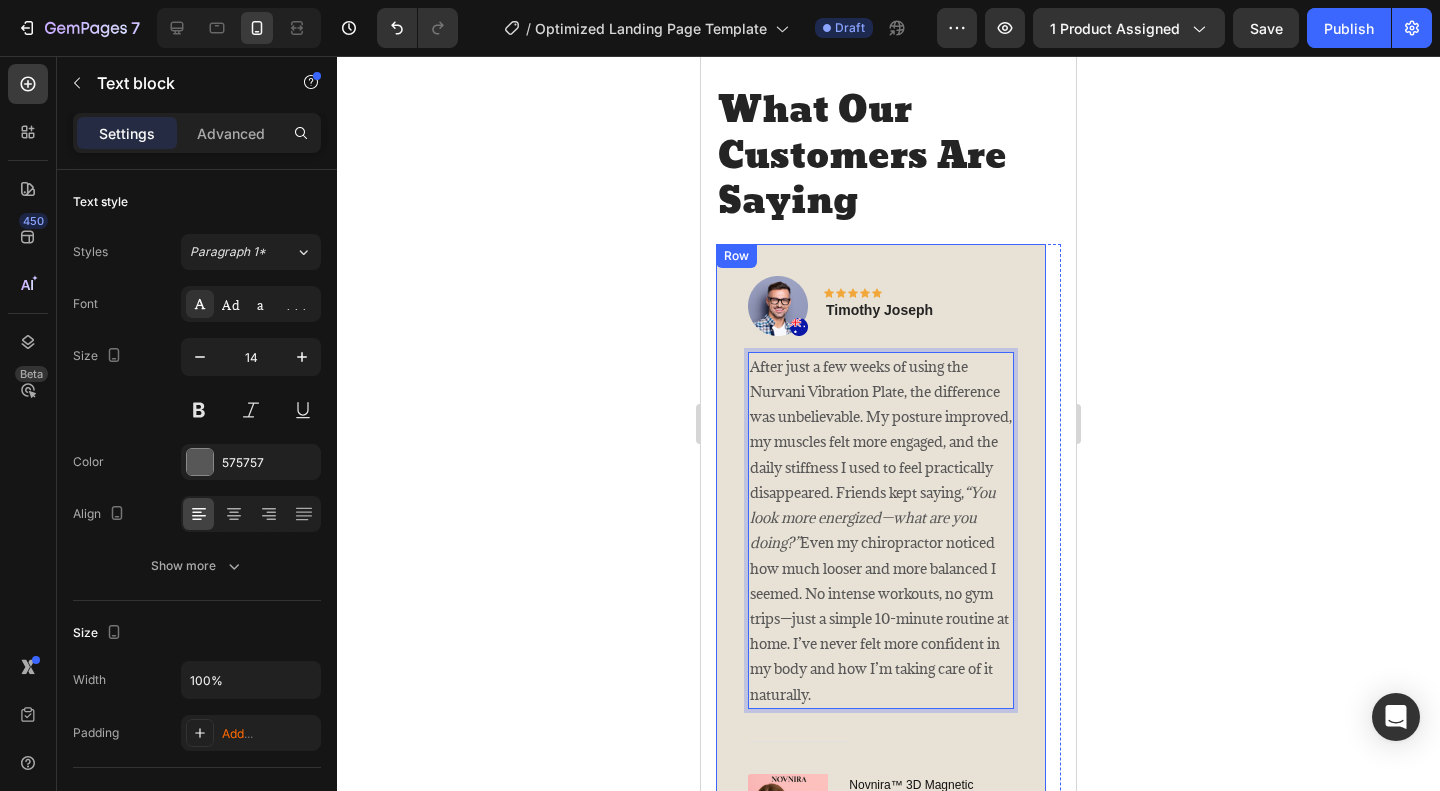 drag, startPoint x: 1005, startPoint y: 699, endPoint x: 745, endPoint y: 372, distance: 417.7667 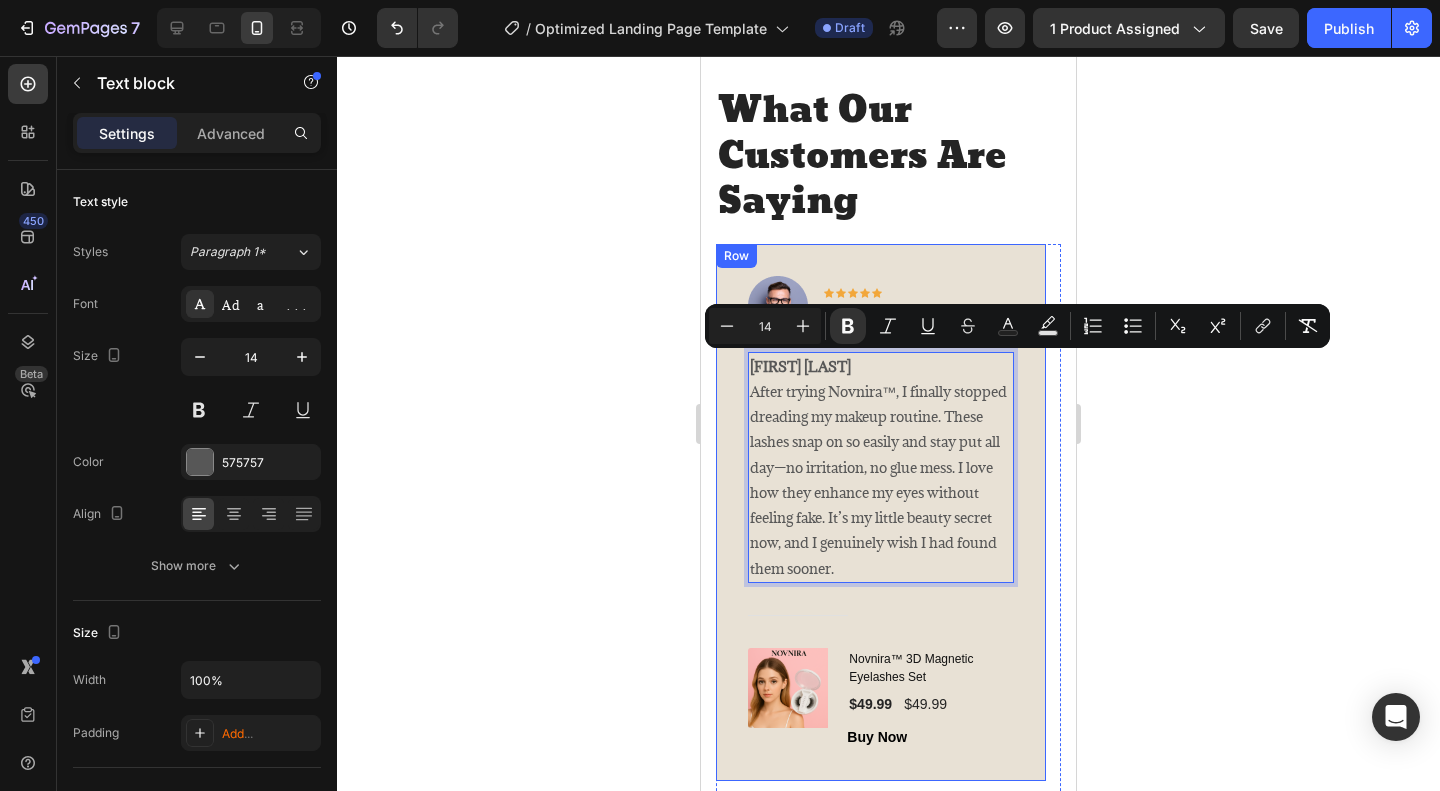 drag, startPoint x: 914, startPoint y: 365, endPoint x: 744, endPoint y: 375, distance: 170.29387 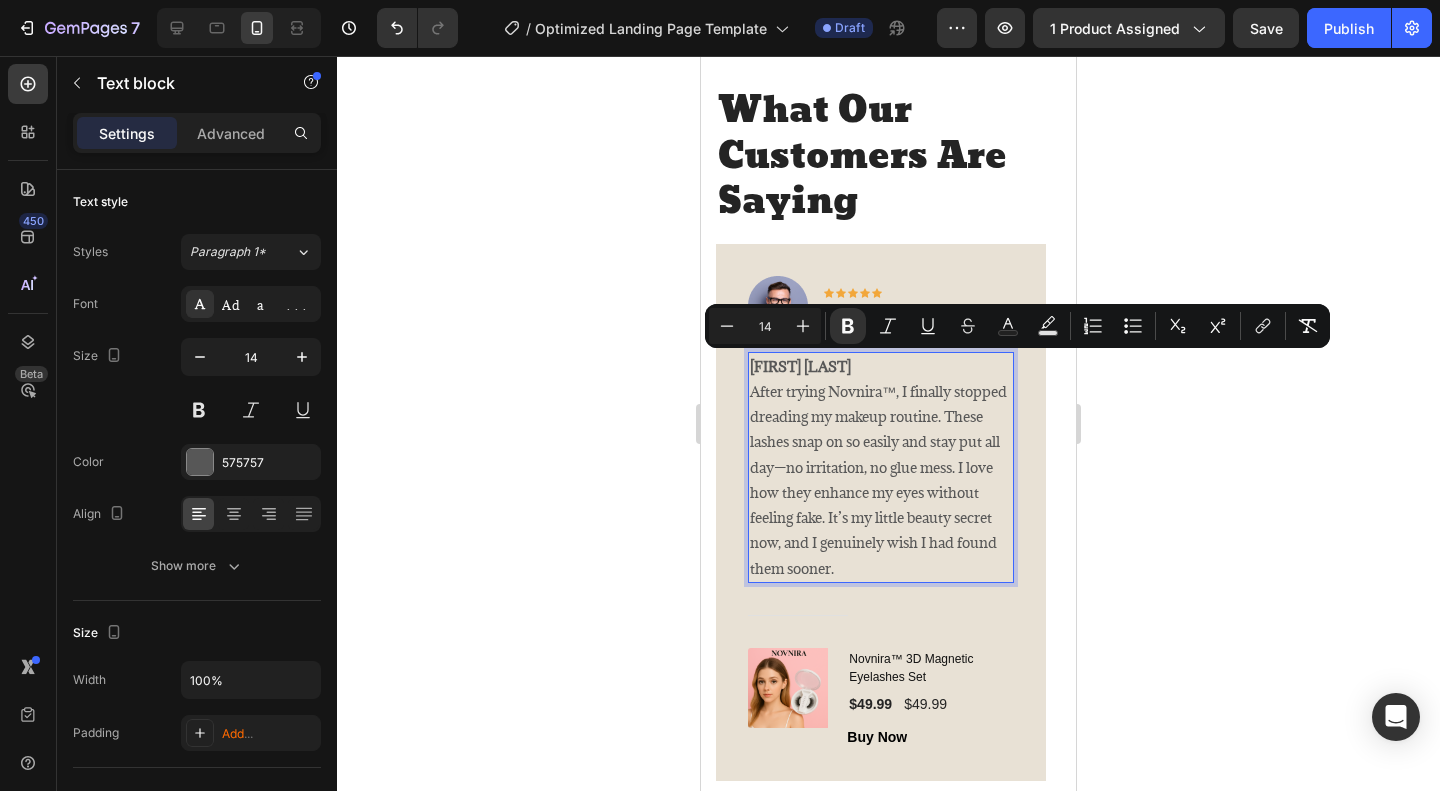 click on "[FIRST] [LAST]" at bounding box center [800, 366] 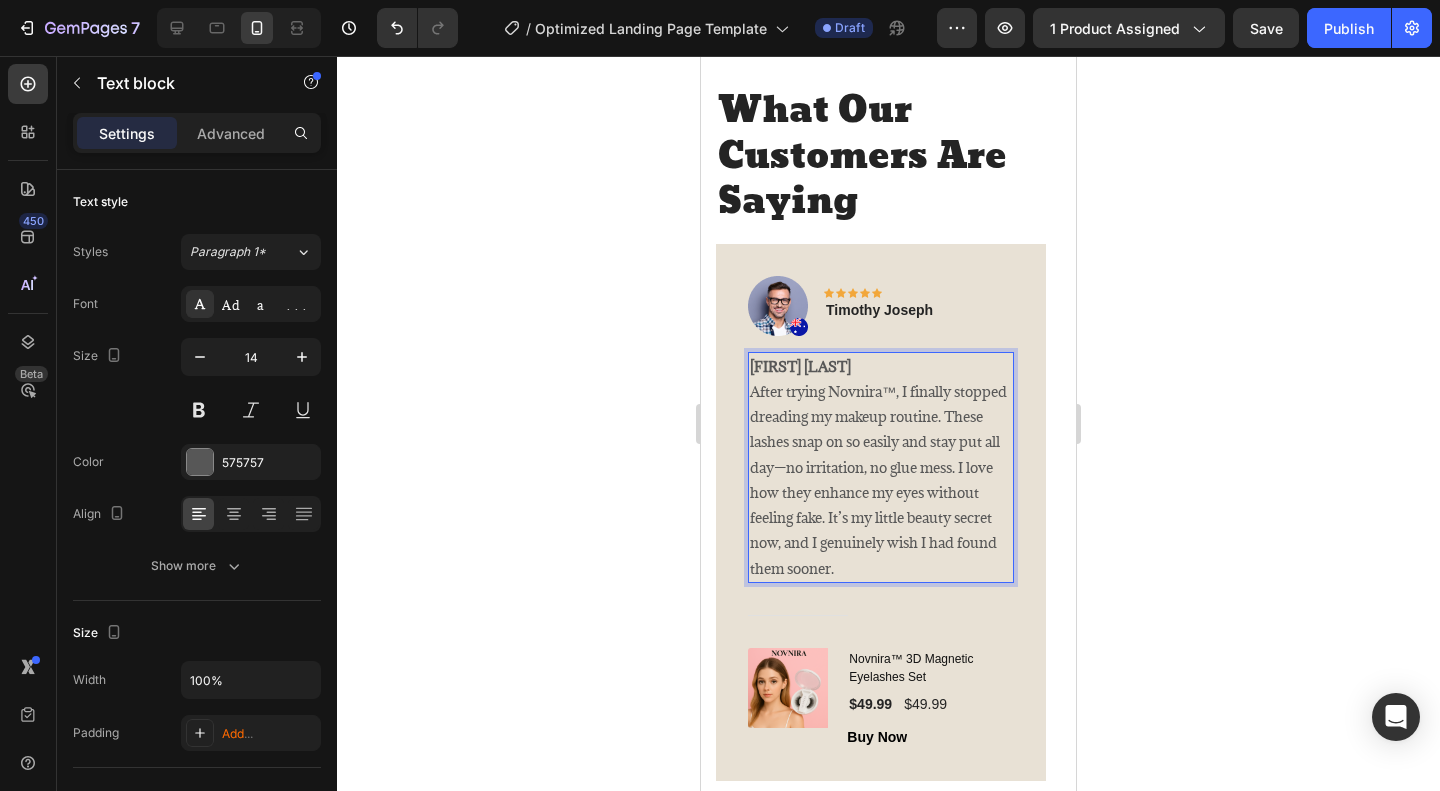 click on "[FIRST] [LAST]" at bounding box center [800, 366] 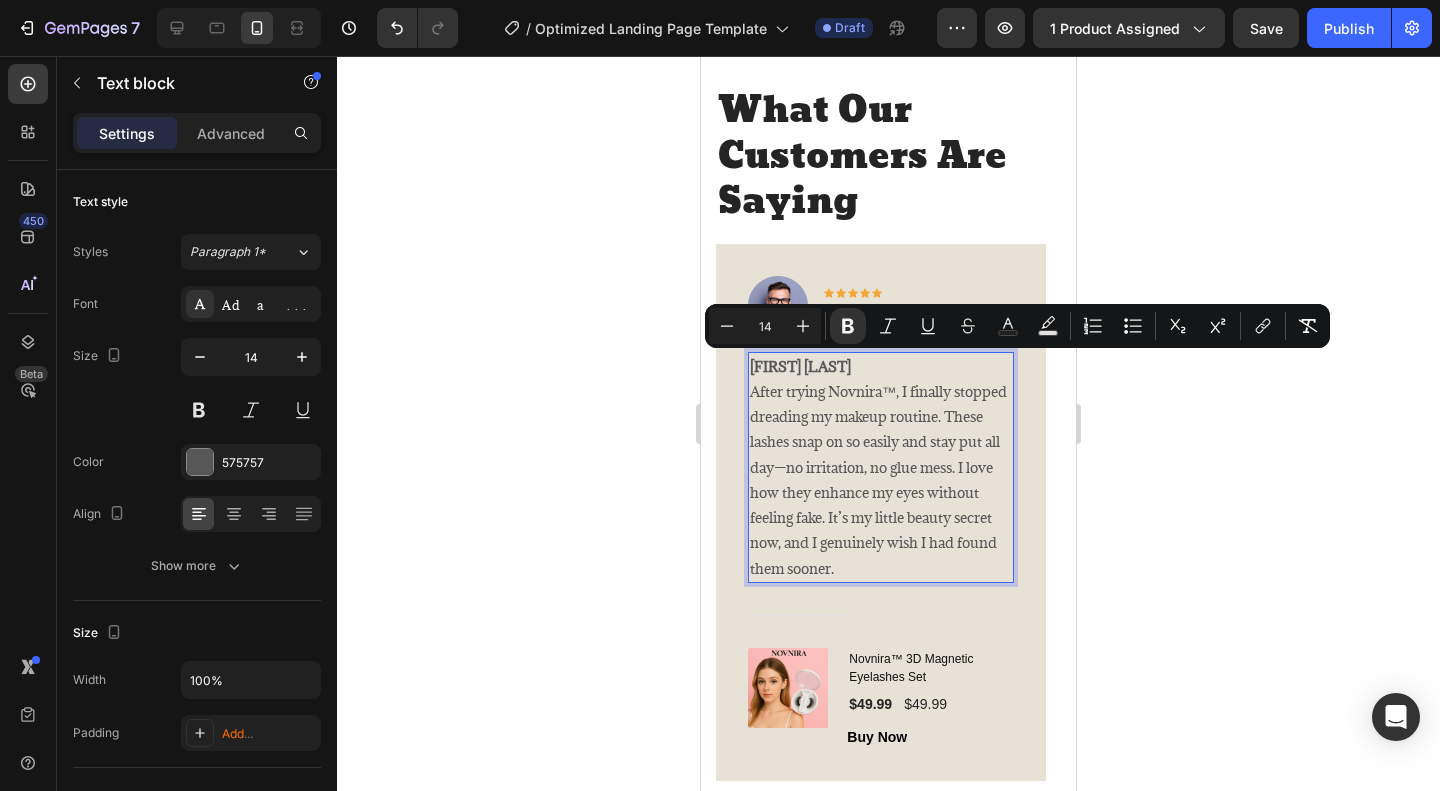 copy on "[FIRST] [LAST]" 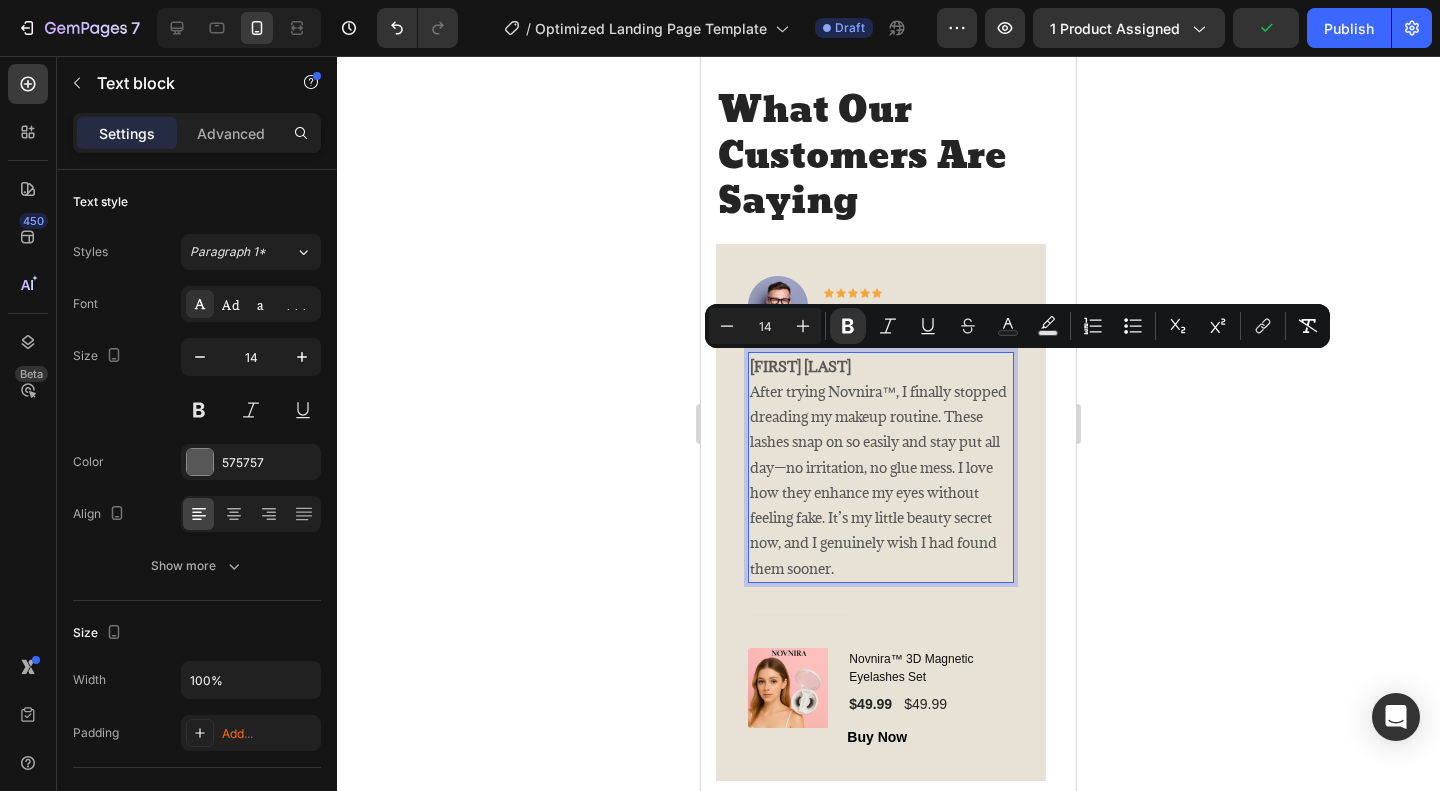 drag, startPoint x: 900, startPoint y: 372, endPoint x: 912, endPoint y: 351, distance: 24.186773 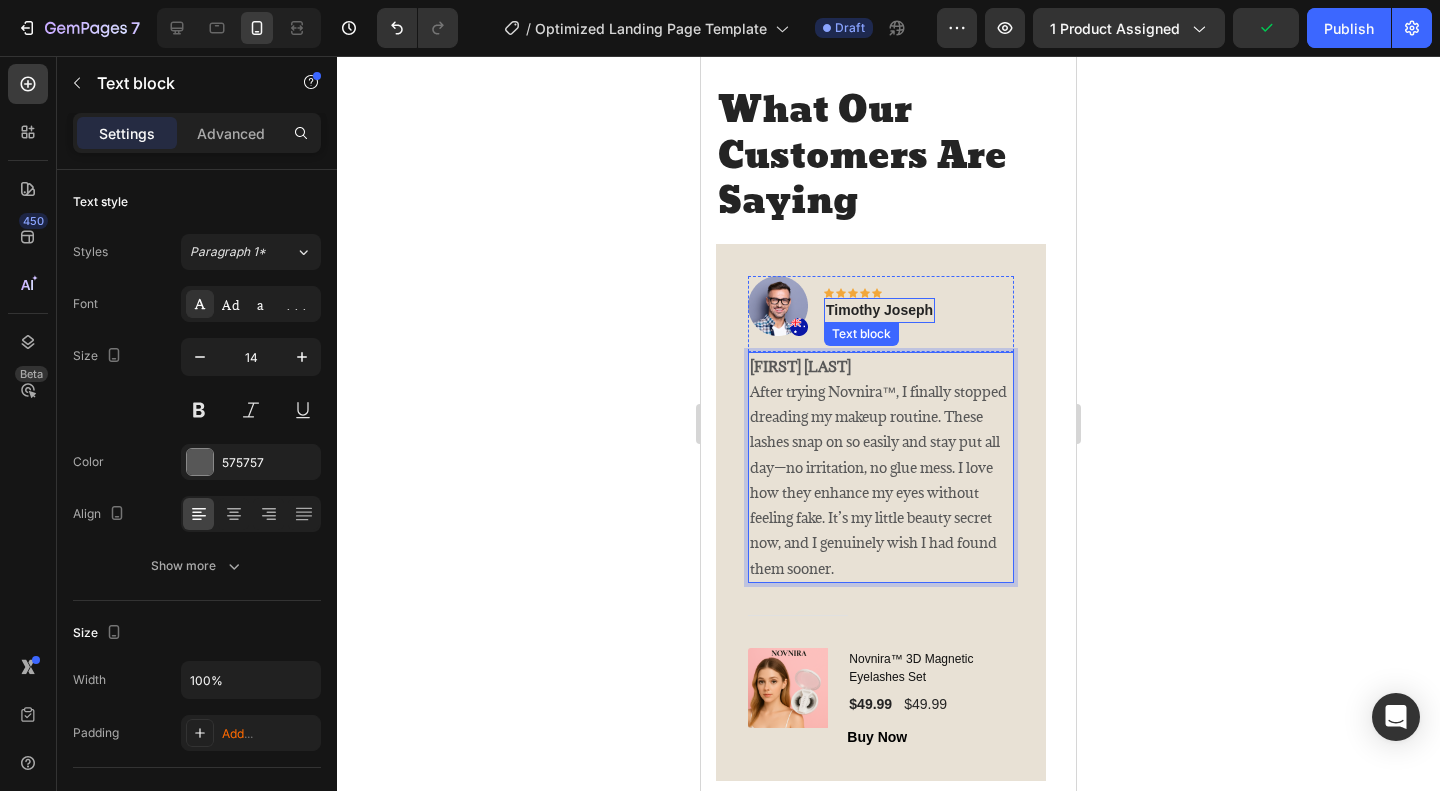 click on "Timothy Joseph" at bounding box center [879, 310] 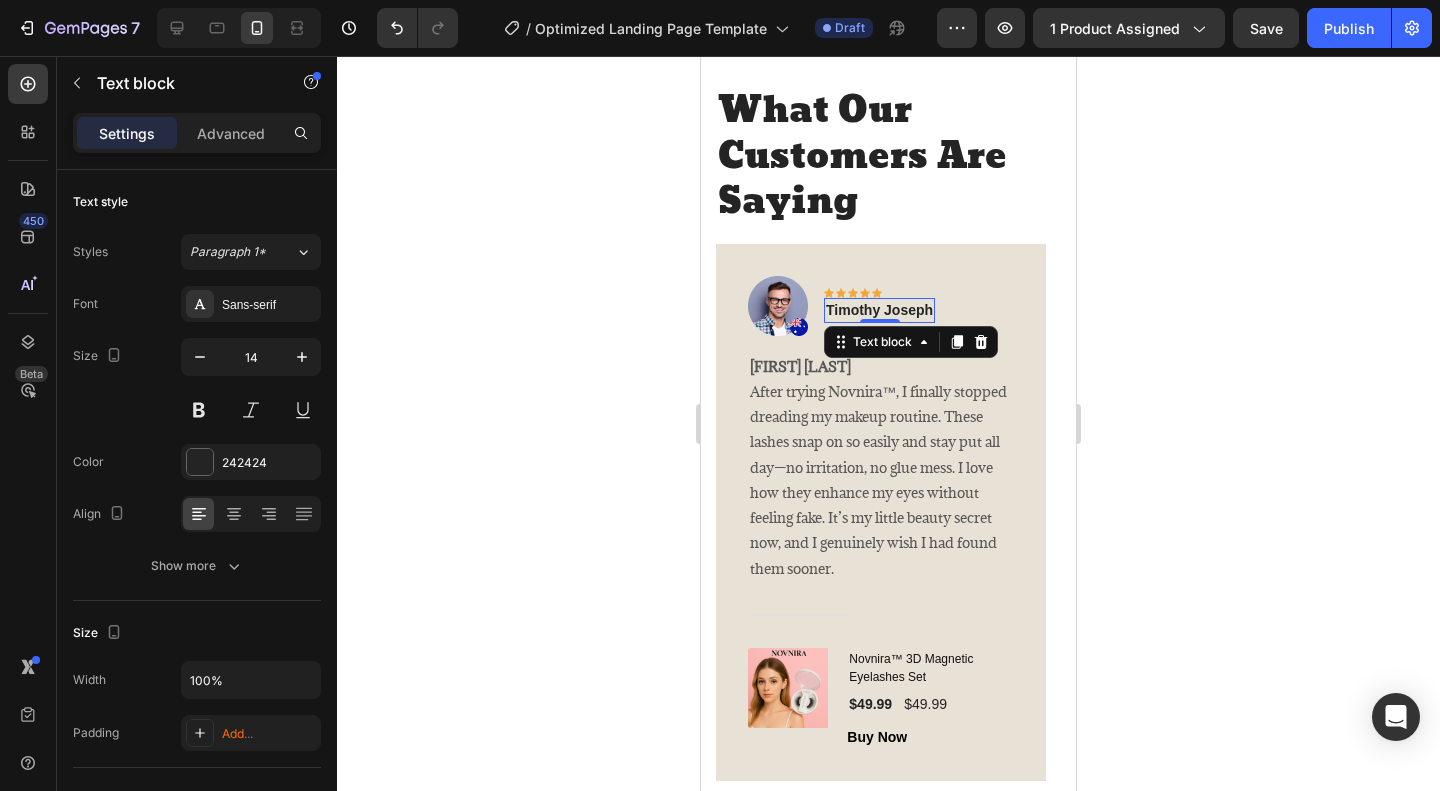 click on "Timothy Joseph" at bounding box center [879, 310] 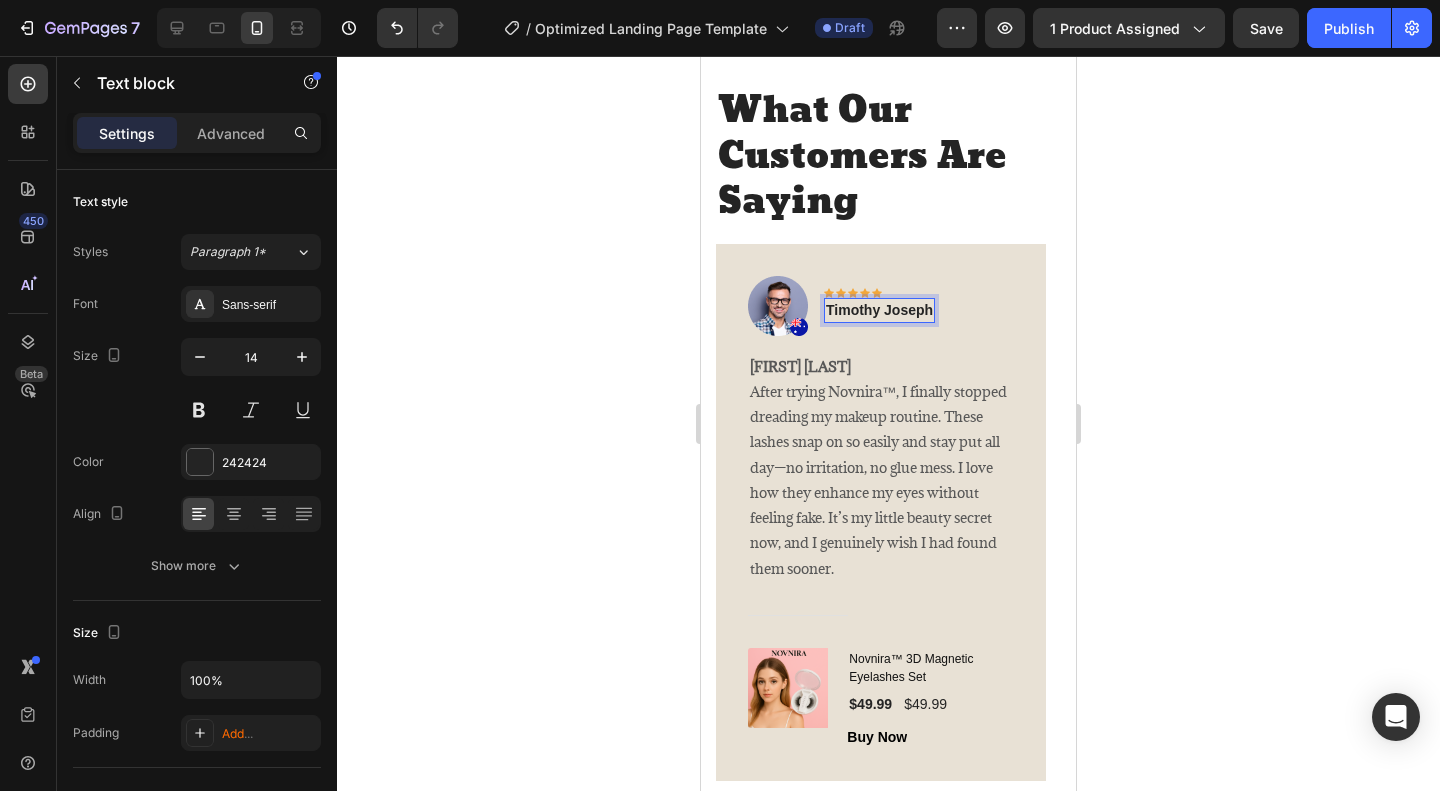 click on "Timothy Joseph" at bounding box center (879, 310) 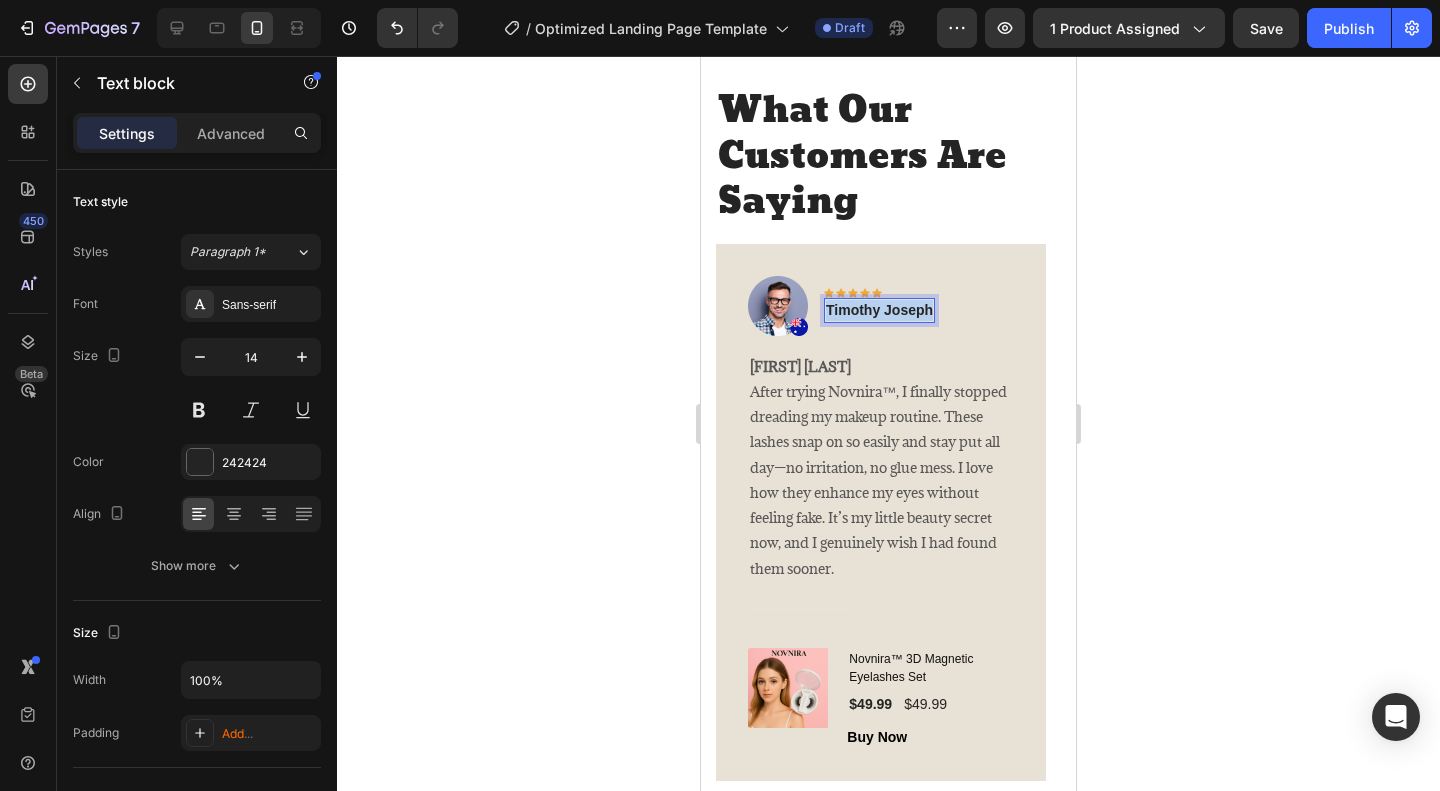 drag, startPoint x: 934, startPoint y: 309, endPoint x: 818, endPoint y: 309, distance: 116 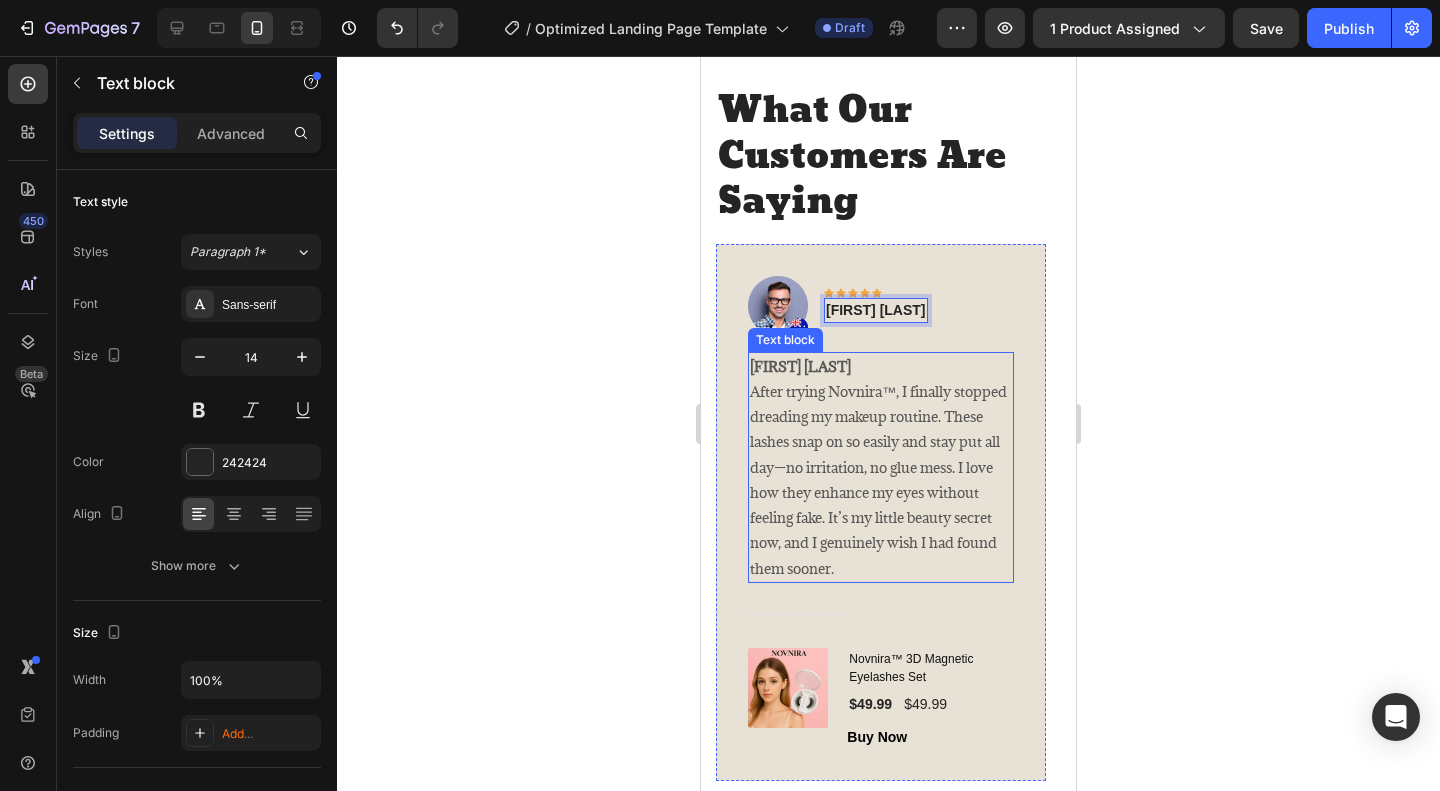 click on "[FIRST] [LAST]" at bounding box center (800, 366) 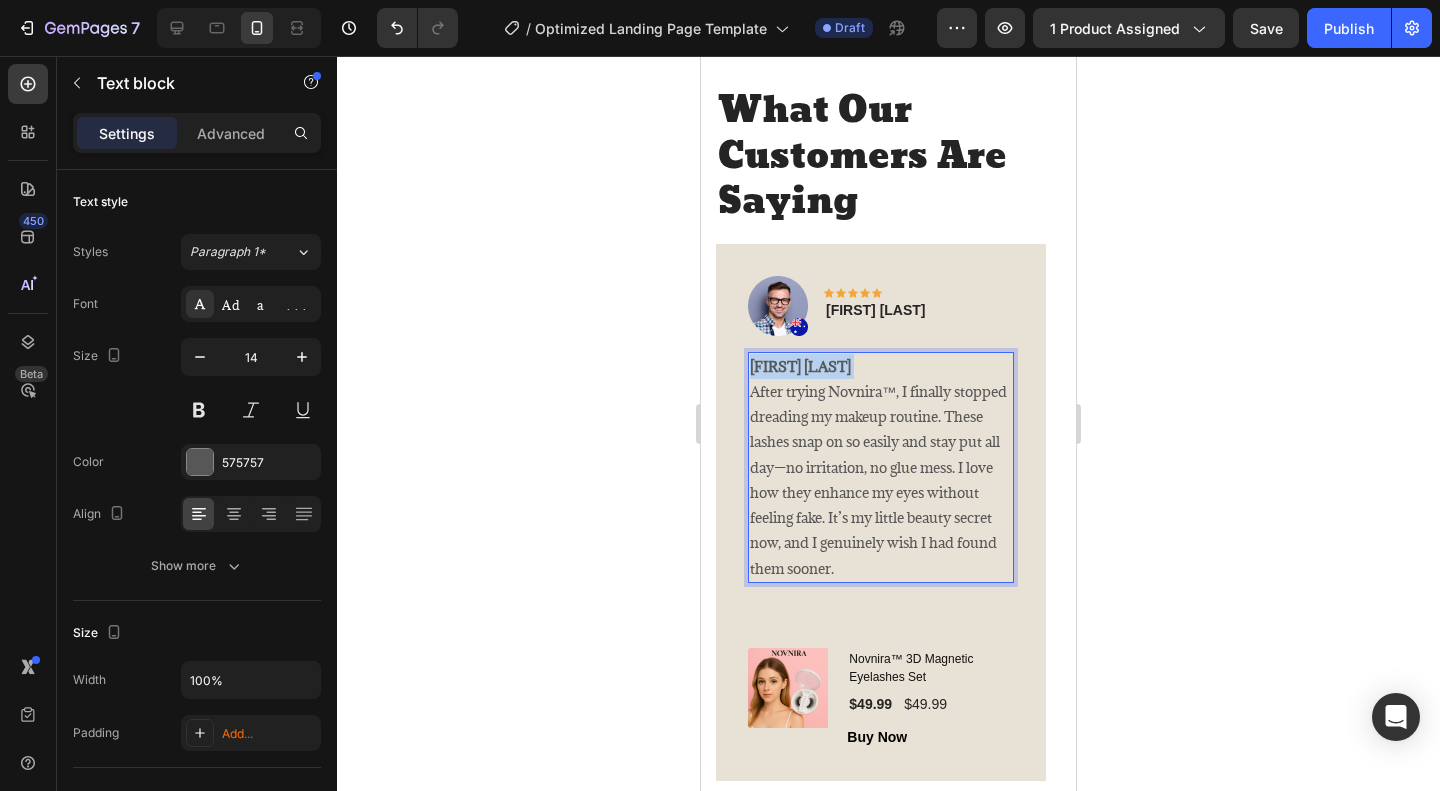 click on "[FIRST] [LAST]" at bounding box center (800, 366) 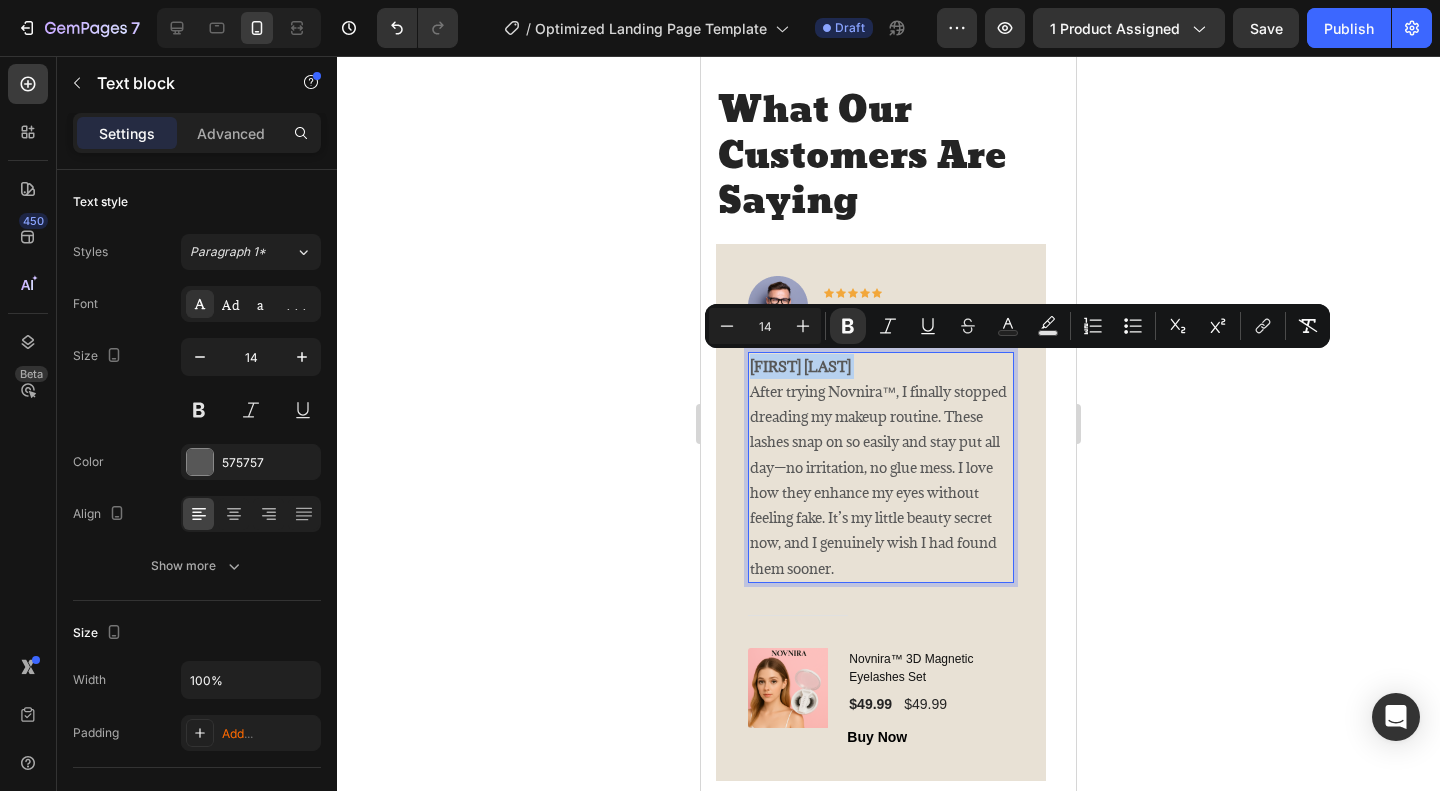 click on "[FIRST] [LAST] After trying Novnira™, I finally stopped dreading my makeup routine. These lashes snap on so easily and stay put all day—no irritation, no glue mess. I love how they enhance my eyes without feeling fake. It’s my little beauty secret now, and I genuinely wish I had found them sooner." at bounding box center [881, 467] 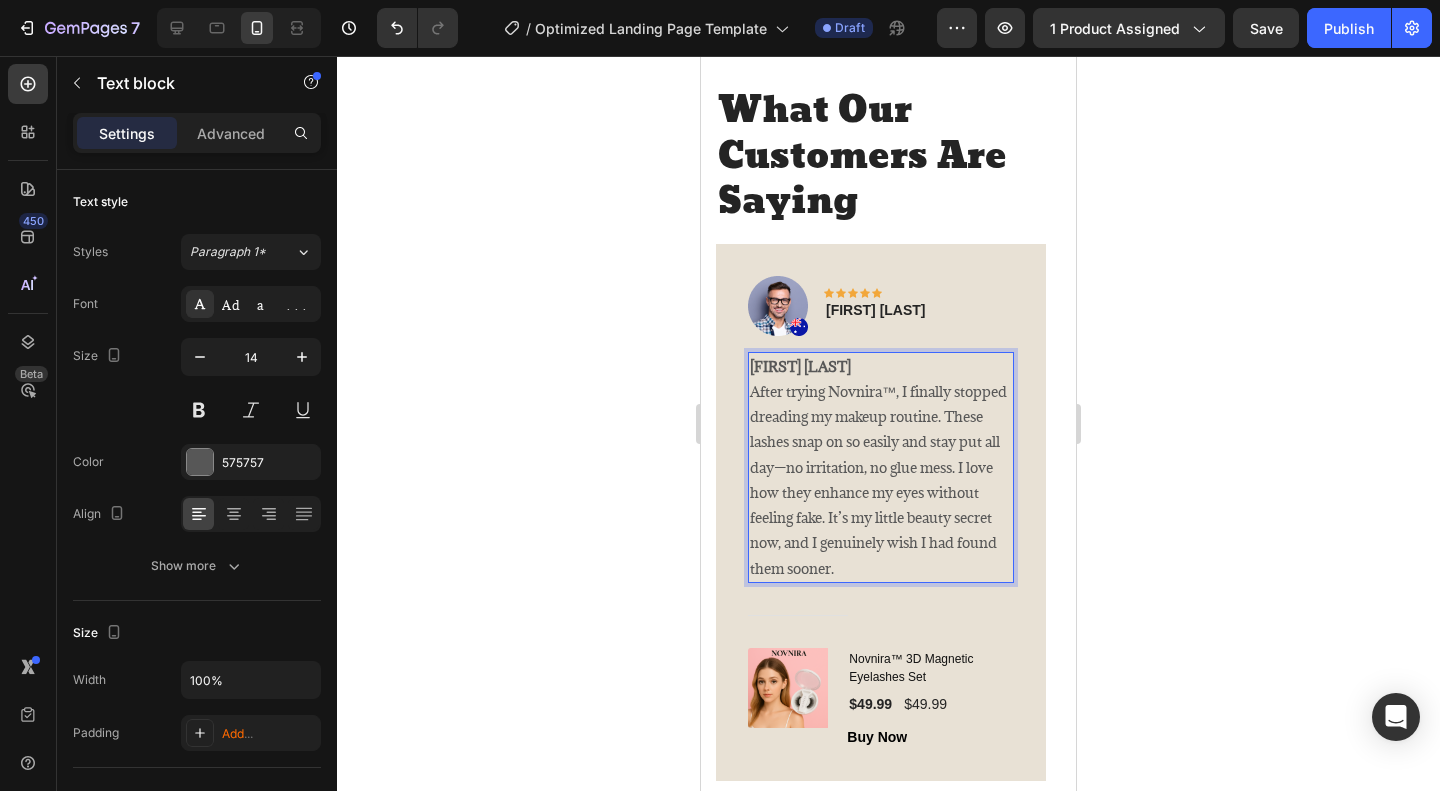 click on "[FIRST] [LAST]" at bounding box center (800, 366) 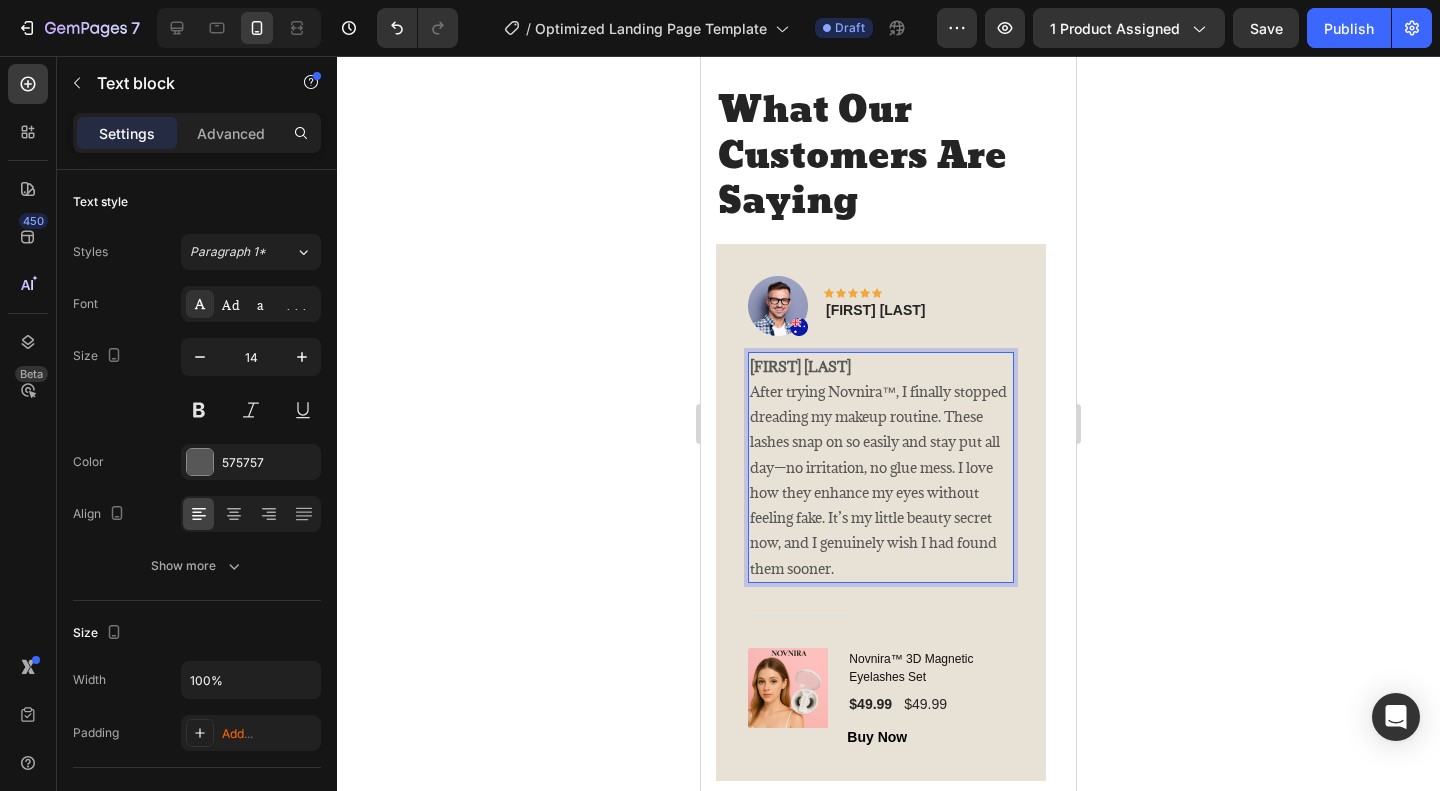 drag, startPoint x: 904, startPoint y: 368, endPoint x: 752, endPoint y: 368, distance: 152 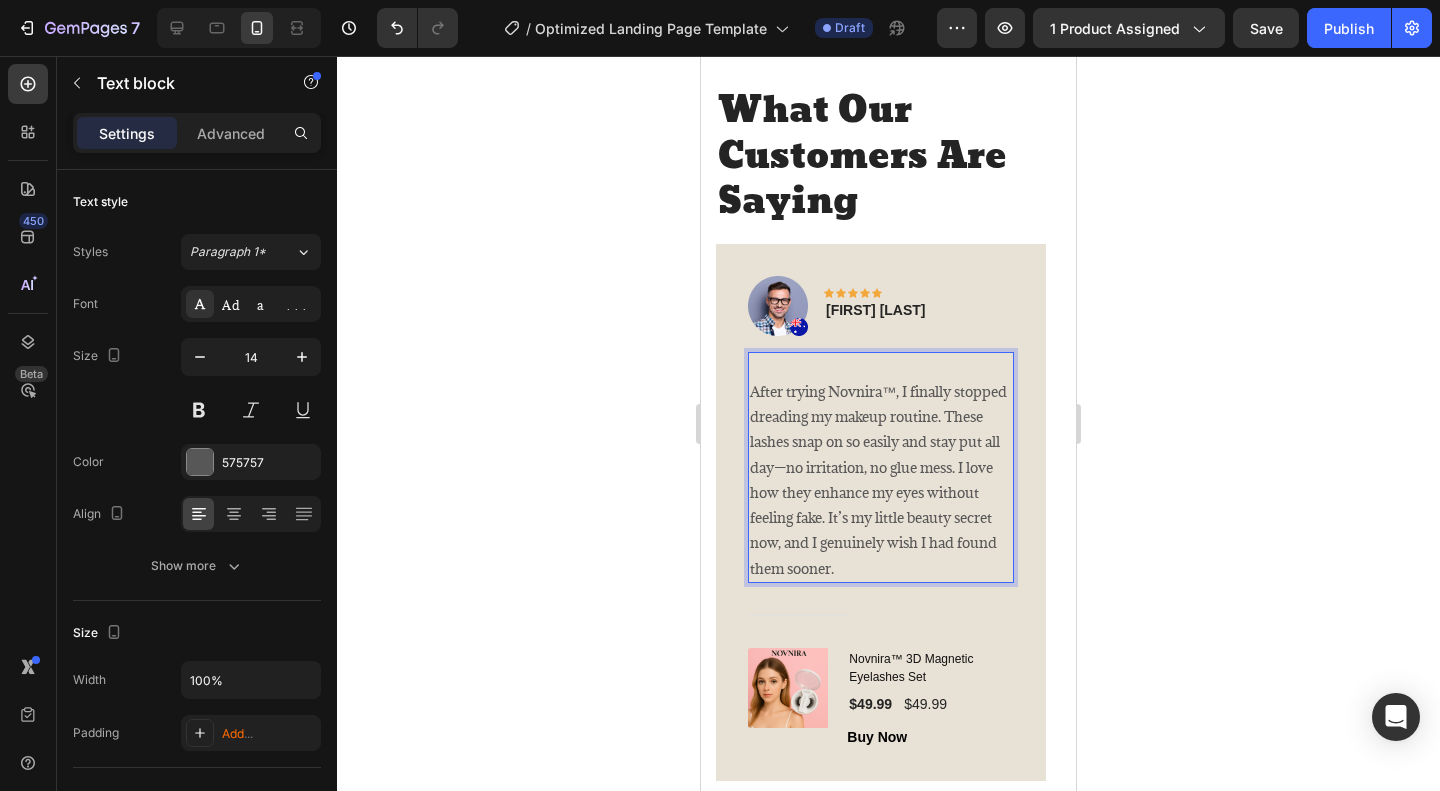 click on "⁠⁠⁠⁠⁠⁠⁠ After trying Novnira™, I finally stopped dreading my makeup routine. These lashes snap on so easily and stay put all day—no irritation, no glue mess. I love how they enhance my eyes without feeling fake. It’s my little beauty secret now, and I genuinely wish I had found them sooner." at bounding box center [881, 467] 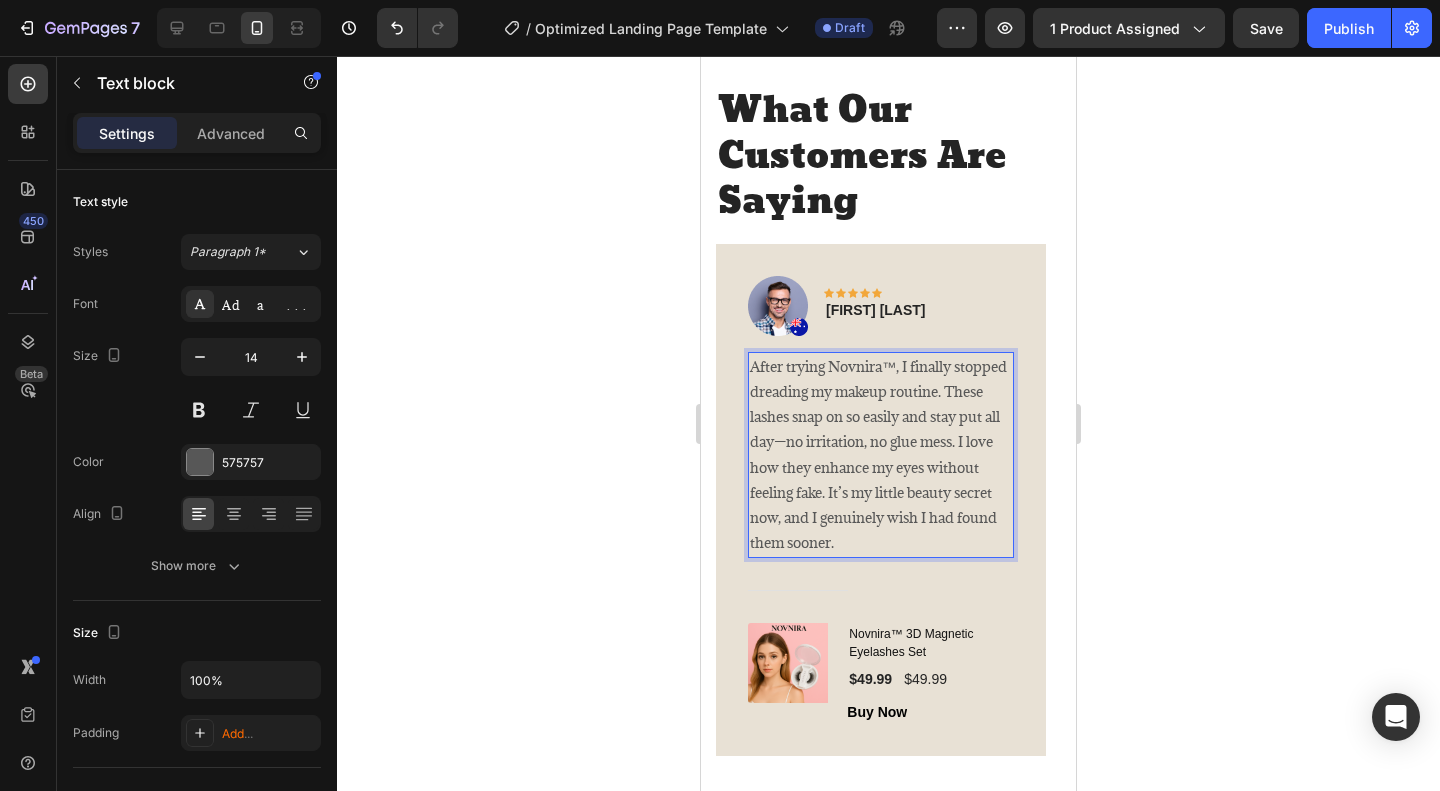click on "After trying Novnira™, I finally stopped dreading my makeup routine. These lashes snap on so easily and stay put all day—no irritation, no glue mess. I love how they enhance my eyes without feeling fake. It’s my little beauty secret now, and I genuinely wish I had found them sooner." at bounding box center [881, 455] 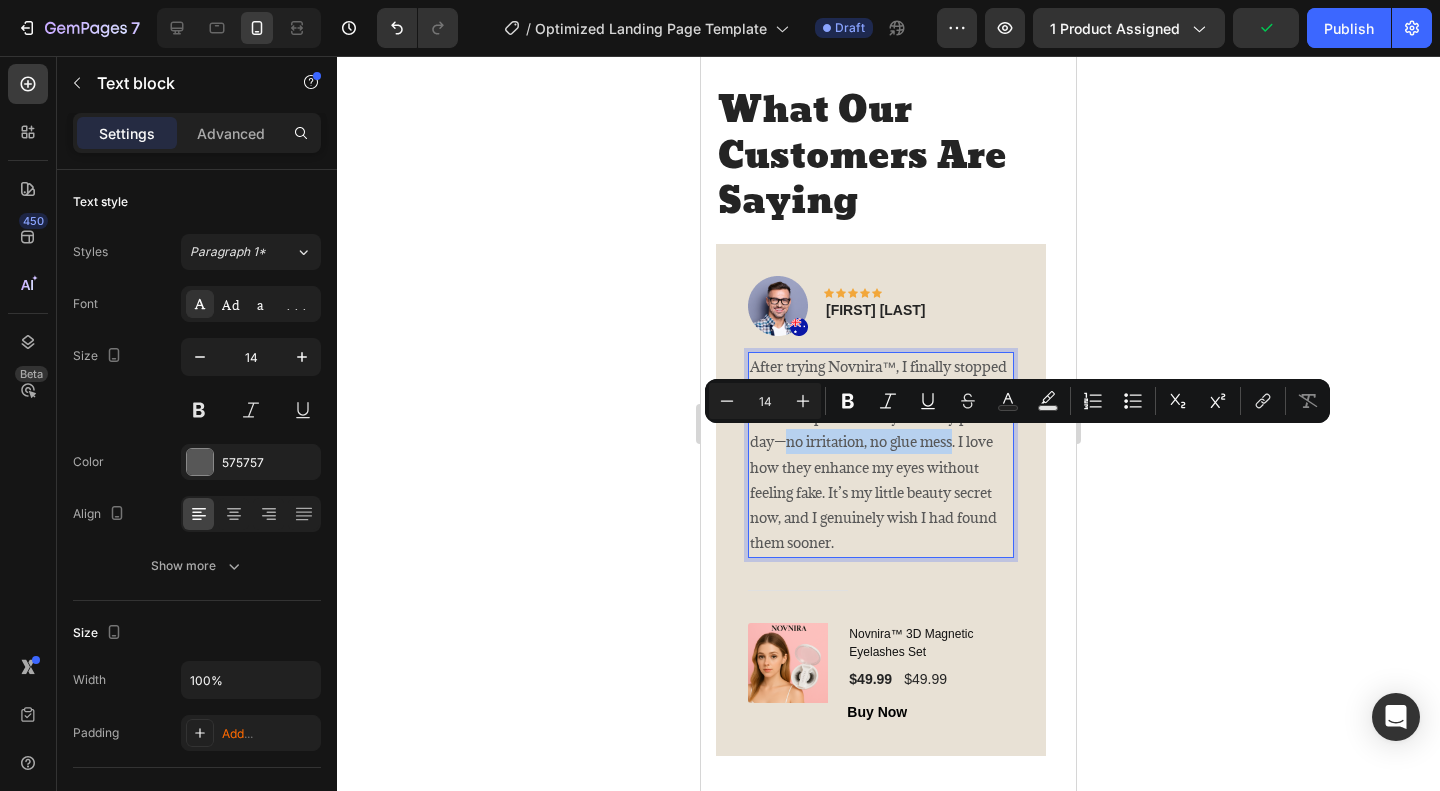drag, startPoint x: 786, startPoint y: 447, endPoint x: 956, endPoint y: 447, distance: 170 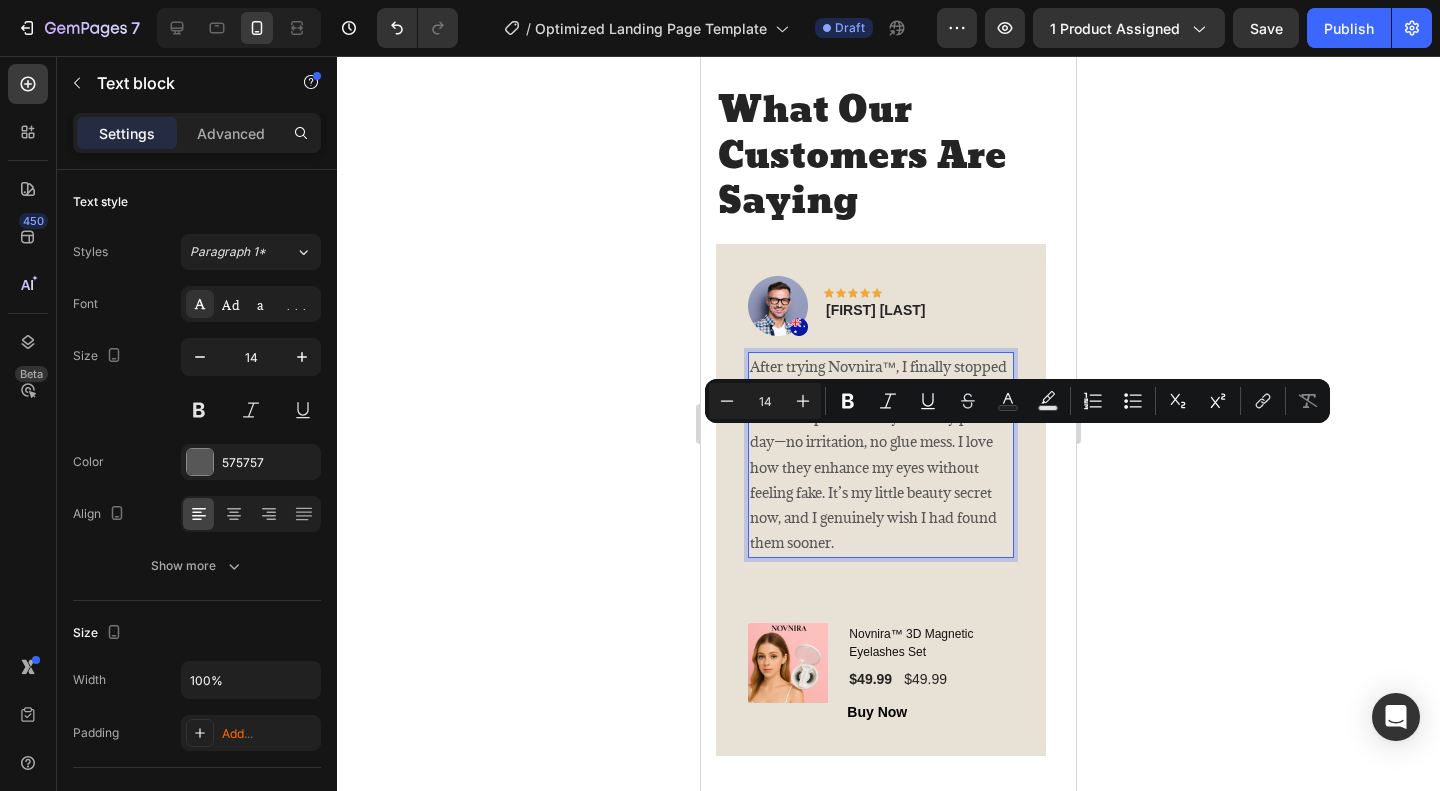 click on "After trying Novnira™, I finally stopped dreading my makeup routine. These lashes snap on so easily and stay put all day—no irritation, no glue mess. I love how they enhance my eyes without feeling fake. It’s my little beauty secret now, and I genuinely wish I had found them sooner." at bounding box center [881, 455] 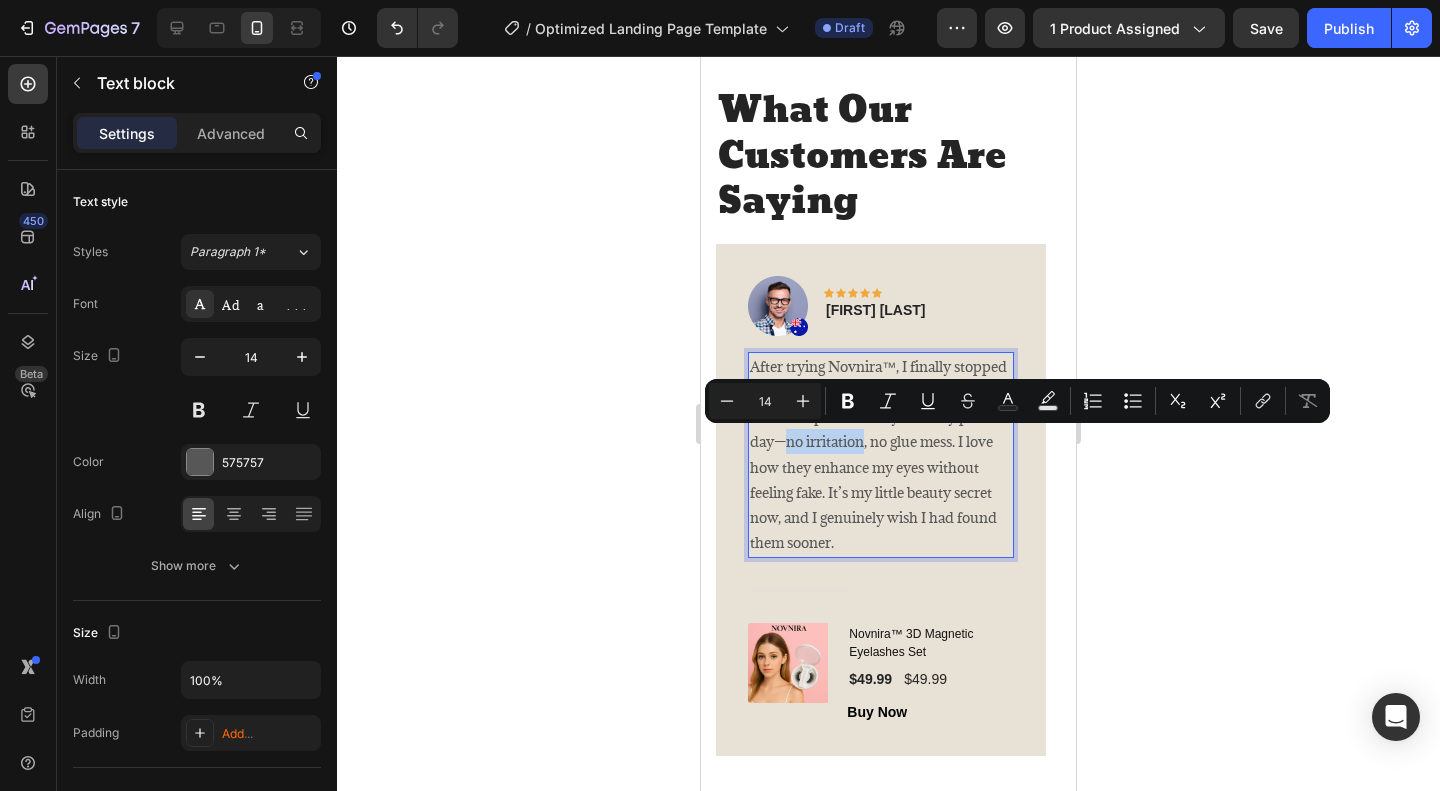 drag, startPoint x: 788, startPoint y: 443, endPoint x: 865, endPoint y: 446, distance: 77.05842 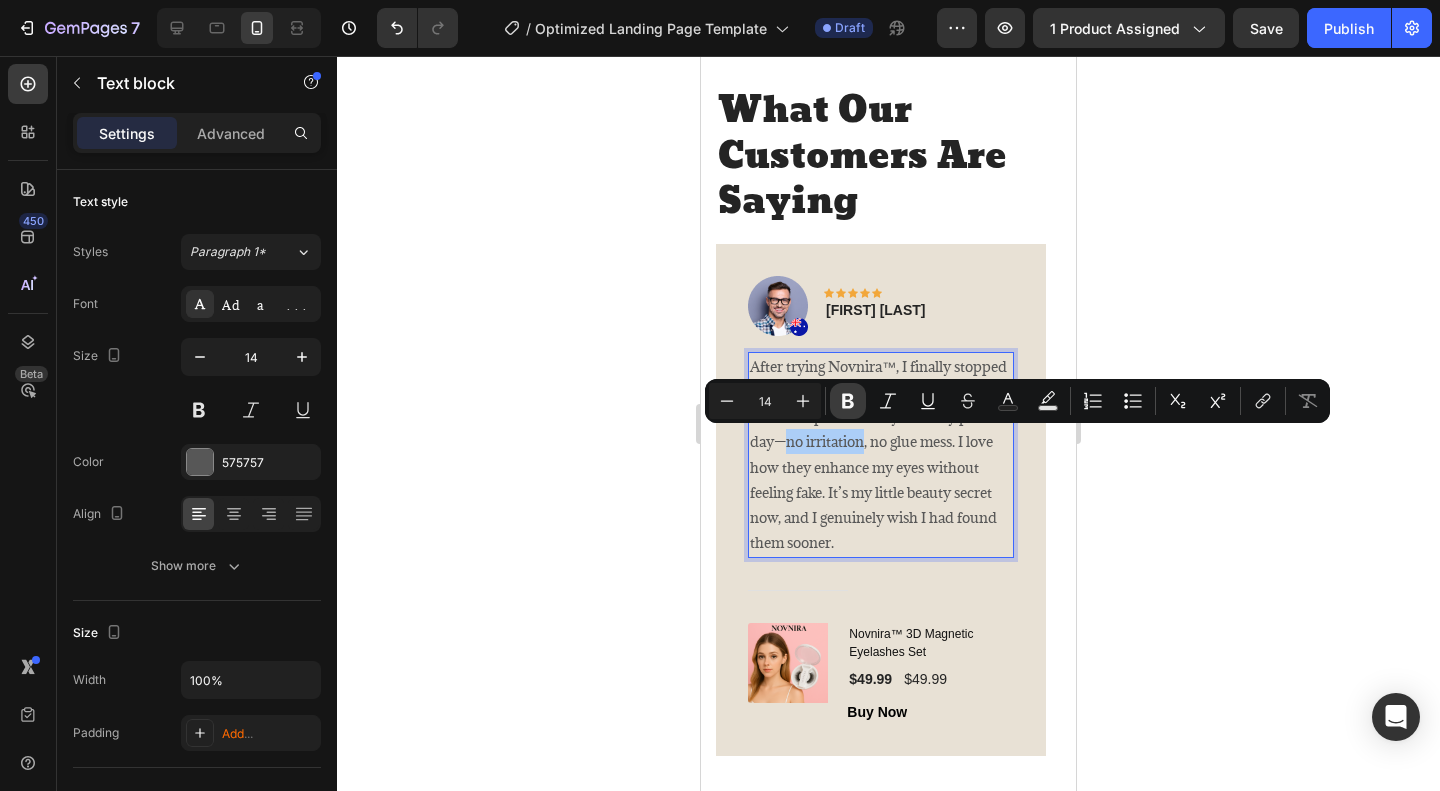 drag, startPoint x: 860, startPoint y: 403, endPoint x: 172, endPoint y: 386, distance: 688.21 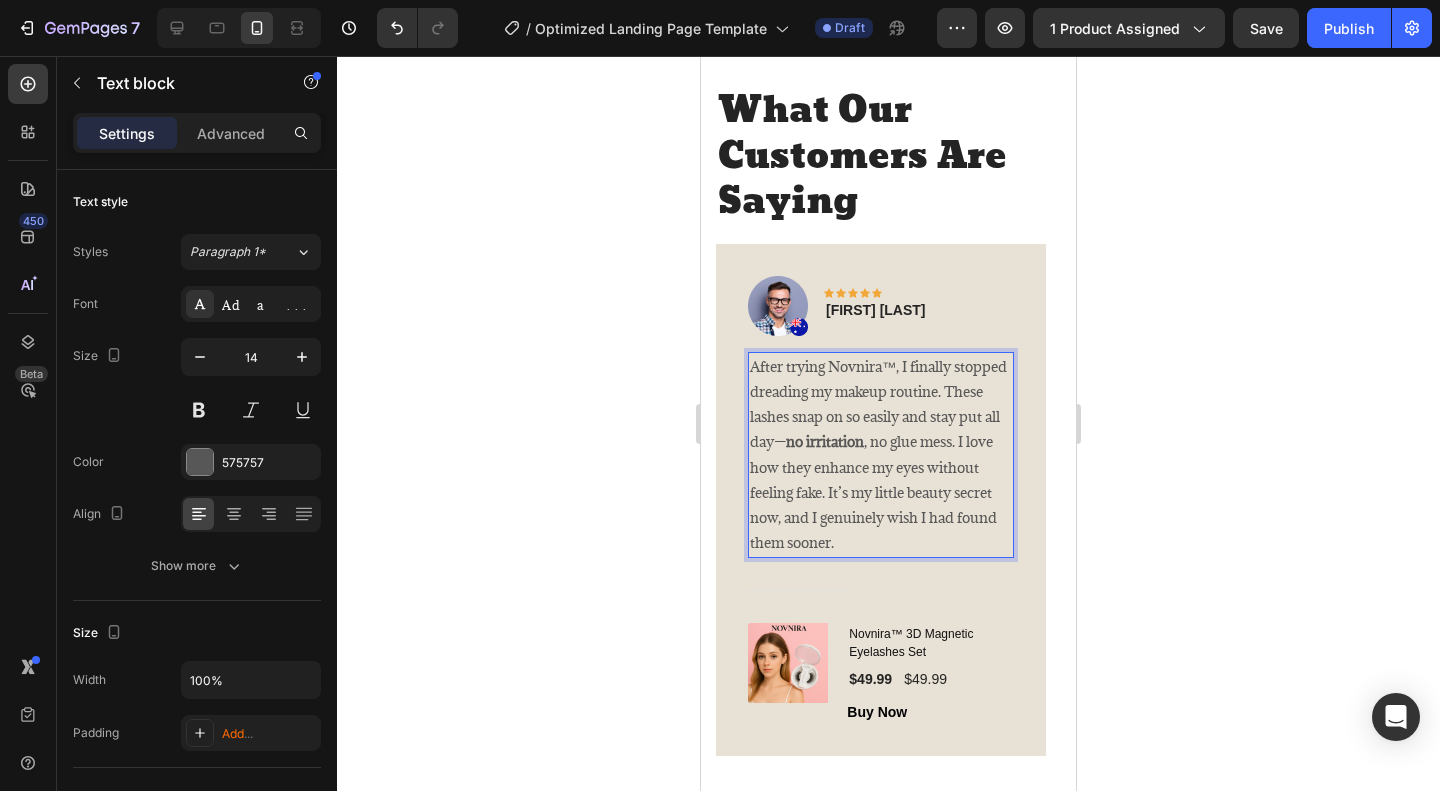 click on "After trying Novnira™, I finally stopped dreading my makeup routine. These lashes snap on so easily and stay put all day— no irritation , no glue mess. I love how they enhance my eyes without feeling fake. It’s my little beauty secret now, and I genuinely wish I had found them sooner." at bounding box center (881, 455) 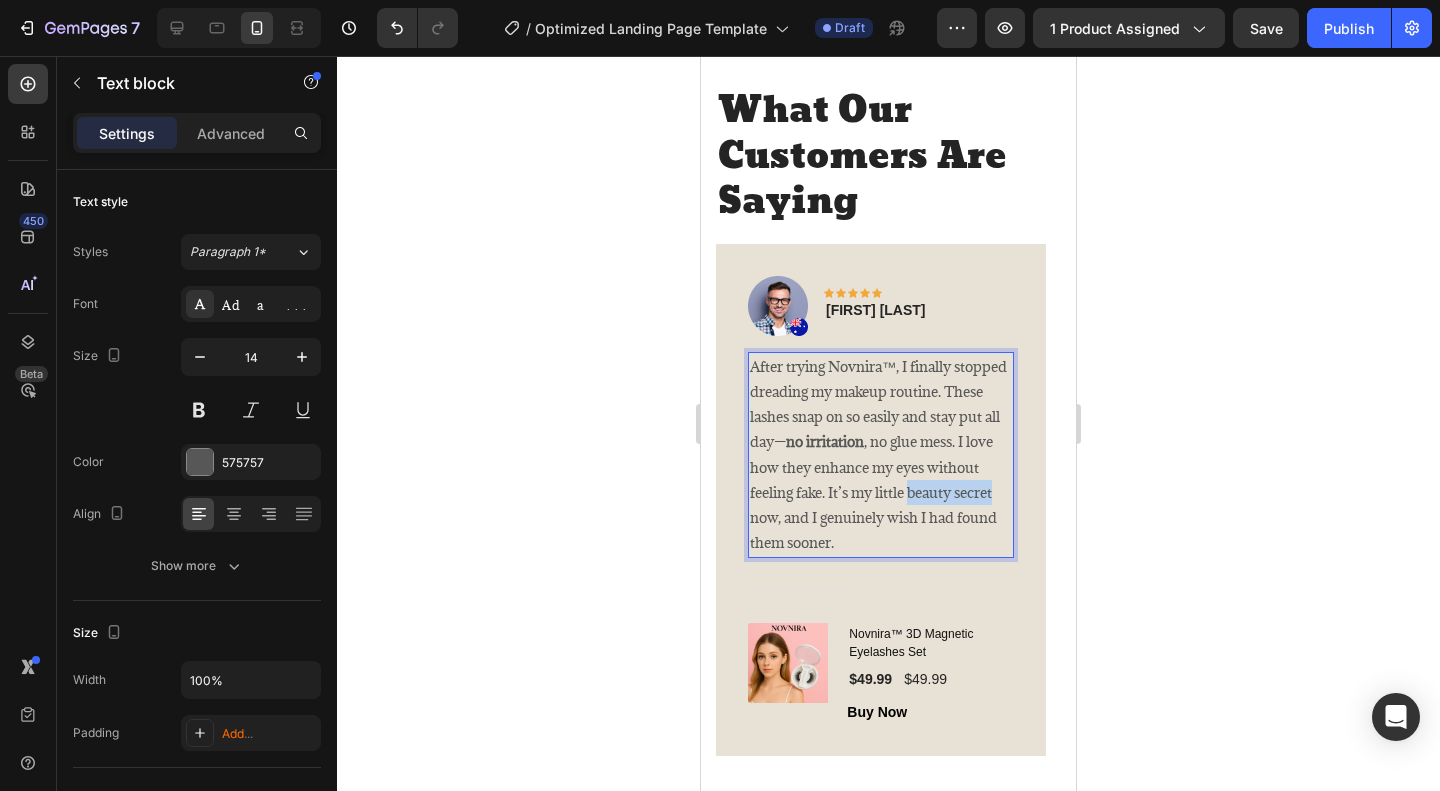 drag, startPoint x: 915, startPoint y: 493, endPoint x: 1004, endPoint y: 495, distance: 89.02247 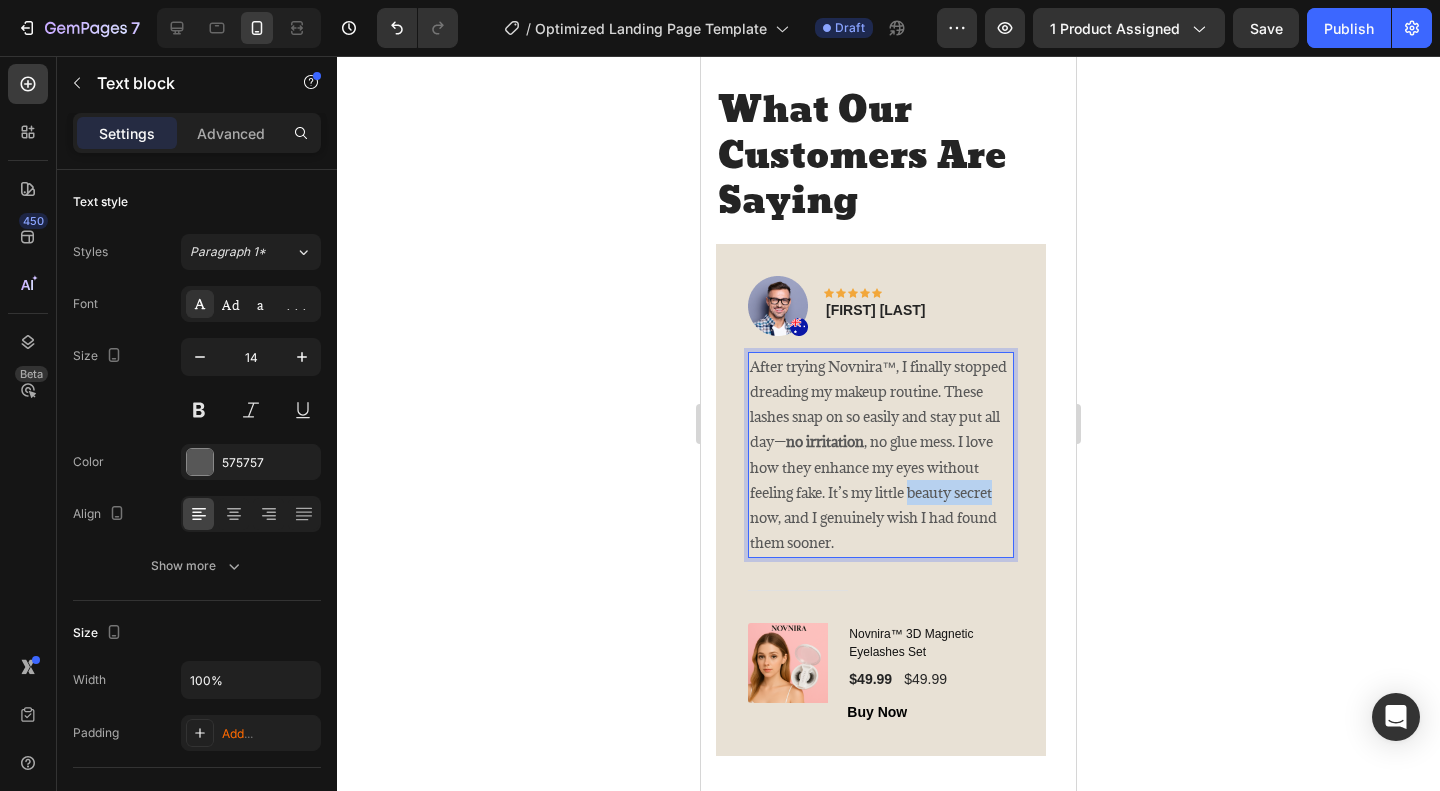 click on "After trying Novnira™, I finally stopped dreading my makeup routine. These lashes snap on so easily and stay put all day— no irritation , no glue mess. I love how they enhance my eyes without feeling fake. It’s my little beauty secret now, and I genuinely wish I had found them sooner." at bounding box center (881, 455) 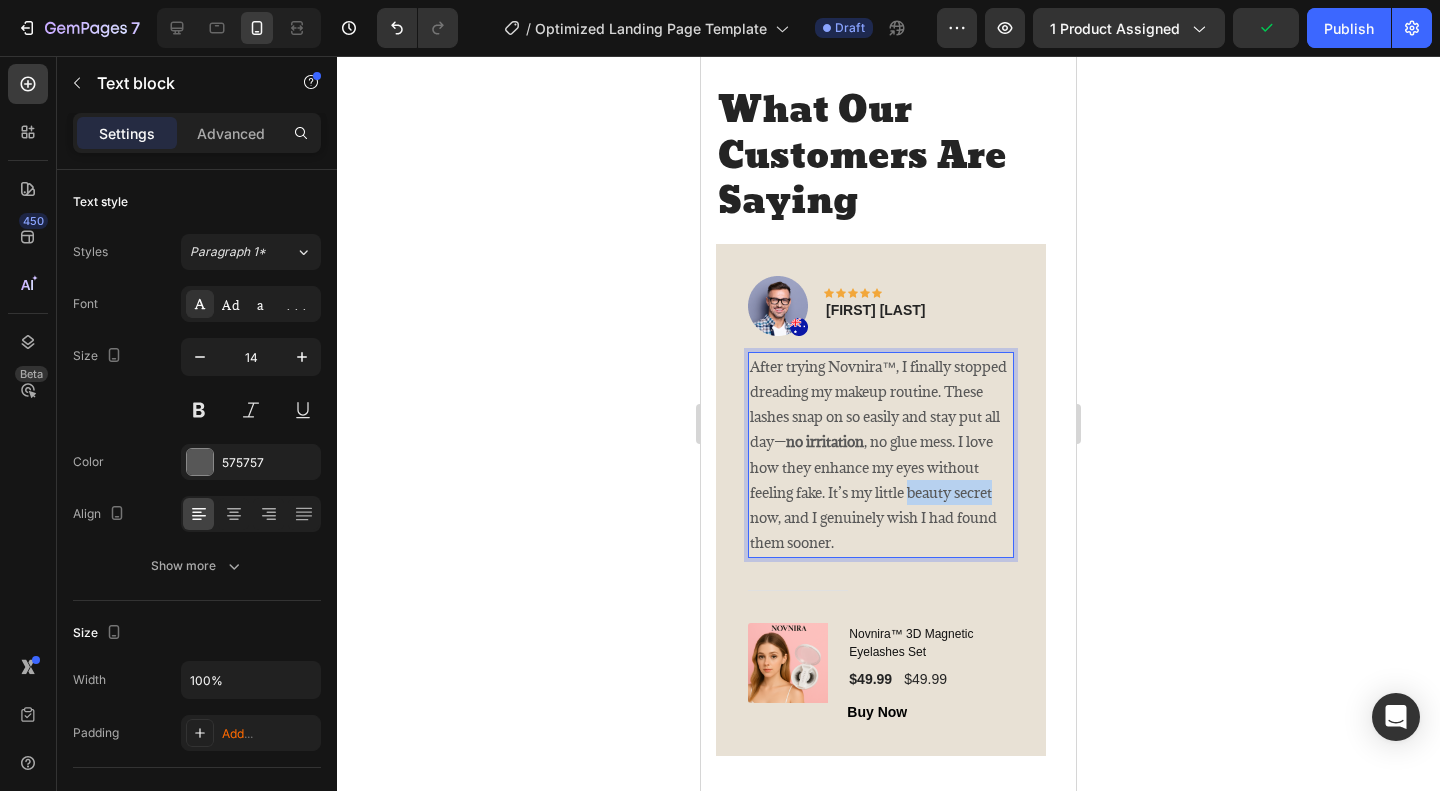 drag, startPoint x: 916, startPoint y: 493, endPoint x: 1012, endPoint y: 493, distance: 96 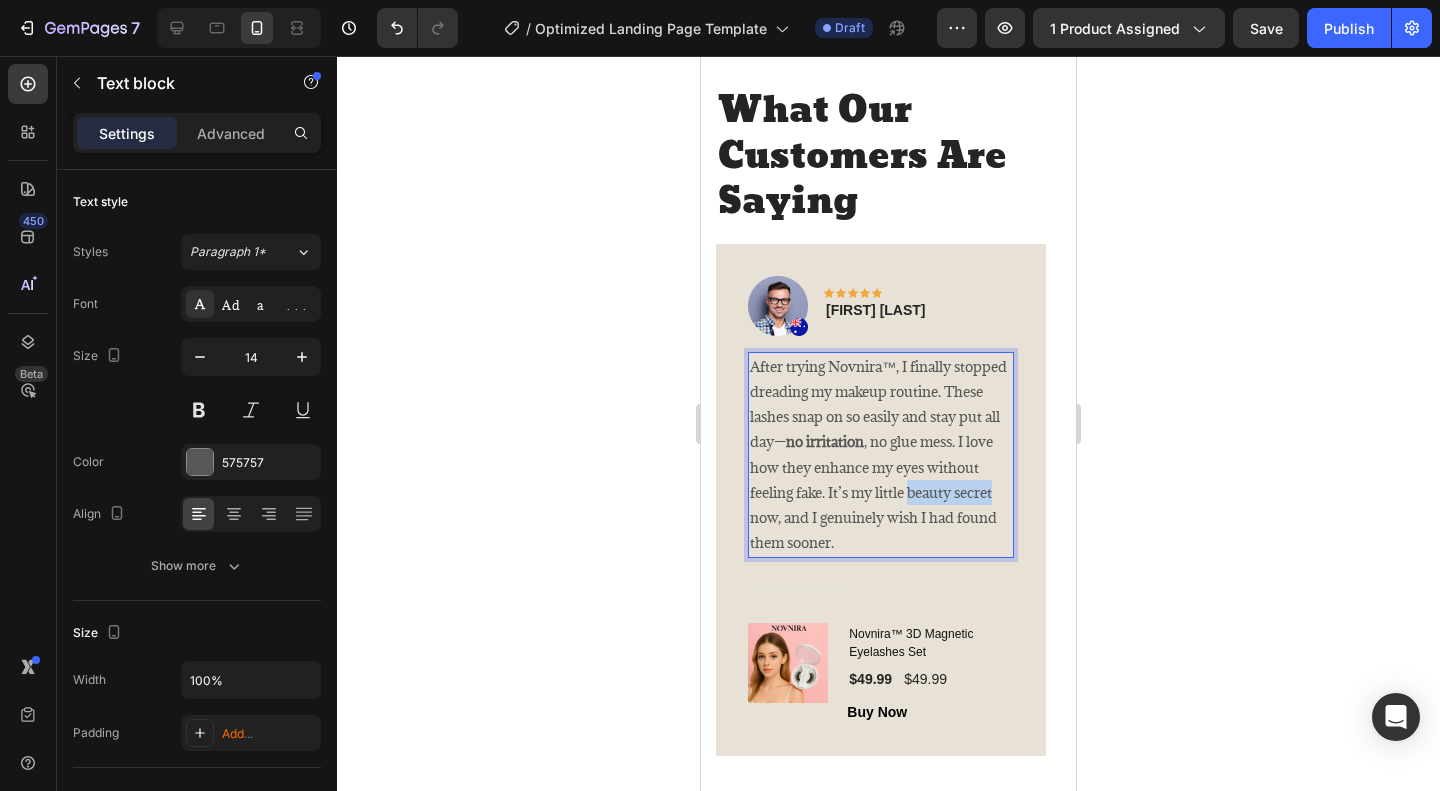 drag, startPoint x: 916, startPoint y: 495, endPoint x: 1000, endPoint y: 491, distance: 84.095184 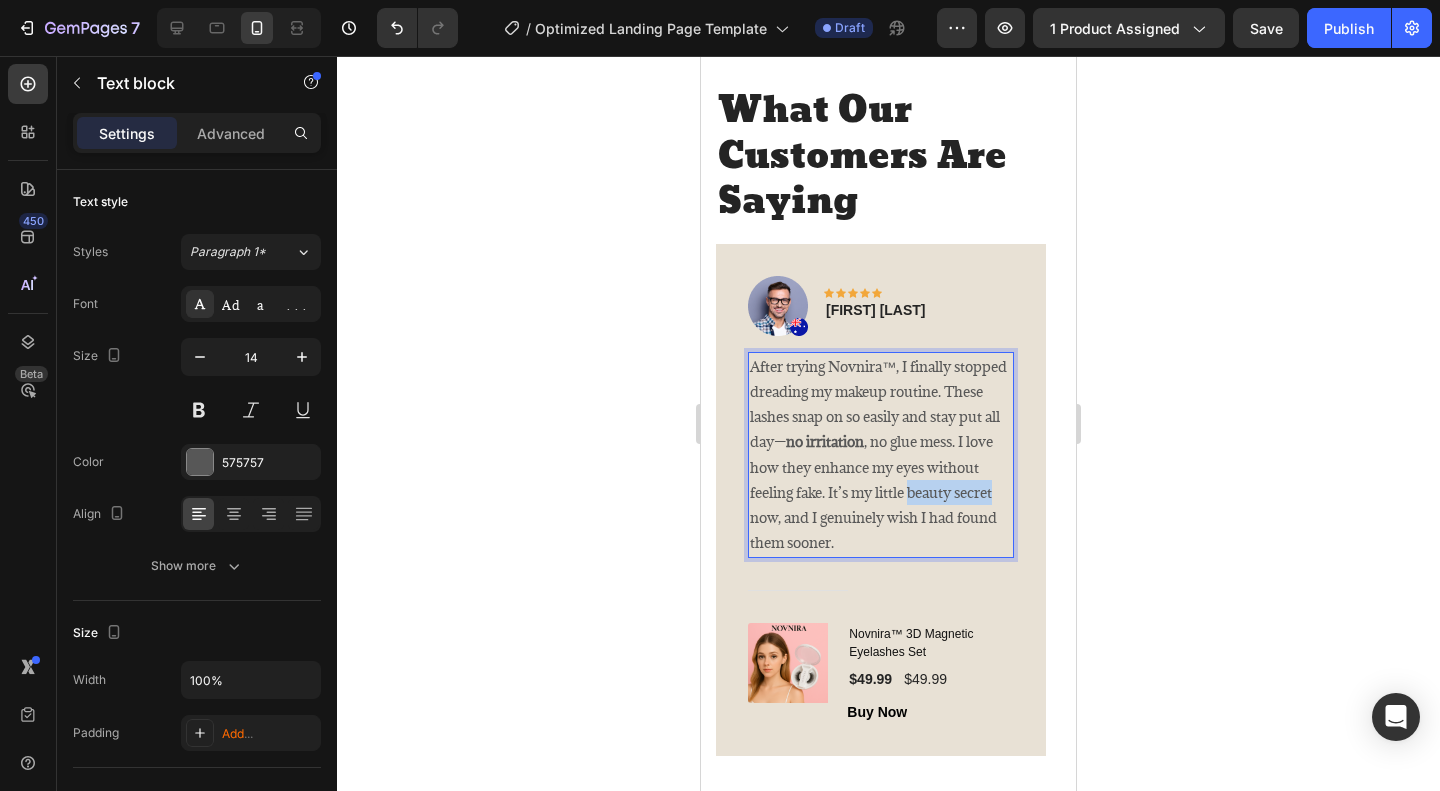 drag, startPoint x: 966, startPoint y: 492, endPoint x: 954, endPoint y: 495, distance: 12.369317 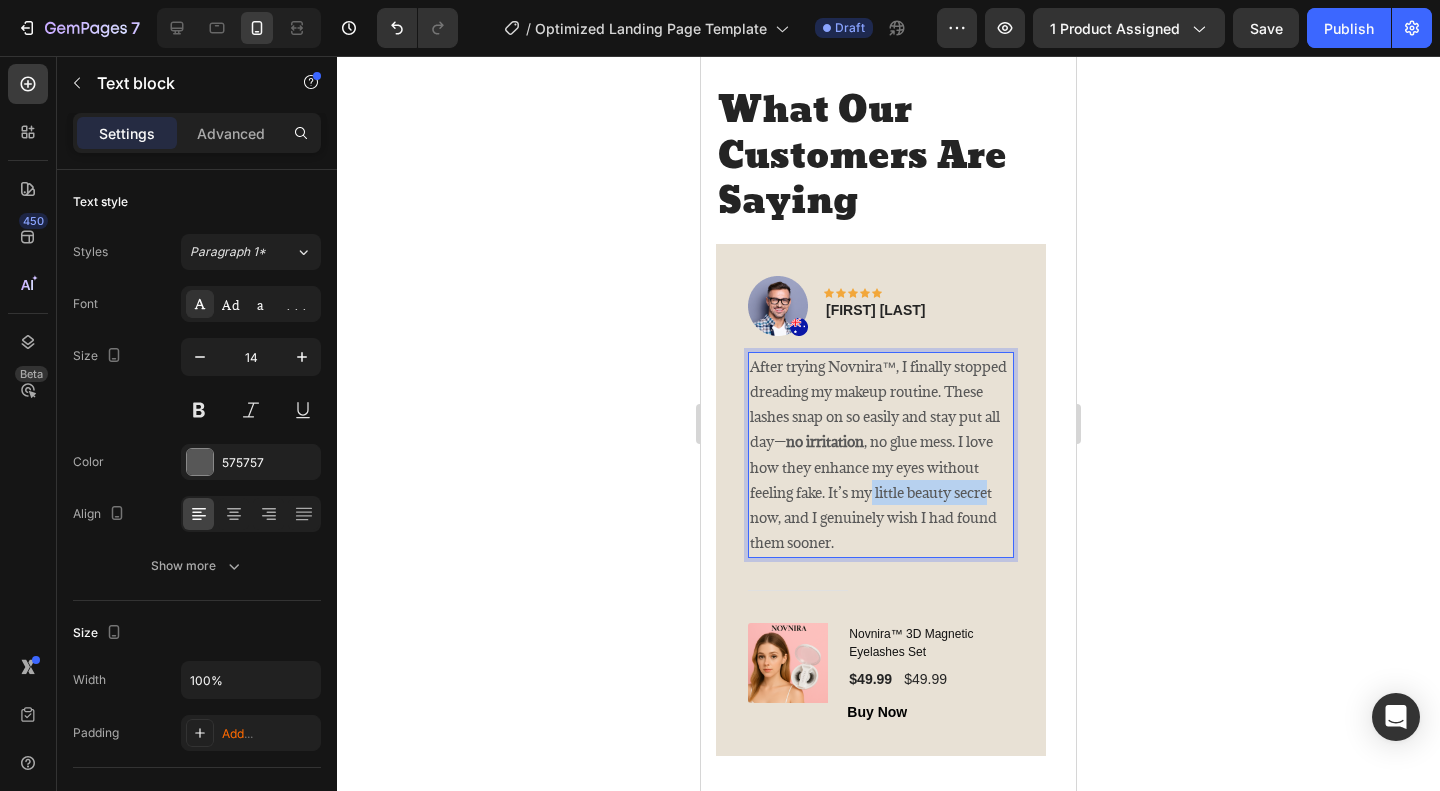 drag, startPoint x: 876, startPoint y: 494, endPoint x: 997, endPoint y: 491, distance: 121.037186 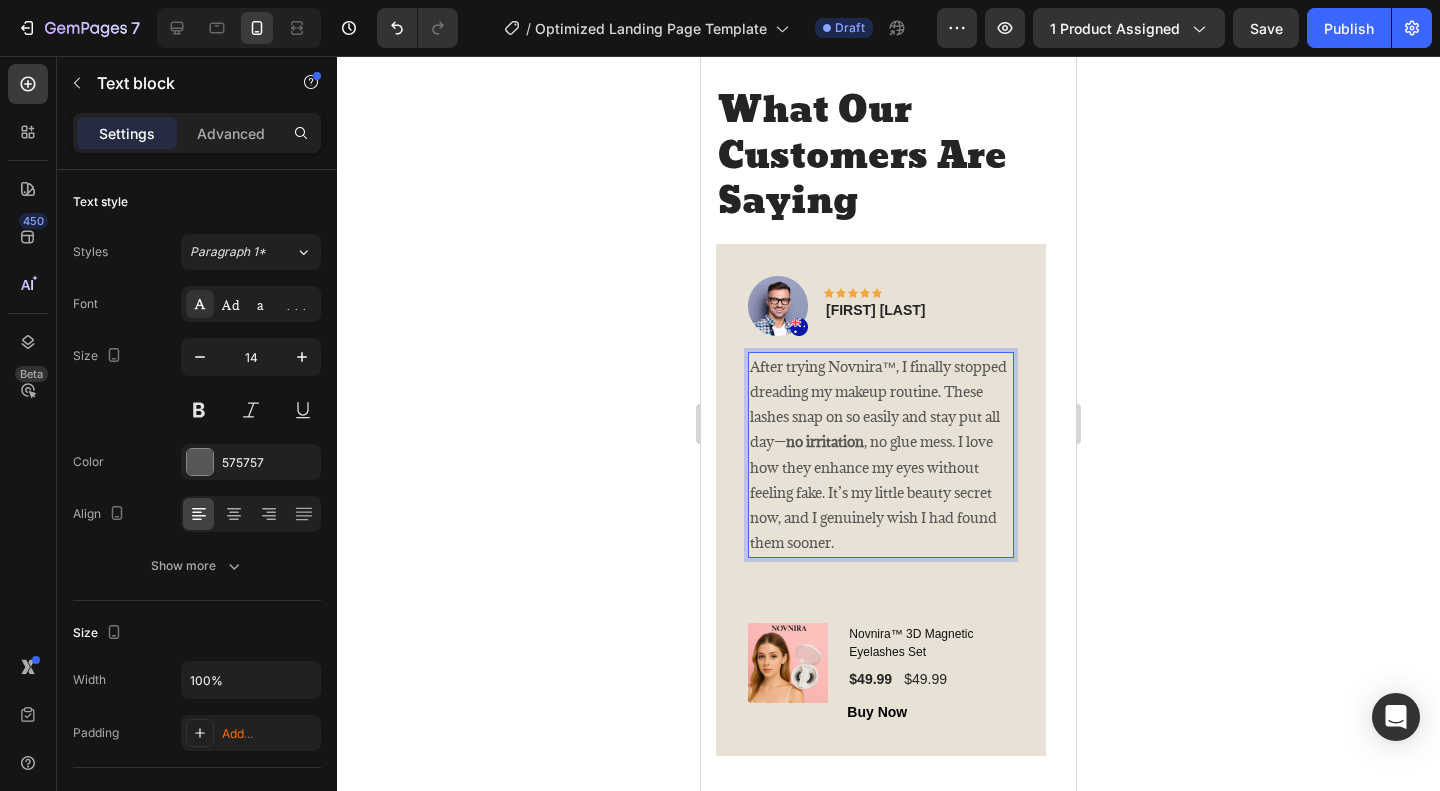 drag, startPoint x: 963, startPoint y: 506, endPoint x: 919, endPoint y: 502, distance: 44.181442 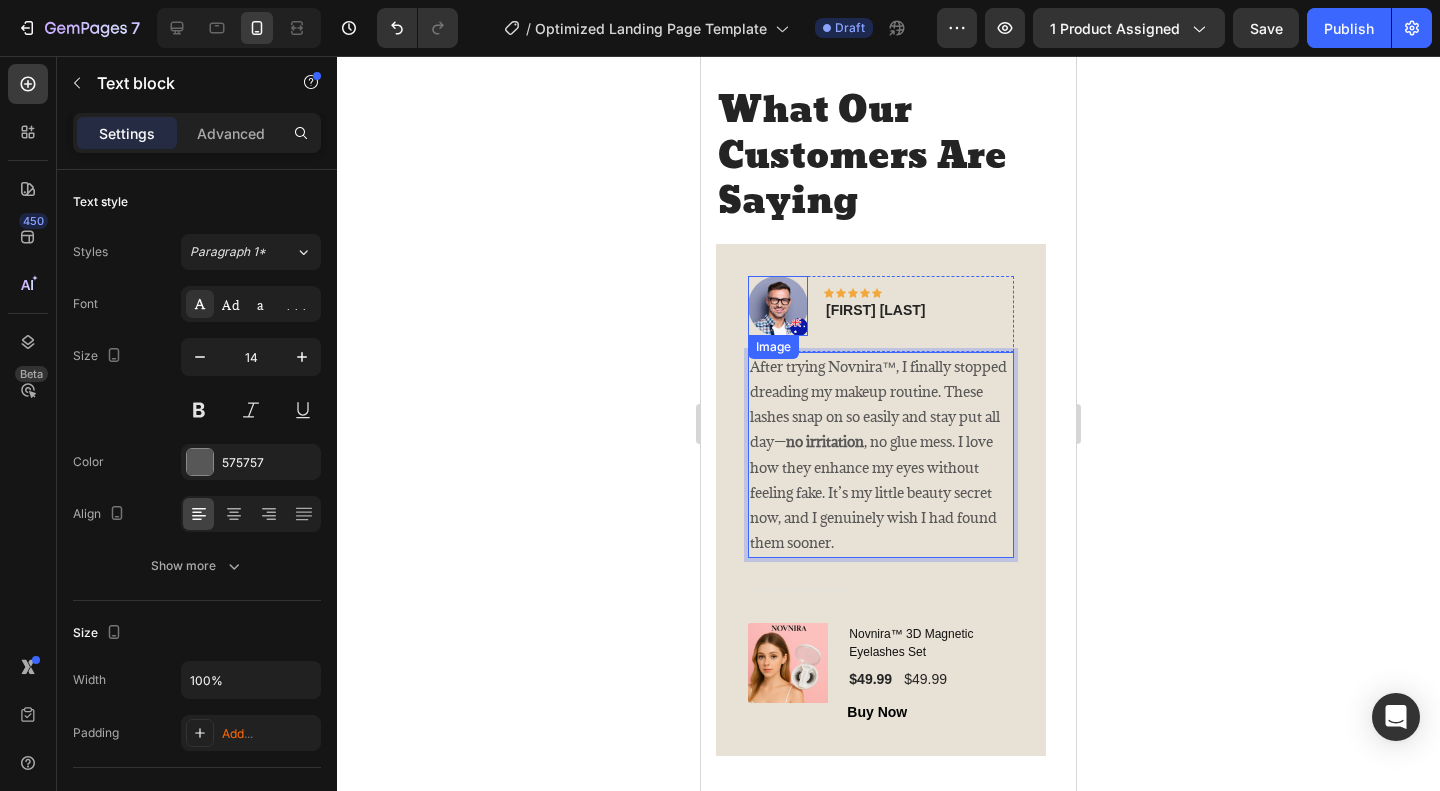 click at bounding box center (778, 306) 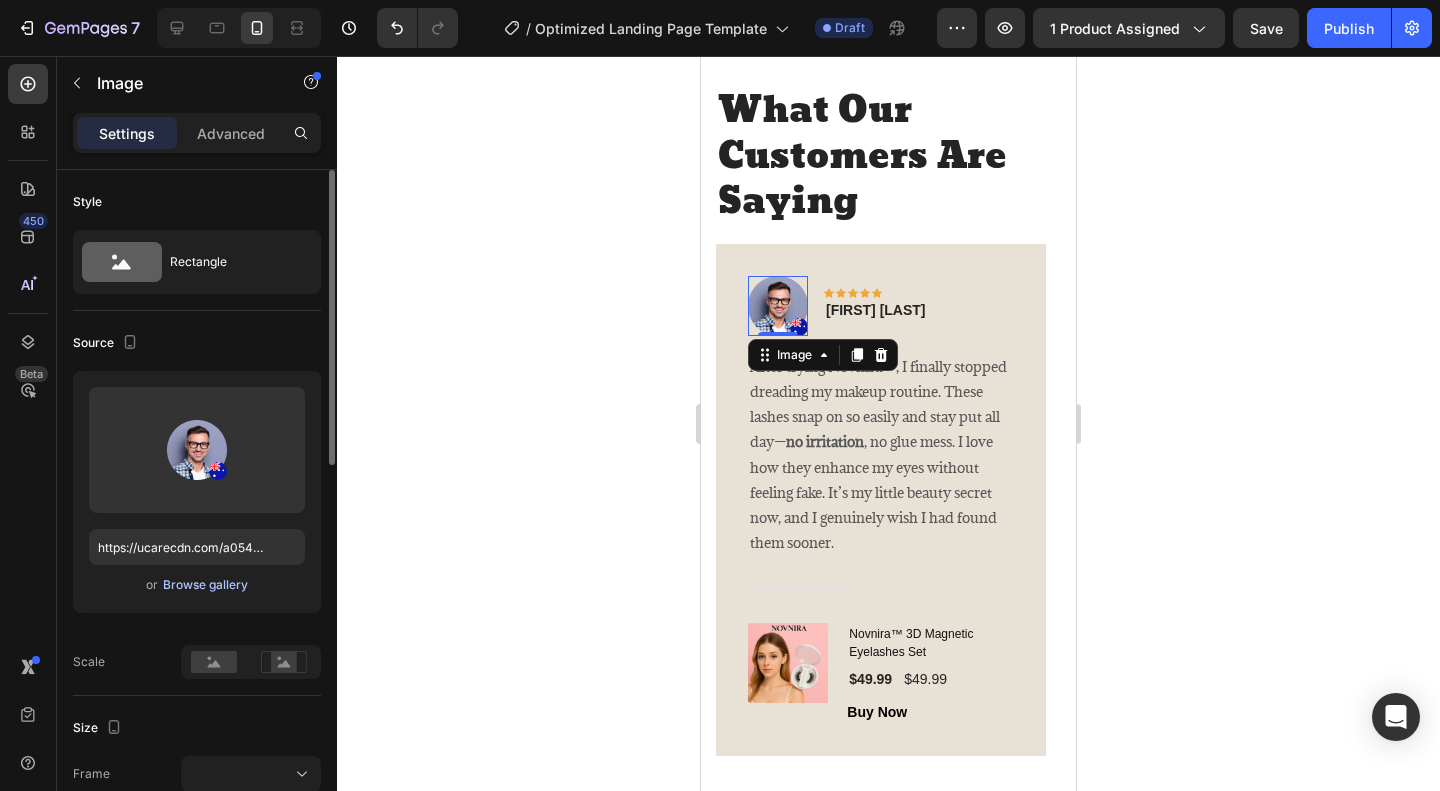click on "Browse gallery" at bounding box center [205, 585] 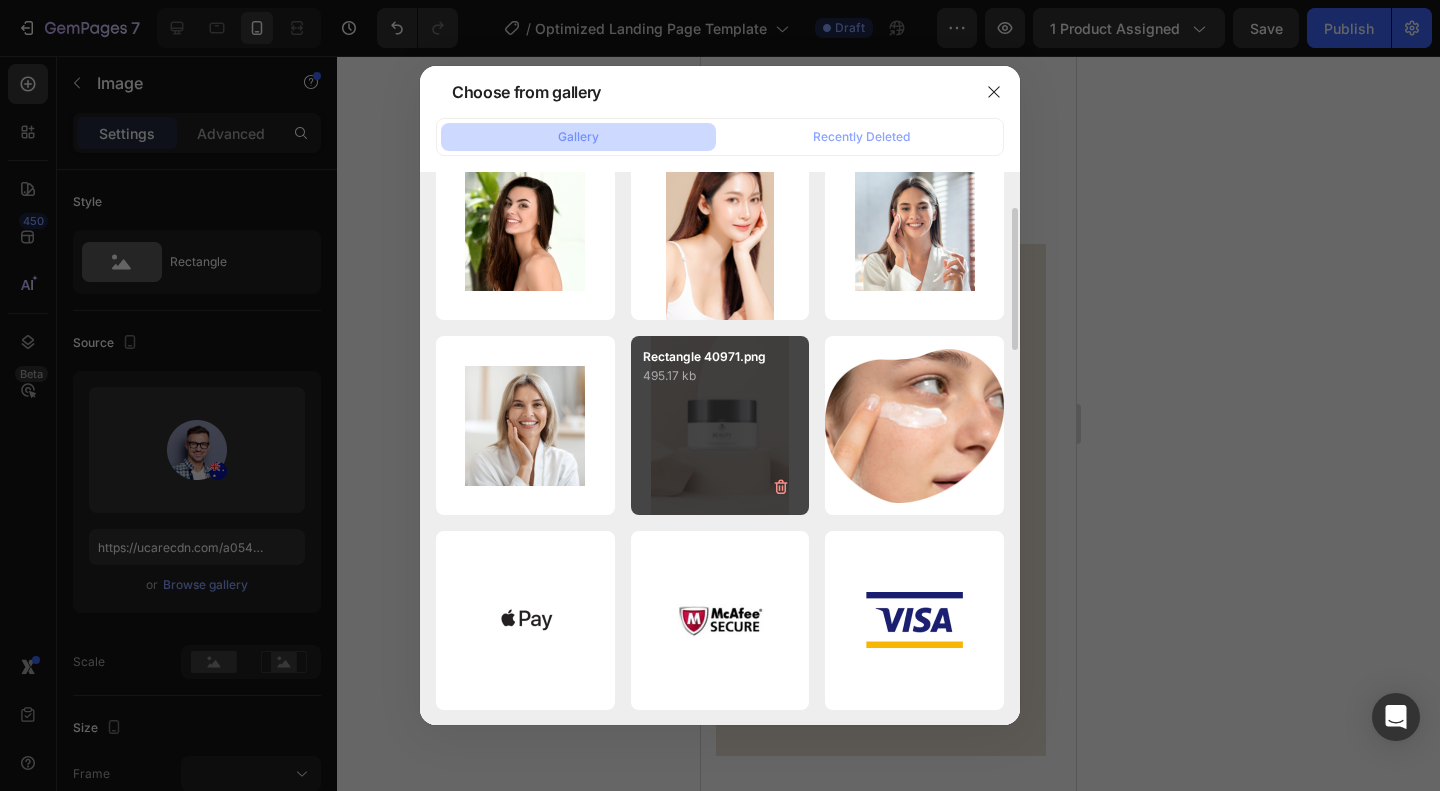 scroll, scrollTop: 530, scrollLeft: 0, axis: vertical 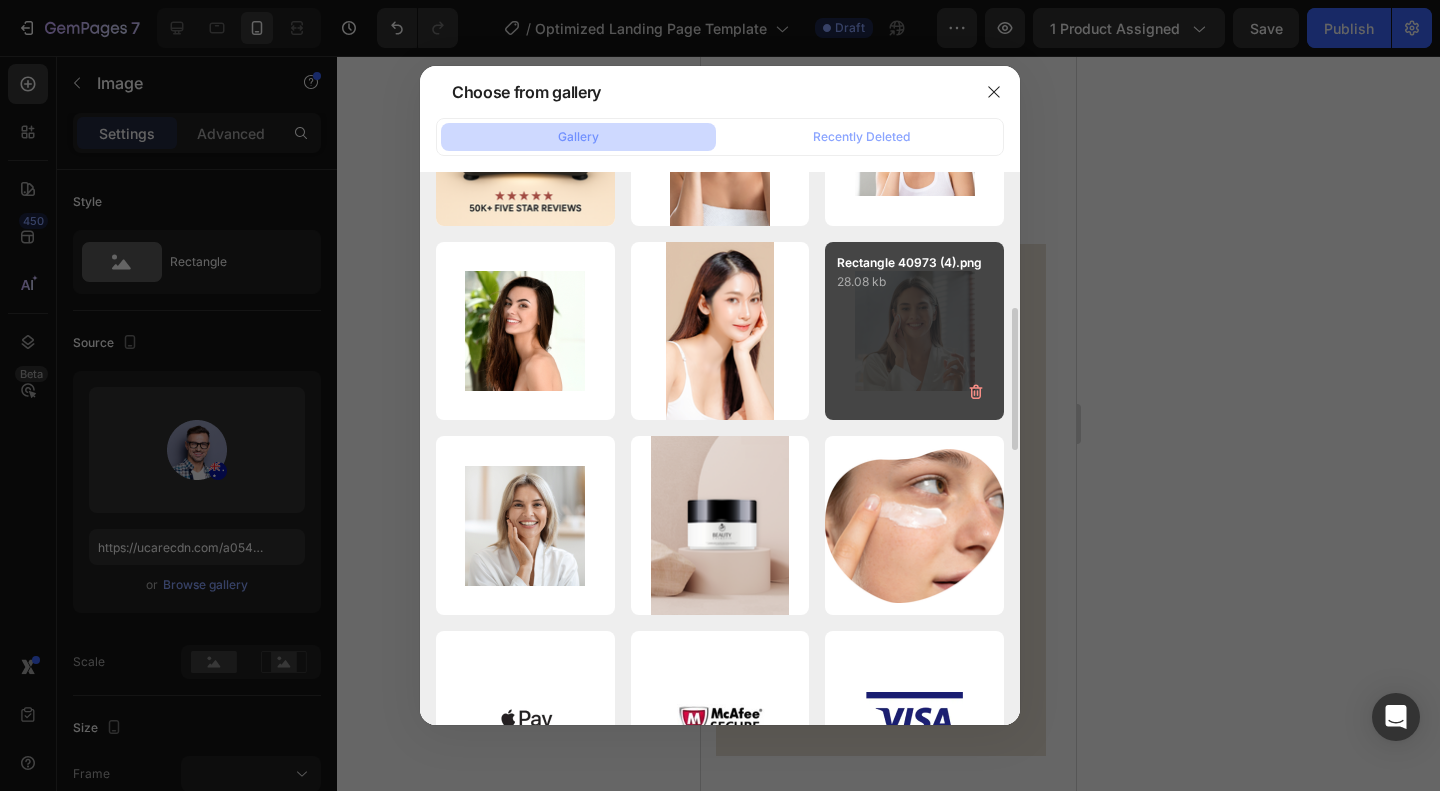 click on "Rectangle 40973 (4).png 28.08 kb" at bounding box center [914, 331] 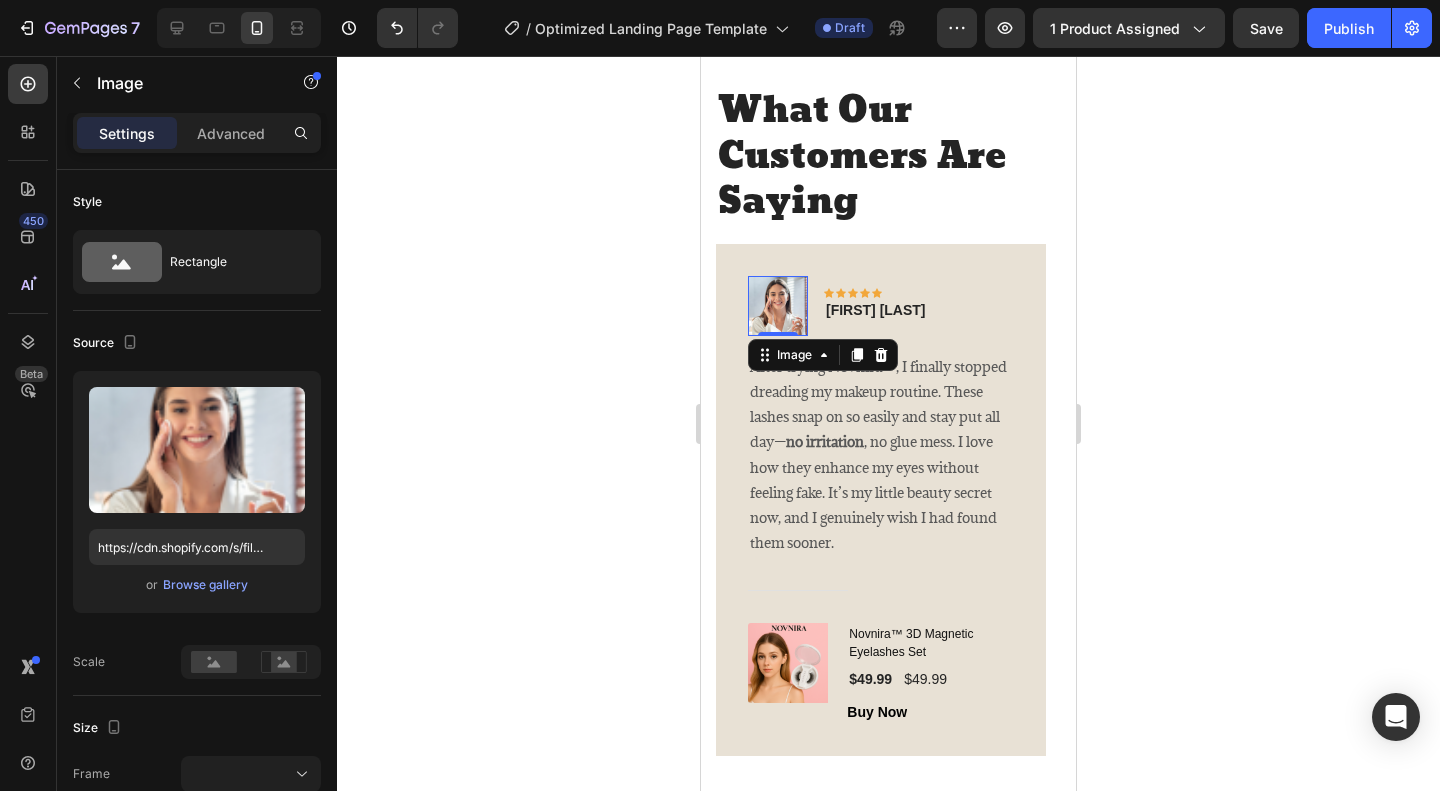 click 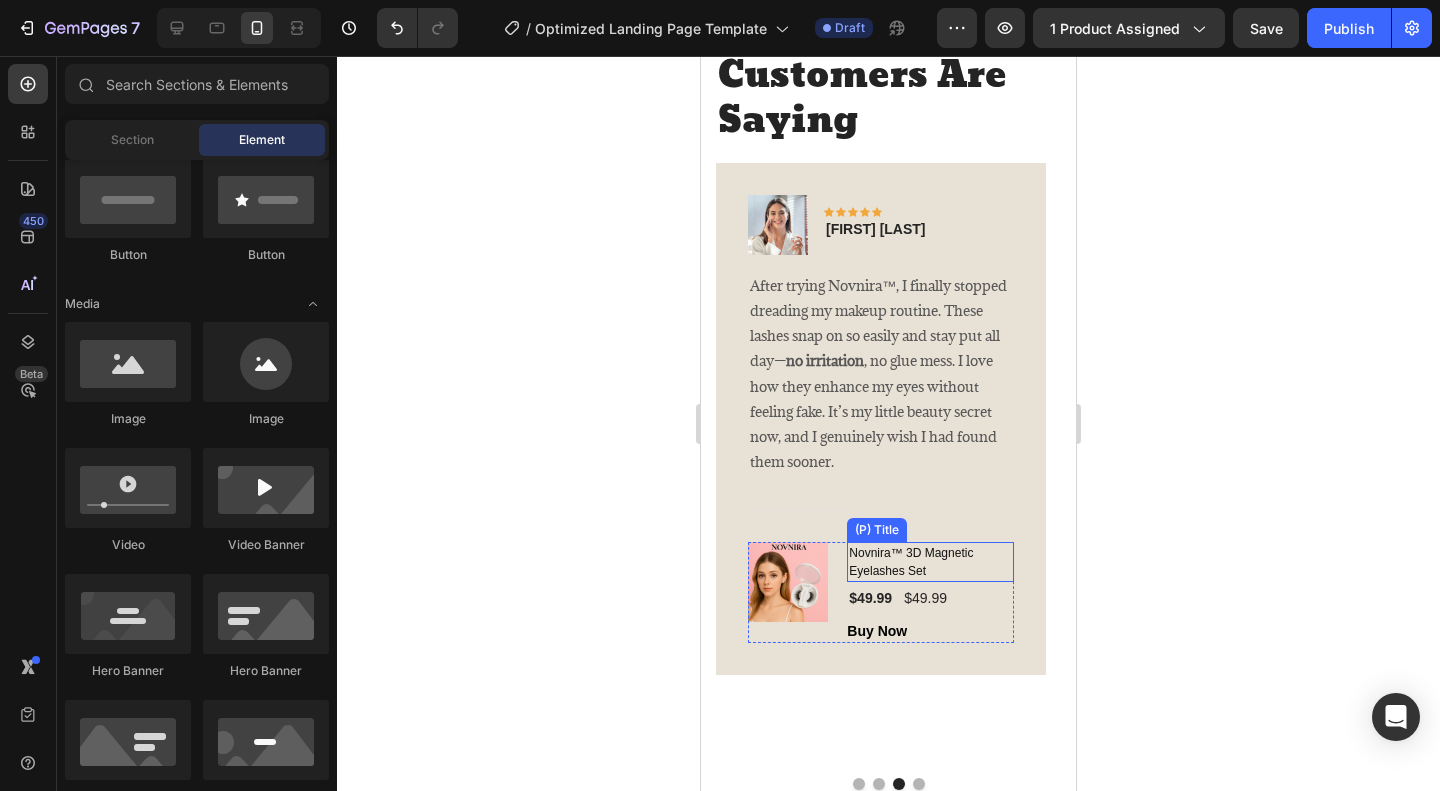 scroll, scrollTop: 4300, scrollLeft: 0, axis: vertical 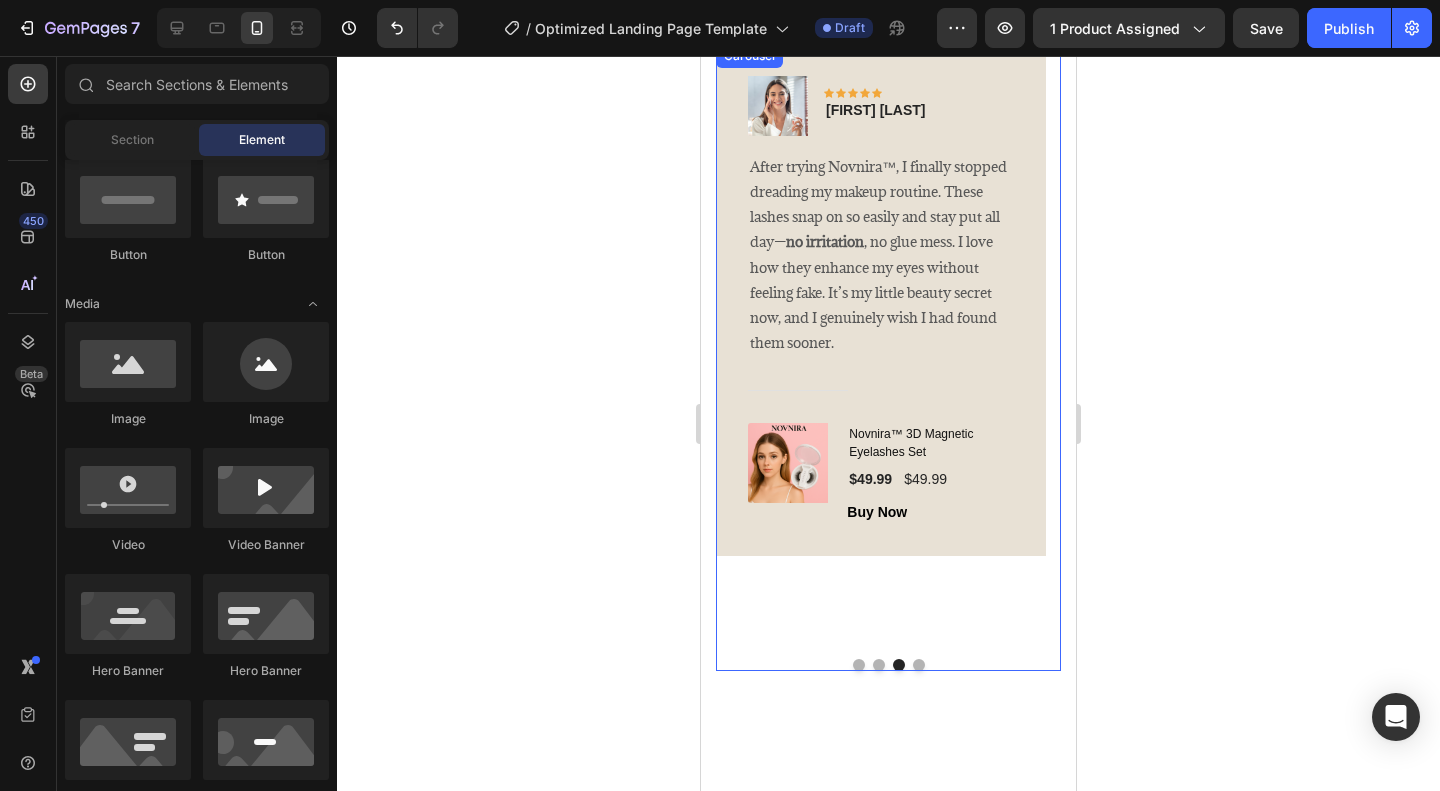 click at bounding box center [919, 665] 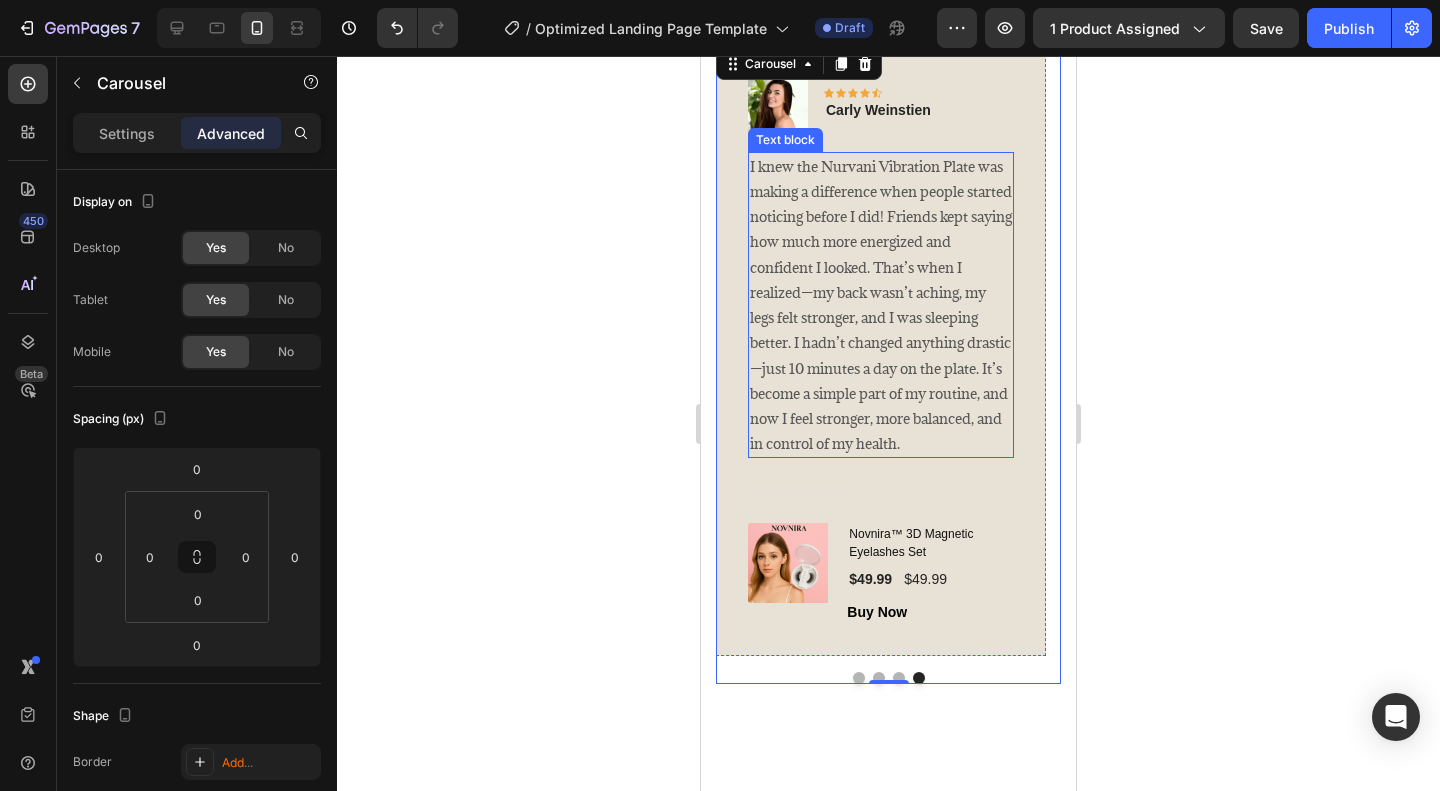 click on "I knew the Nurvani Vibration Plate was making a difference when people started noticing before I did! Friends kept saying how much more energized and confident I looked. That’s when I realized—my back wasn’t aching, my legs felt stronger, and I was sleeping better. I hadn’t changed anything drastic—just 10 minutes a day on the plate. It’s become a simple part of my routine, and now I feel stronger, more balanced, and in control of my health." at bounding box center [881, 305] 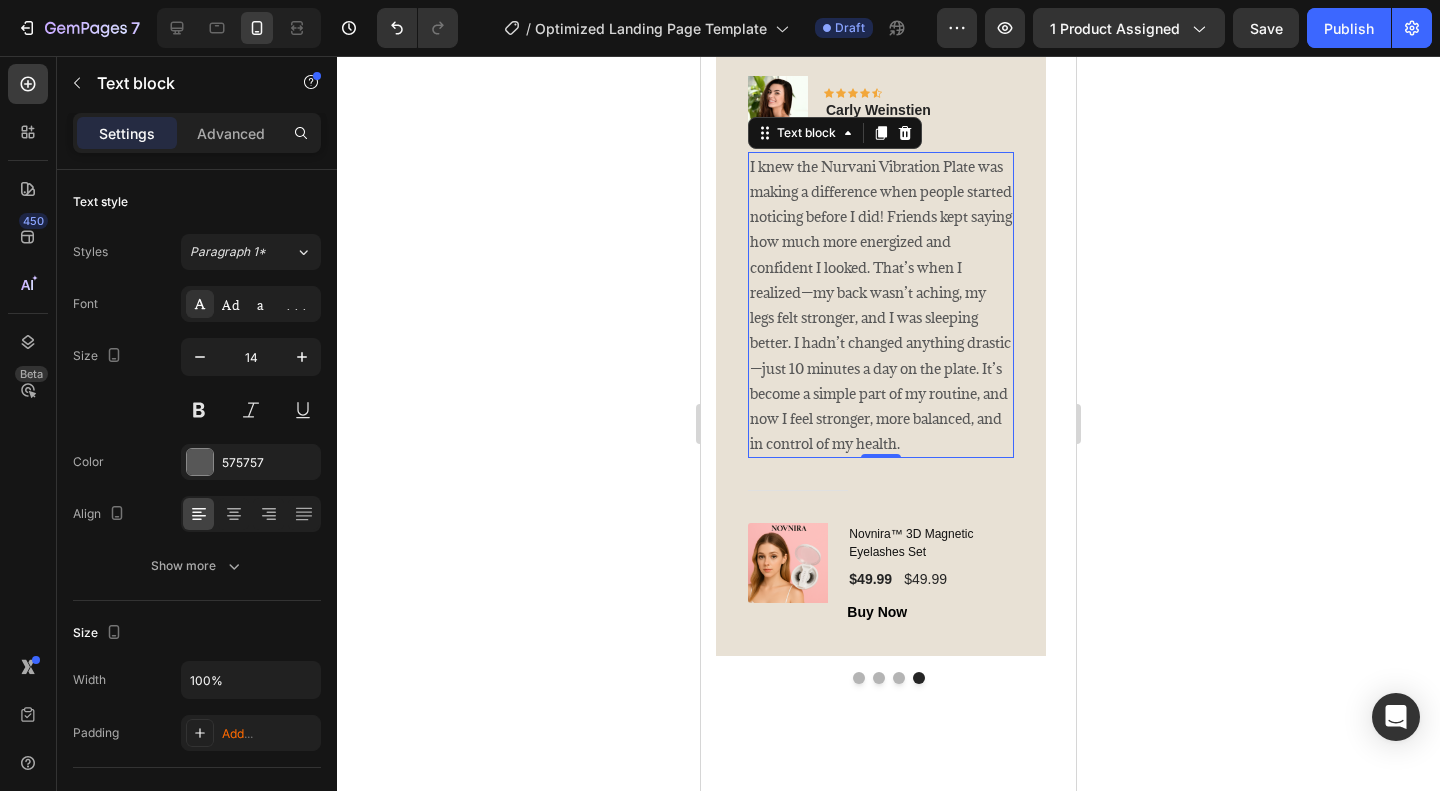 click on "I knew the Nurvani Vibration Plate was making a difference when people started noticing before I did! Friends kept saying how much more energized and confident I looked. That’s when I realized—my back wasn’t aching, my legs felt stronger, and I was sleeping better. I hadn’t changed anything drastic—just 10 minutes a day on the plate. It’s become a simple part of my routine, and now I feel stronger, more balanced, and in control of my health." at bounding box center [881, 305] 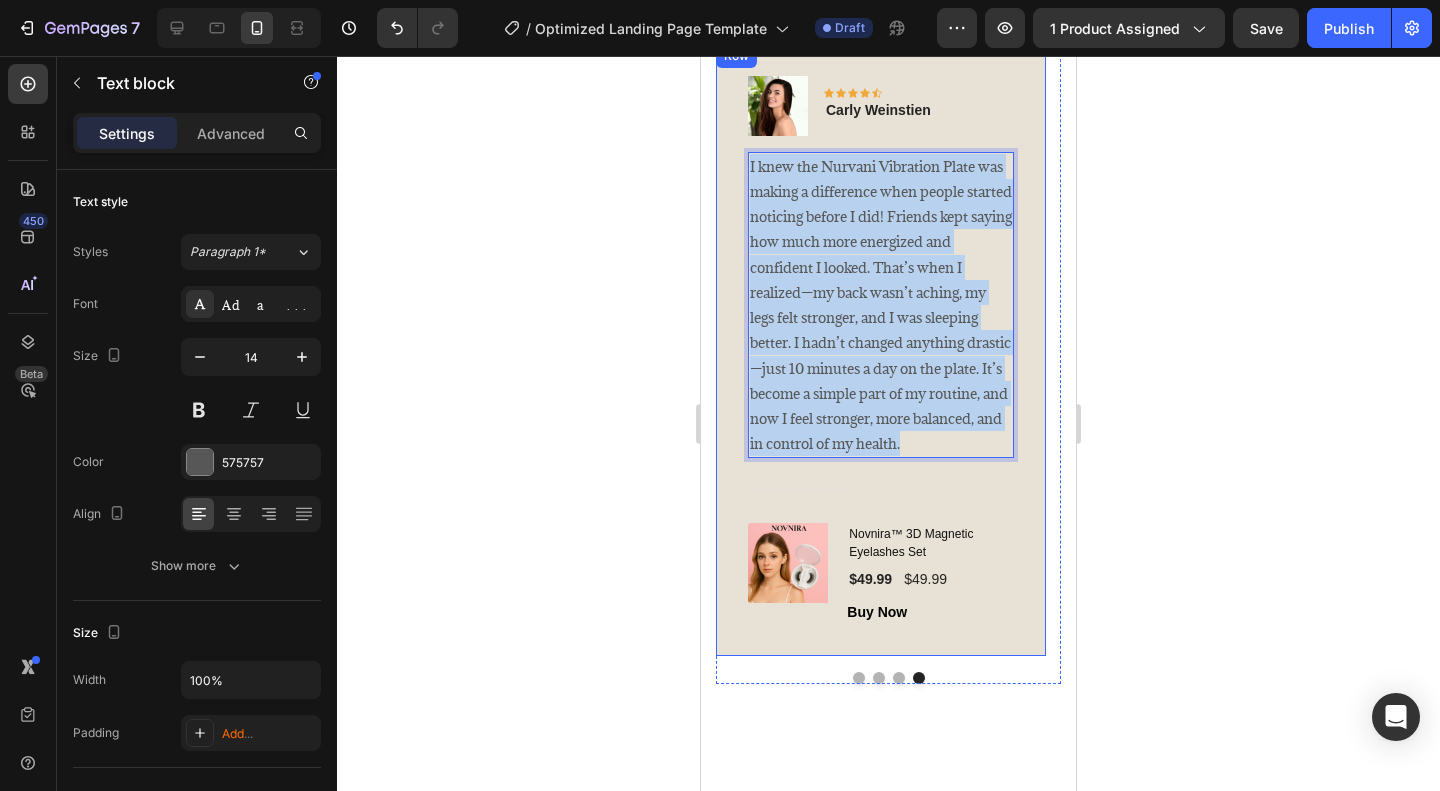 drag, startPoint x: 1004, startPoint y: 447, endPoint x: 726, endPoint y: 161, distance: 398.84833 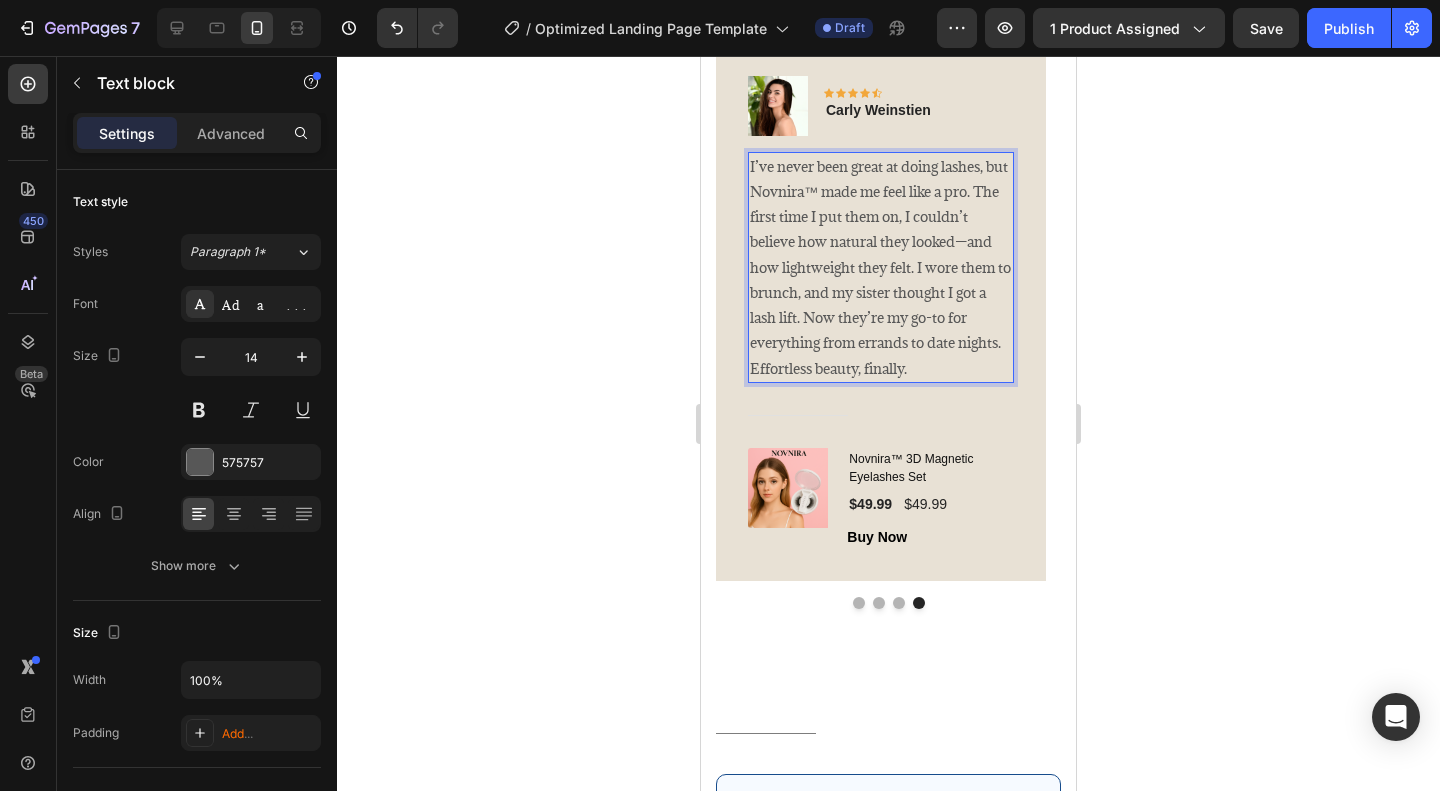 click on "I’ve never been great at doing lashes, but Novnira™ made me feel like a pro. The first time I put them on, I couldn’t believe how natural they looked—and how lightweight they felt. I wore them to brunch, and my sister thought I got a lash lift. Now they’re my go-to for everything from errands to date nights. Effortless beauty, finally." at bounding box center [881, 267] 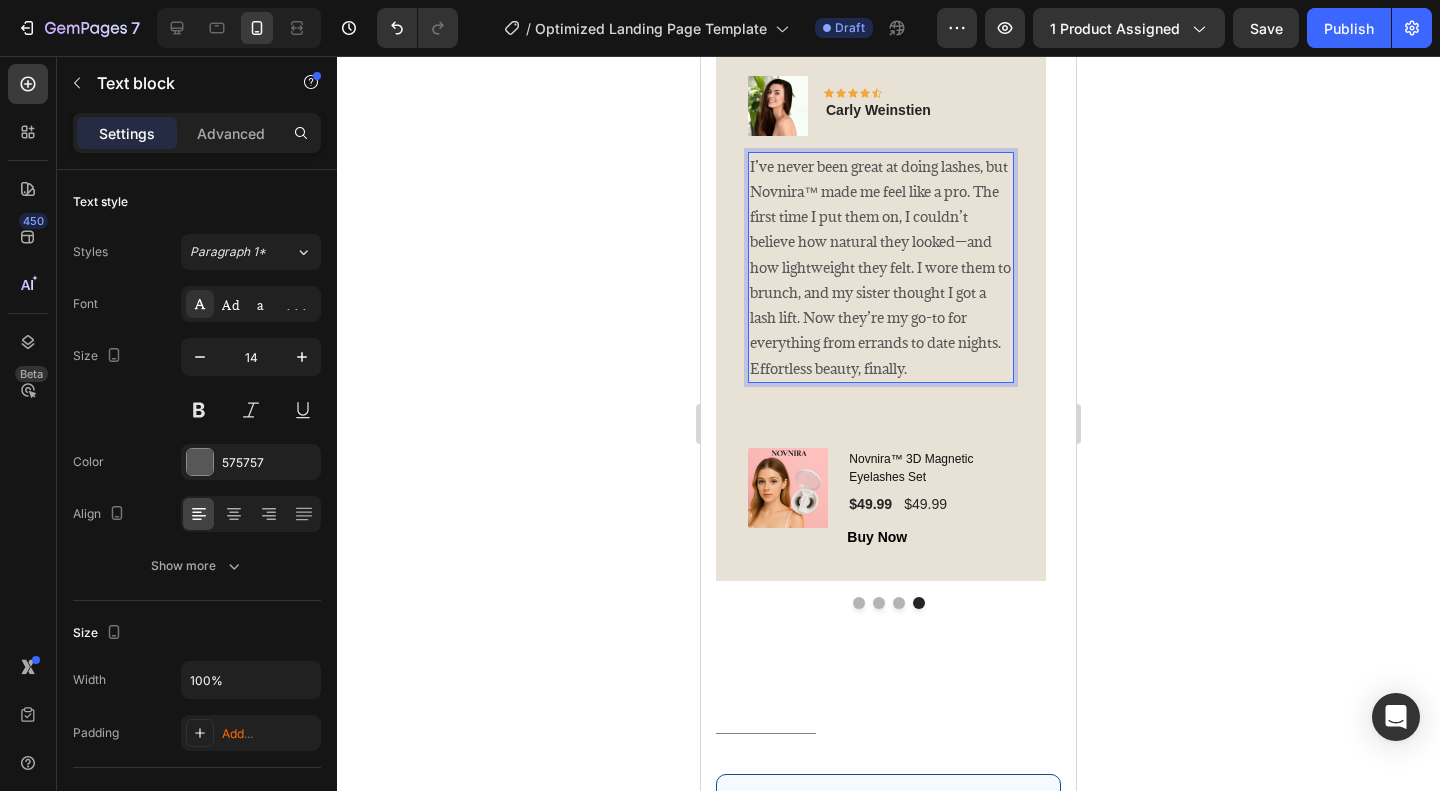 click on "I’ve never been great at doing lashes, but Novnira™ made me feel like a pro. The first time I put them on, I couldn’t believe how natural they looked—and how lightweight they felt. I wore them to brunch, and my sister thought I got a lash lift. Now they’re my go-to for everything from errands to date nights. Effortless beauty, finally." at bounding box center [881, 267] 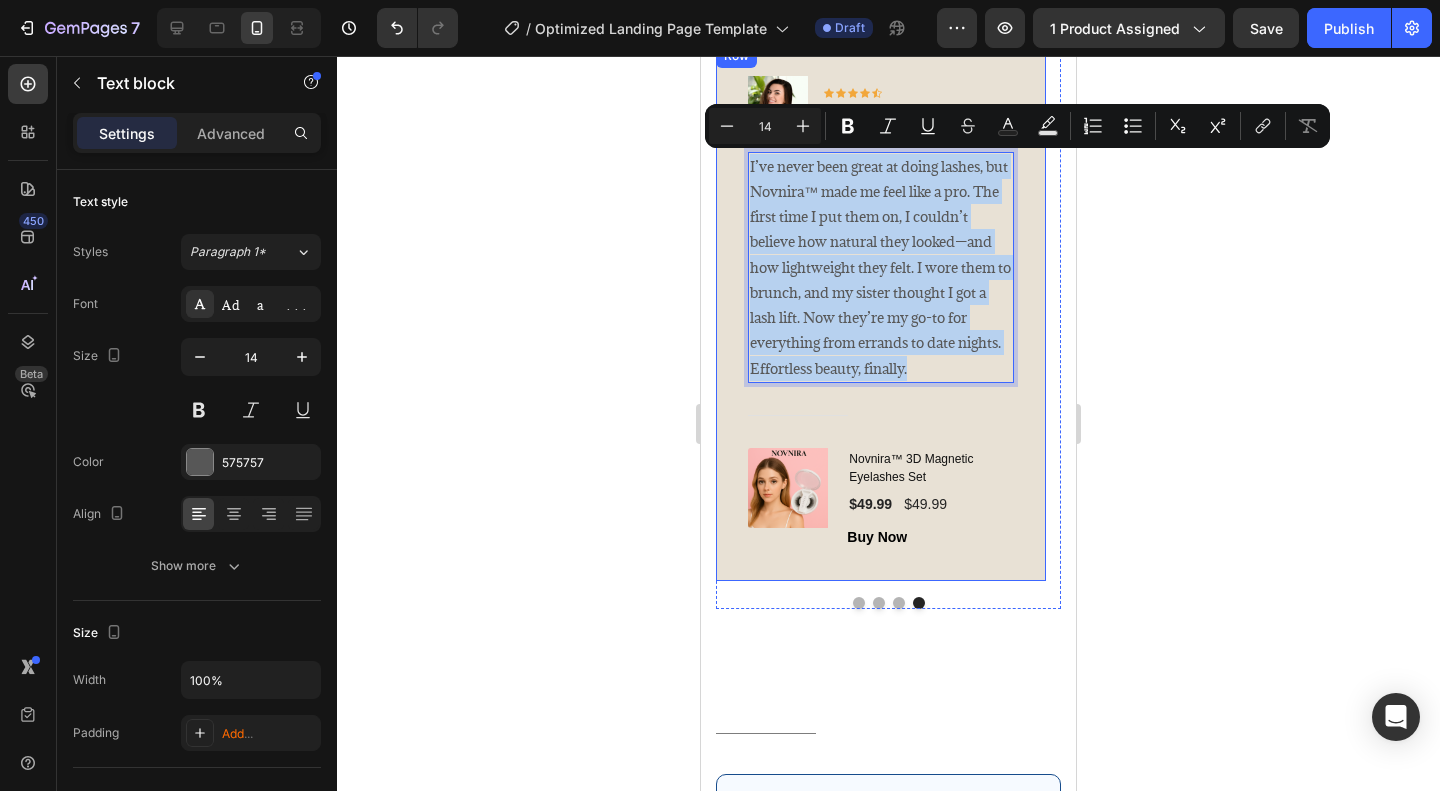 drag, startPoint x: 938, startPoint y: 367, endPoint x: 744, endPoint y: 157, distance: 285.89508 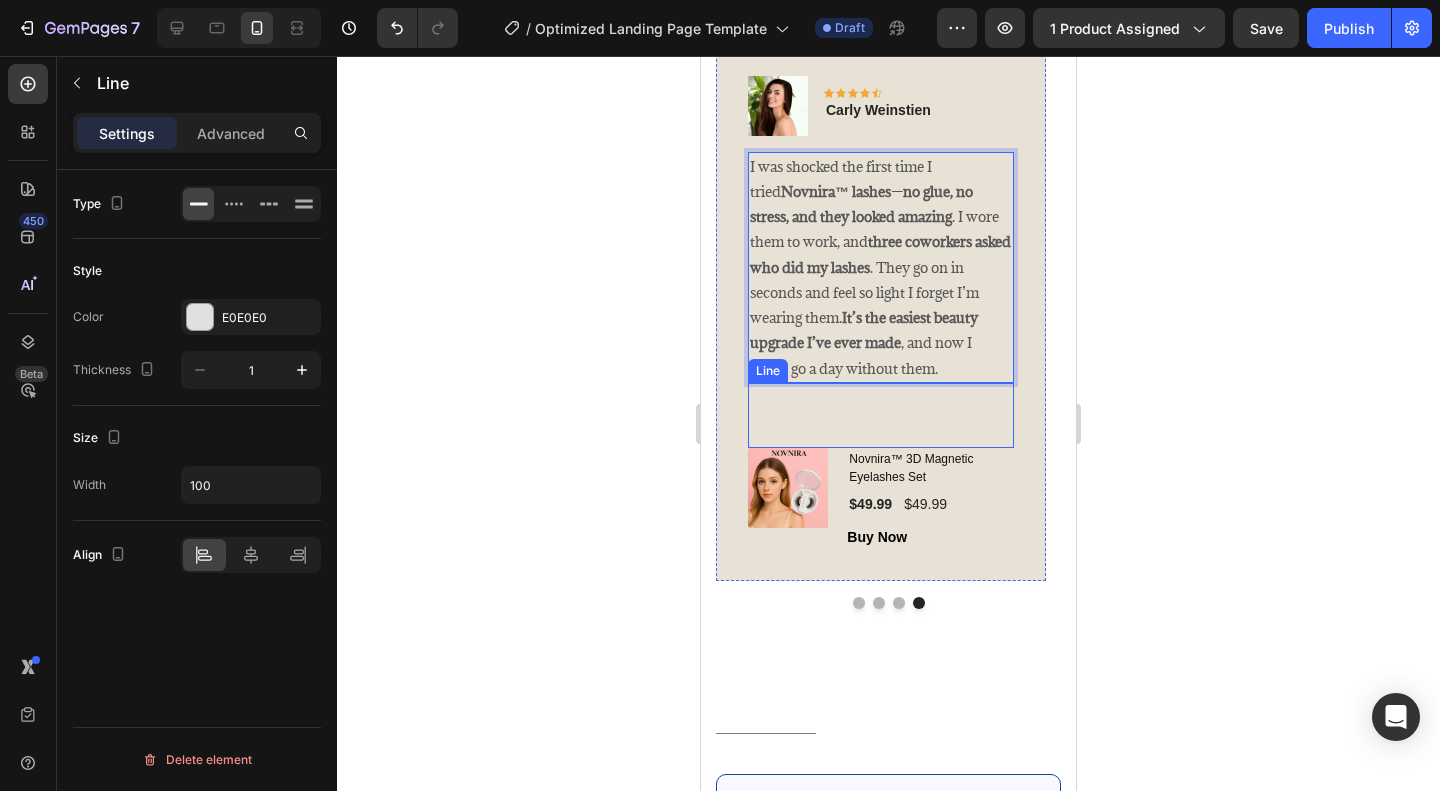 click on "Title Line" at bounding box center (881, 415) 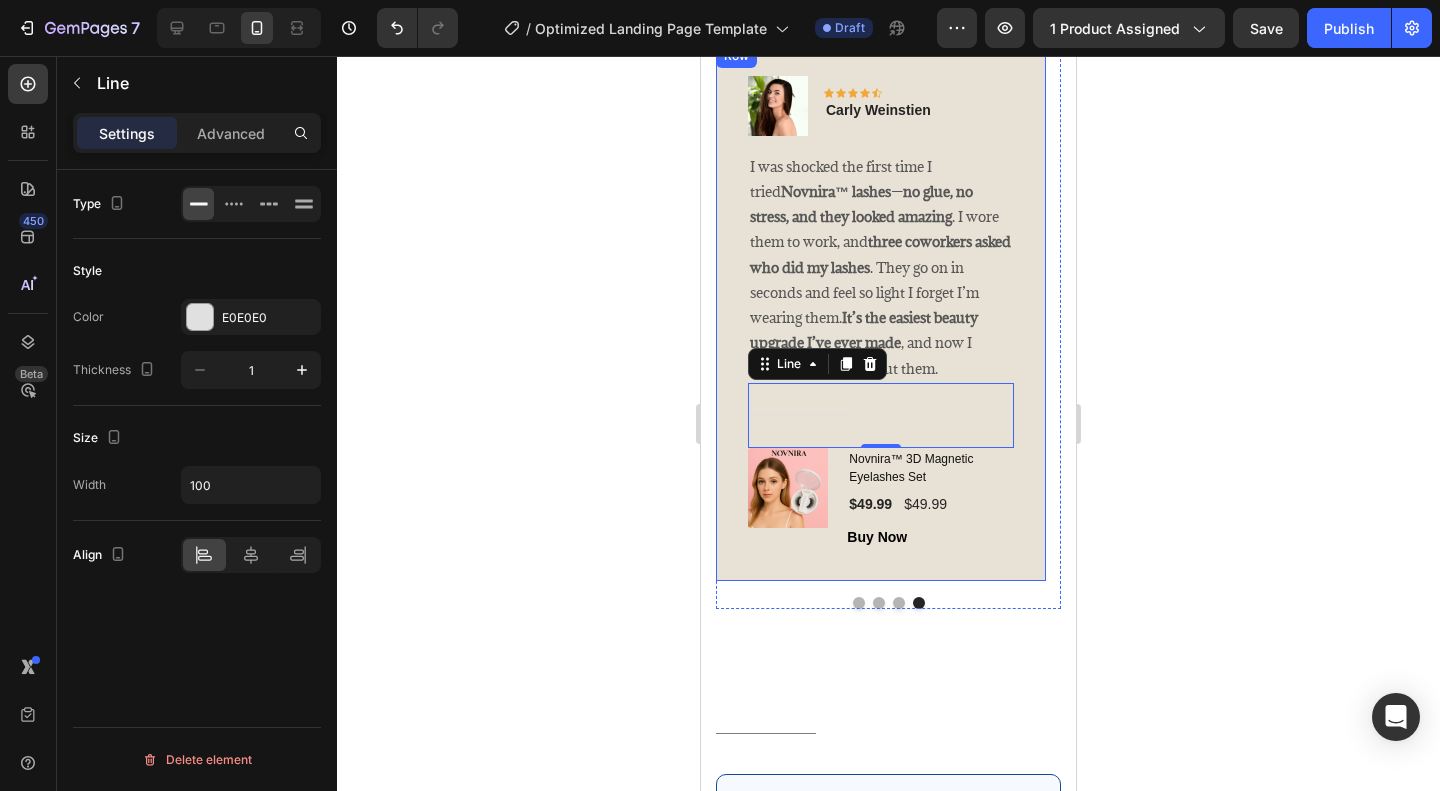 click on "Image
Icon
Icon
Icon
Icon
Icon Row Carly Weinstien Text block Row I was shocked the first time I tried  Novnira™ lashes — no glue, no stress, and they looked amazing . I wore them to work, and  three coworkers asked who did my lashes . They go on in seconds and feel so light I forget I’m wearing them.  It’s the easiest beauty upgrade I’ve ever made , and now I won’t go a day without them. Text block                Title Line   0 (P) Images & Gallery Novnira™  3D Magnetic Eyelashes Set (P) Title $49.99 (P) Price (P) Price $49.99 (P) Price (P) Price Row Buy Now (P) Cart Button Product Row" at bounding box center (881, 312) 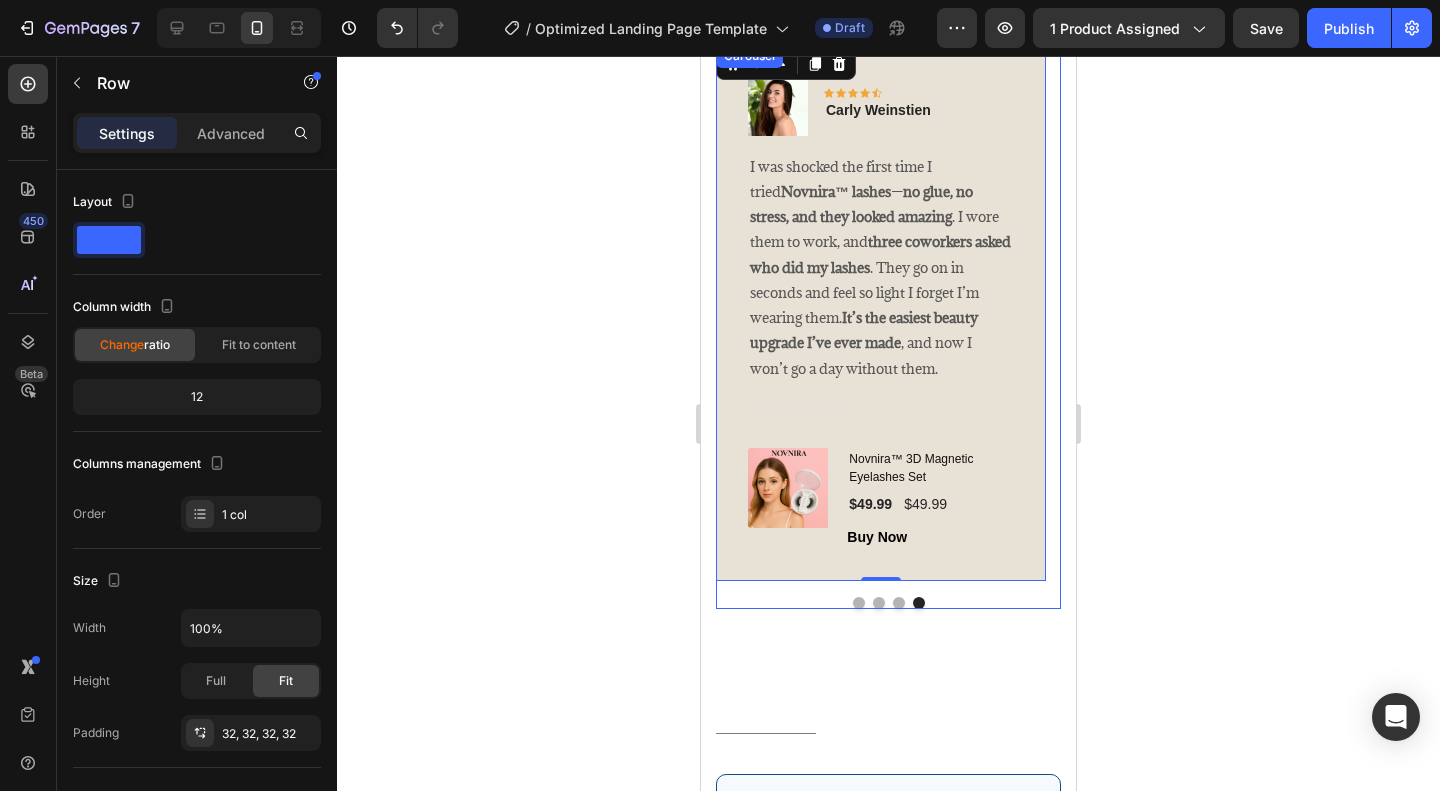 click at bounding box center (899, 603) 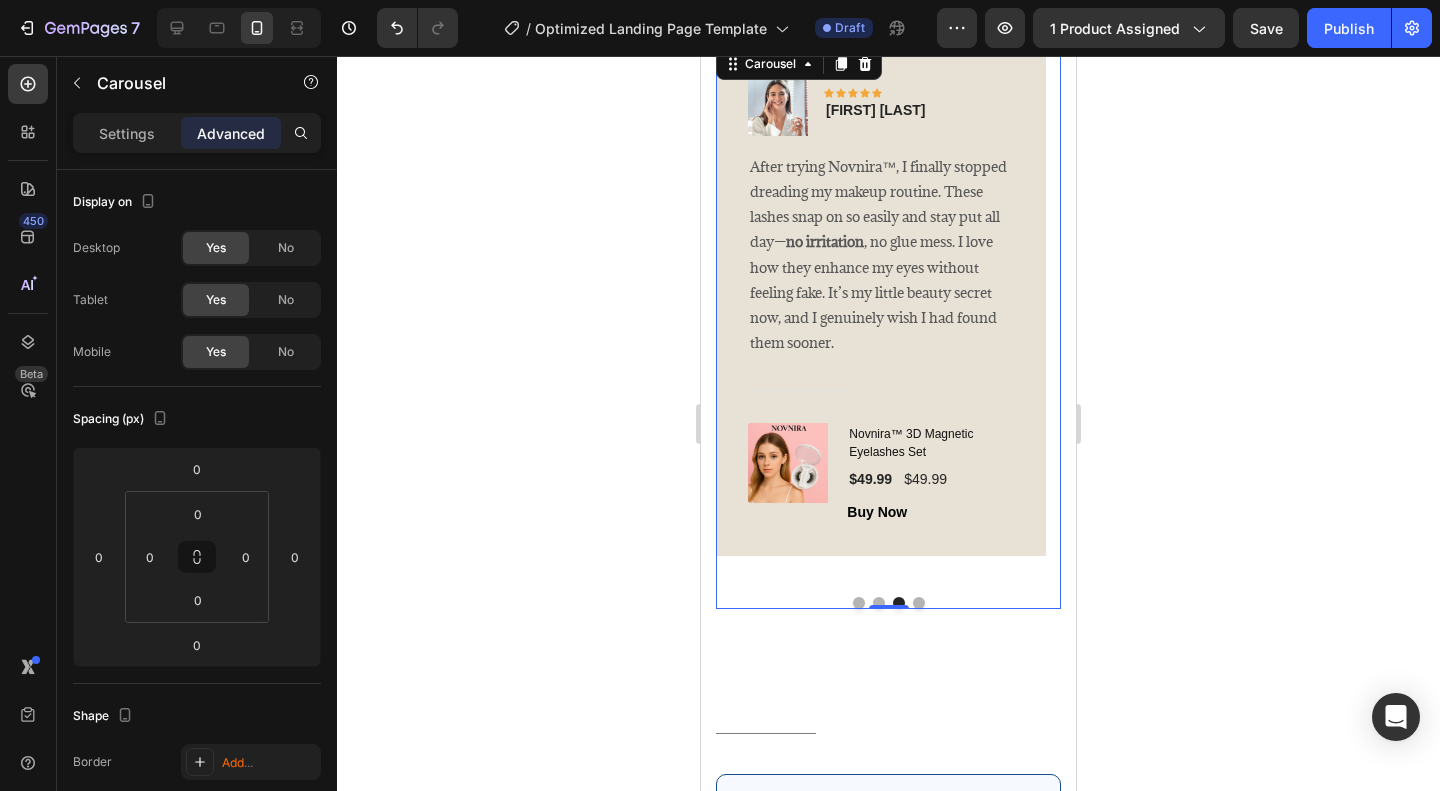 click at bounding box center [919, 603] 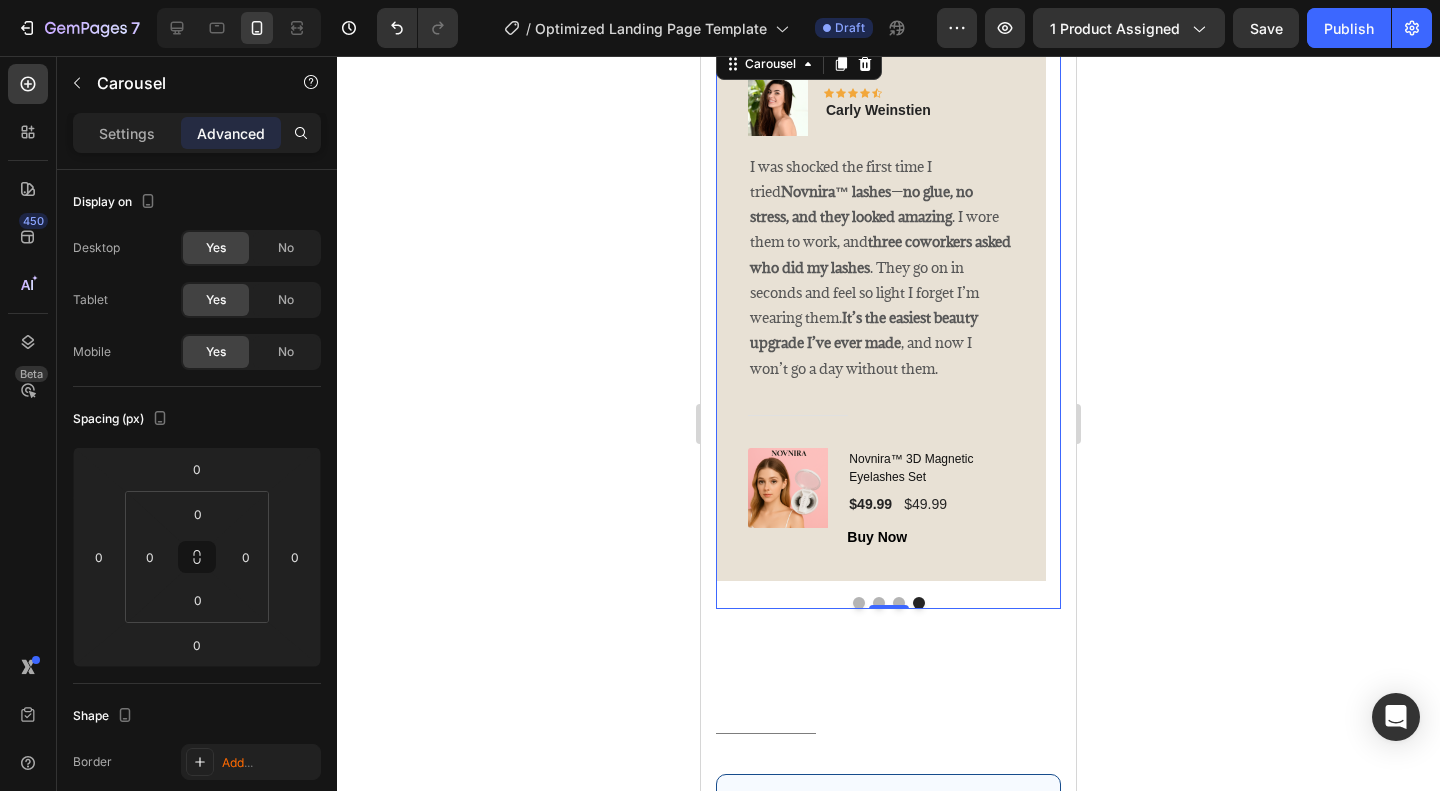 click at bounding box center (899, 603) 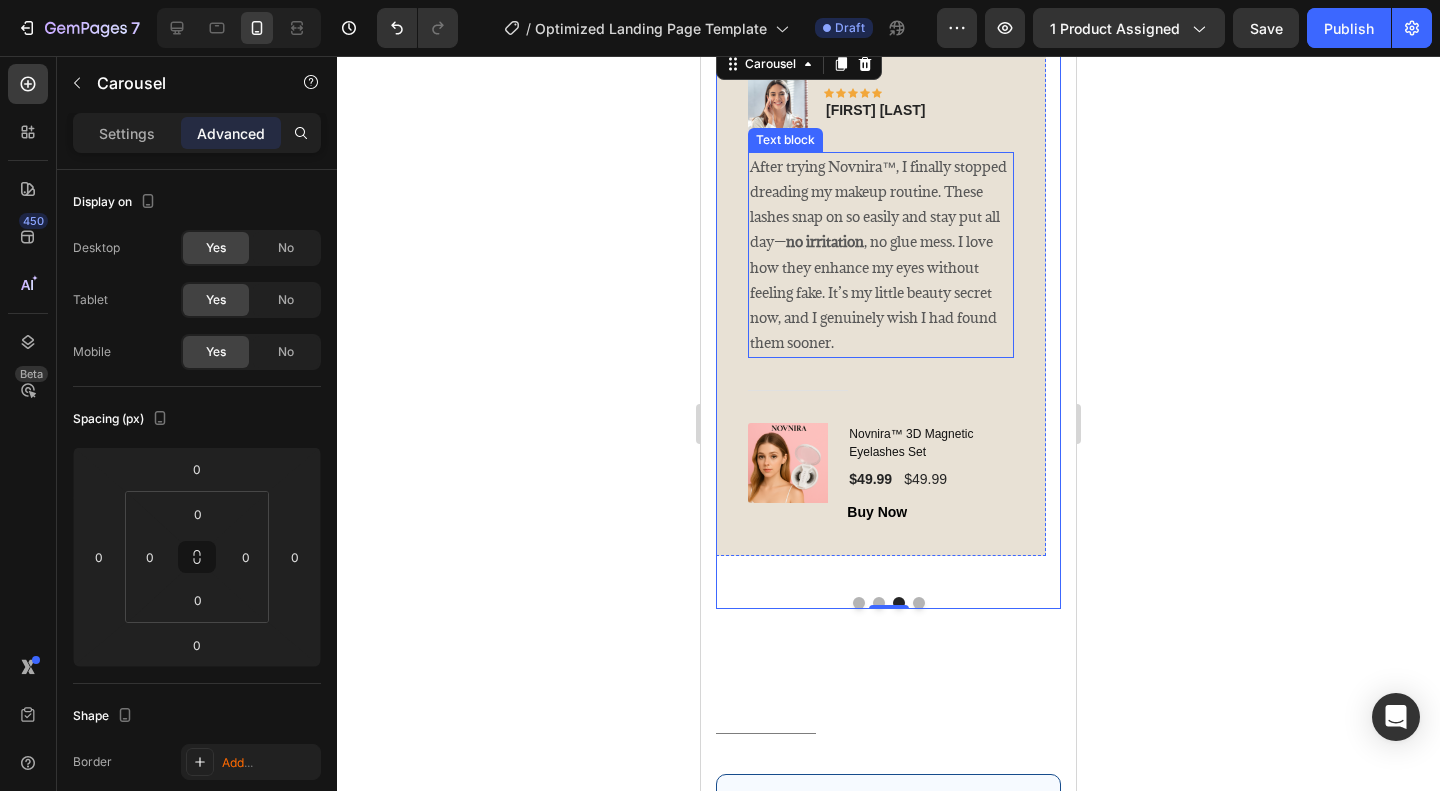 click on "After trying Novnira™, I finally stopped dreading my makeup routine. These lashes snap on so easily and stay put all day— no irritation , no glue mess. I love how they enhance my eyes without feeling fake. It’s my little beauty secret now, and I genuinely wish I had found them sooner." at bounding box center [881, 255] 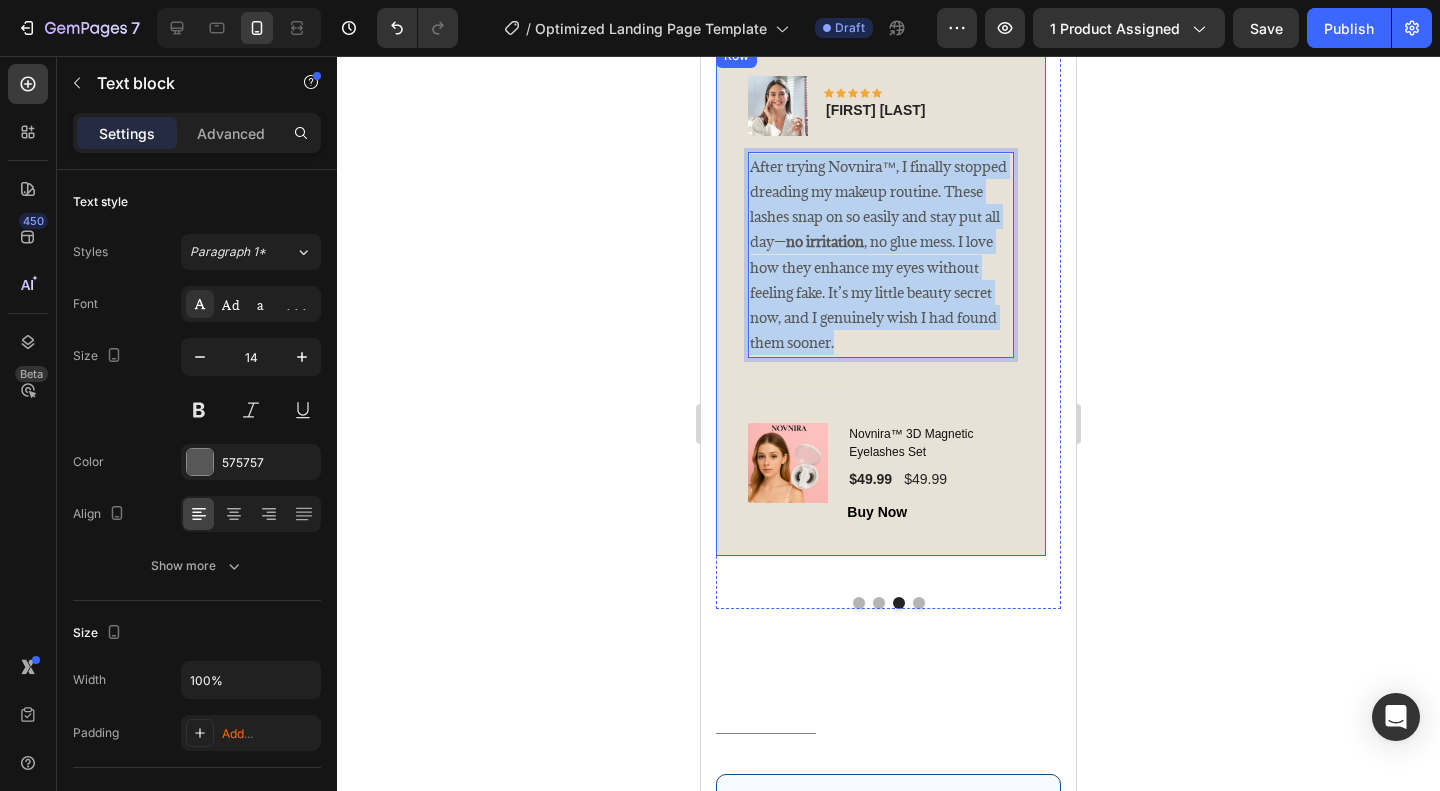 drag, startPoint x: 848, startPoint y: 341, endPoint x: 746, endPoint y: 146, distance: 220.0659 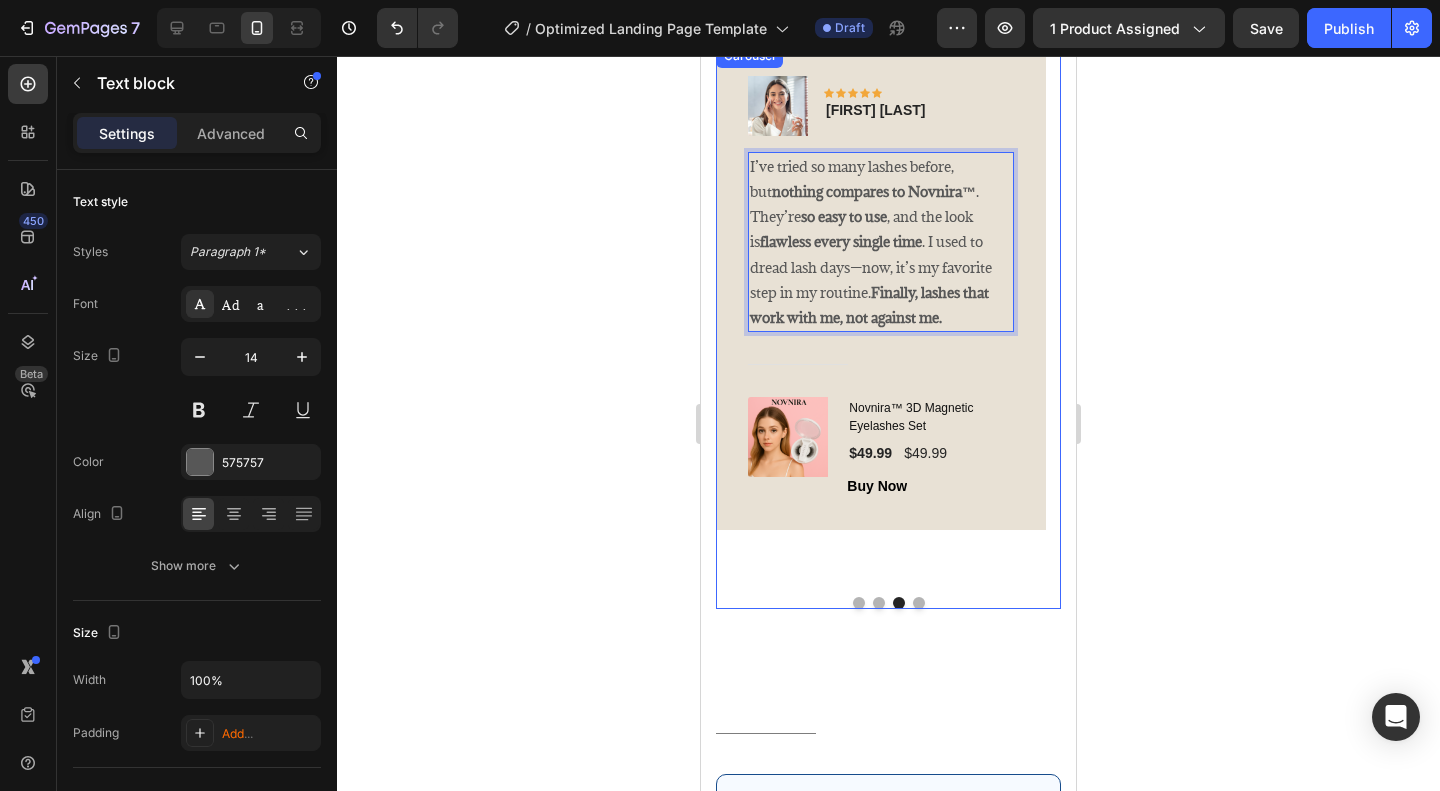 click at bounding box center [879, 603] 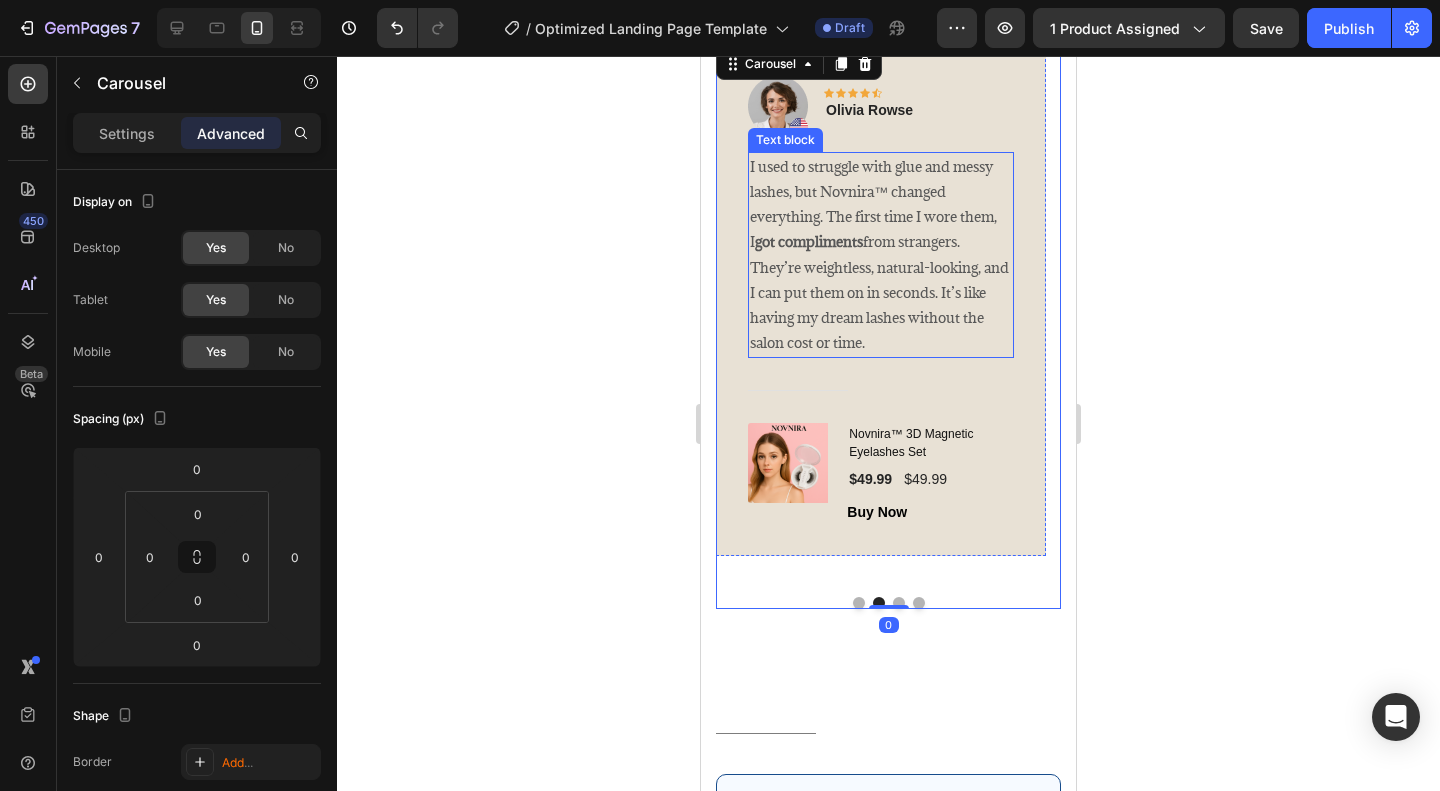 click on "I used to struggle with glue and messy lashes, but Novnira™ changed everything. The first time I wore them, I got compliments from strangers. They’re weightless, natural-looking, and I can put them on in seconds. It’s like having my dream lashes without the salon cost or time." at bounding box center [881, 255] 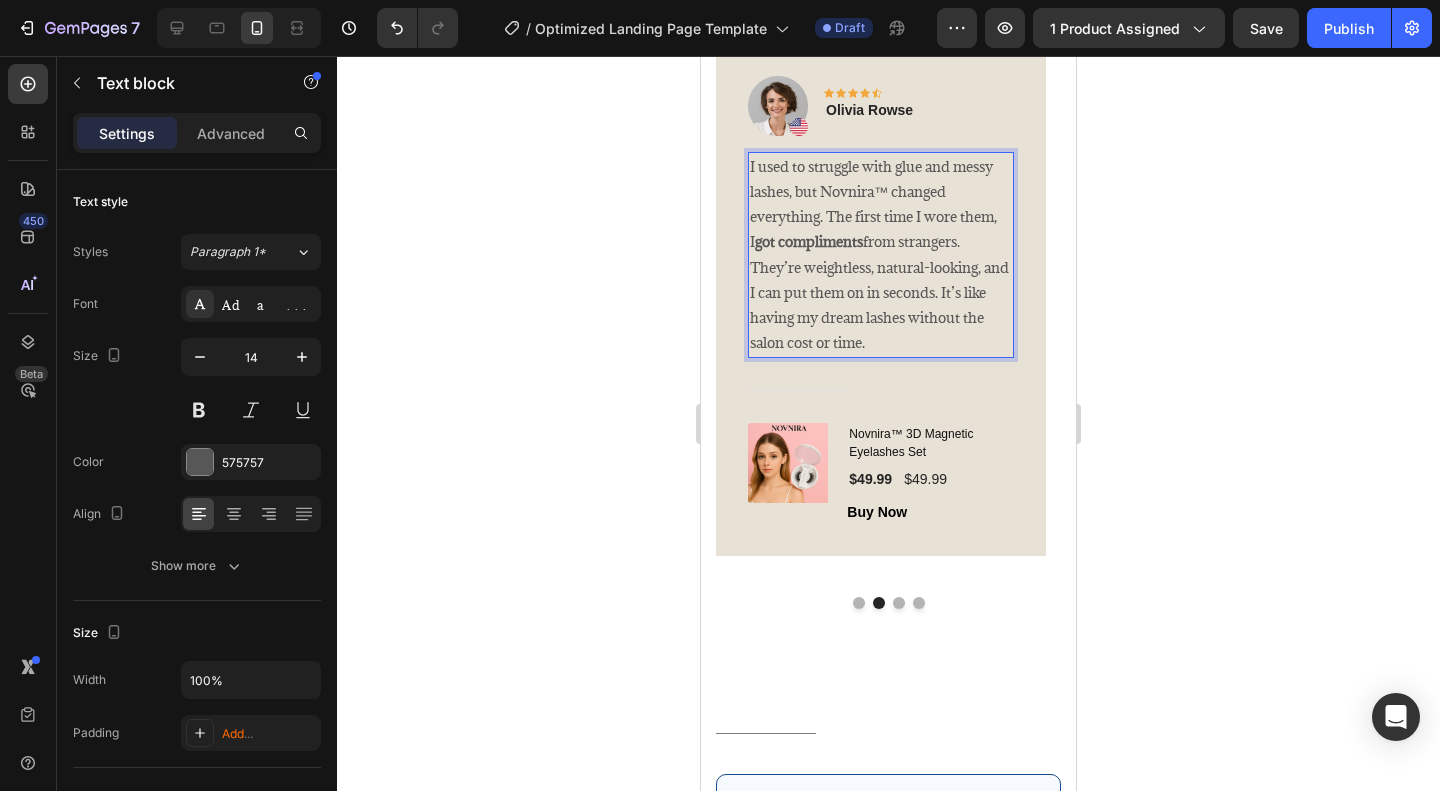 drag, startPoint x: 905, startPoint y: 341, endPoint x: 746, endPoint y: 166, distance: 236.4445 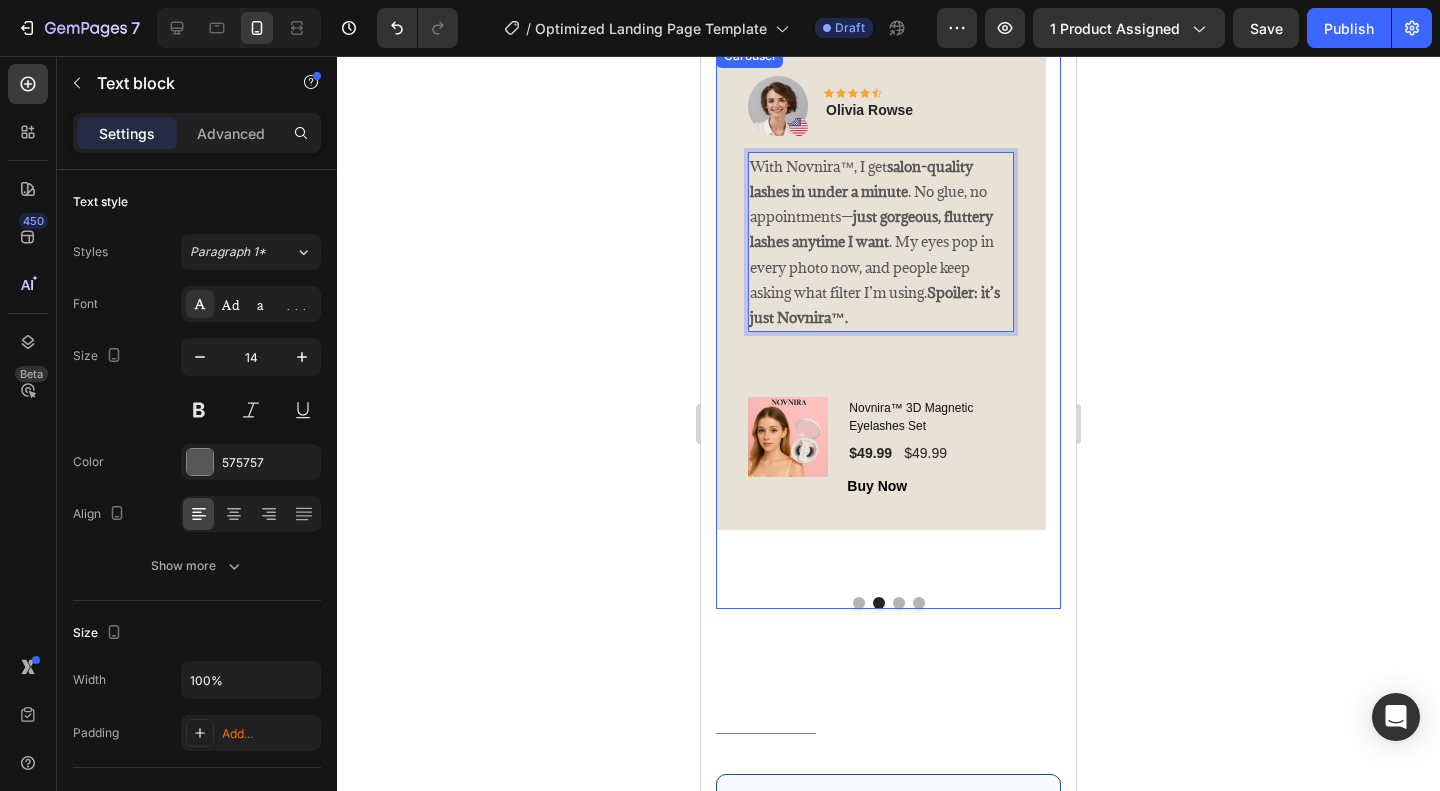 click at bounding box center [859, 603] 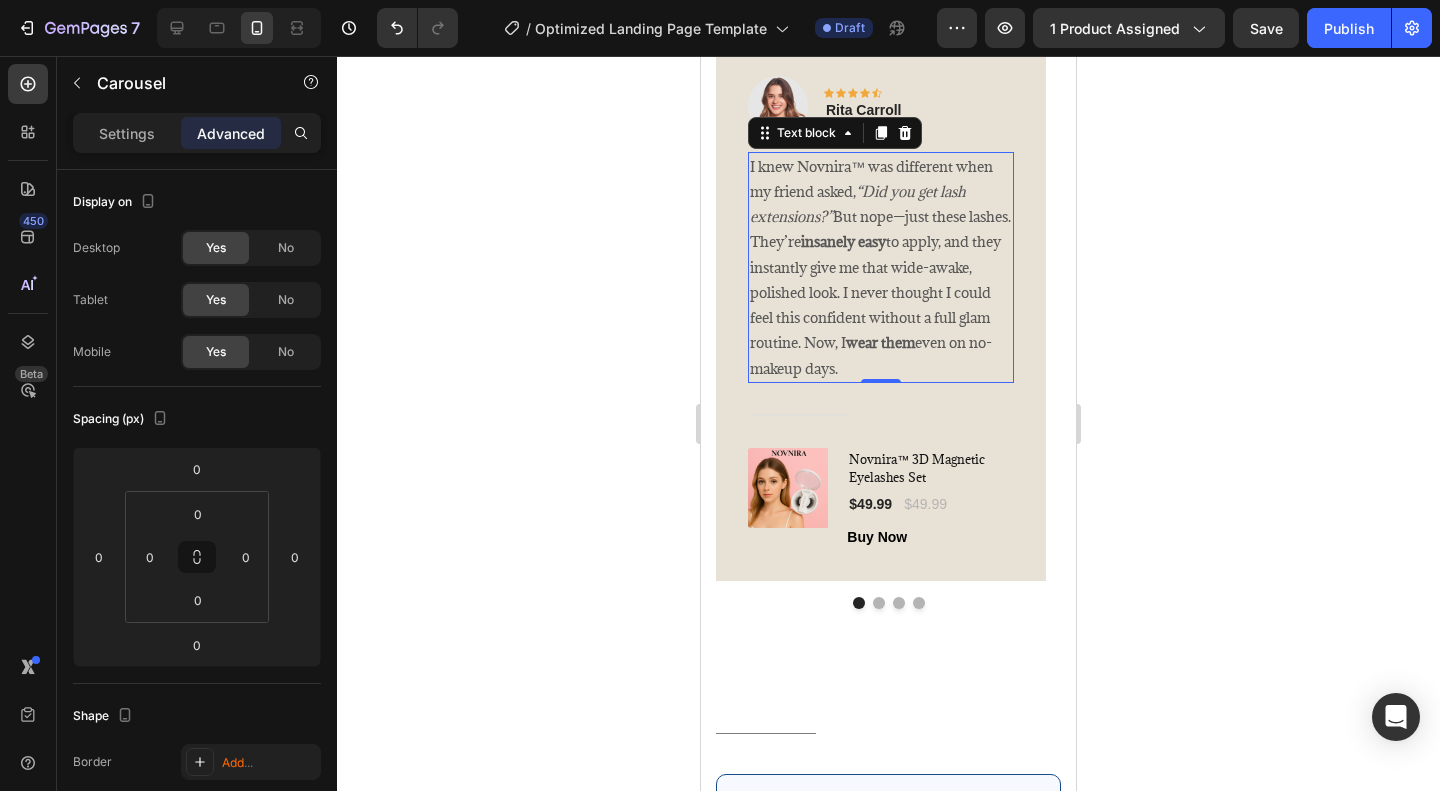 click on "I knew Novnira™ was different when my friend asked,  “Did you get lash extensions?”  But nope—just these lashes. They’re  insanely easy  to apply, and they instantly give me that wide-awake, polished look. I never thought I could feel this confident without a full glam routine. Now, I  wear them  even on no-makeup days." at bounding box center [881, 267] 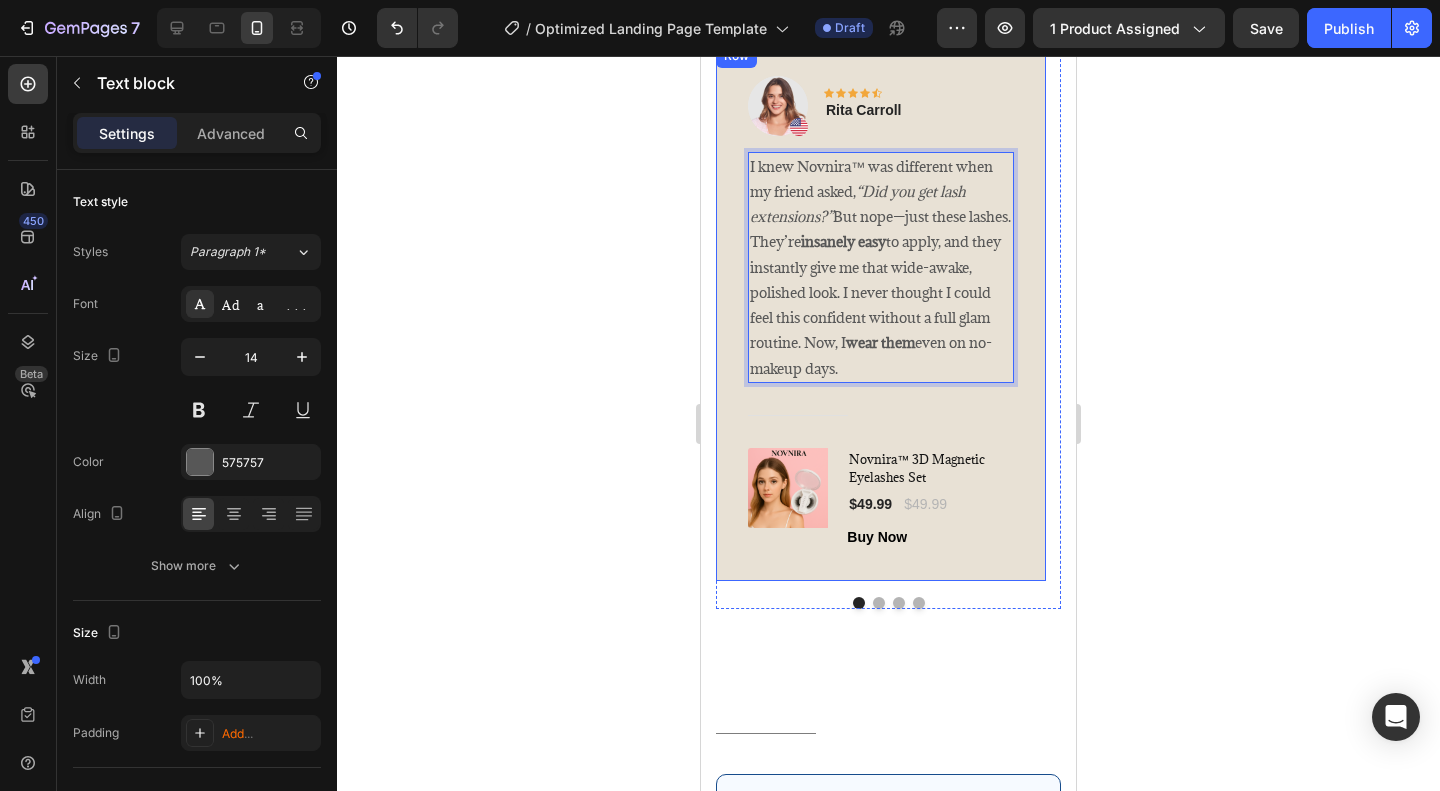 drag, startPoint x: 917, startPoint y: 368, endPoint x: 741, endPoint y: 161, distance: 271.70755 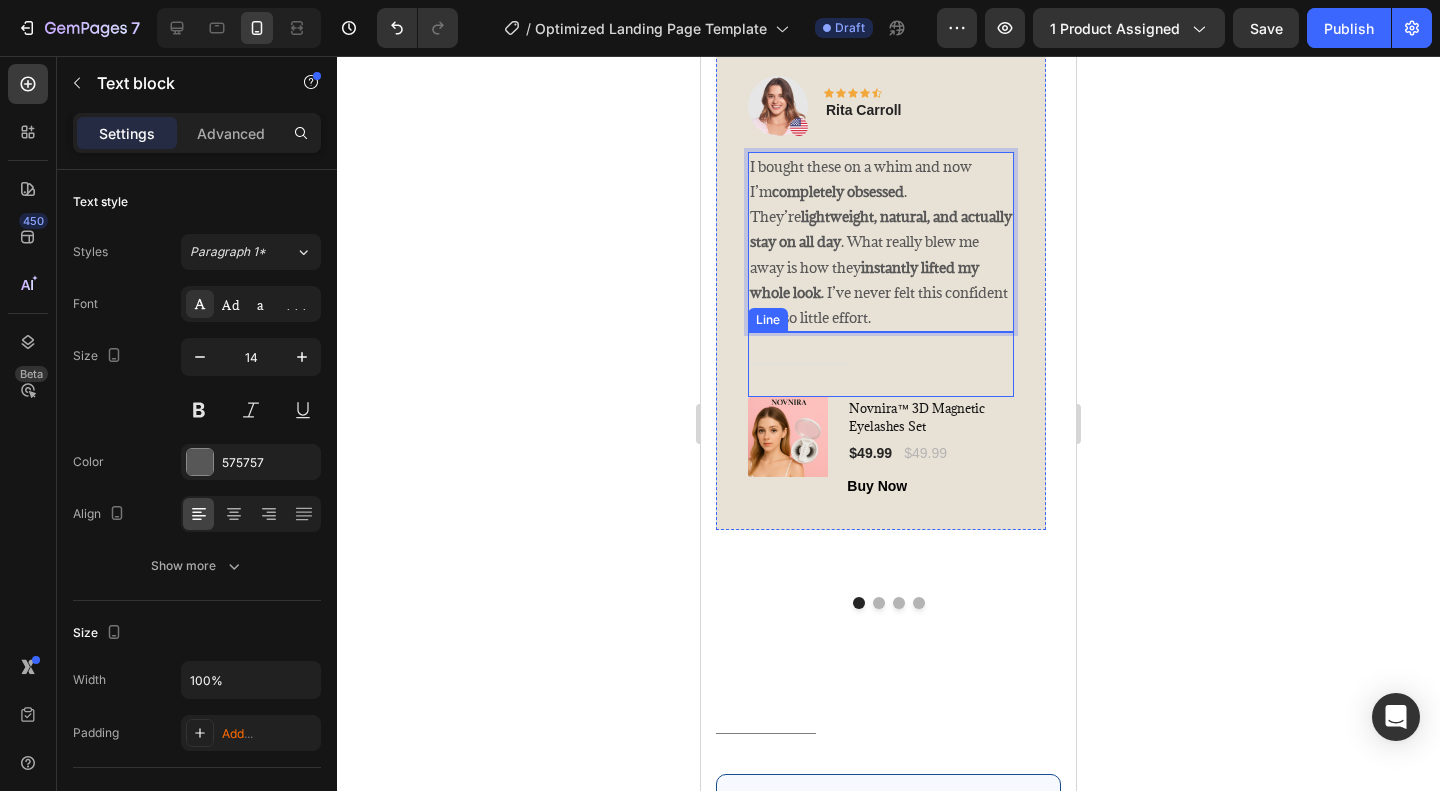 click 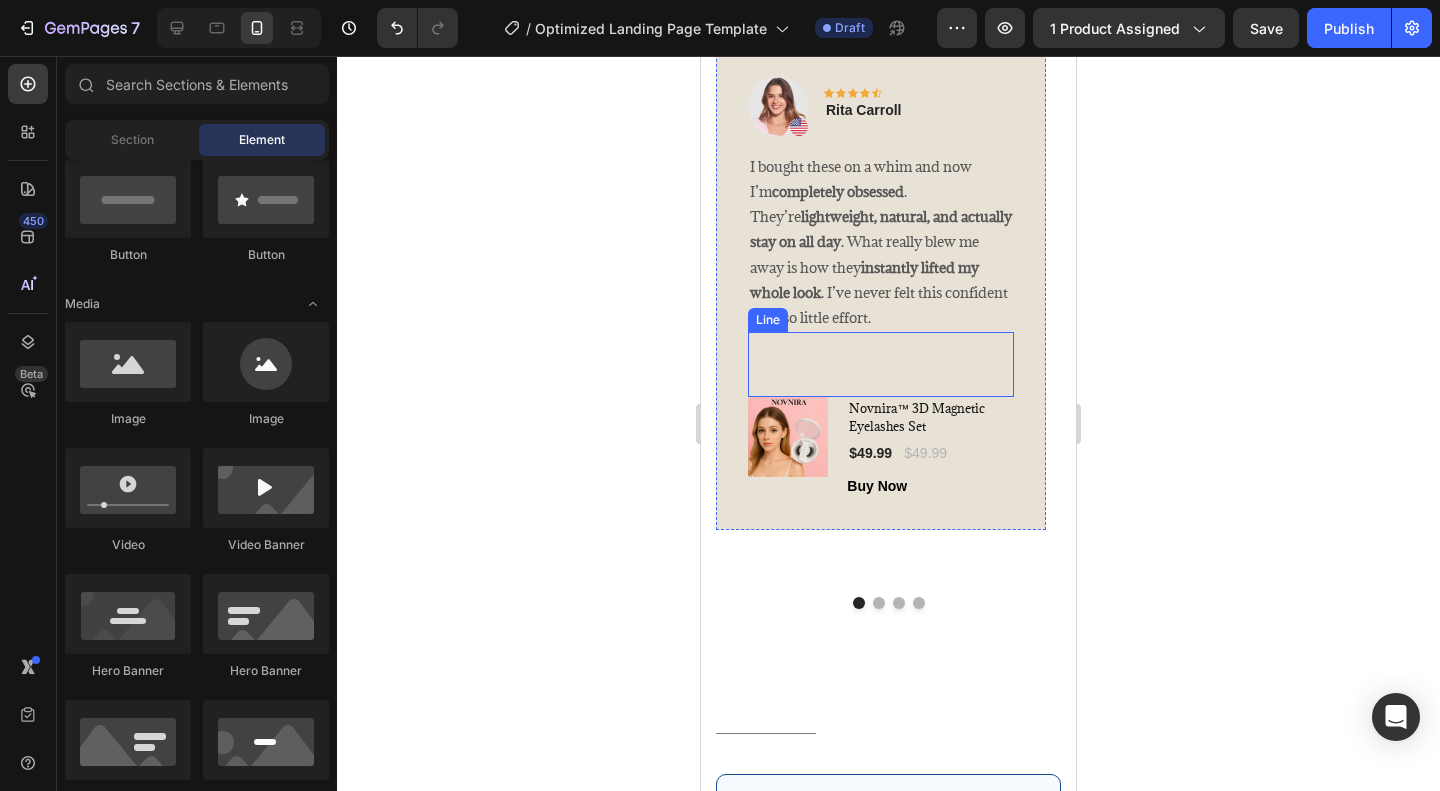 click 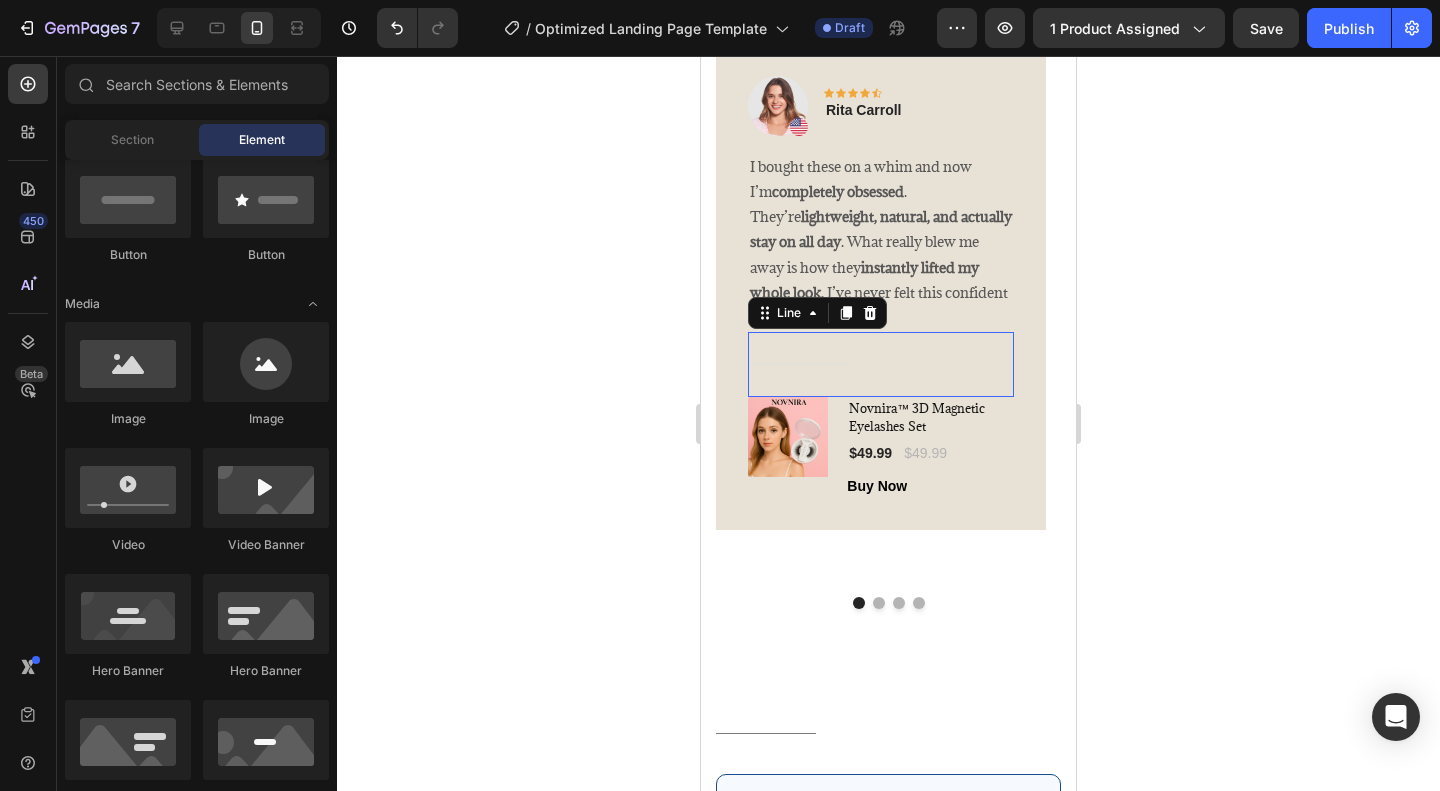click on "Title Line   0" at bounding box center (881, 364) 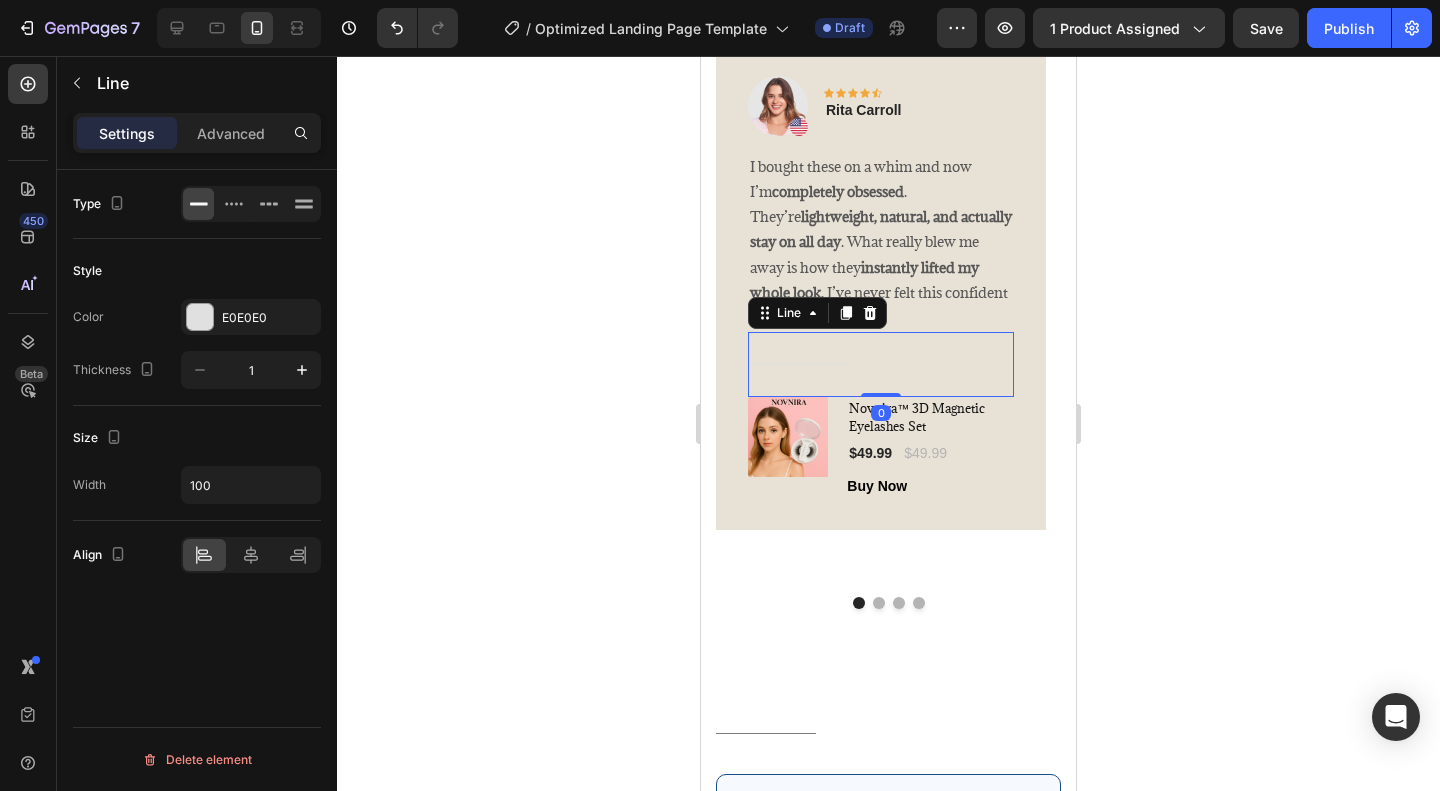 drag, startPoint x: 884, startPoint y: 391, endPoint x: 882, endPoint y: 365, distance: 26.076809 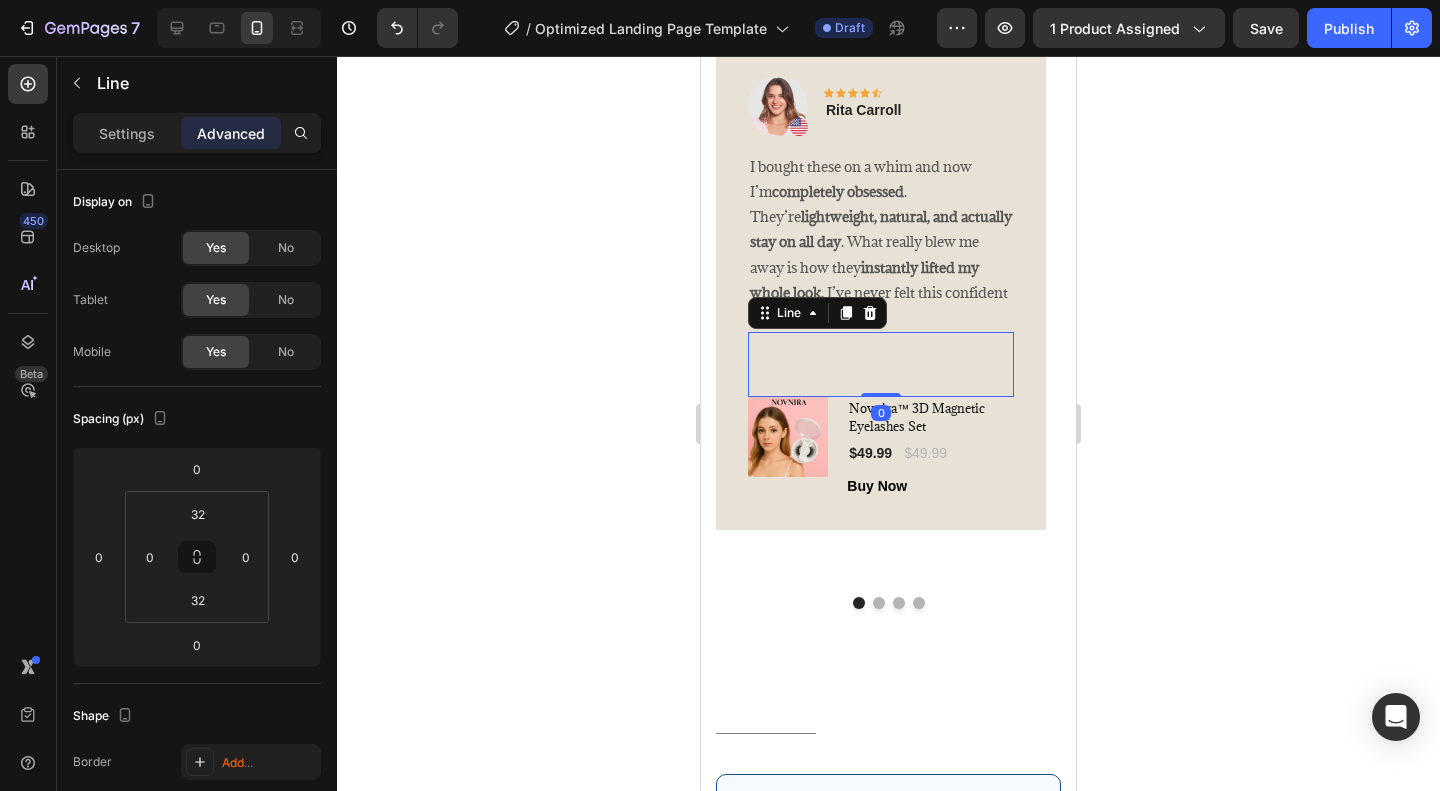 drag, startPoint x: 880, startPoint y: 395, endPoint x: 880, endPoint y: 381, distance: 14 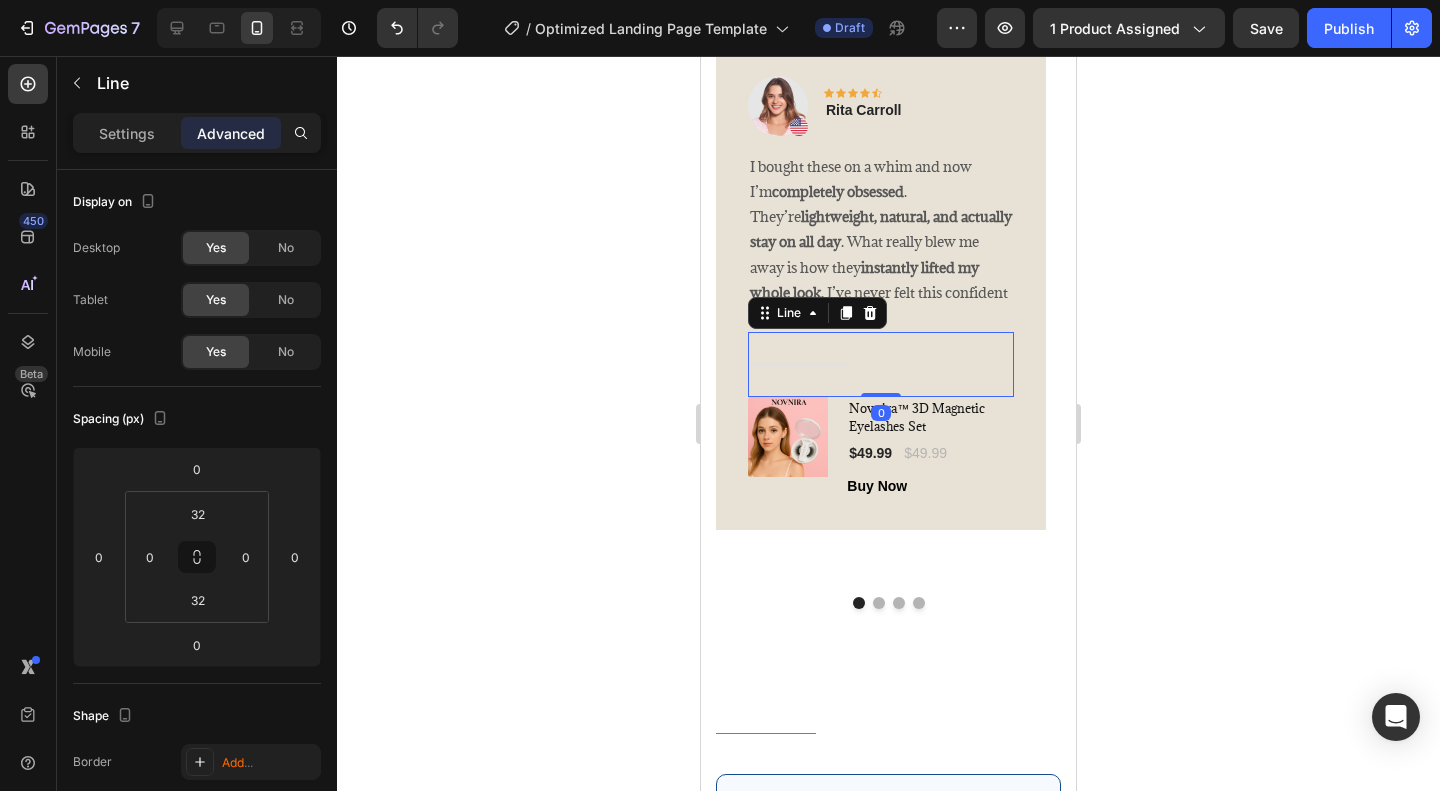 click on "Title Line   0" at bounding box center (881, 364) 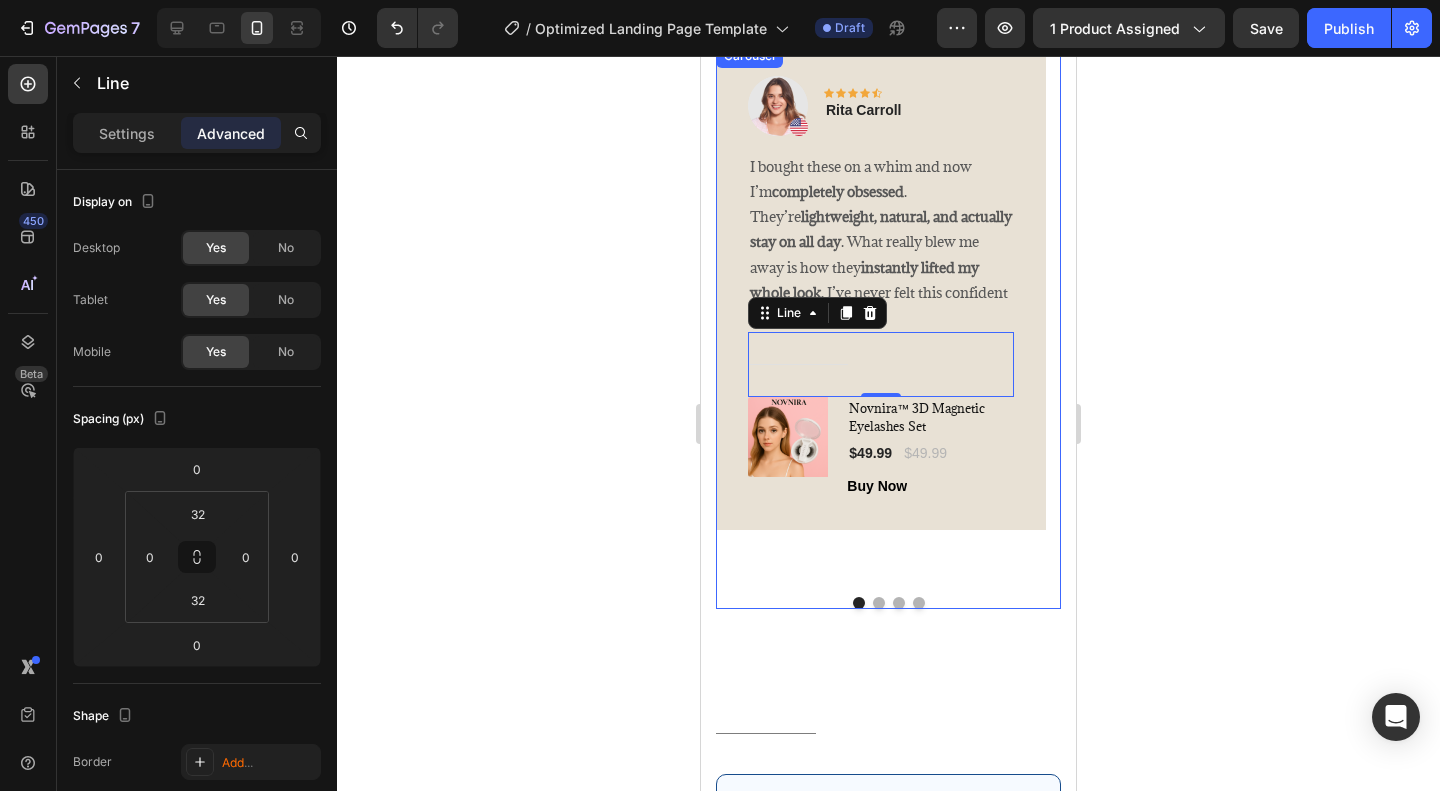 click at bounding box center (879, 603) 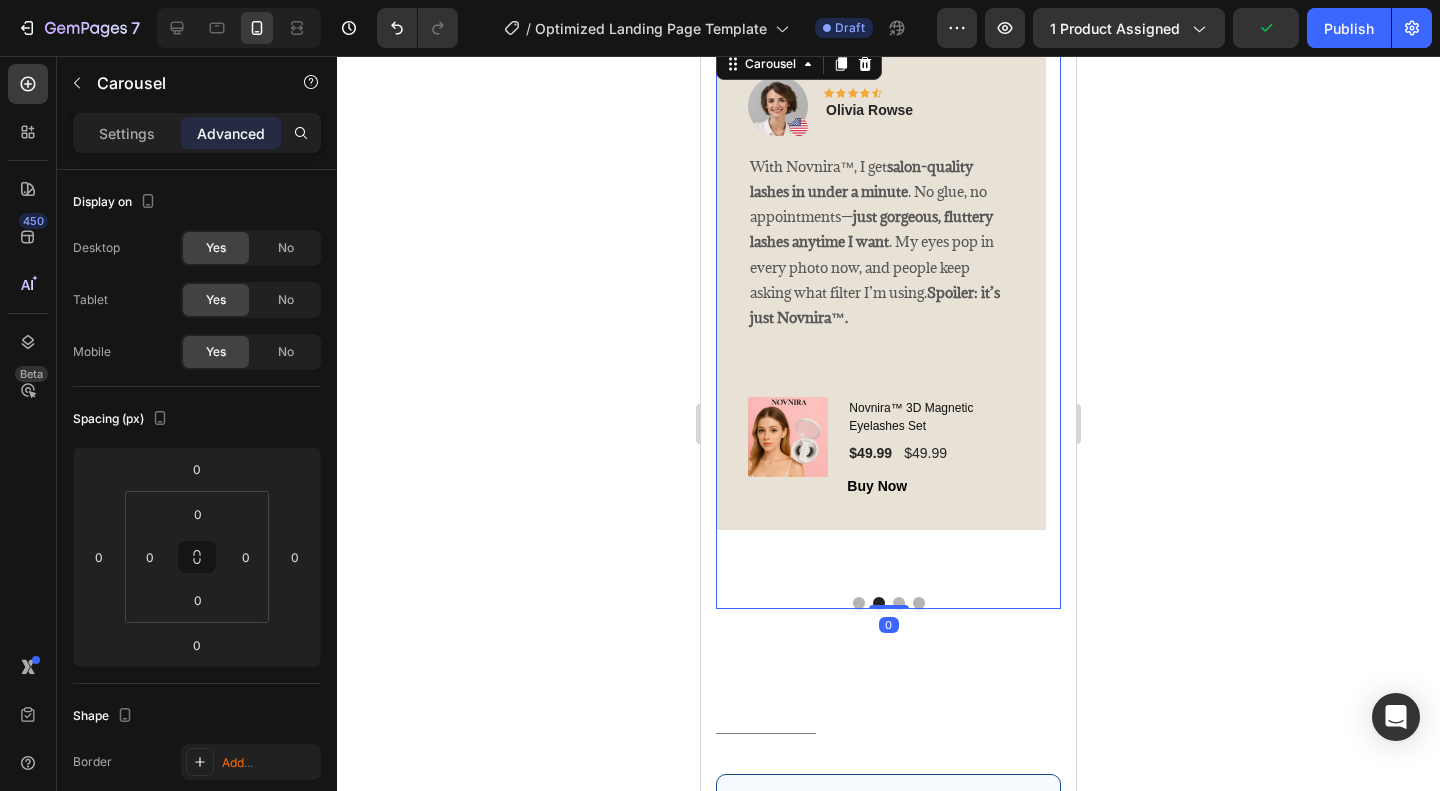 click at bounding box center [899, 603] 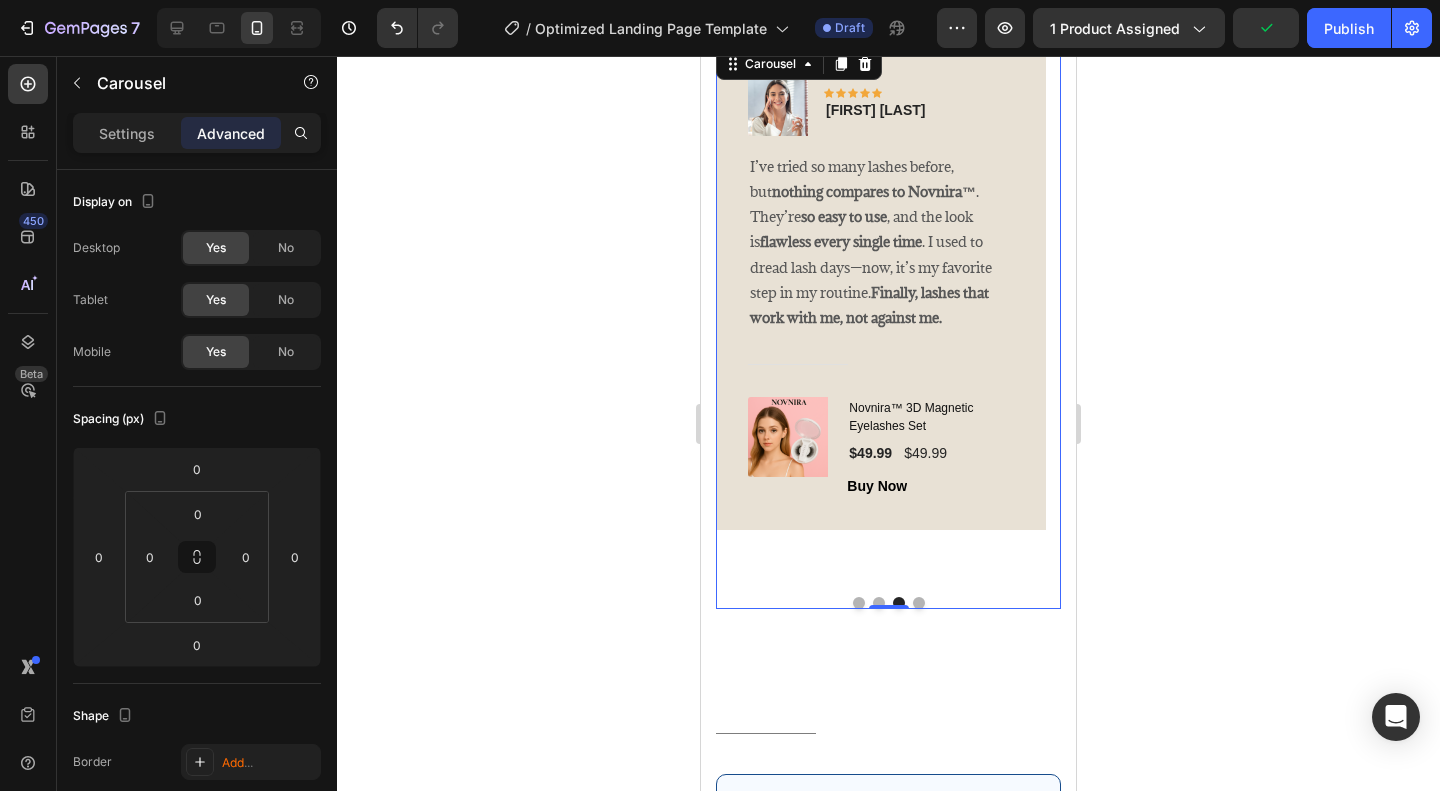 click at bounding box center (888, 603) 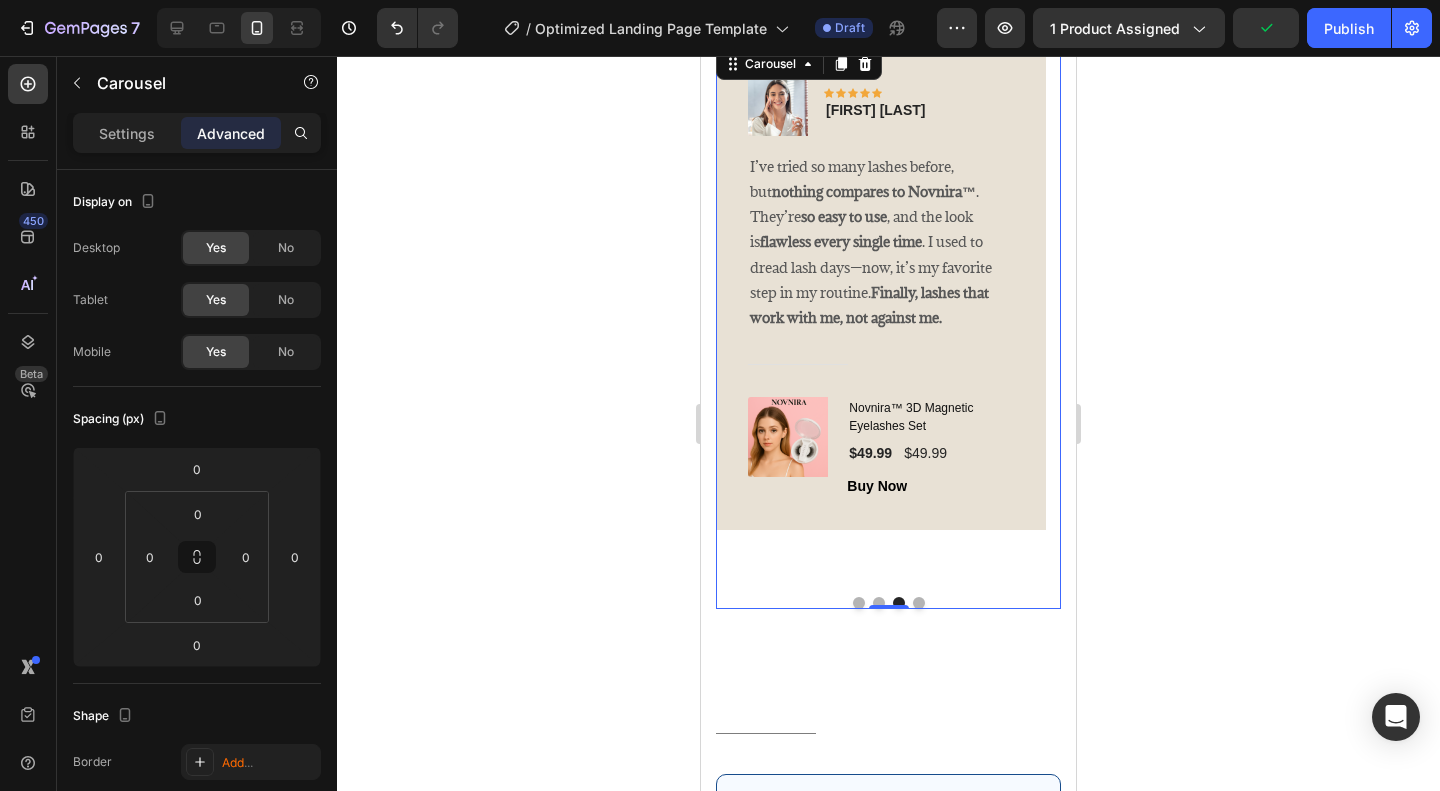 click at bounding box center [919, 603] 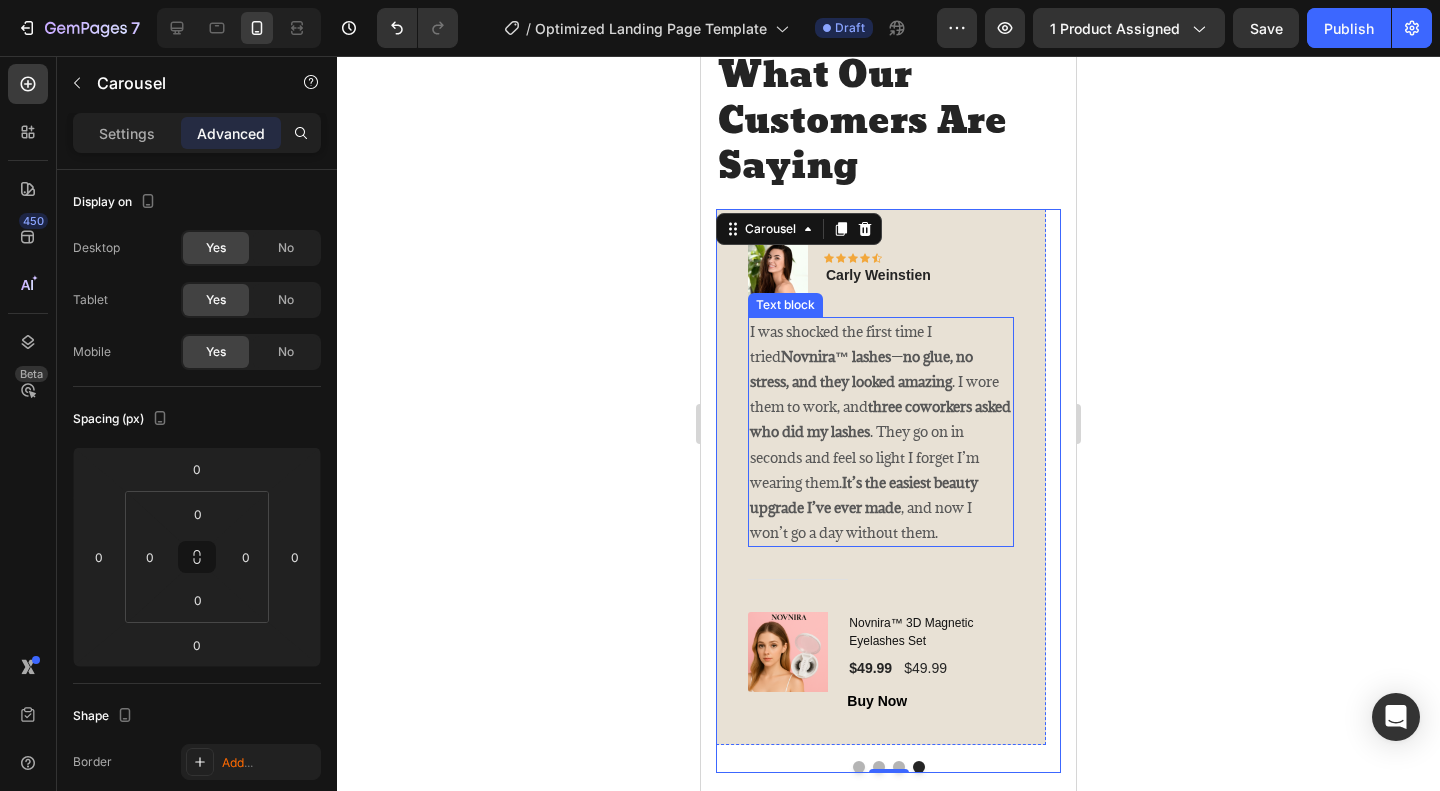 scroll, scrollTop: 4000, scrollLeft: 0, axis: vertical 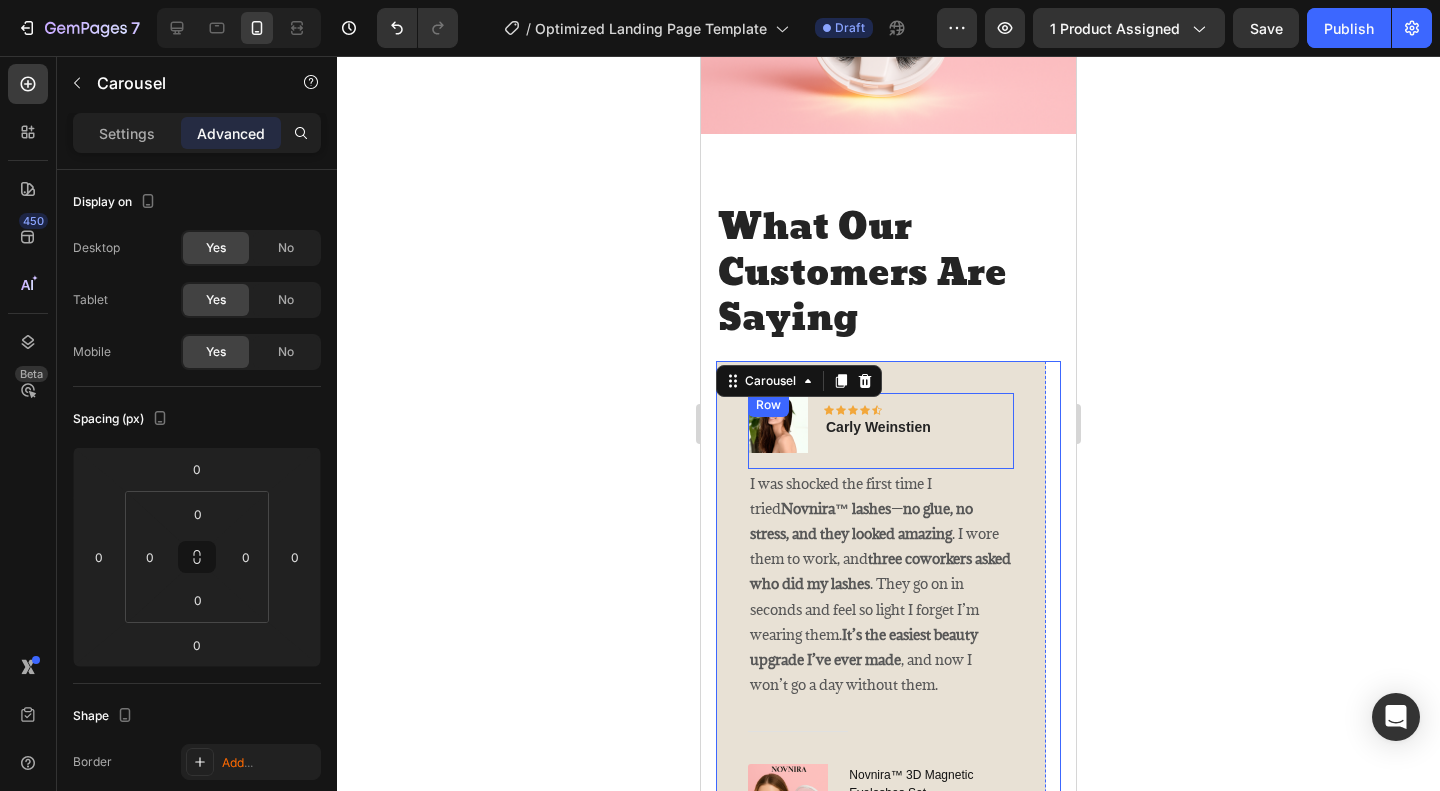 click on "Image Icon Icon Icon Icon Icon Icon Row [FIRST] [LAST] Text block Row" at bounding box center (881, 431) 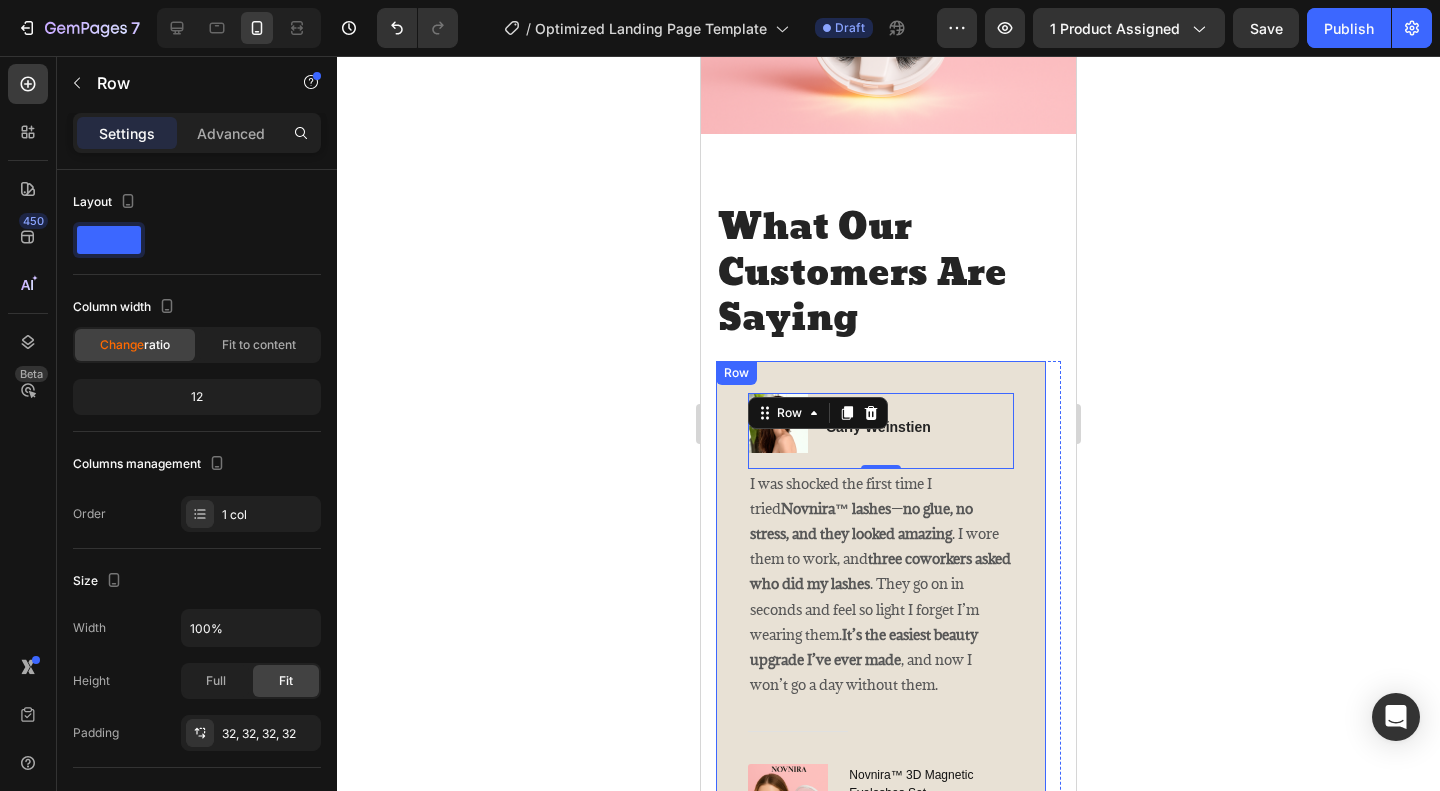click on "Image
Icon
Icon
Icon
Icon
Icon Row Carly Weinstien Text block Row   0 I was shocked the first time I tried  Novnira™ lashes — no glue, no stress, and they looked amazing . I wore them to work, and  three coworkers asked who did my lashes . They go on in seconds and feel so light I forget I’m wearing them.  It’s the easiest beauty upgrade I’ve ever made , and now I won’t go a day without them. Text block                Title Line (P) Images & Gallery Novnira™  3D Magnetic Eyelashes Set (P) Title $49.99 (P) Price (P) Price $49.99 (P) Price (P) Price Row Buy Now (P) Cart Button Product Row" at bounding box center [881, 629] 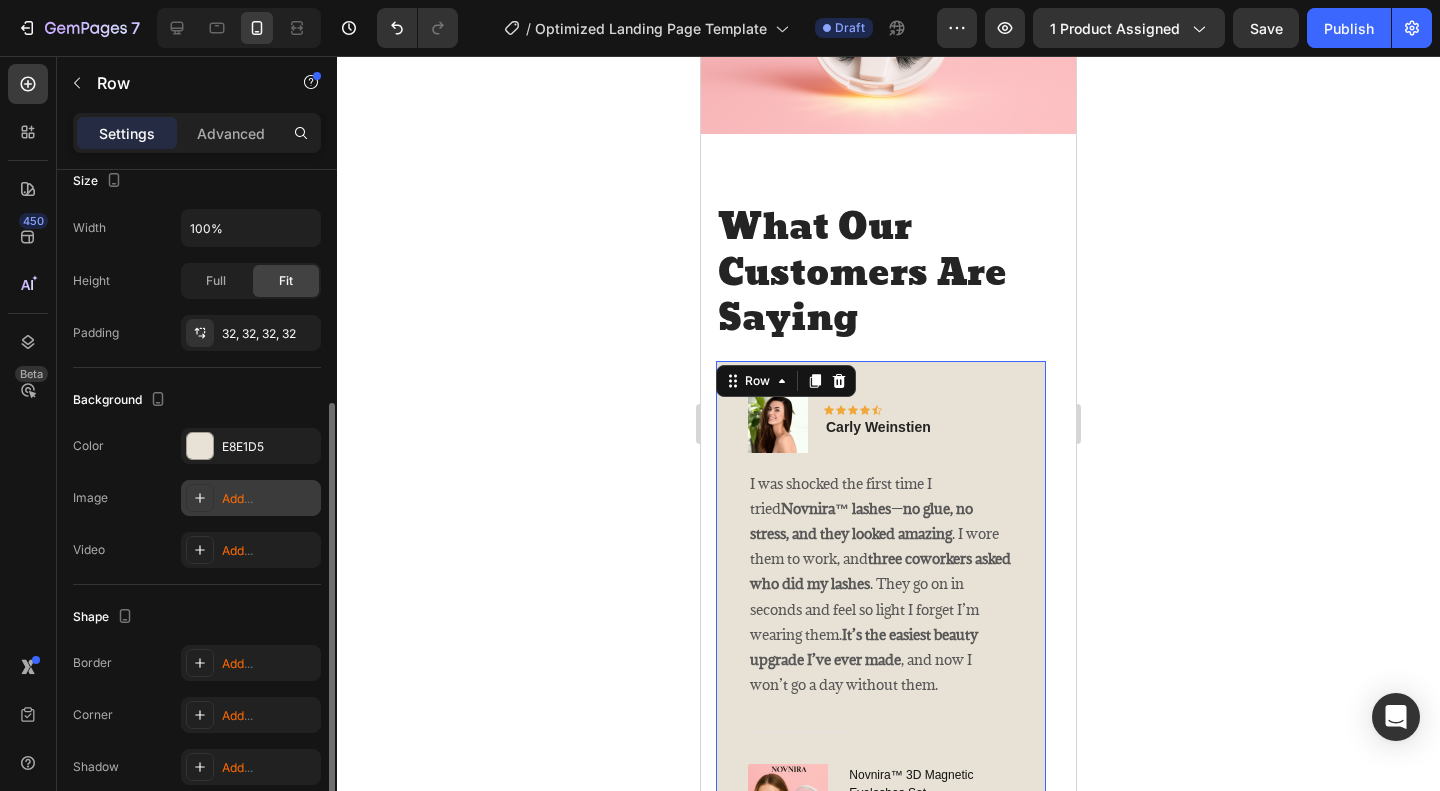 scroll, scrollTop: 487, scrollLeft: 0, axis: vertical 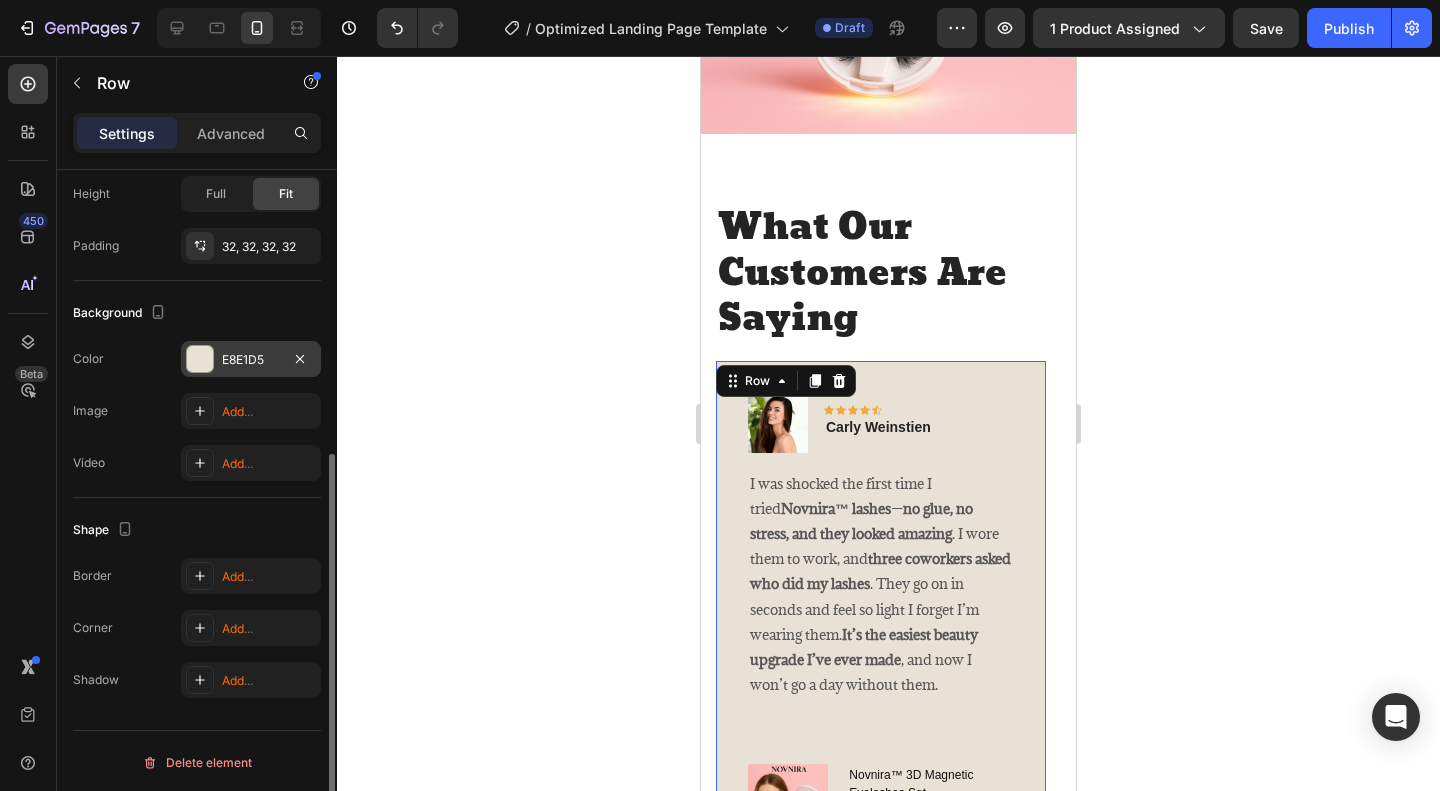 click on "E8E1D5" at bounding box center (251, 360) 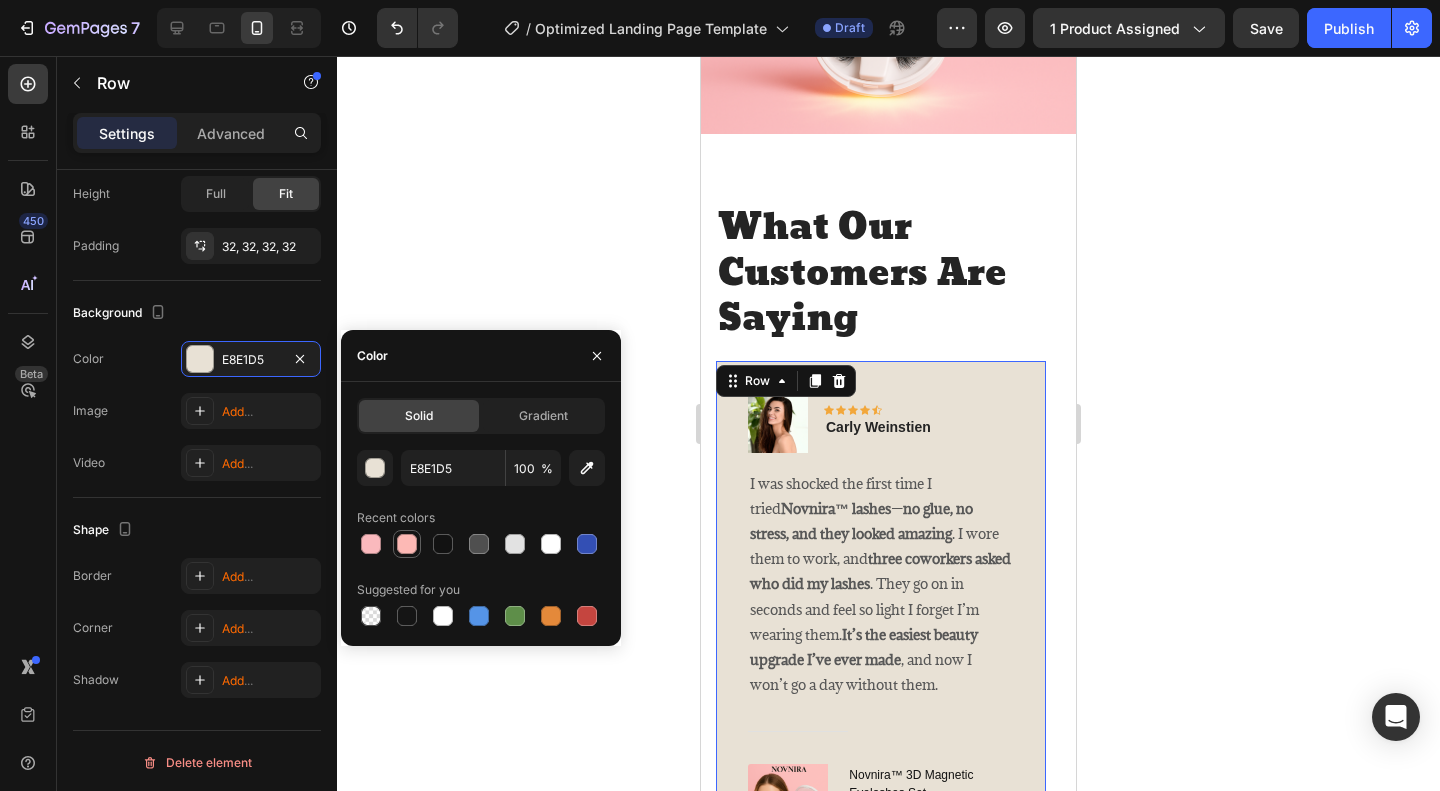 click at bounding box center (407, 544) 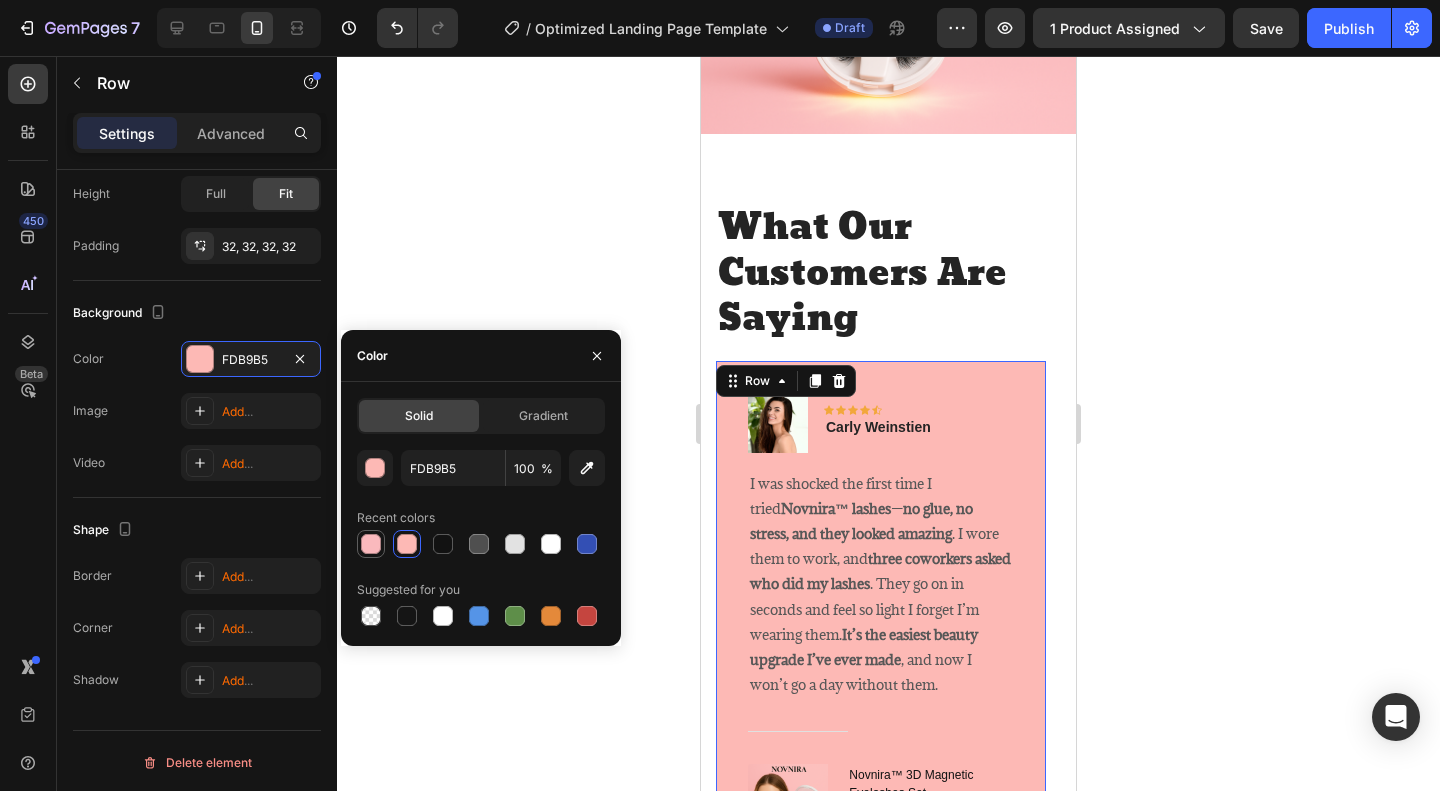 click at bounding box center [371, 544] 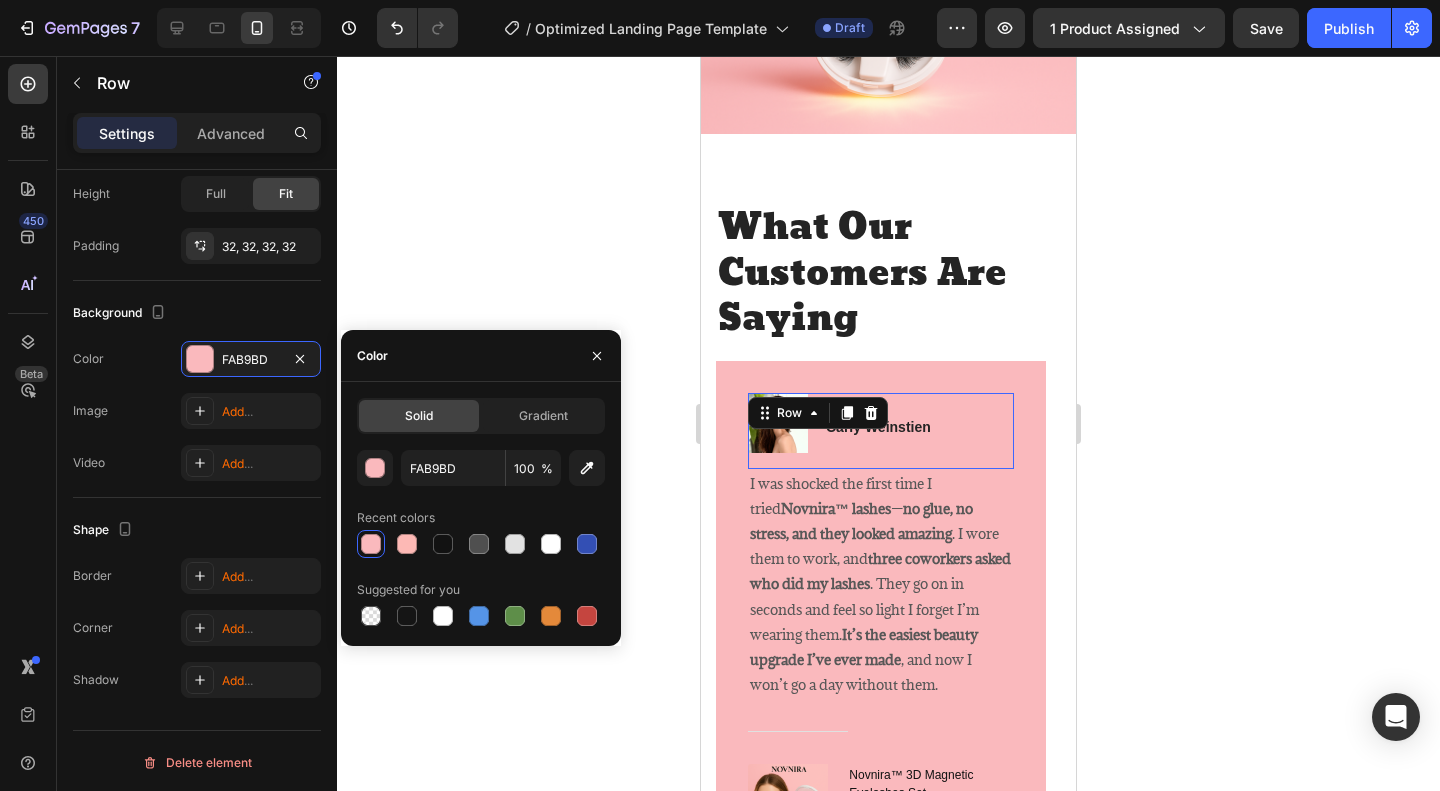 click on "Image
Icon
Icon
Icon
Icon
Icon Row Carly Weinstien Text block Row   0" at bounding box center (881, 431) 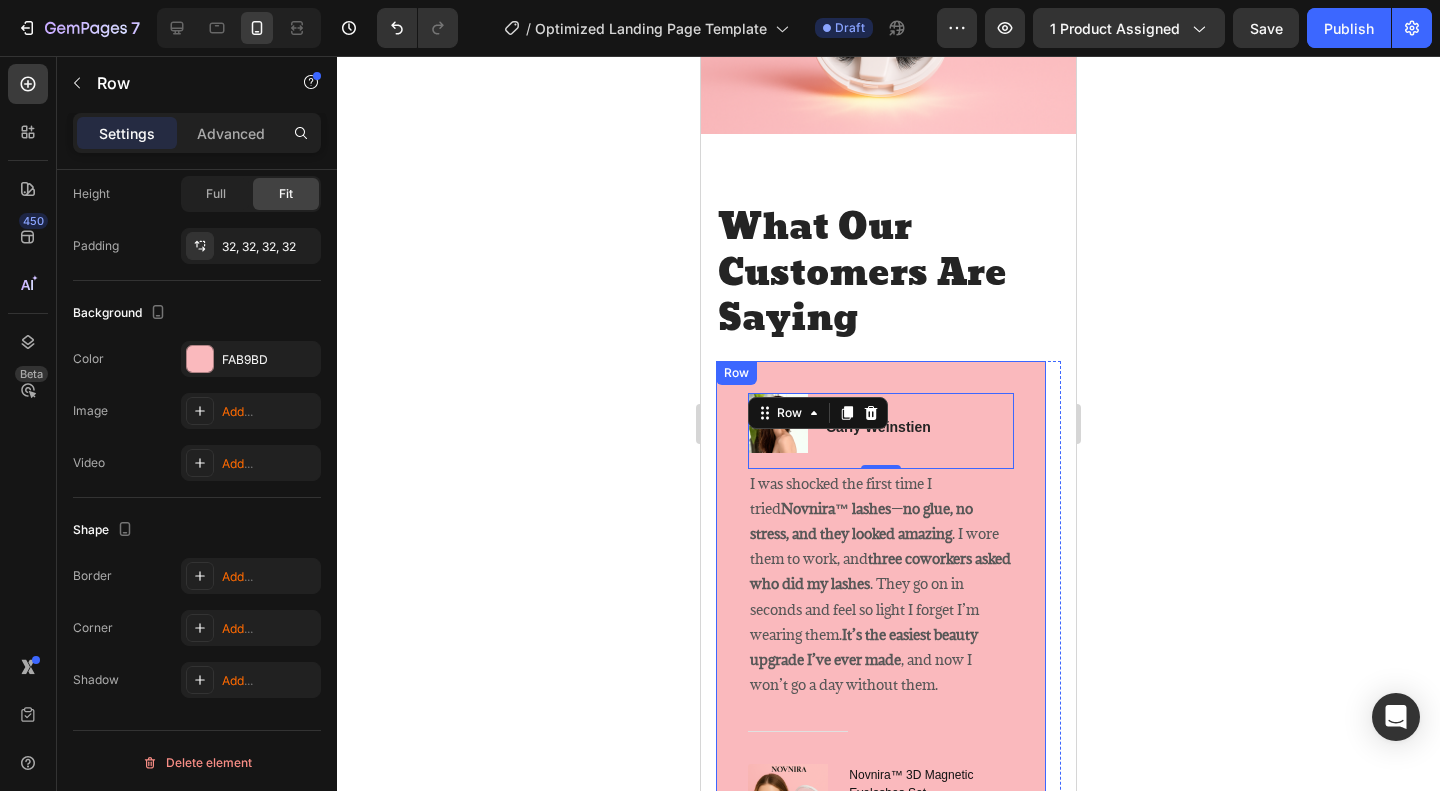 click on "Image
Icon
Icon
Icon
Icon
Icon Row Carly Weinstien Text block Row   0 I was shocked the first time I tried  Novnira™ lashes — no glue, no stress, and they looked amazing . I wore them to work, and  three coworkers asked who did my lashes . They go on in seconds and feel so light I forget I’m wearing them.  It’s the easiest beauty upgrade I’ve ever made , and now I won’t go a day without them. Text block                Title Line (P) Images & Gallery Novnira™  3D Magnetic Eyelashes Set (P) Title $49.99 (P) Price (P) Price $49.99 (P) Price (P) Price Row Buy Now (P) Cart Button Product Row" at bounding box center (881, 629) 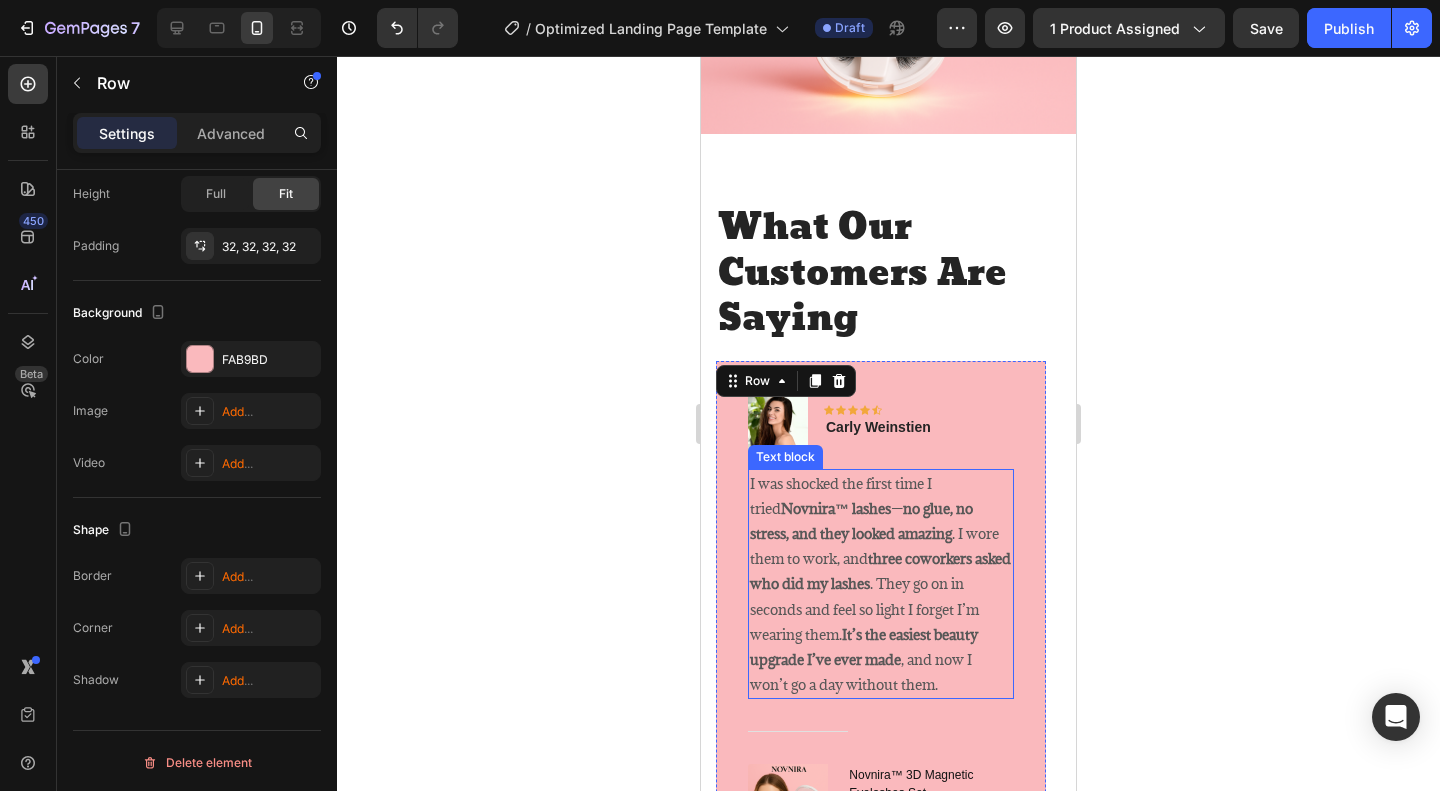 scroll, scrollTop: 4300, scrollLeft: 0, axis: vertical 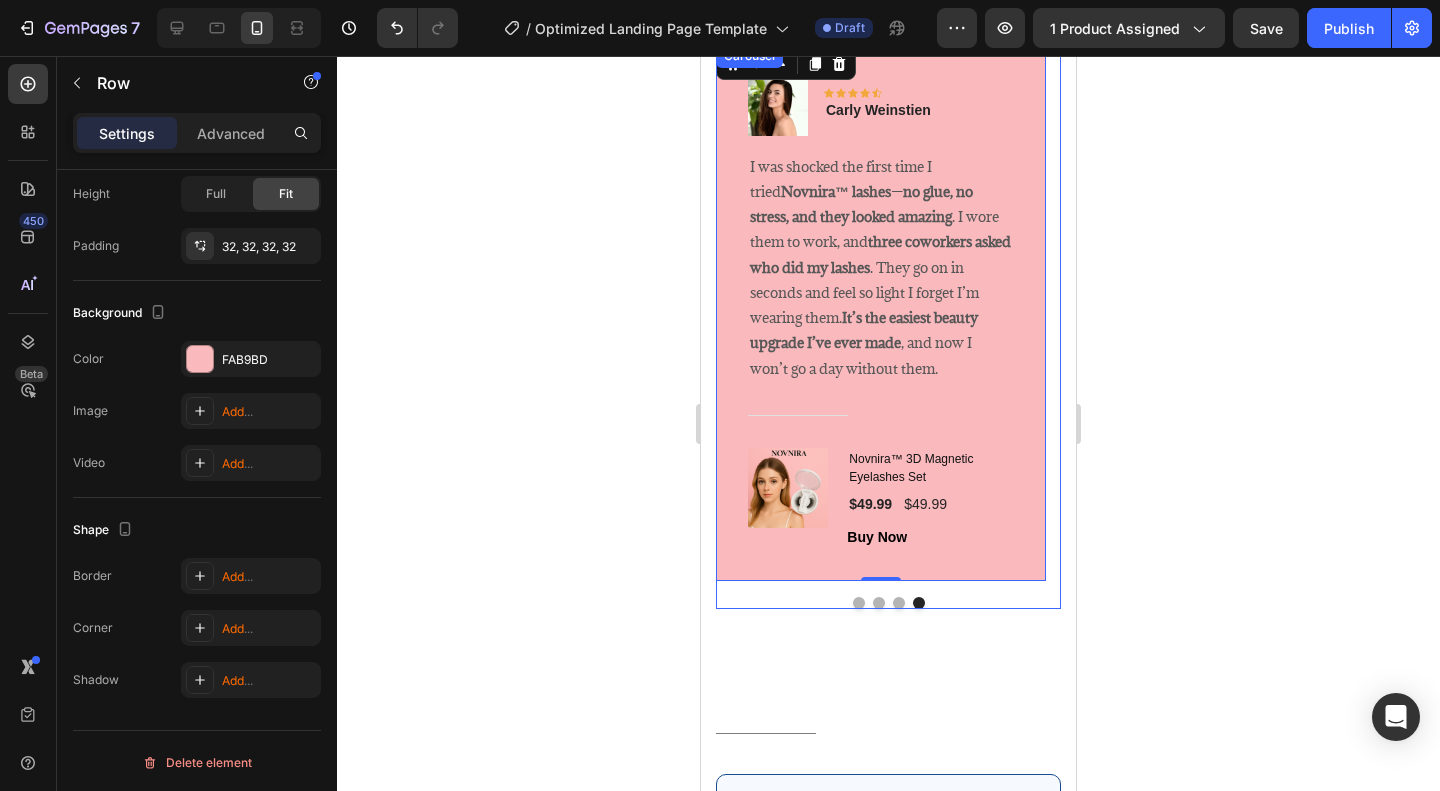 click at bounding box center [859, 603] 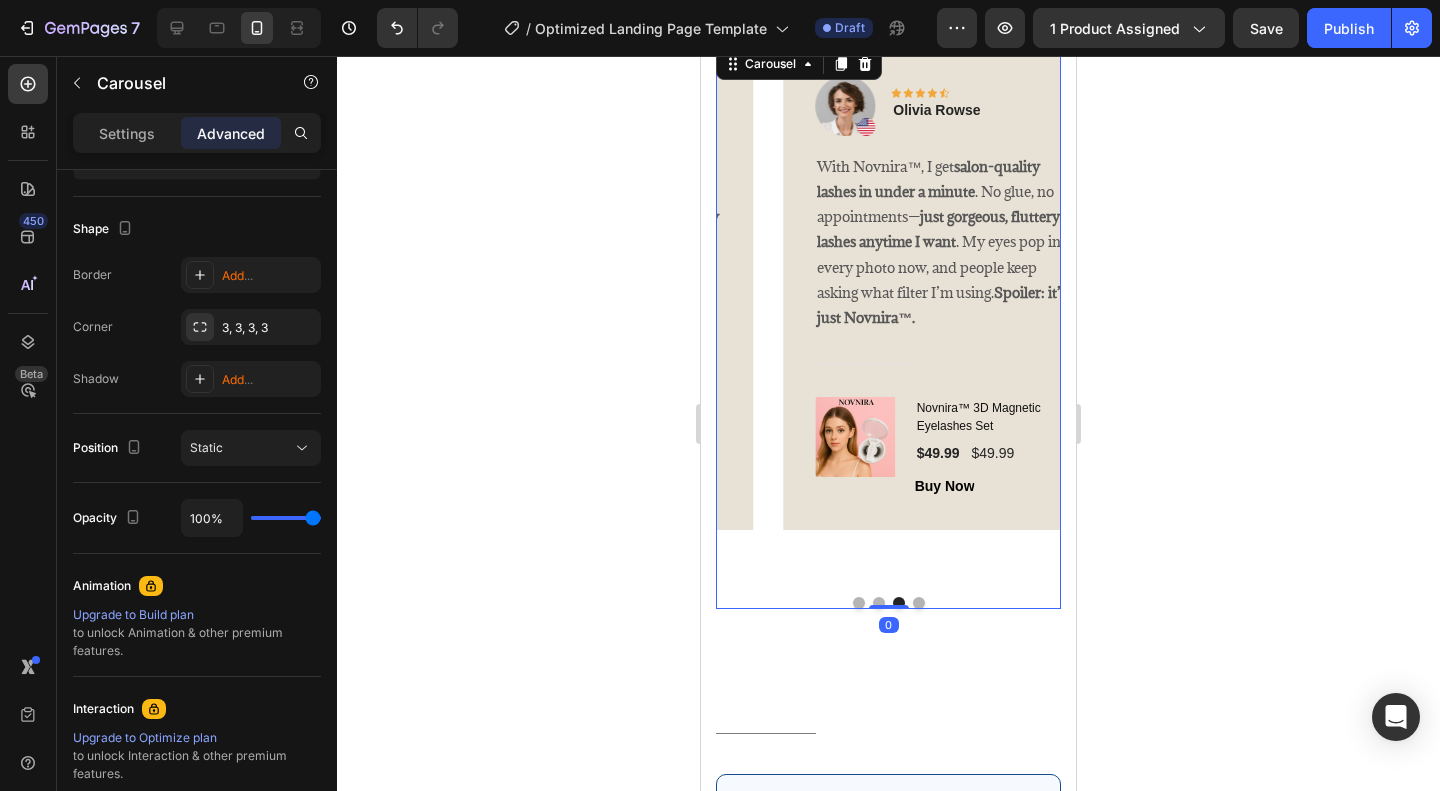 scroll, scrollTop: 0, scrollLeft: 0, axis: both 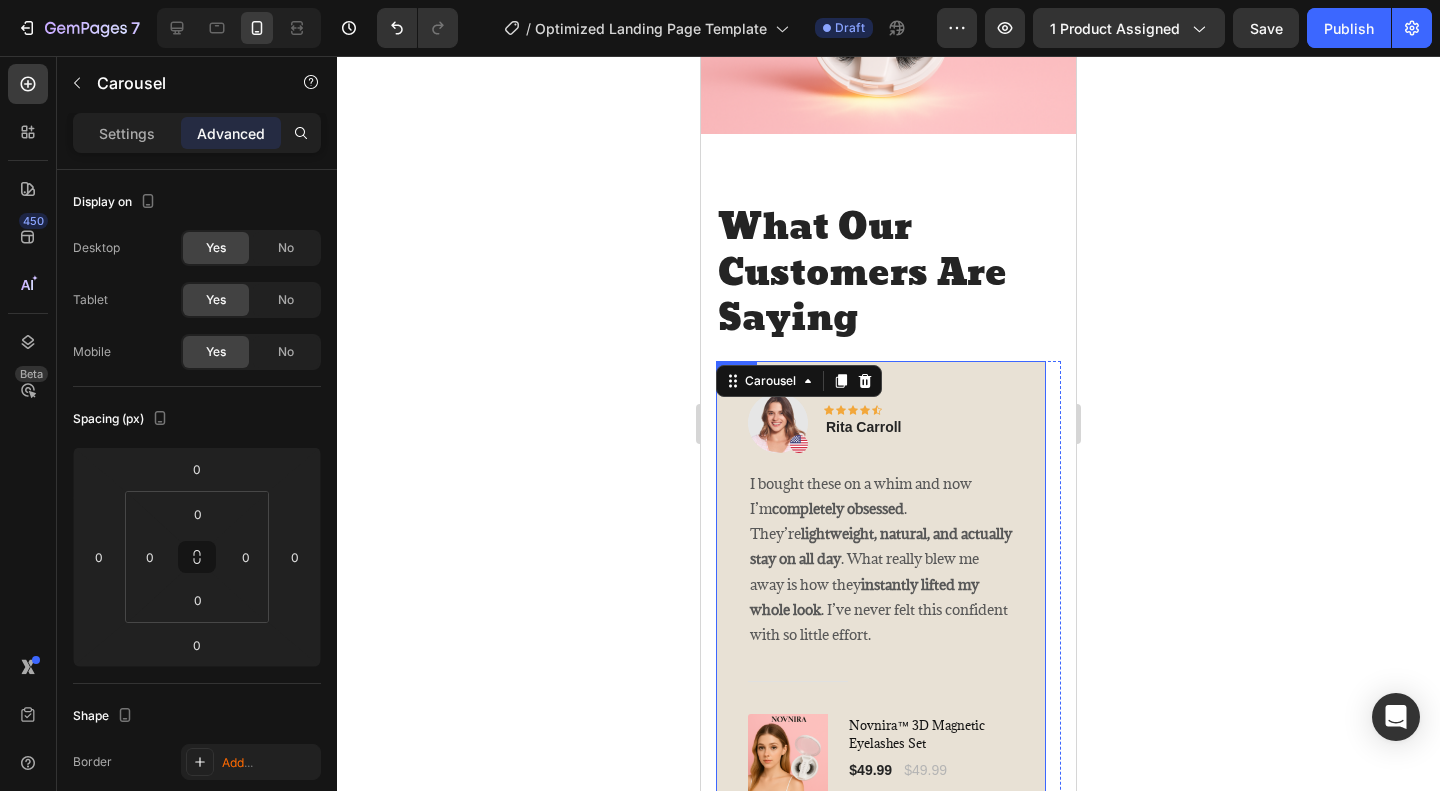 click on "Image
Icon
Icon
Icon
Icon
Icon Row Rita Carroll Text block Row I bought these on a whim and now I’m  completely obsessed . They’re  lightweight, natural, and actually stay on all day . What really blew me away is how they  instantly lifted my whole look . I’ve never felt this confident with so little effort. Text block                Title Line (P) Images & Gallery Novnira™  3D Magnetic Eyelashes Set (P) Title $49.99 (P) Price (P) Price $49.99 (P) Price (P) Price Row Buy Now (P) Cart Button Product Row" at bounding box center (881, 604) 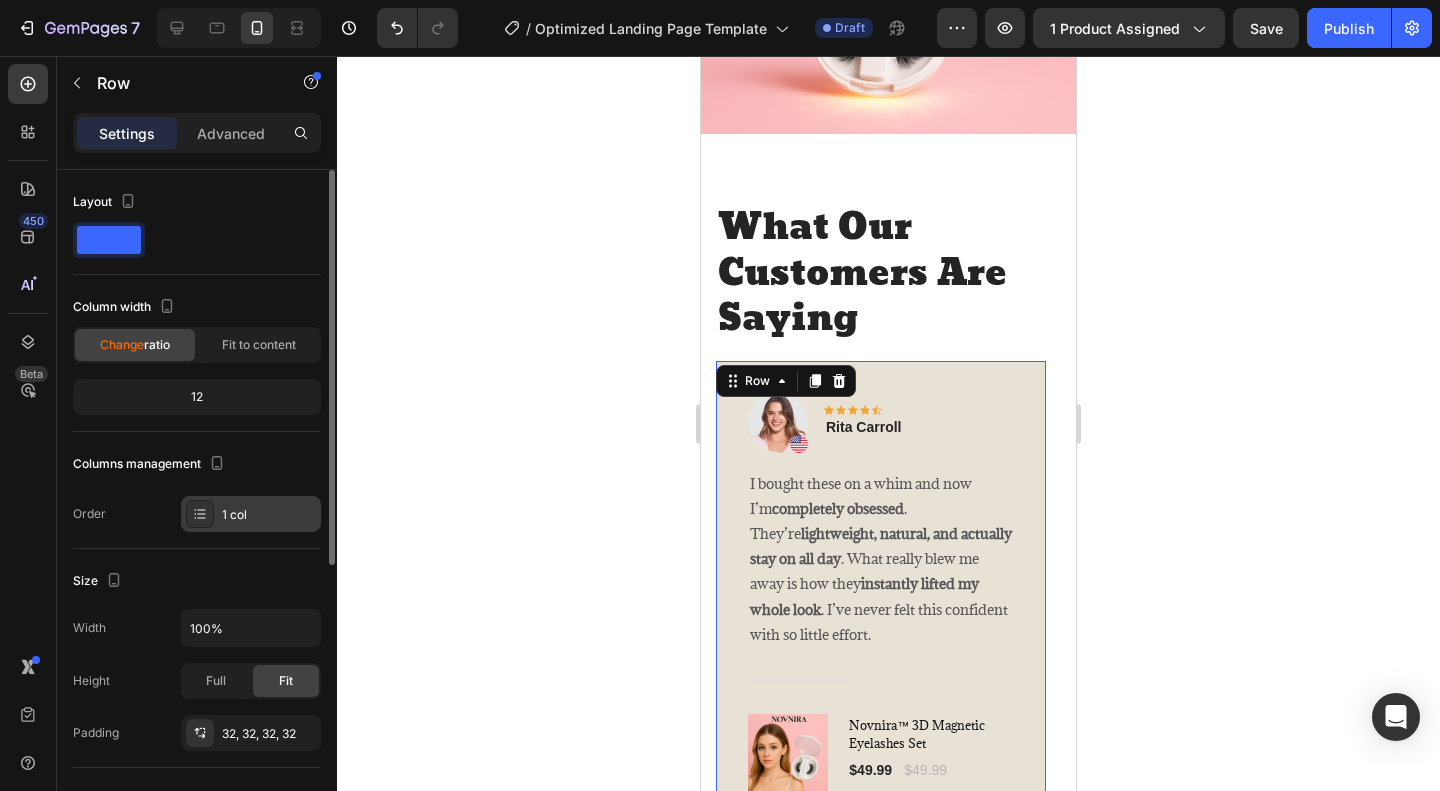click on "1 col" at bounding box center (269, 515) 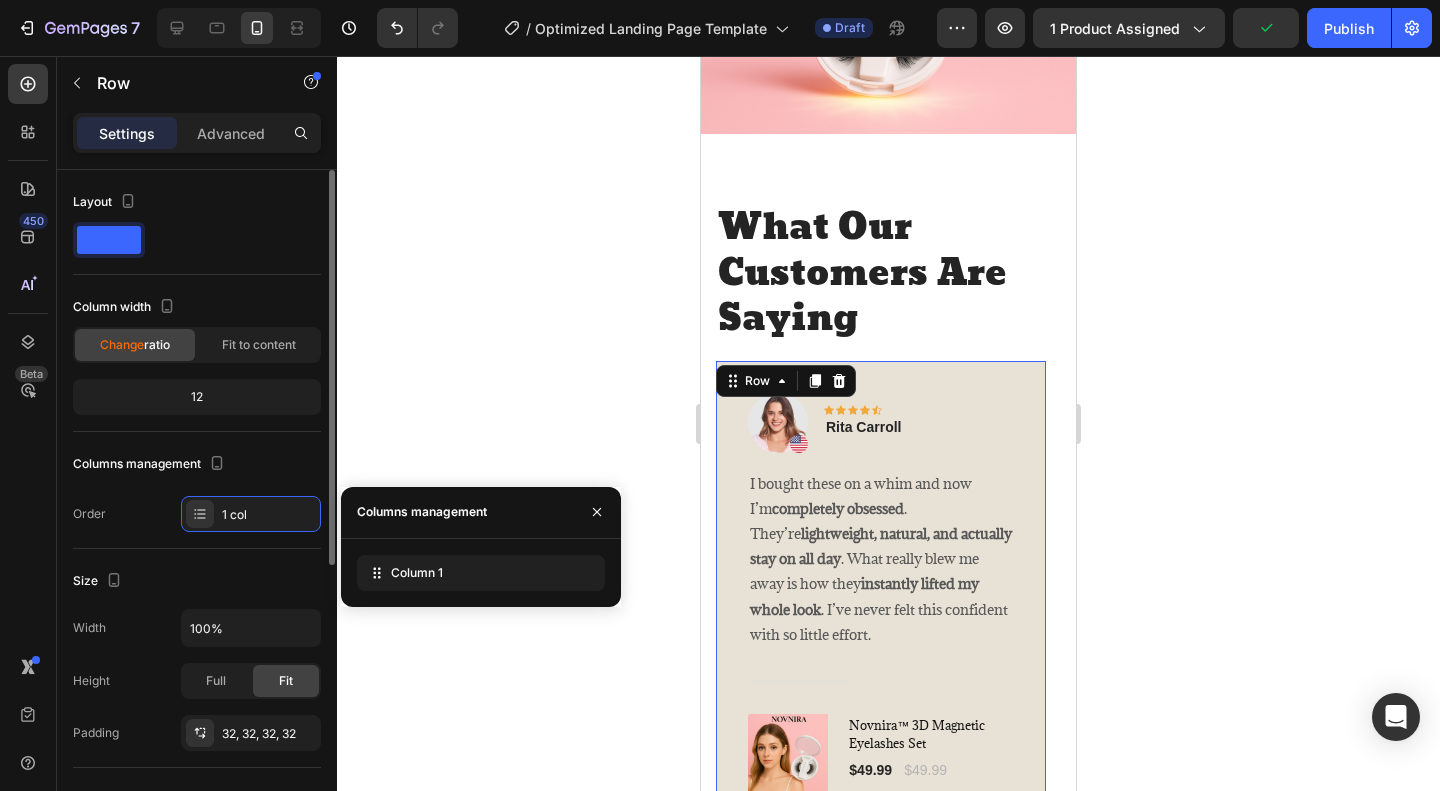 click on "Layout Column width Change  ratio Fit to content 12 Columns management Order 1 col" 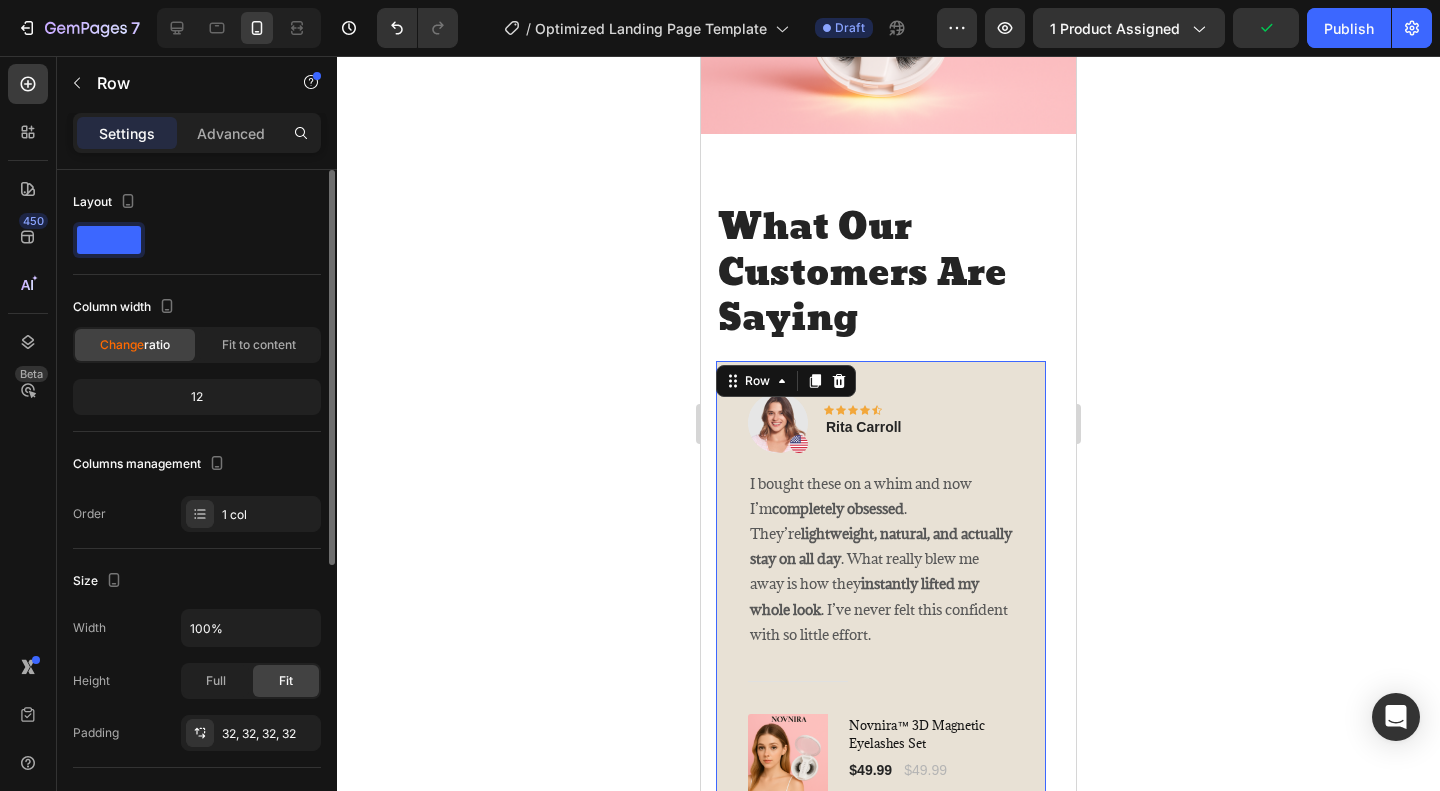 scroll, scrollTop: 300, scrollLeft: 0, axis: vertical 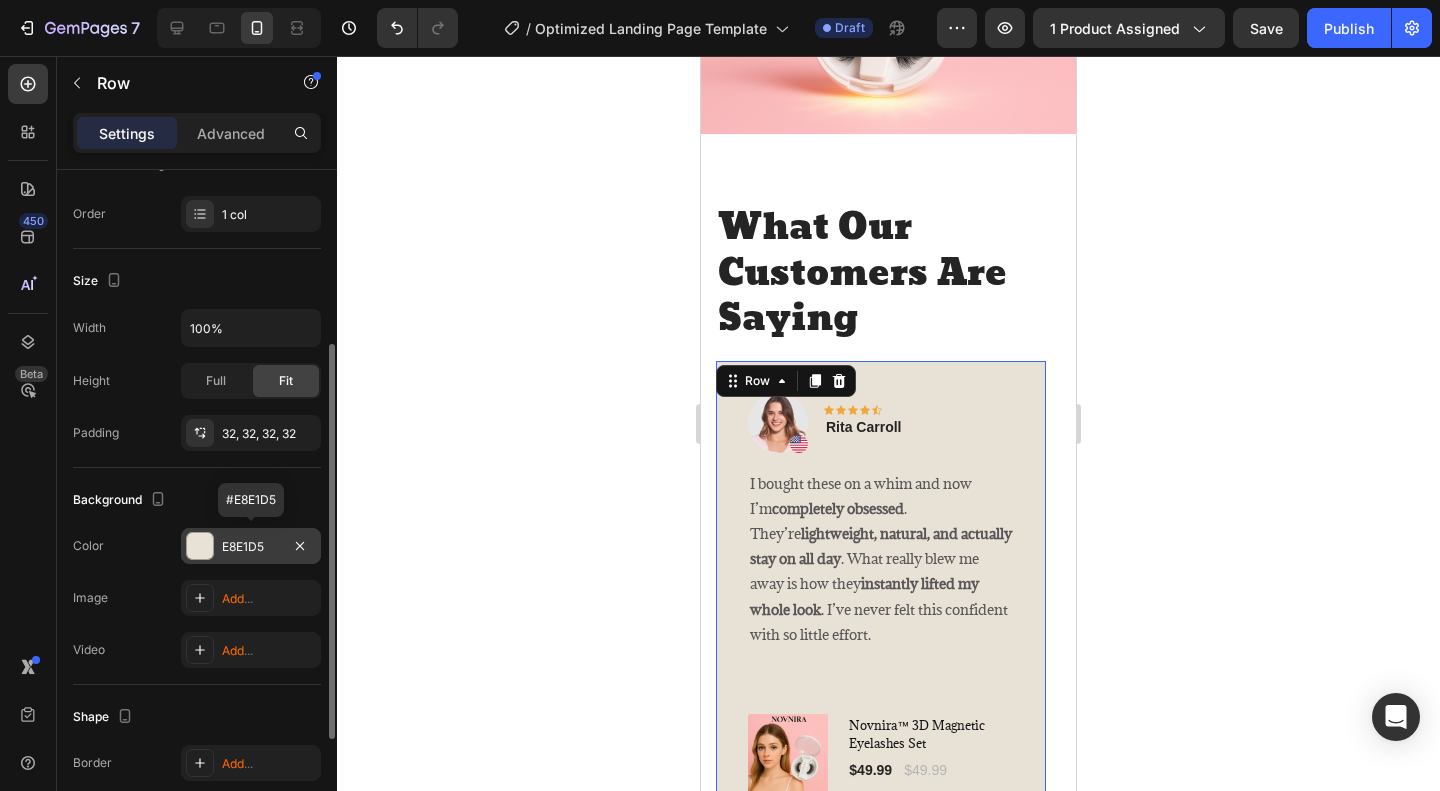 click on "E8E1D5" at bounding box center [251, 547] 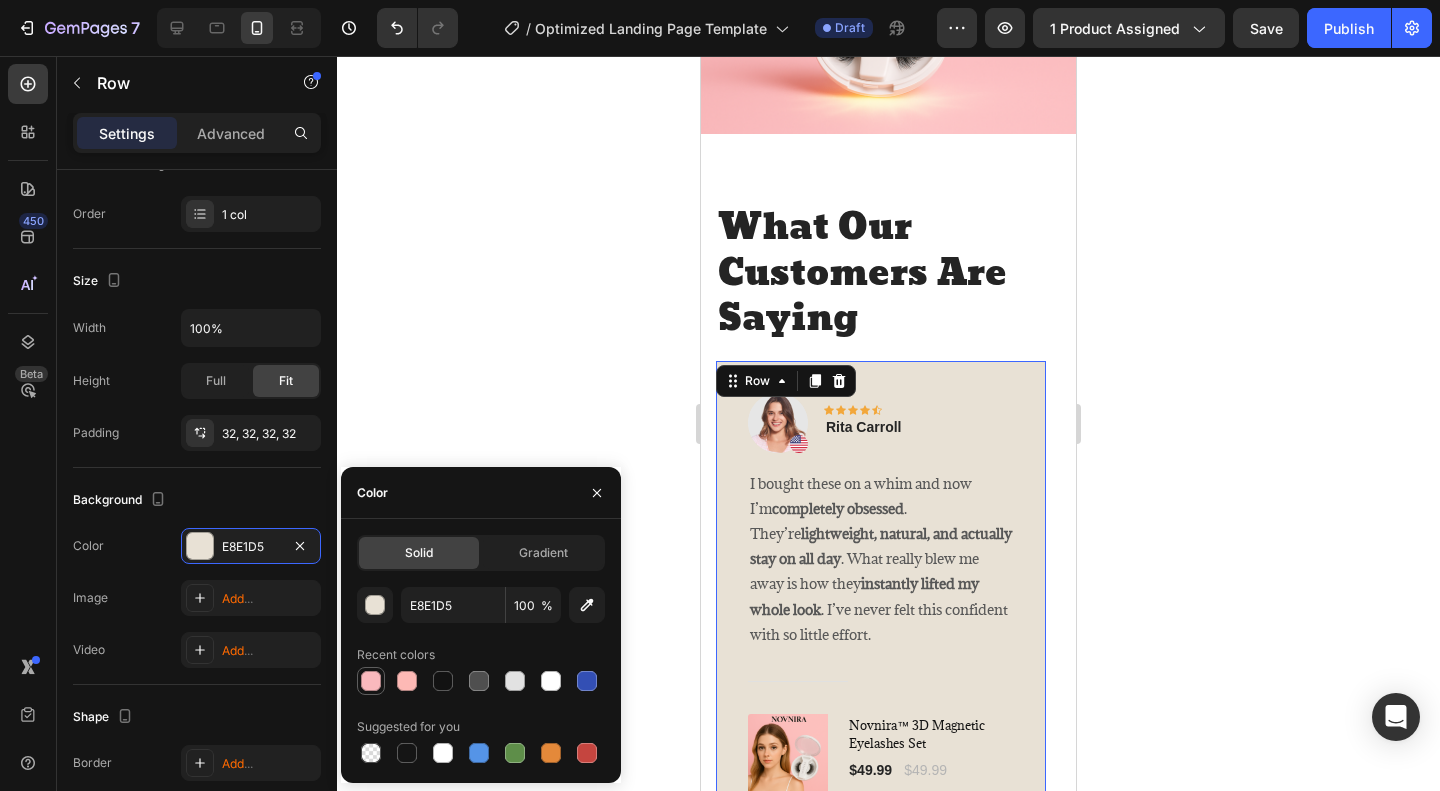 click at bounding box center (371, 681) 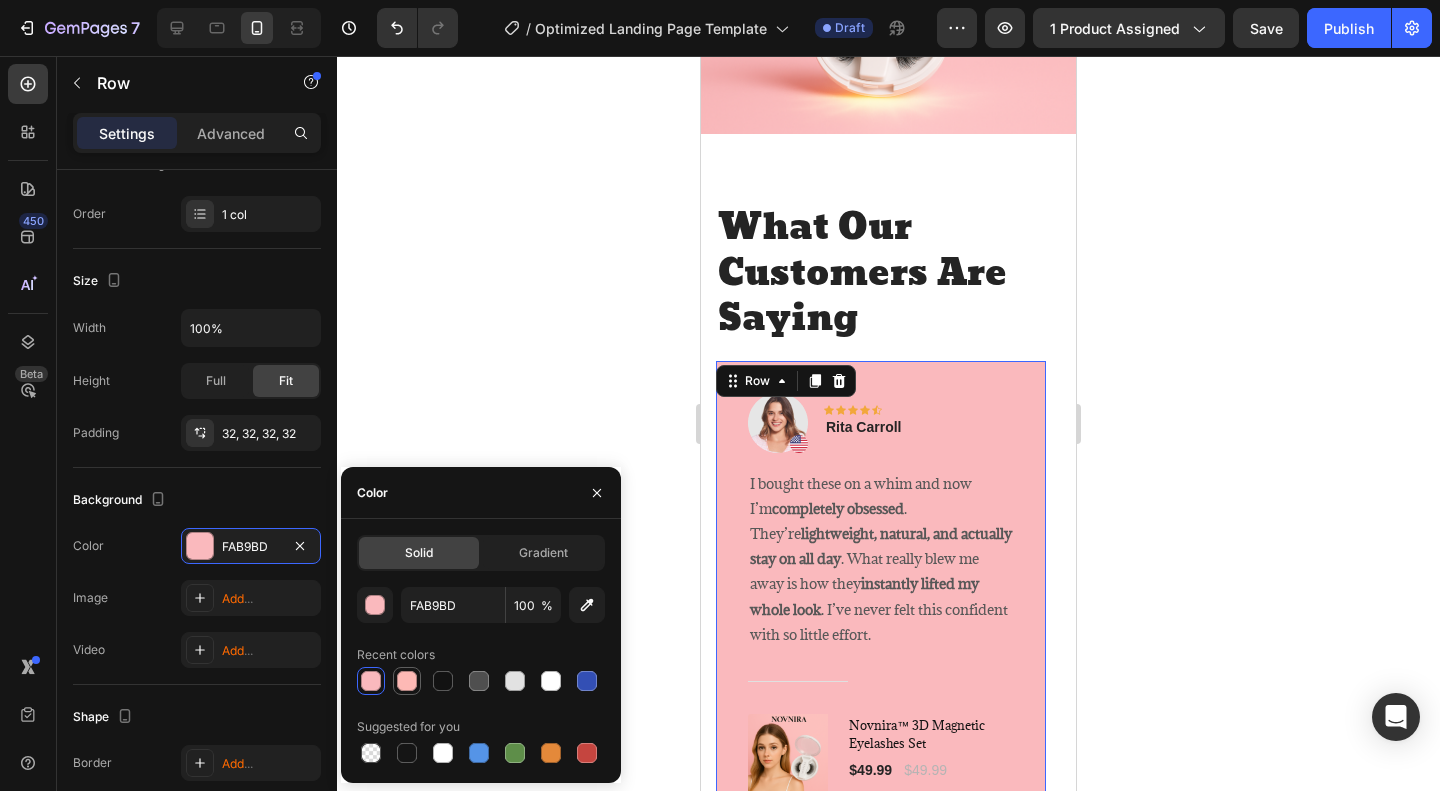 click at bounding box center (407, 681) 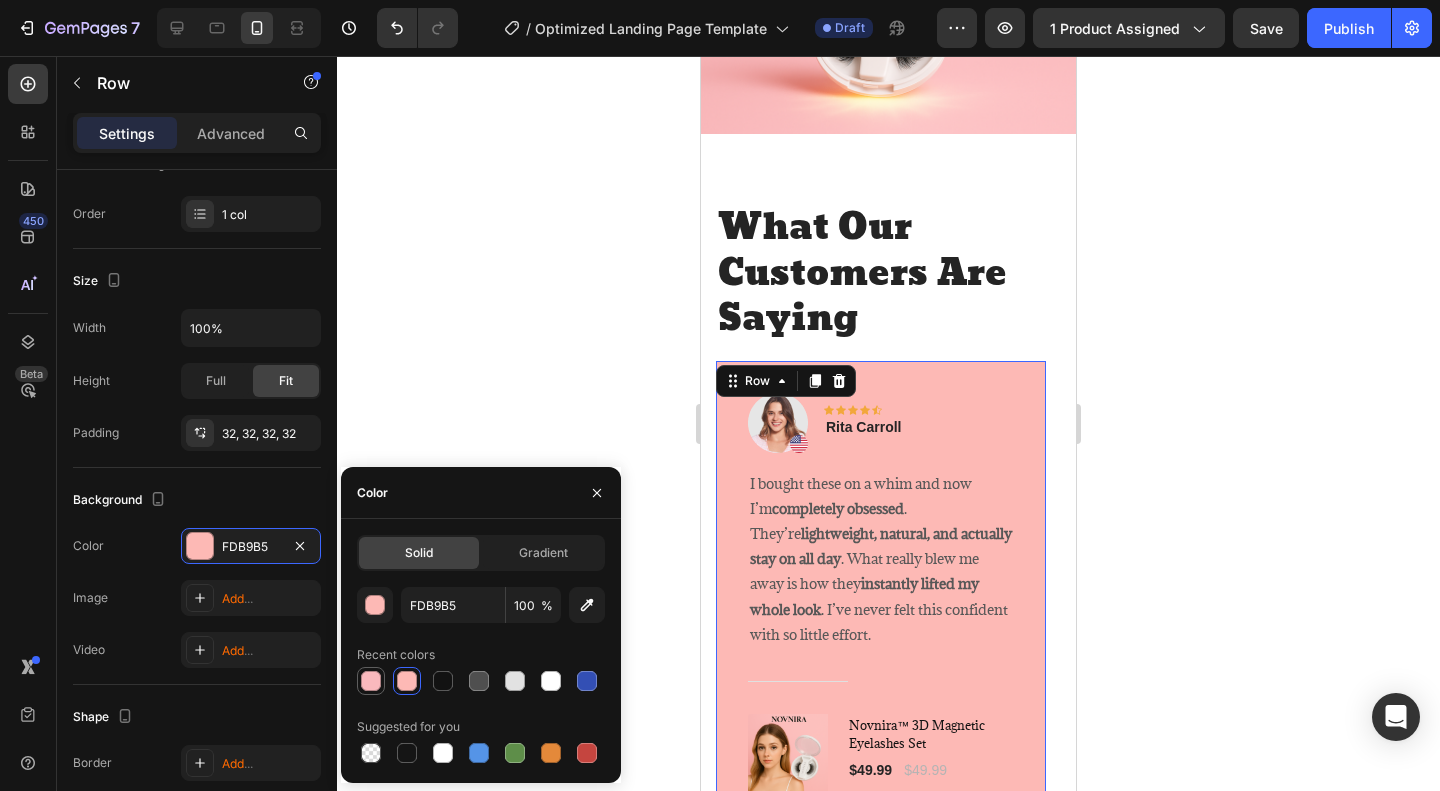 click at bounding box center (371, 681) 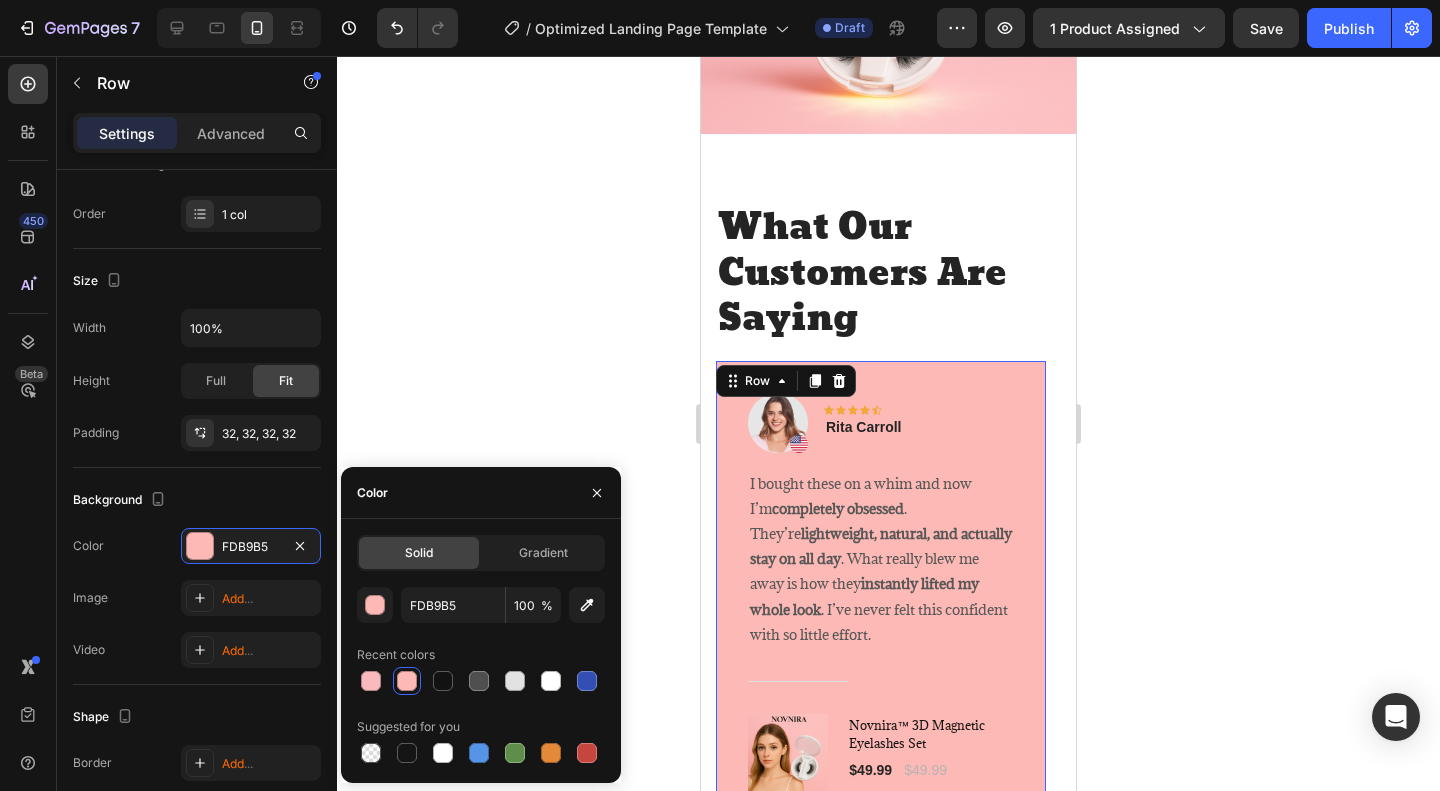 type on "FAB9BD" 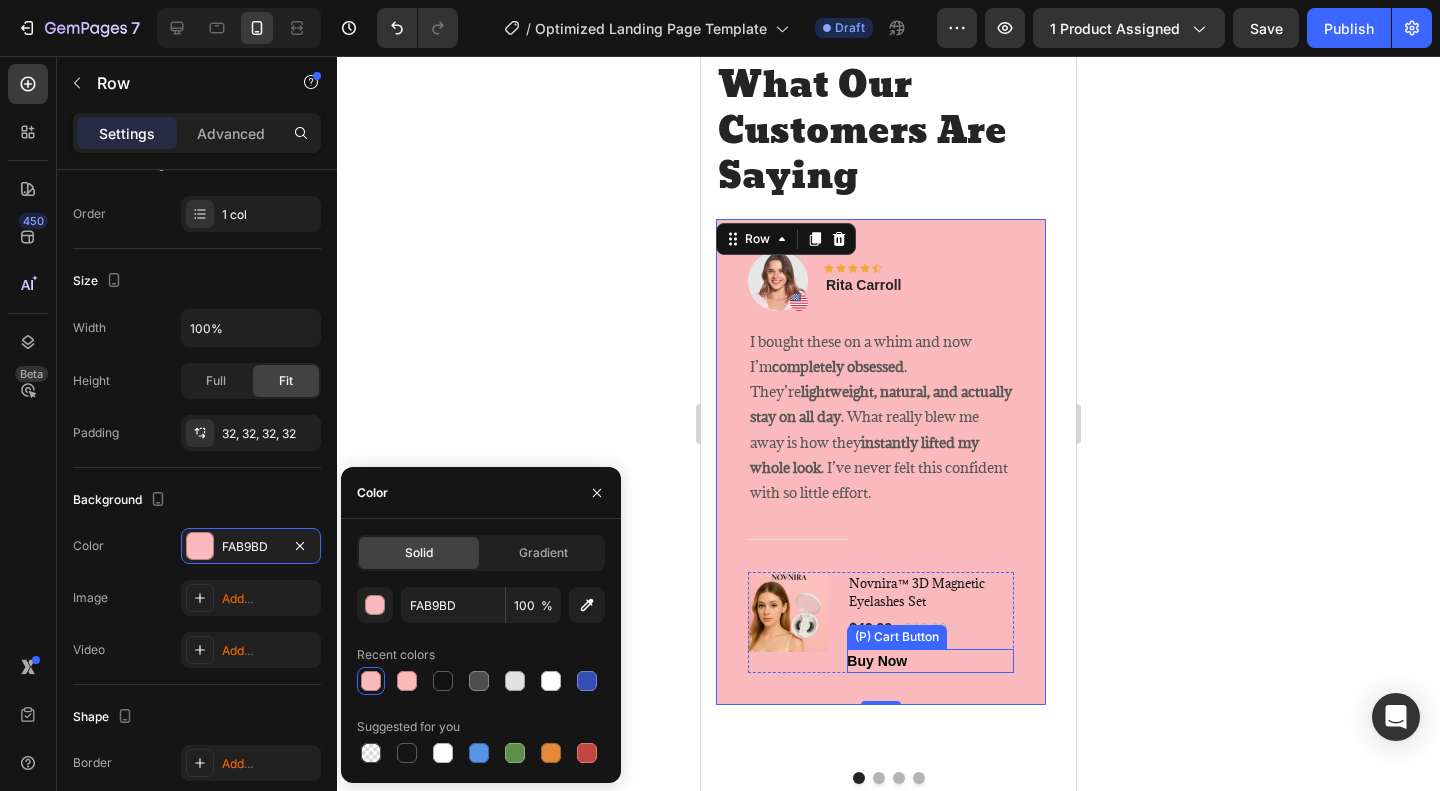 scroll, scrollTop: 4300, scrollLeft: 0, axis: vertical 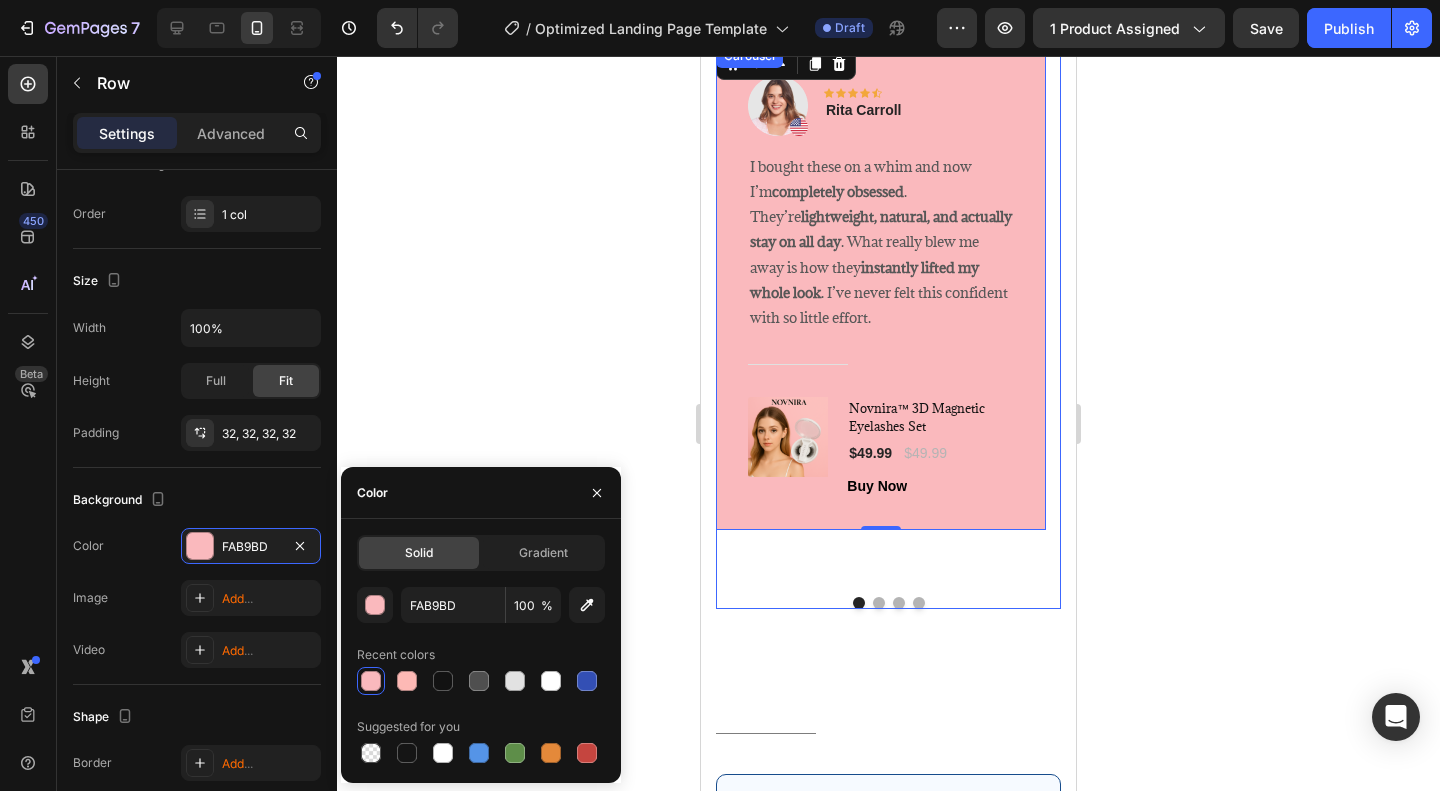 click at bounding box center (879, 603) 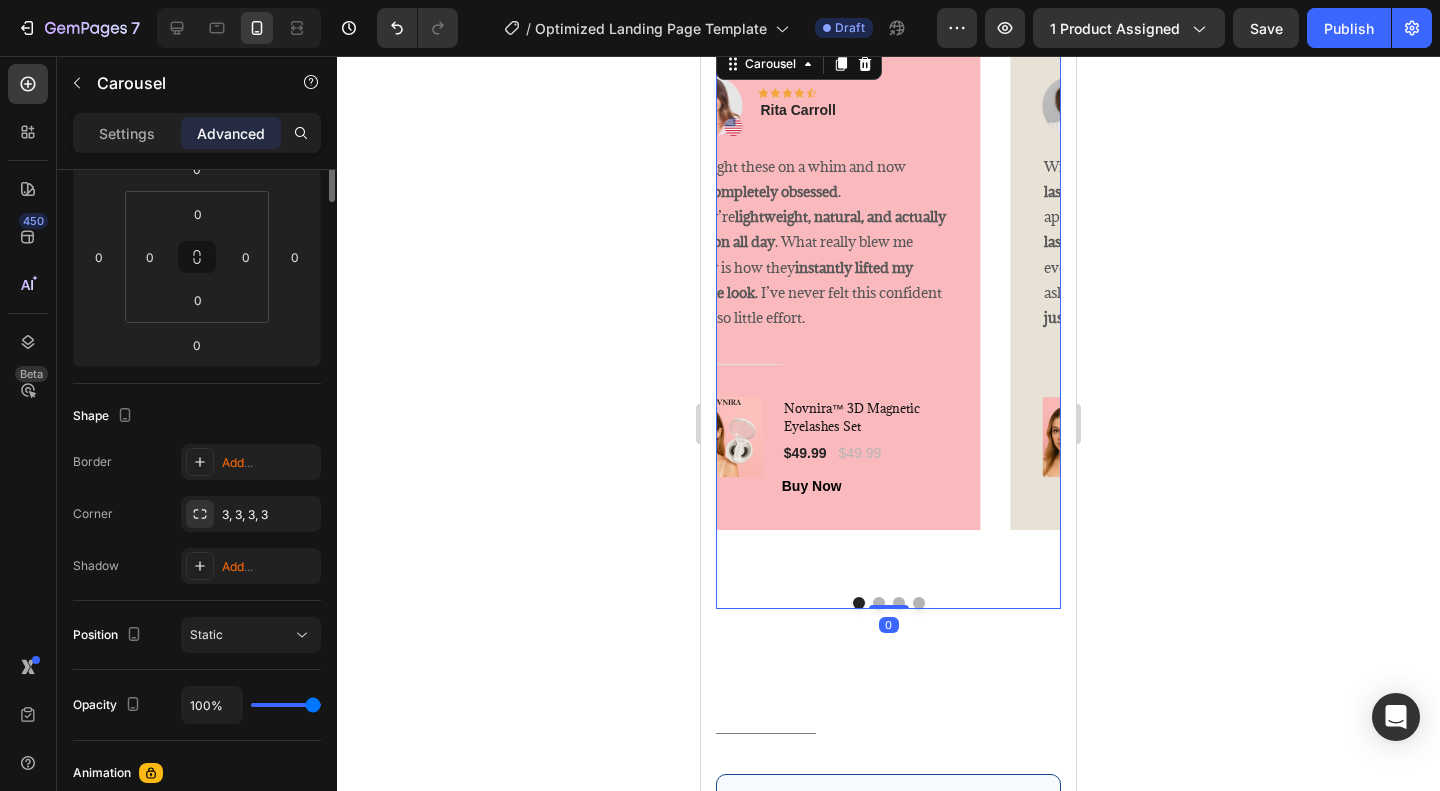 scroll, scrollTop: 0, scrollLeft: 0, axis: both 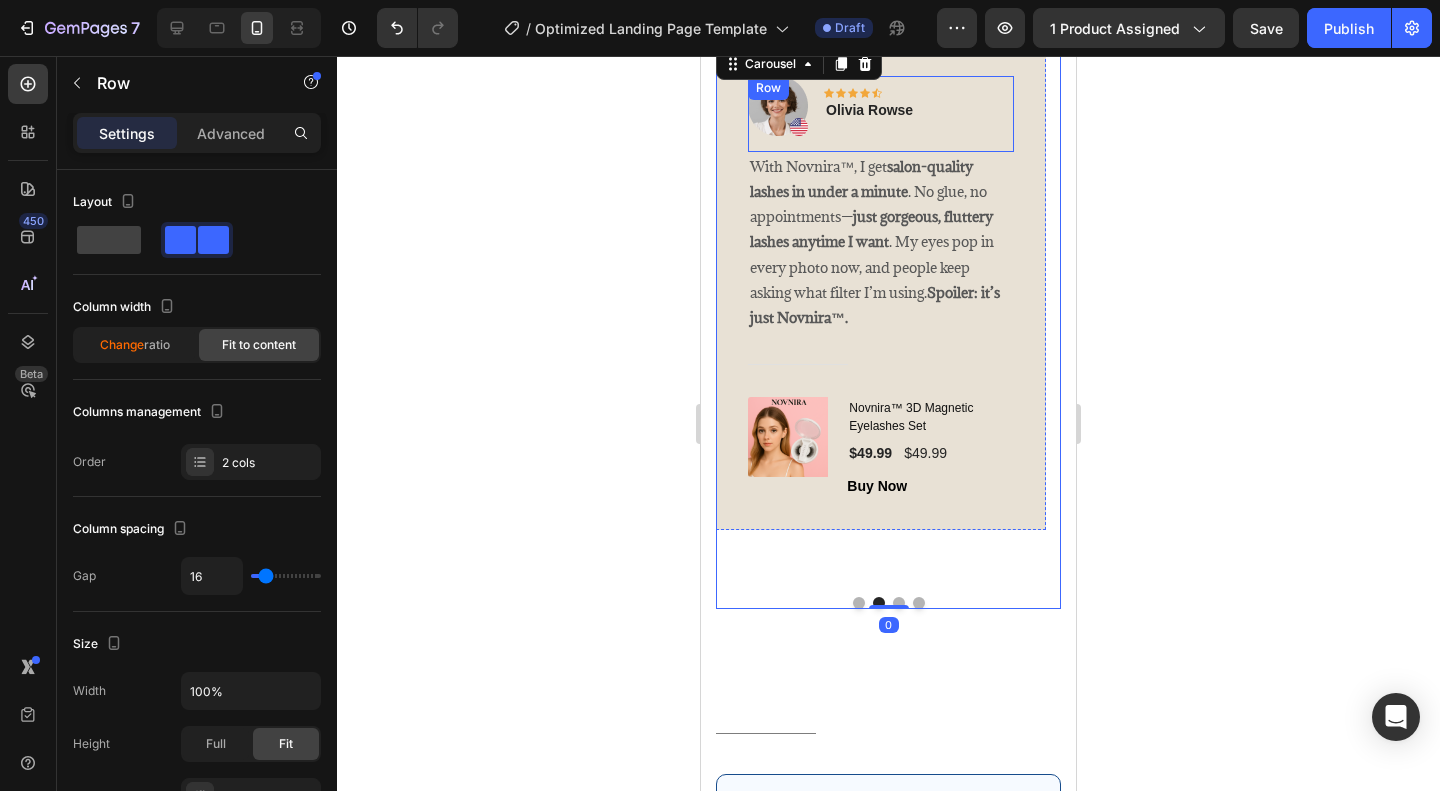 click on "Image
Icon
Icon
Icon
Icon
Icon Row Olivia Rowse Text block Row" at bounding box center (881, 114) 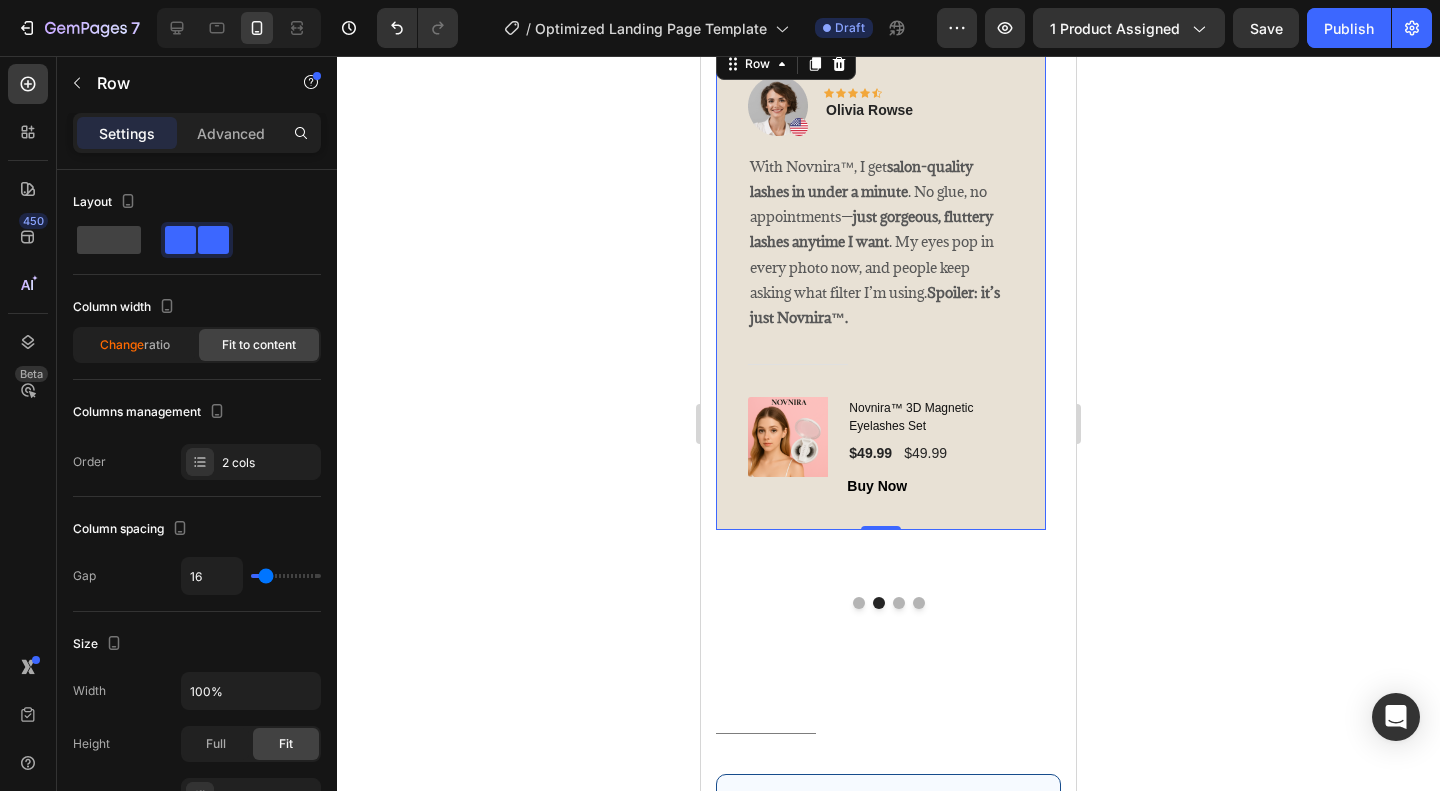 click on "Image
Icon
Icon
Icon
Icon
Icon Row Olivia Rowse Text block Row With Novnira™, I get  salon-quality lashes in under a minute . No glue, no appointments— just gorgeous, fluttery lashes anytime I want . My eyes pop in every photo now, and people keep asking what filter I’m using.  Spoiler: it’s just Novnira™. Text block                Title Line (P) Images & Gallery Novnira™  3D Magnetic Eyelashes Set (P) Title $49.99 (P) Price (P) Price $49.99 (P) Price (P) Price Row Buy Now (P) Cart Button Product Row   0" at bounding box center (881, 287) 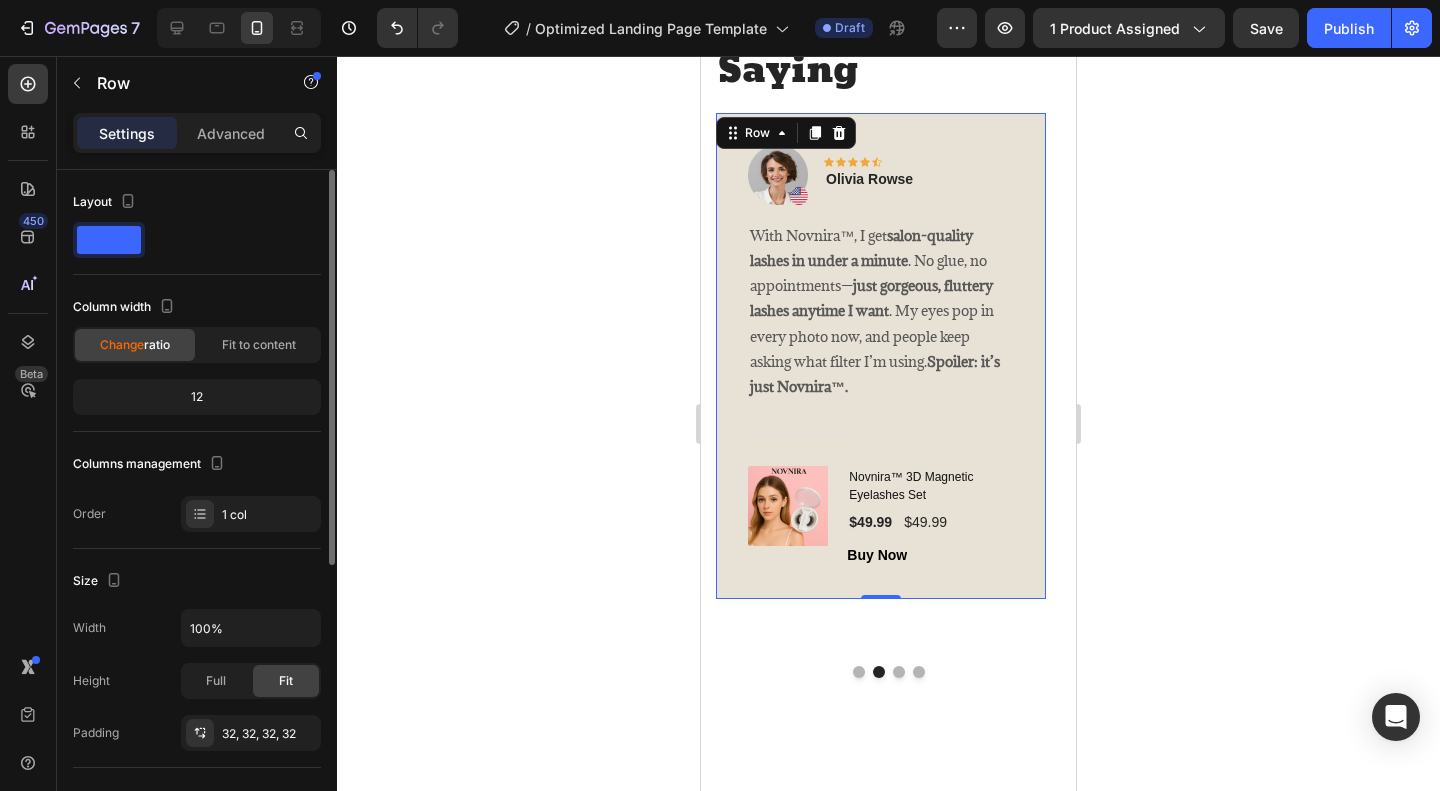 scroll, scrollTop: 4200, scrollLeft: 0, axis: vertical 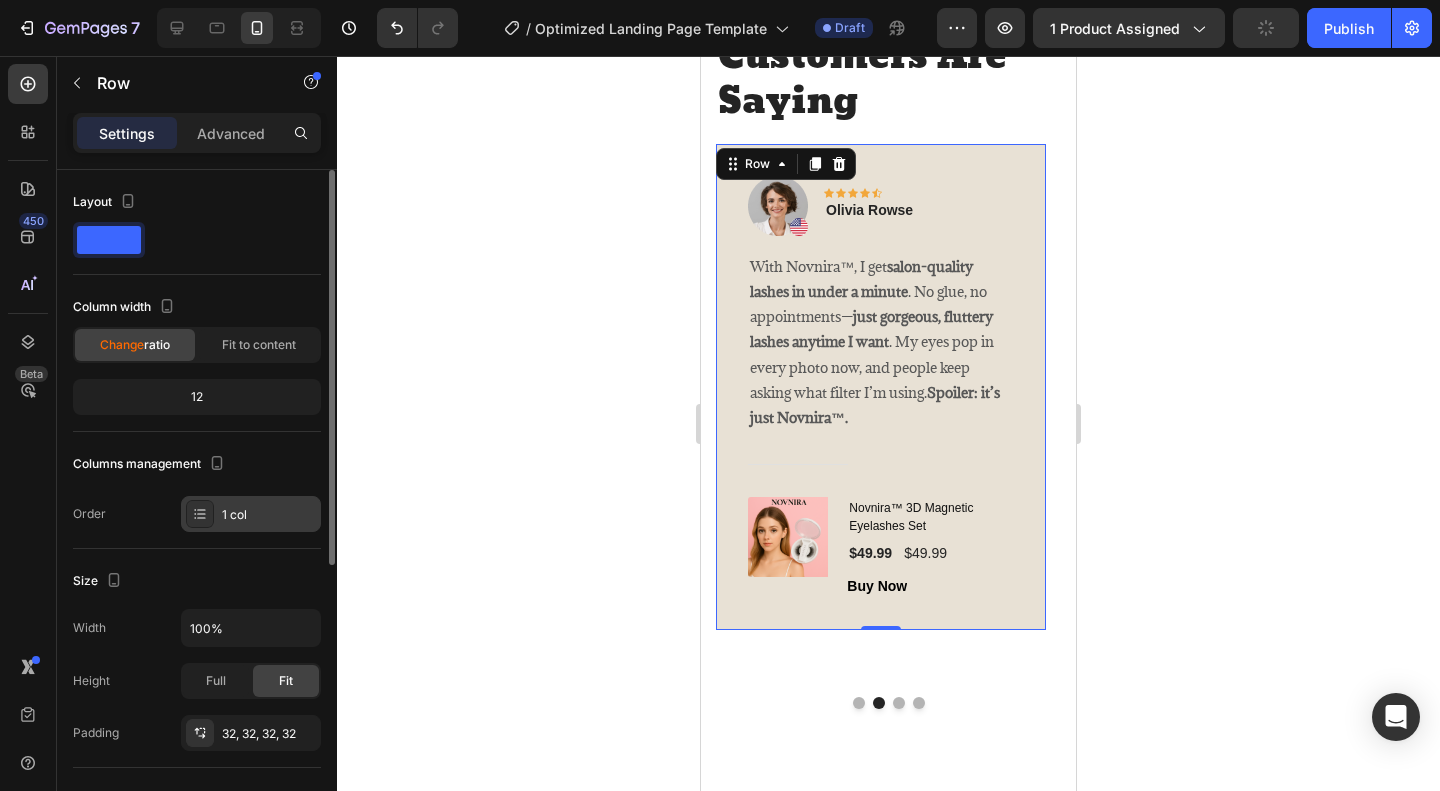click on "1 col" at bounding box center (251, 514) 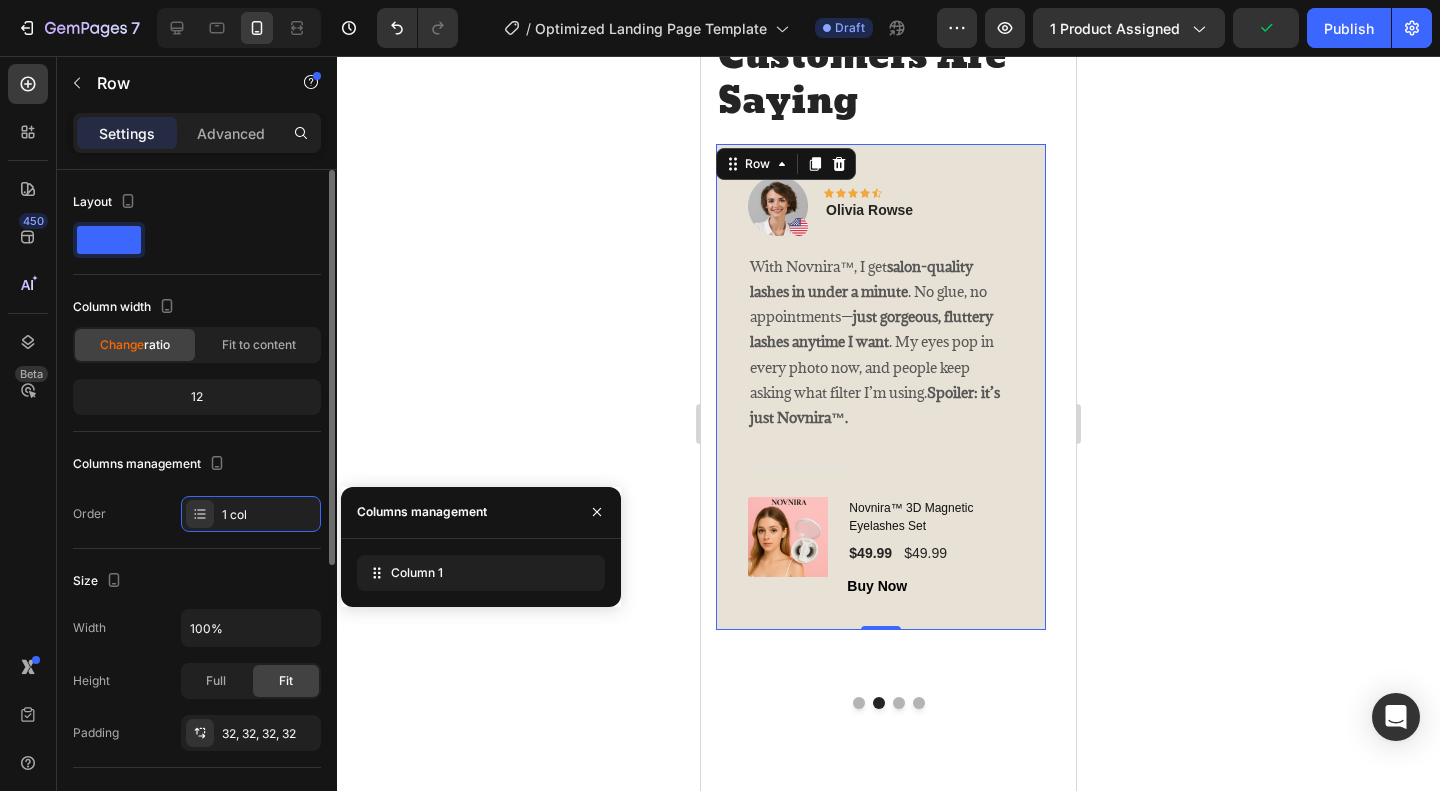 scroll, scrollTop: 200, scrollLeft: 0, axis: vertical 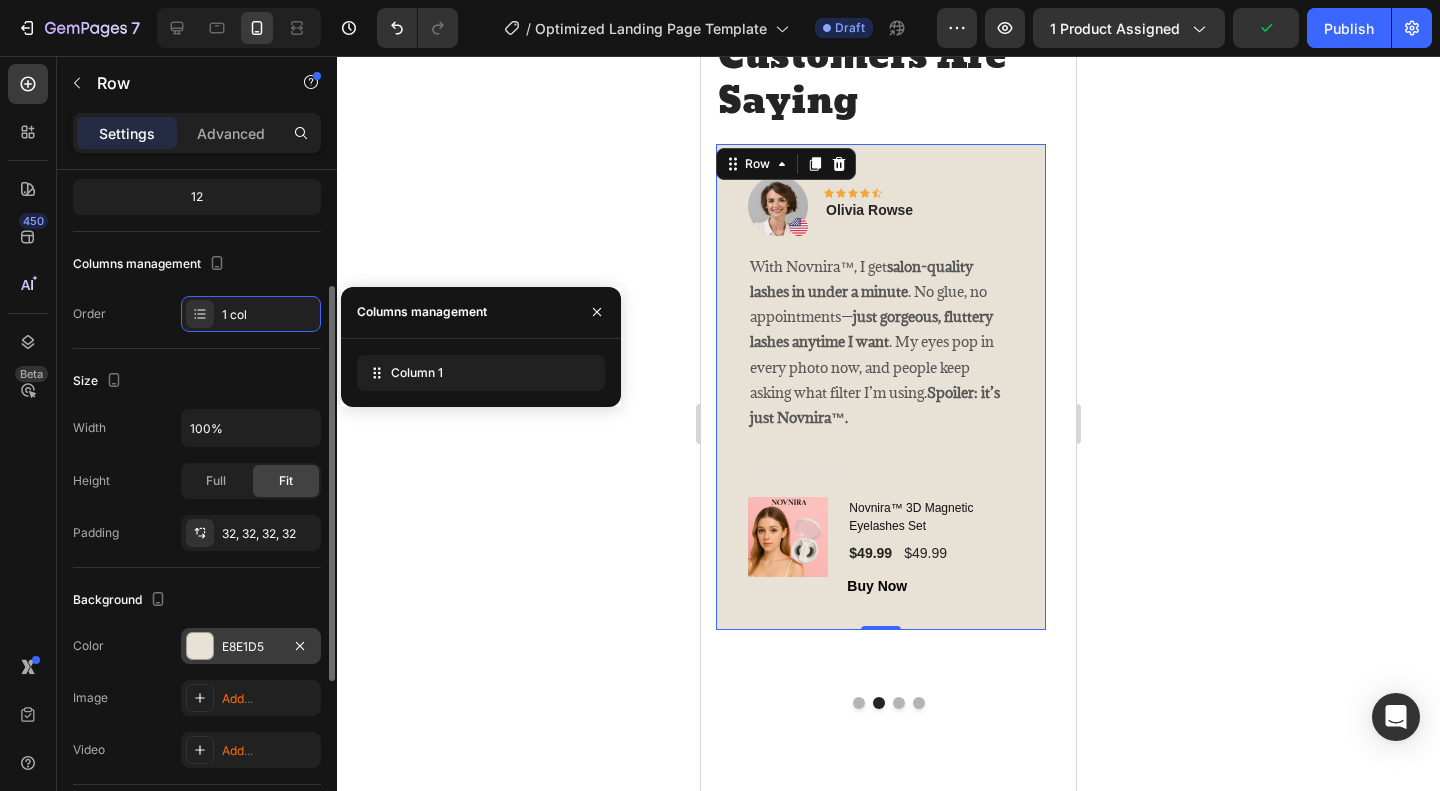 click on "E8E1D5" at bounding box center (251, 647) 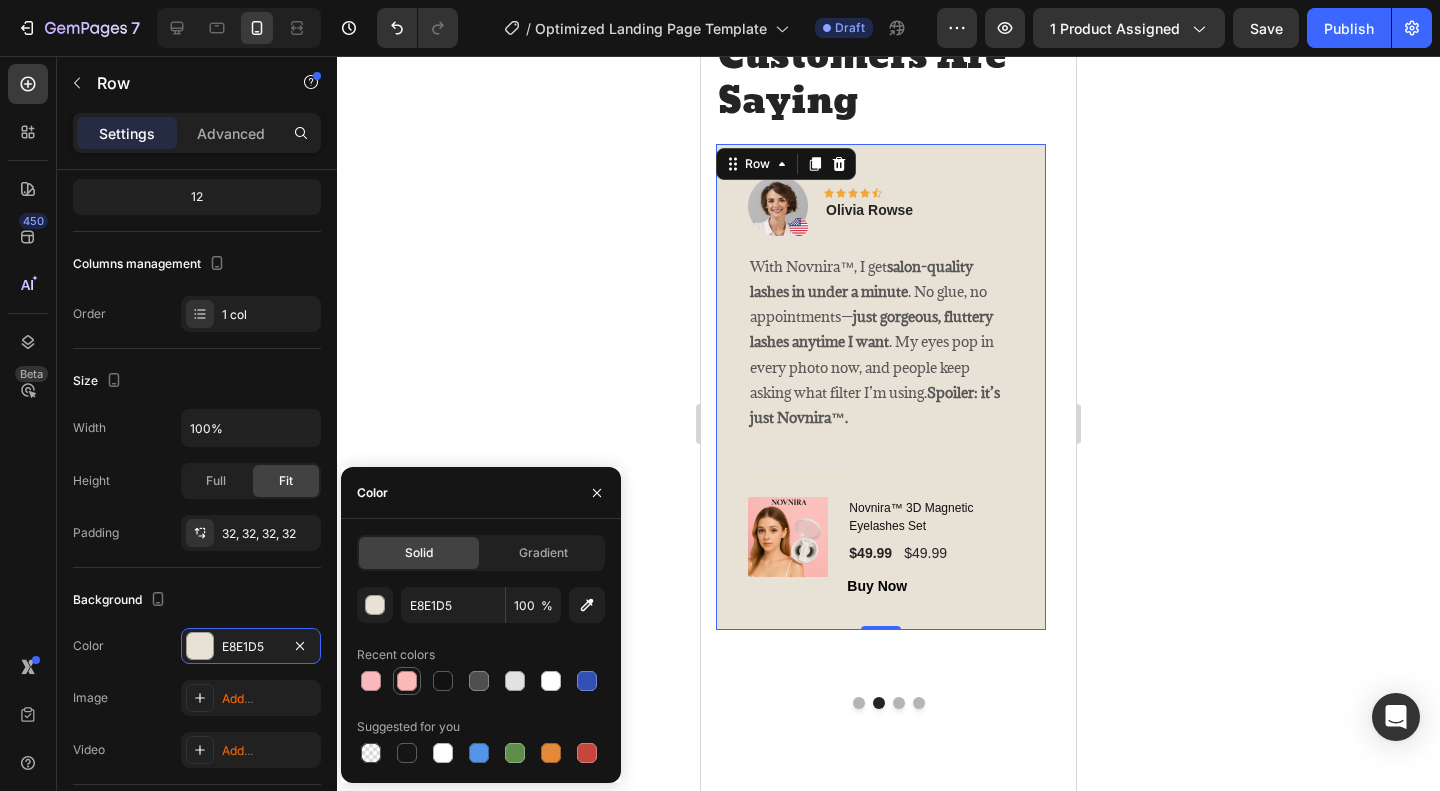 click at bounding box center [407, 681] 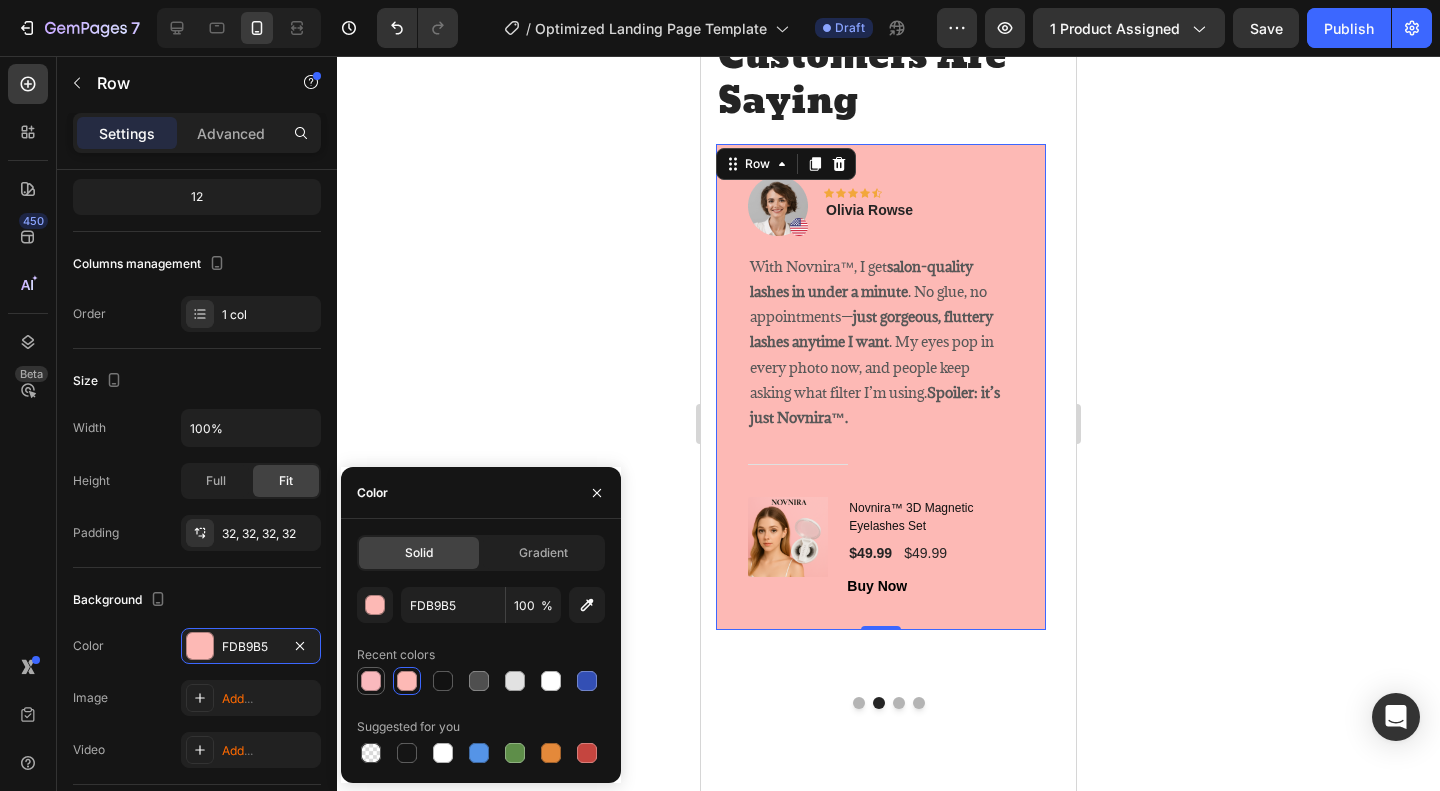 click at bounding box center [371, 681] 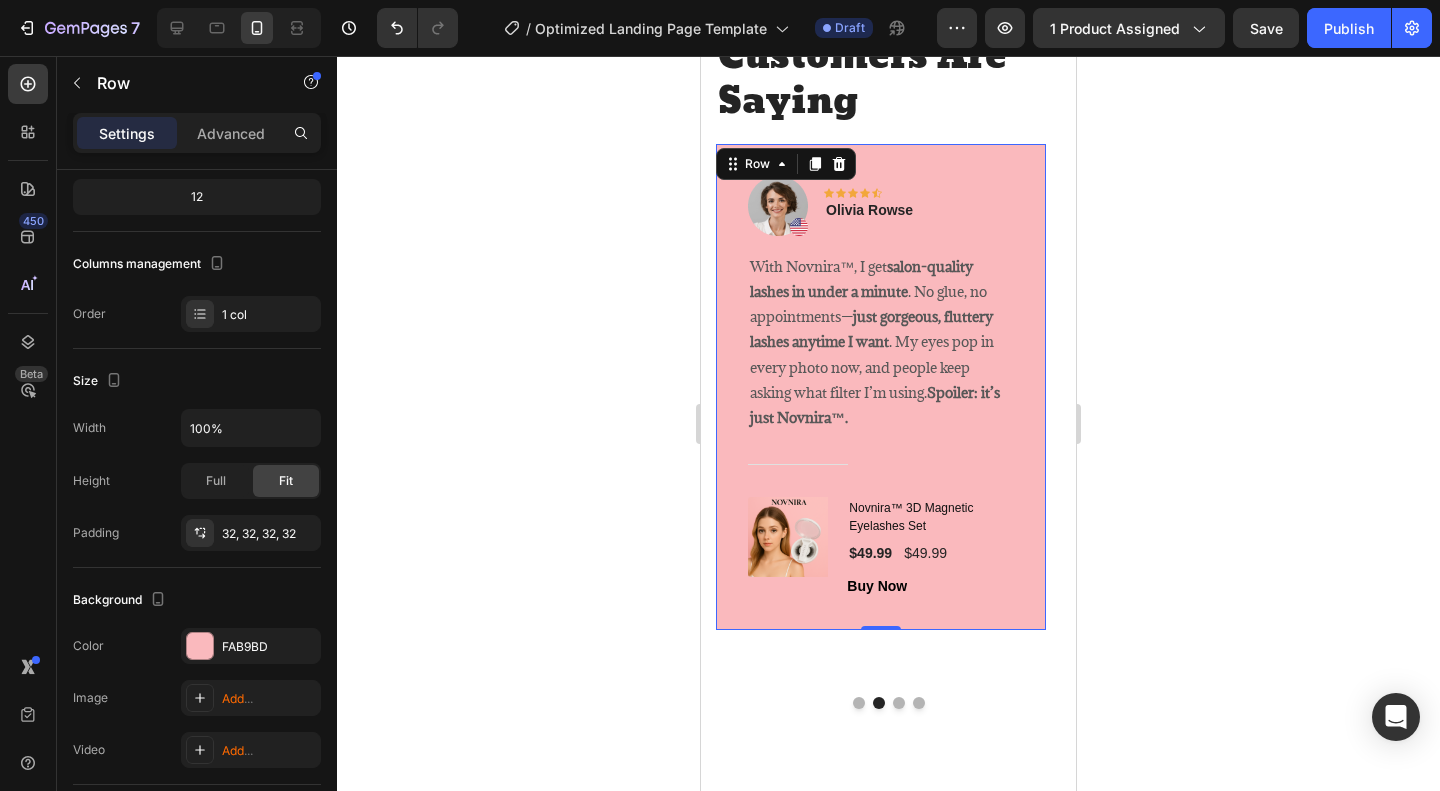 click 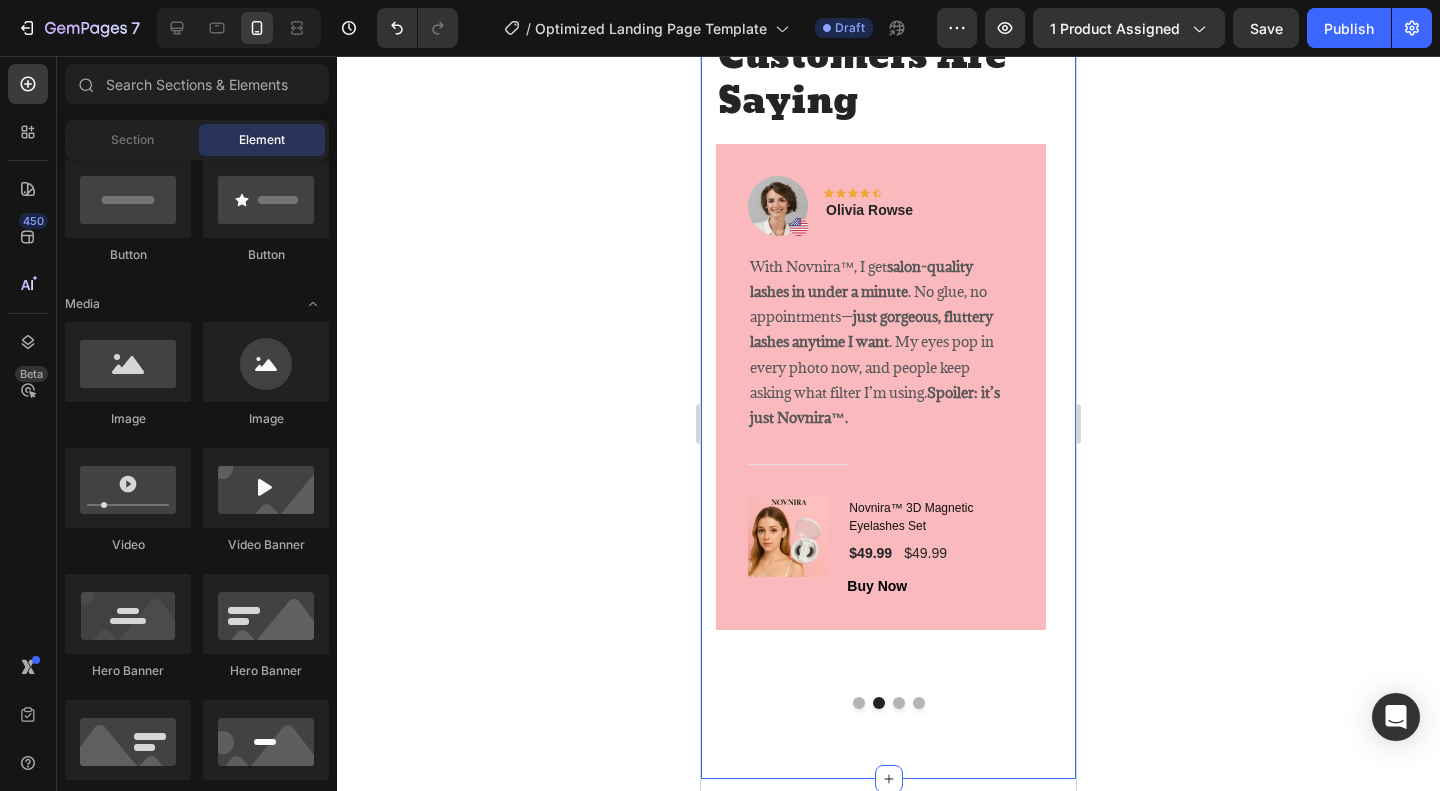 click at bounding box center [899, 703] 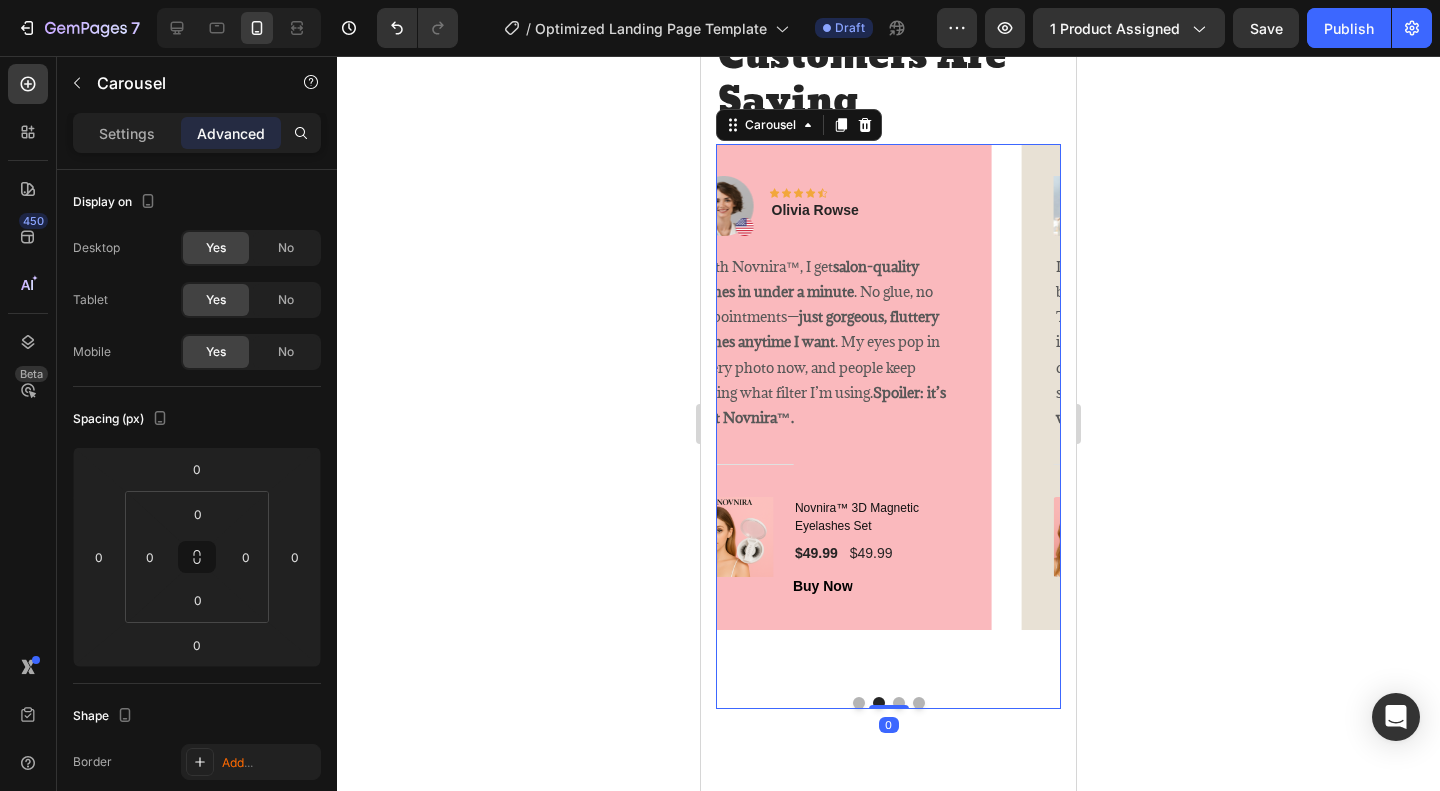 click at bounding box center (889, 707) 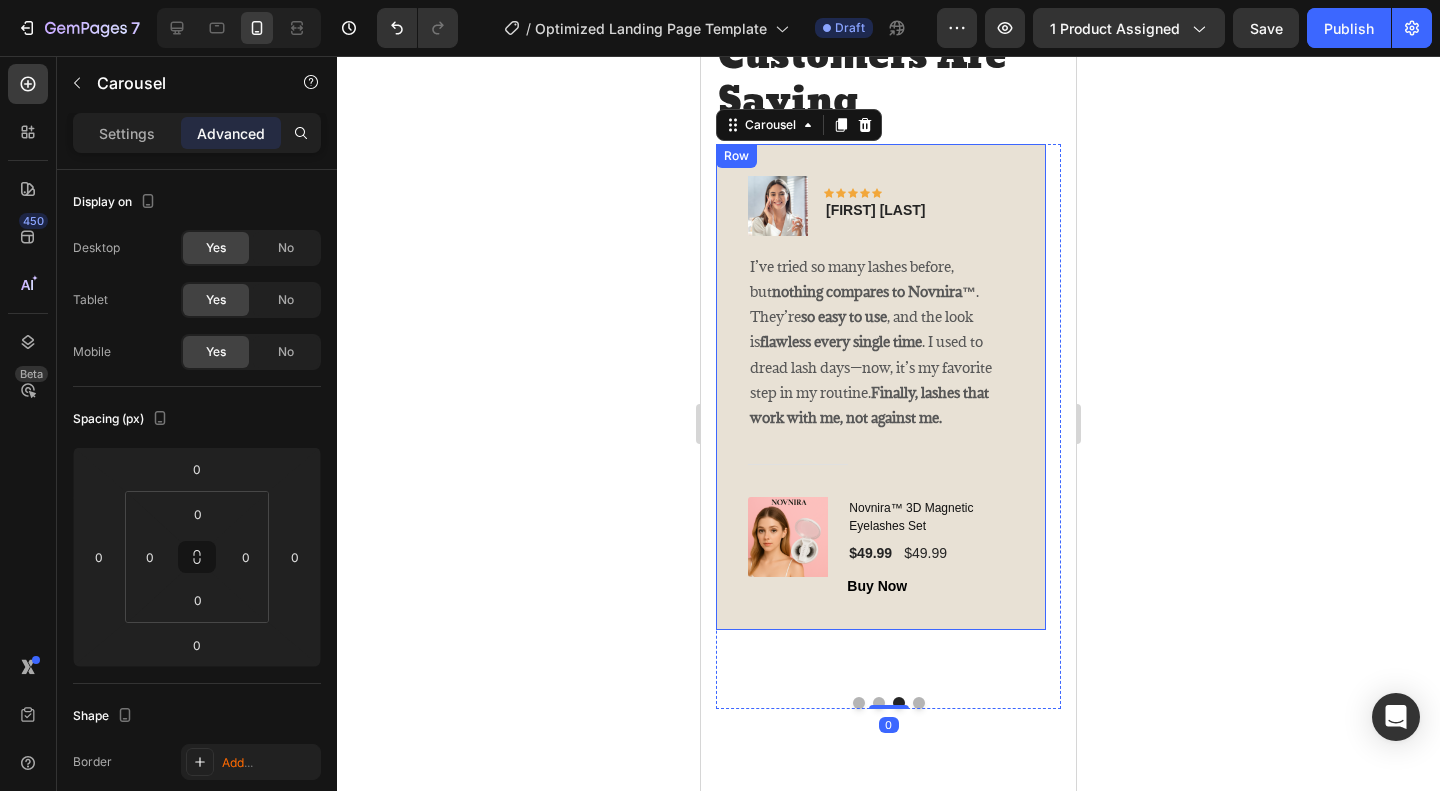 click on "Image Icon Icon Icon Icon Icon Icon Row [FIRST] [LAST] Text block Row I’ve tried so many lashes before, but nothing compares to Novnira™. They’re so easy to use, and the look is flawless every single time. I used to dread lash days—now, it’s my favorite step in my routine. Finally, lashes that work with me, not against me. Text block Title Line (P) Images & Gallery Novnira™ 3D Magnetic Eyelashes Set (P) Title $49.99 (P) Price (P) Price $49.99 (P) Price (P) Price Row Buy Now (P) Cart Button Product Row" at bounding box center (881, 387) 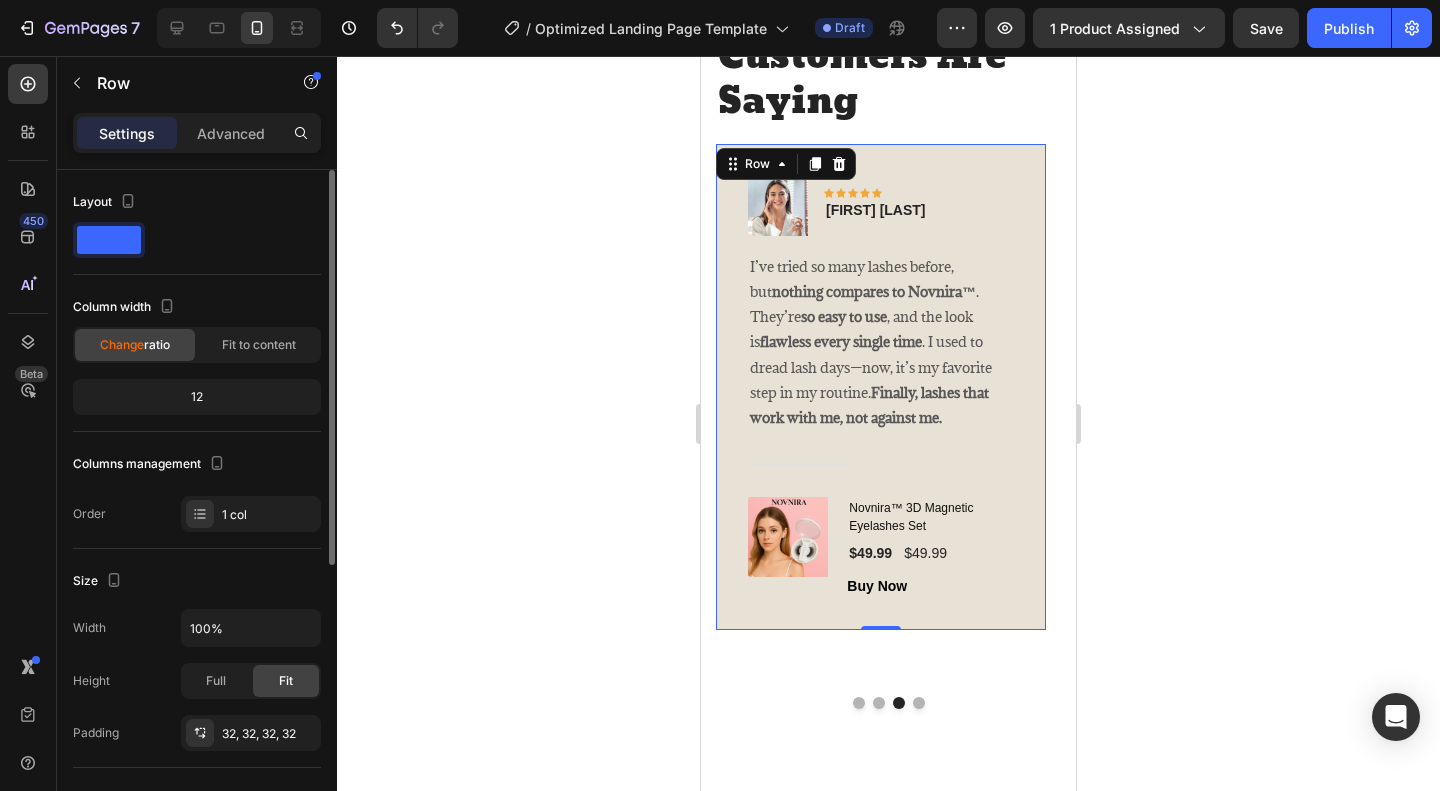 scroll, scrollTop: 200, scrollLeft: 0, axis: vertical 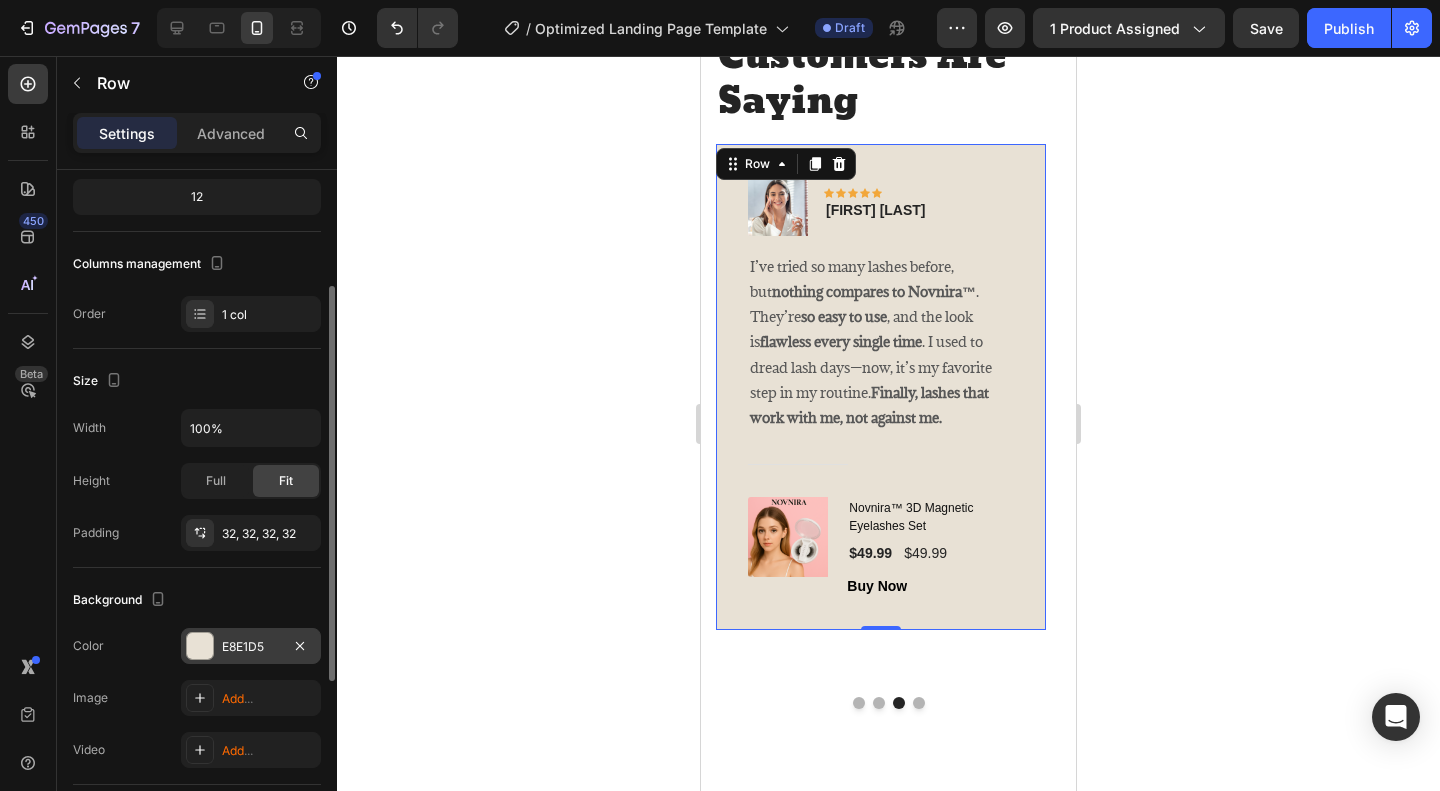 click on "E8E1D5" at bounding box center (251, 647) 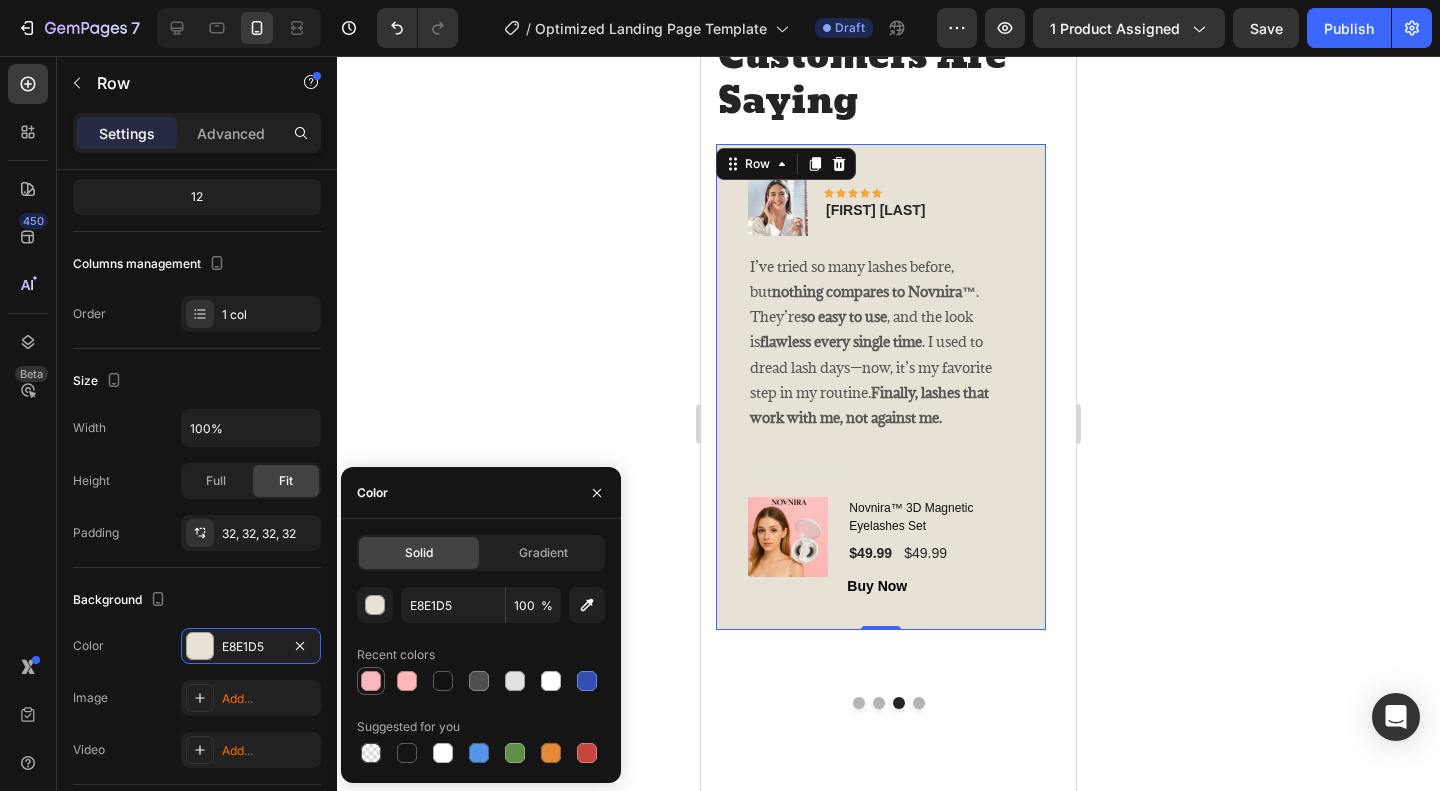 click at bounding box center [371, 681] 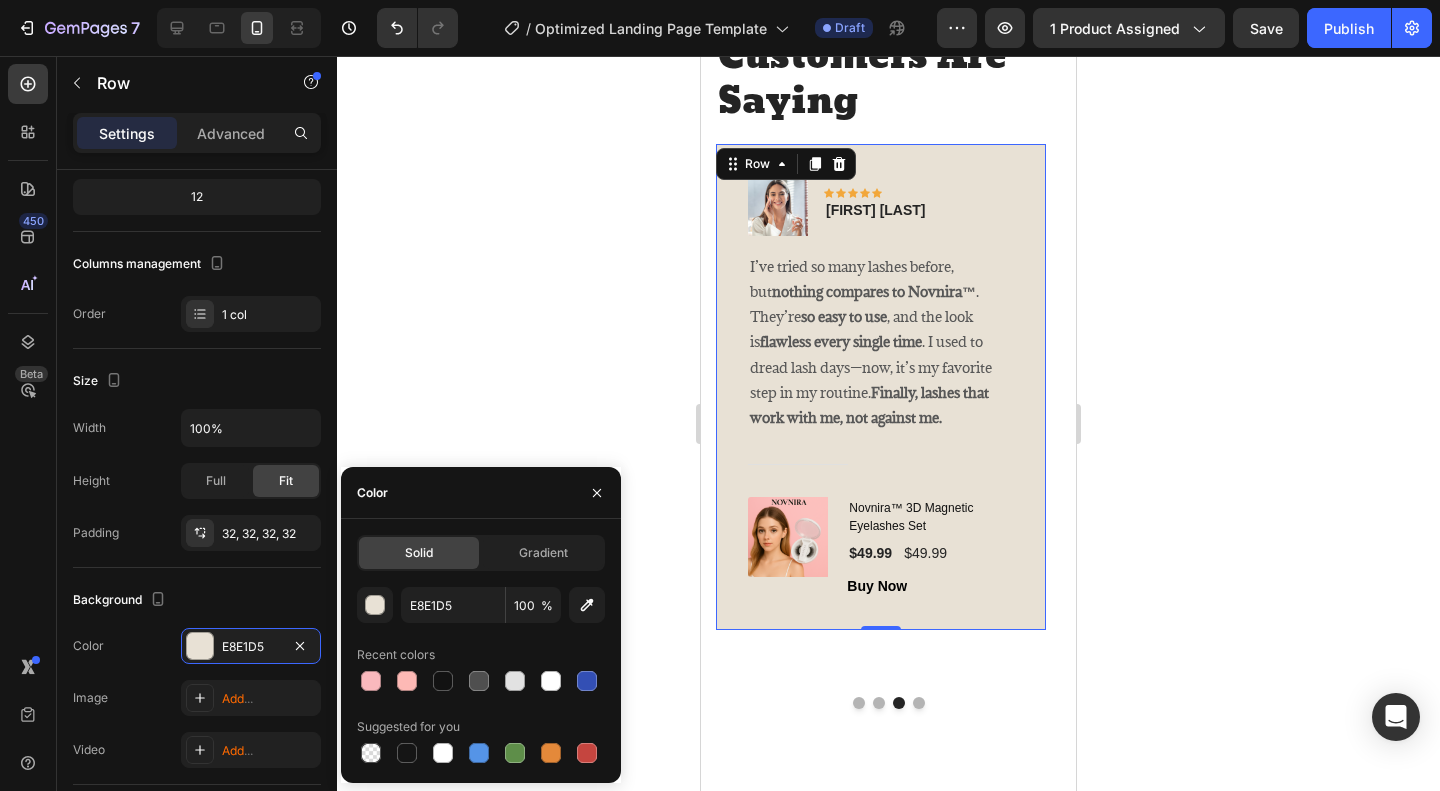 type on "FAB9BD" 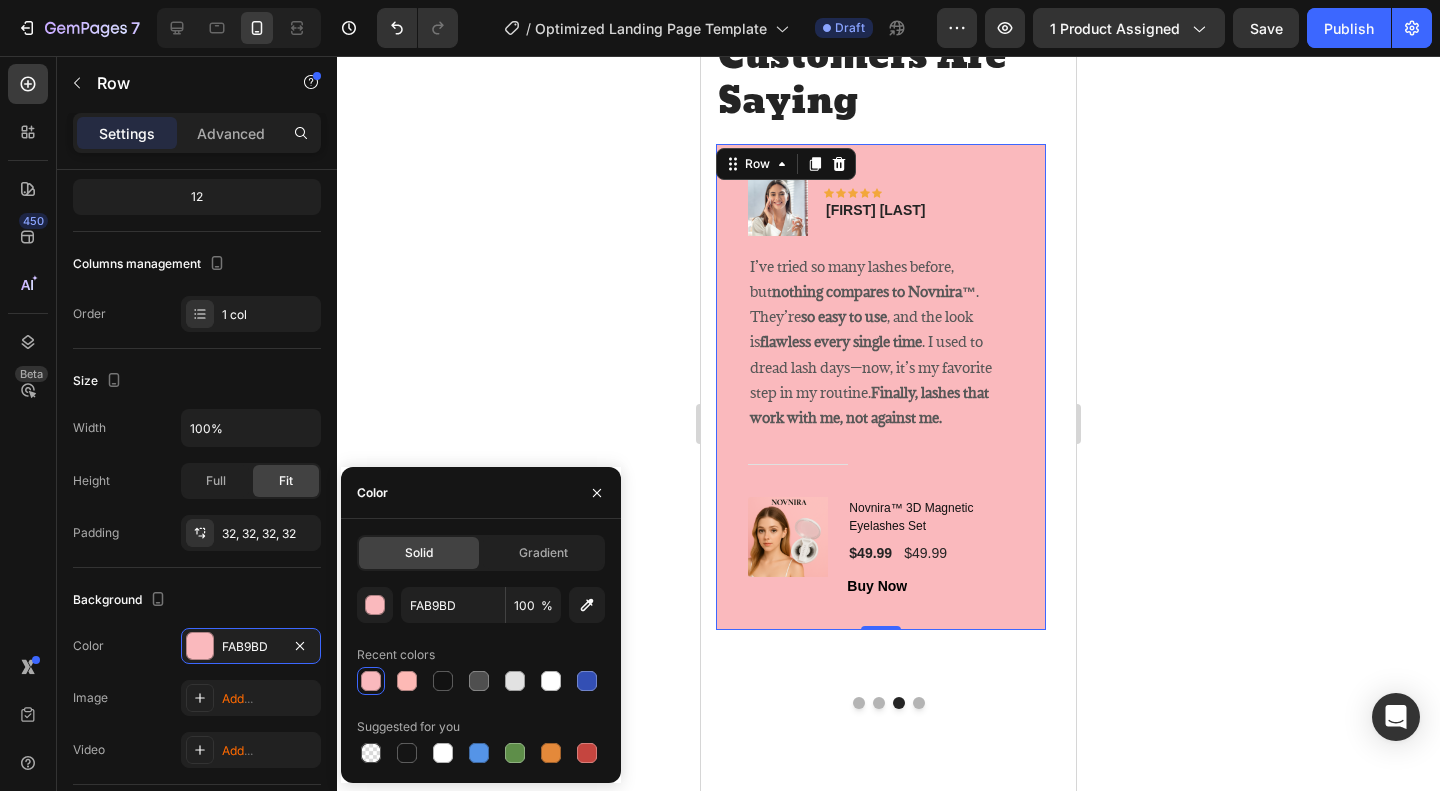 click 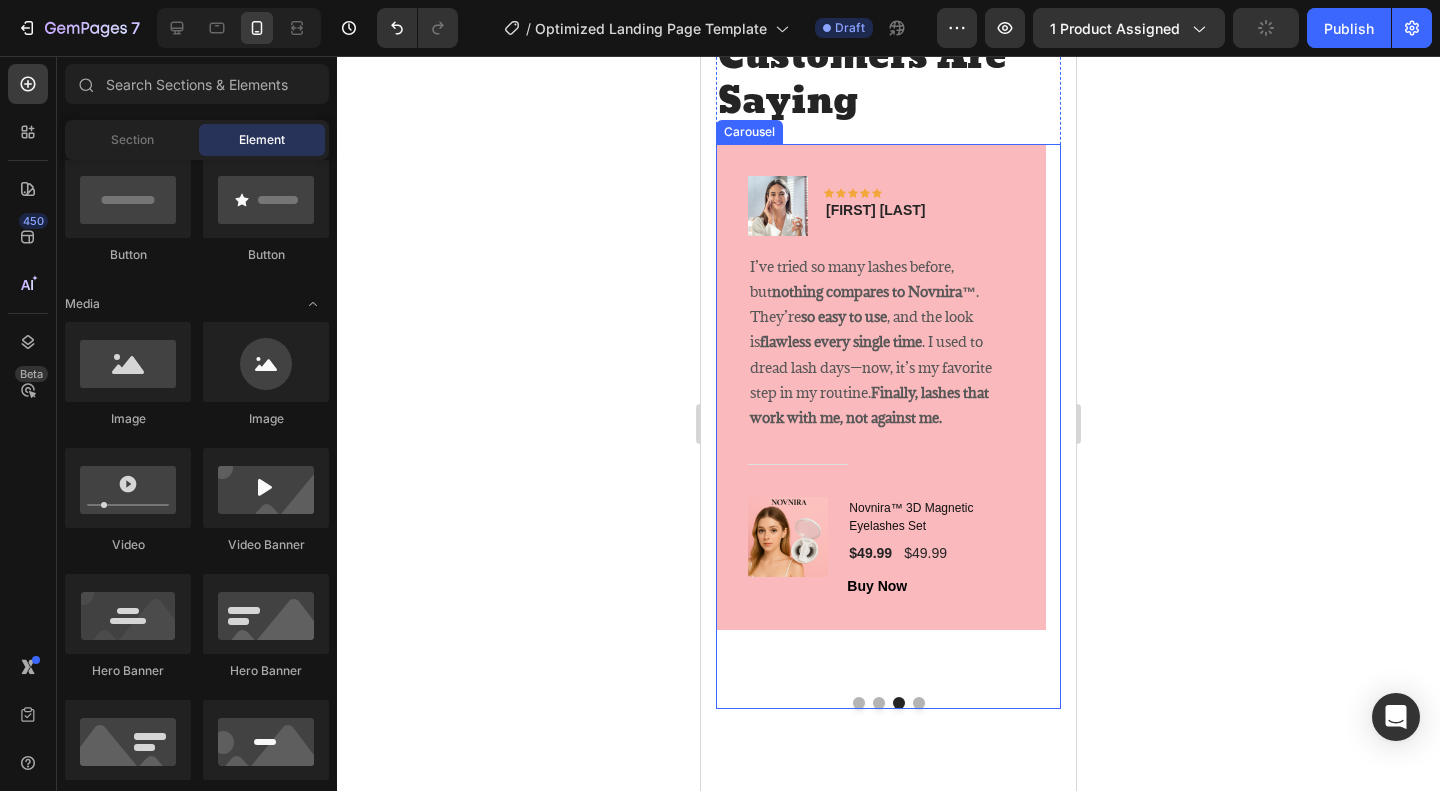 click at bounding box center [919, 703] 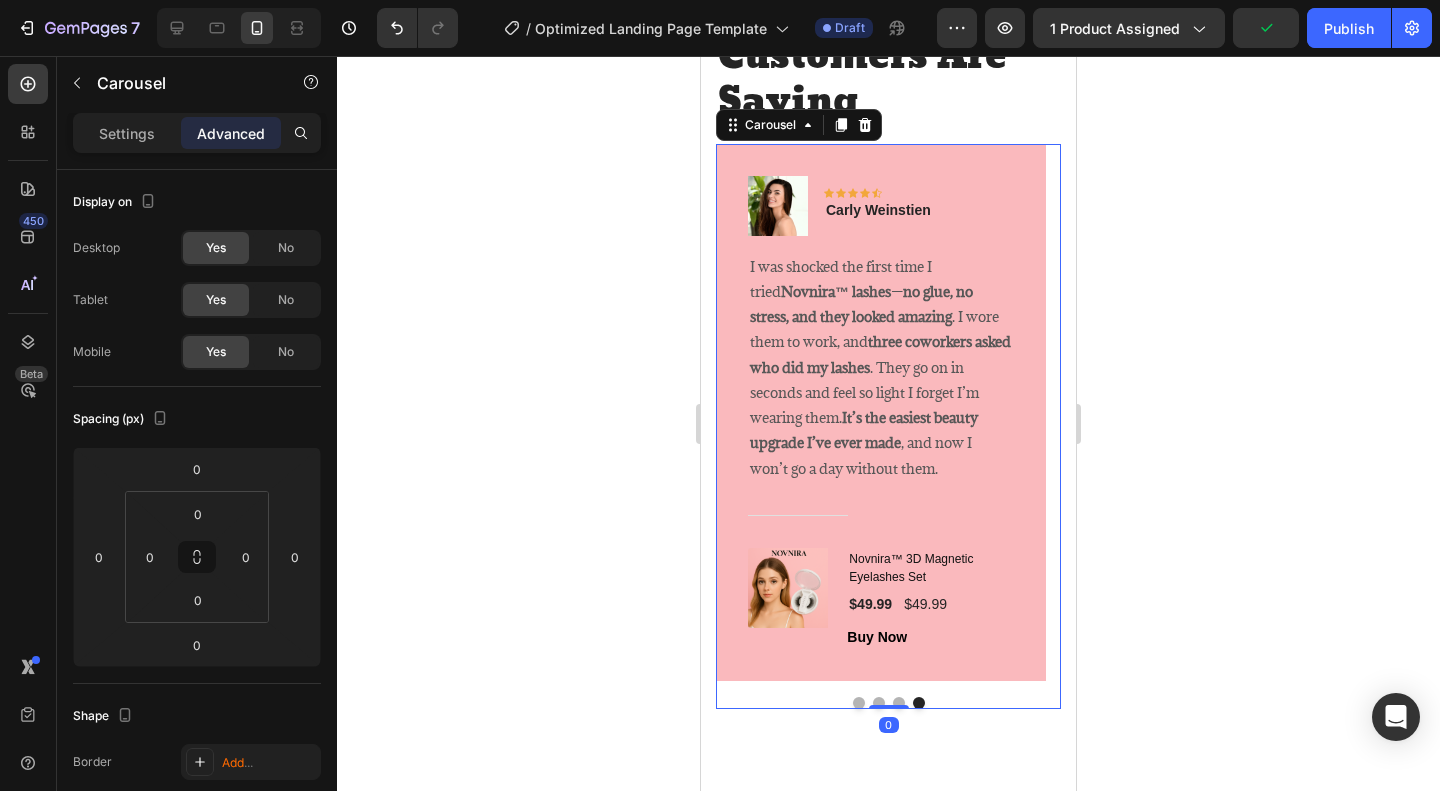 click at bounding box center (899, 703) 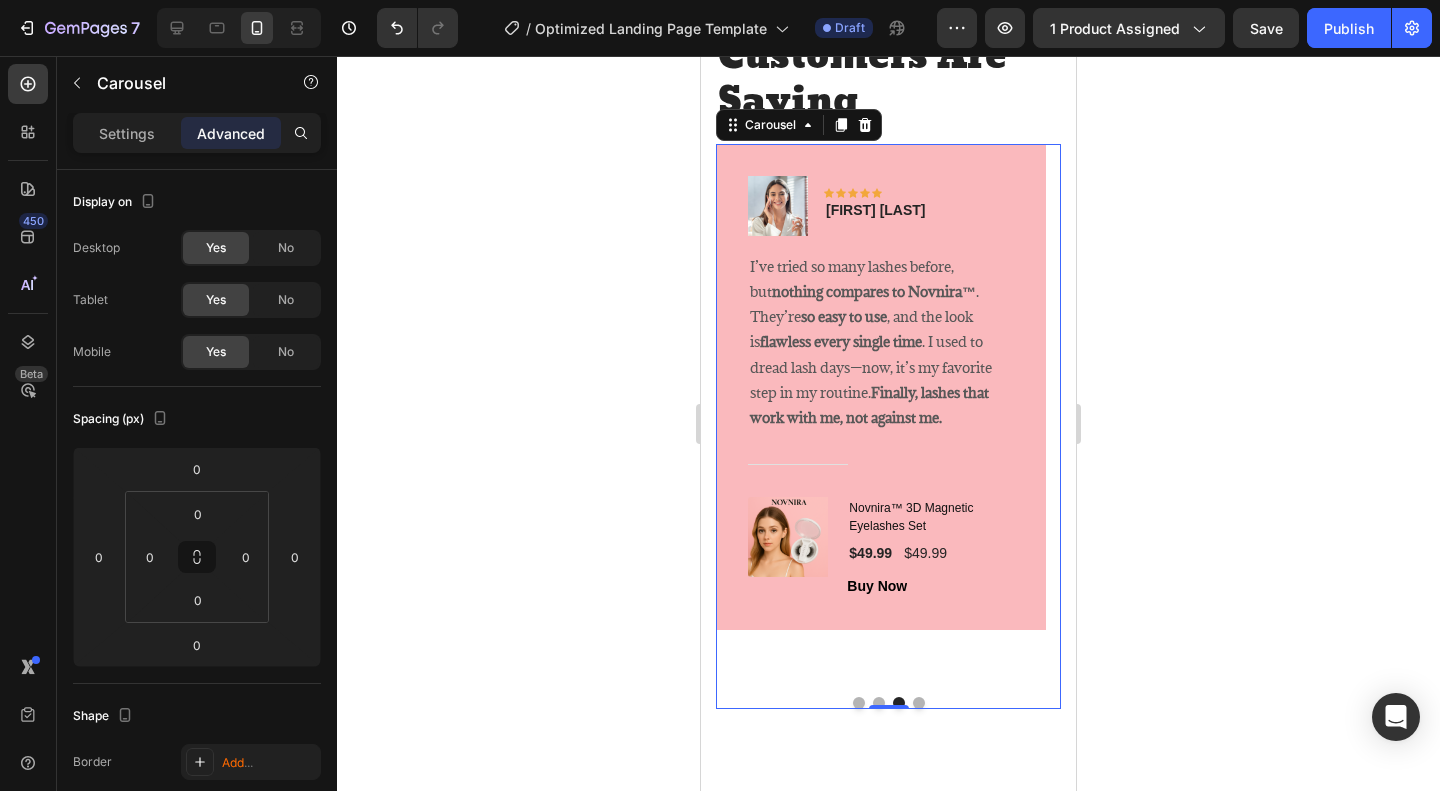 click at bounding box center (879, 703) 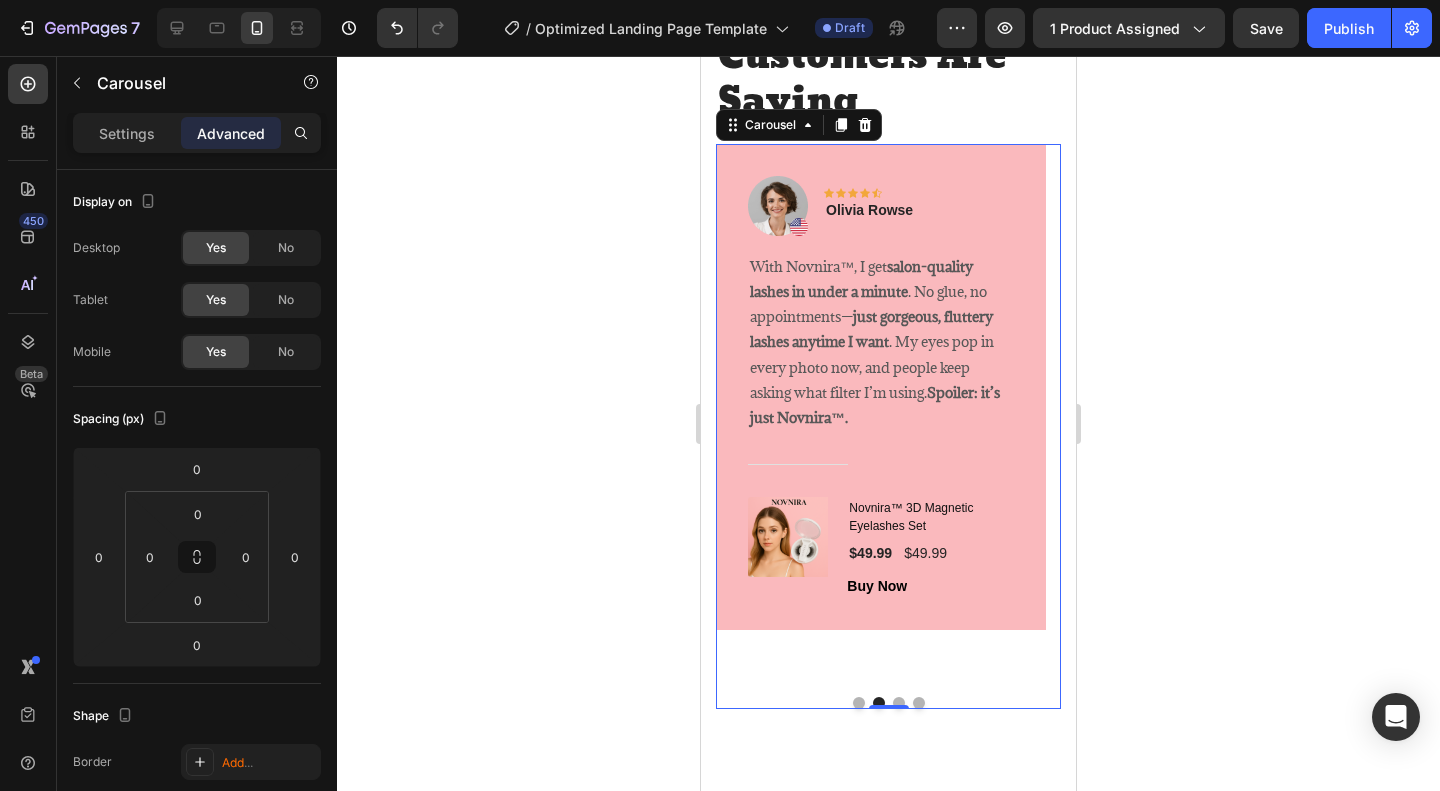 click at bounding box center [859, 703] 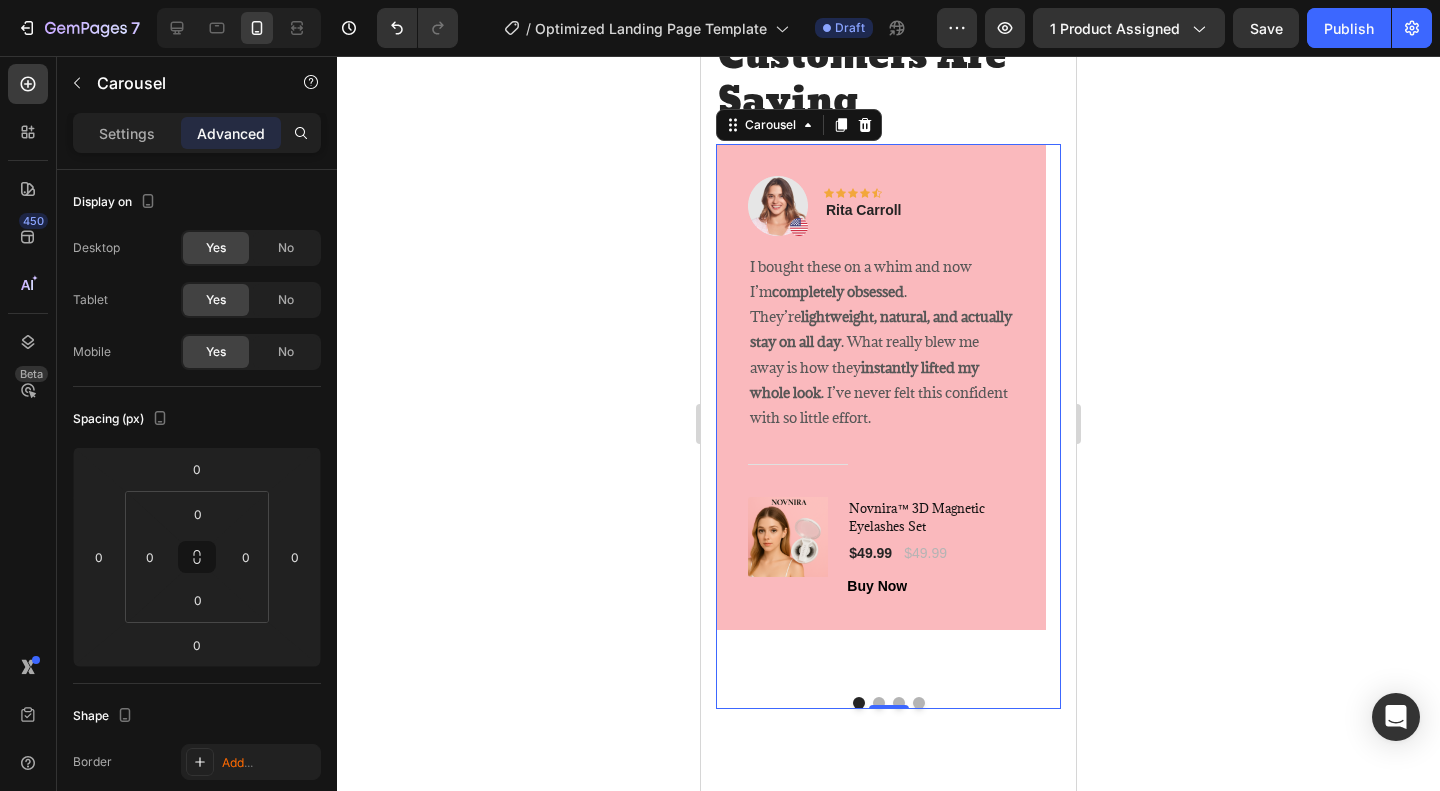 click 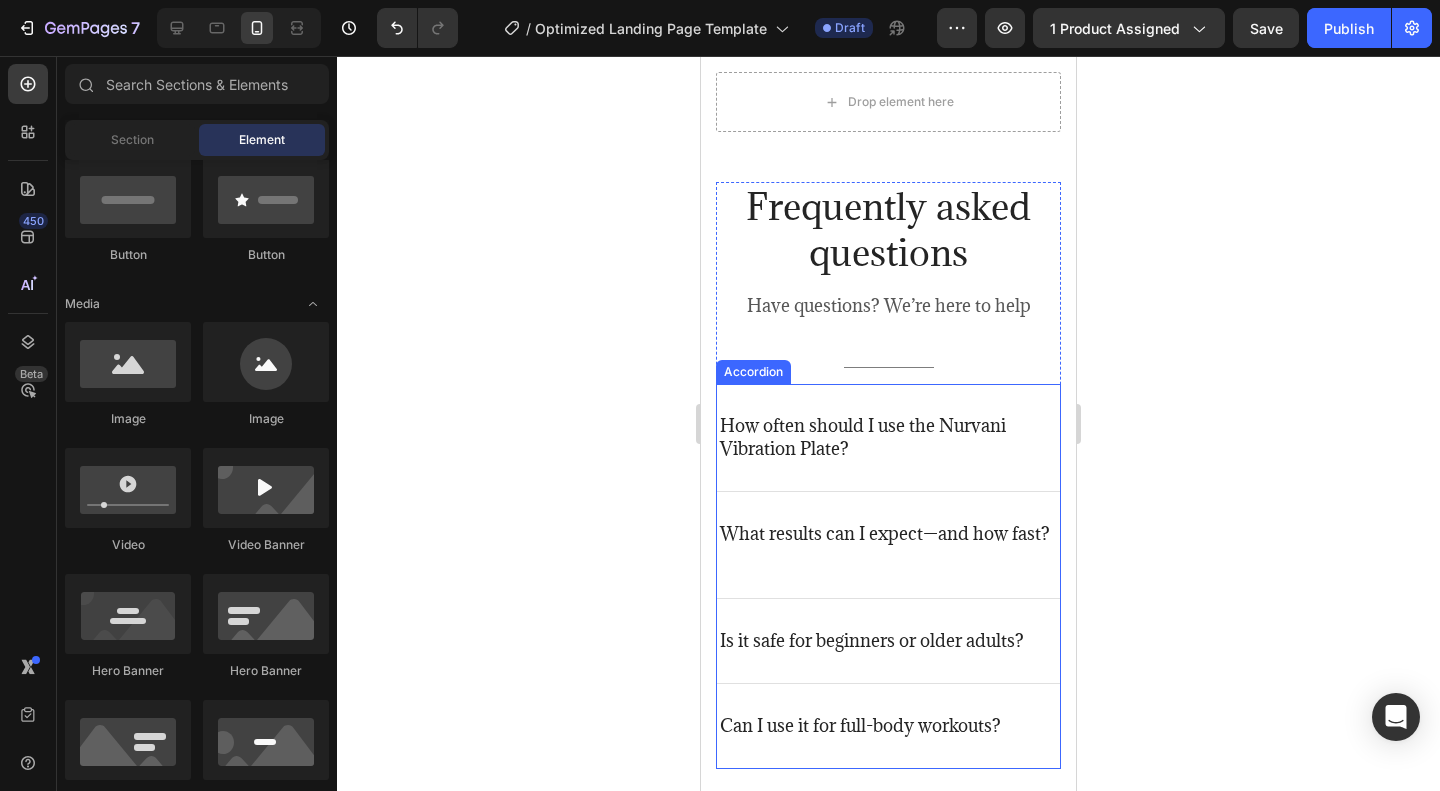 scroll, scrollTop: 5300, scrollLeft: 0, axis: vertical 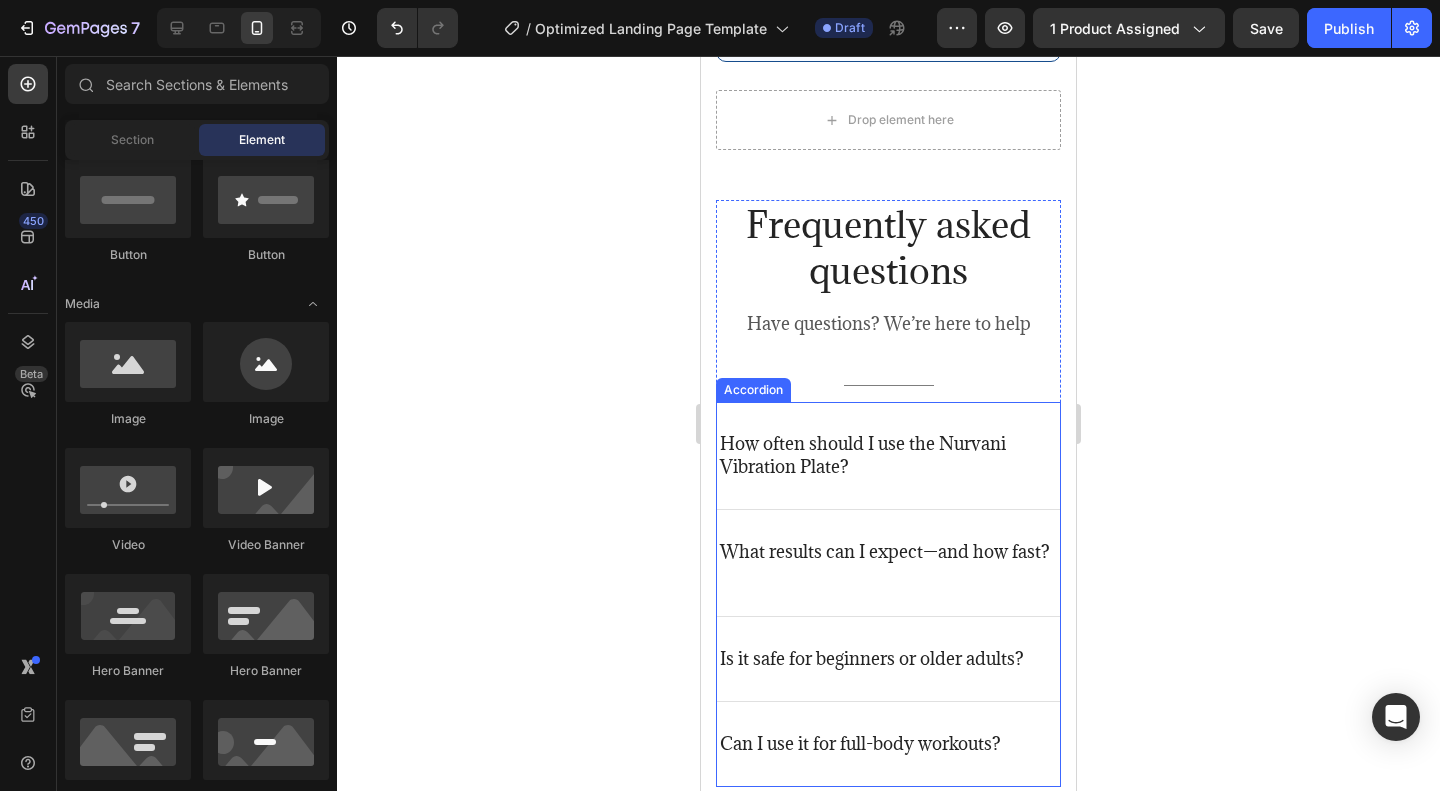 click on "How often should I use the Nurvani Vibration Plate?" at bounding box center [888, 455] 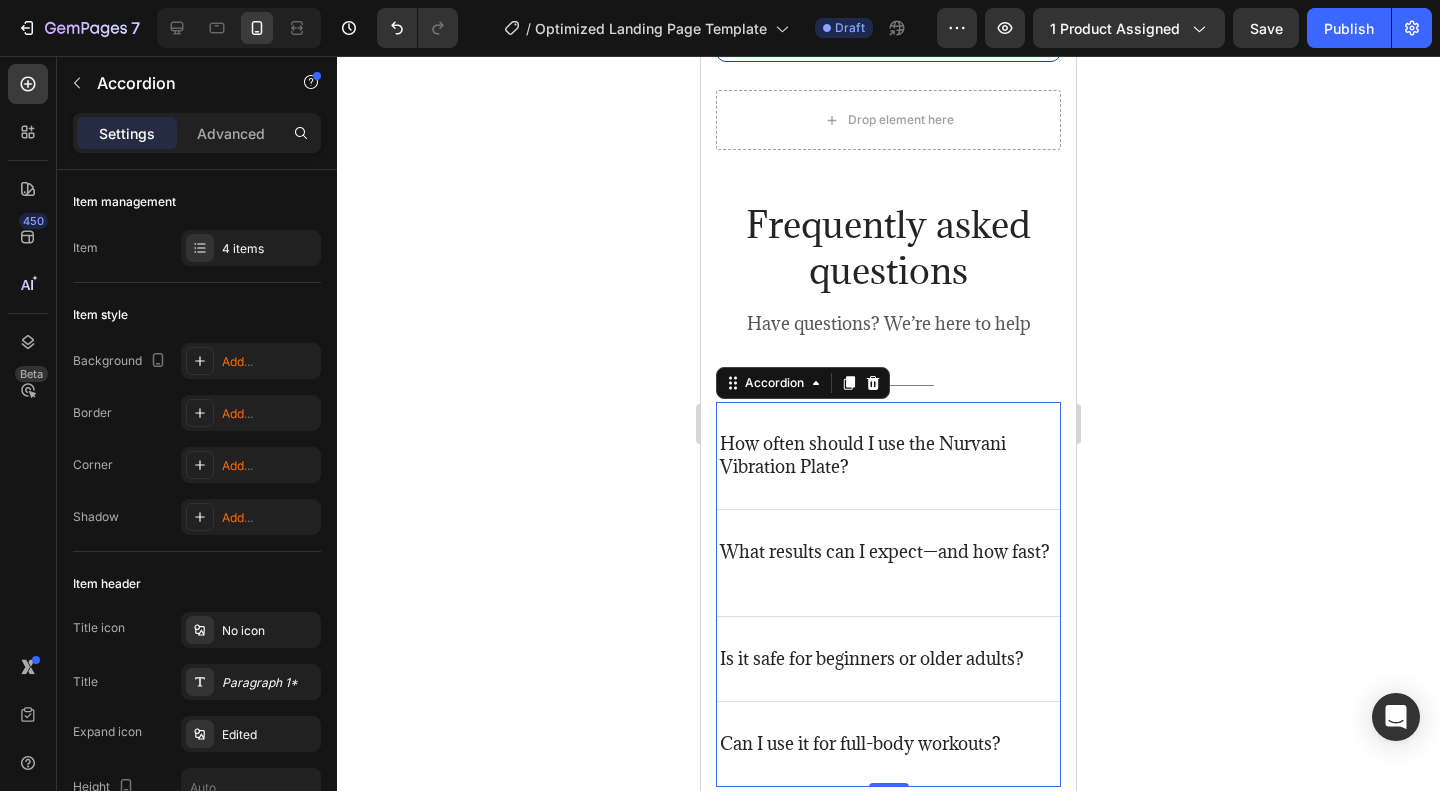 click on "How often should I use the Nurvani Vibration Plate?" at bounding box center [888, 455] 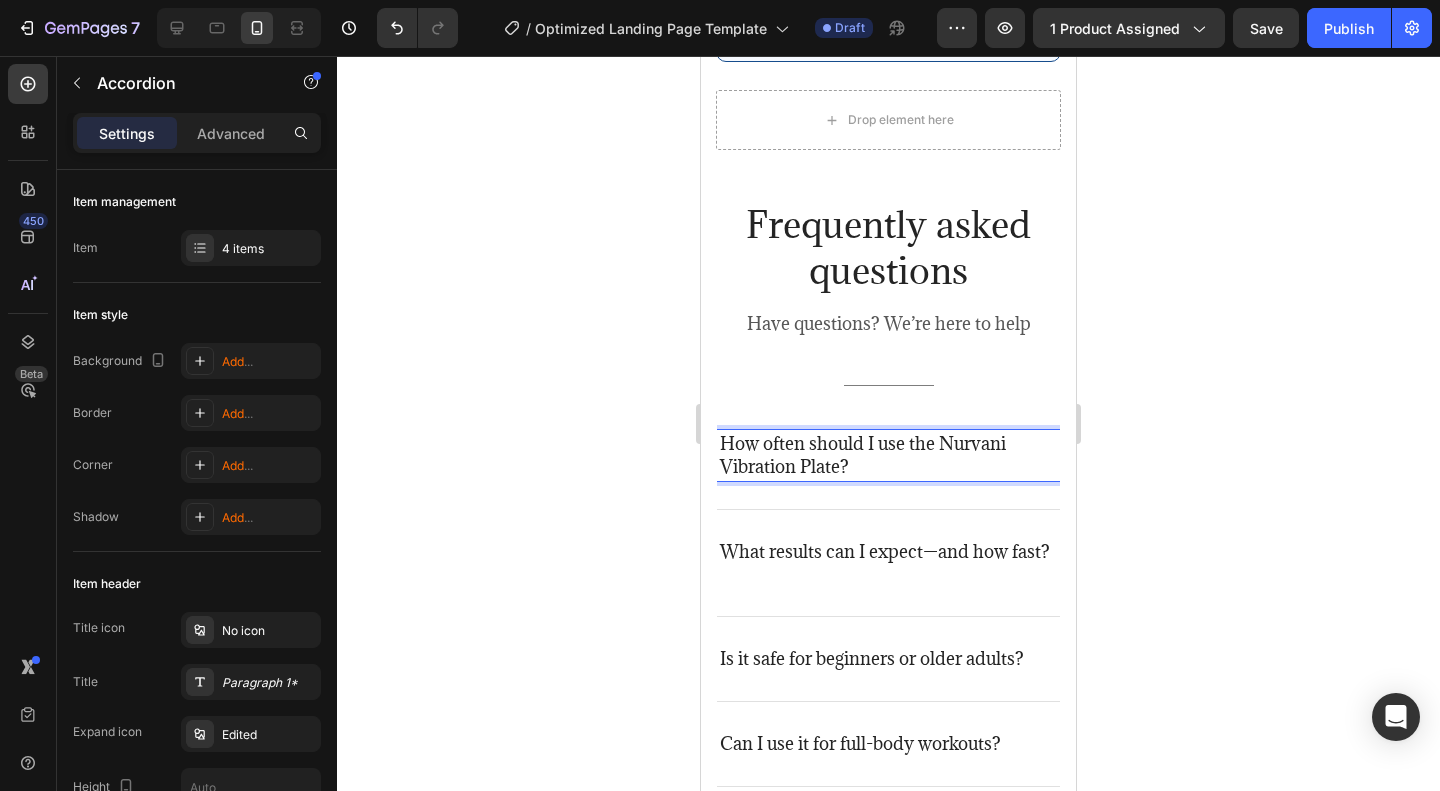 click on "How often should I use the Nurvani Vibration Plate?" at bounding box center [888, 455] 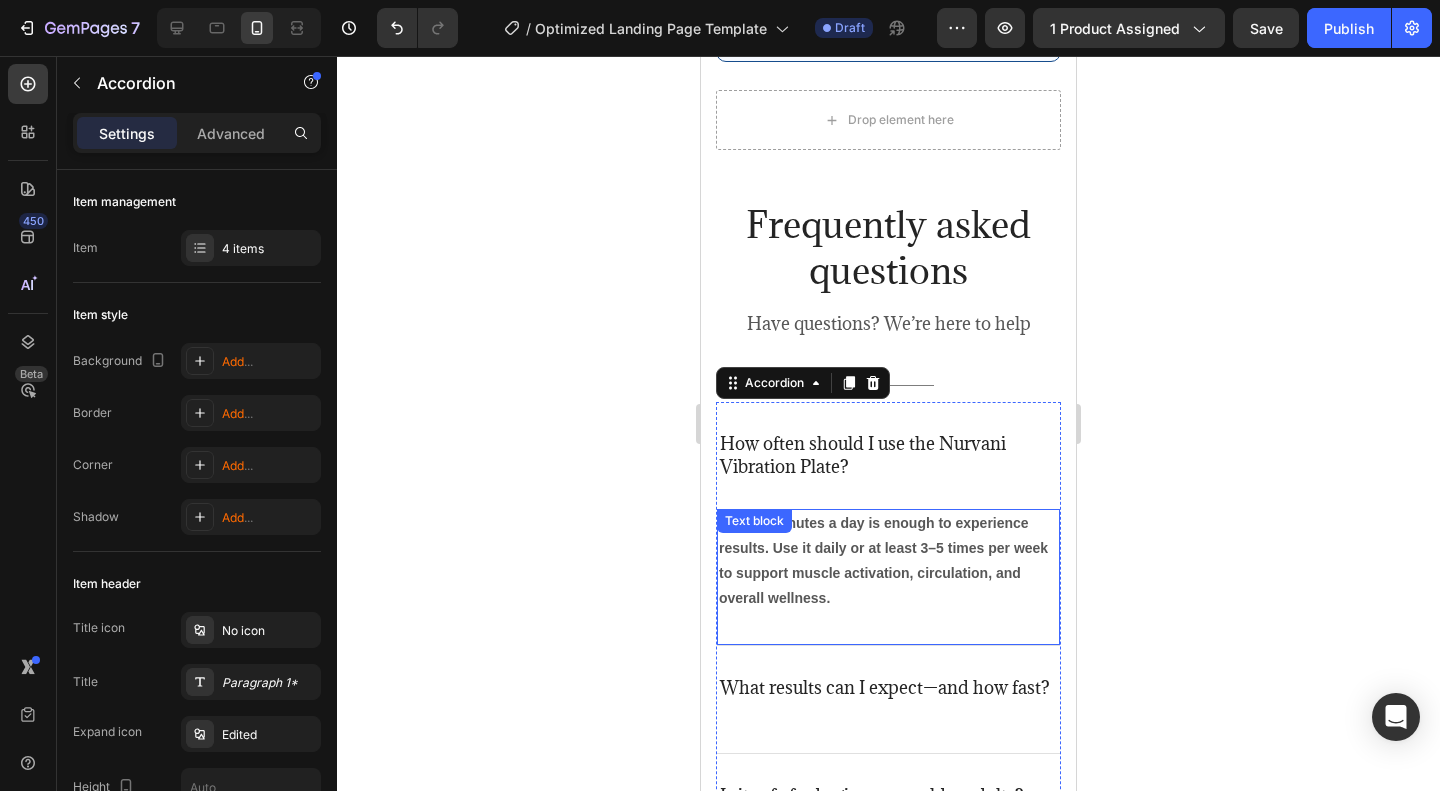 click on "Just 10 minutes a day is enough to experience results. Use it daily or at least 3–5 times per week to support muscle activation, circulation, and overall wellness." at bounding box center (888, 561) 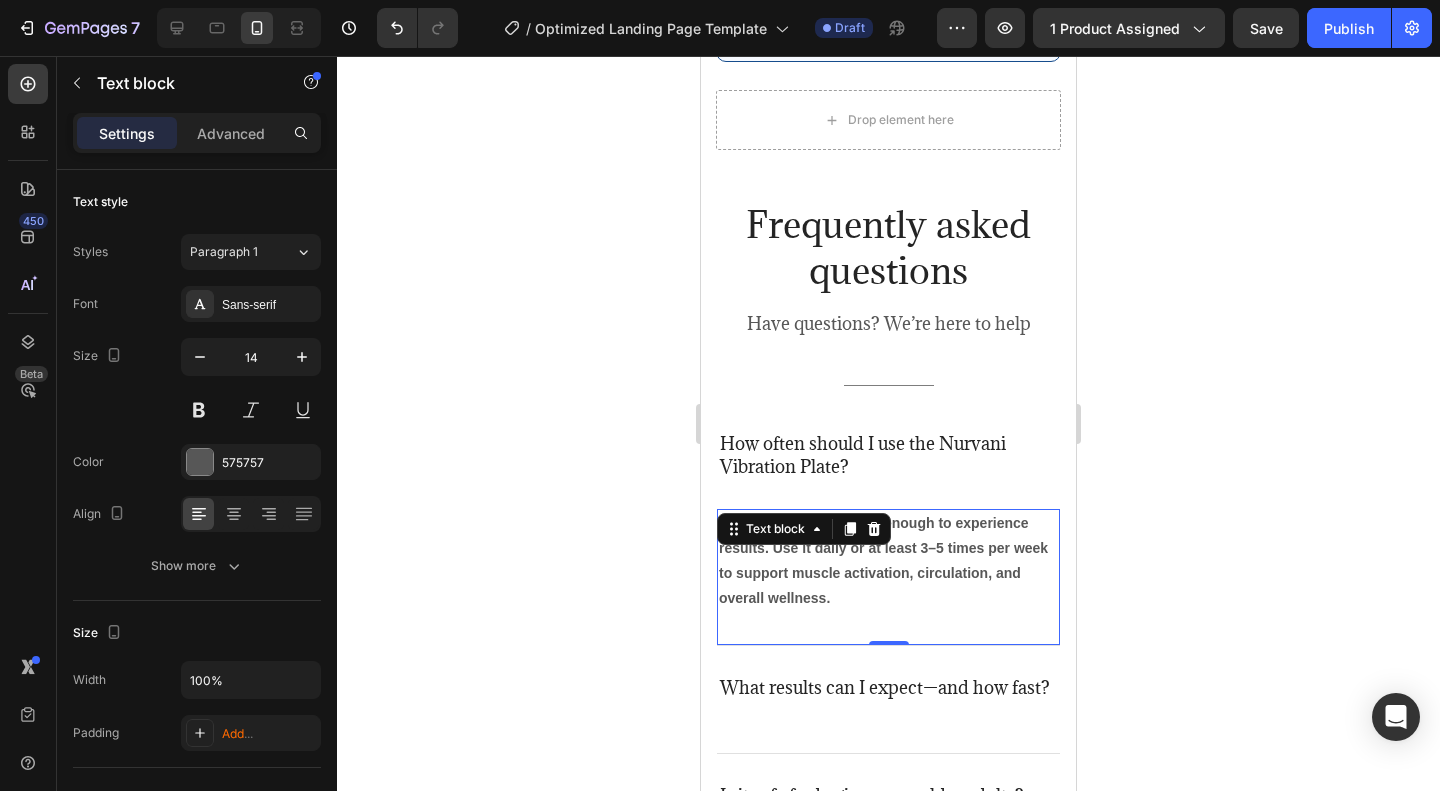 click on "Just 10 minutes a day is enough to experience results. Use it daily or at least 3–5 times per week to support muscle activation, circulation, and overall wellness." at bounding box center [888, 561] 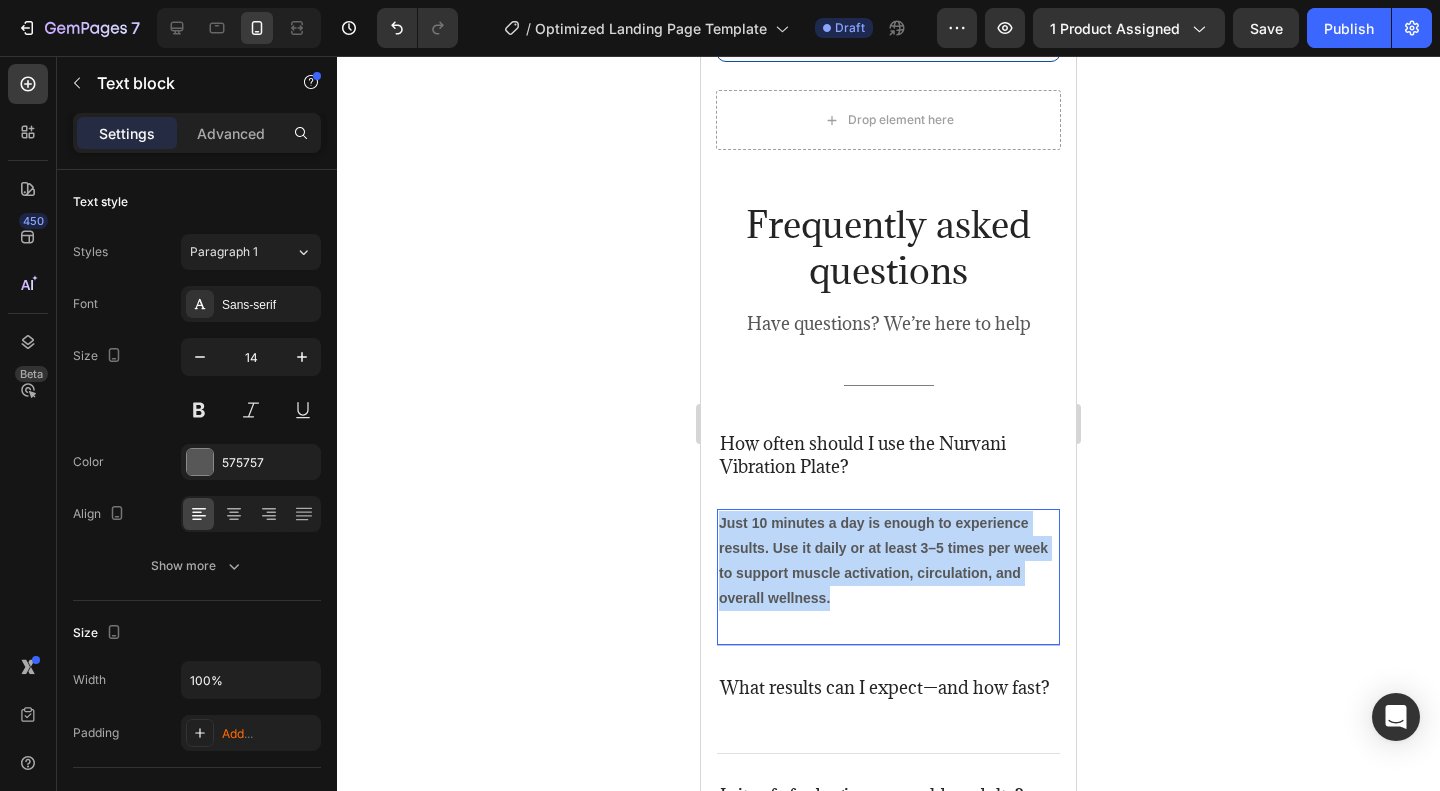 drag, startPoint x: 876, startPoint y: 556, endPoint x: 1400, endPoint y: 521, distance: 525.1676 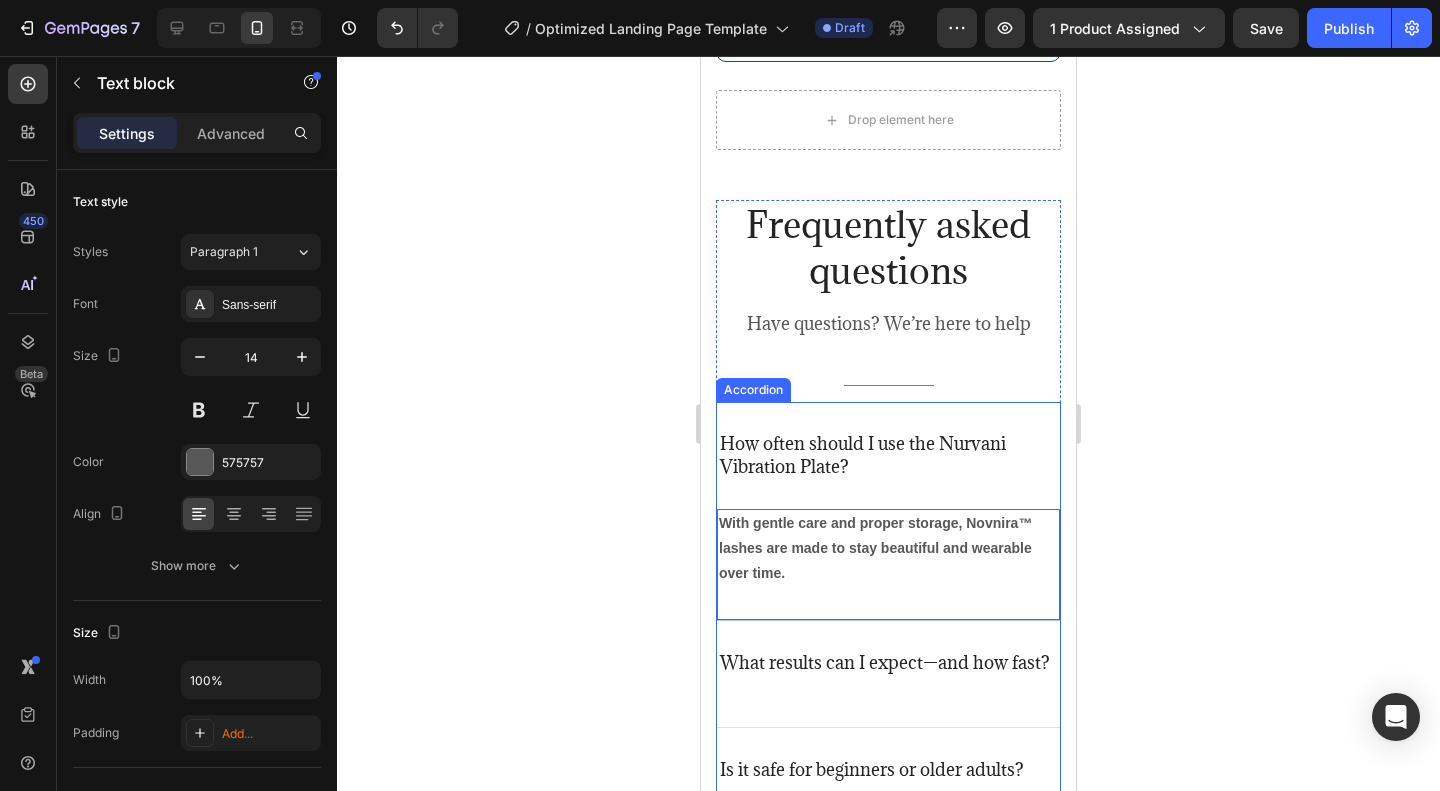 click on "How often should I use the Nurvani Vibration Plate?" at bounding box center (888, 455) 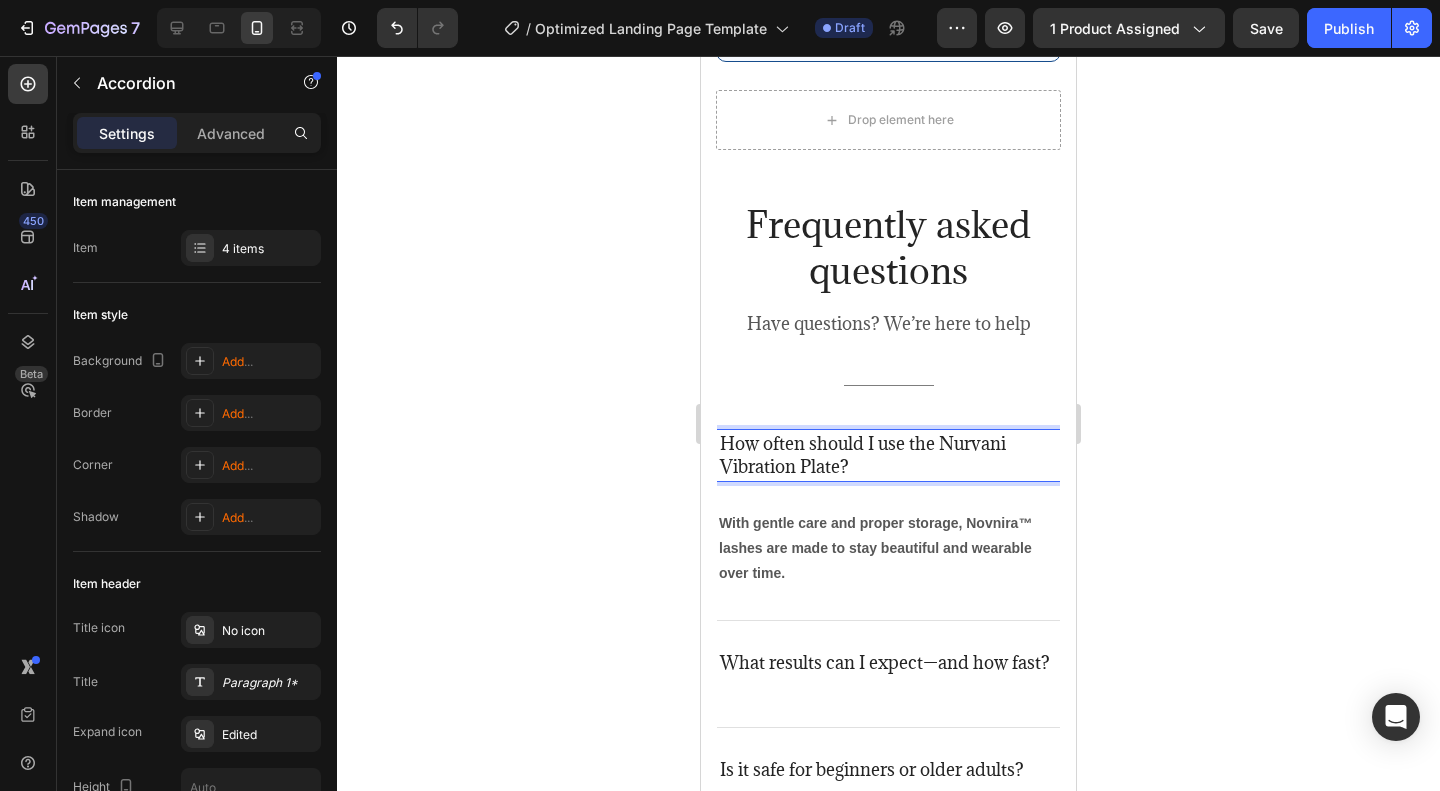 click on "How often should I use the Nurvani Vibration Plate?" at bounding box center [888, 455] 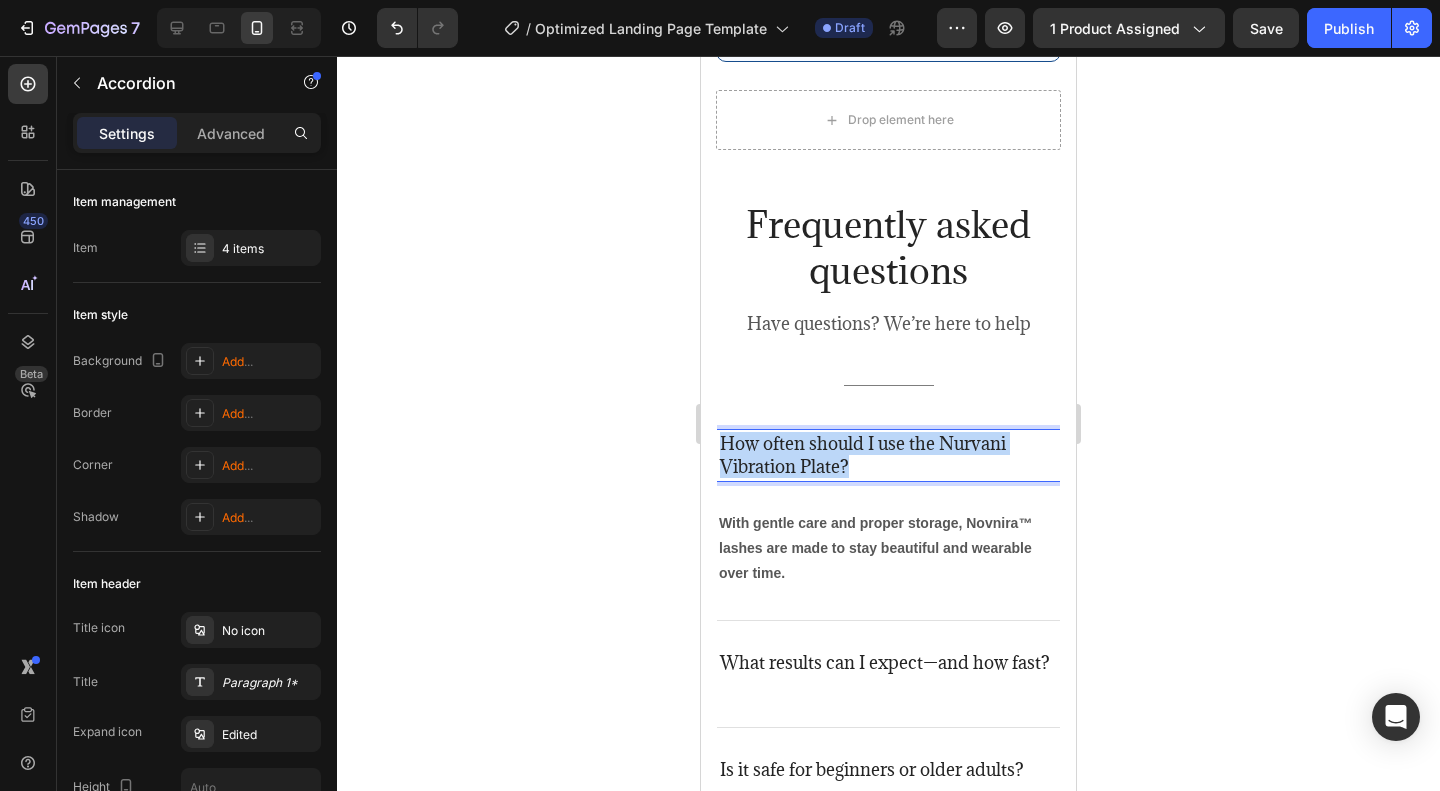 drag, startPoint x: 872, startPoint y: 419, endPoint x: 721, endPoint y: 380, distance: 155.95512 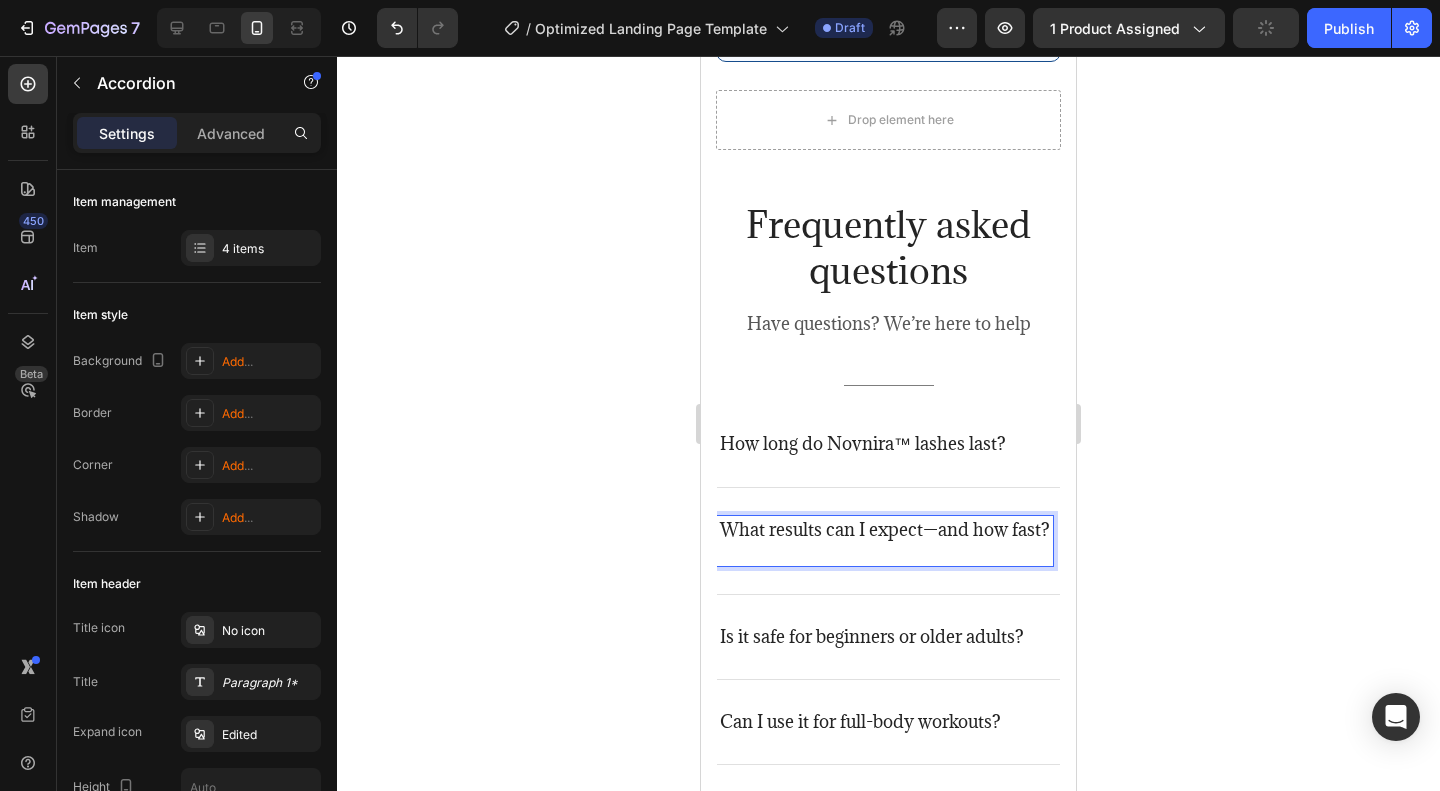 click on "What results can I expect—and how fast?" at bounding box center (885, 530) 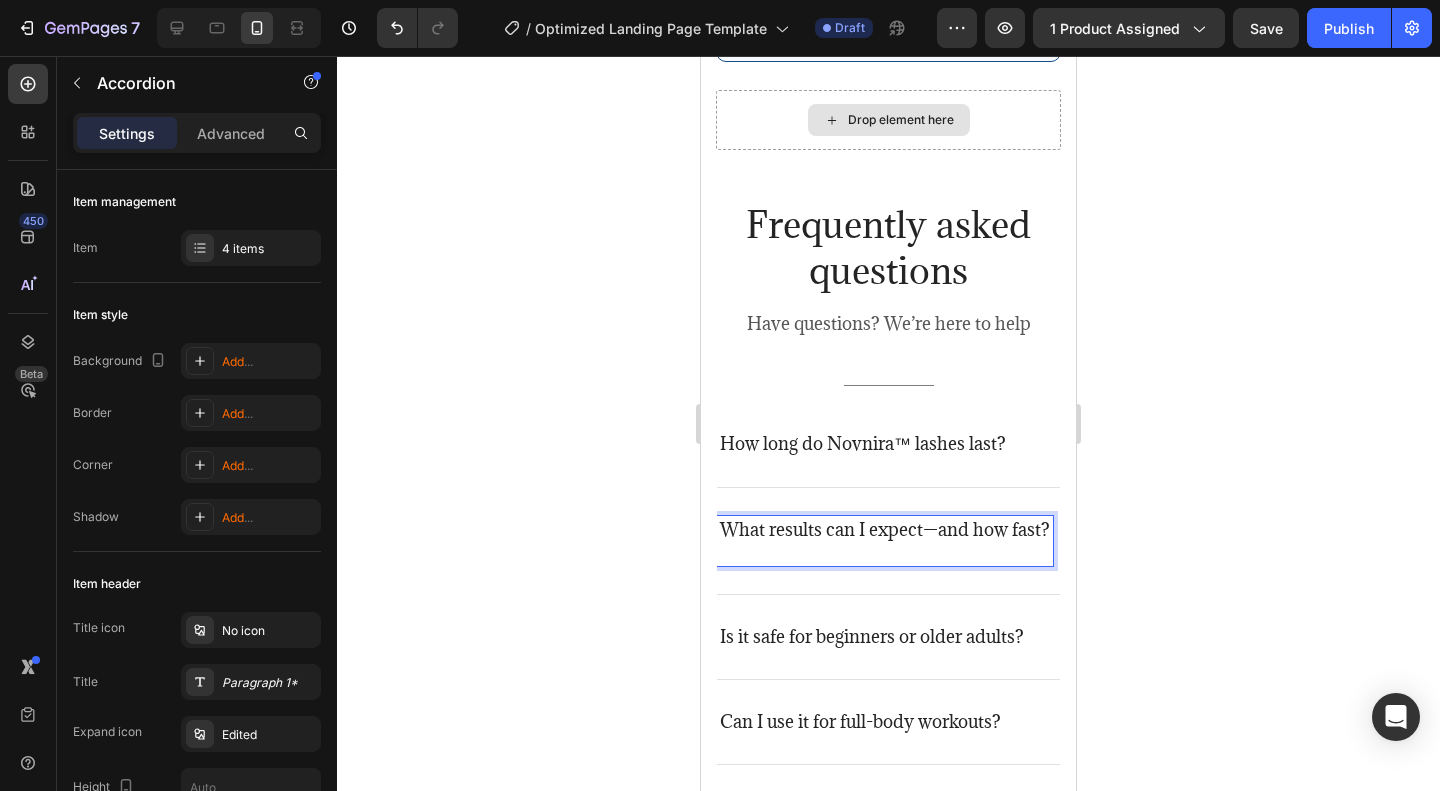 click on "What results can I expect—and how fast?" at bounding box center [885, 530] 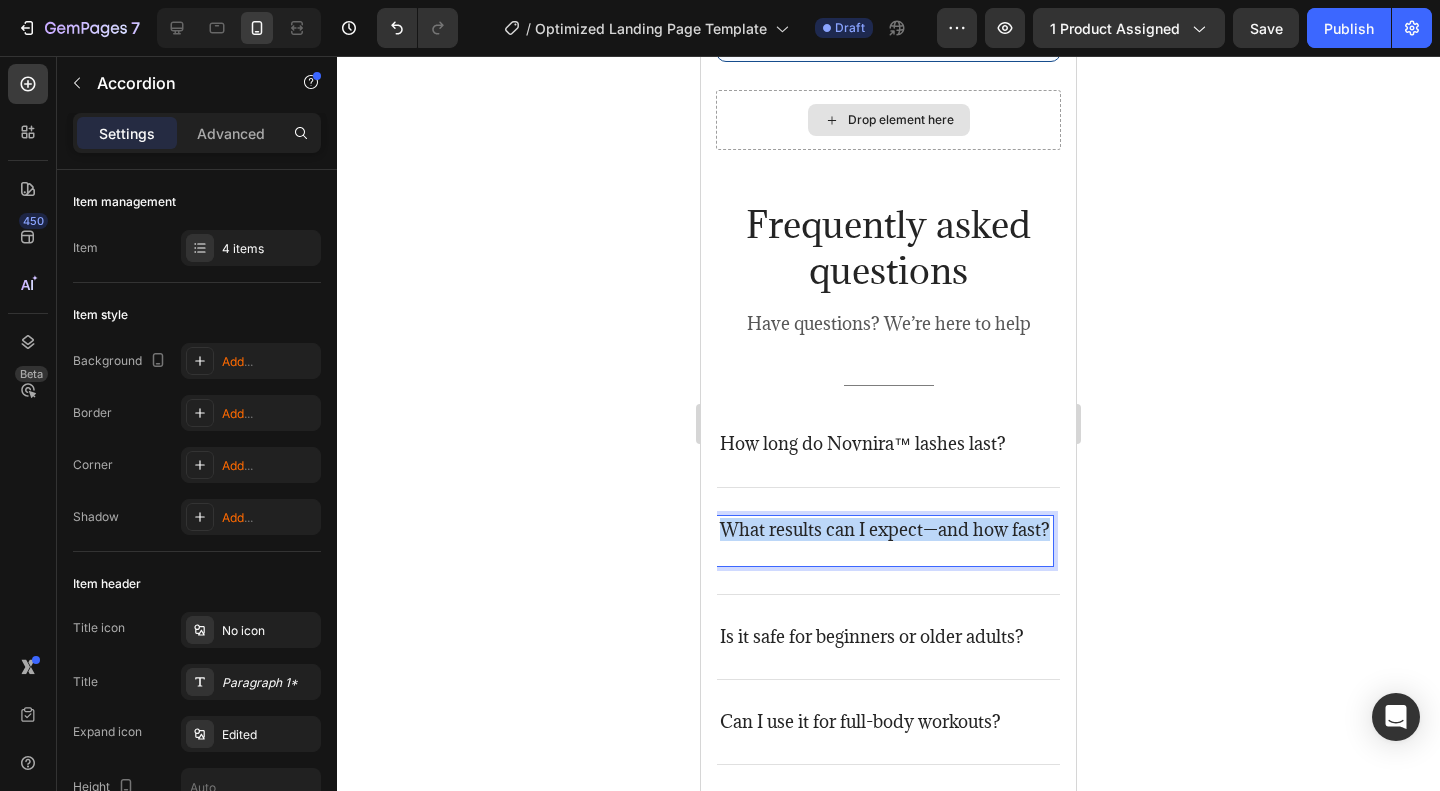 drag, startPoint x: 746, startPoint y: 488, endPoint x: 709, endPoint y: 470, distance: 41.14608 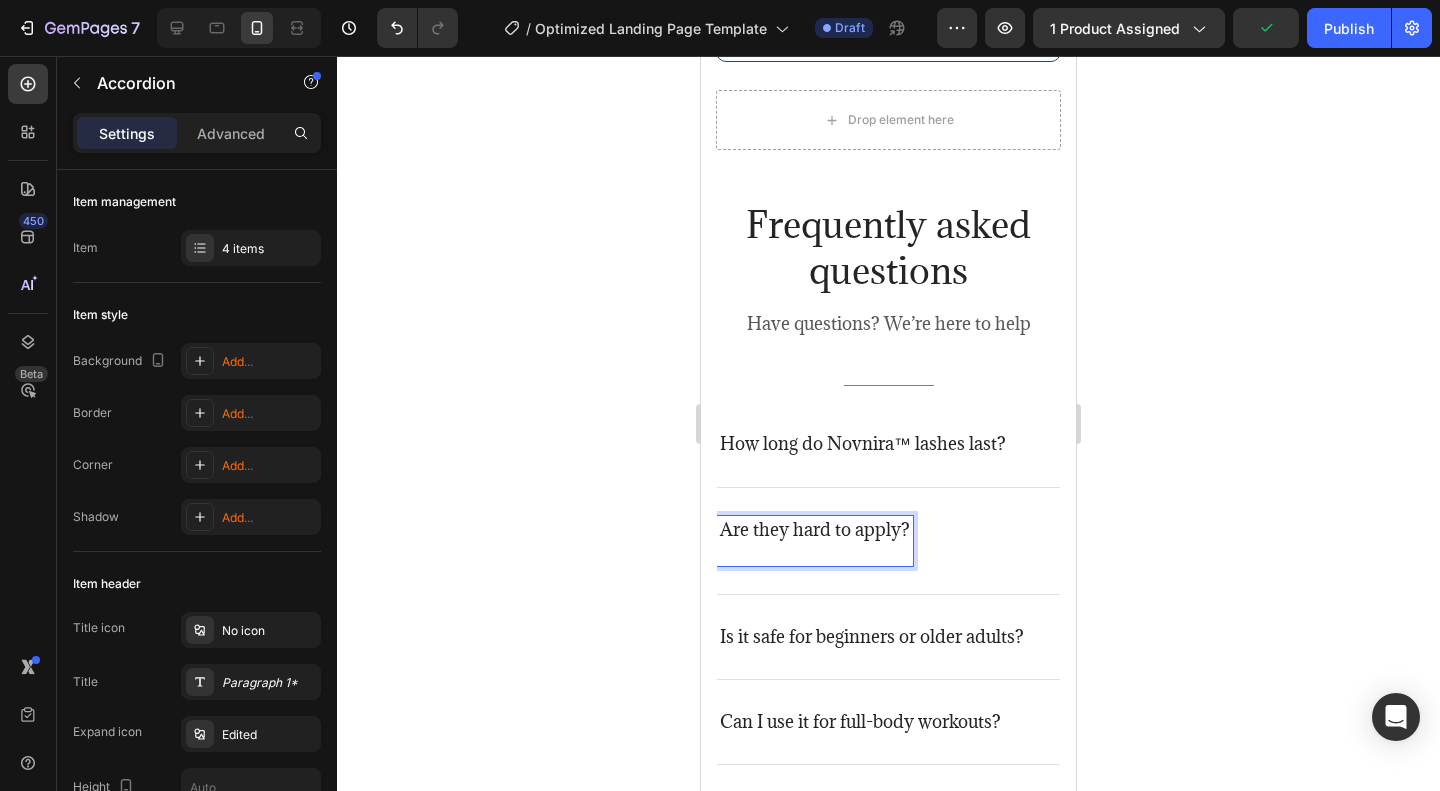 click on "Are they hard to apply?" at bounding box center [815, 530] 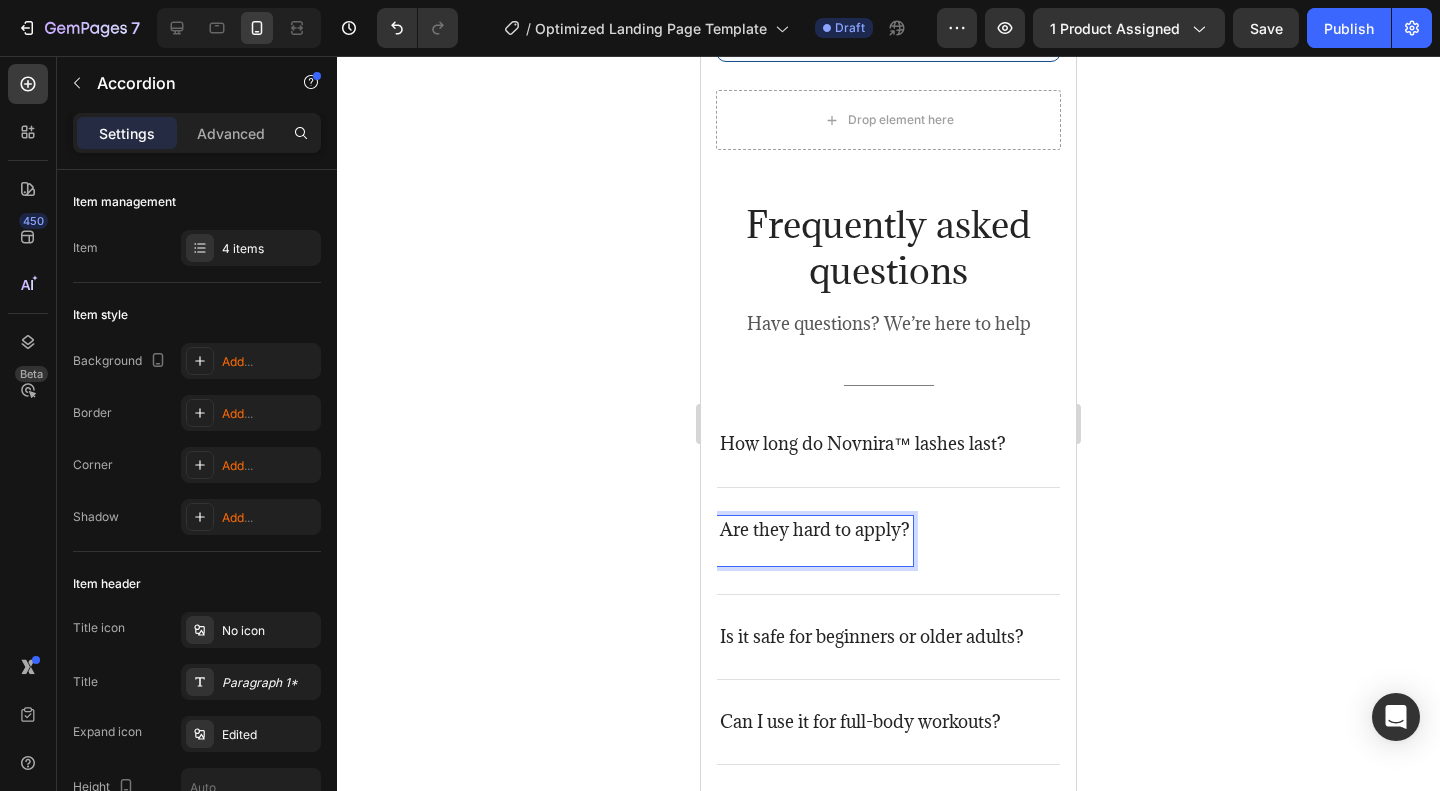 click on "Are they hard to apply?" at bounding box center [888, 541] 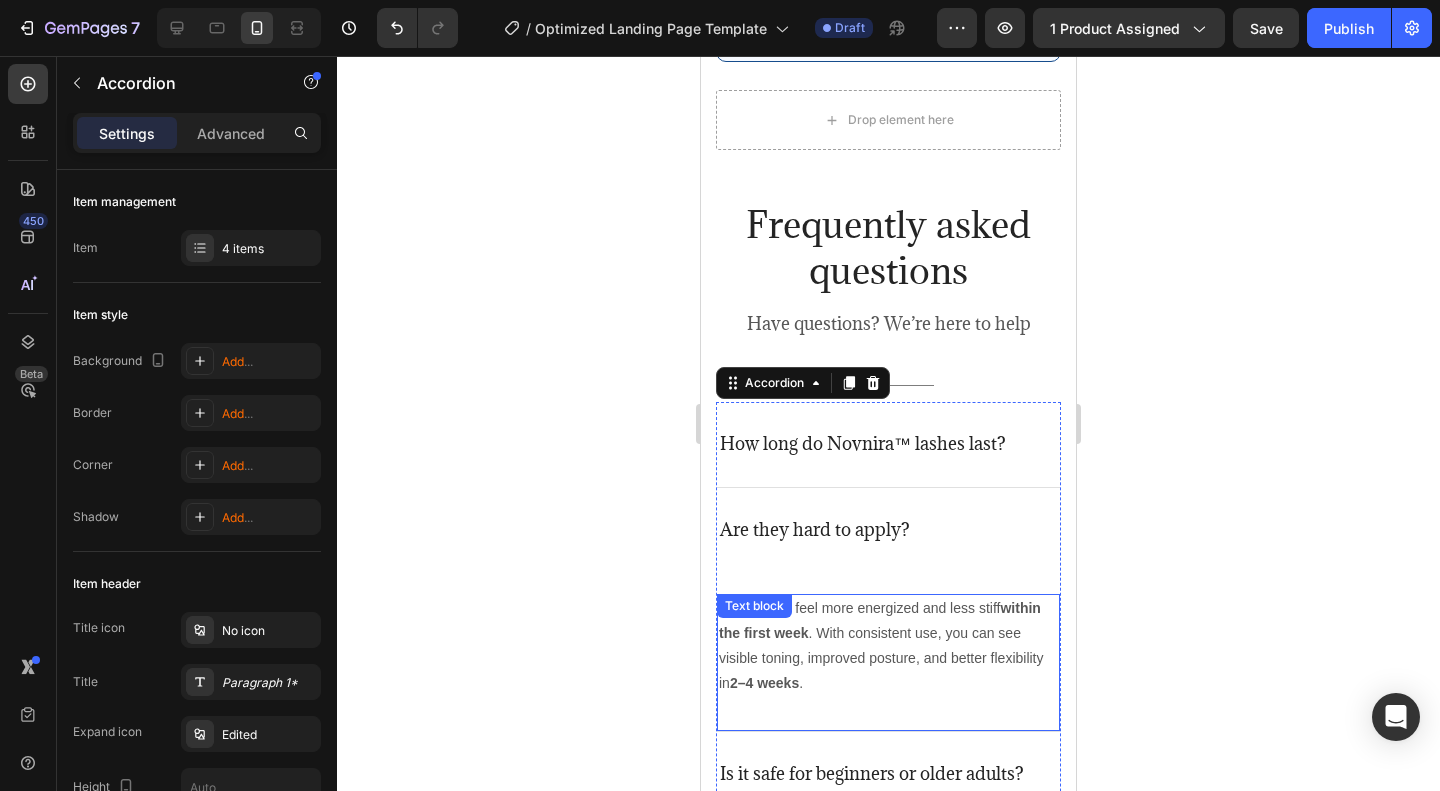 click on "Many users feel more energized and less stiff  within the first week . With consistent use, you can see visible toning, improved posture, and better flexibility in  2–4 weeks ." at bounding box center (888, 646) 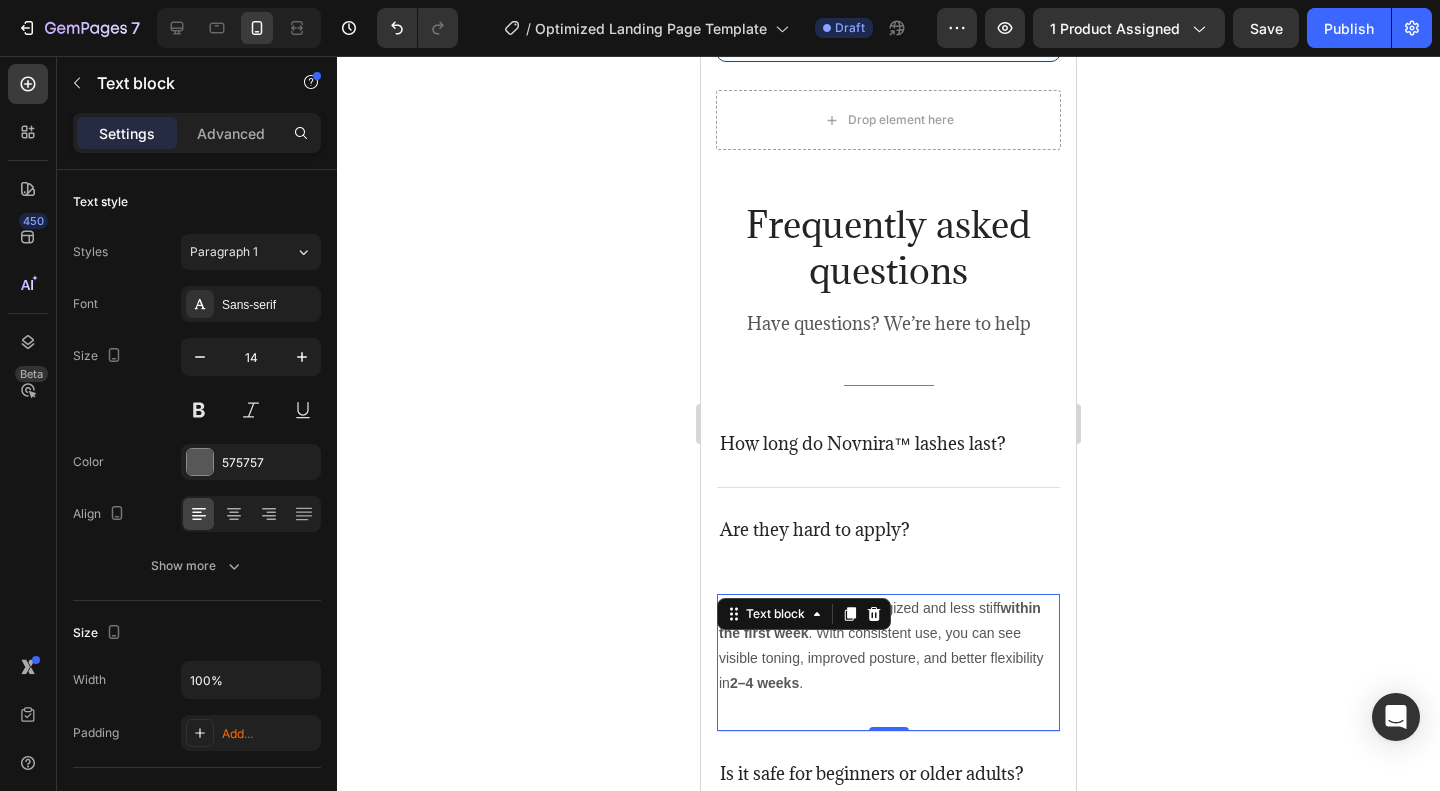 click on "Many users feel more energized and less stiff  within the first week . With consistent use, you can see visible toning, improved posture, and better flexibility in  2–4 weeks ." at bounding box center (888, 646) 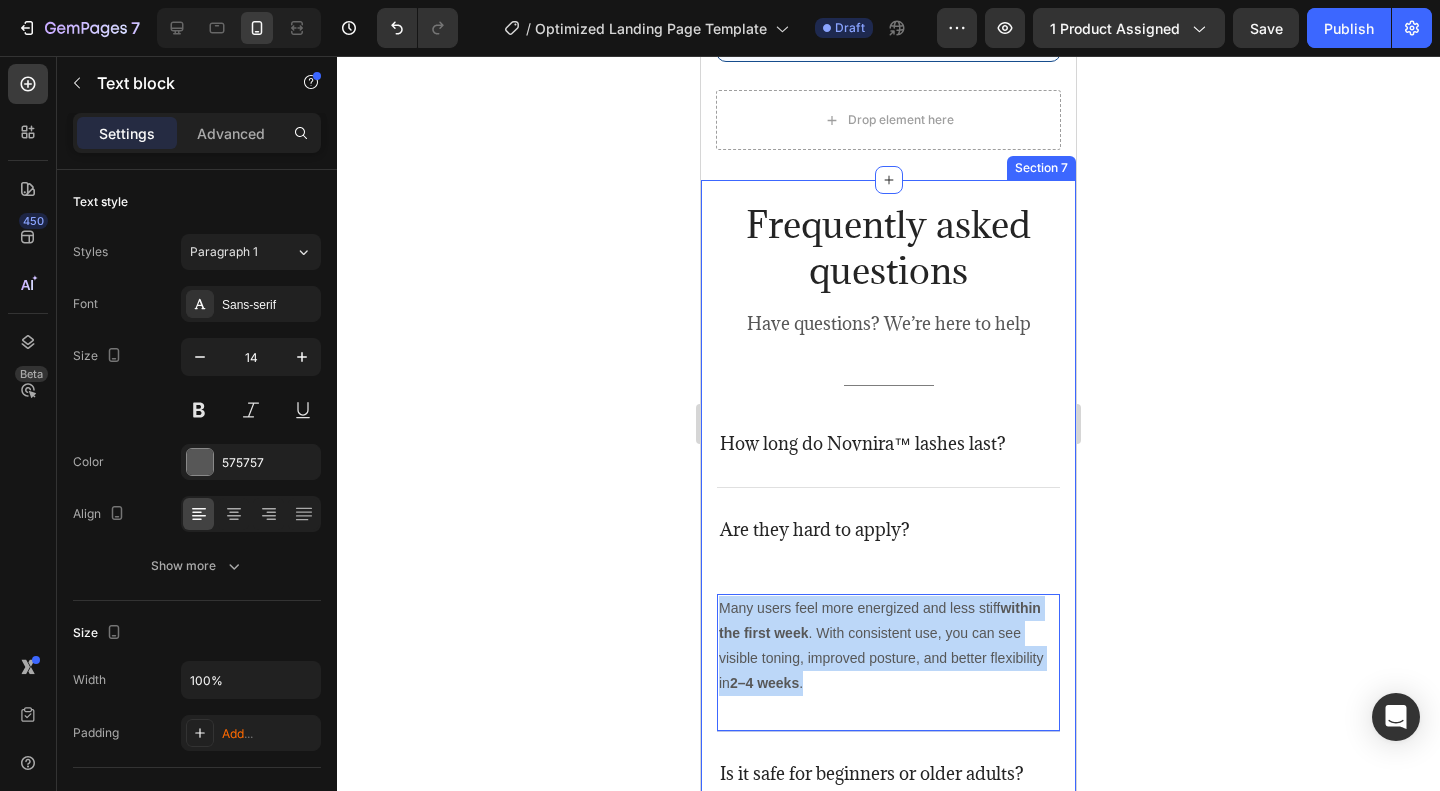 drag, startPoint x: 934, startPoint y: 634, endPoint x: 702, endPoint y: 563, distance: 242.62111 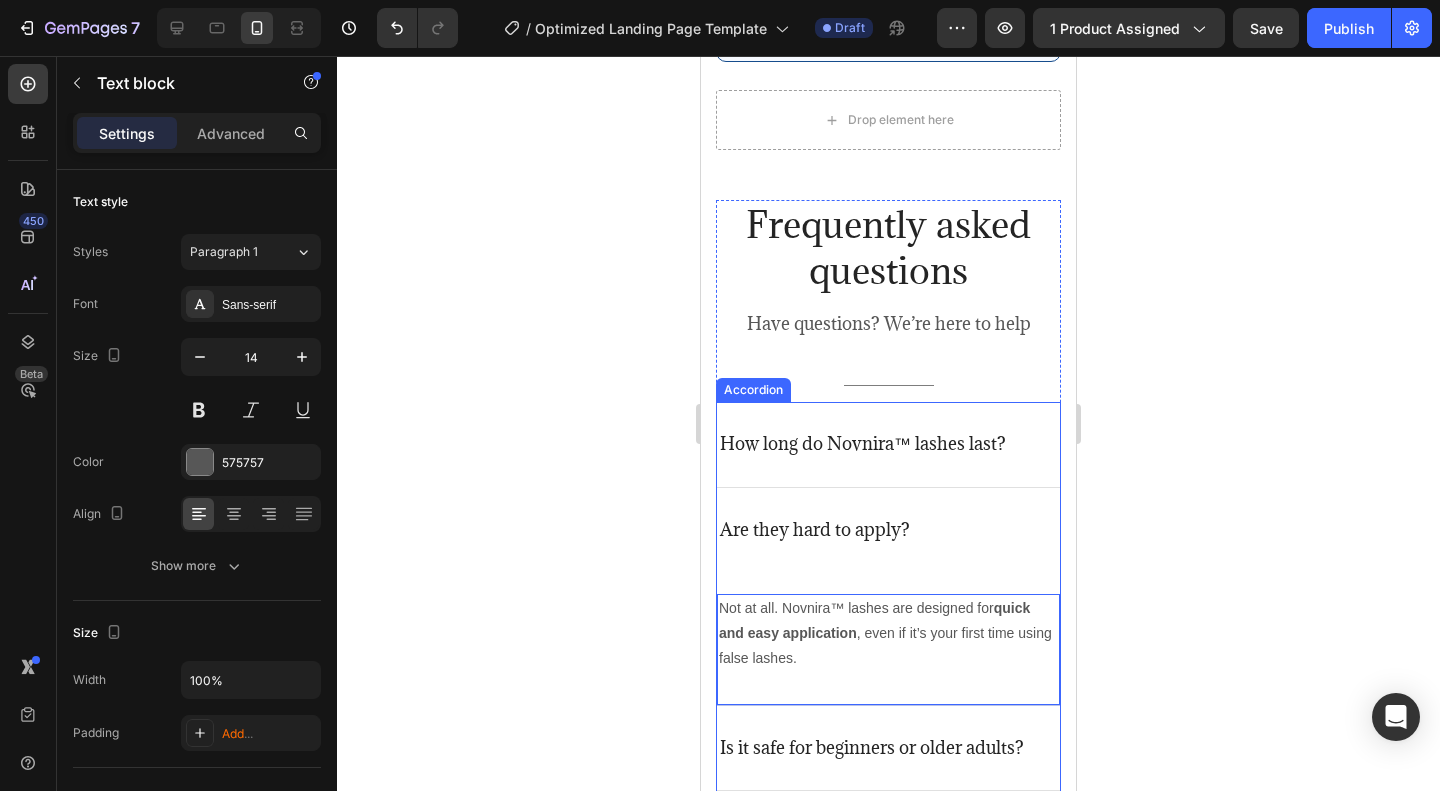click on "Is it safe for beginners or older adults?" at bounding box center [888, 748] 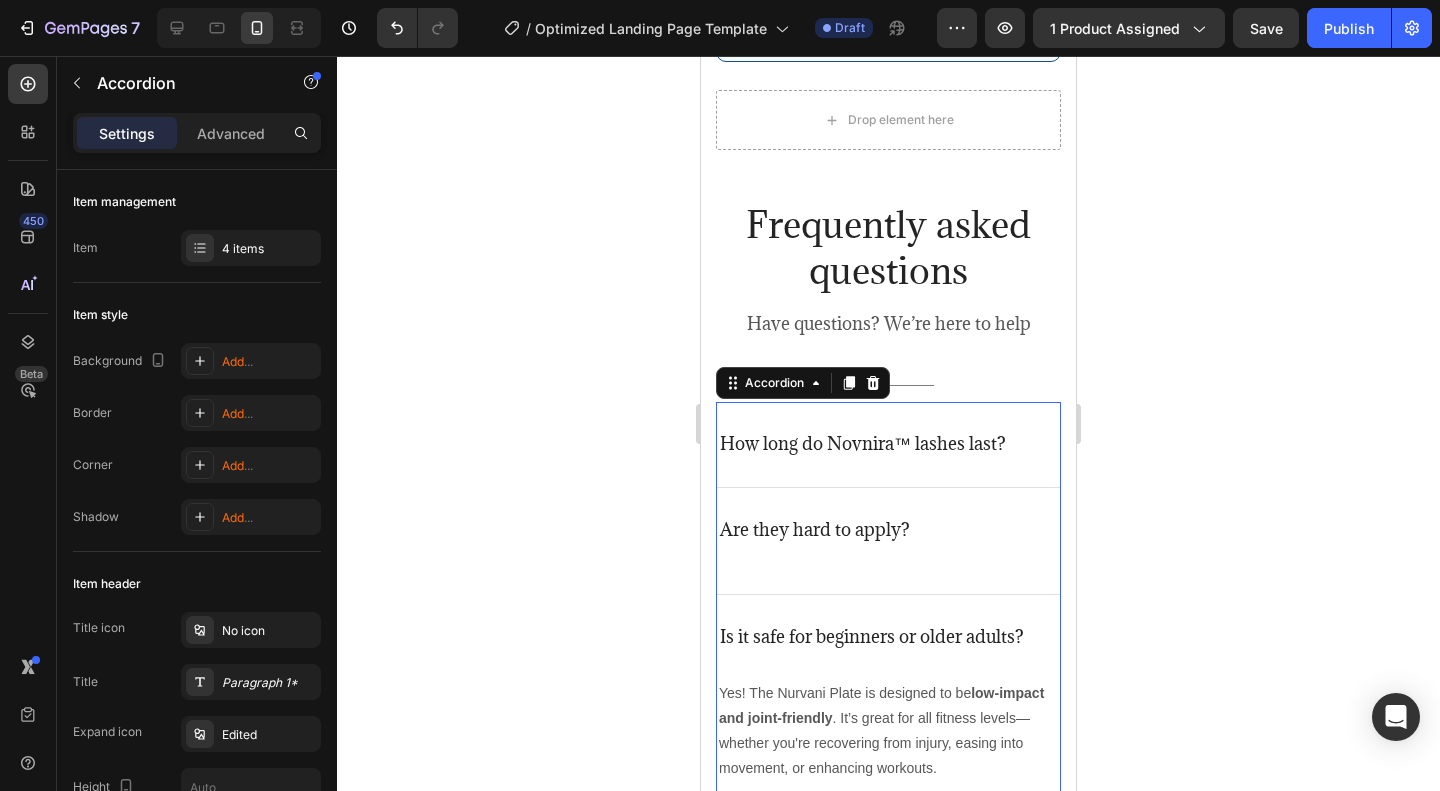 click on "Yes! The Nurvani Plate is designed to be  low-impact and joint-friendly . It’s great for all fitness levels—whether you're recovering from injury, easing into movement, or enhancing workouts." at bounding box center [888, 731] 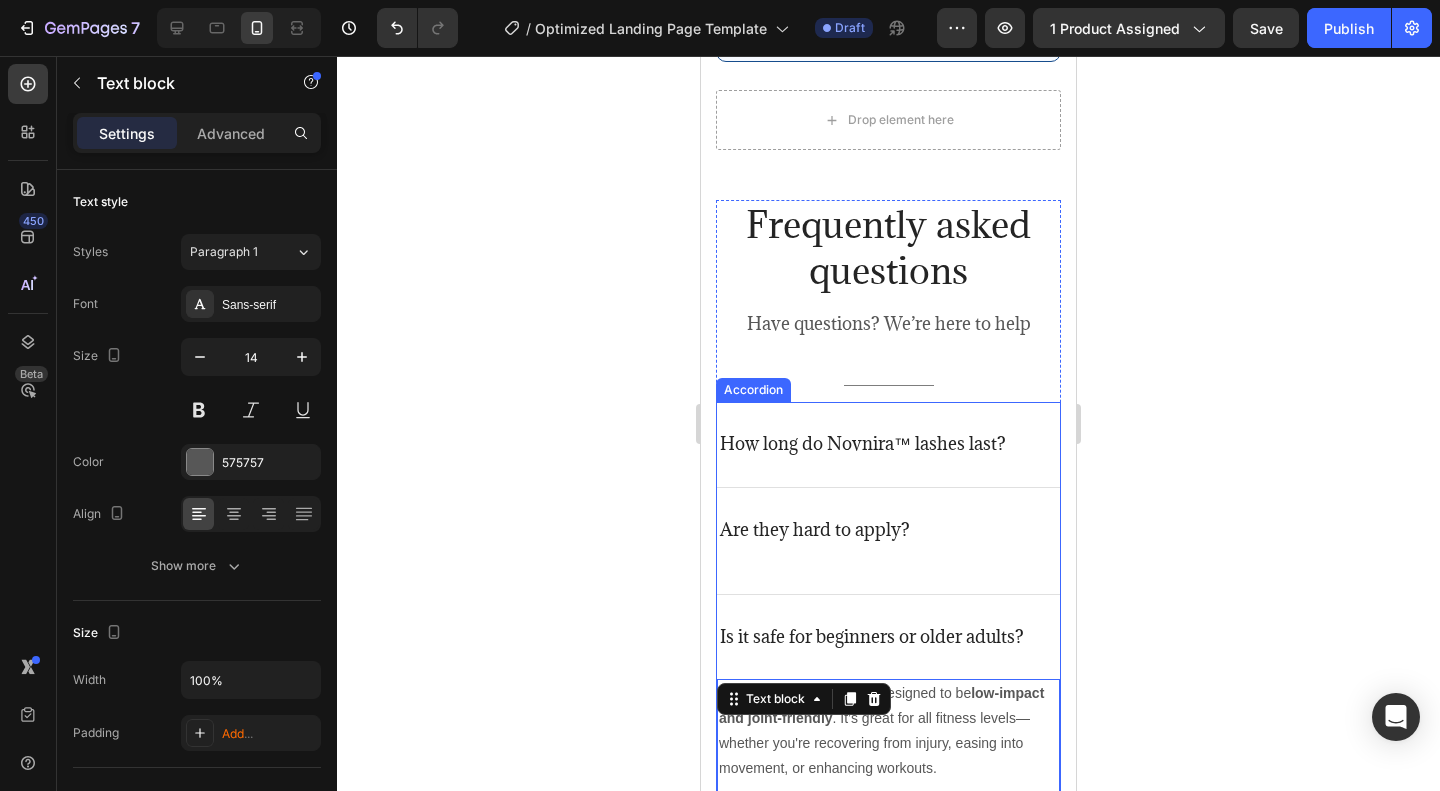 click on "Is it safe for beginners or older adults?" at bounding box center (872, 637) 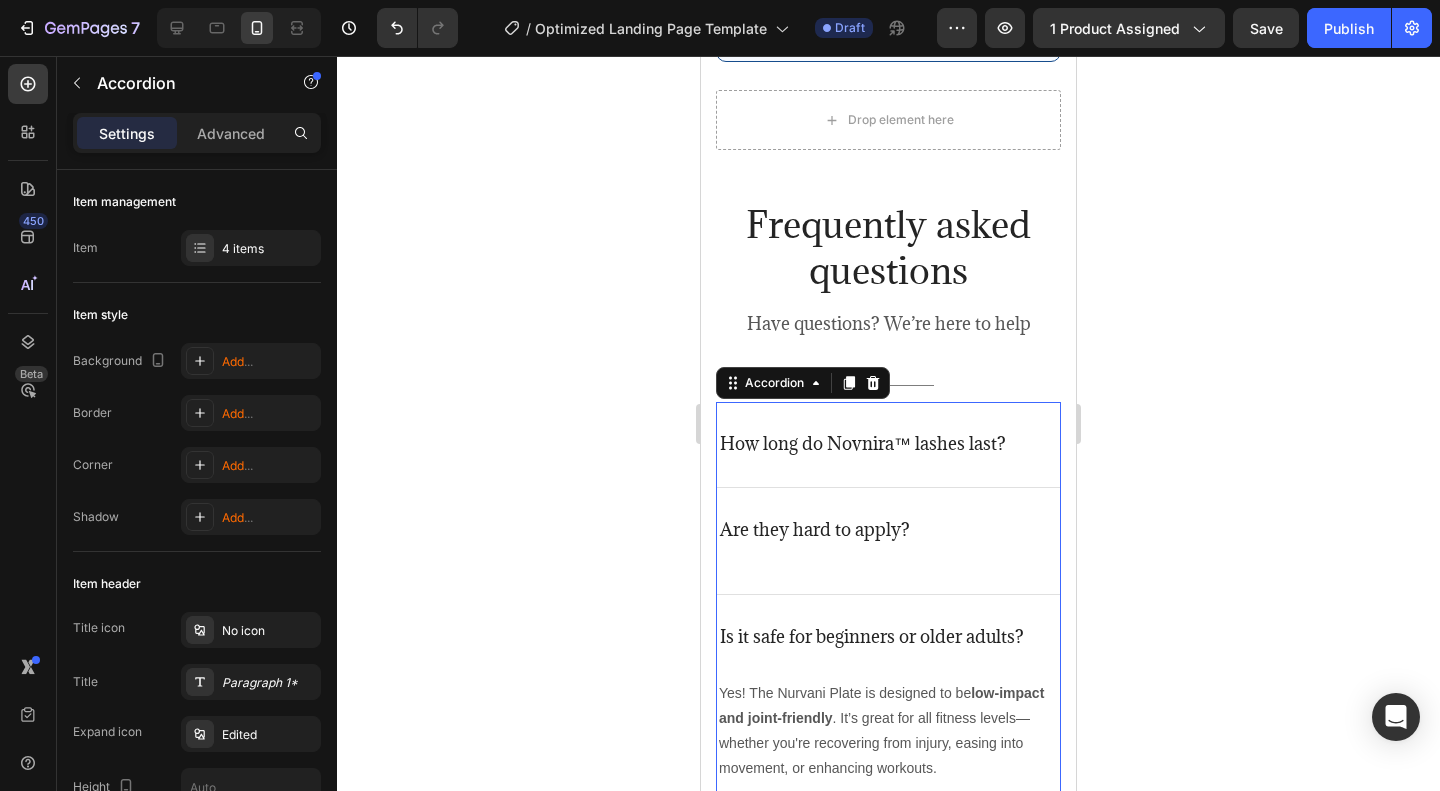click on "Is it safe for beginners or older adults?" at bounding box center (888, 637) 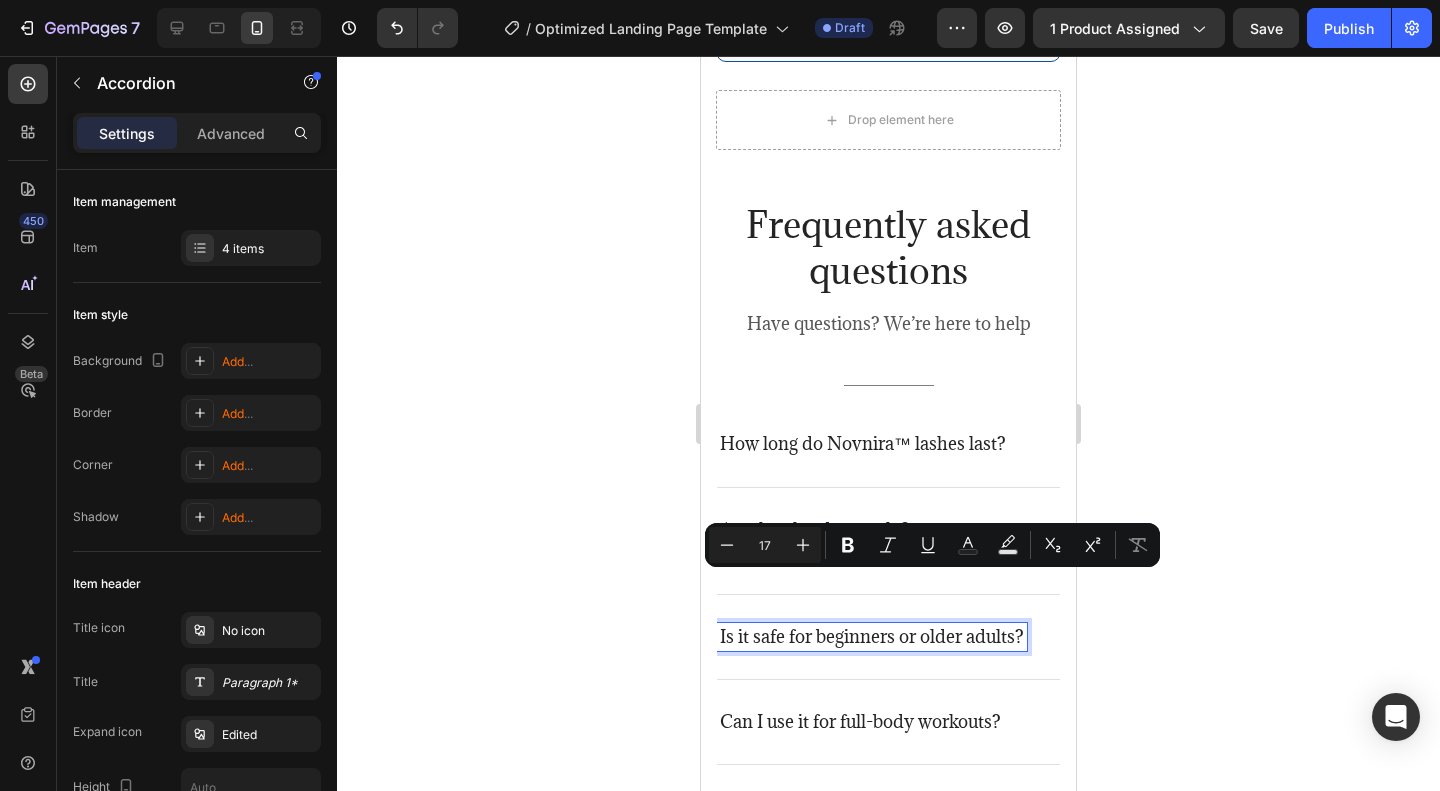 click on "Is it safe for beginners or older adults?" at bounding box center [872, 637] 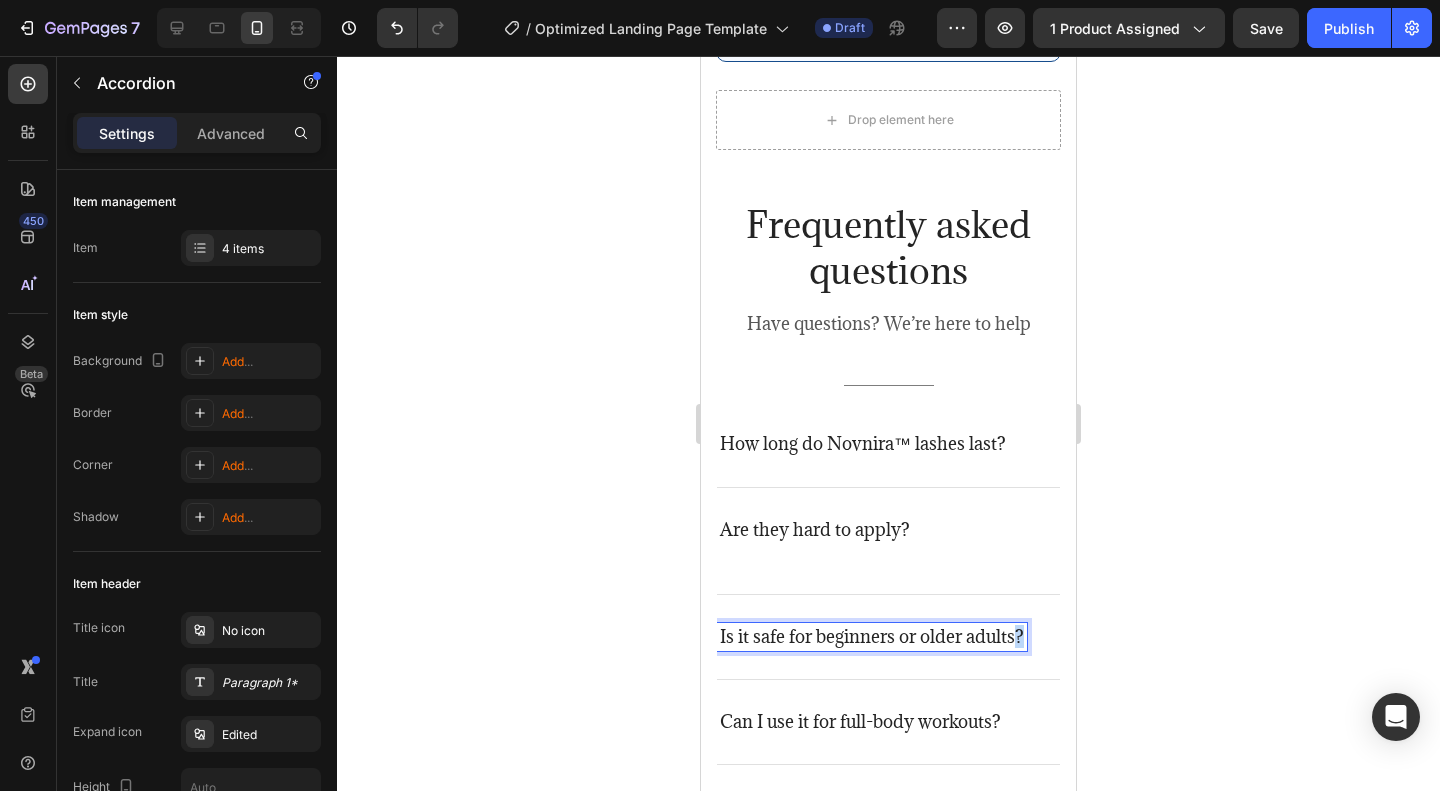 click on "Is it safe for beginners or older adults?" at bounding box center (872, 637) 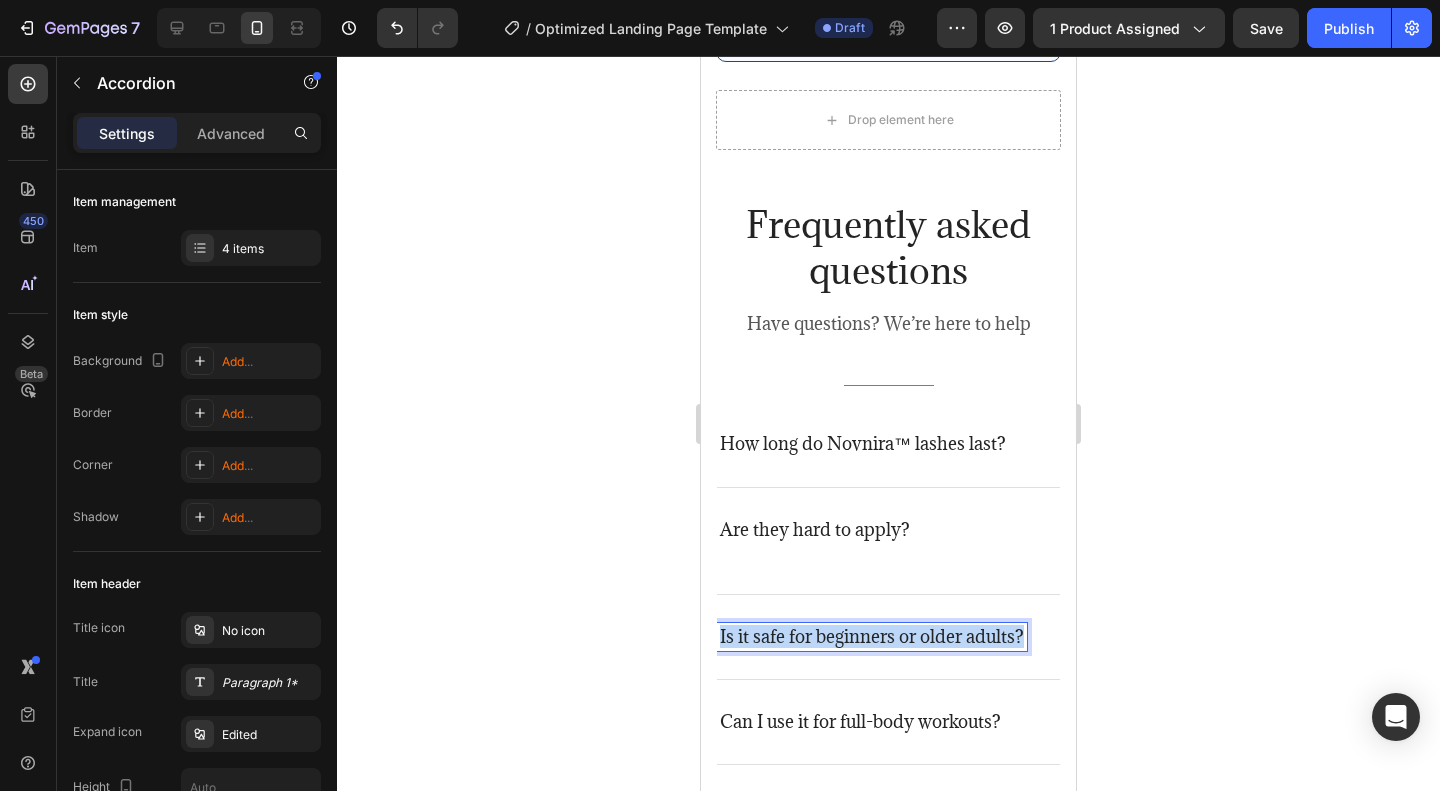click on "Is it safe for beginners or older adults?" at bounding box center [872, 637] 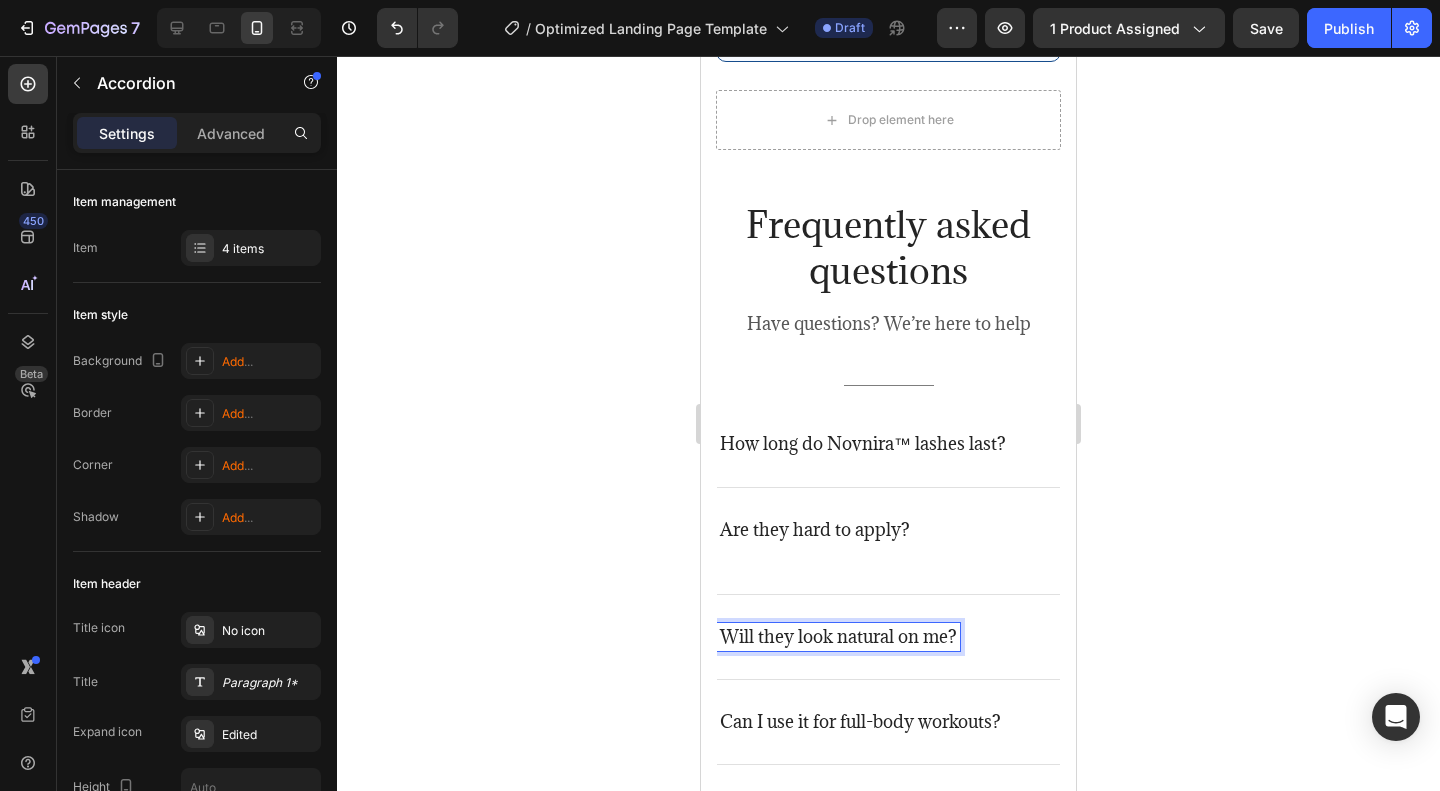 click on "Will they look natural on me?" at bounding box center (888, 637) 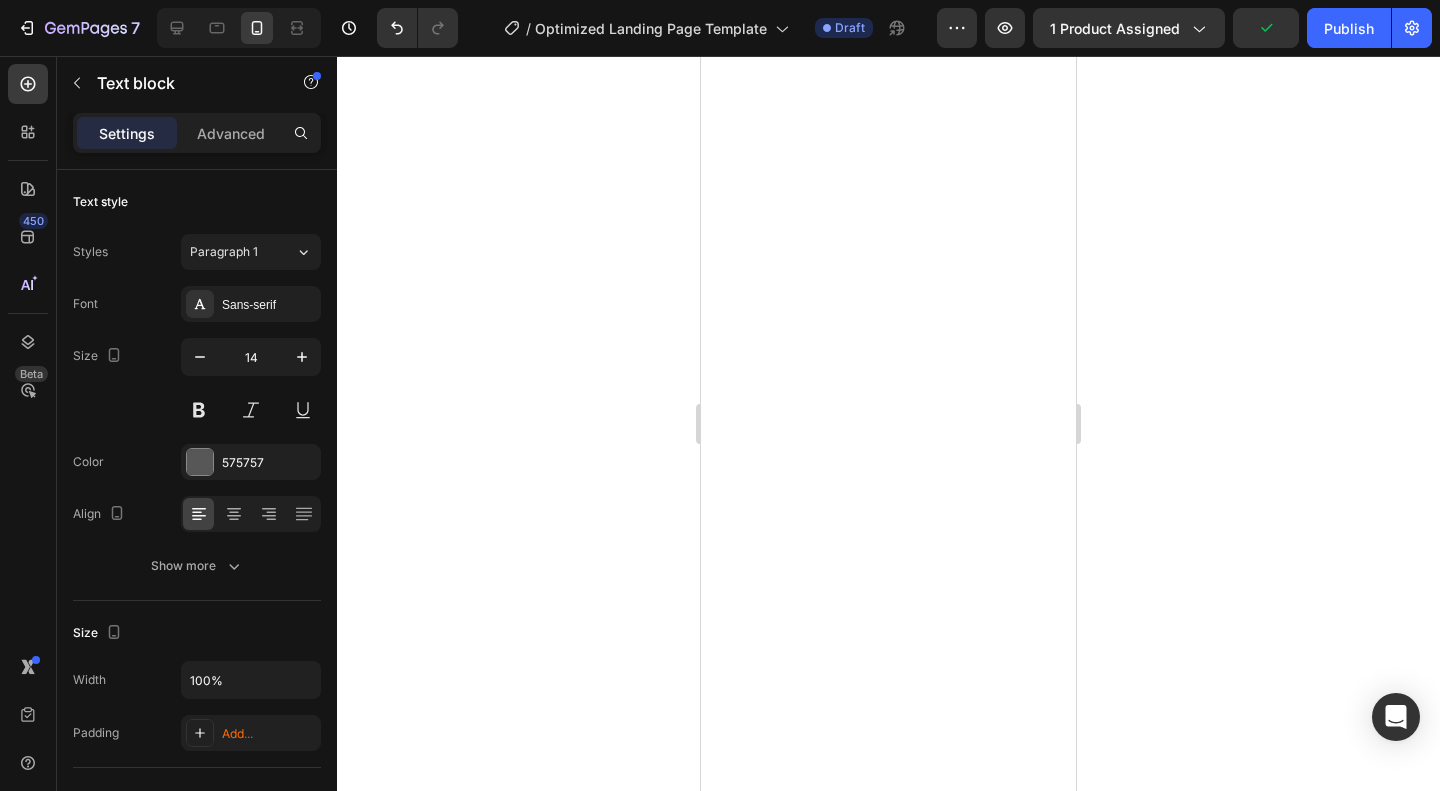 scroll, scrollTop: 0, scrollLeft: 0, axis: both 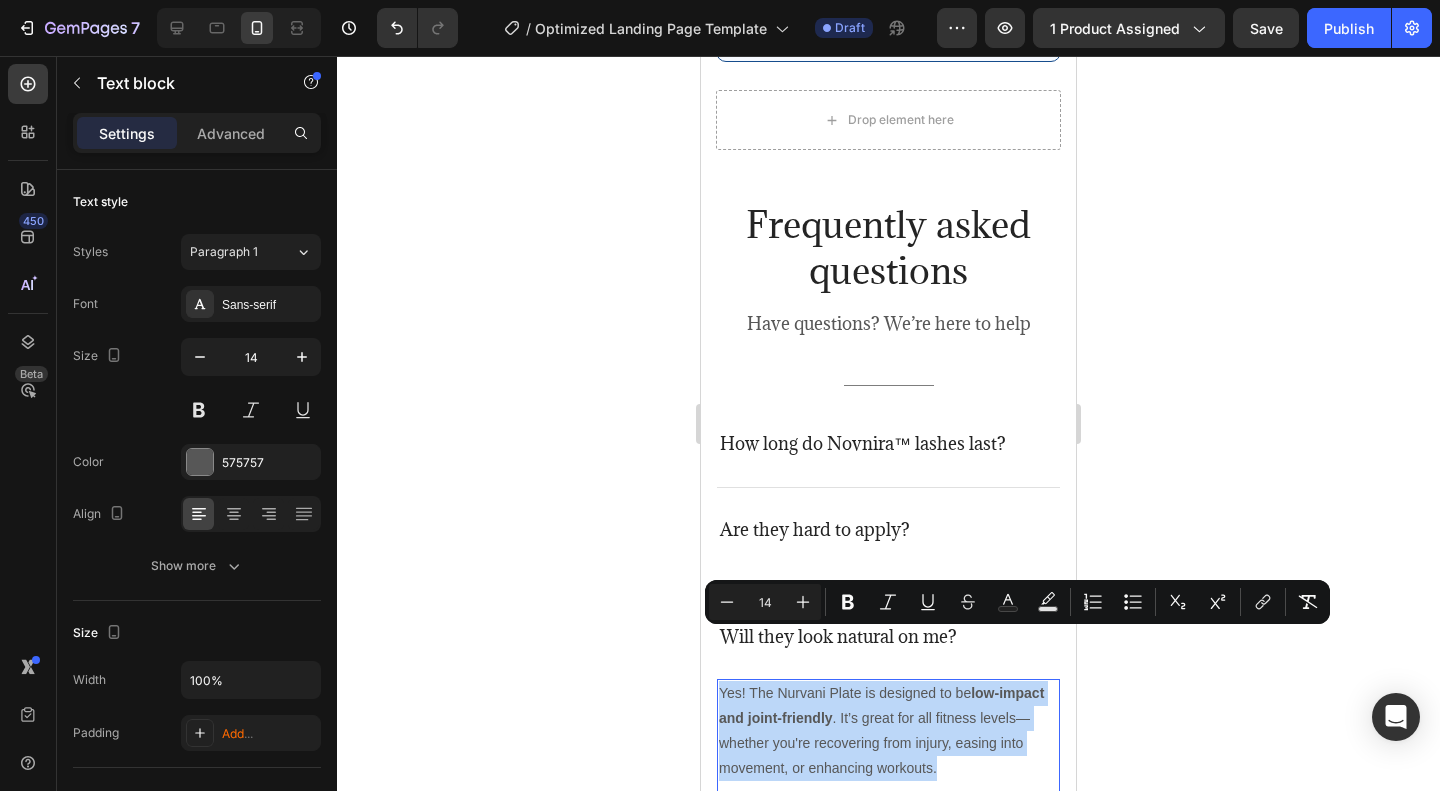 click on "Yes! The Nurvani Plate is designed to be  low-impact and joint-friendly . It’s great for all fitness levels—whether you're recovering from injury, easing into movement, or enhancing workouts." at bounding box center [888, 731] 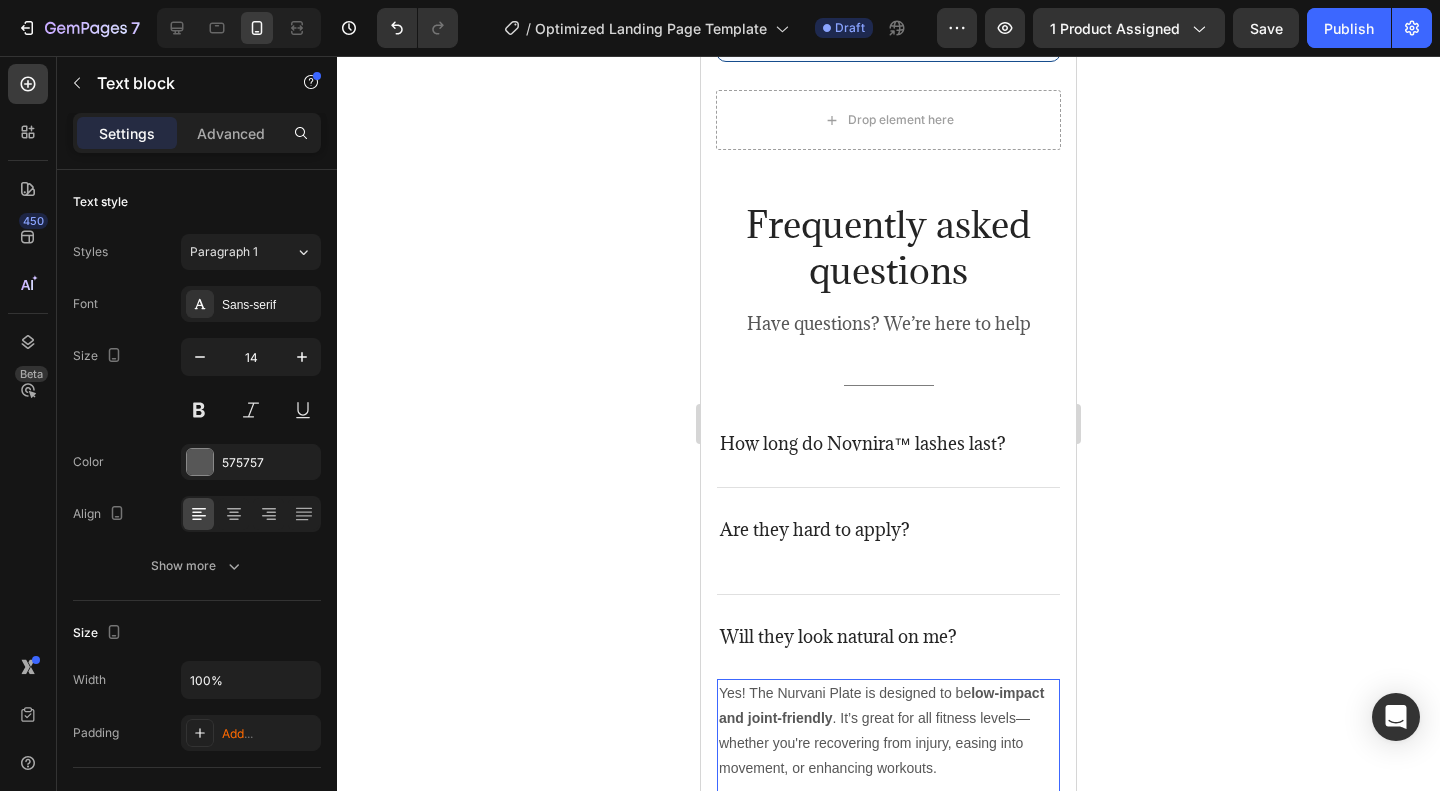 click on "Yes! The Nurvani Plate is designed to be  low-impact and joint-friendly . It’s great for all fitness levels—whether you're recovering from injury, easing into movement, or enhancing workouts." at bounding box center [888, 731] 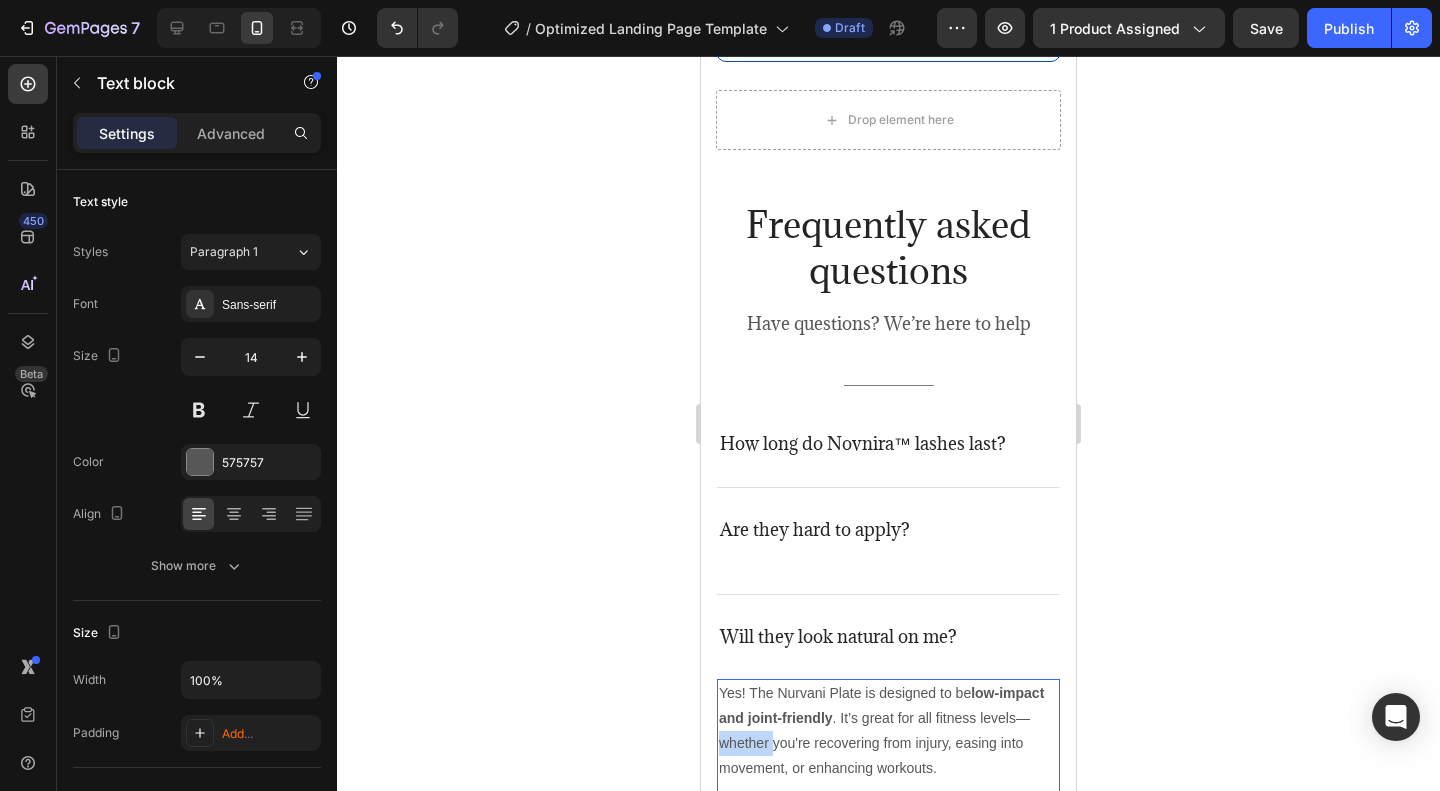 click on "Yes! The Nurvani Plate is designed to be  low-impact and joint-friendly . It’s great for all fitness levels—whether you're recovering from injury, easing into movement, or enhancing workouts." at bounding box center (888, 731) 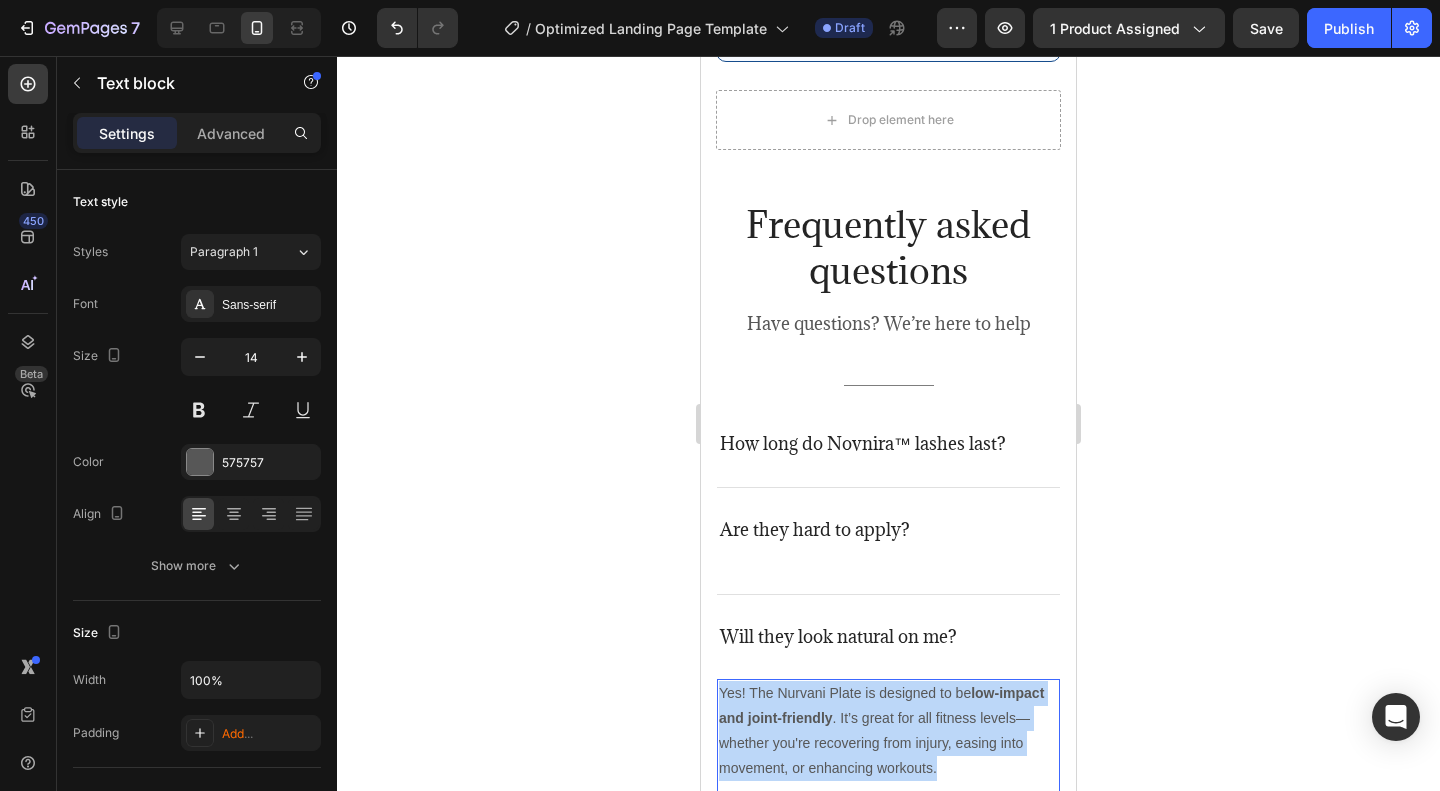 click on "Yes! The Nurvani Plate is designed to be  low-impact and joint-friendly . It’s great for all fitness levels—whether you're recovering from injury, easing into movement, or enhancing workouts." at bounding box center [888, 731] 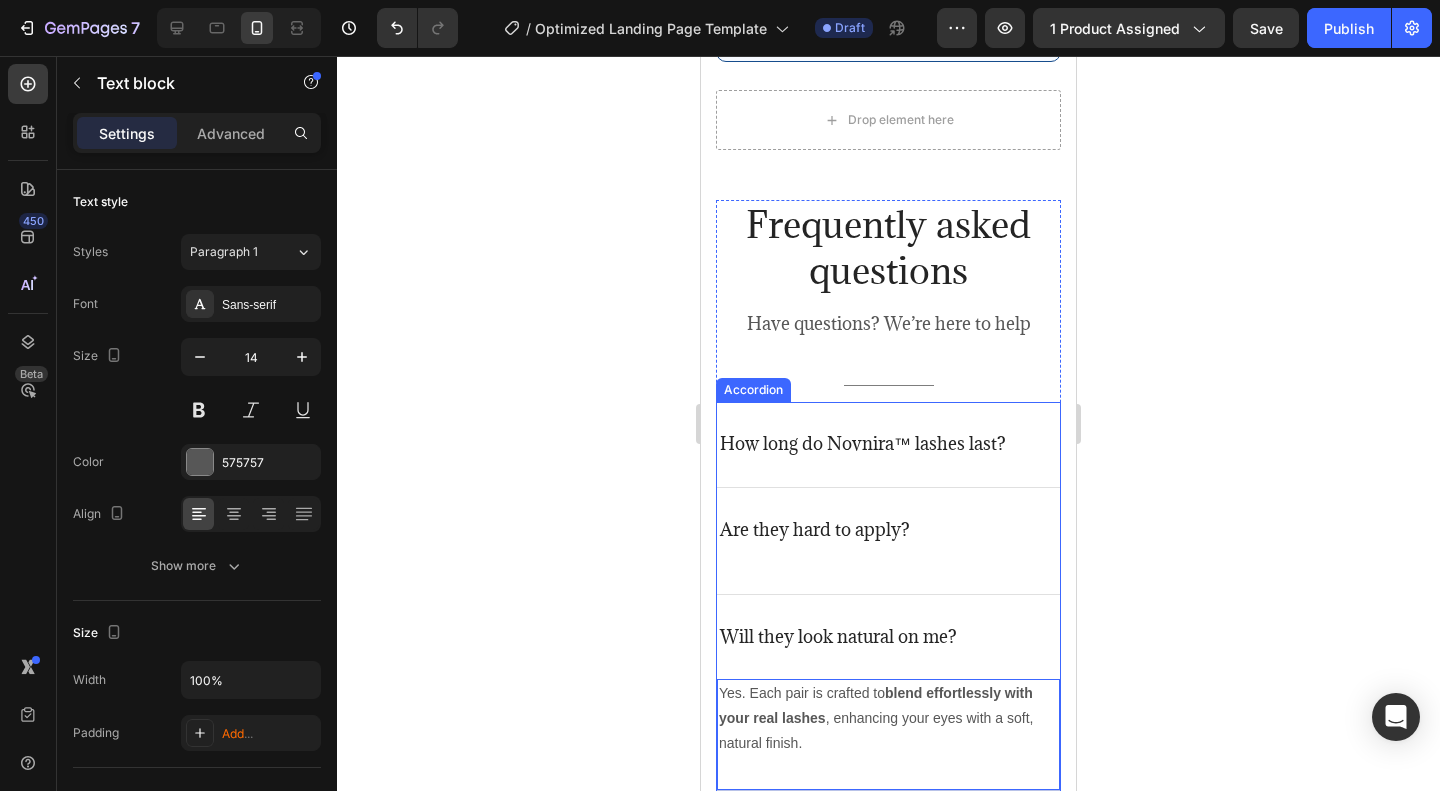 scroll, scrollTop: 5600, scrollLeft: 0, axis: vertical 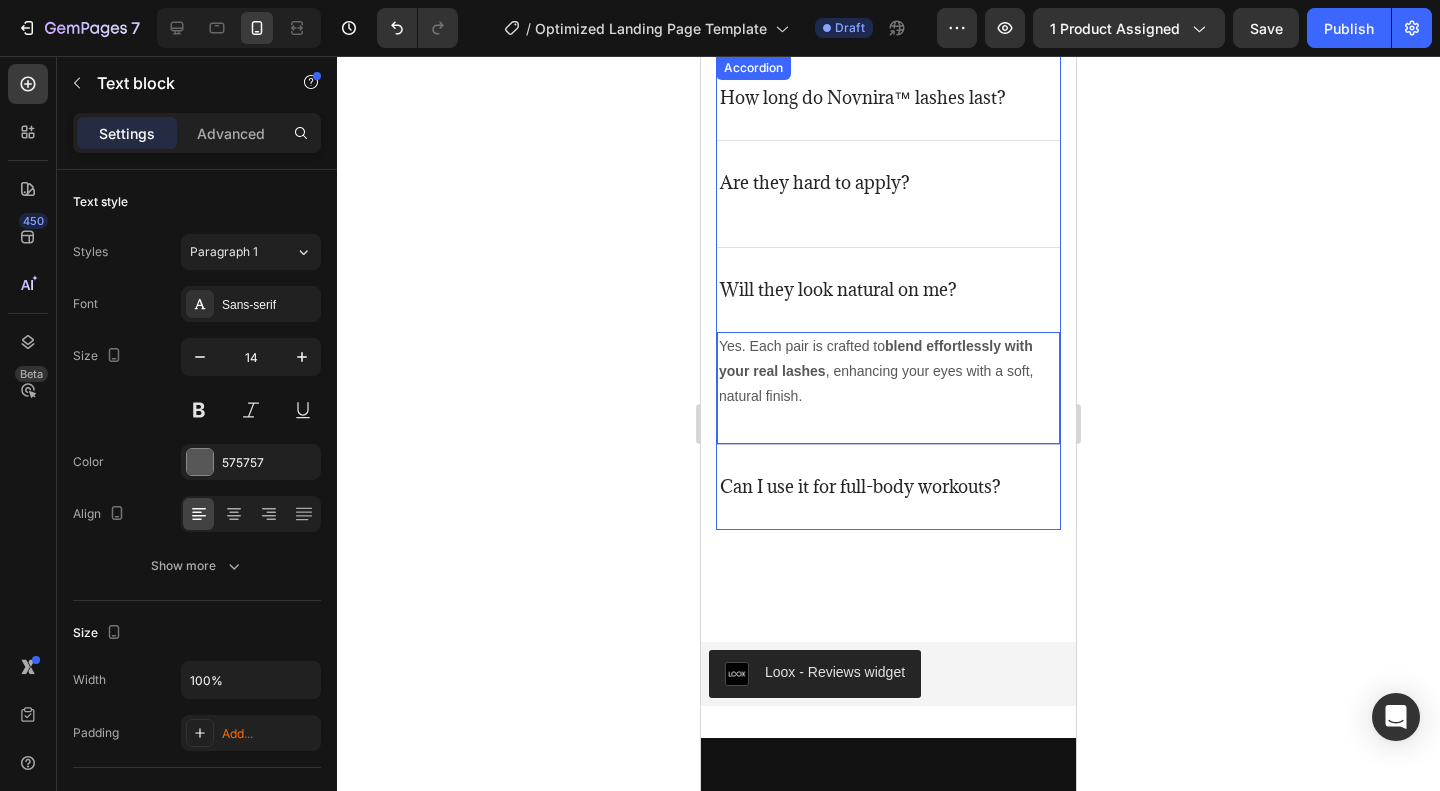 click on "Can I use it for full-body workouts?" at bounding box center (888, 487) 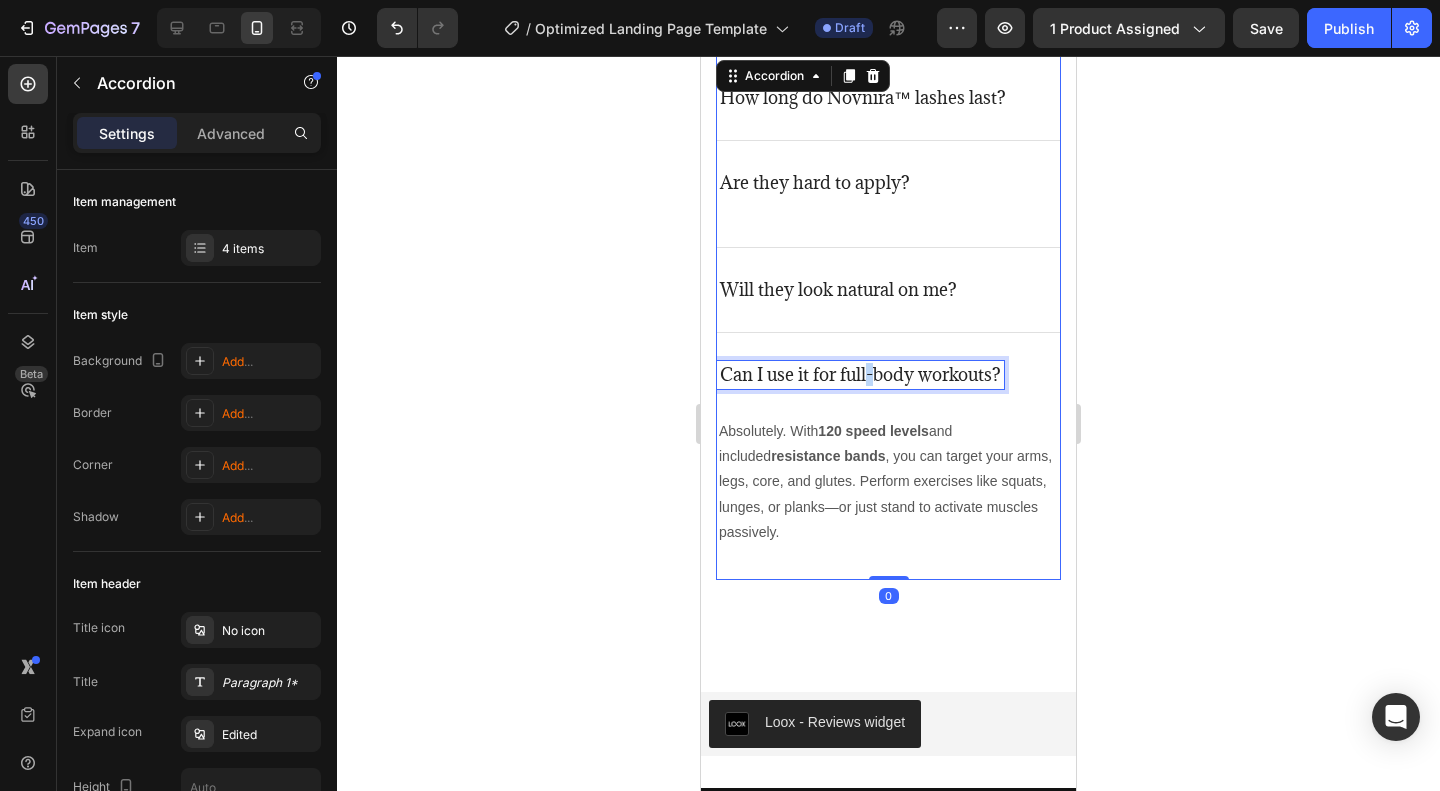 click on "Can I use it for full-body workouts?" at bounding box center (860, 375) 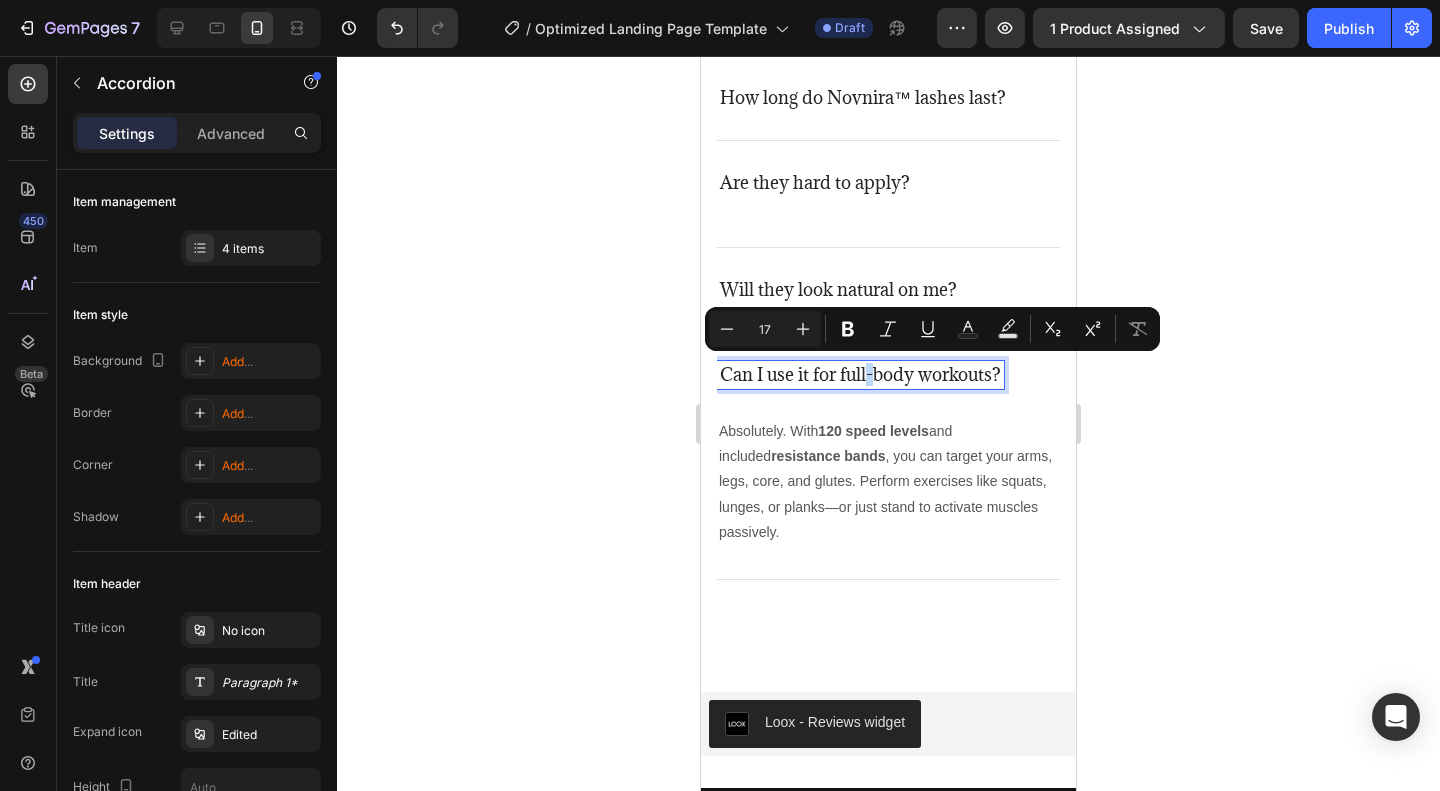 click on "Can I use it for full-body workouts?" at bounding box center (860, 375) 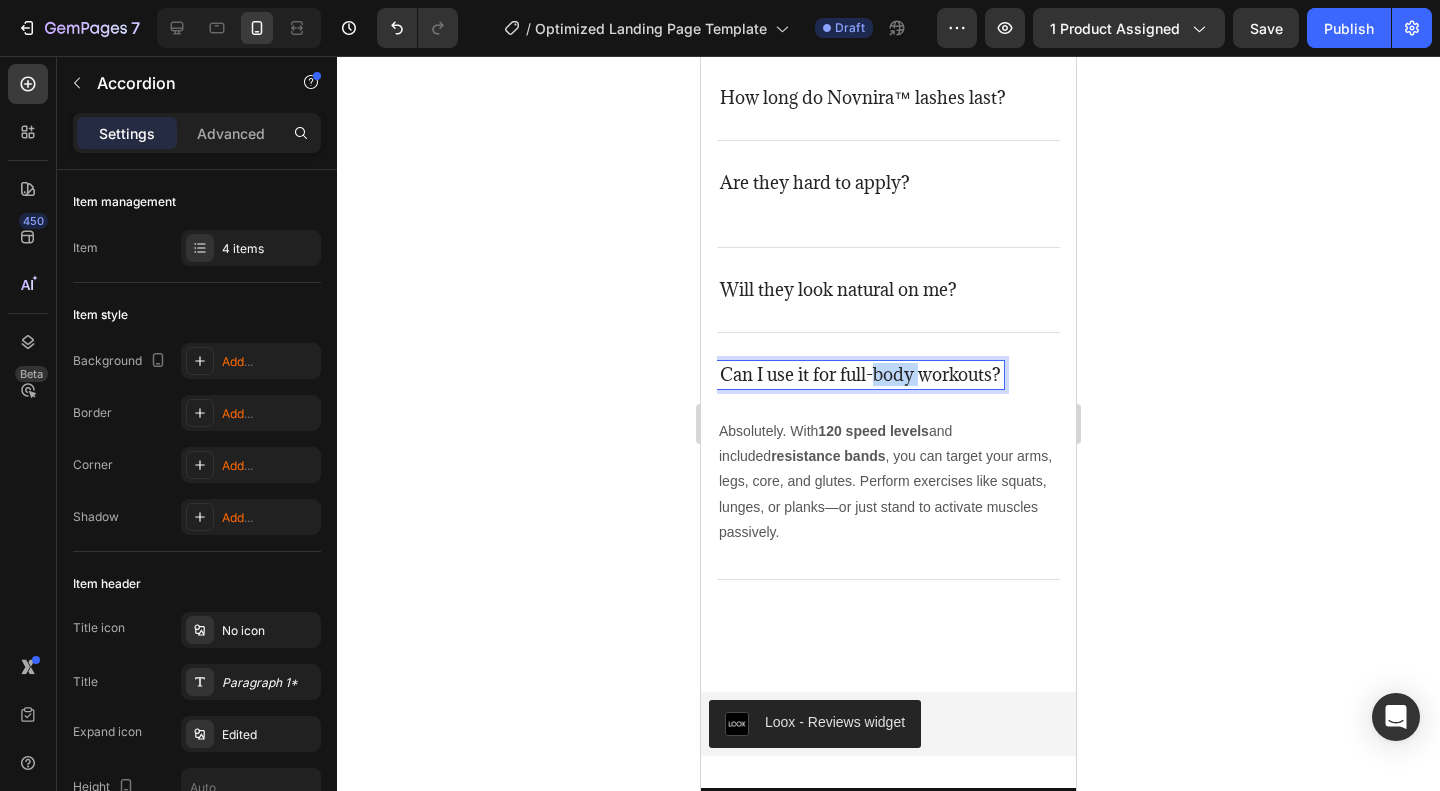 click on "Can I use it for full-body workouts?" at bounding box center [860, 375] 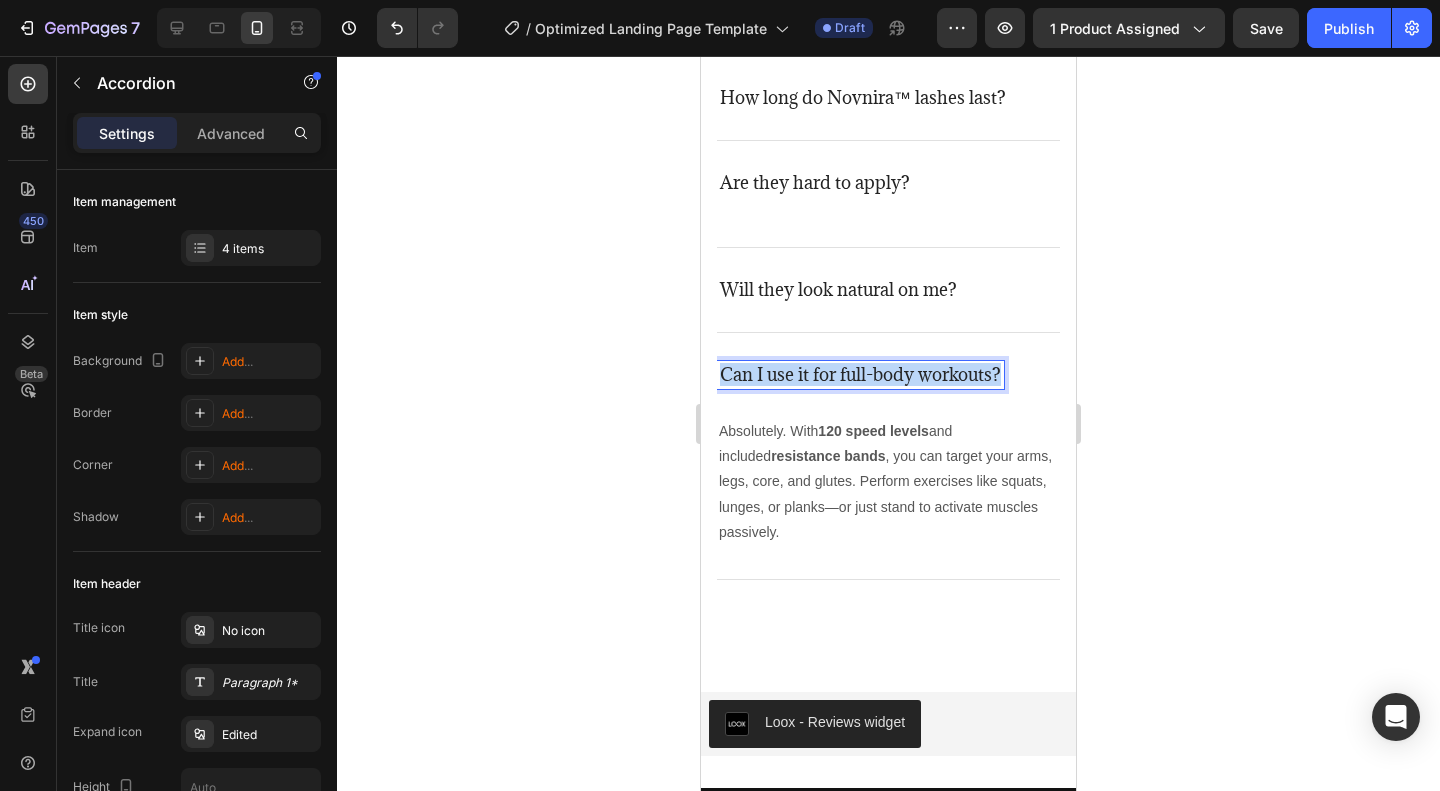 click on "Can I use it for full-body workouts?" at bounding box center (860, 375) 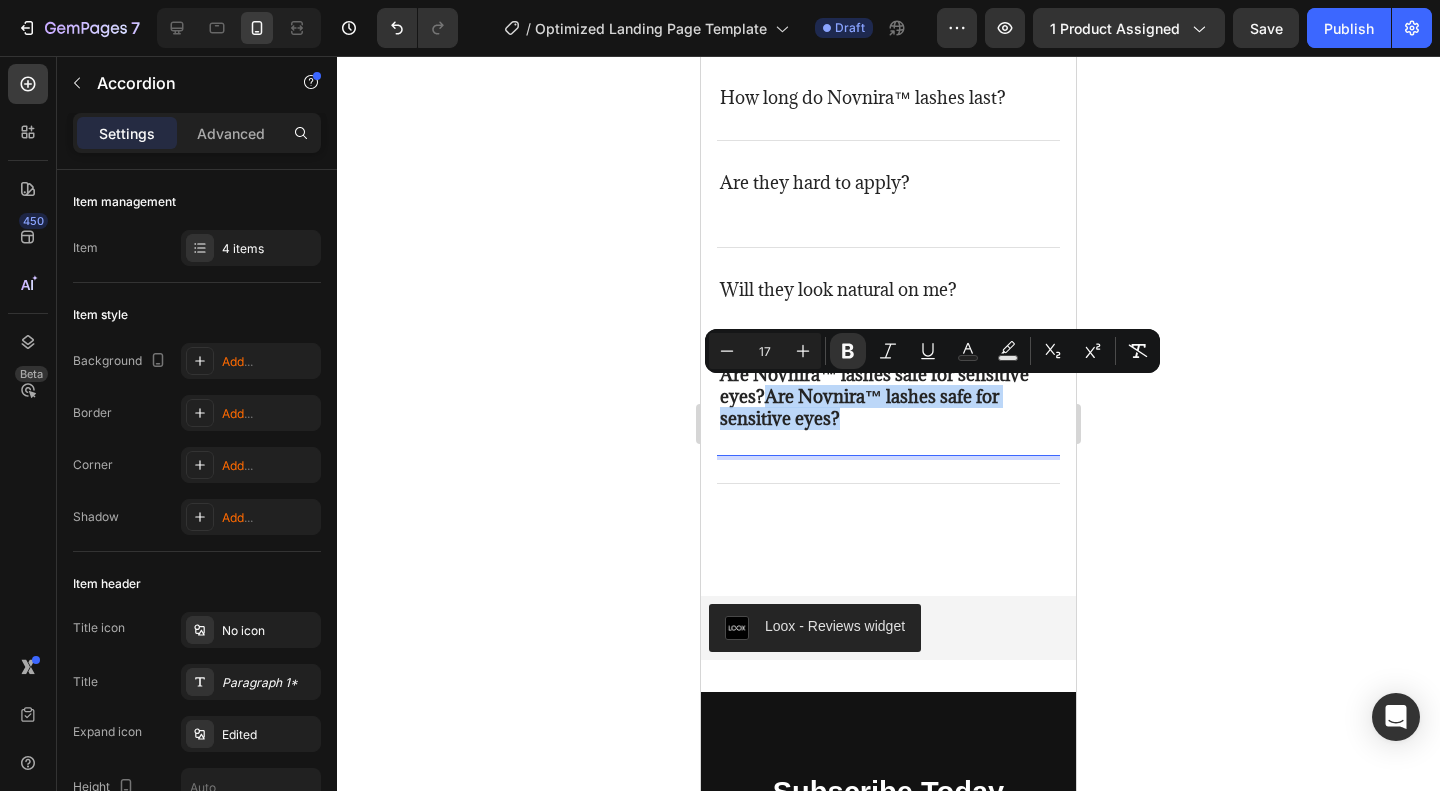drag, startPoint x: 850, startPoint y: 416, endPoint x: 764, endPoint y: 400, distance: 87.47571 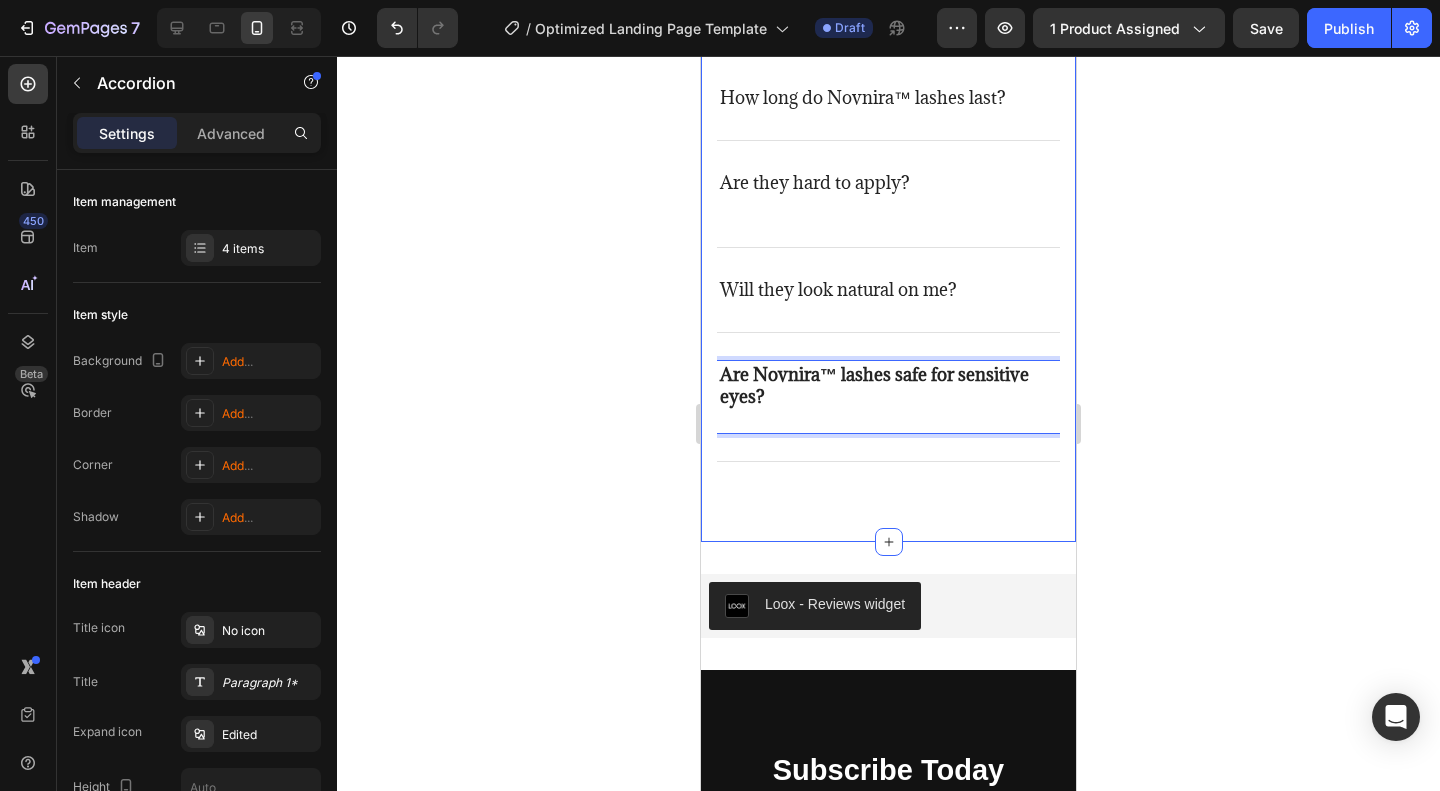 click on "Frequently asked questions Heading Have questions? We’re here to help Text block                Title Line How long do Novnira™ lashes last? Are they hard to apply? Will they look natural on me? Are Novnira™ lashes safe for sensitive eyes? Accordion   0 Row Section 7" at bounding box center (888, 188) 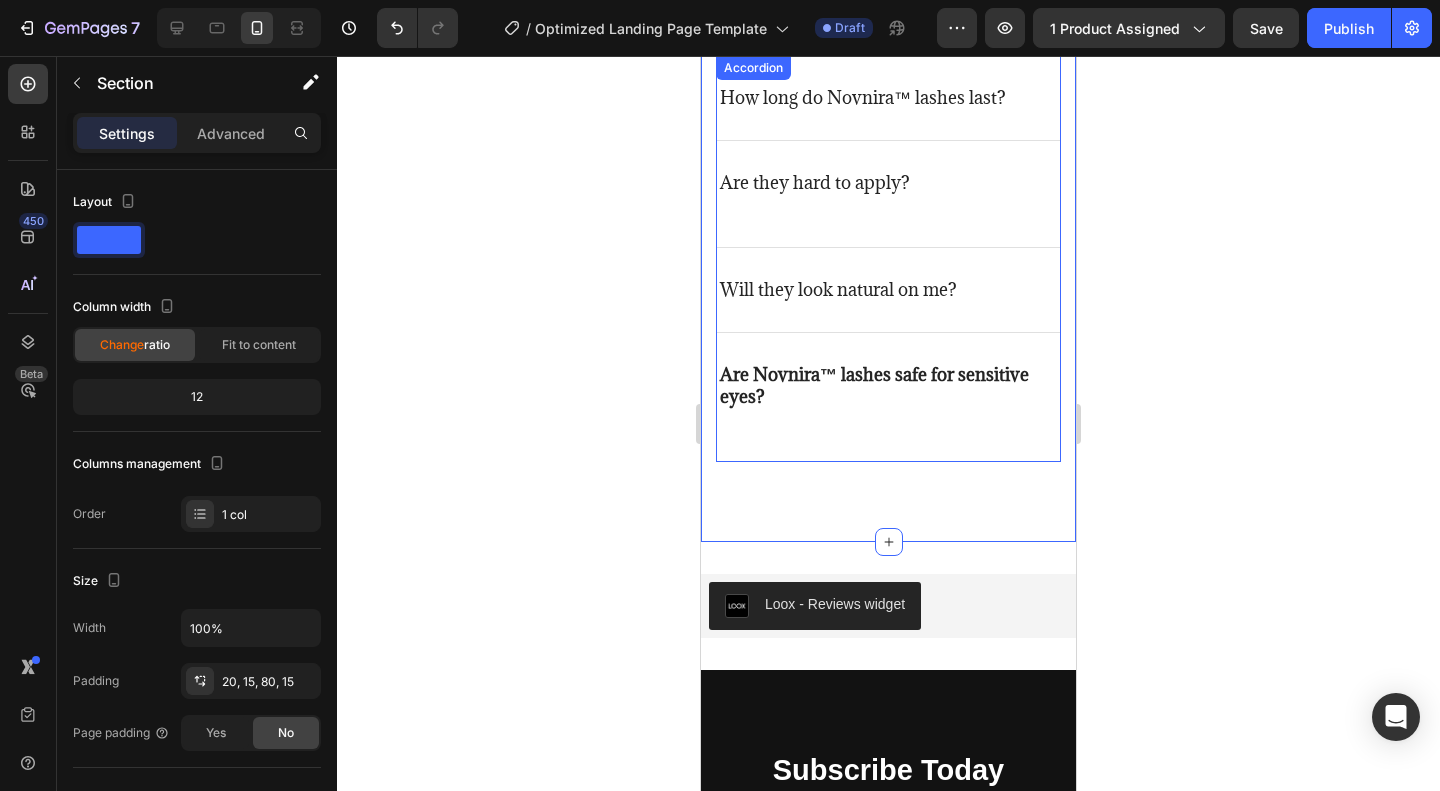 click on "Are Novnira™ lashes safe for sensitive eyes?" at bounding box center [888, 397] 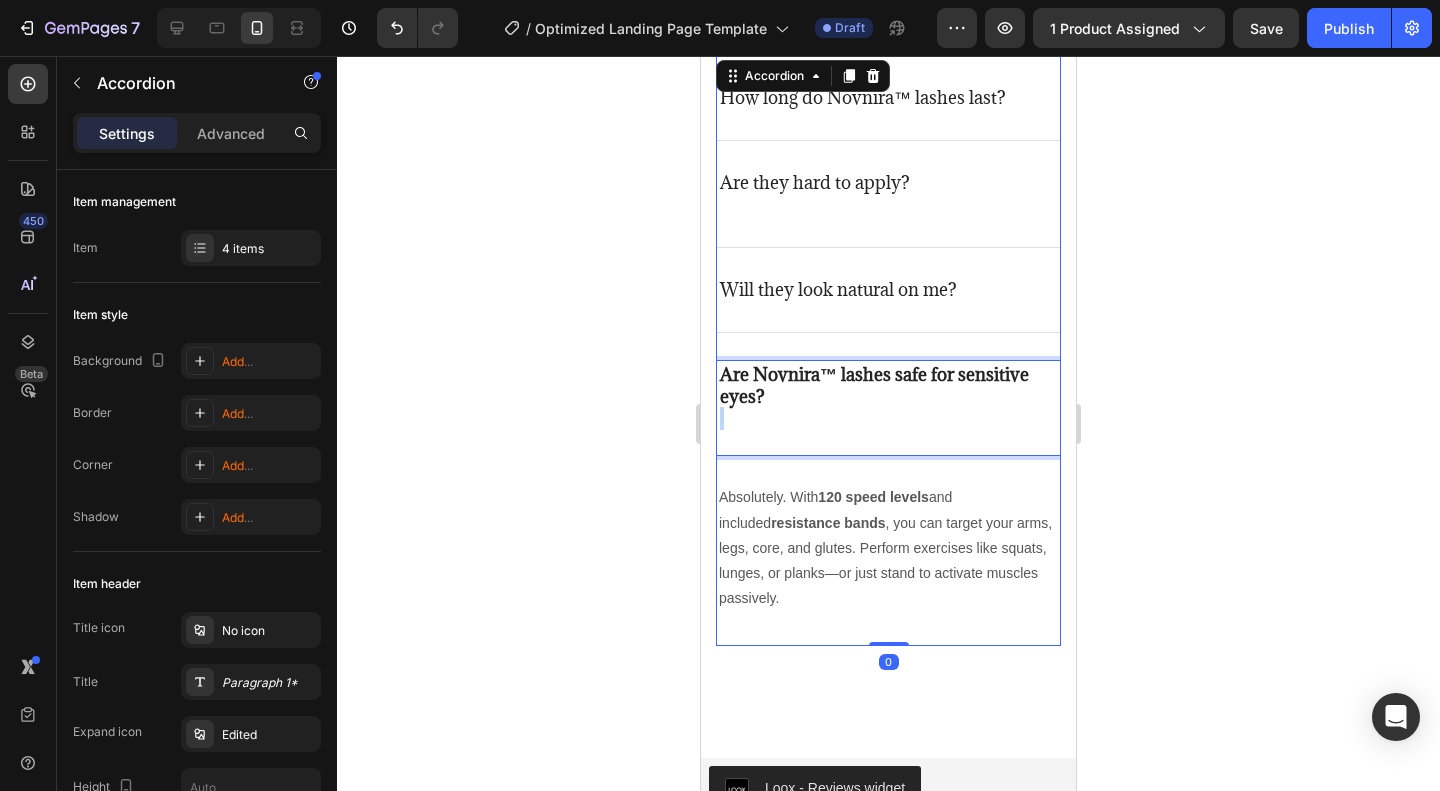 click on "Are Novnira™ lashes safe for sensitive eyes? ⁠⁠⁠⁠⁠⁠⁠" at bounding box center (888, 408) 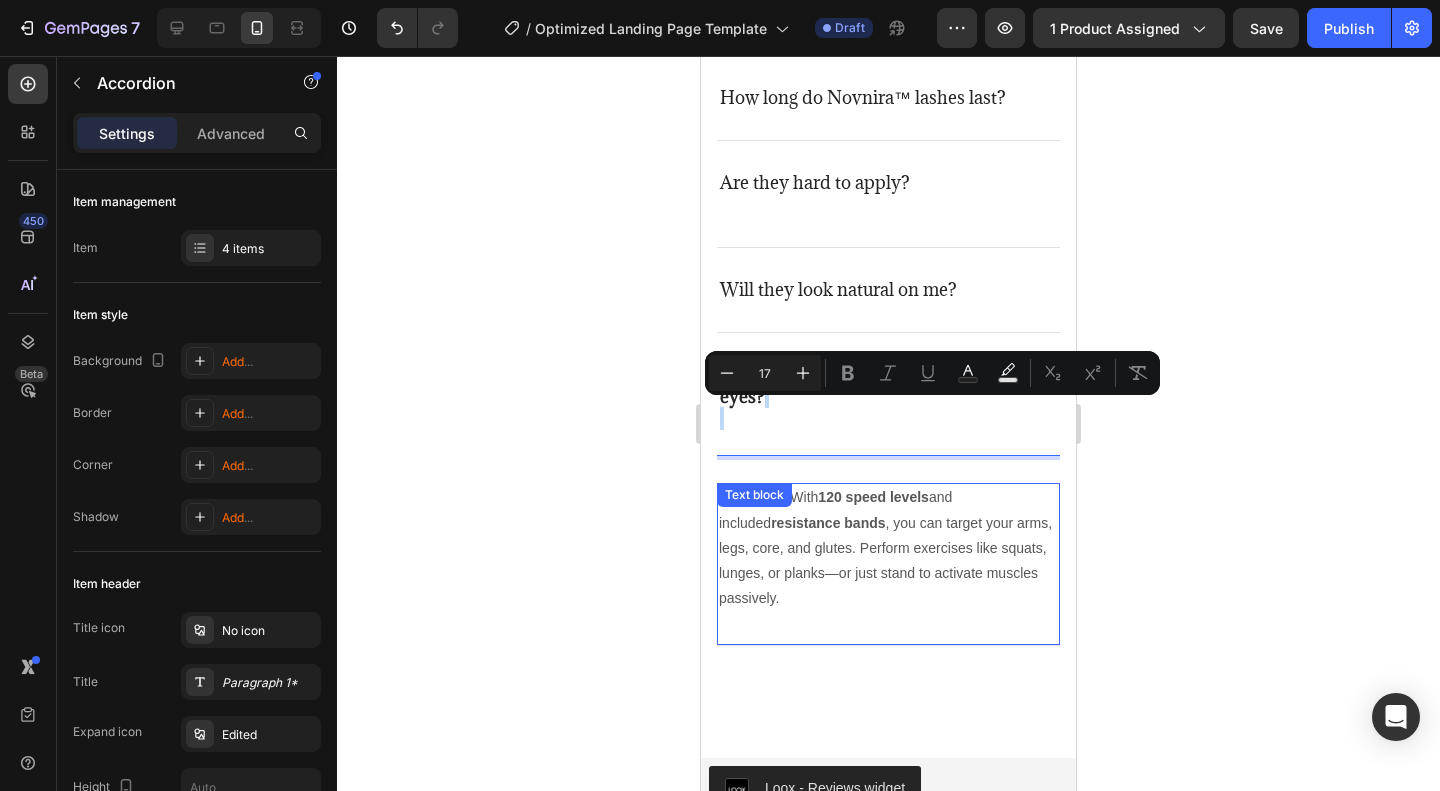 click on "Absolutely. With  120 speed levels  and included  resistance bands , you can target your arms, legs, core, and glutes. Perform exercises like squats, lunges, or planks—or just stand to activate muscles passively." at bounding box center (888, 548) 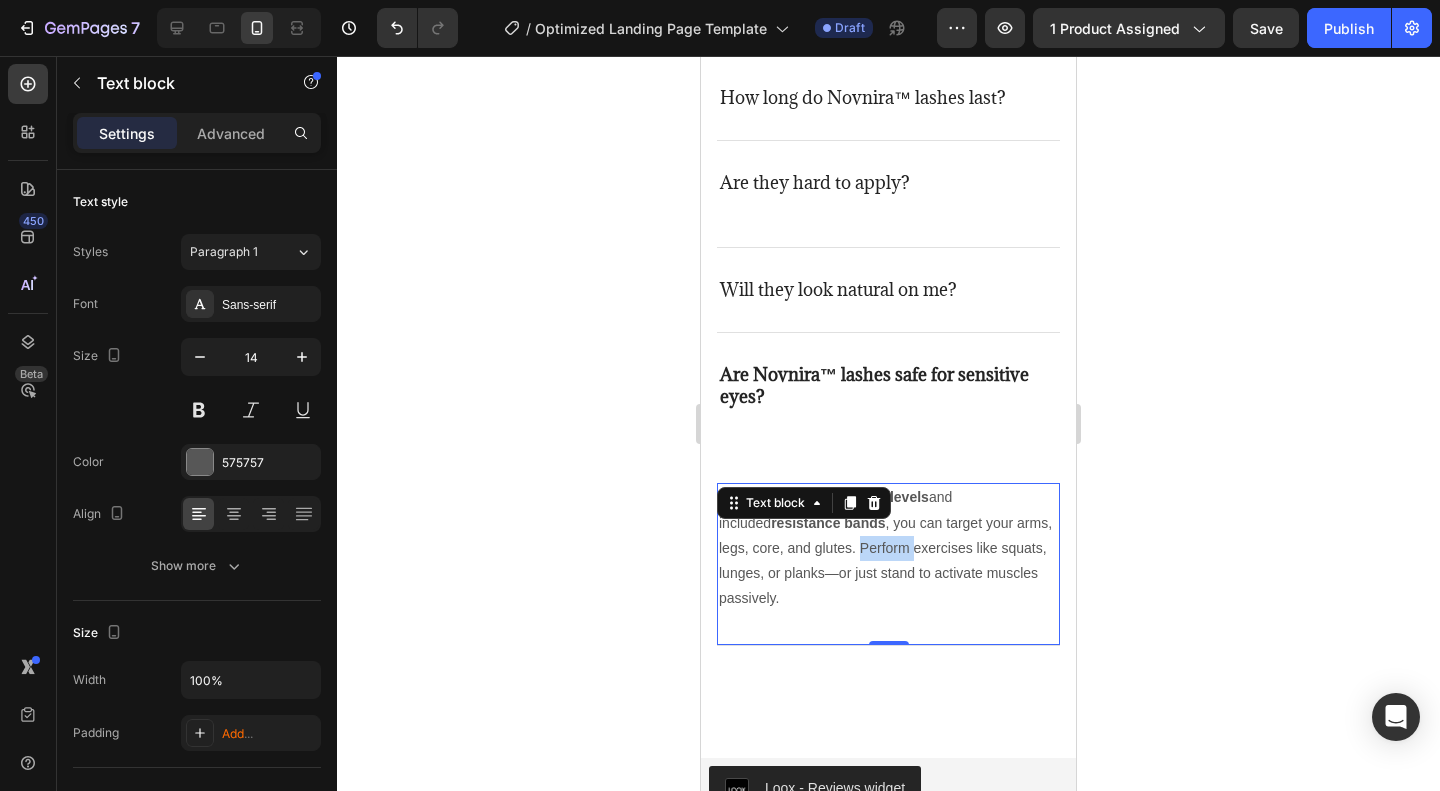 click on "Absolutely. With  120 speed levels  and included  resistance bands , you can target your arms, legs, core, and glutes. Perform exercises like squats, lunges, or planks—or just stand to activate muscles passively." at bounding box center [888, 548] 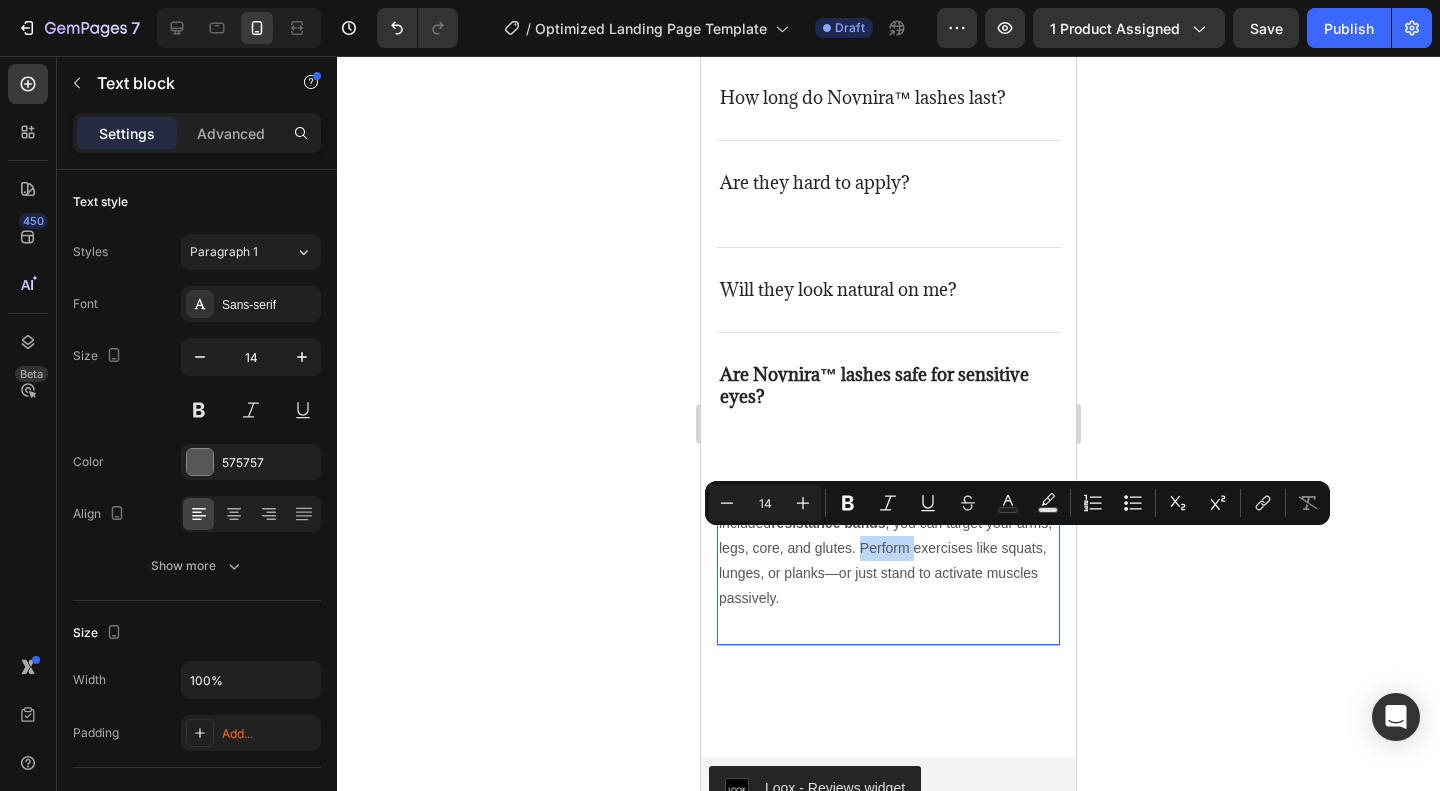 click on "Absolutely. With  120 speed levels  and included  resistance bands , you can target your arms, legs, core, and glutes. Perform exercises like squats, lunges, or planks—or just stand to activate muscles passively." at bounding box center (888, 548) 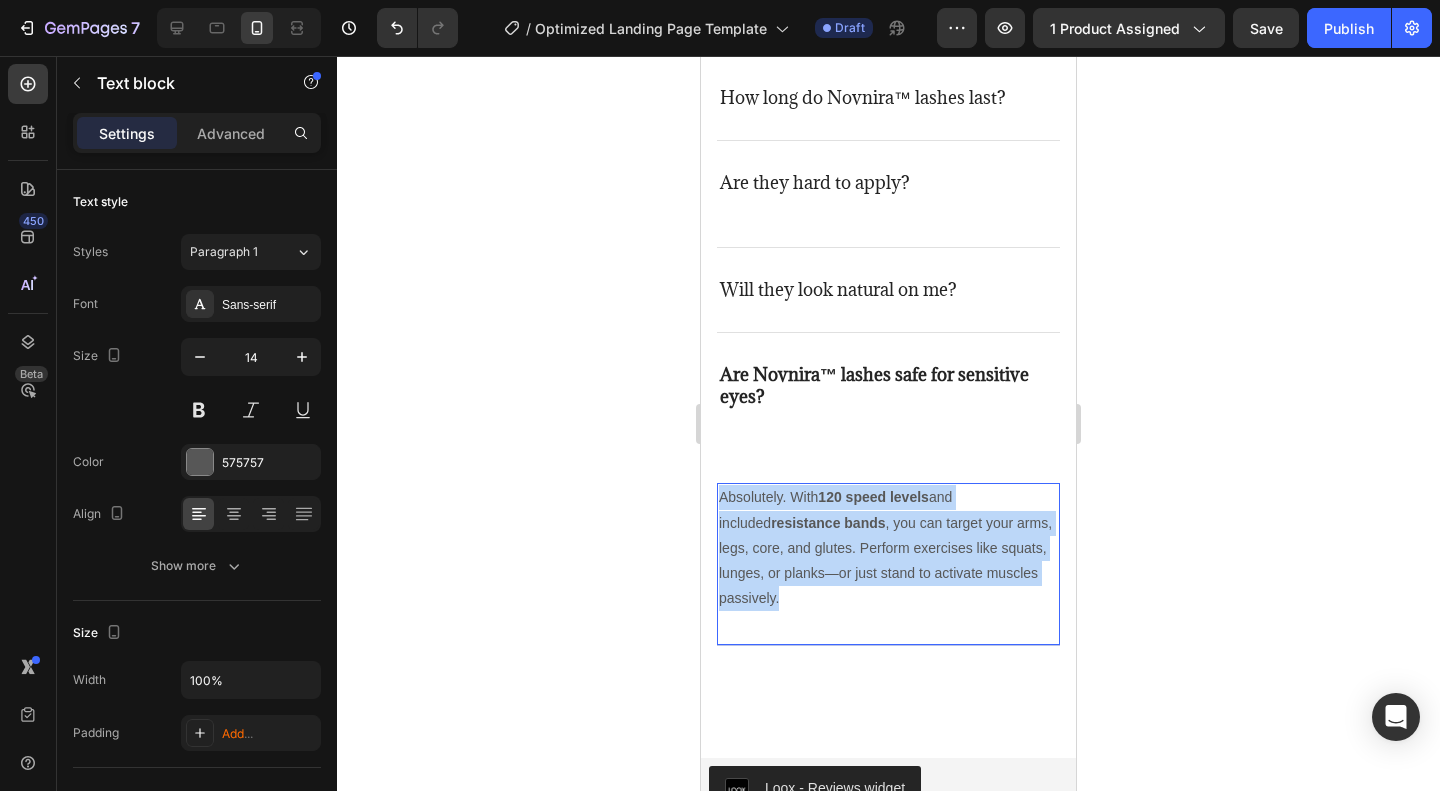 click on "Absolutely. With  120 speed levels  and included  resistance bands , you can target your arms, legs, core, and glutes. Perform exercises like squats, lunges, or planks—or just stand to activate muscles passively." at bounding box center (888, 548) 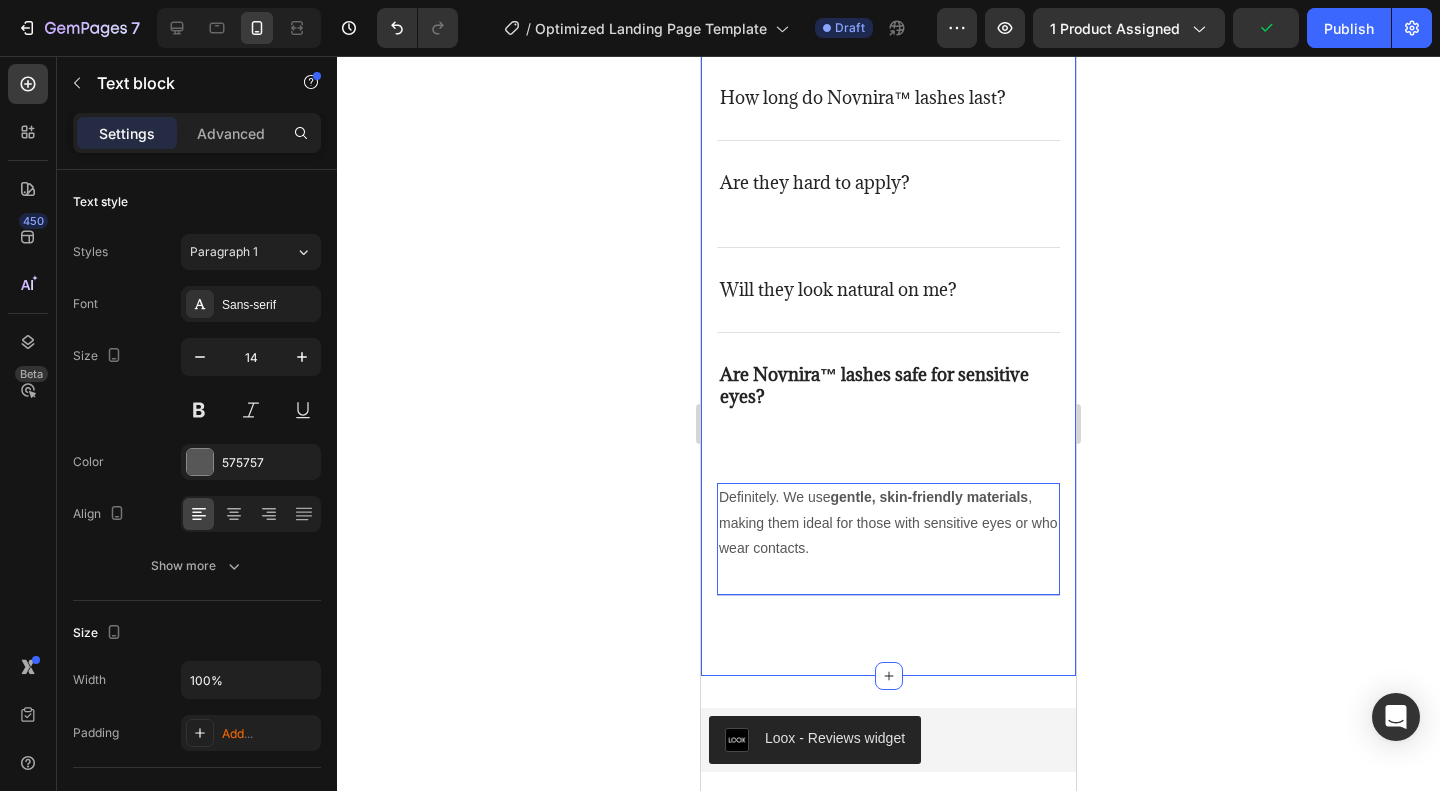 click on "Frequently asked questions Heading Have questions? We’re here to help Text block                Title Line How long do Novnira™ lashes last? Are they hard to apply? Will they look natural on me? Are Novnira™ lashes safe for sensitive eyes? Definitely. We use  gentle, skin-friendly materials , making them ideal for those with sensitive eyes or who wear contacts. Text block   0 Accordion Row Section 7" at bounding box center [888, 255] 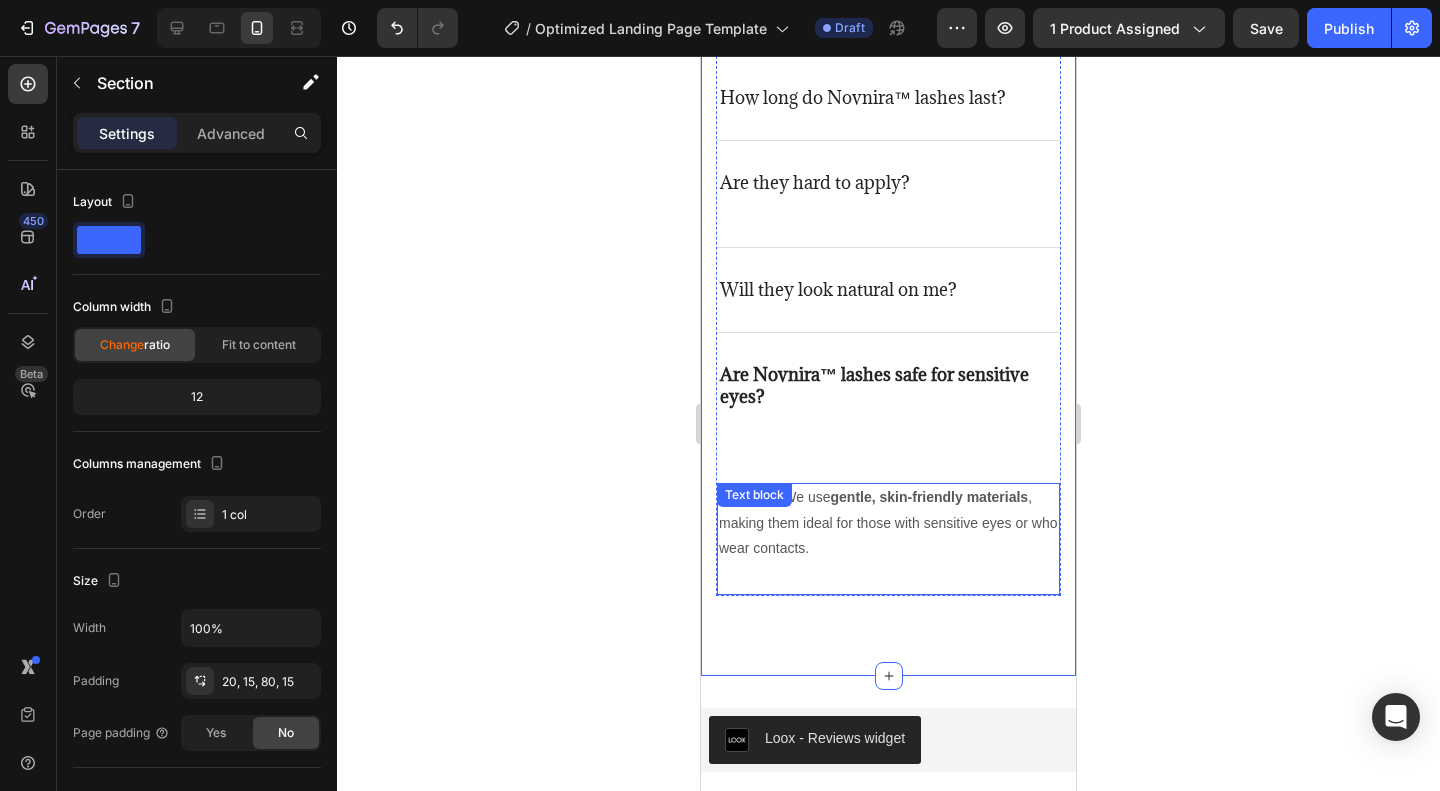 click on "Are Novnira™ lashes safe for sensitive eyes?" at bounding box center [888, 408] 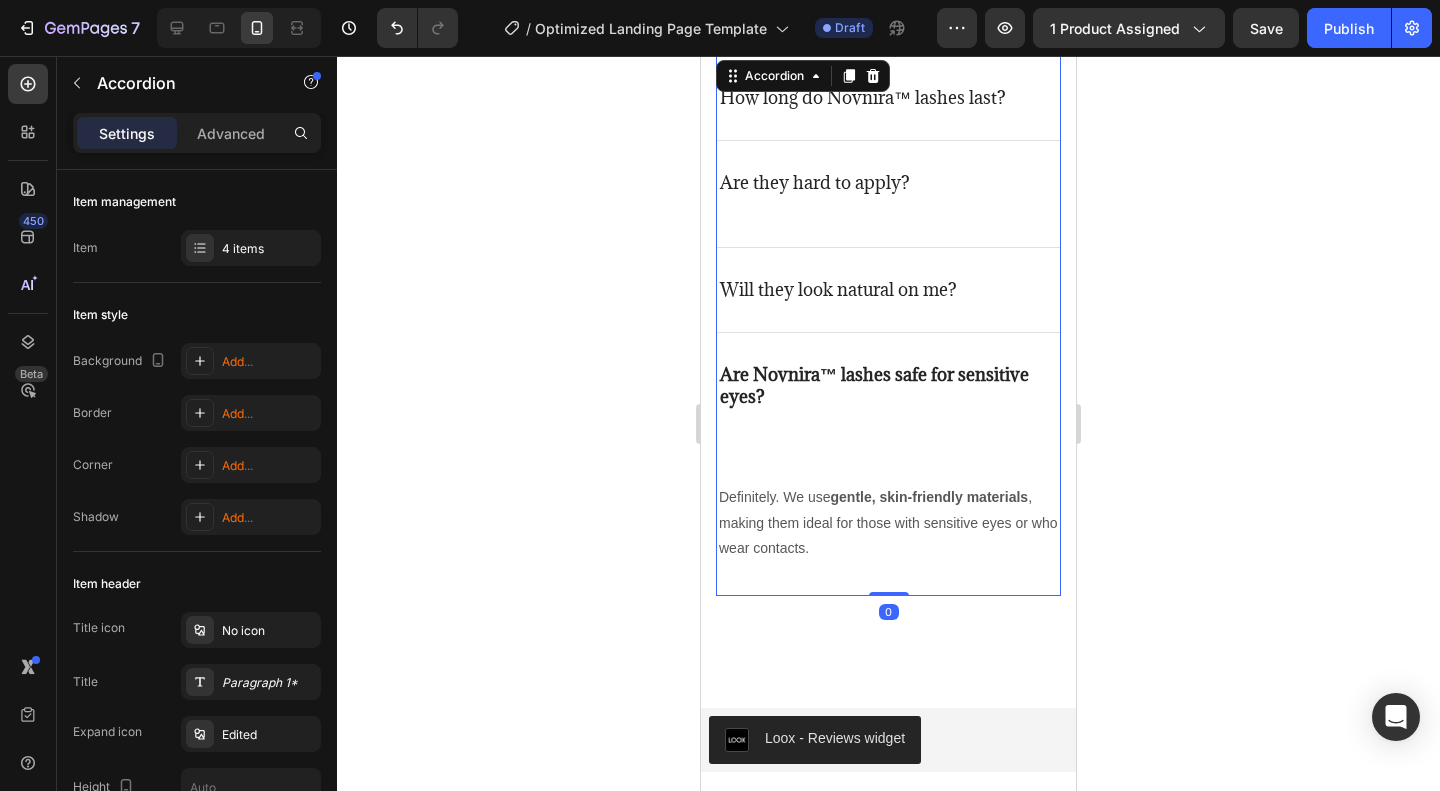 click 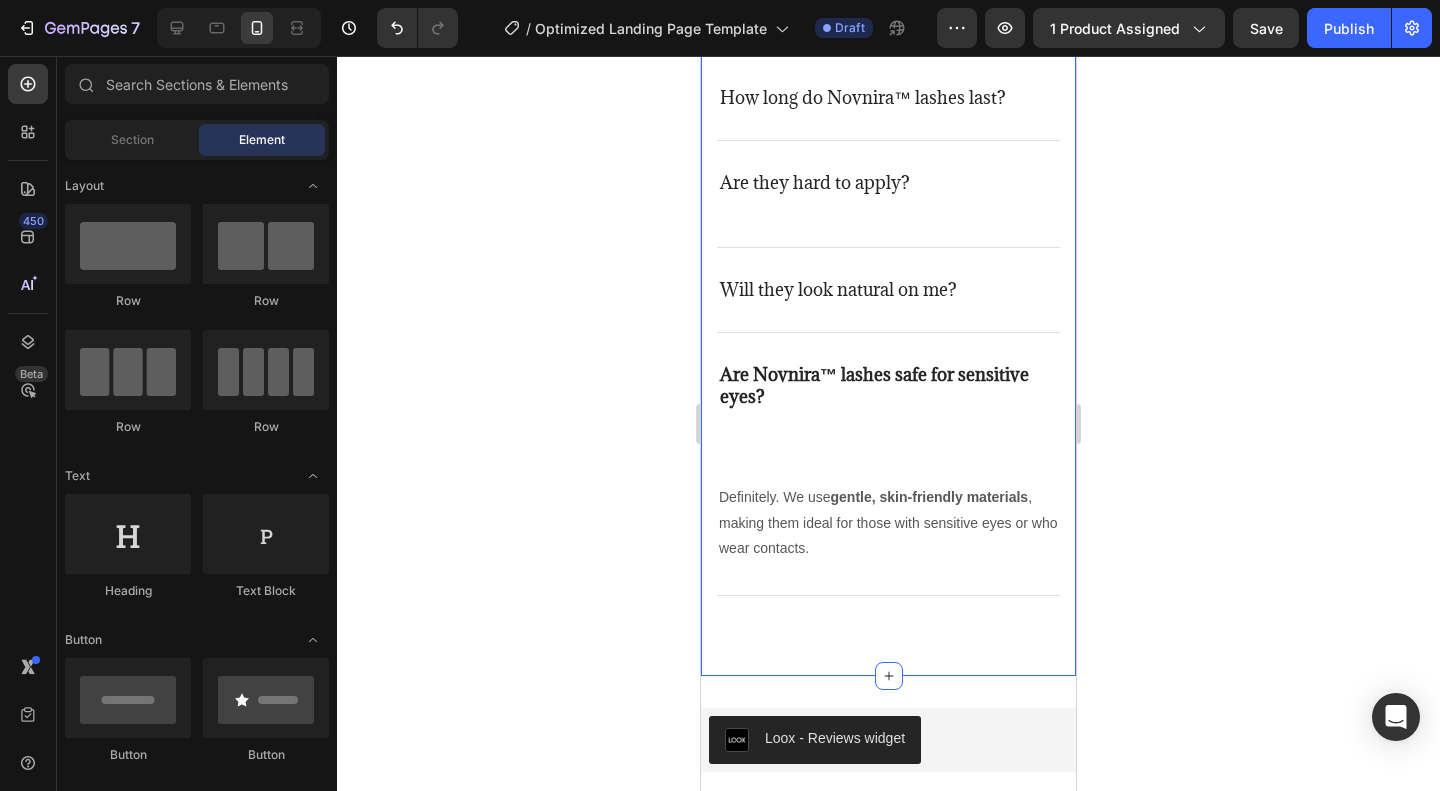 click 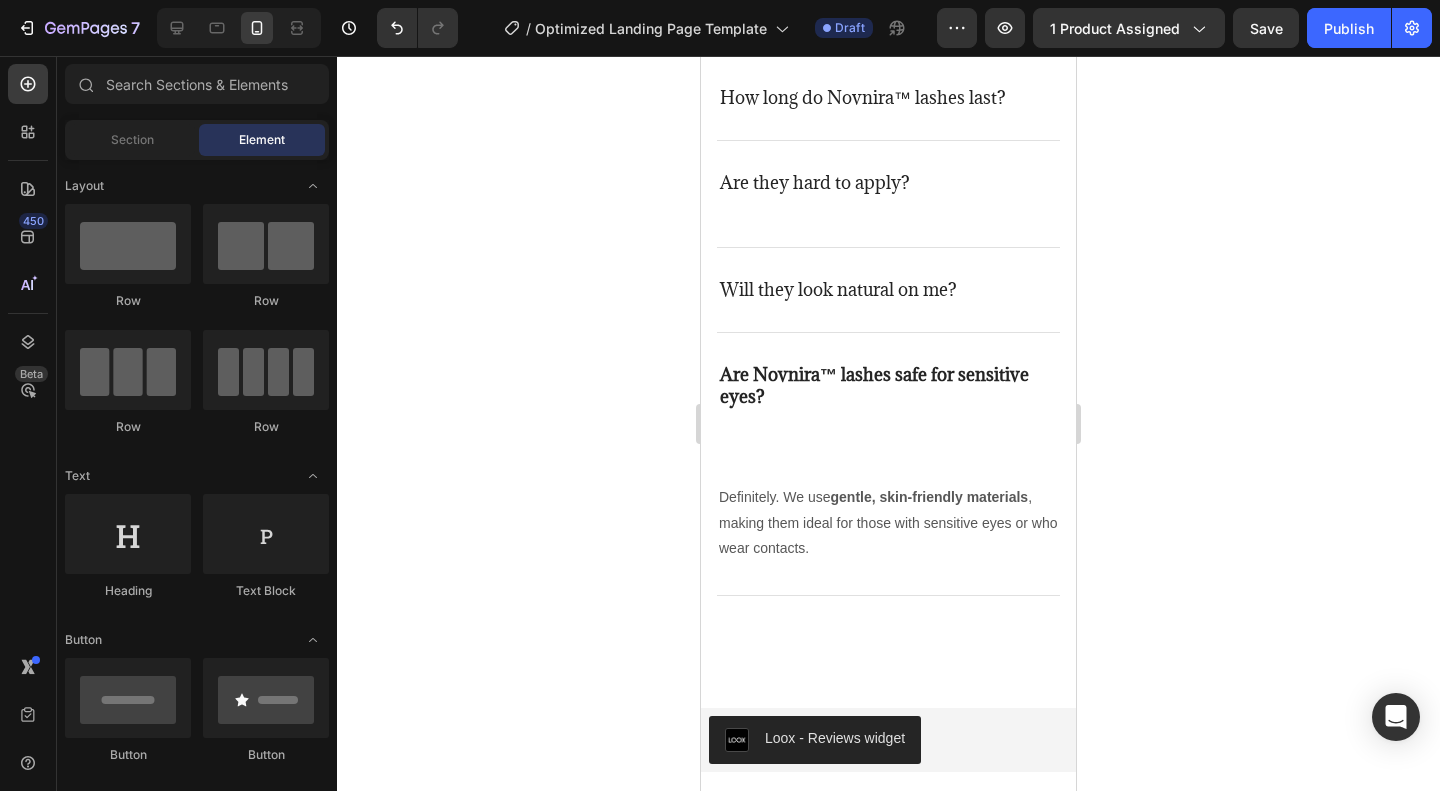 click 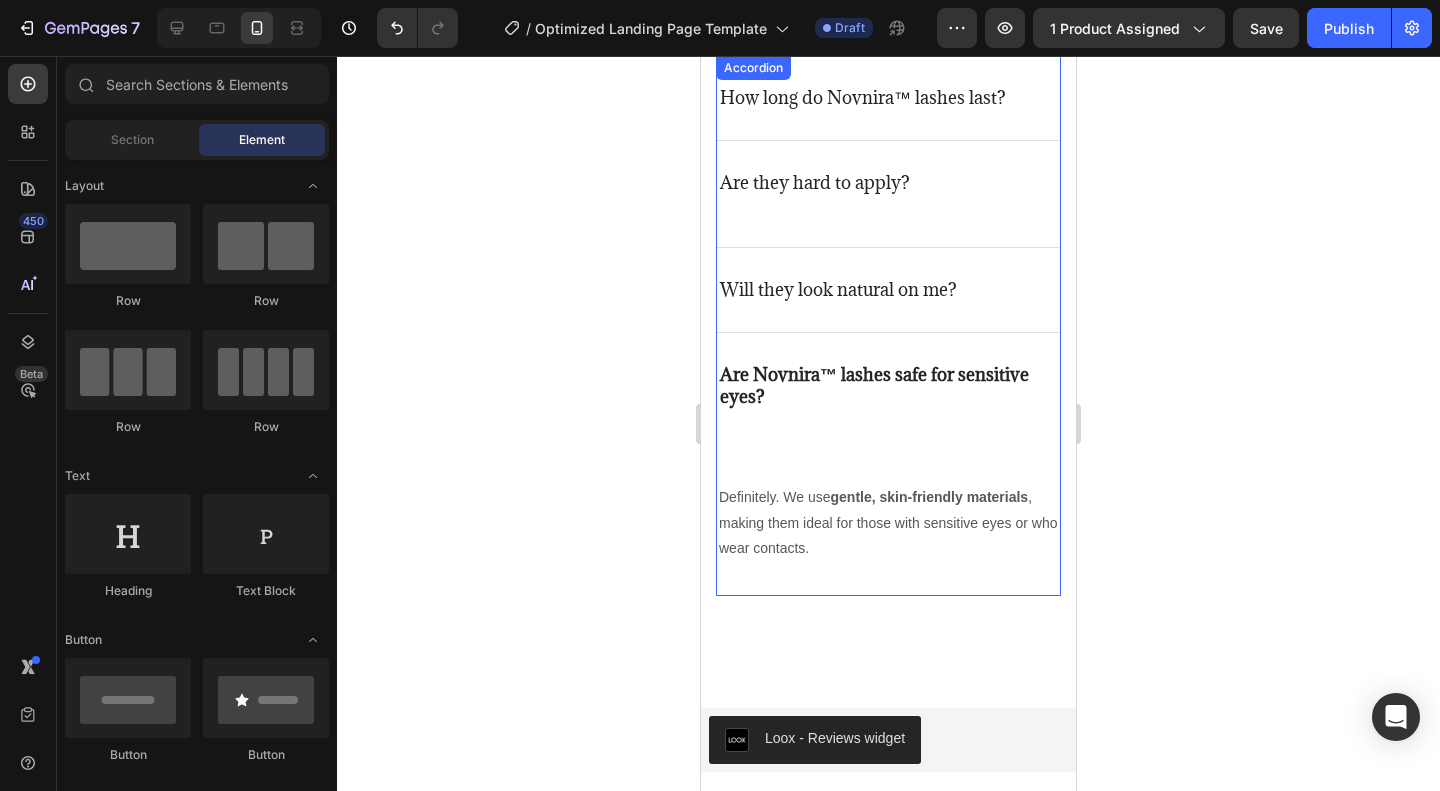 click on "Will they look natural on me?" at bounding box center [888, 290] 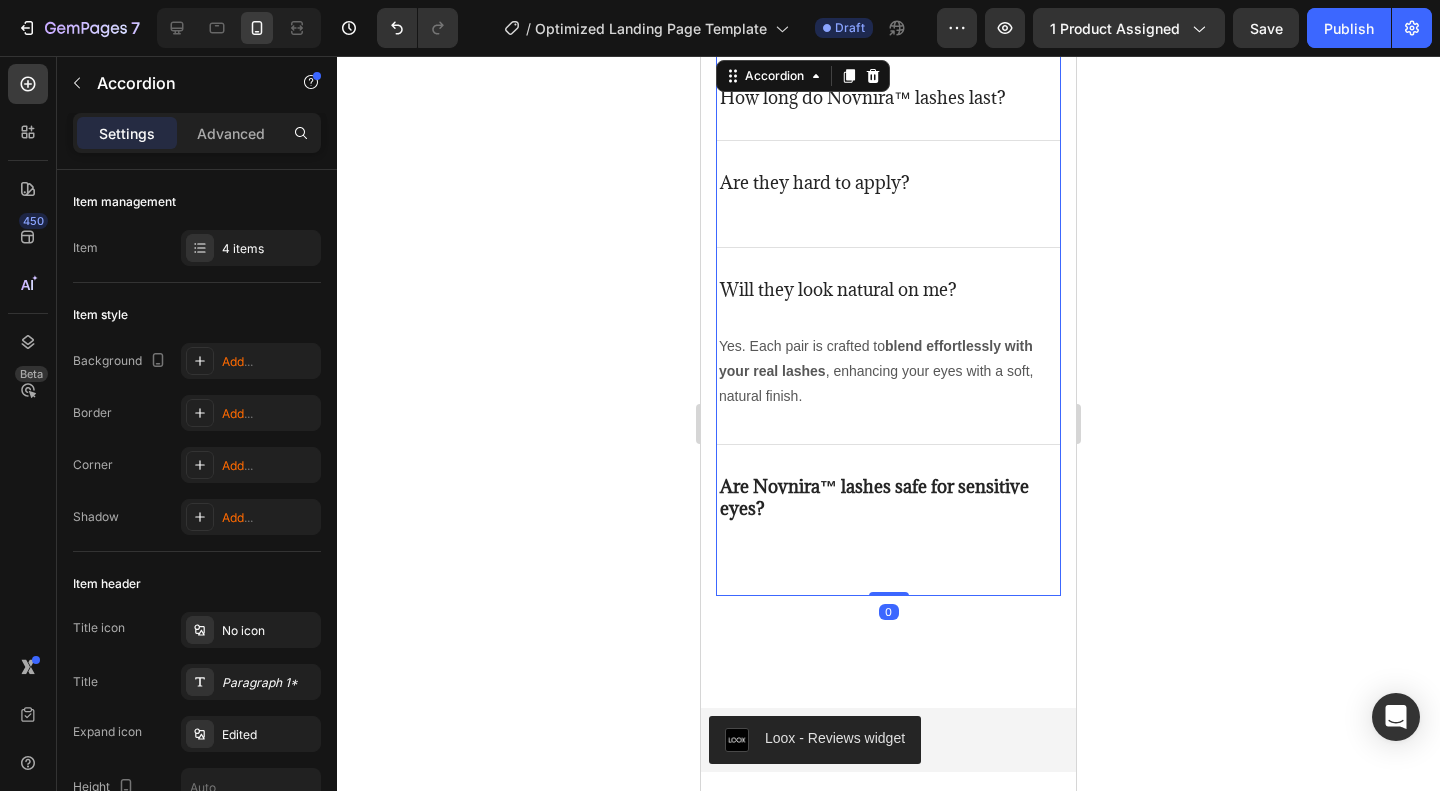 scroll, scrollTop: 5400, scrollLeft: 0, axis: vertical 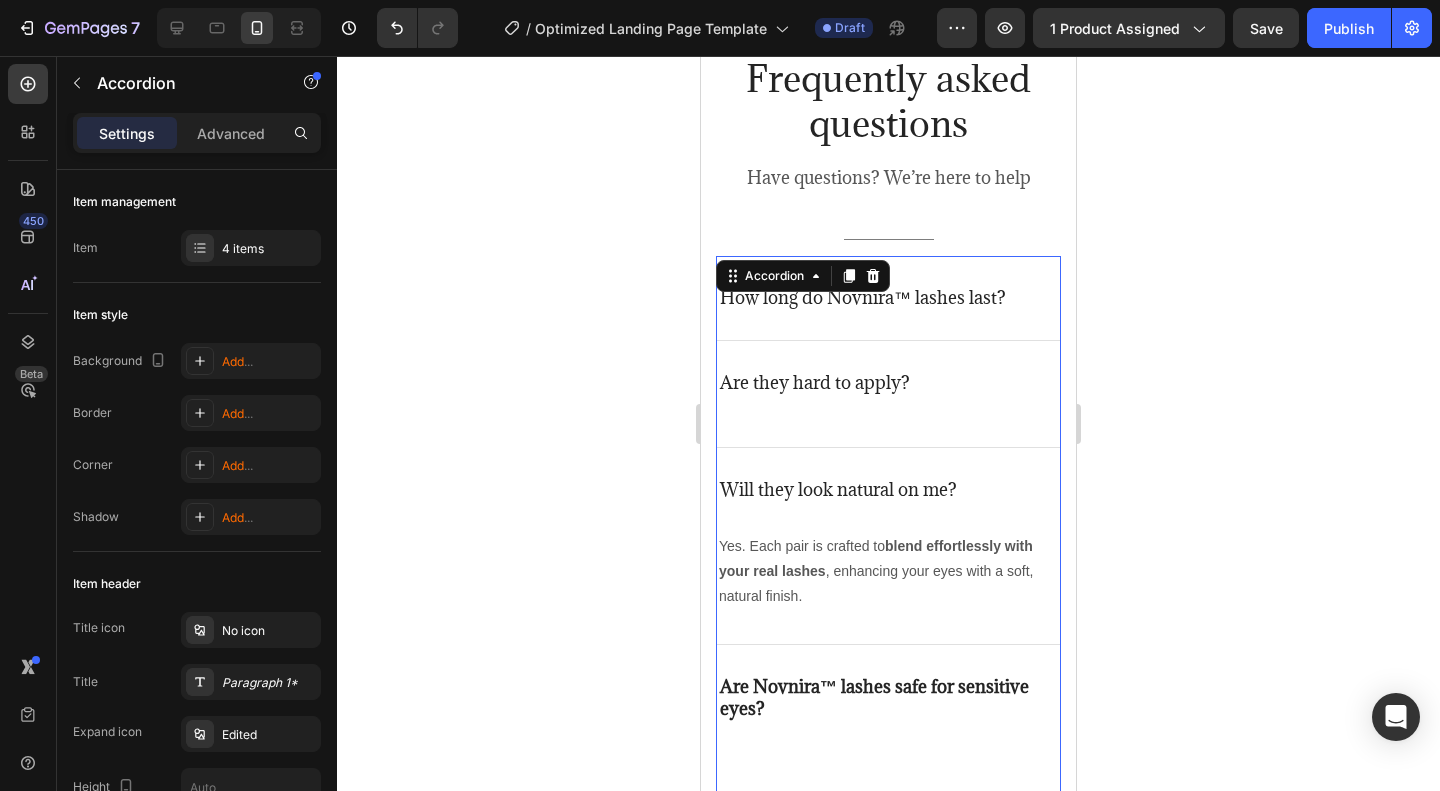 click on "Will they look natural on me?" at bounding box center (838, 490) 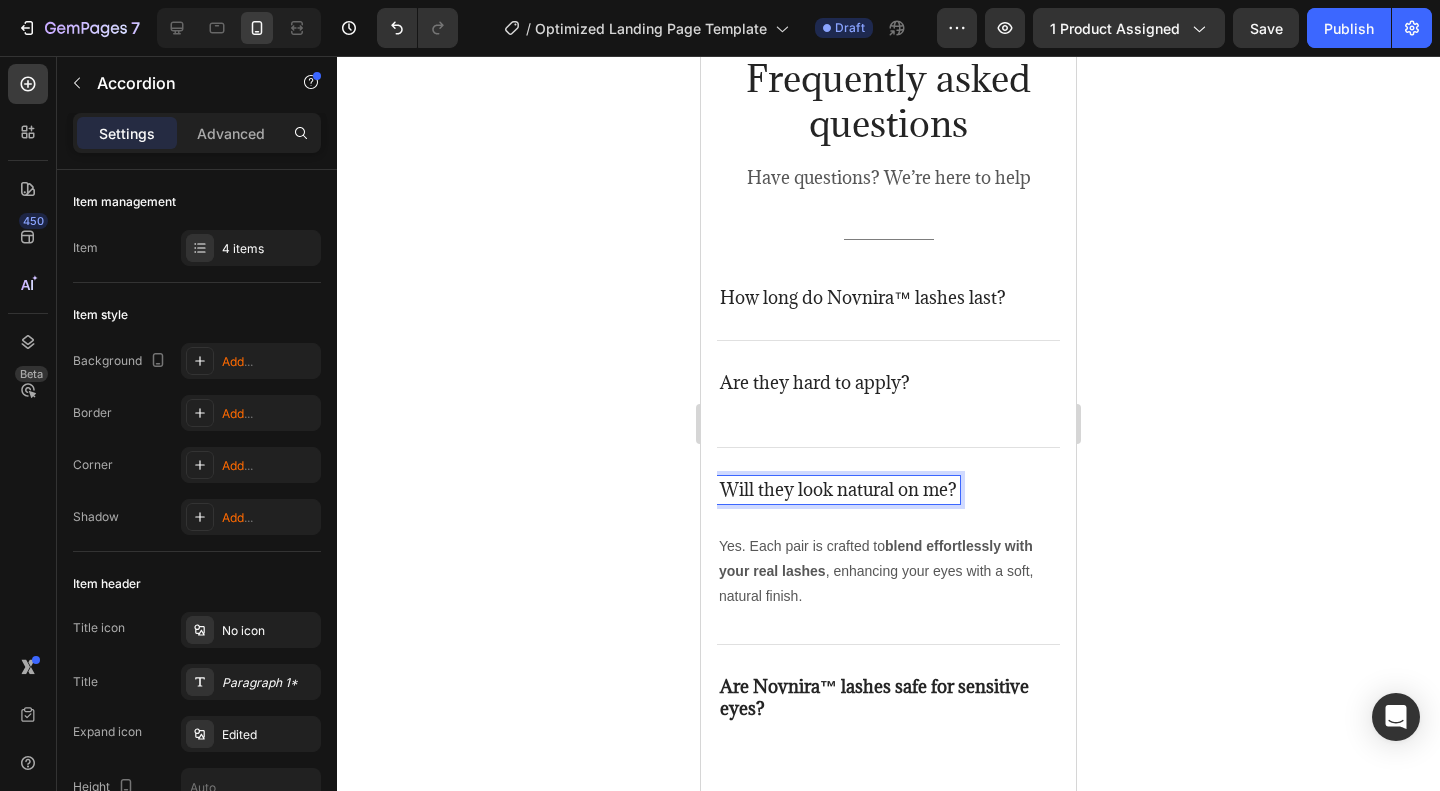 click on "Will they look natural on me?" at bounding box center [838, 490] 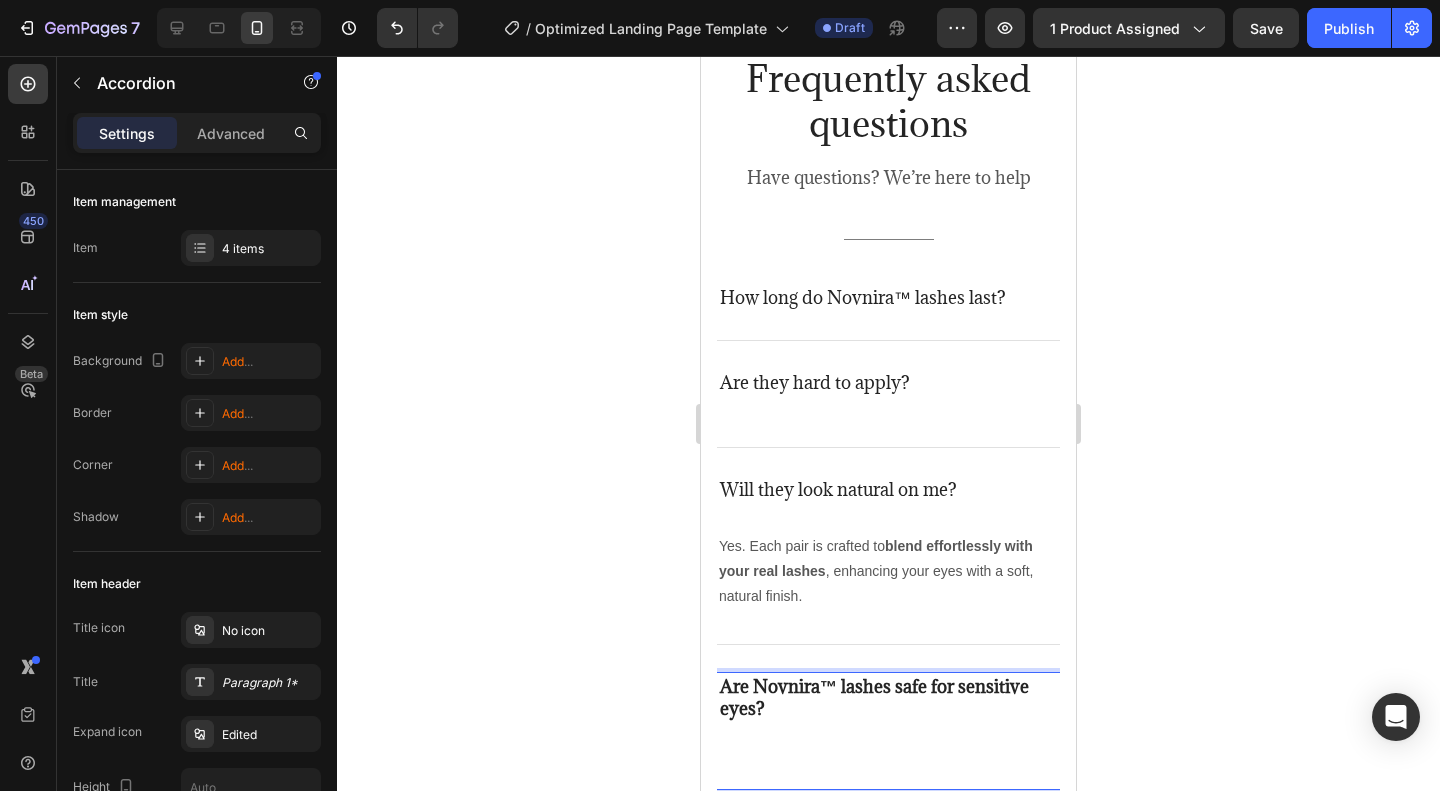 click on "Are Novnira™ lashes safe for sensitive eyes?" at bounding box center [874, 697] 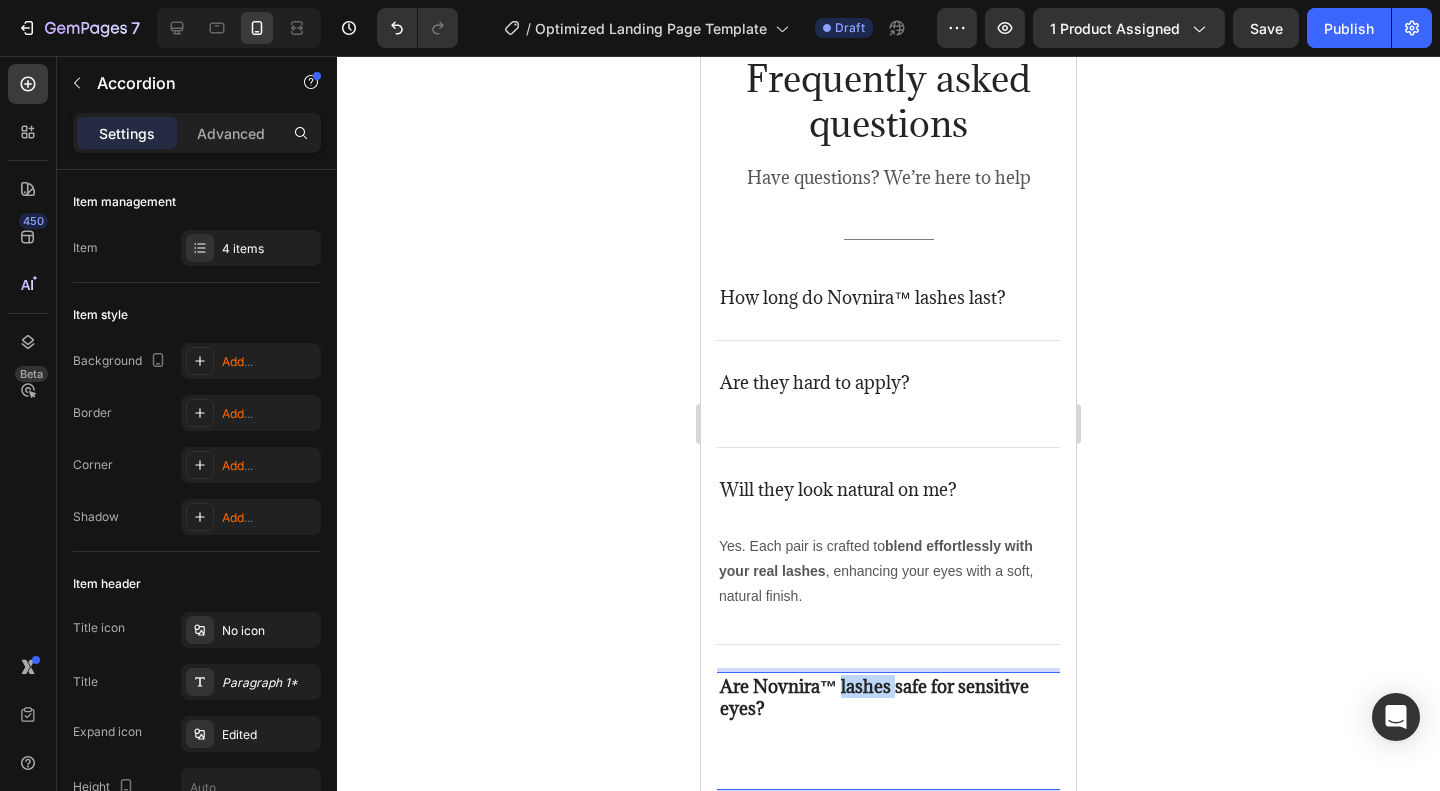 click on "Are Novnira™ lashes safe for sensitive eyes?" at bounding box center [874, 697] 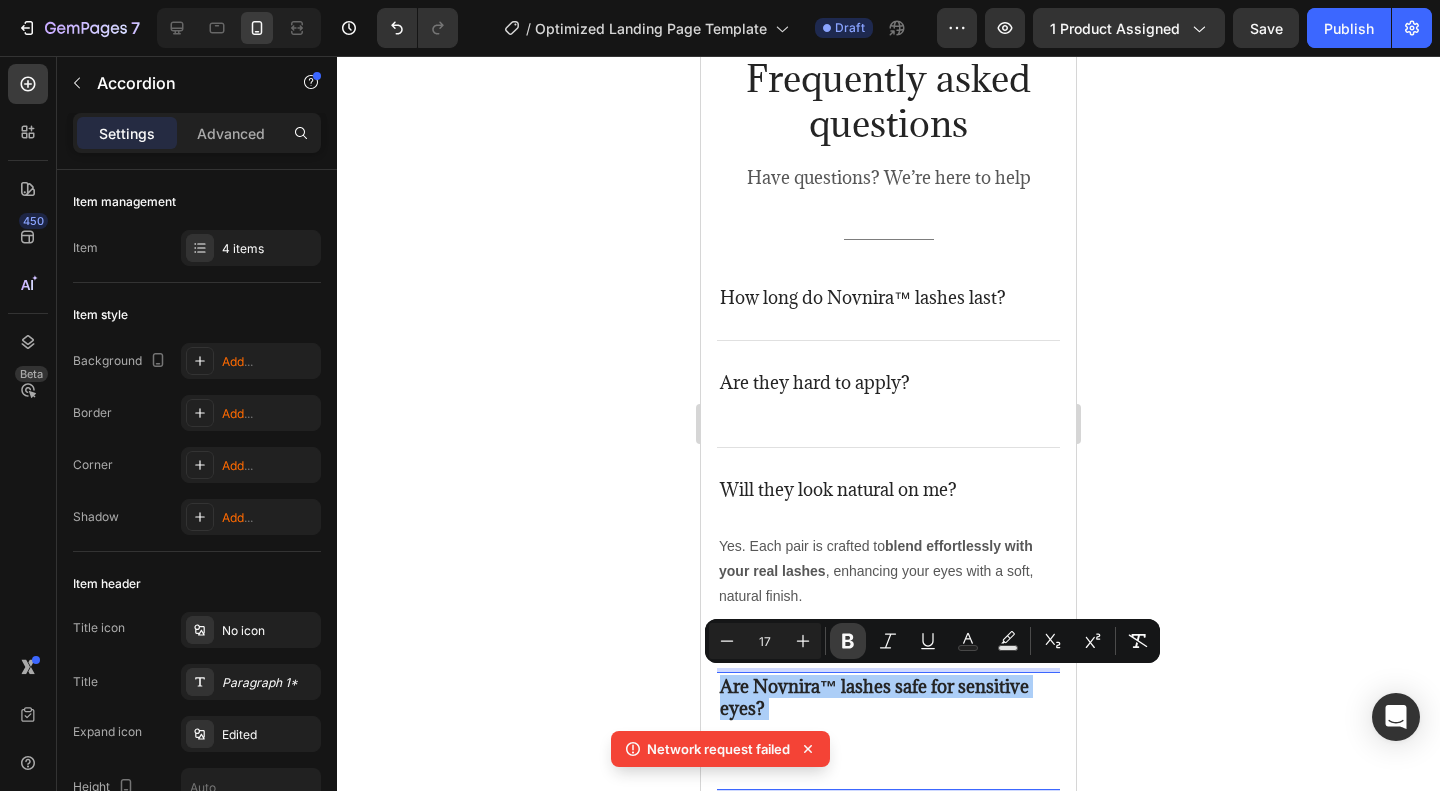 click 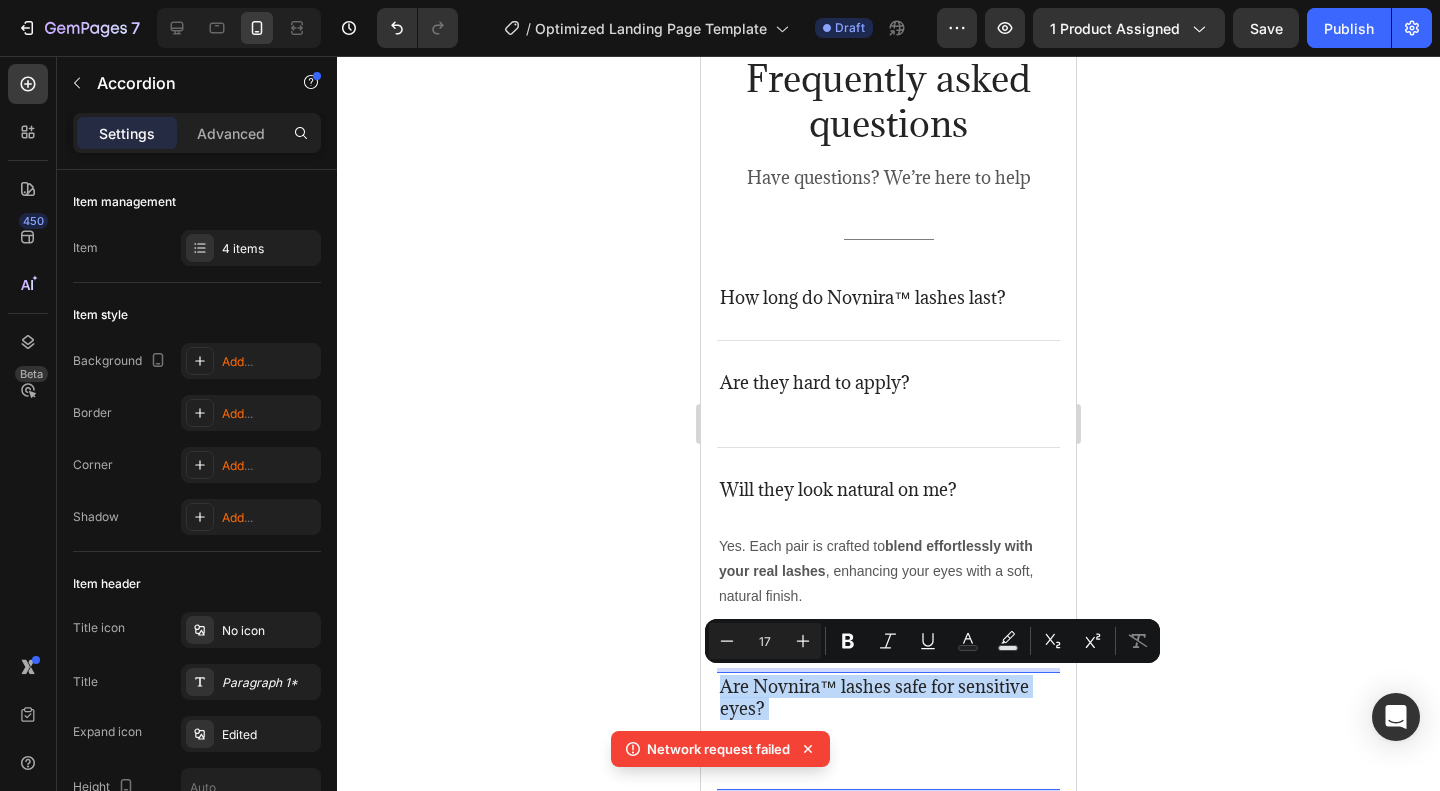 click on "Are Novnira™ lashes safe for sensitive eyes?" at bounding box center [888, 731] 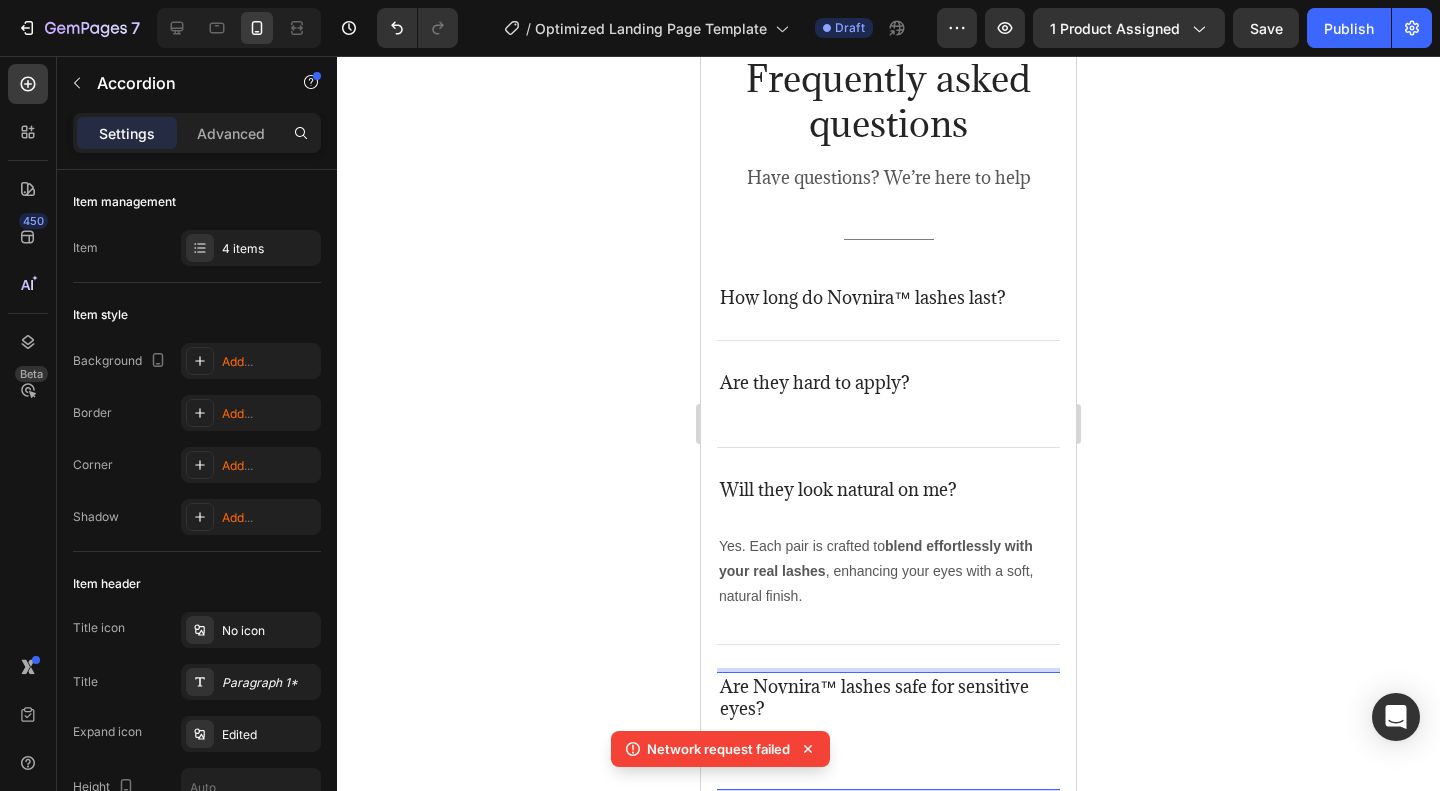 click 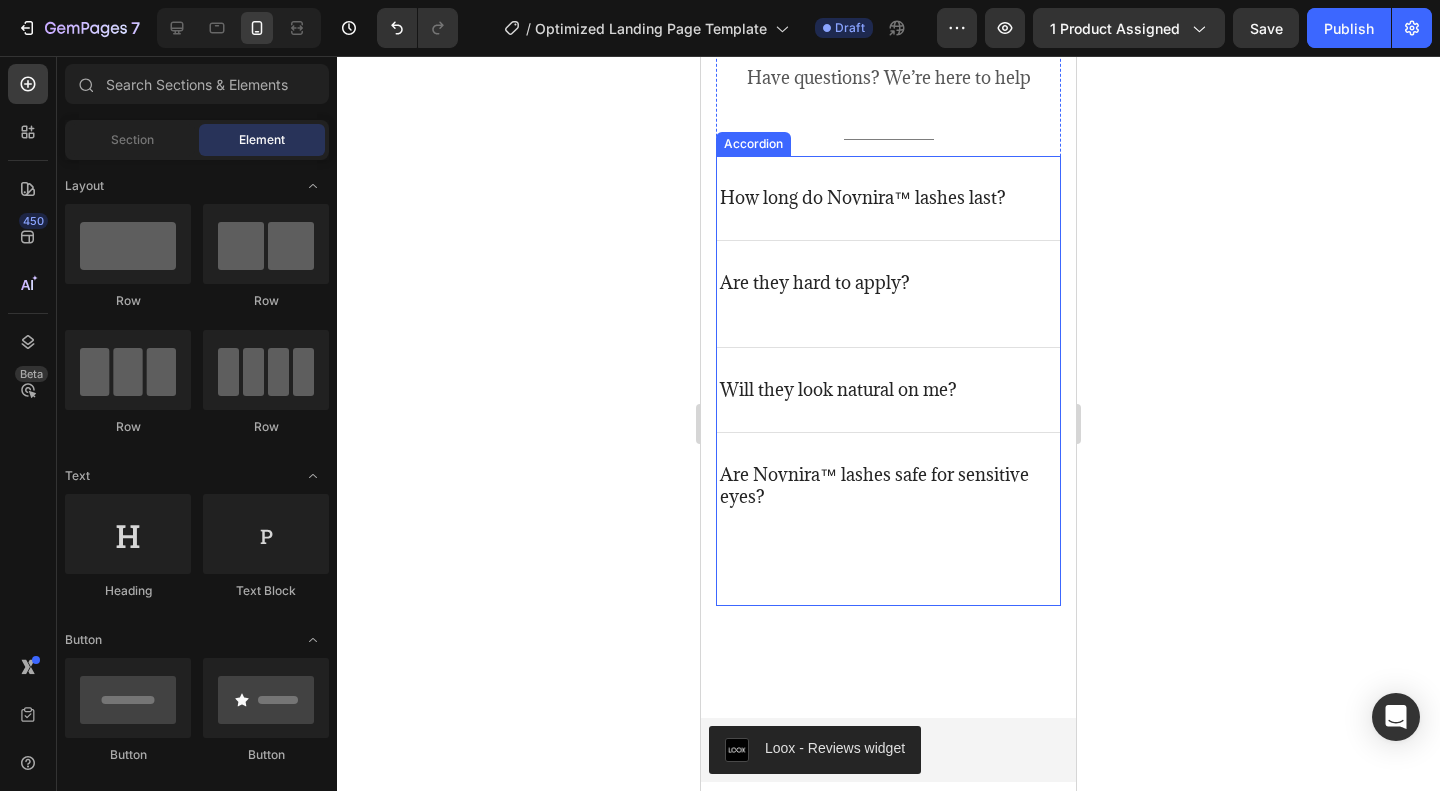 scroll, scrollTop: 5600, scrollLeft: 0, axis: vertical 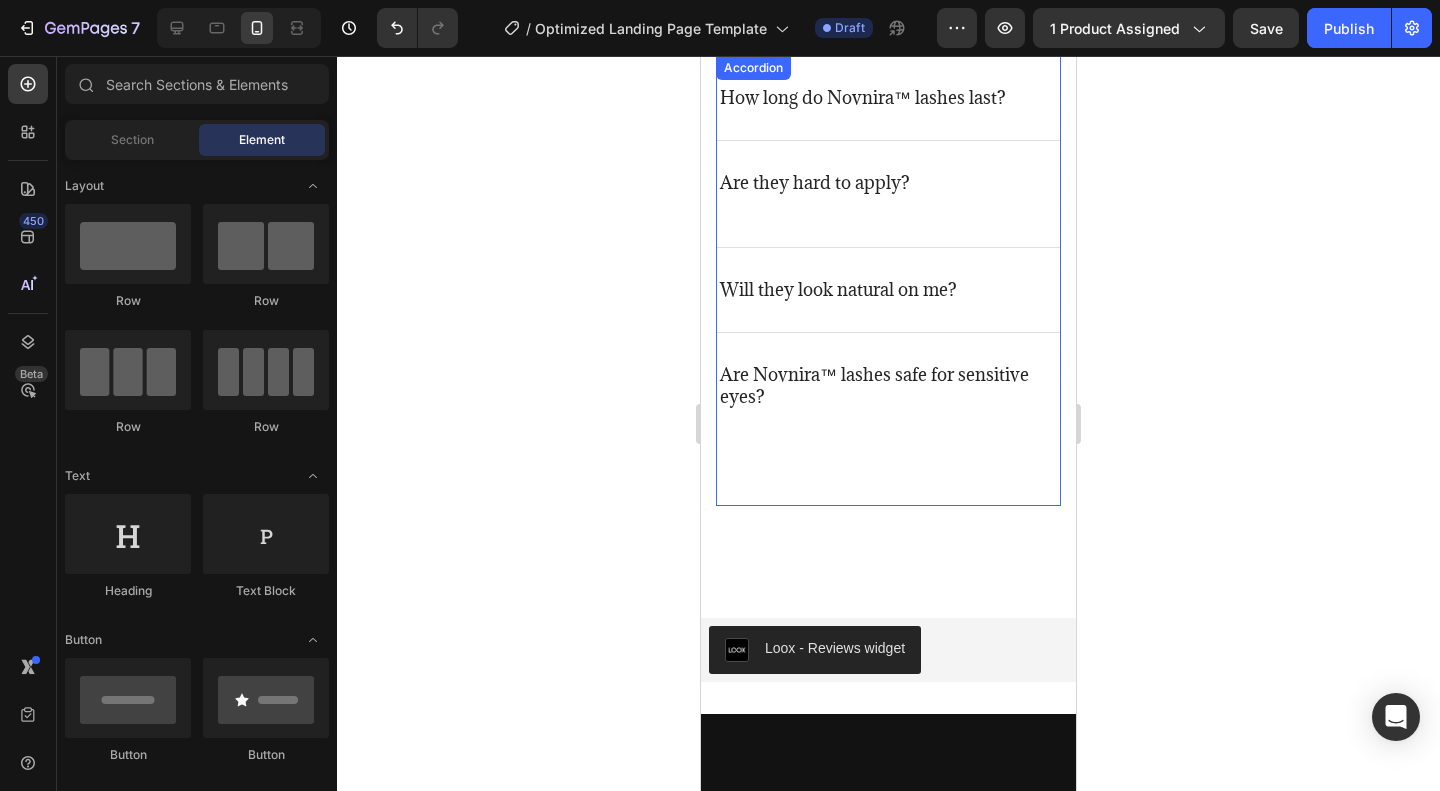 click on "Are Novnira™ lashes safe for sensitive eyes?" at bounding box center (888, 419) 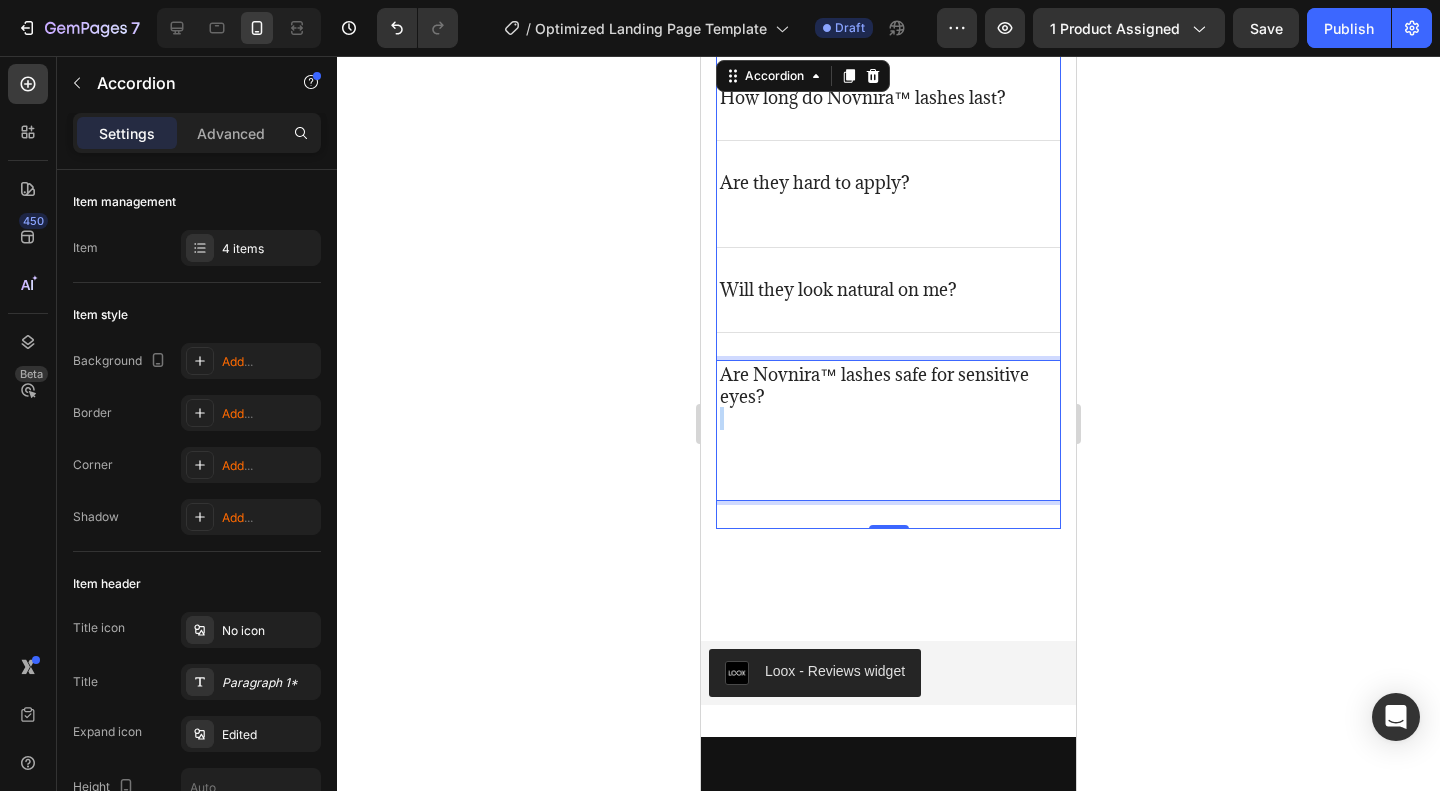 click on "Are Novnira™ lashes safe for sensitive eyes? ⁠⁠⁠⁠⁠⁠⁠" at bounding box center (888, 430) 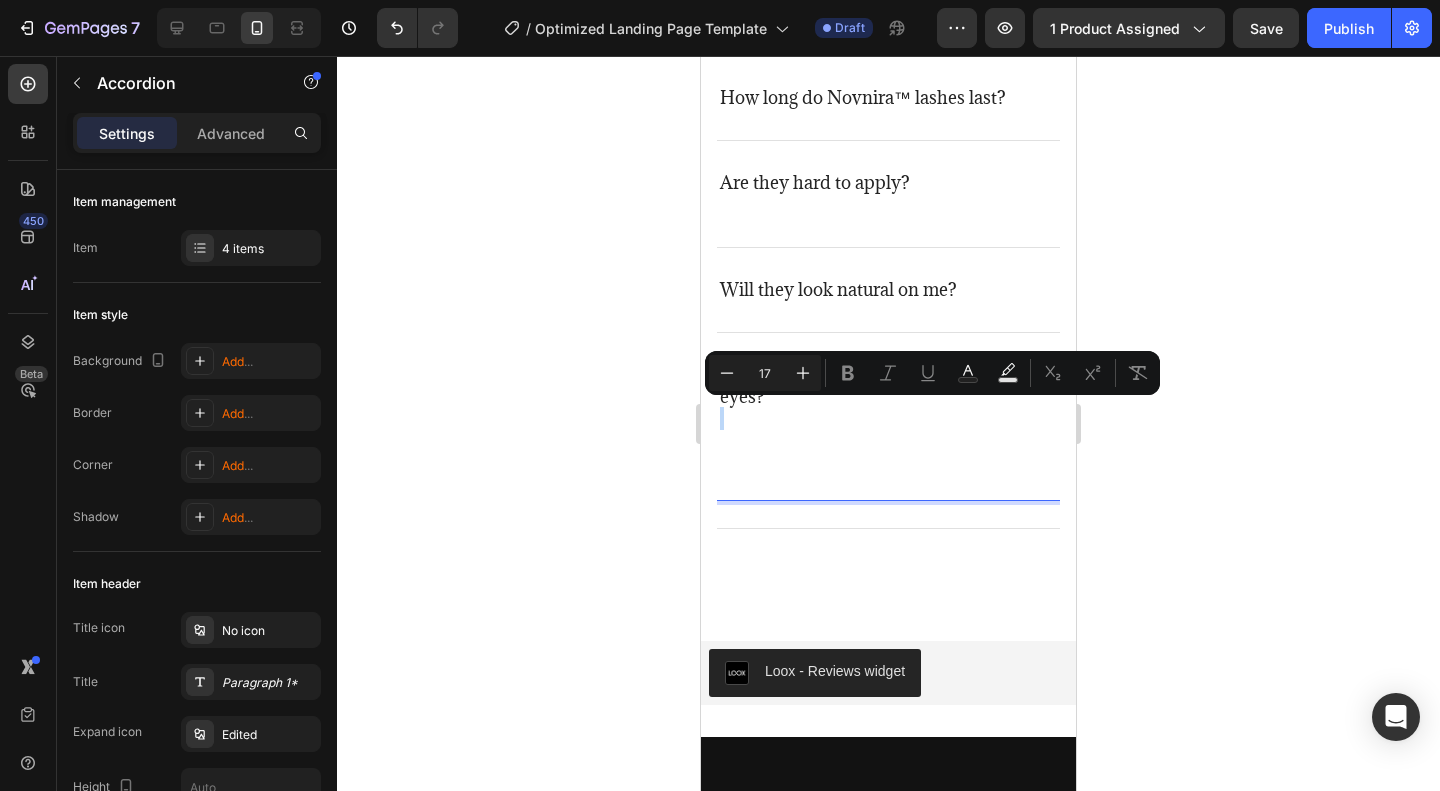 click on "Are Novnira™ lashes safe for sensitive eyes?" at bounding box center [888, 430] 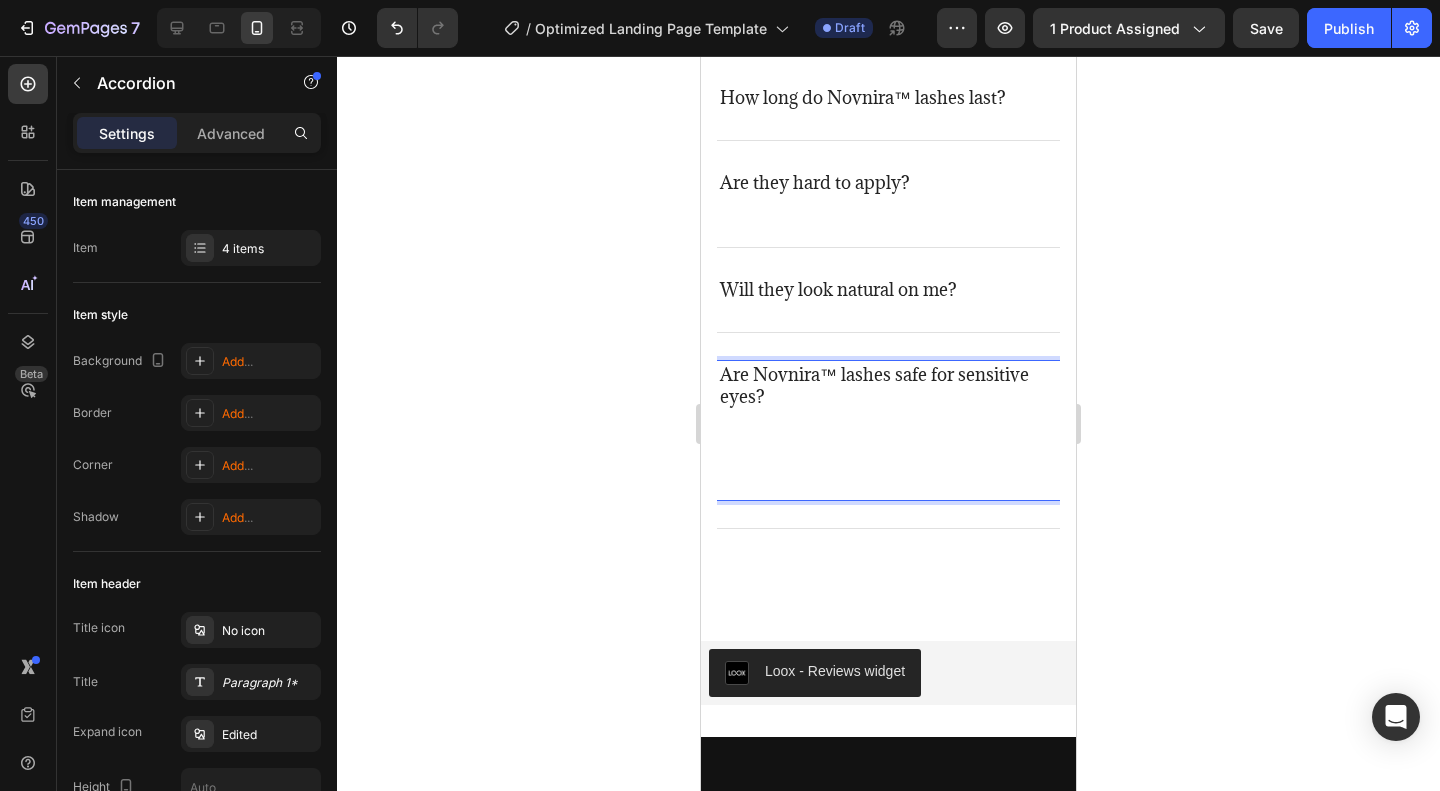 click on "Are Novnira™ lashes safe for sensitive eyes? ⁠⁠⁠⁠⁠⁠⁠" at bounding box center [888, 430] 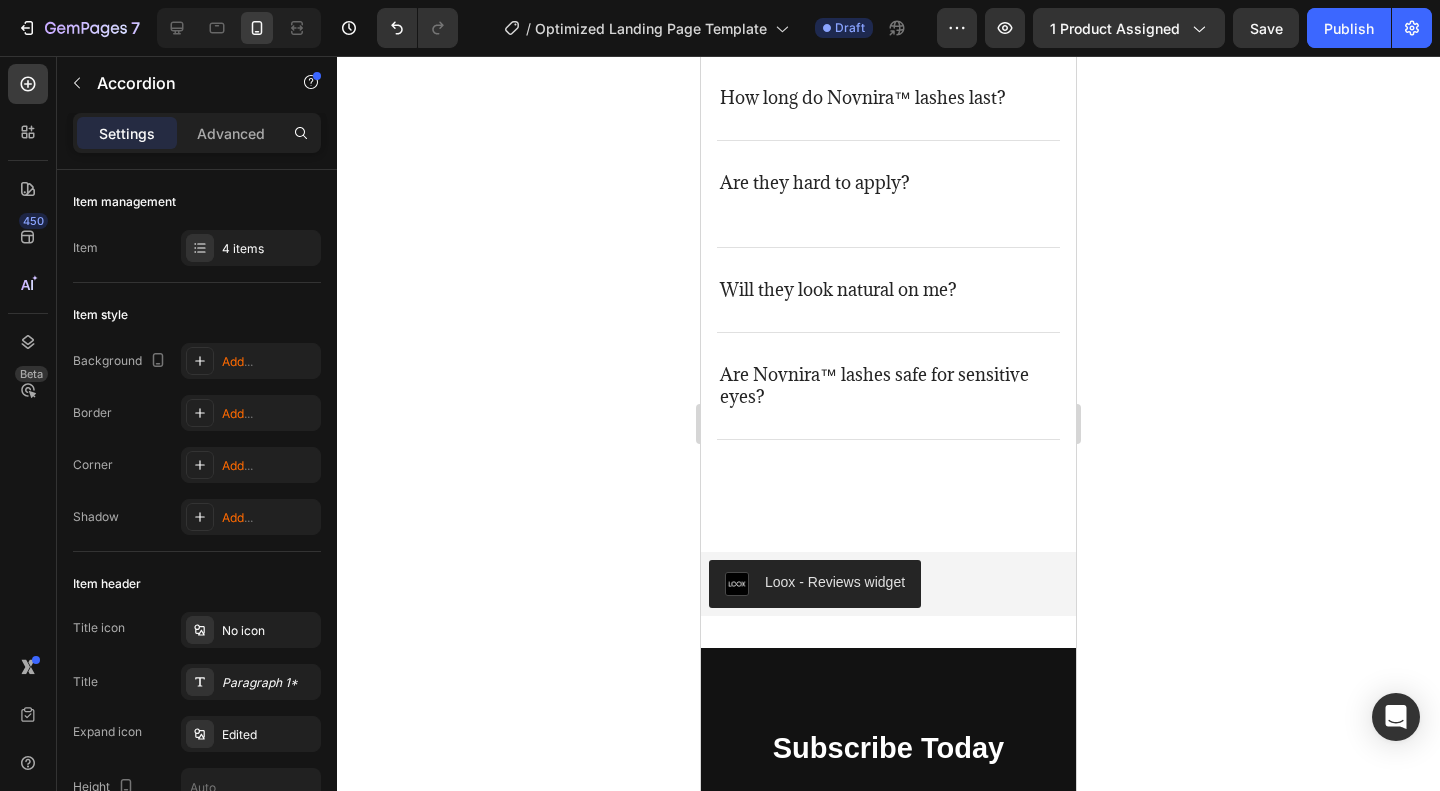 click on "Will they look natural on me?" at bounding box center [888, 290] 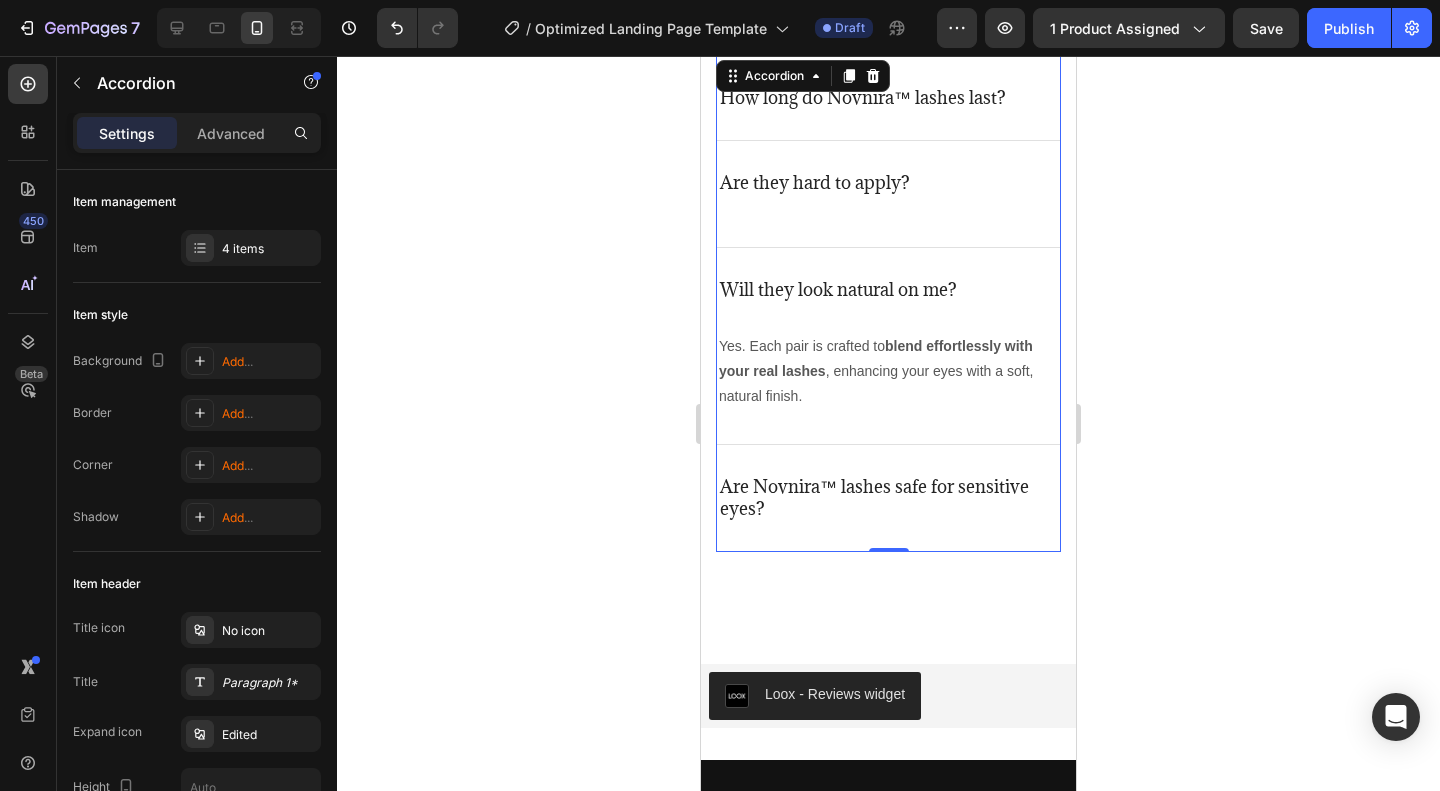click on "Will they look natural on me?" at bounding box center [888, 290] 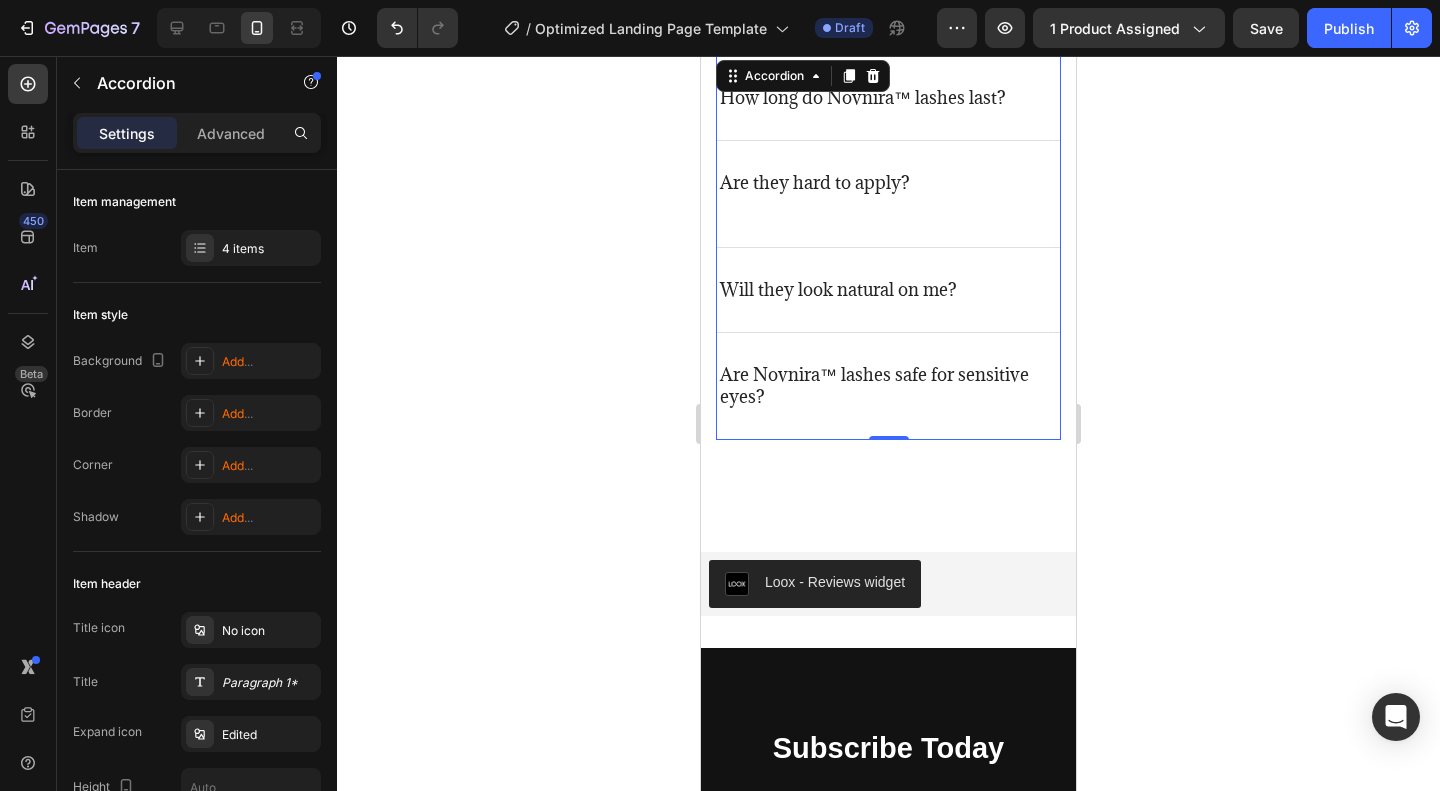 click on "Will they look natural on me?" at bounding box center [888, 290] 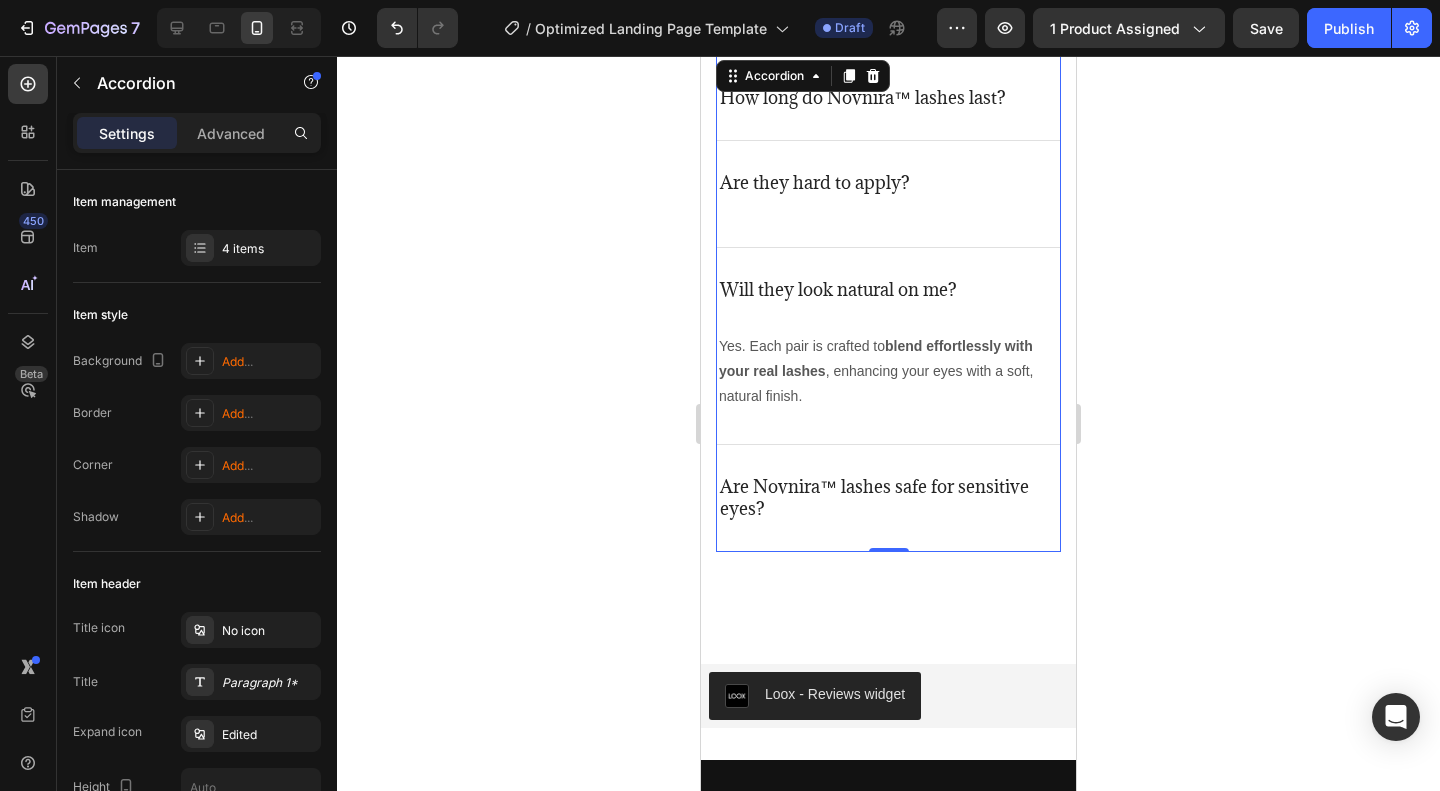 click on "Will they look natural on me?" at bounding box center (838, 290) 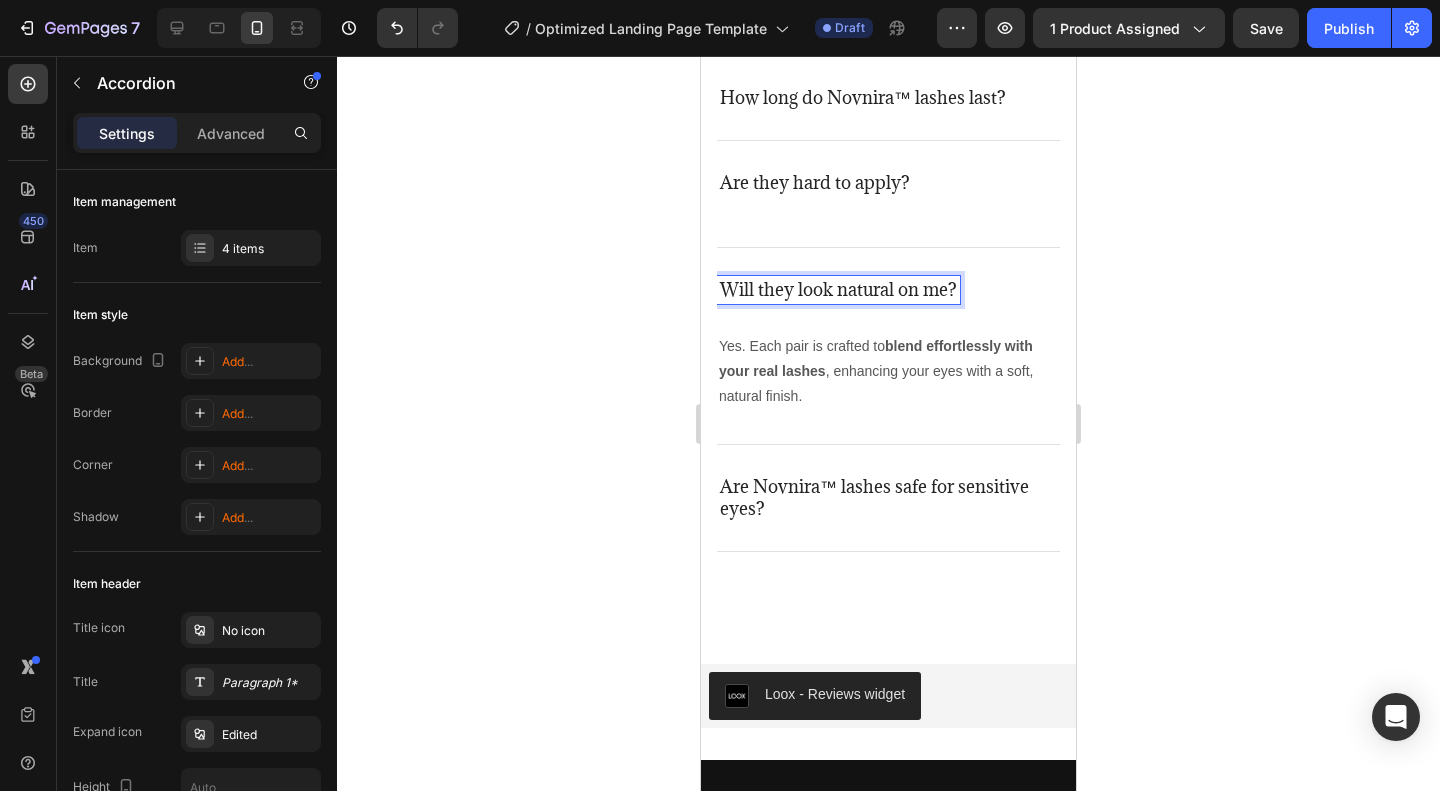 click on "Are Novnira™ lashes safe for sensitive eyes?" at bounding box center [888, 498] 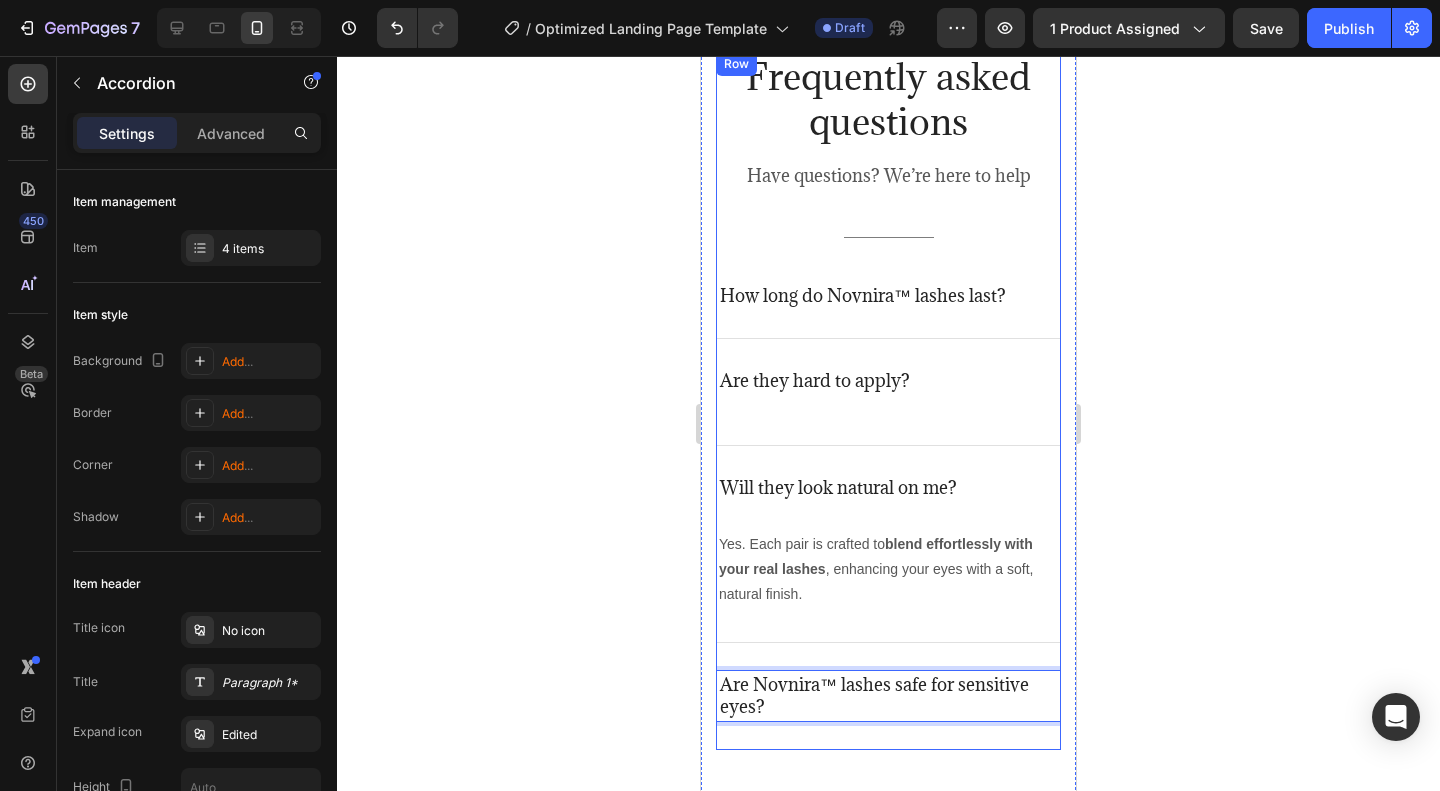 scroll, scrollTop: 5400, scrollLeft: 0, axis: vertical 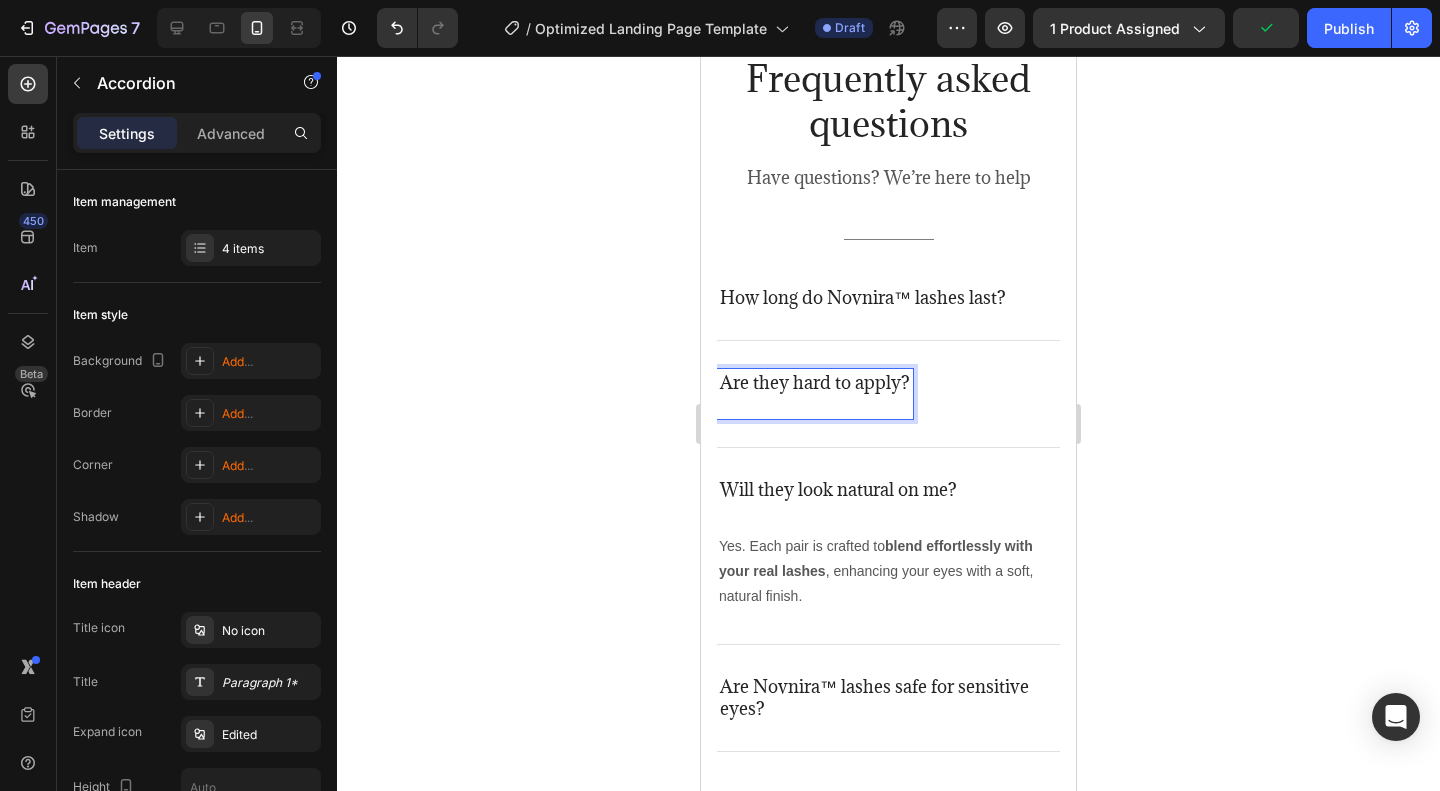 click at bounding box center (815, 405) 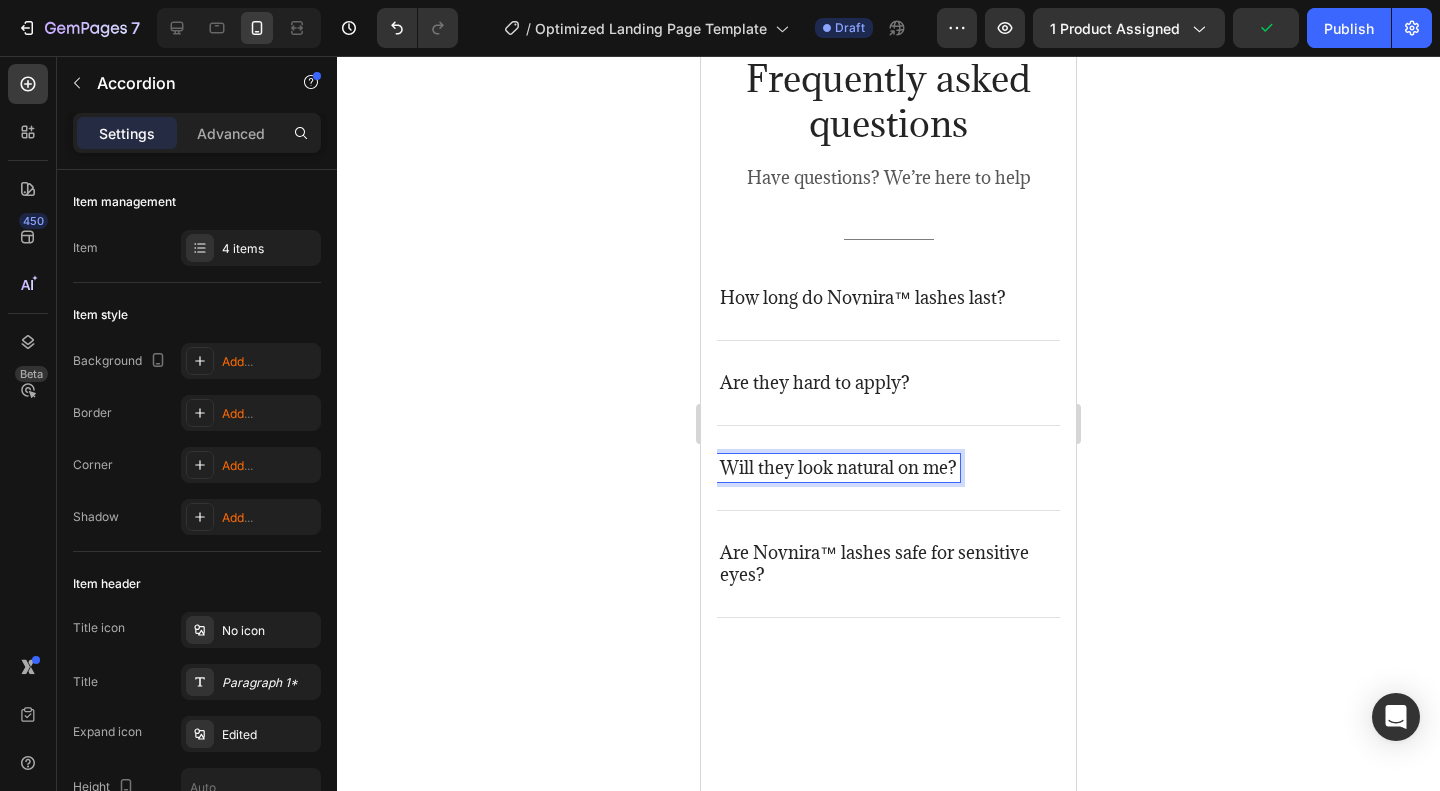 click on "Will they look natural on me?" at bounding box center (838, 468) 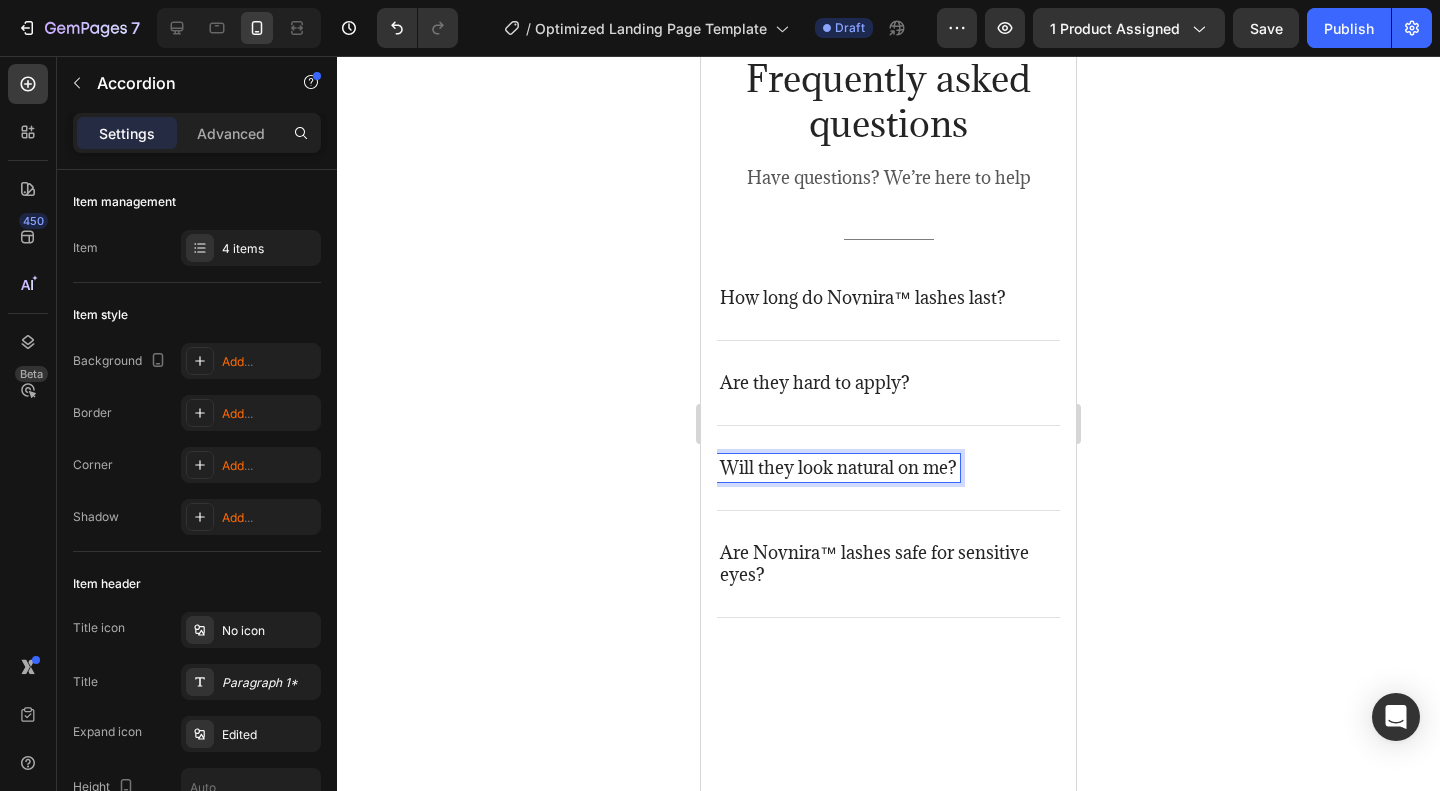 click on "Will they look natural on me?" at bounding box center [888, 468] 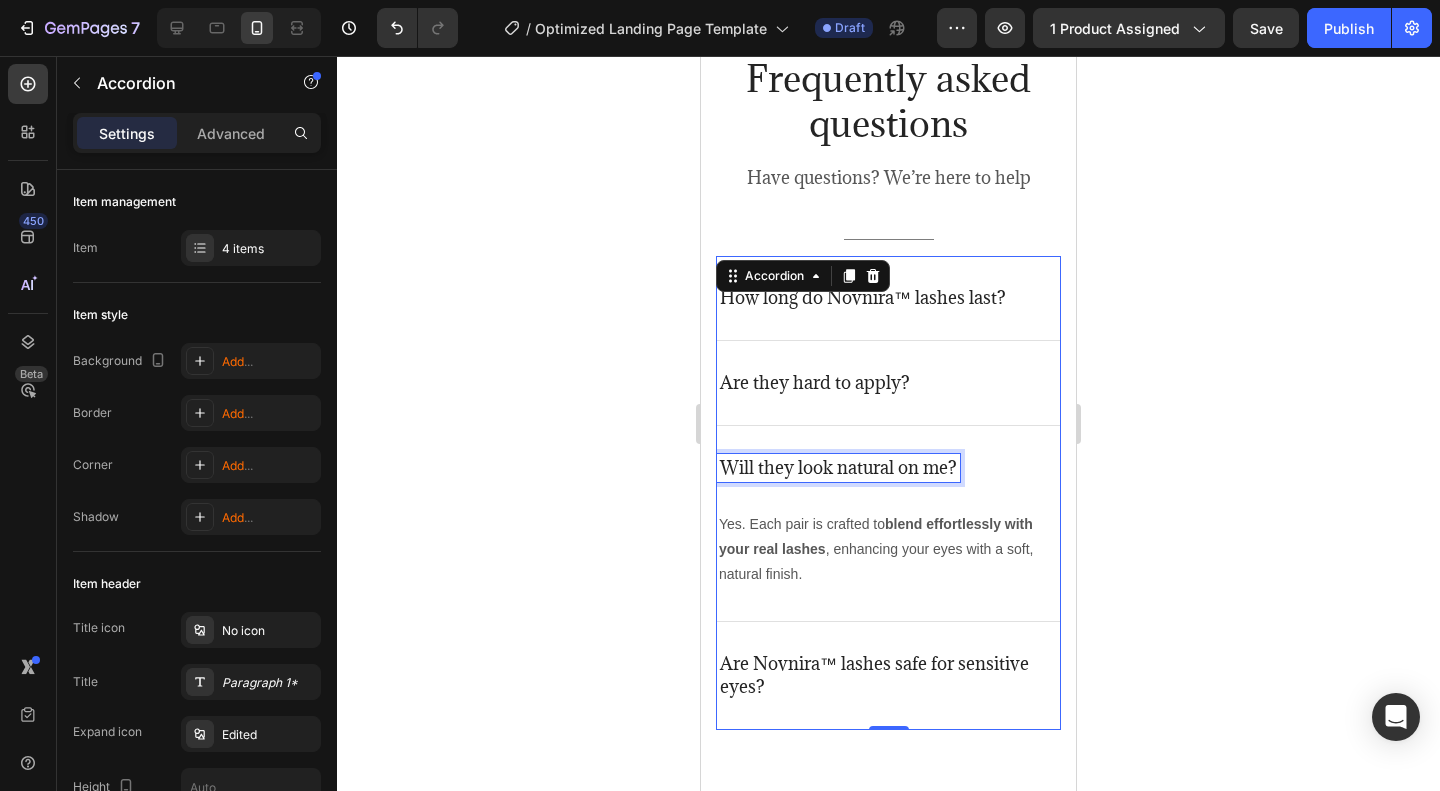 click on "Will they look natural on me?" at bounding box center (838, 468) 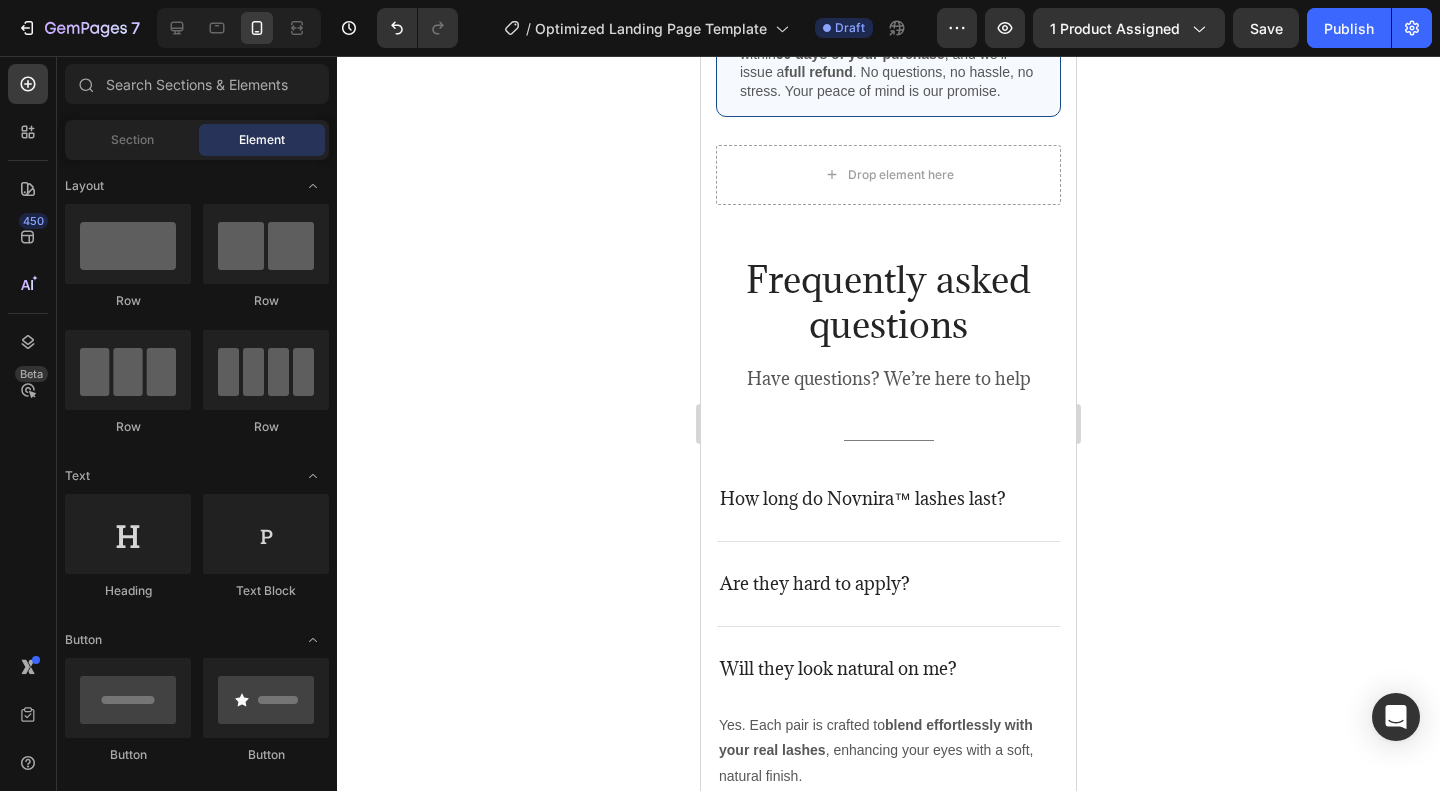 scroll, scrollTop: 4756, scrollLeft: 0, axis: vertical 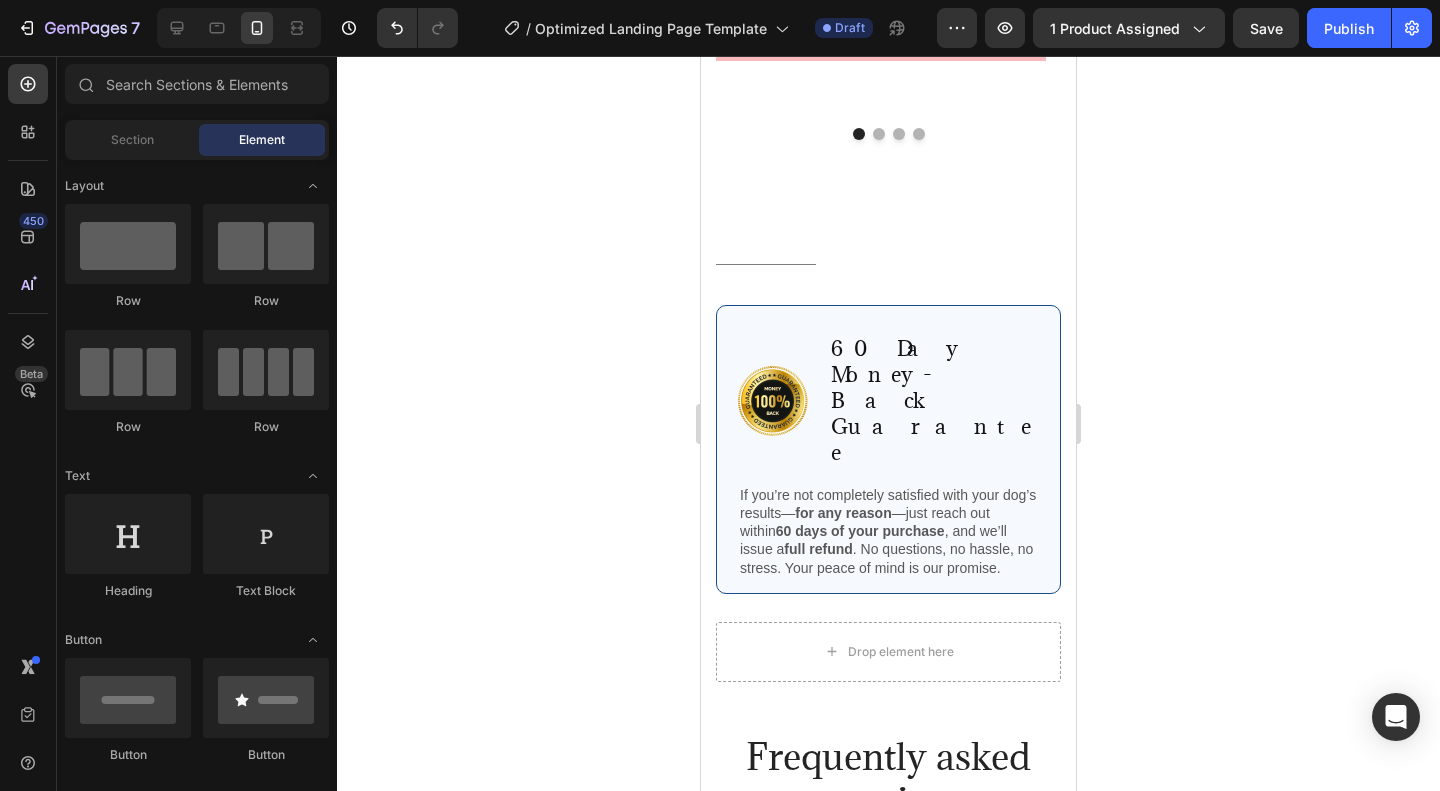 click 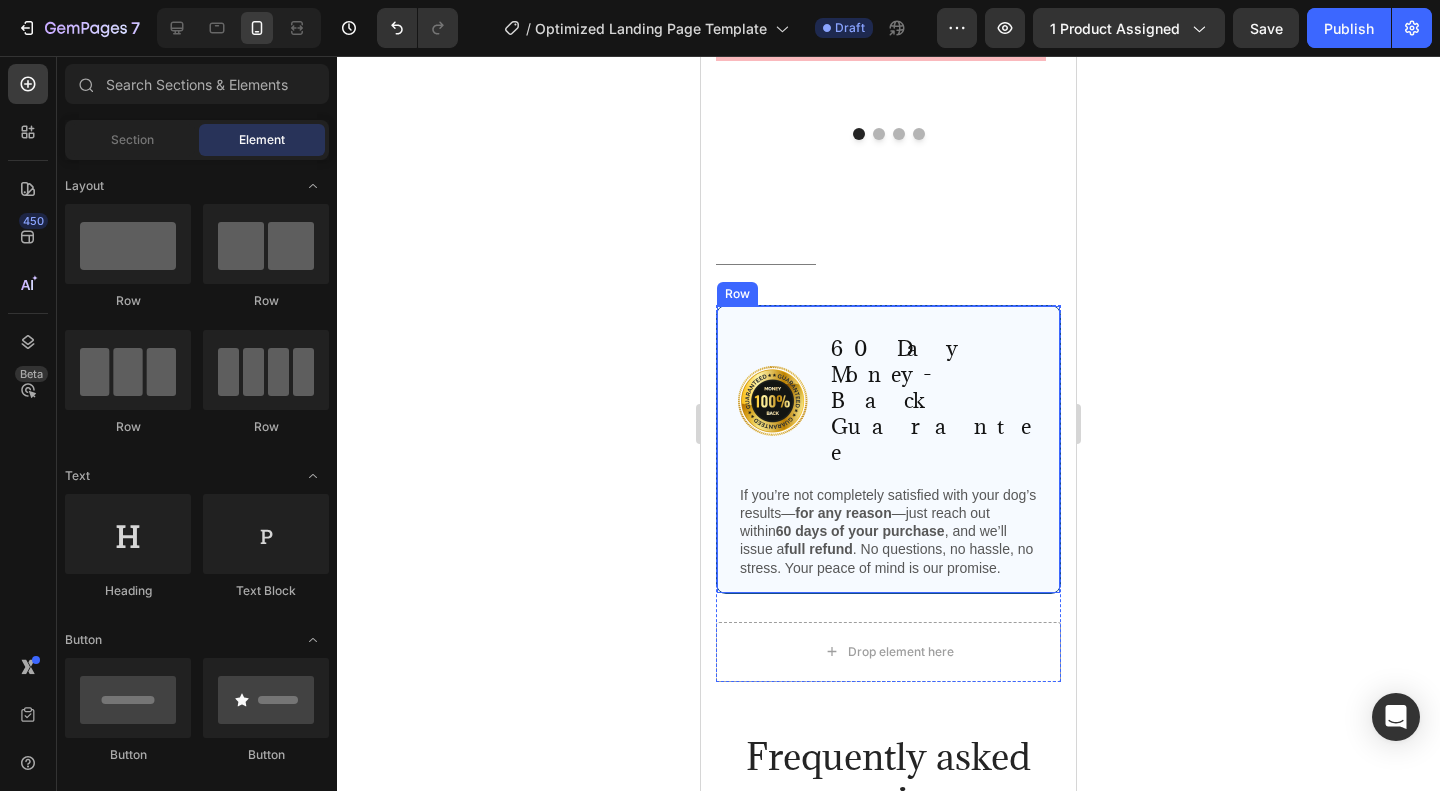 click on "Drop element here" at bounding box center (888, 652) 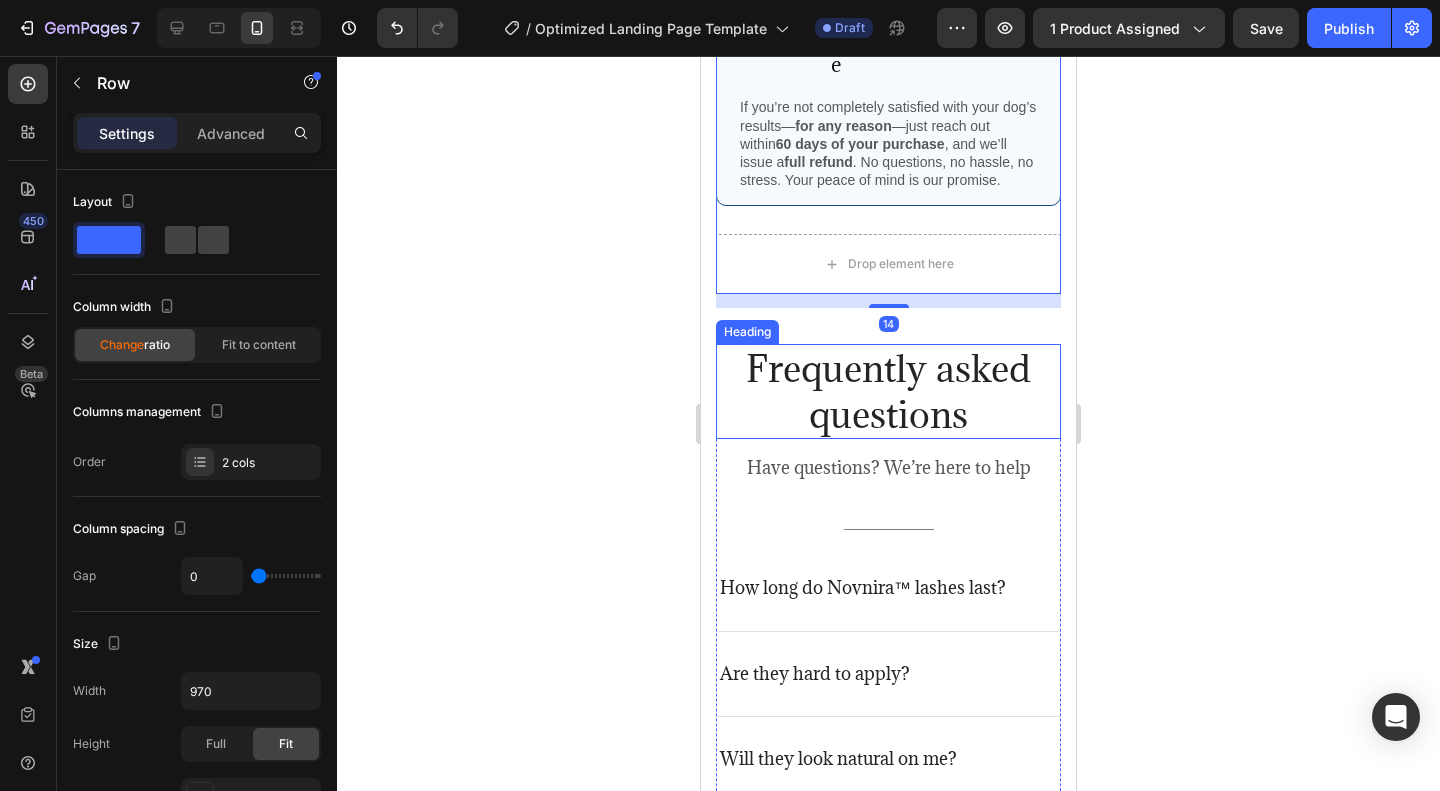 scroll, scrollTop: 4956, scrollLeft: 0, axis: vertical 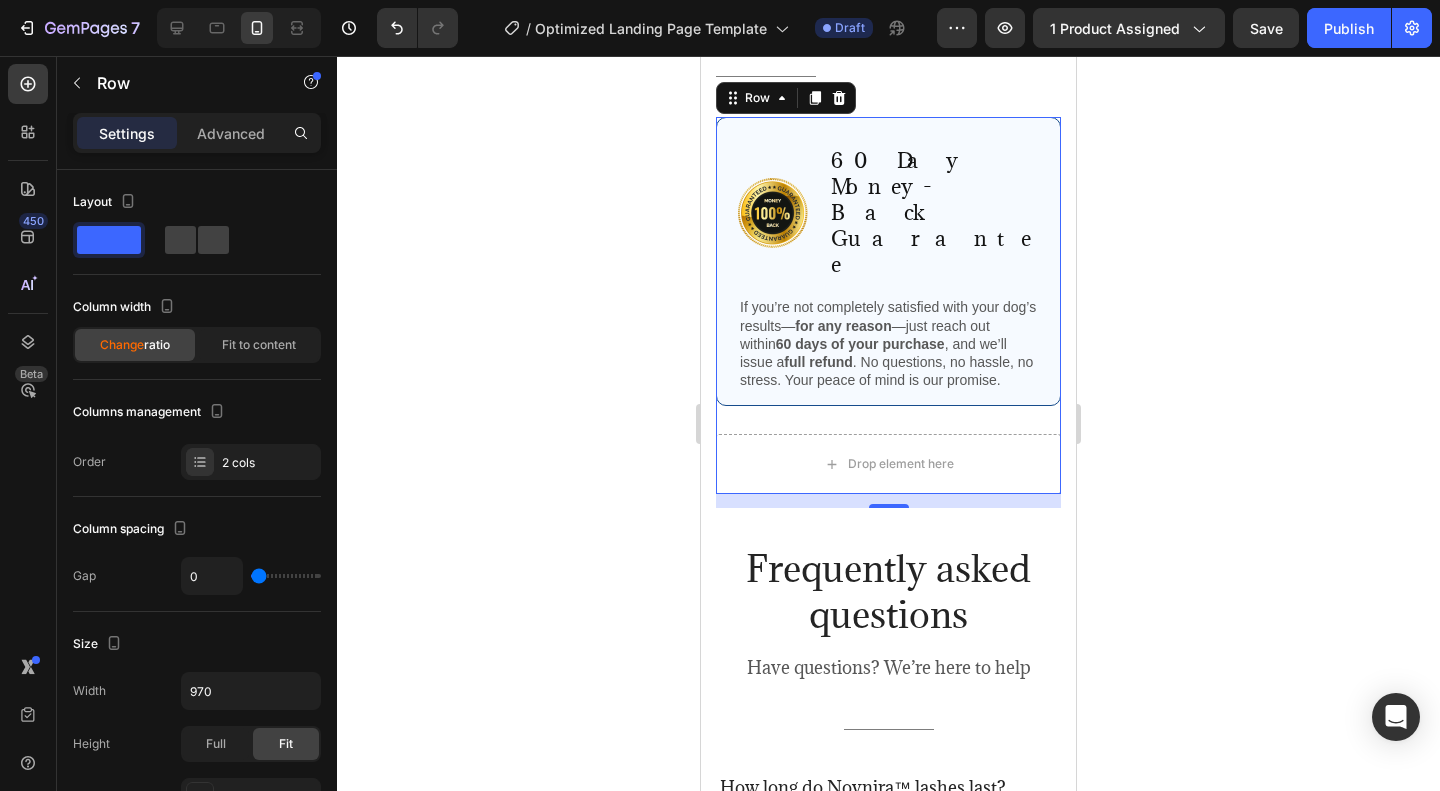 click 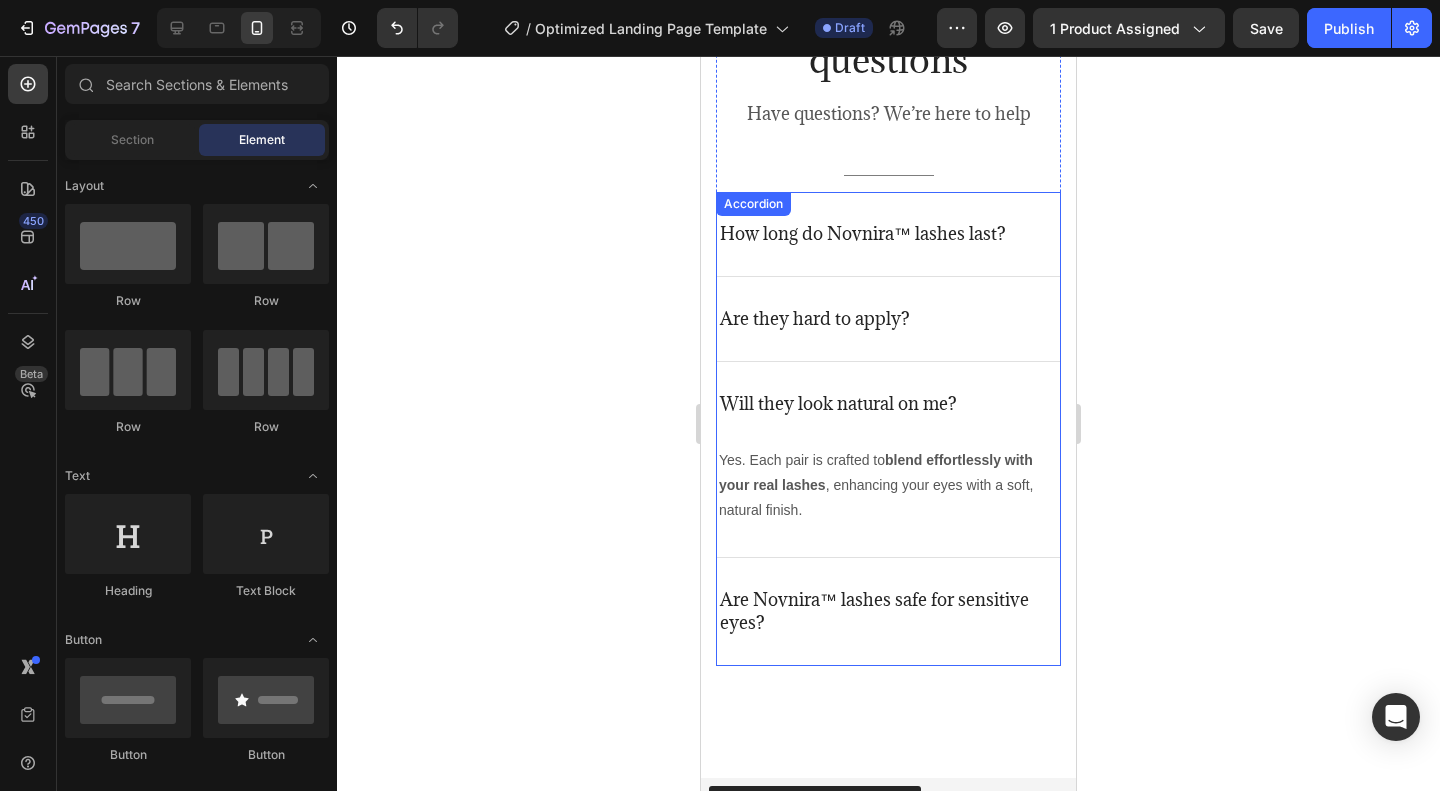 scroll, scrollTop: 5456, scrollLeft: 0, axis: vertical 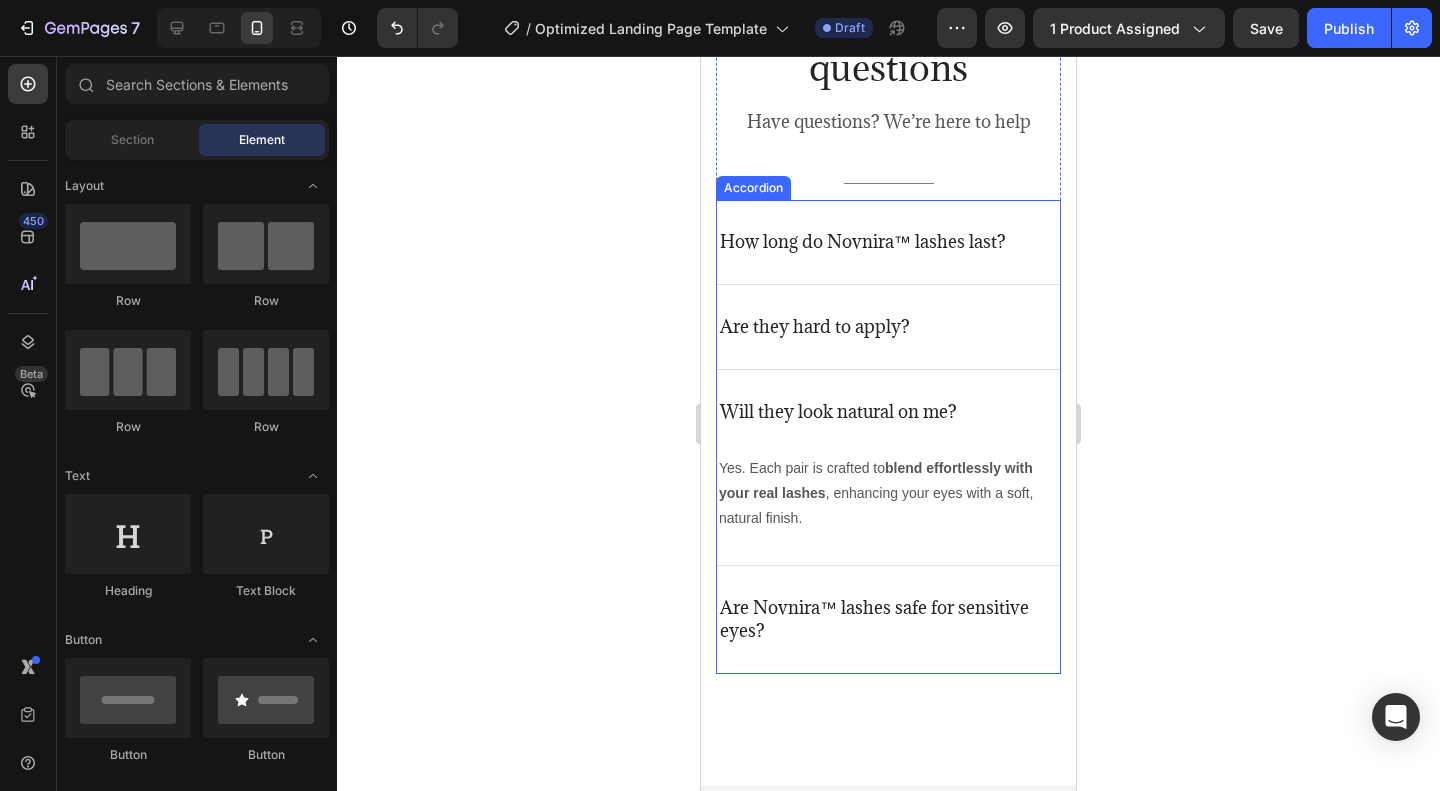 click on "Will they look natural on me?" at bounding box center (838, 412) 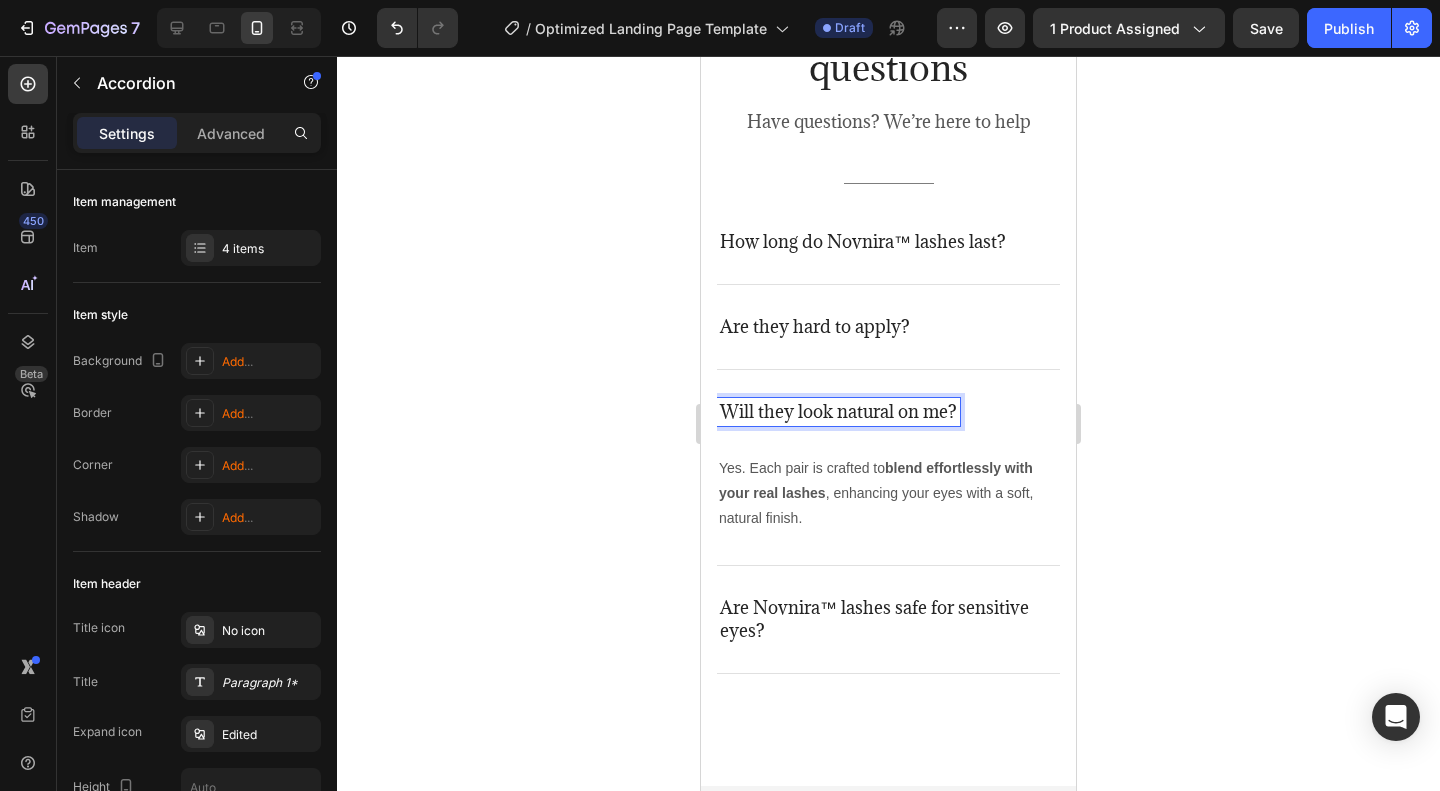 click on "Will they look natural on me?" at bounding box center (838, 412) 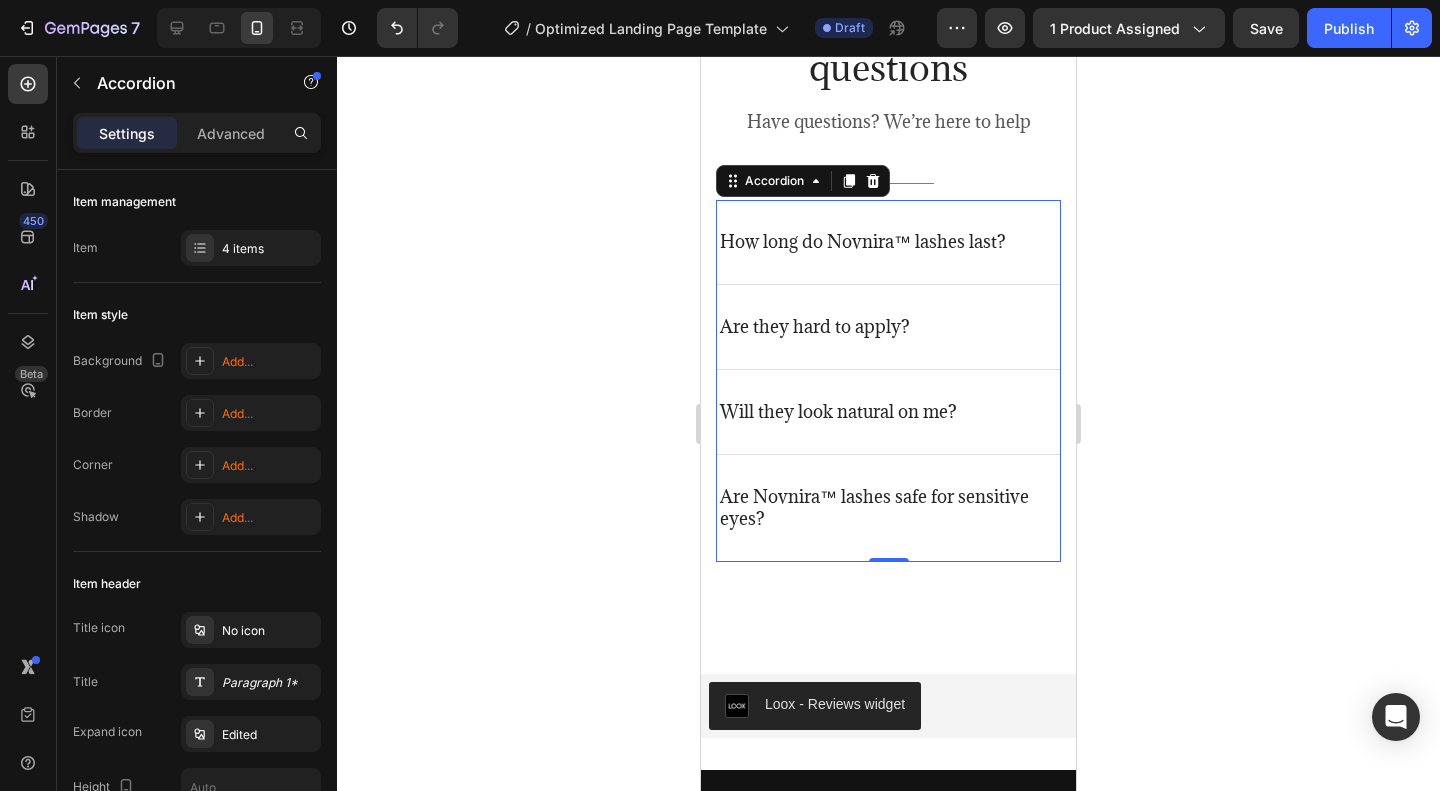 click 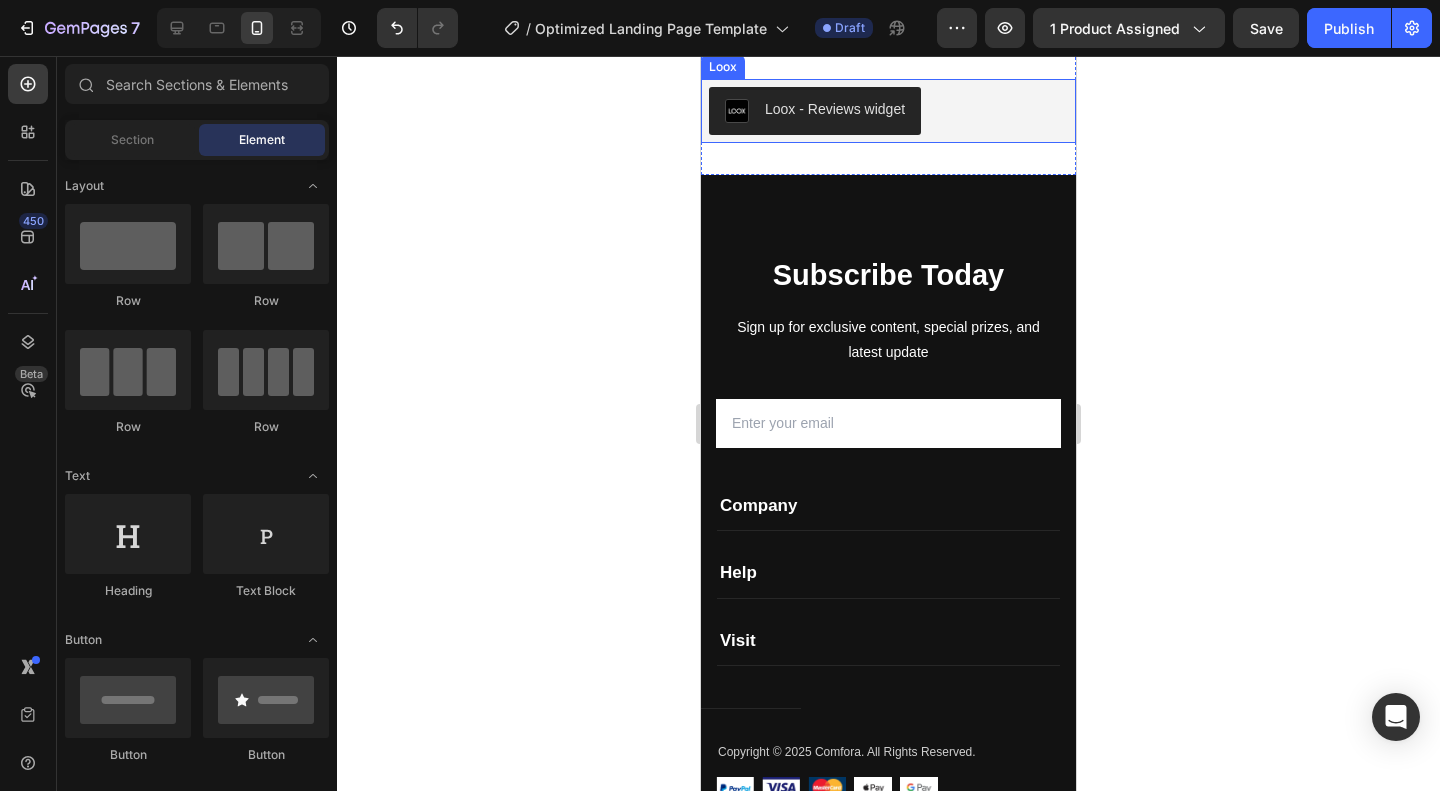scroll, scrollTop: 6056, scrollLeft: 0, axis: vertical 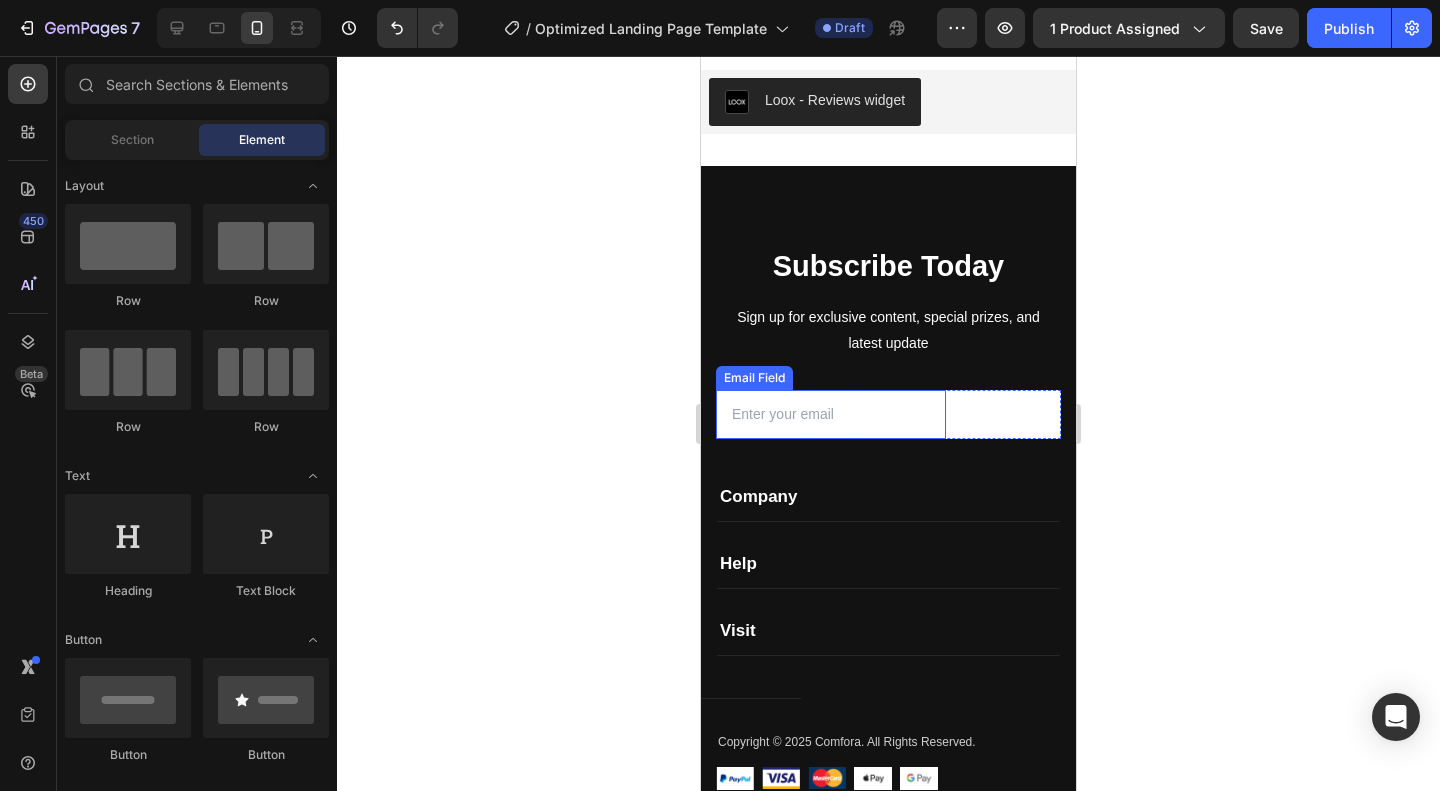 click at bounding box center (819, 414) 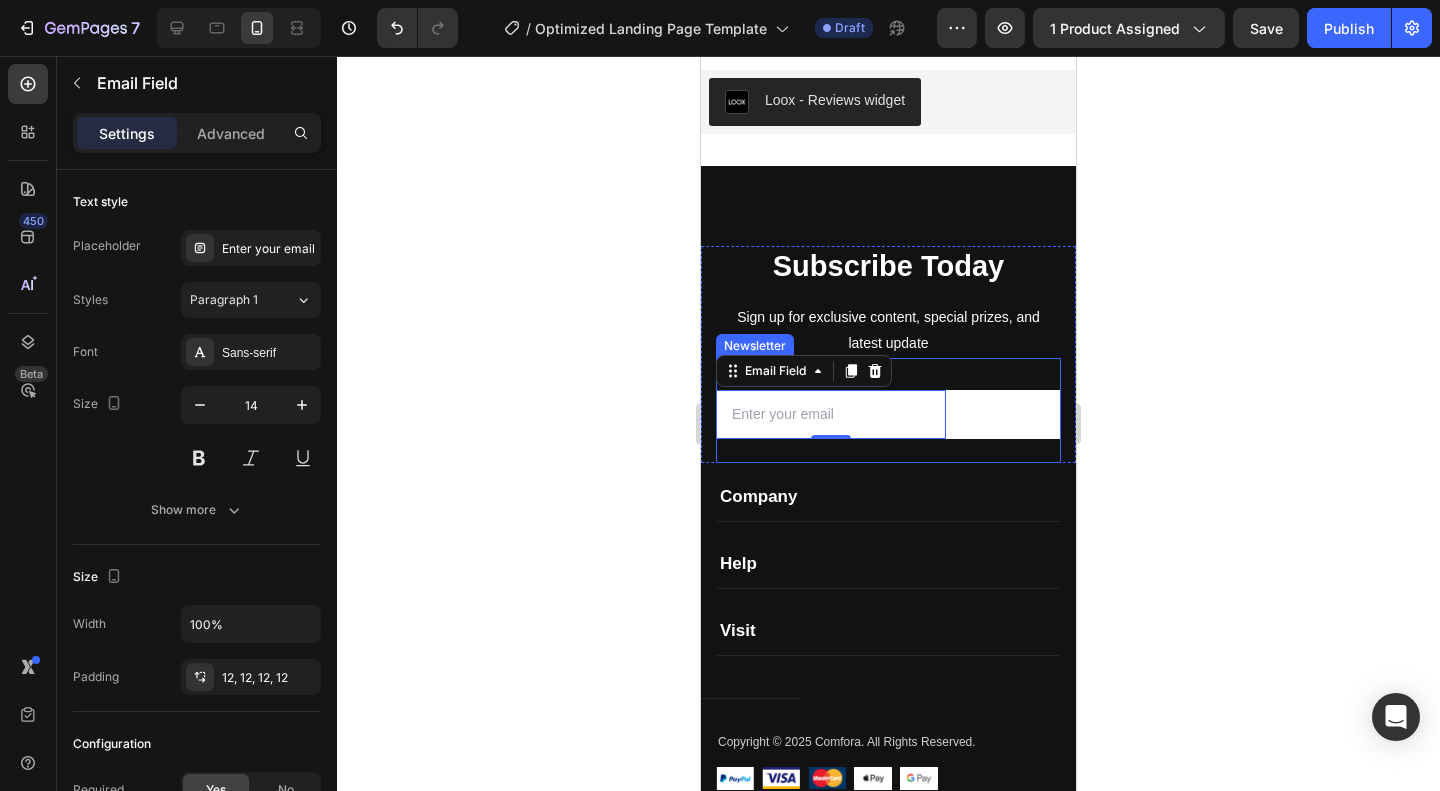 click on "Sign up for exclusive content, special prizes, and latest update" at bounding box center (888, 330) 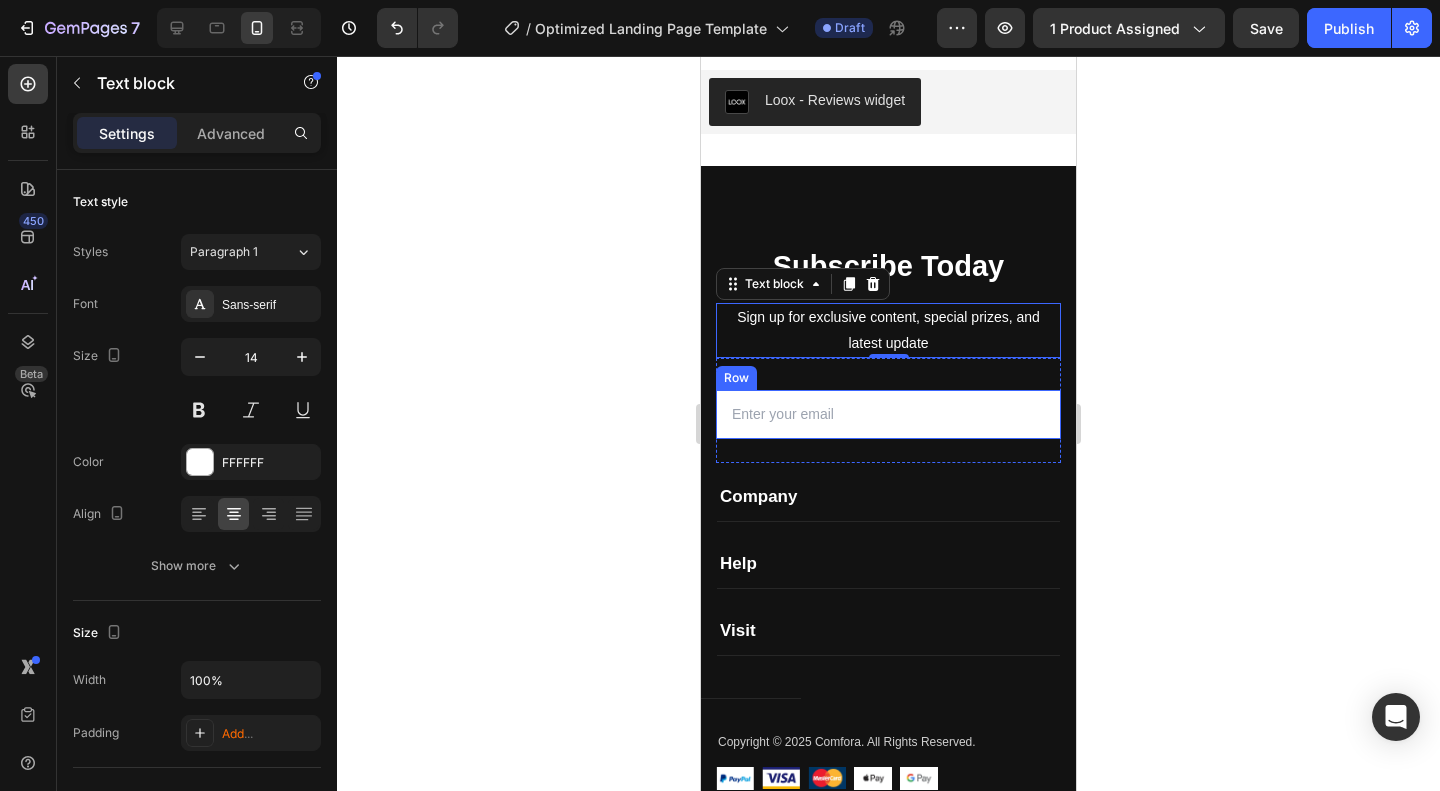 click on "Email Field" at bounding box center (831, 414) 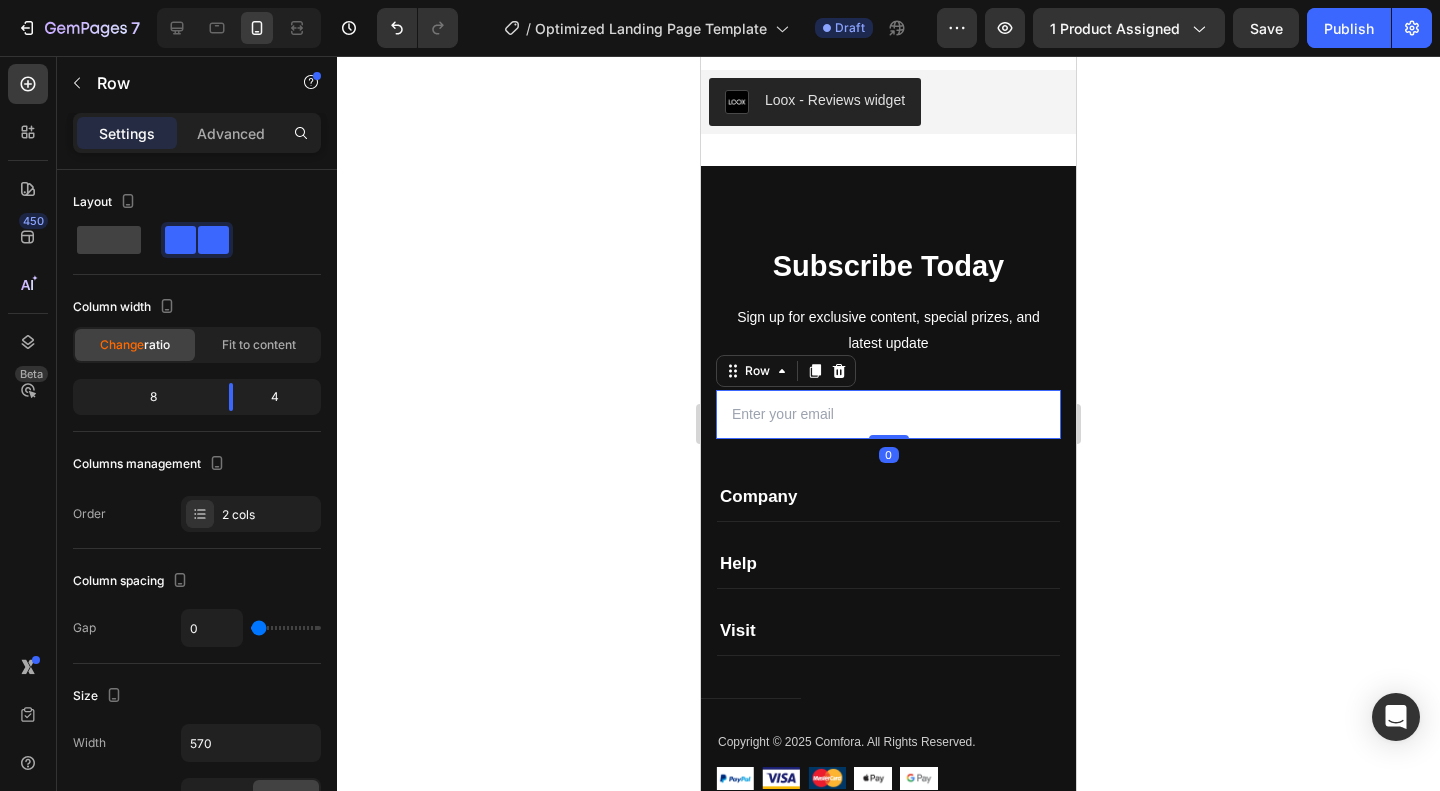 click on "Email Field" at bounding box center [831, 414] 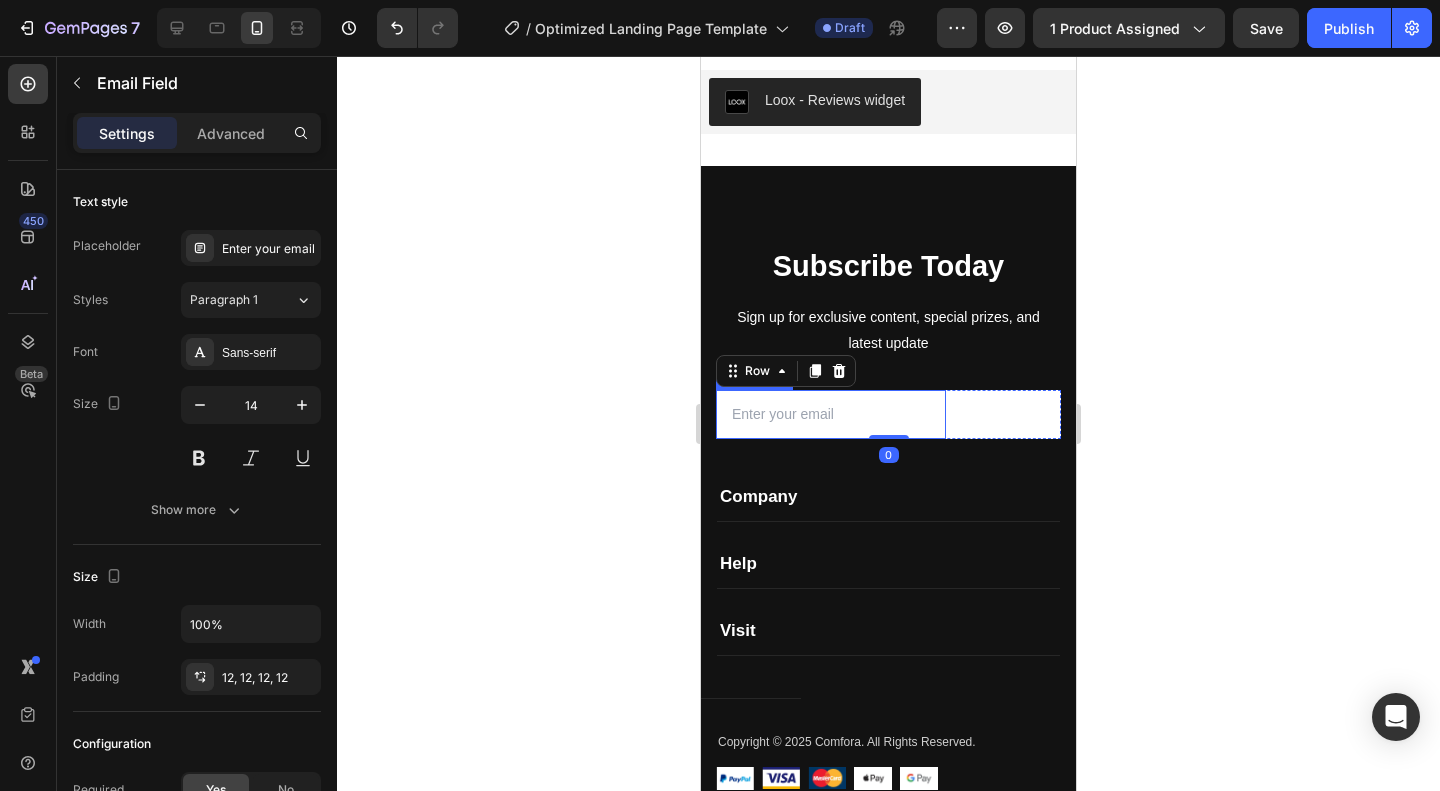 click at bounding box center (819, 414) 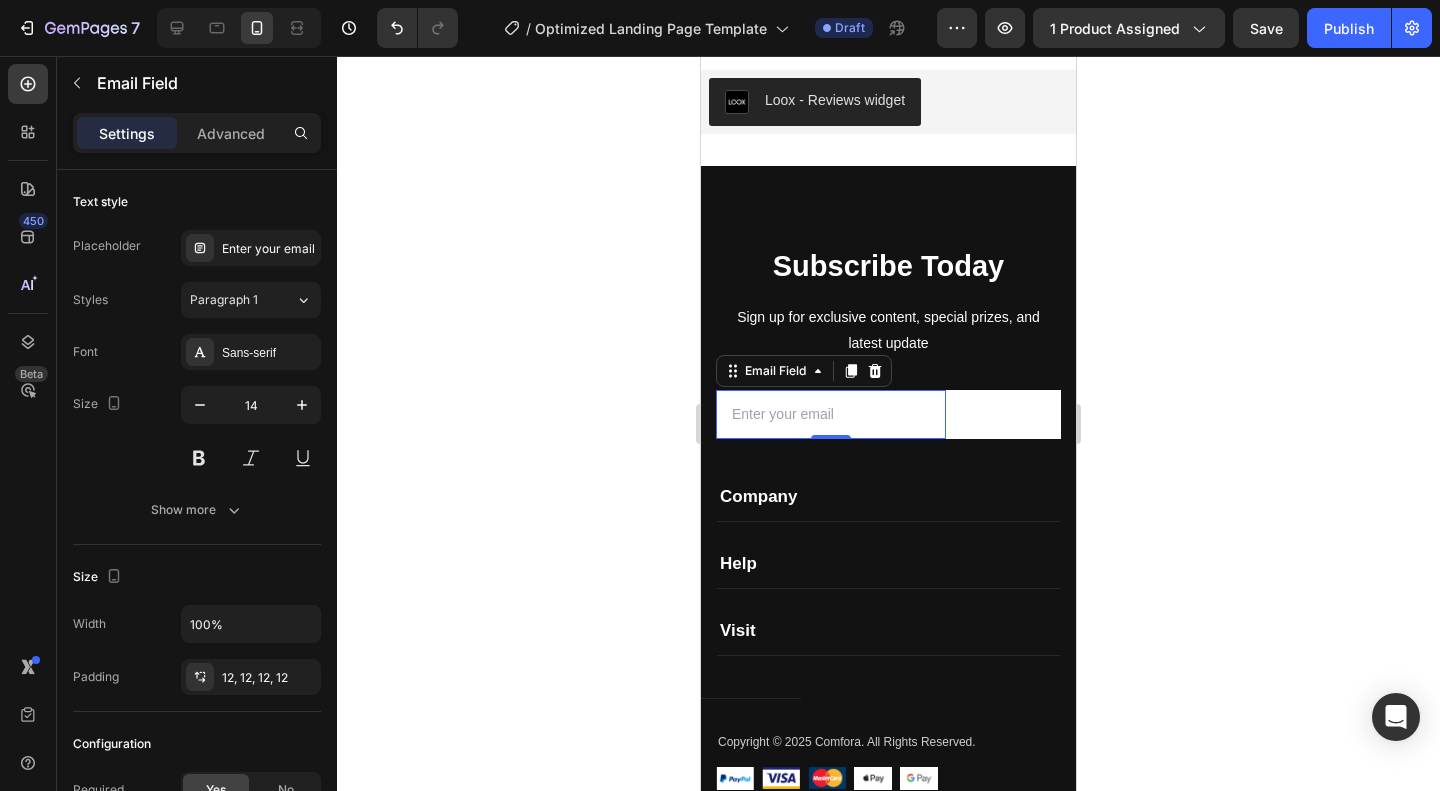 click 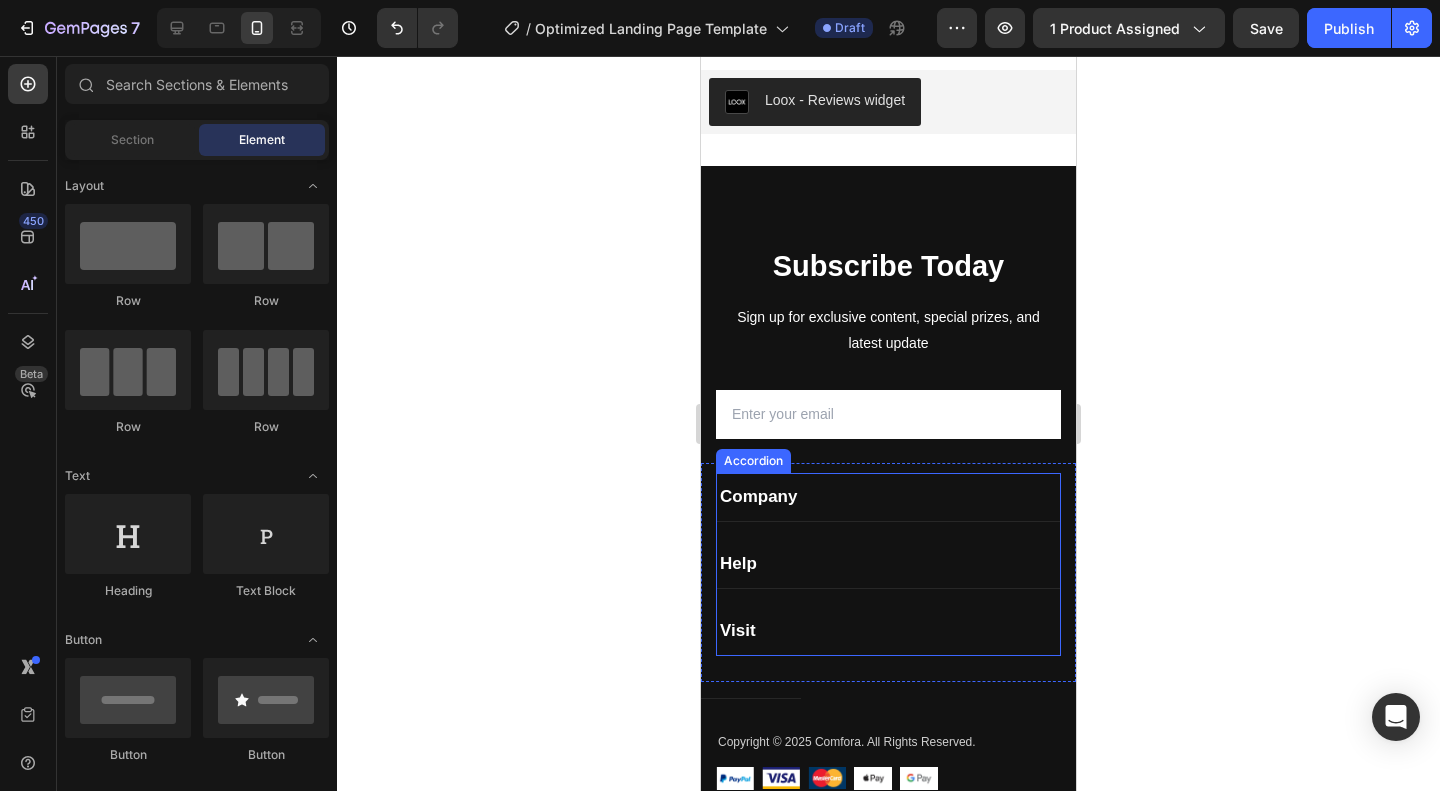 click on "Company" at bounding box center (888, 497) 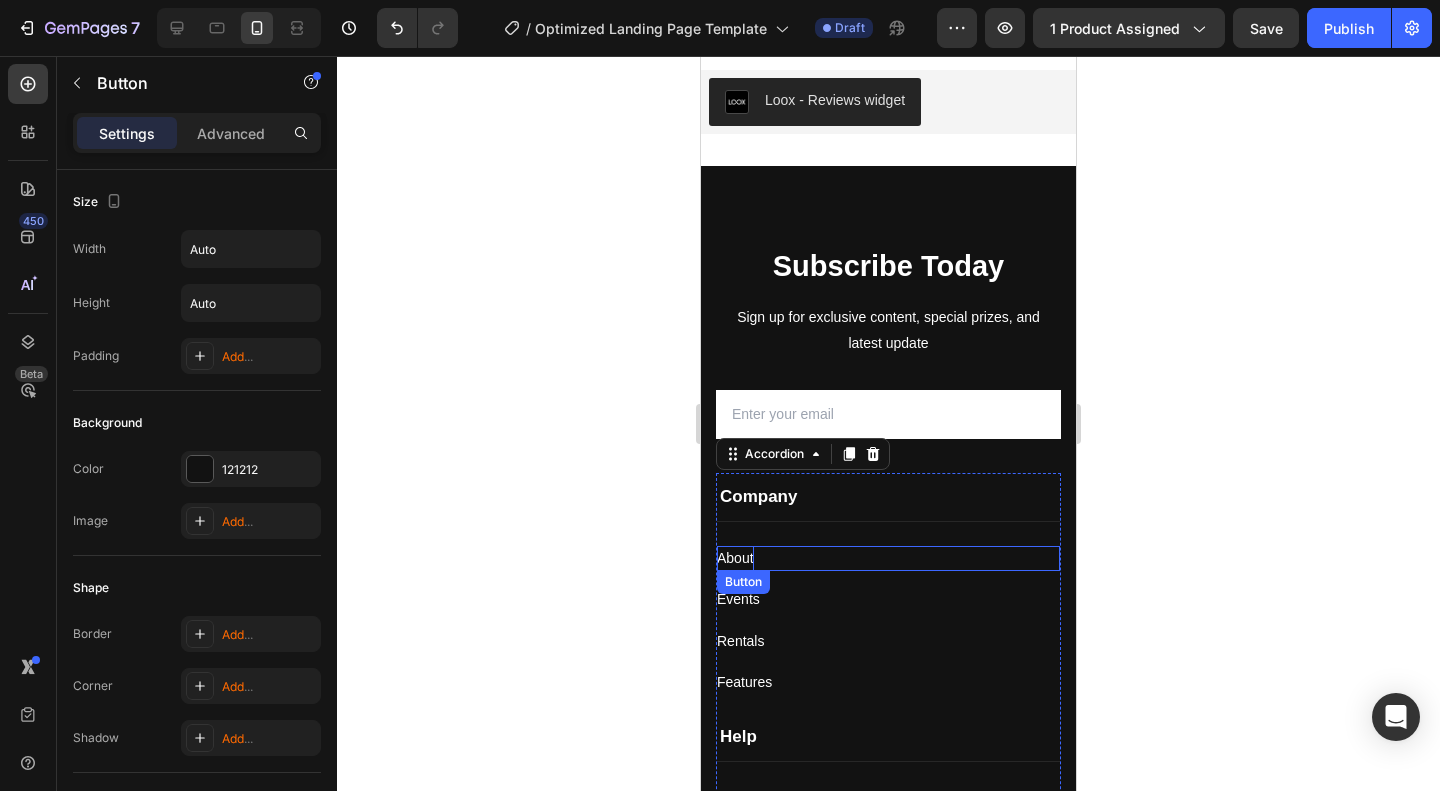 click on "About" at bounding box center (735, 558) 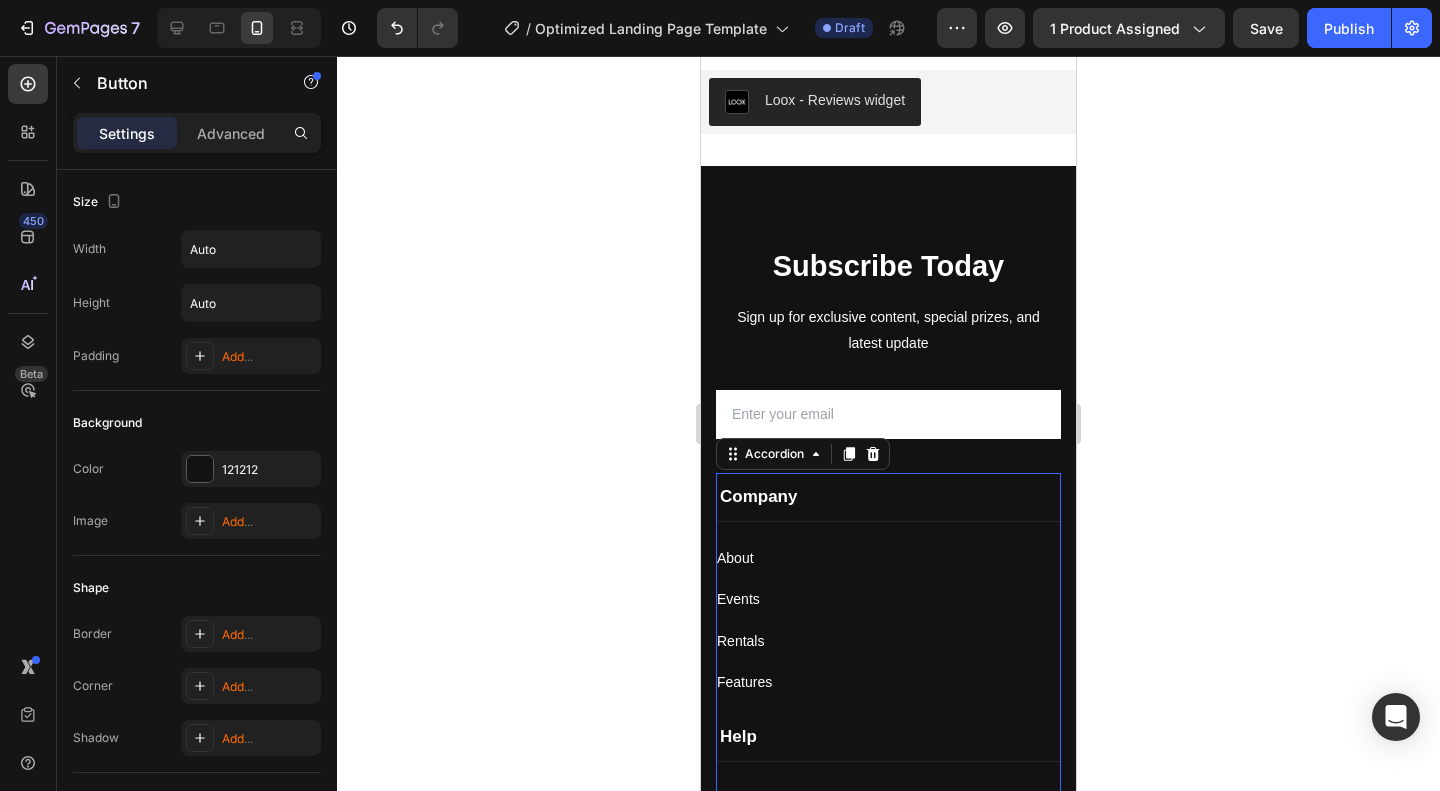 click on "Company" at bounding box center (888, 497) 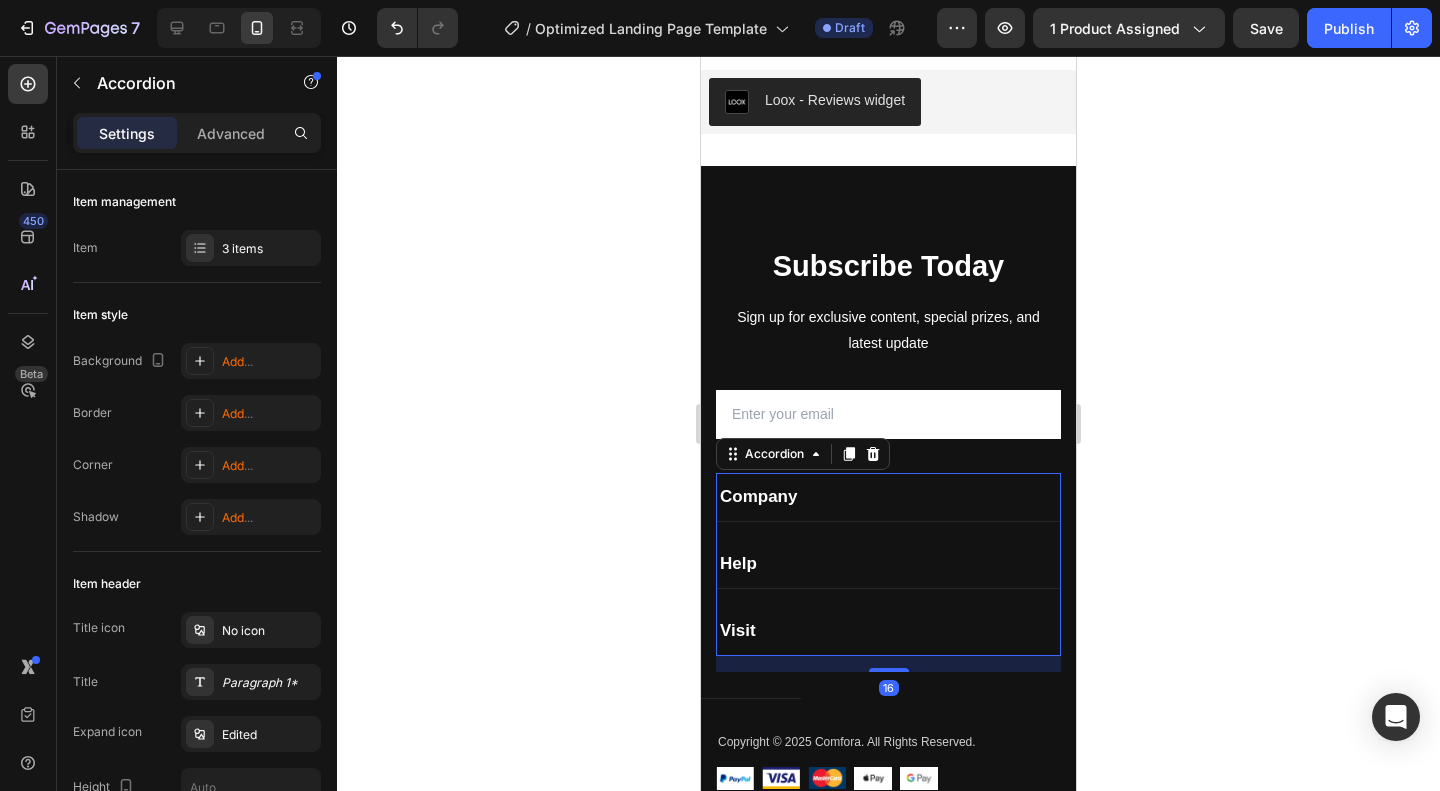 click on "Help" at bounding box center [888, 564] 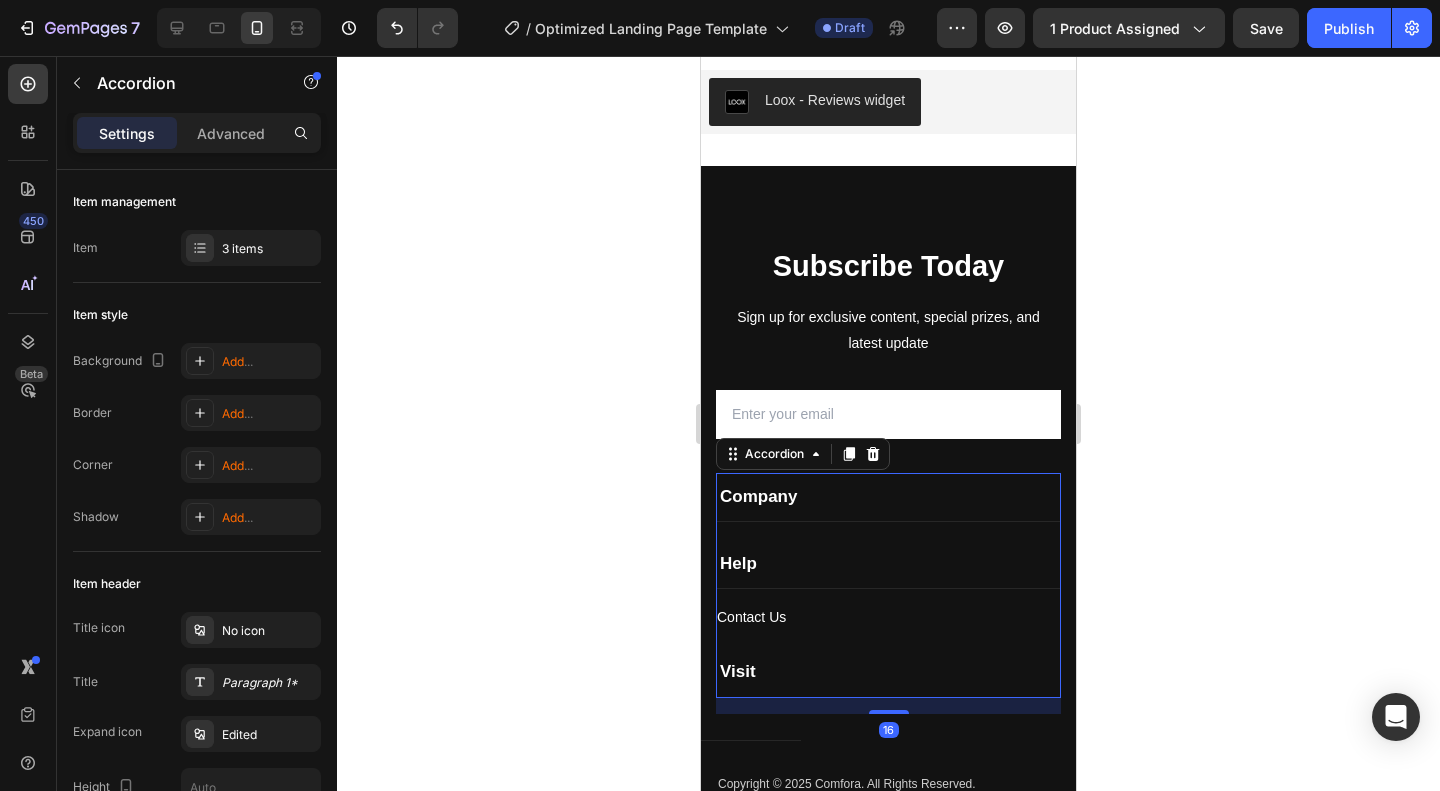 click on "Help" at bounding box center (888, 564) 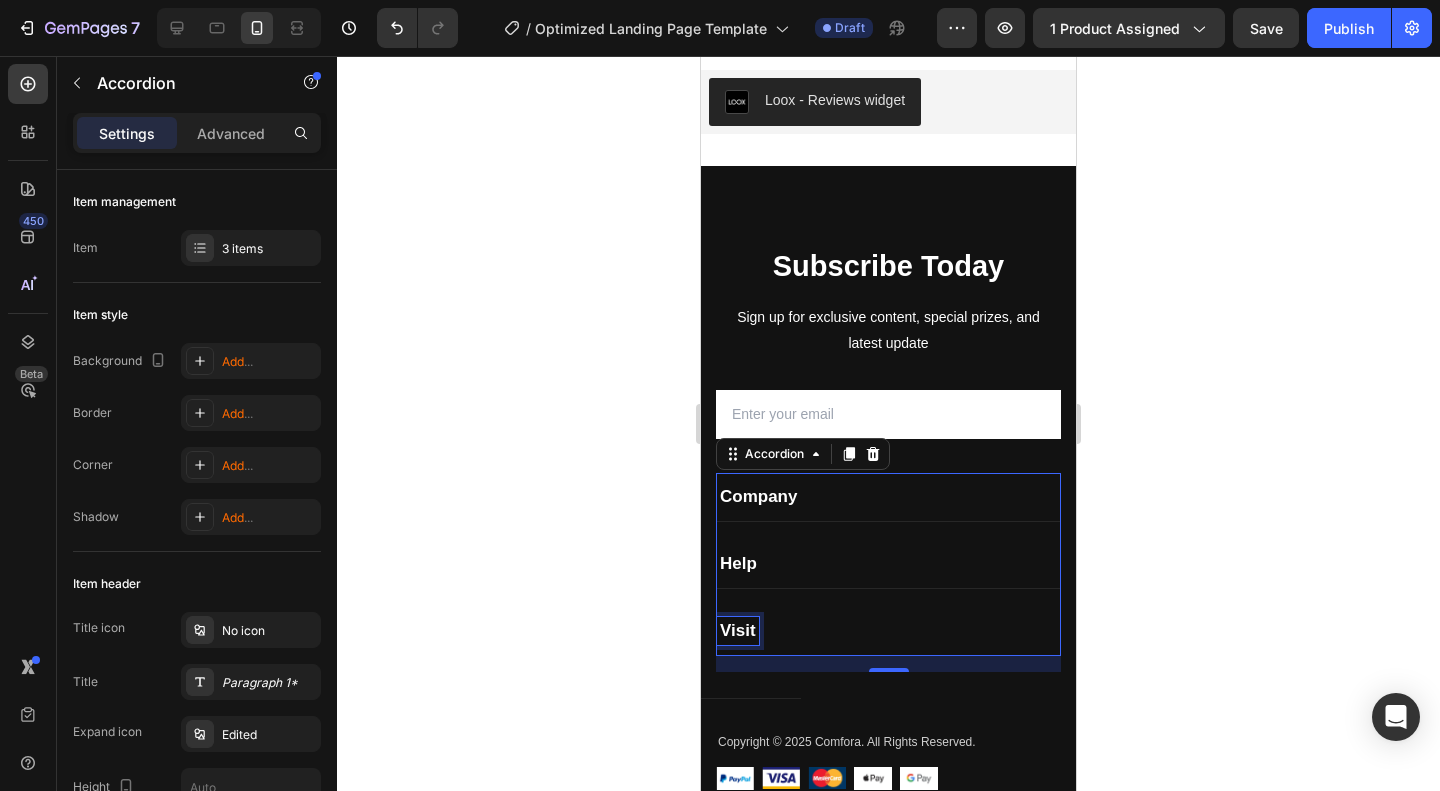 click on "Visit" at bounding box center (738, 631) 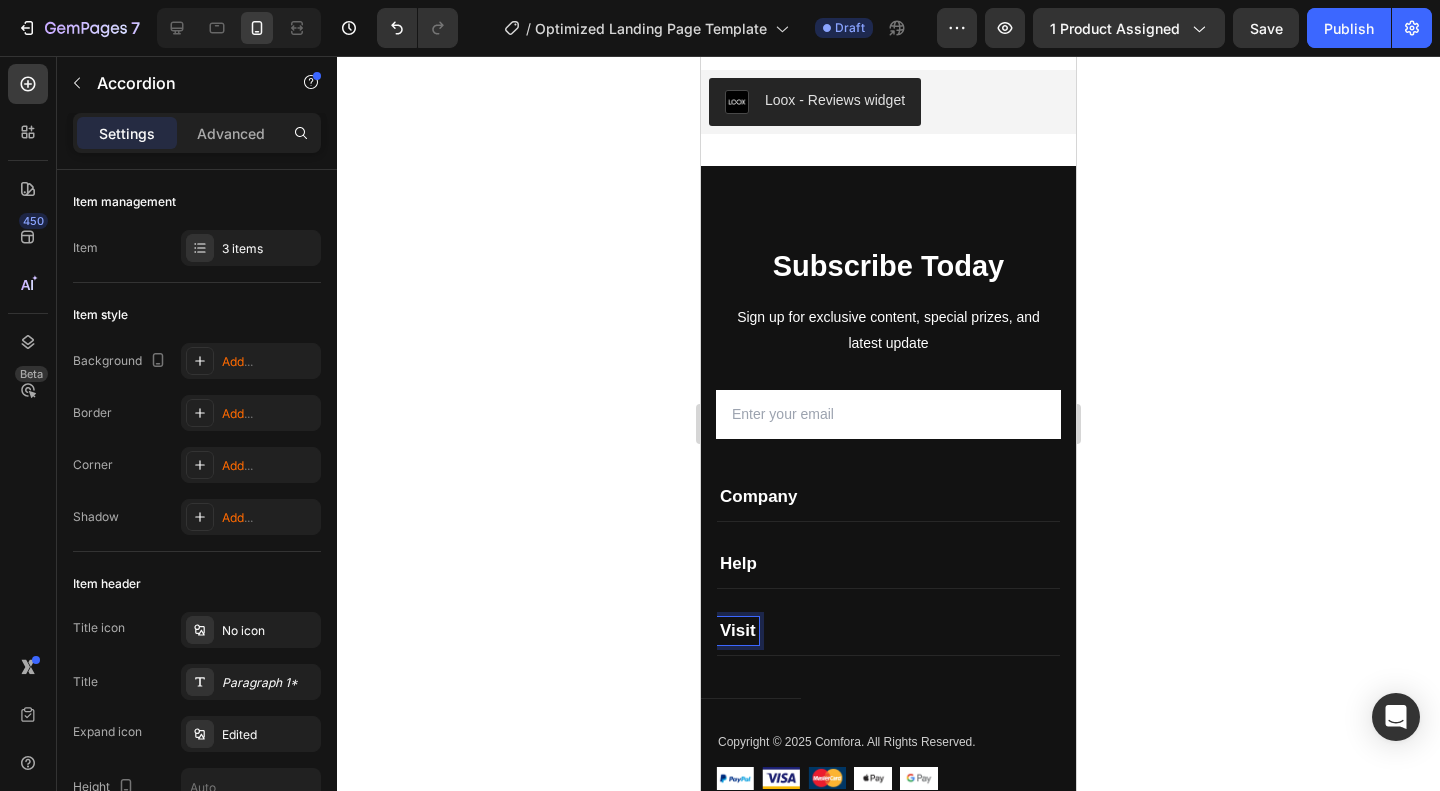 click on "Visit" at bounding box center (738, 631) 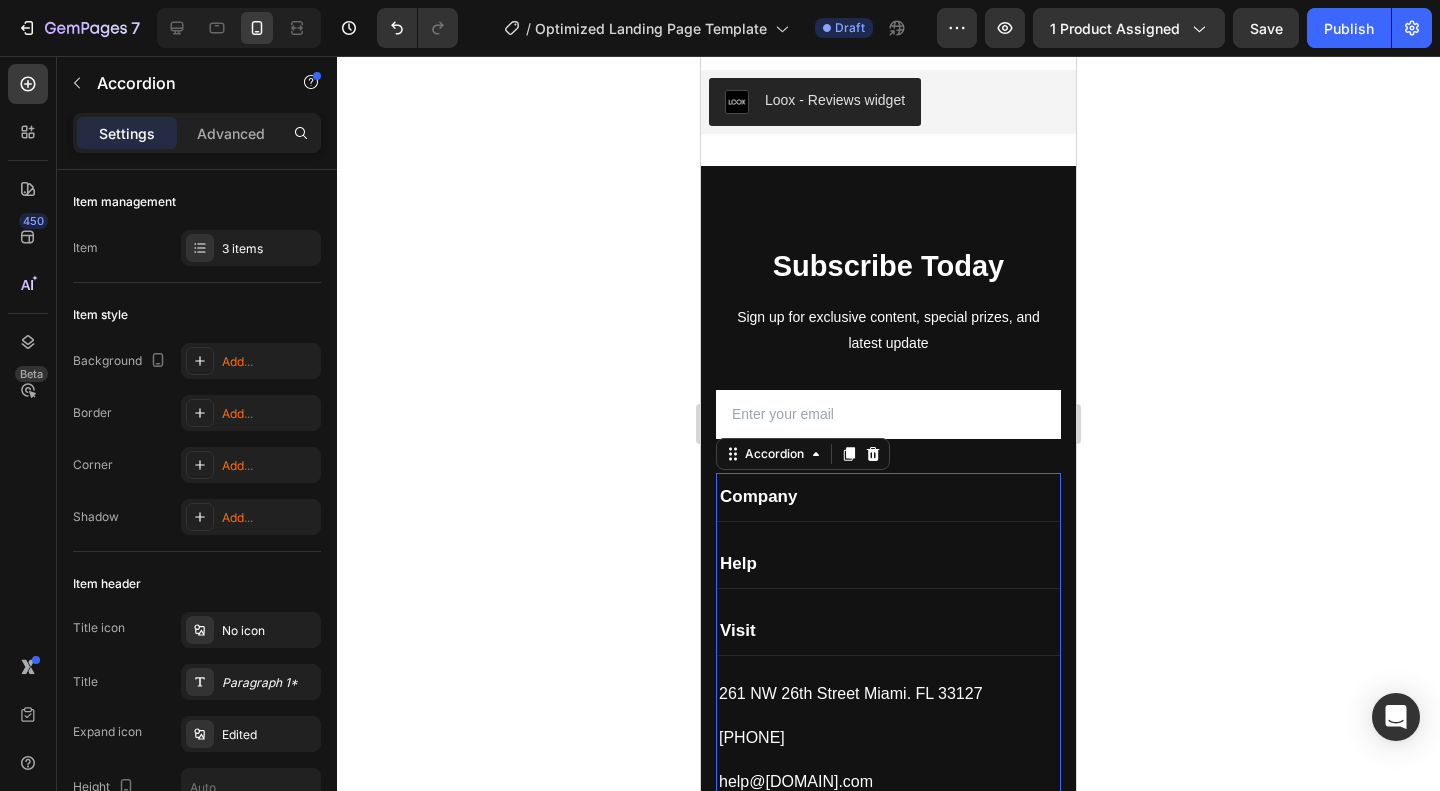 click on "Visit" at bounding box center (888, 631) 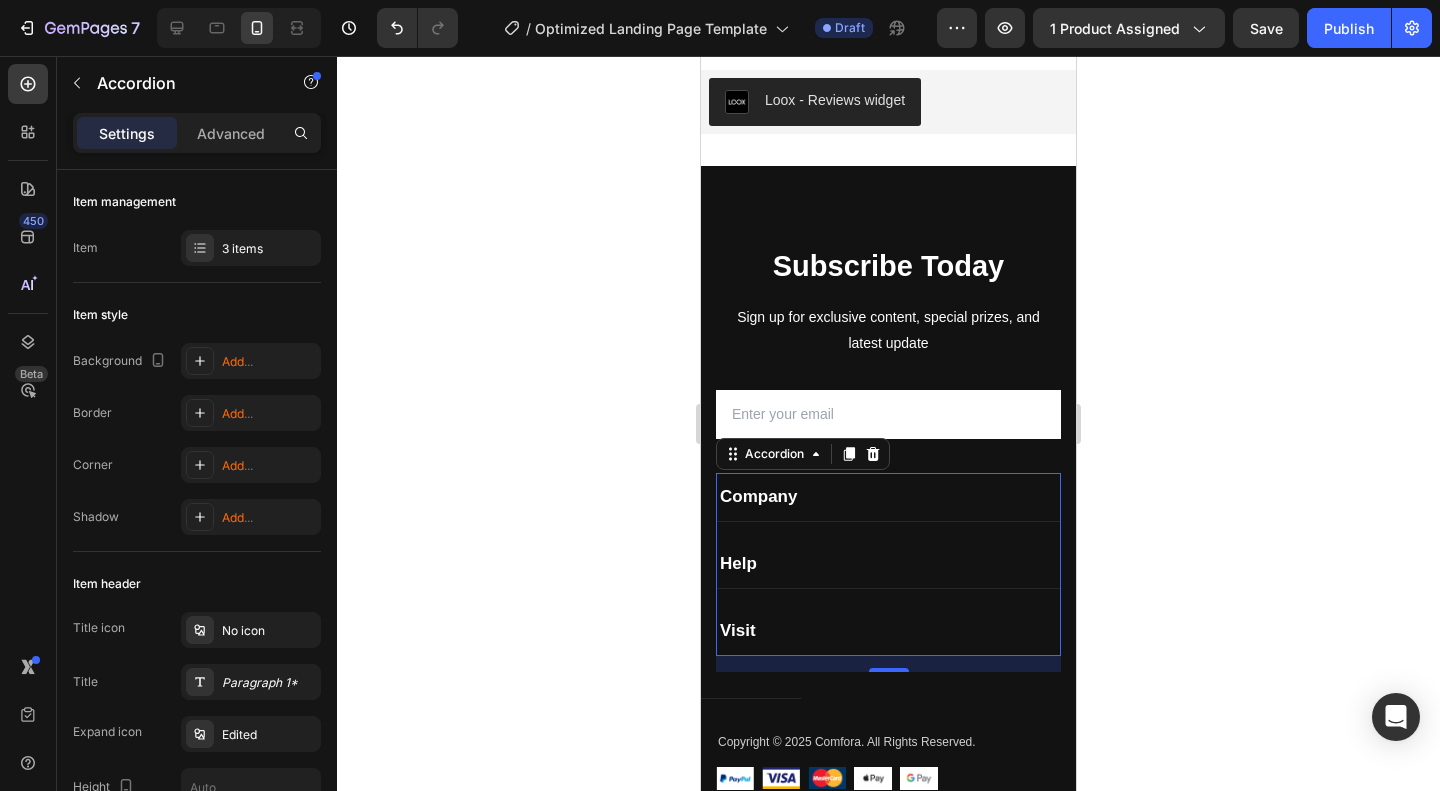 click on "Visit" at bounding box center [888, 631] 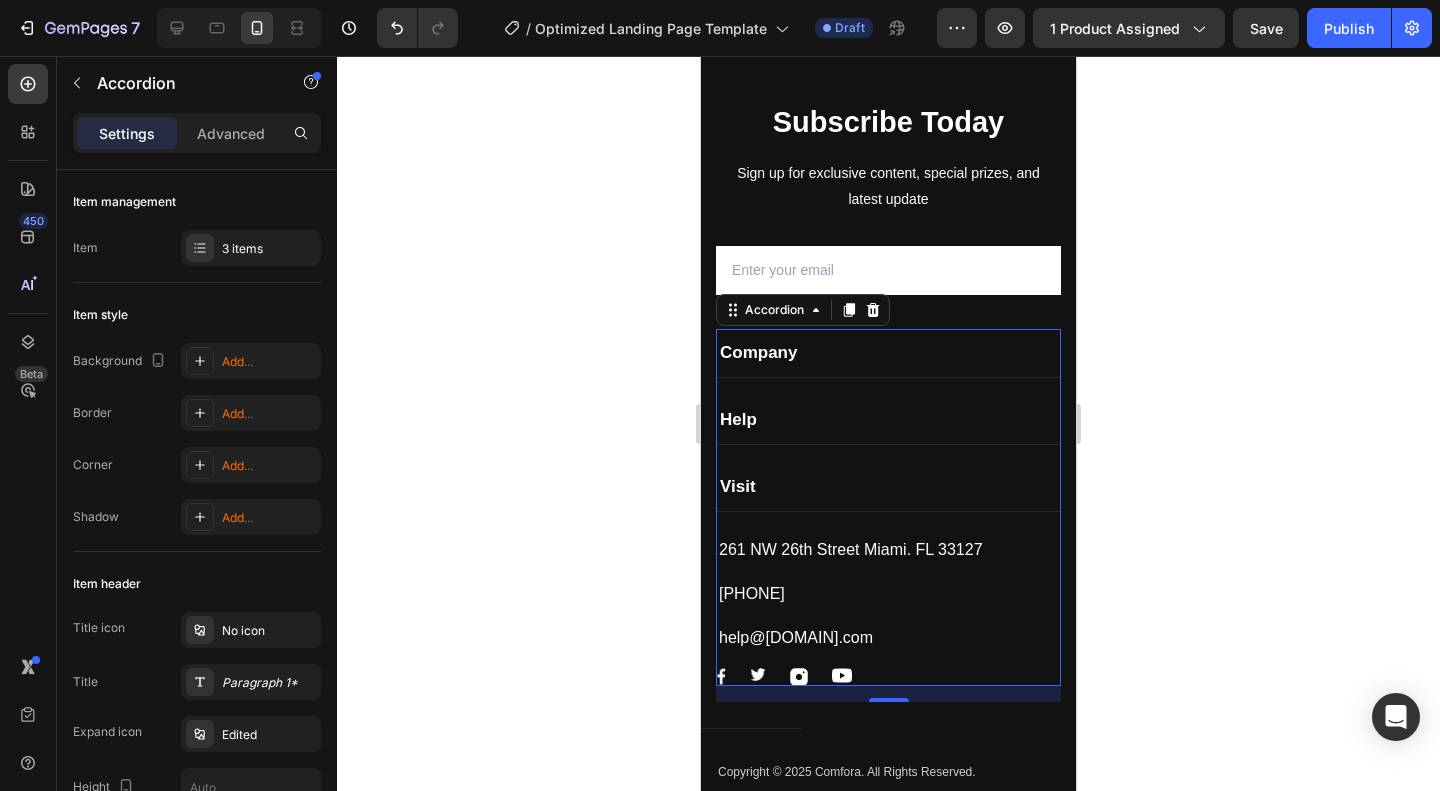 scroll, scrollTop: 6256, scrollLeft: 0, axis: vertical 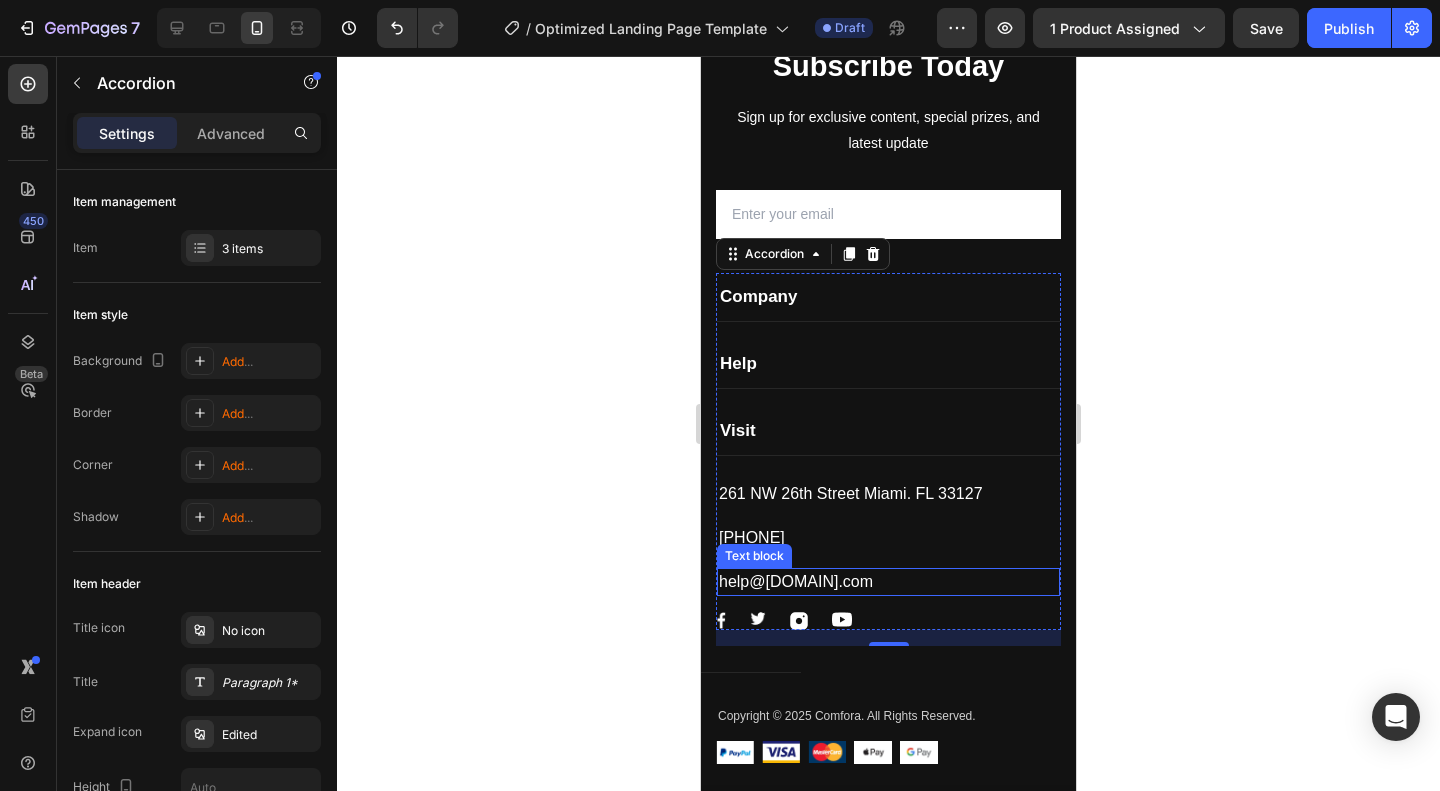 click on "help@brevoral.com" at bounding box center (888, 582) 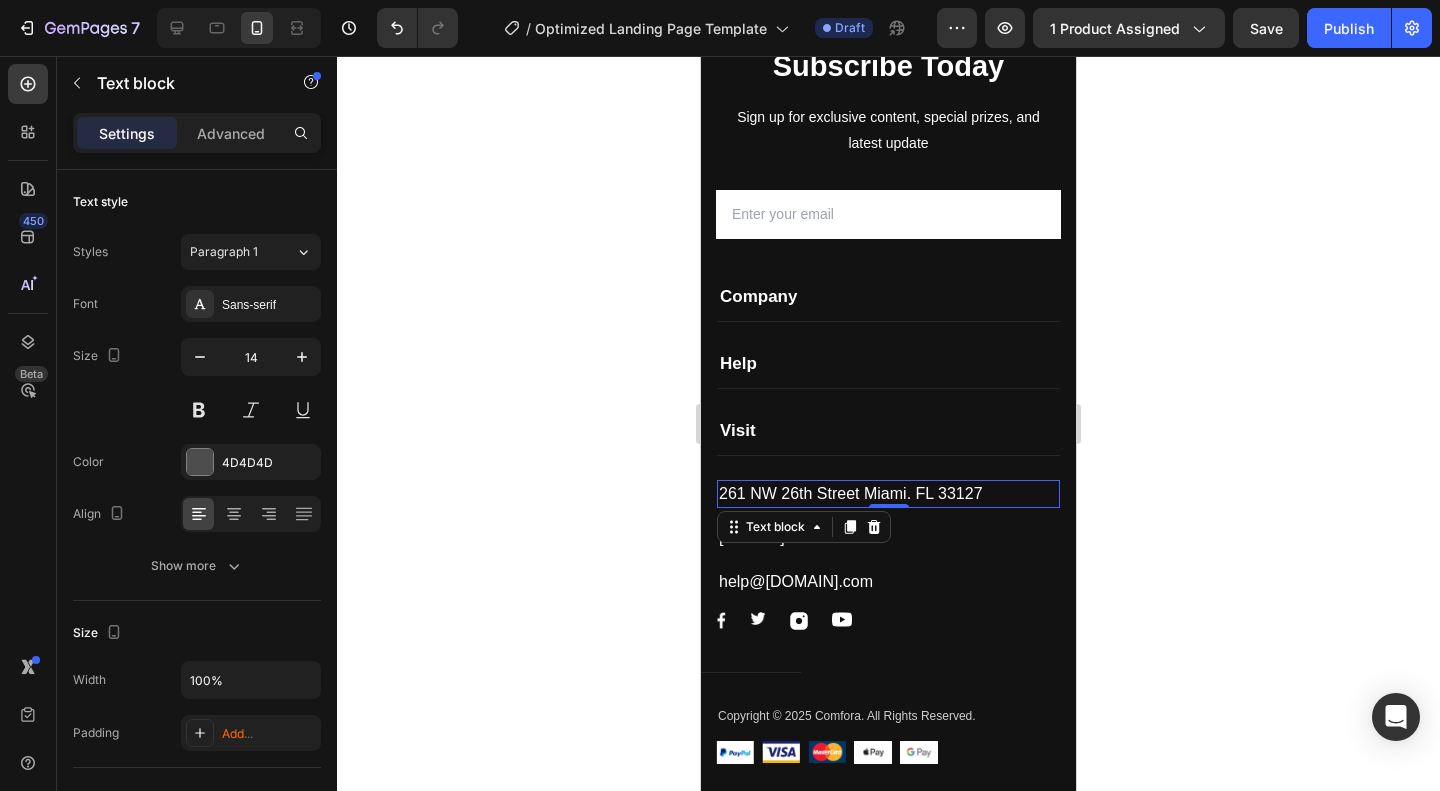 click on "261 NW 26th Street Miami. FL 33127 Text block   0" at bounding box center (888, 494) 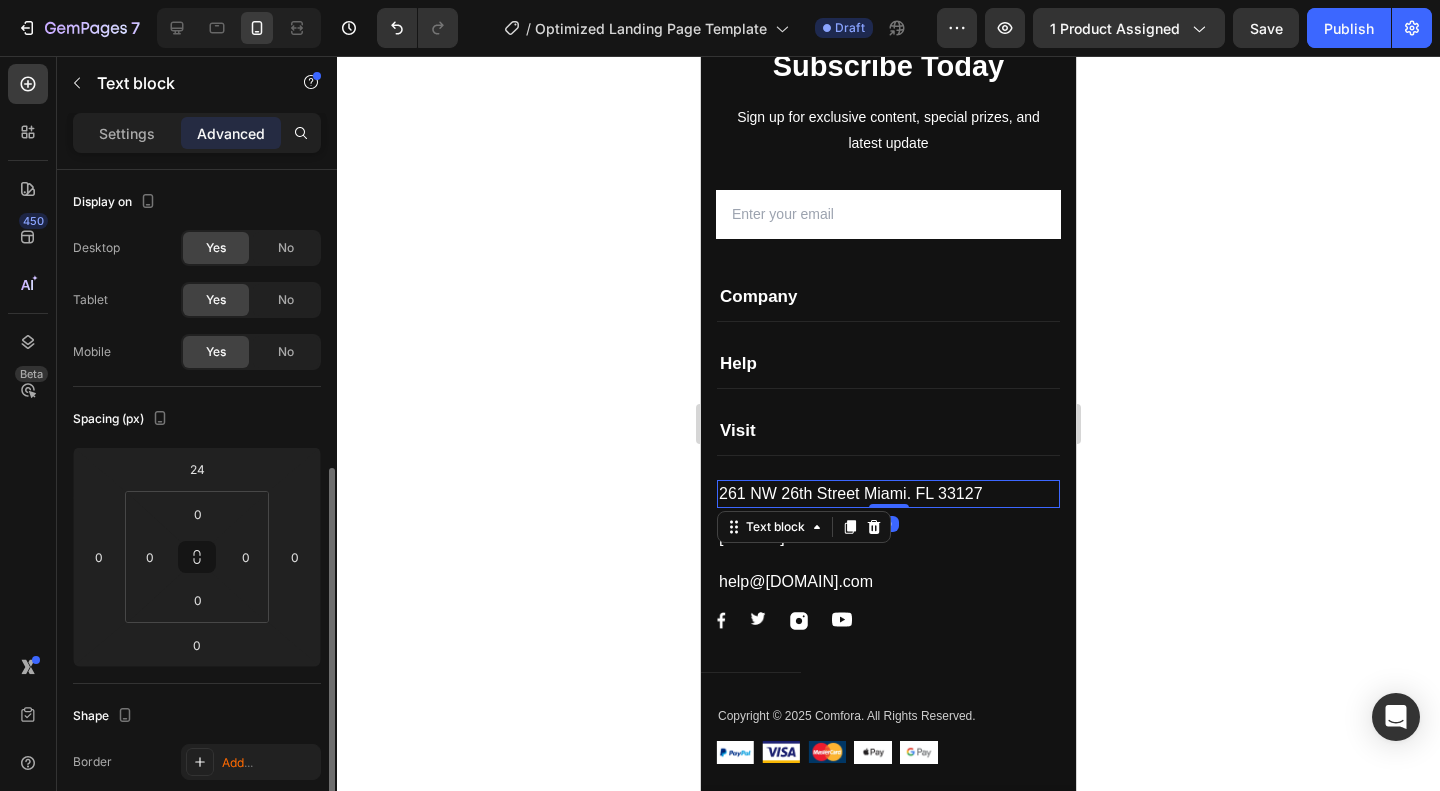 scroll, scrollTop: 200, scrollLeft: 0, axis: vertical 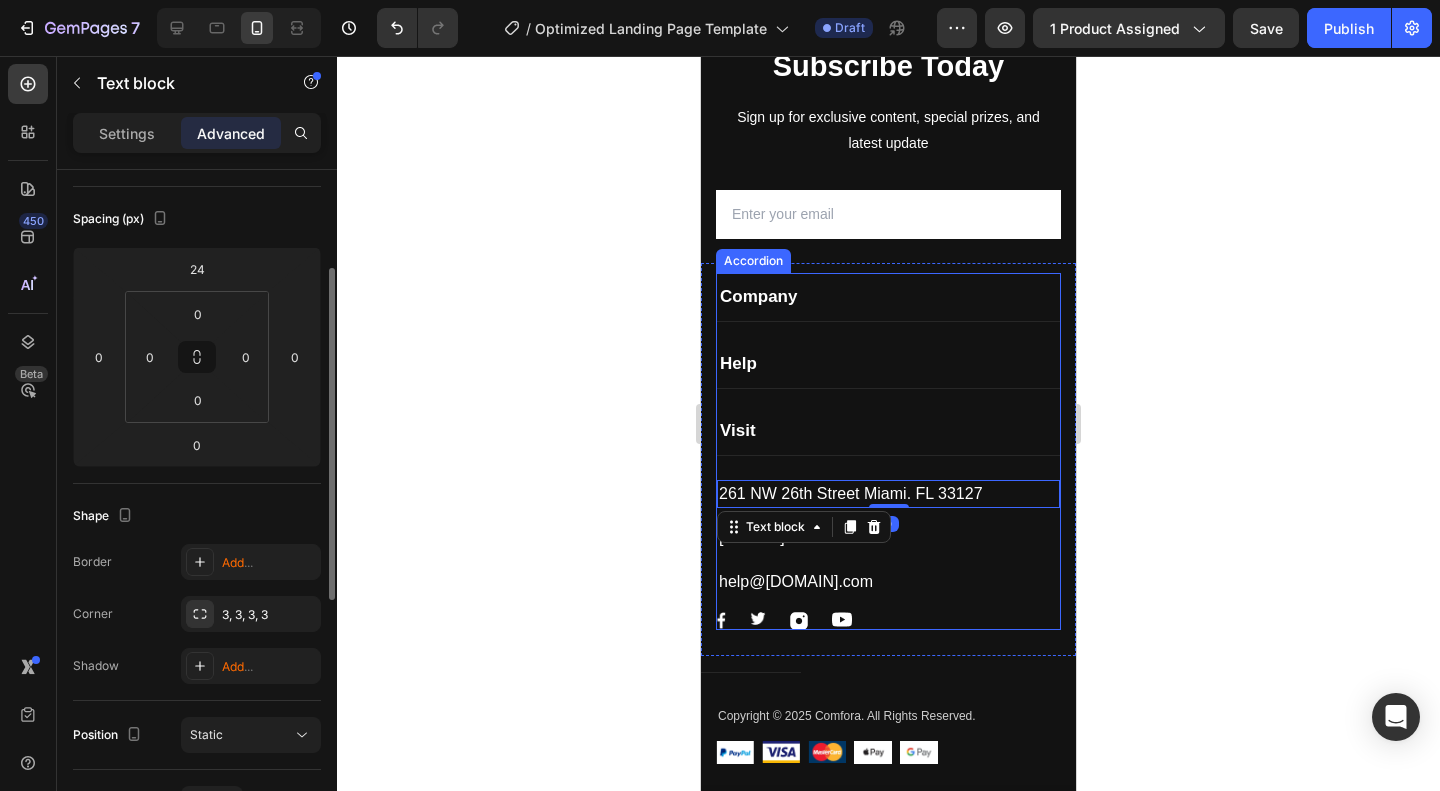 click on "261 NW 26th Street Miami. FL 33127 Text block   0 319-293-9029 Text block help@brevoral.com Text block Image Image Image Image Row" at bounding box center (888, 543) 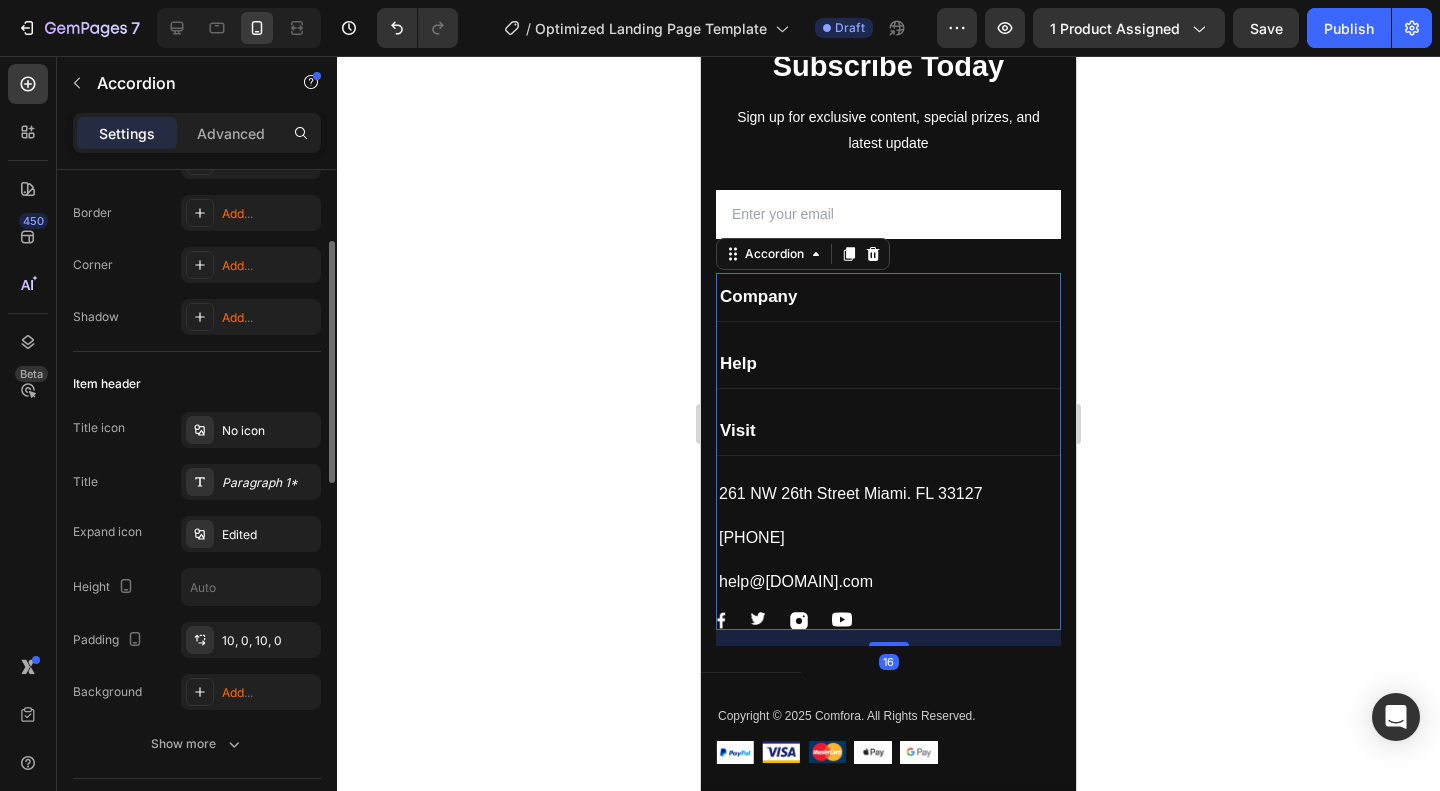 scroll, scrollTop: 0, scrollLeft: 0, axis: both 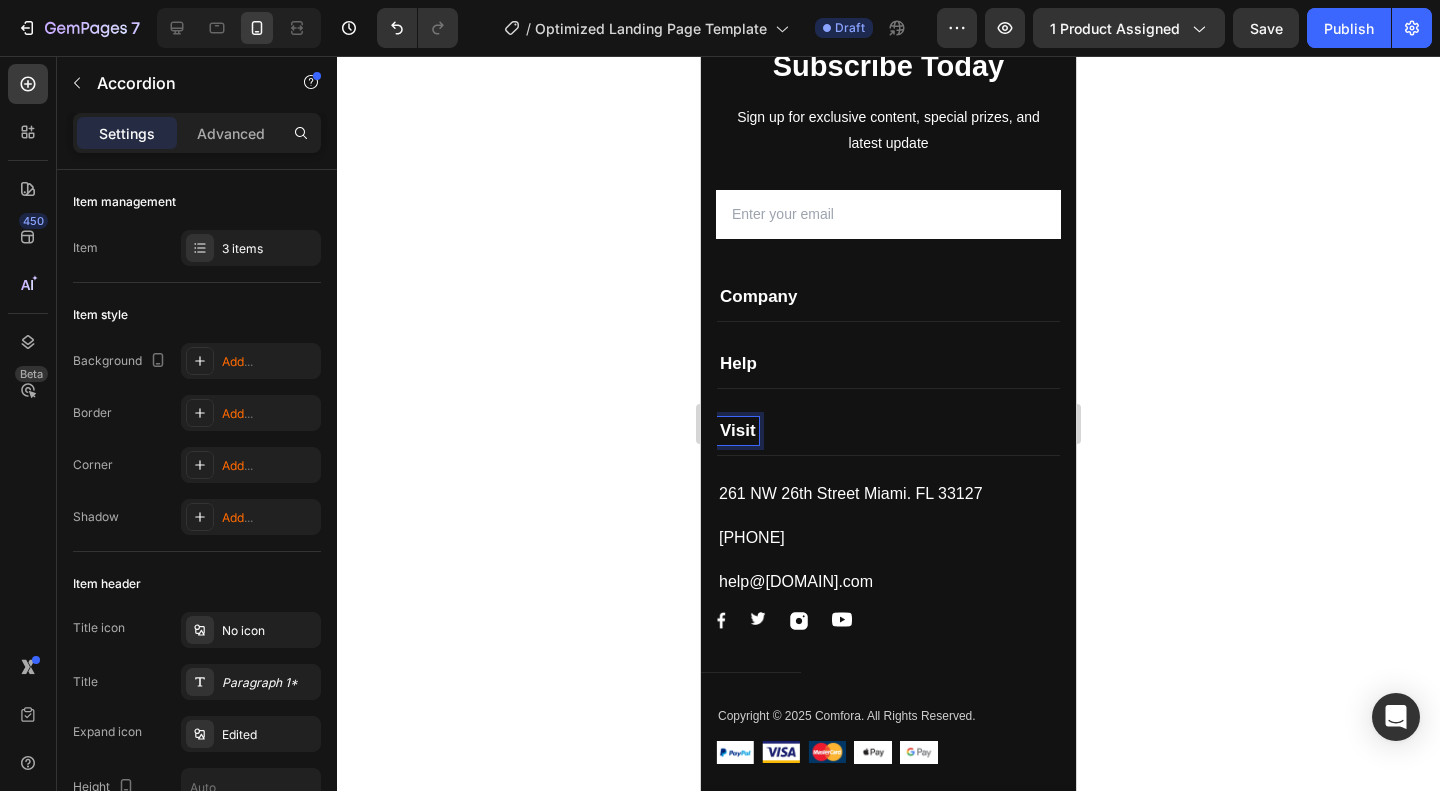click on "Visit" at bounding box center (738, 431) 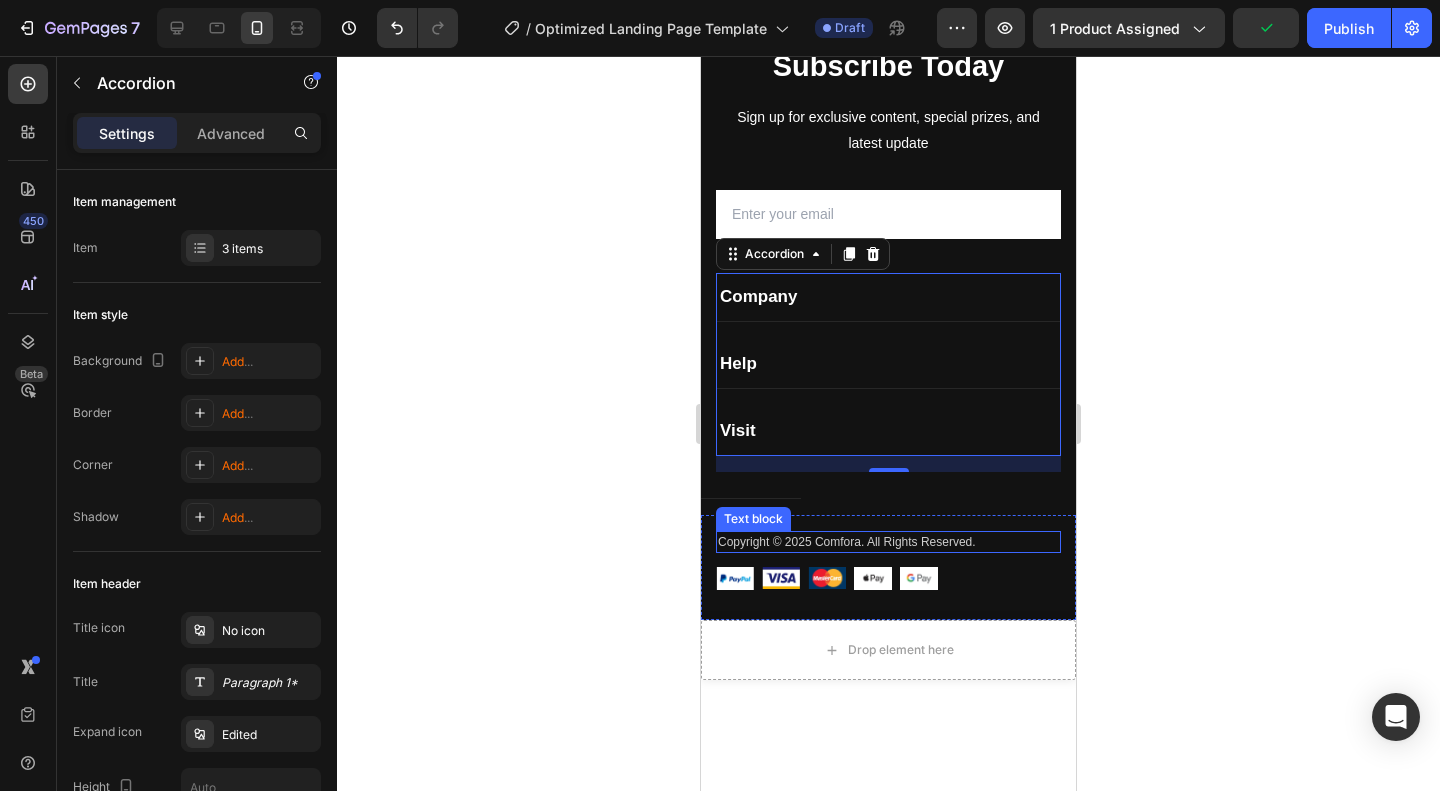 click on "Copyright © 2025 Comfora. All Rights Reserved." at bounding box center (888, 542) 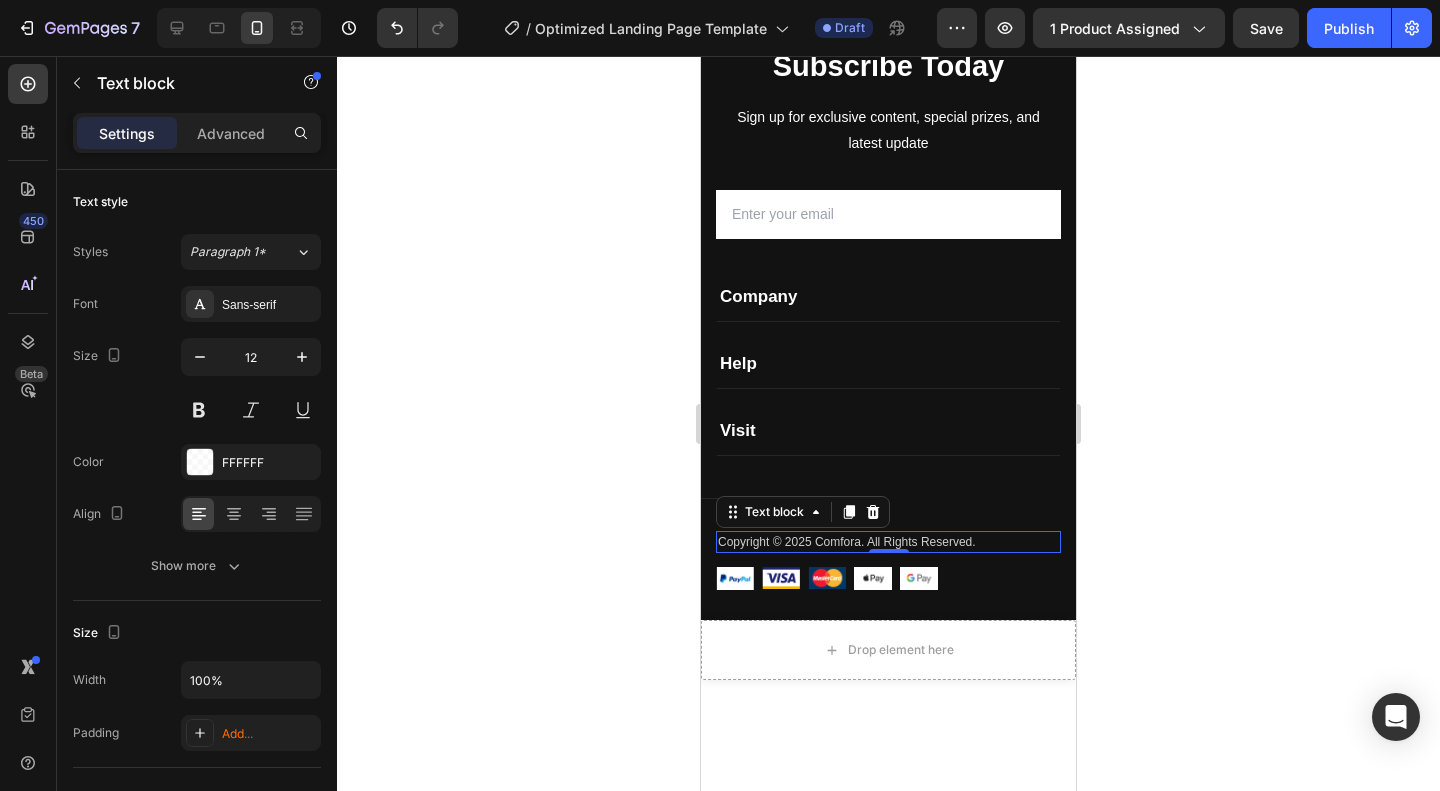 click on "Copyright © 2025 Comfora. All Rights Reserved." at bounding box center (888, 542) 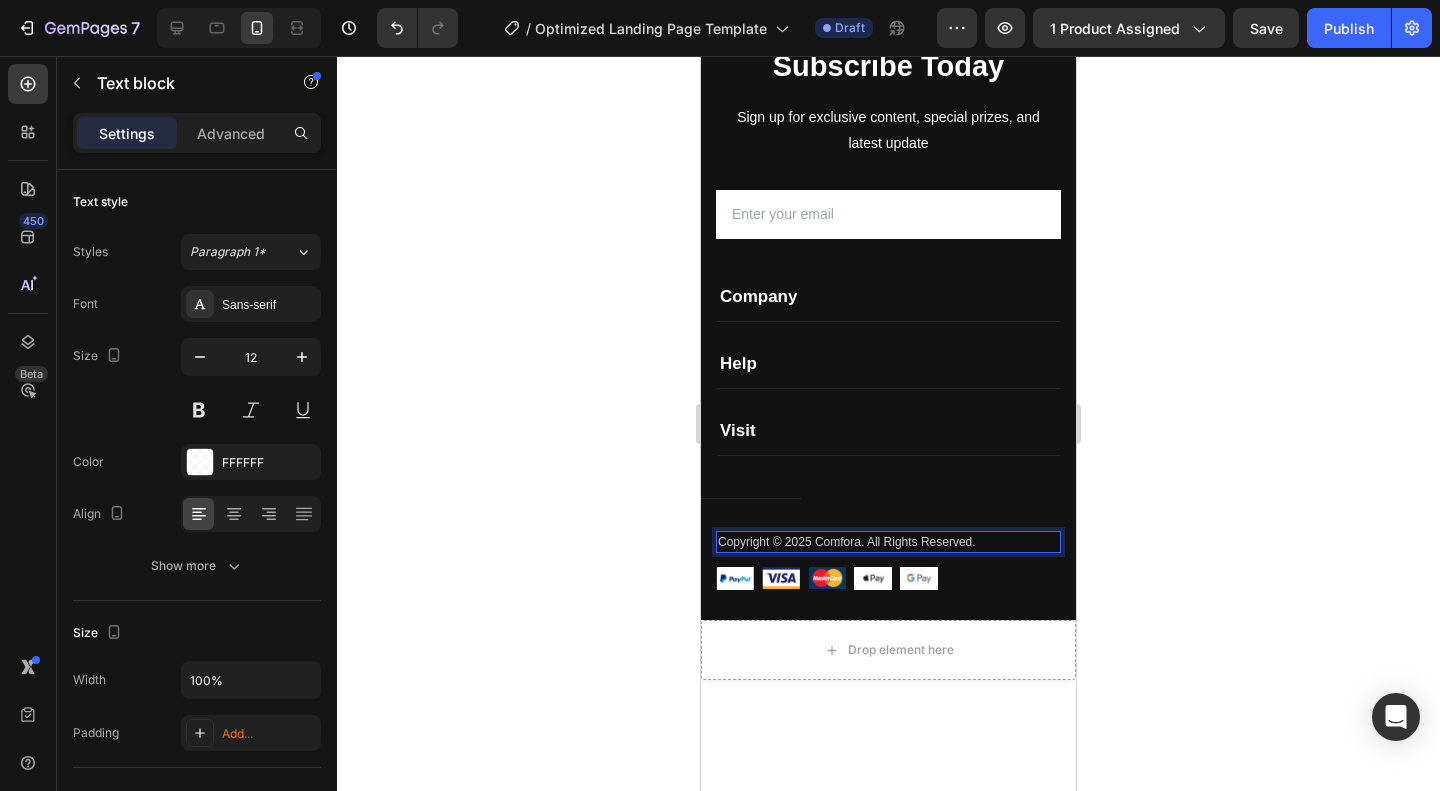 click on "Copyright © 2025 Comfora. All Rights Reserved." at bounding box center [888, 542] 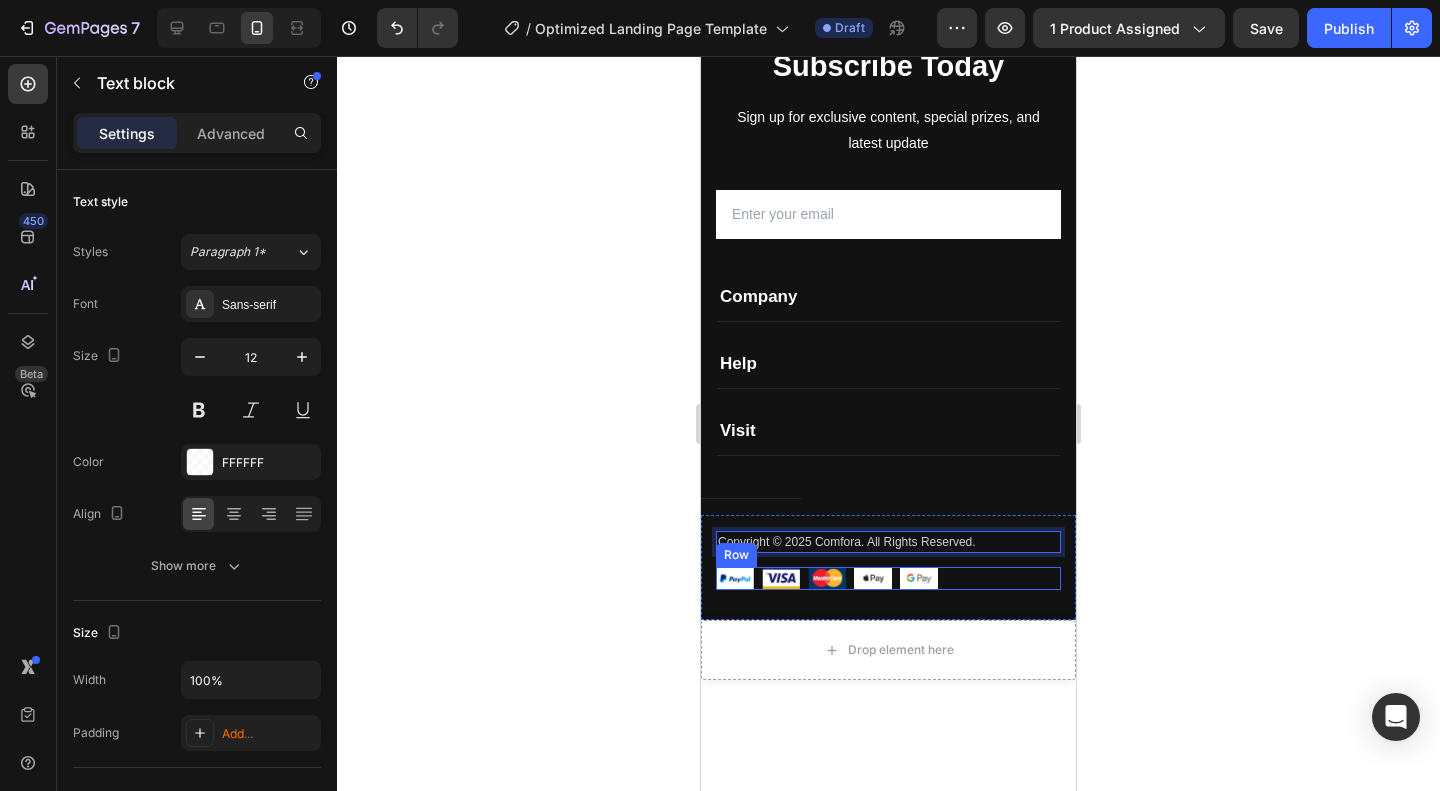 click on "Image Image Image Image Image Row" at bounding box center [888, 578] 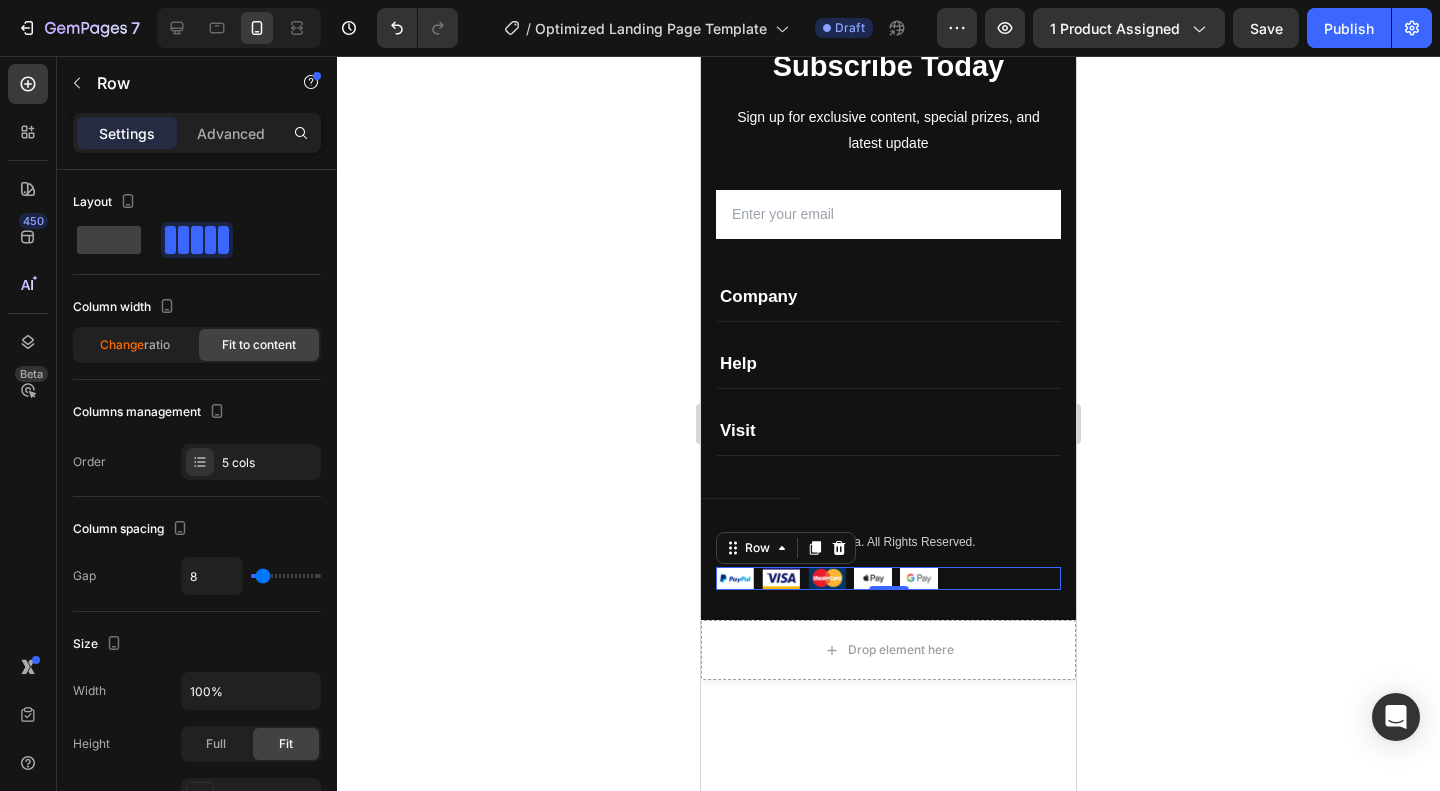 click 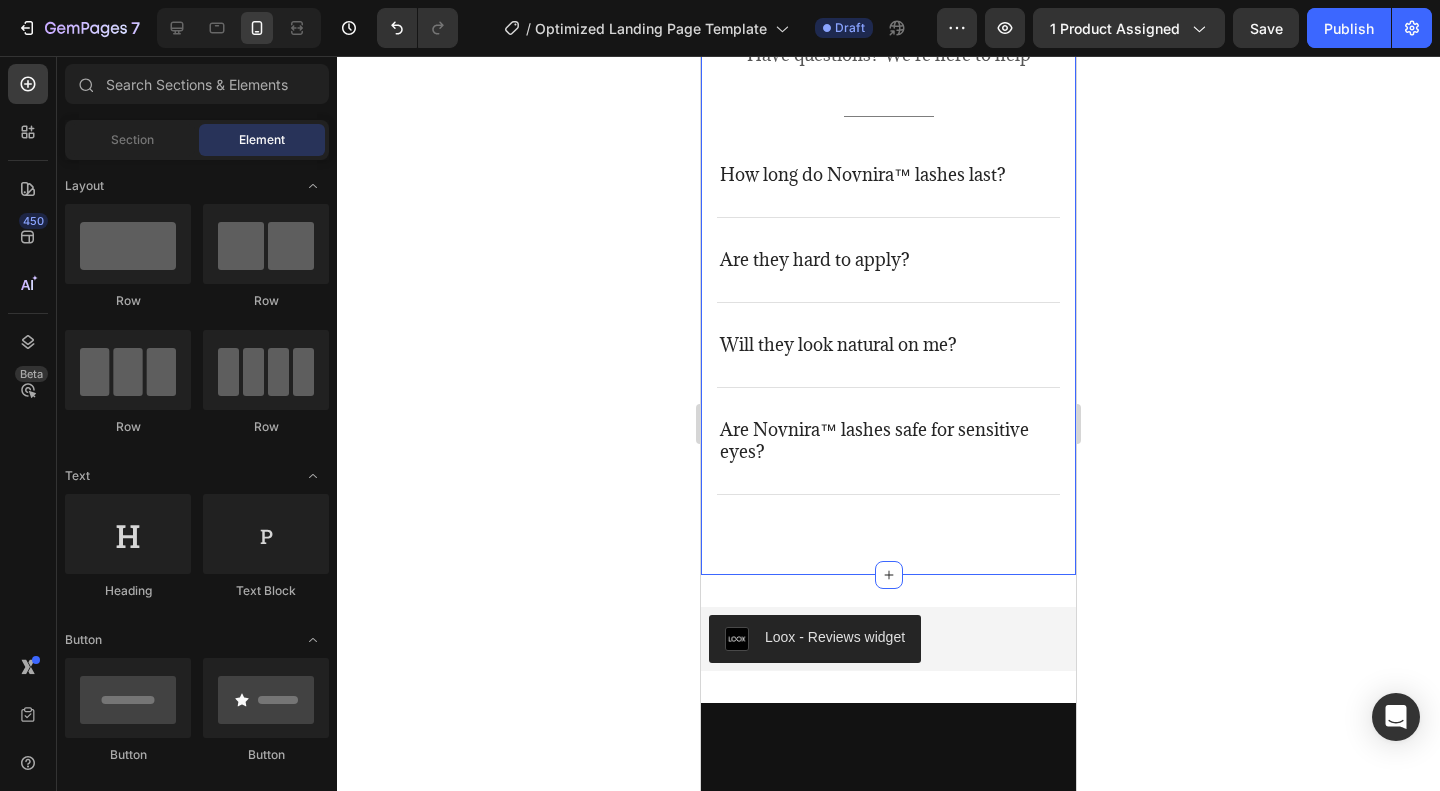 scroll, scrollTop: 6223, scrollLeft: 0, axis: vertical 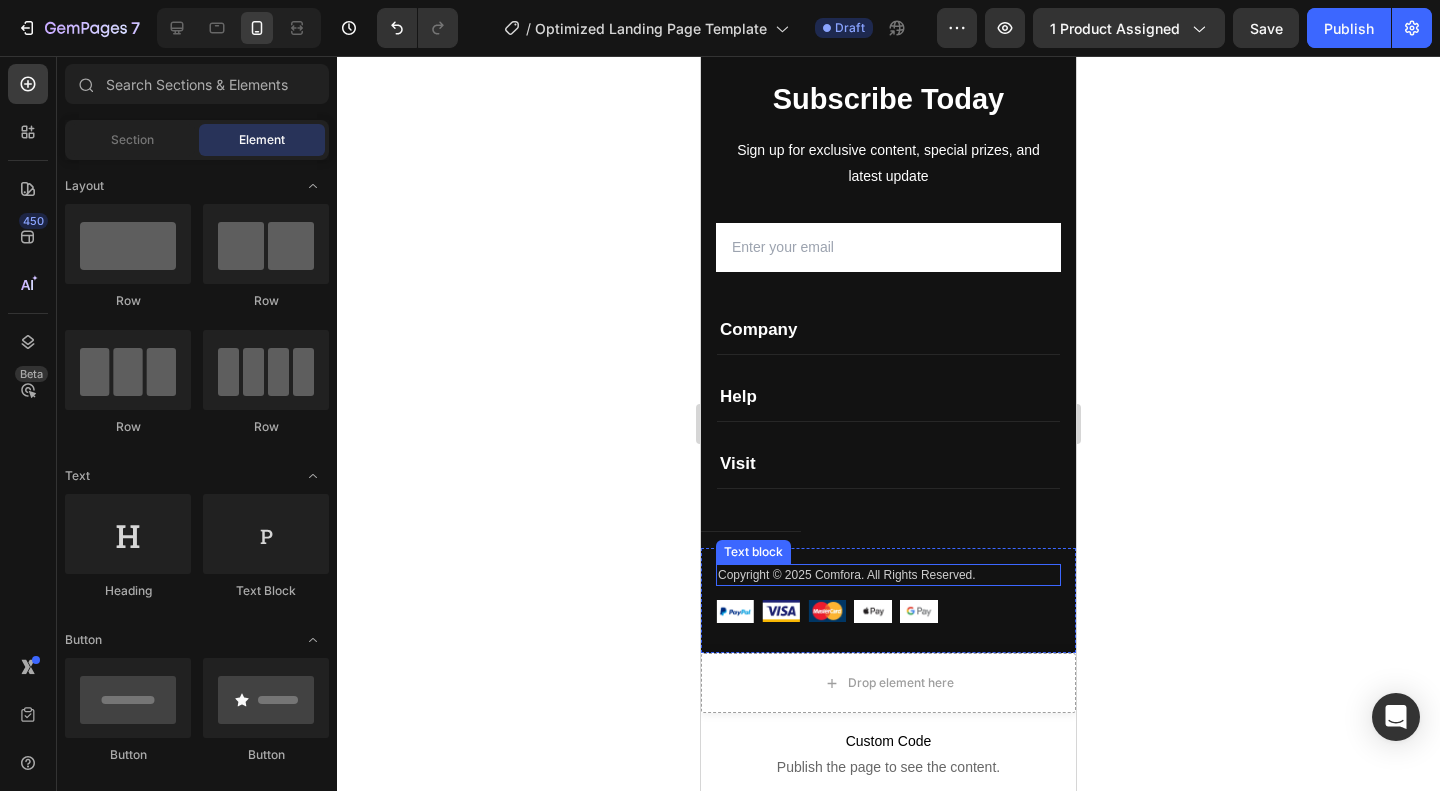 click on "Copyright © 2025 Comfora. All Rights Reserved." at bounding box center (888, 575) 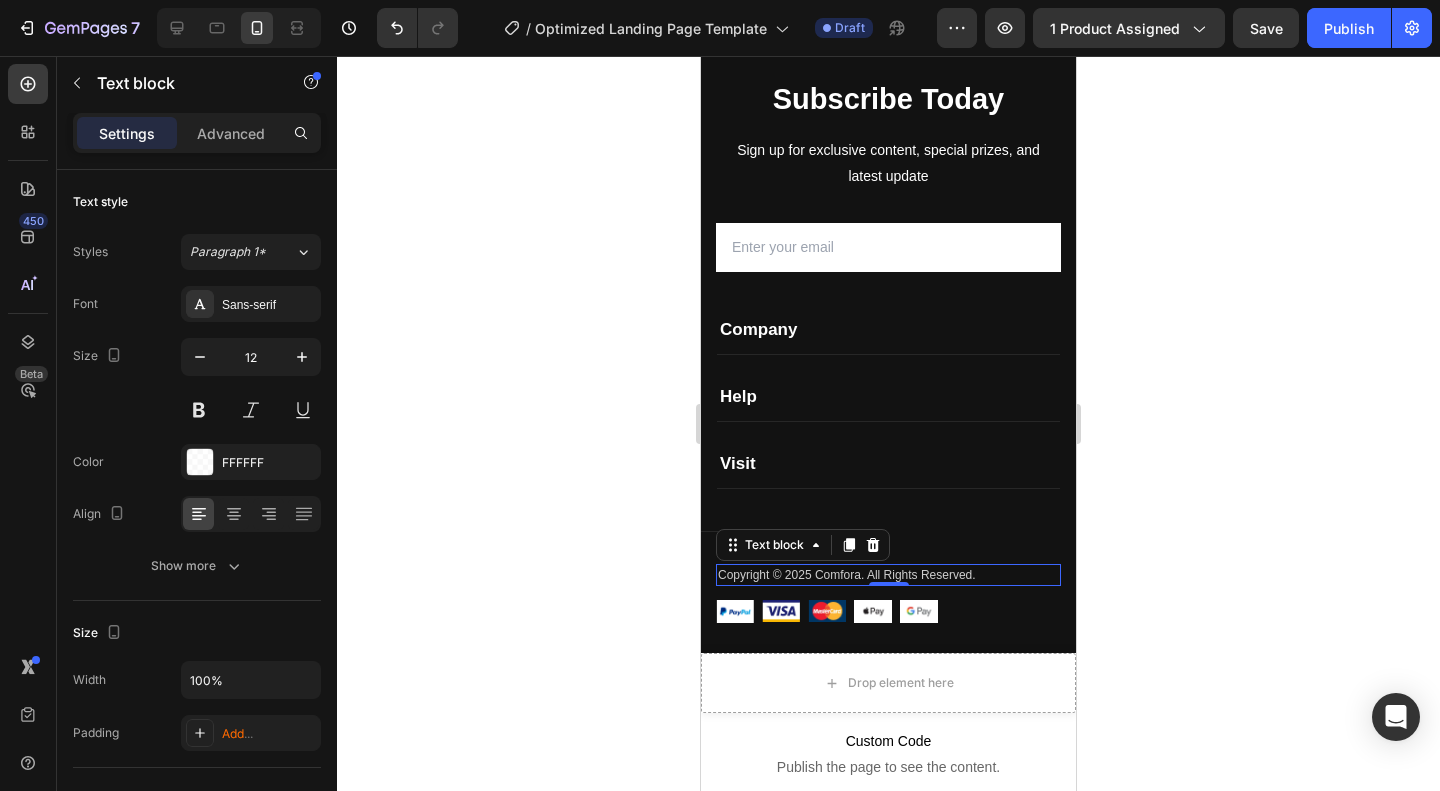 click on "Copyright © 2025 Comfora. All Rights Reserved." at bounding box center [888, 575] 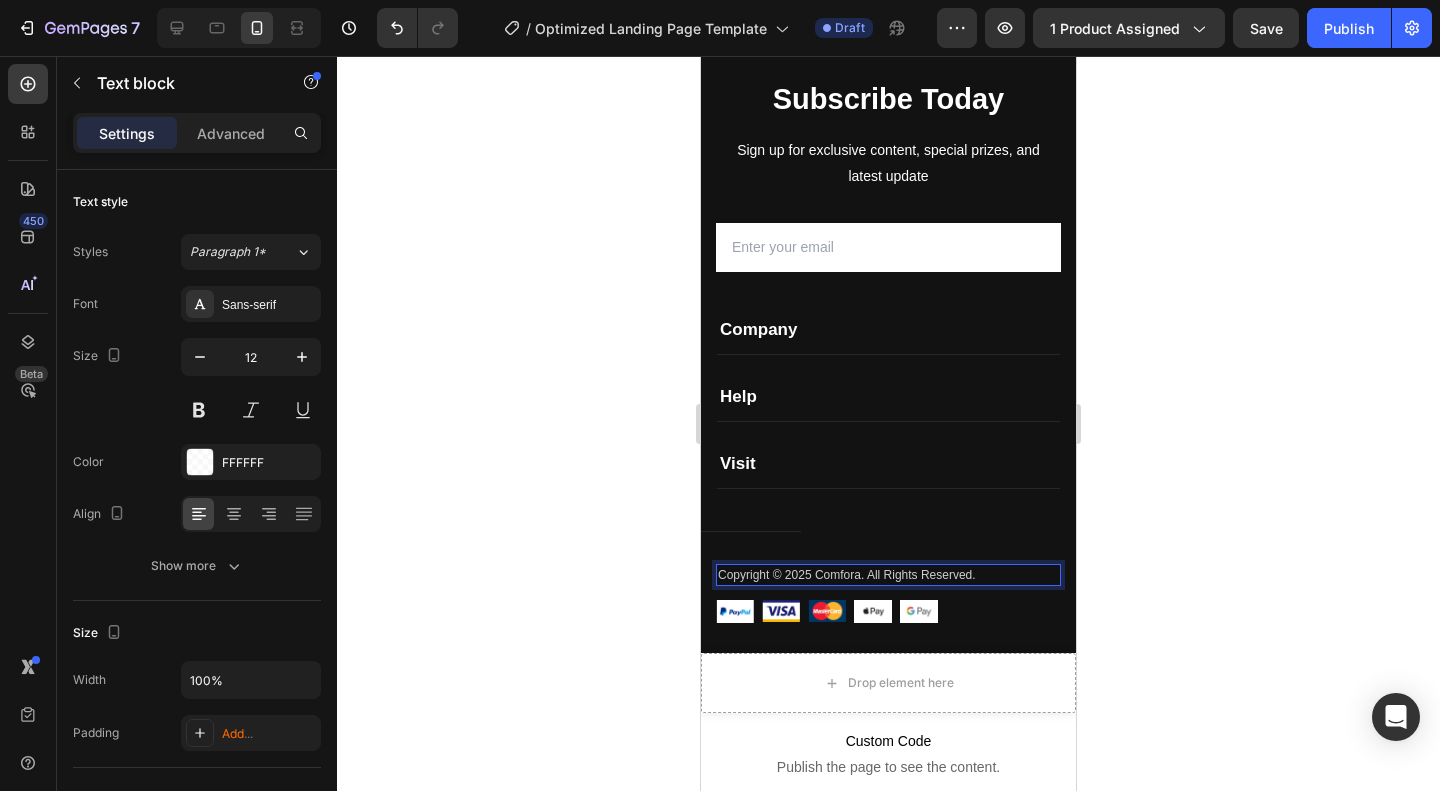 click on "Copyright © 2025 Comfora. All Rights Reserved." at bounding box center (888, 575) 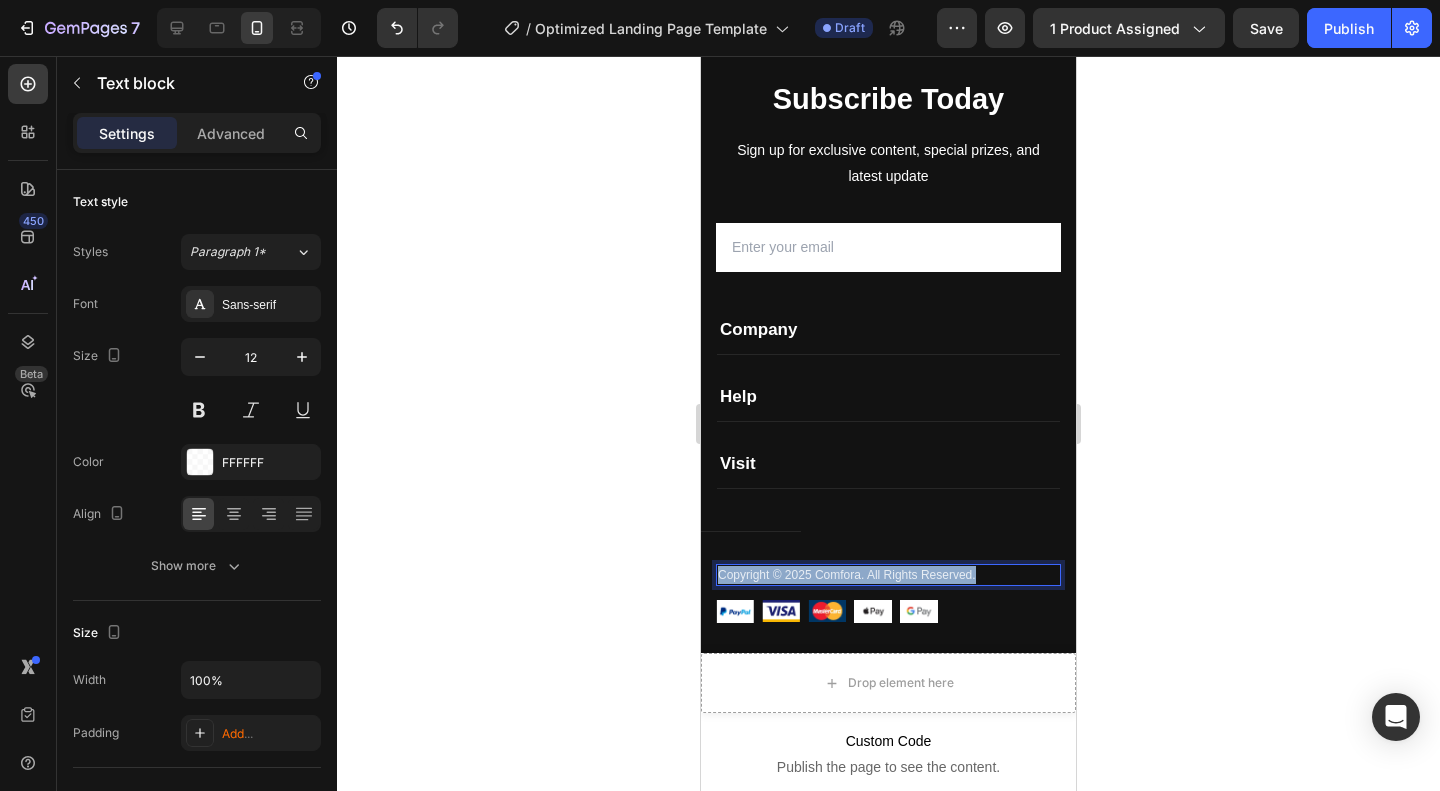 drag, startPoint x: 1002, startPoint y: 596, endPoint x: 716, endPoint y: 599, distance: 286.01575 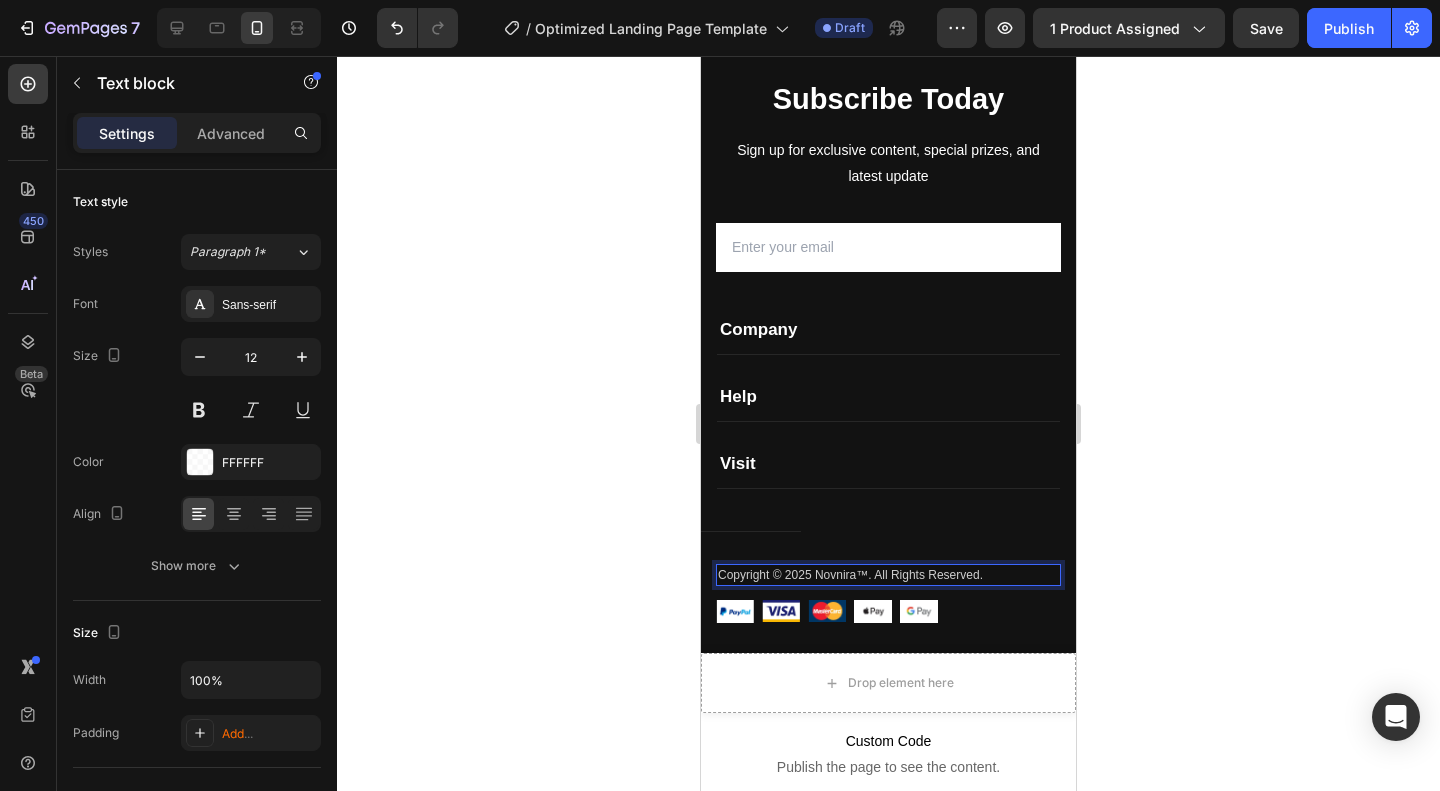 click 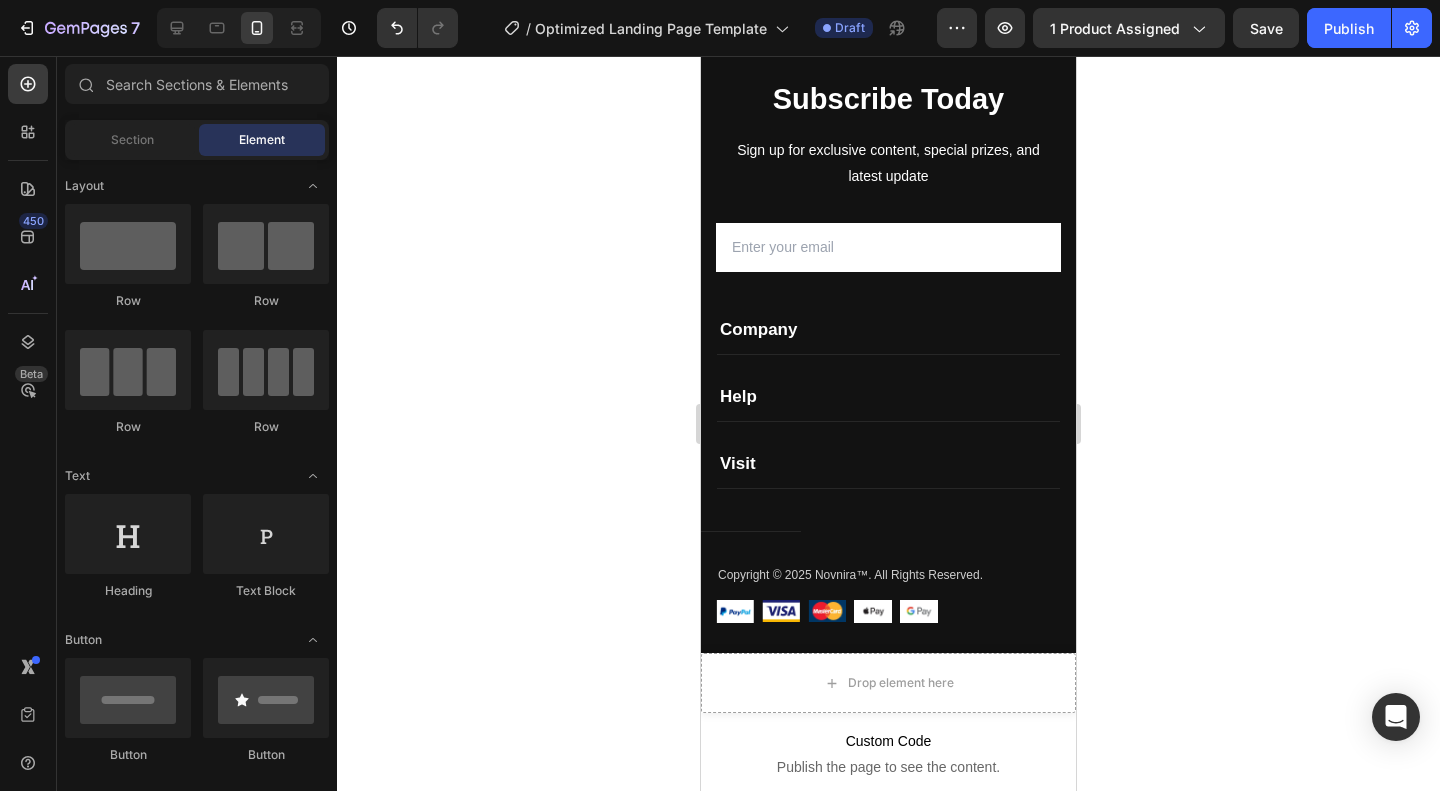 click 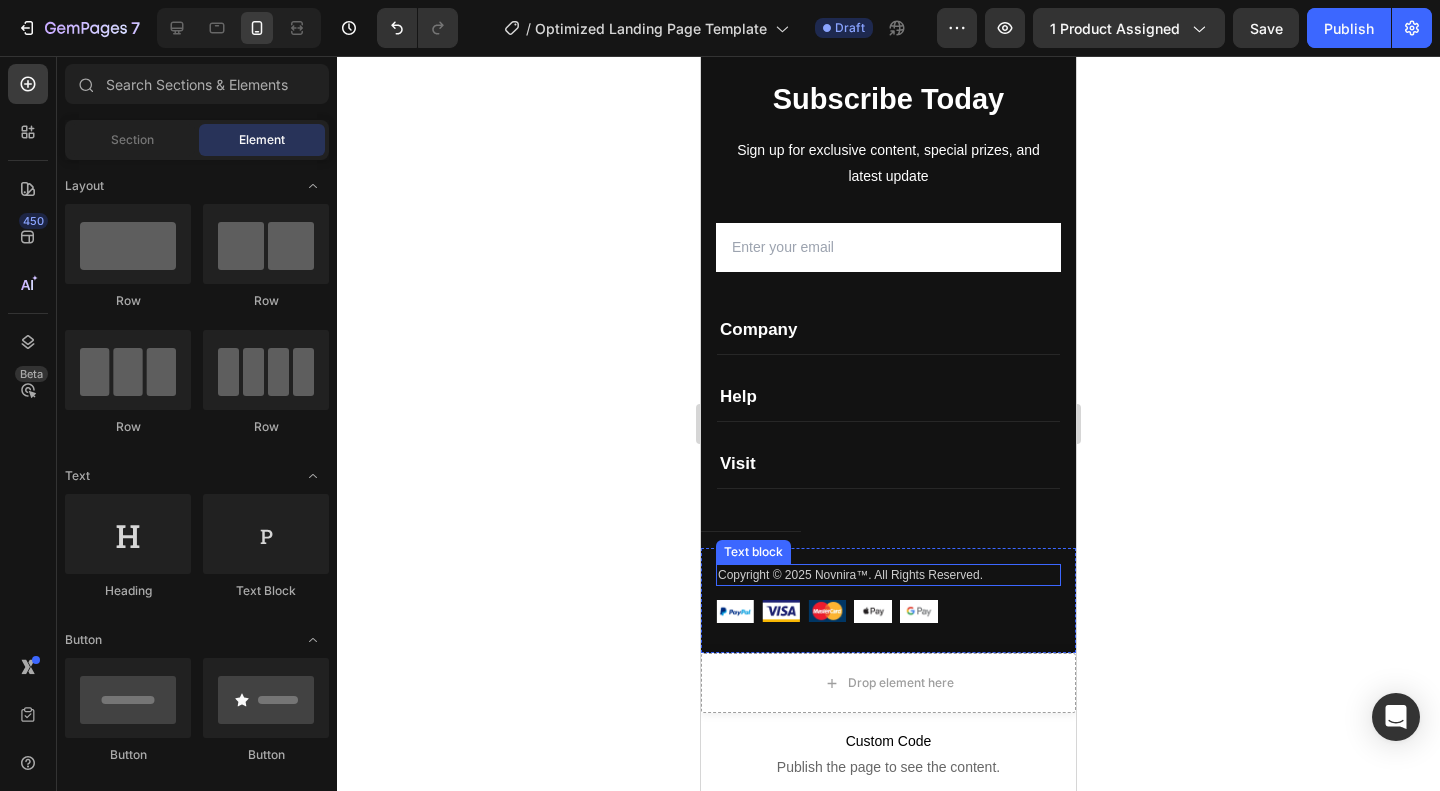 click on "Copyright © 2025 Novnira™. All Rights Reserved." at bounding box center [888, 575] 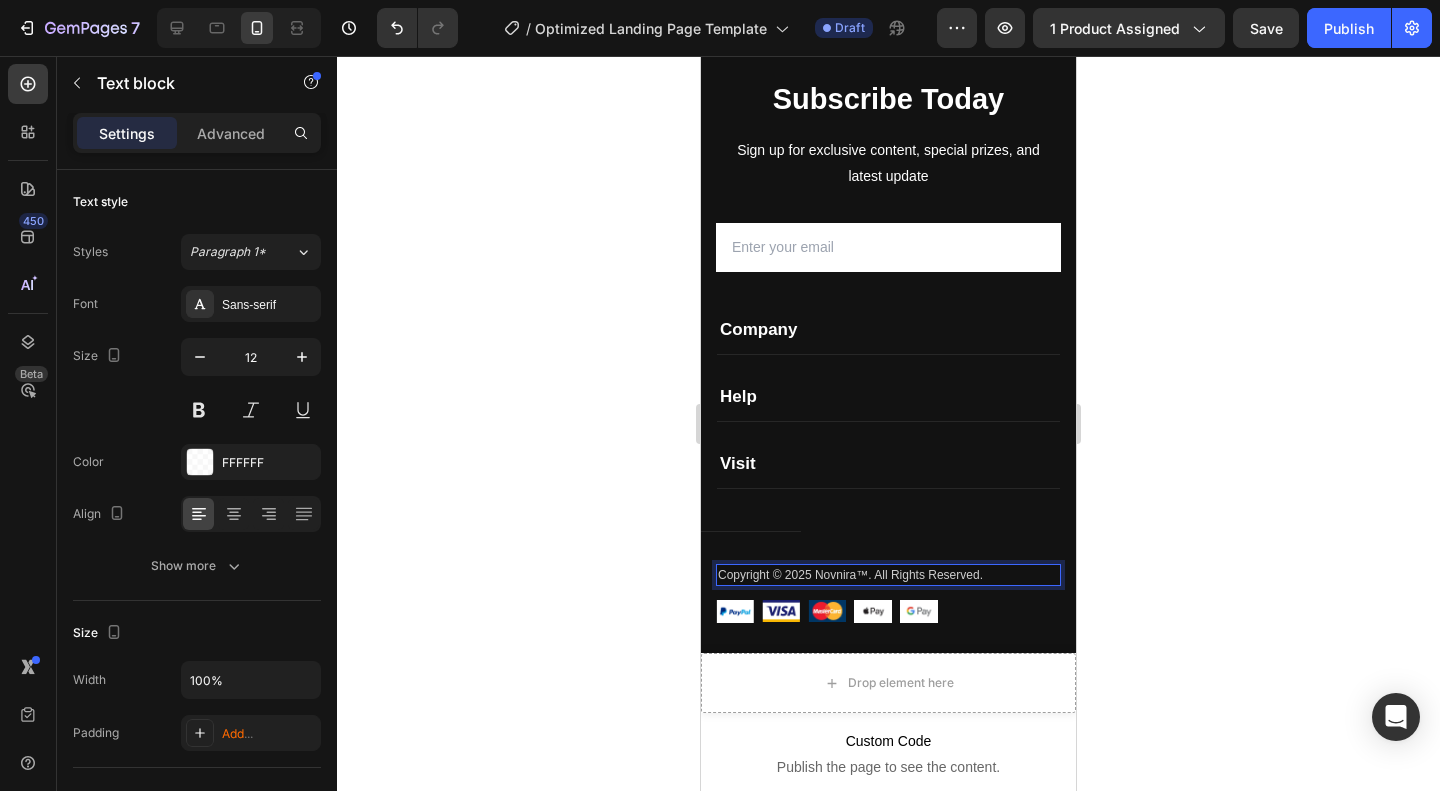 click on "Copyright © 2025 Novnira™. All Rights Reserved." at bounding box center (888, 575) 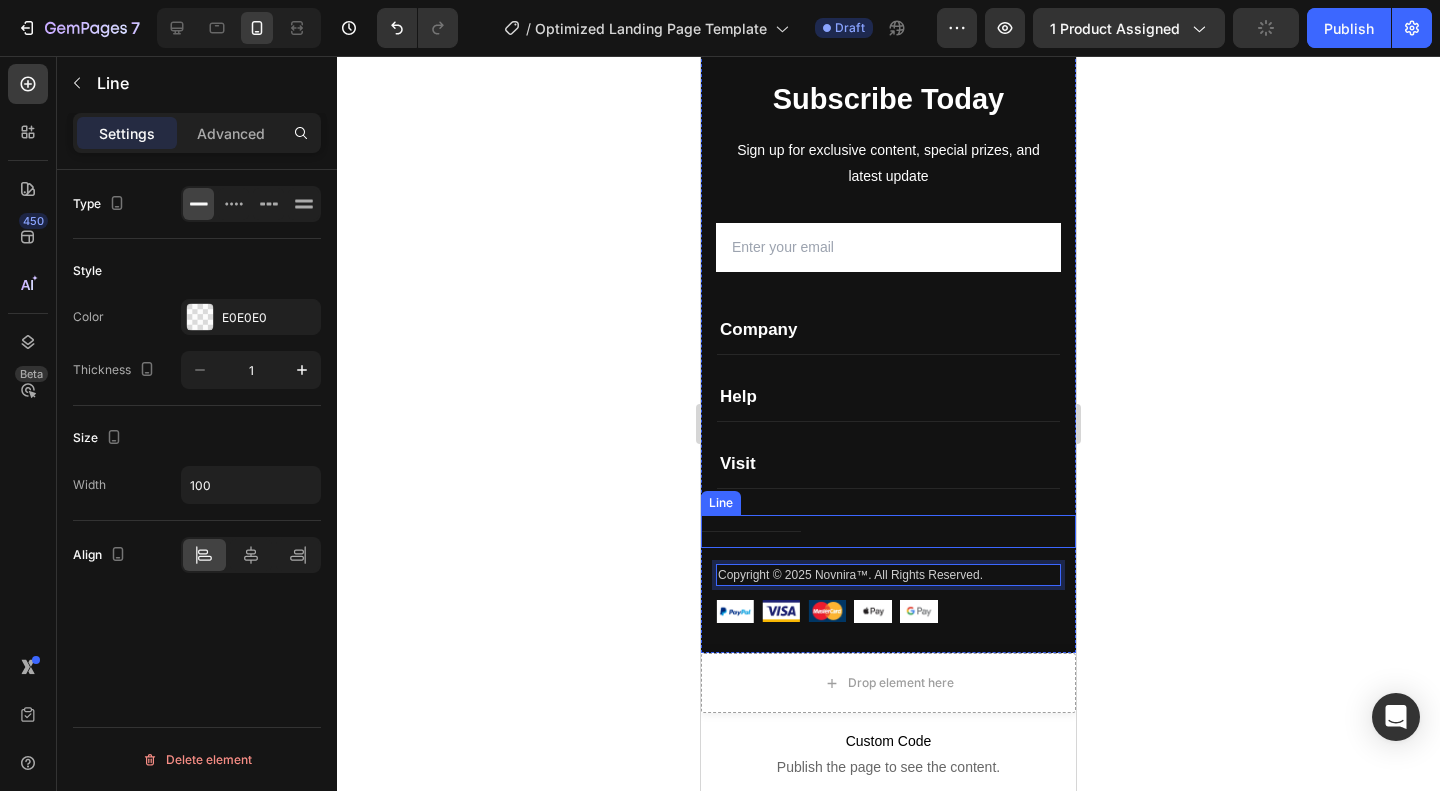 click on "Title" at bounding box center [888, 531] 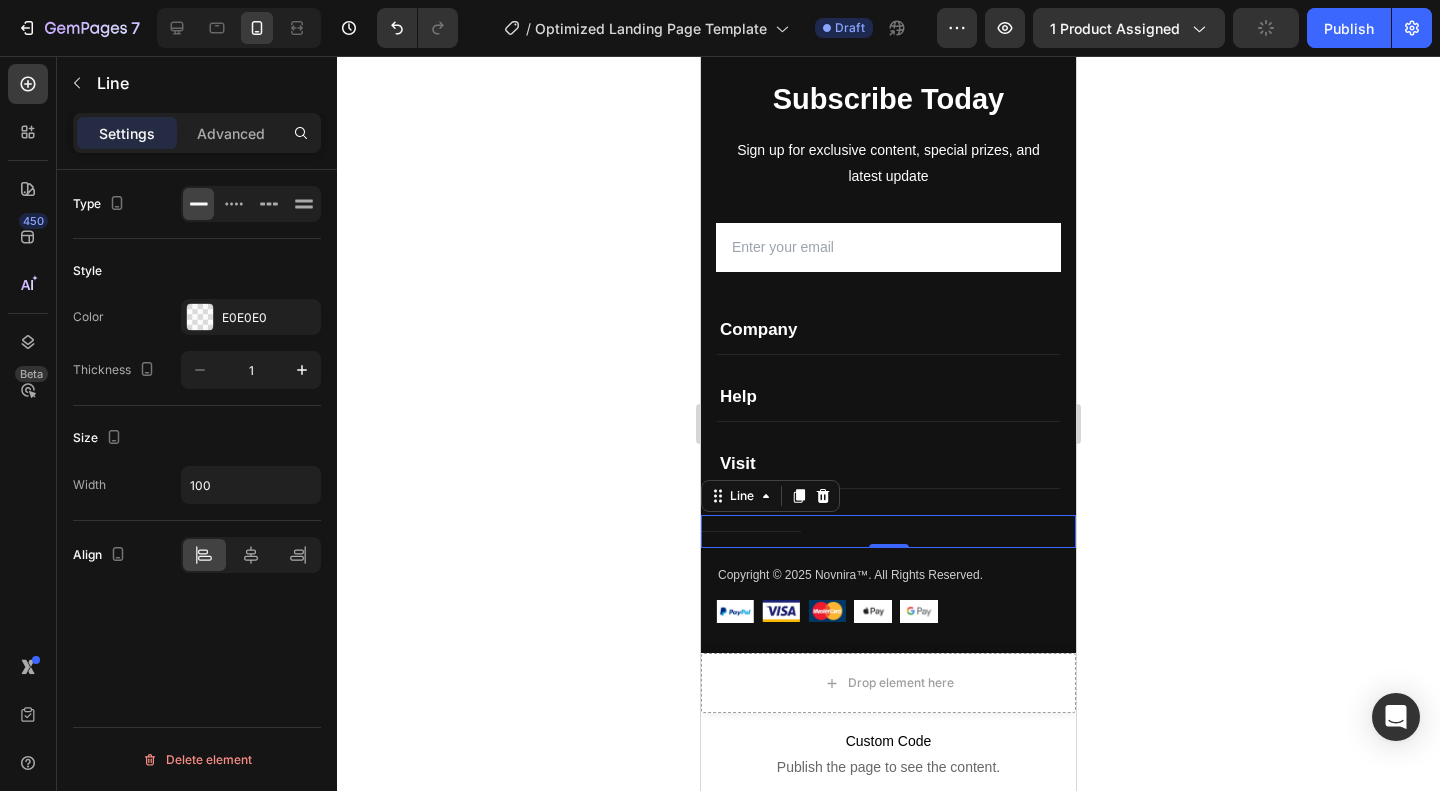 click 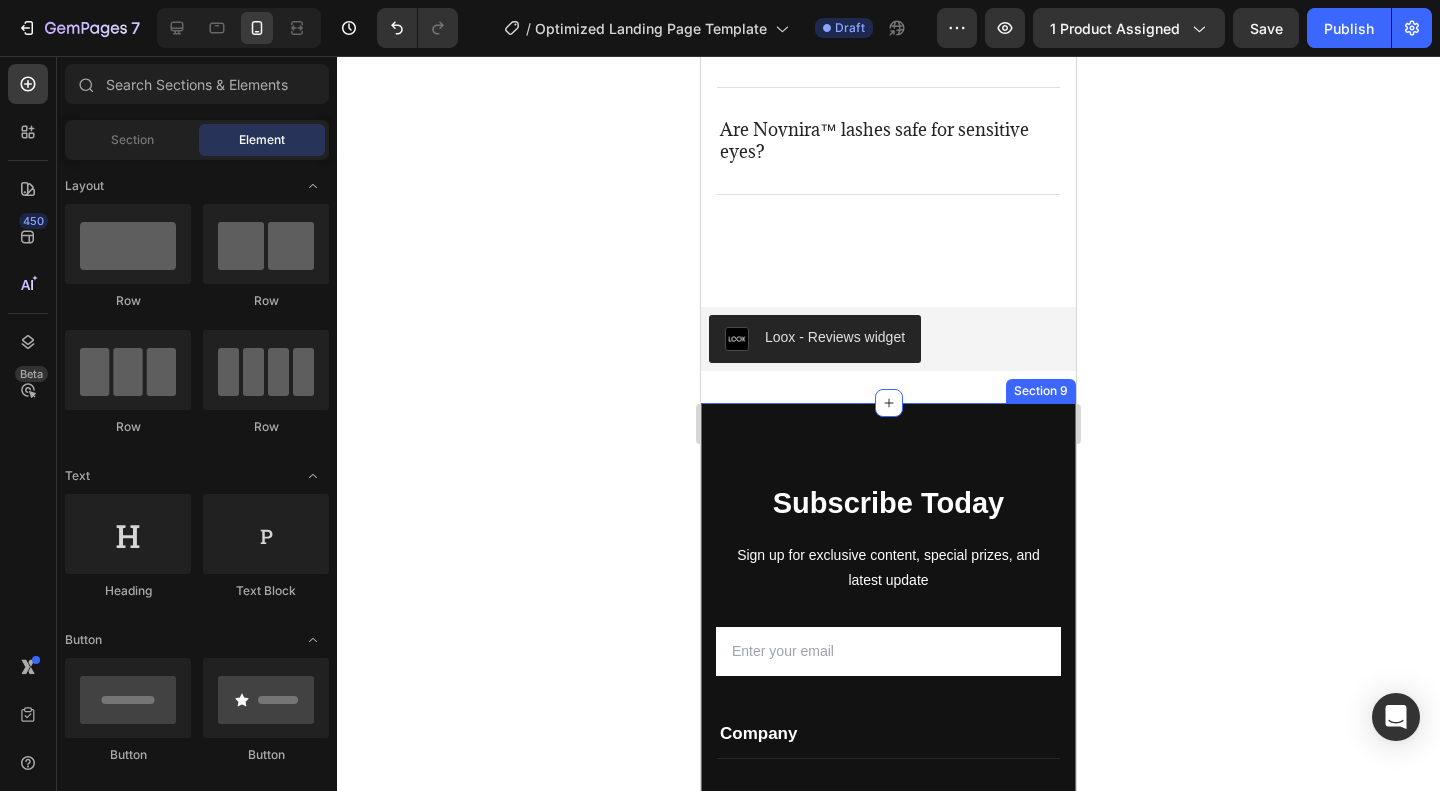 scroll, scrollTop: 5623, scrollLeft: 0, axis: vertical 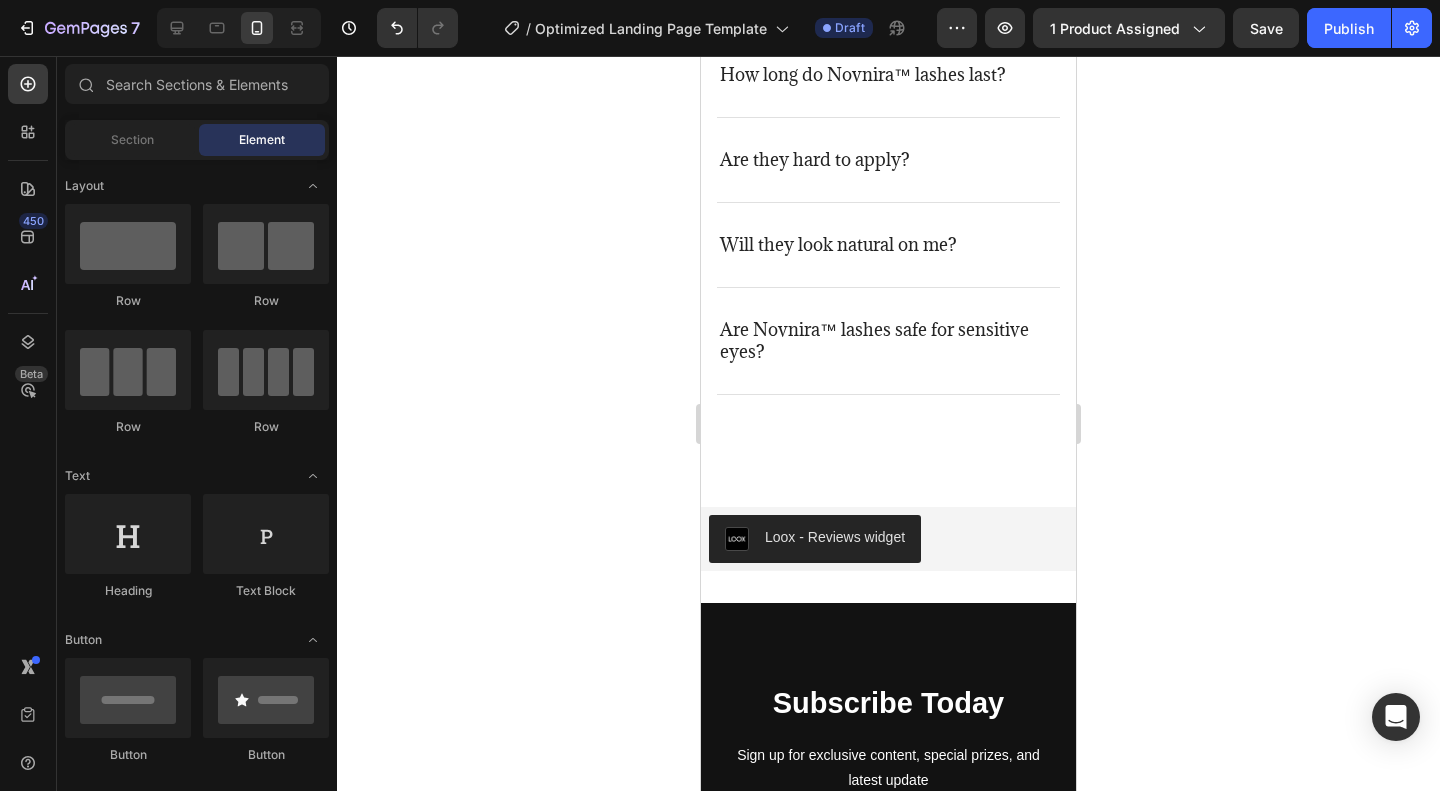 click 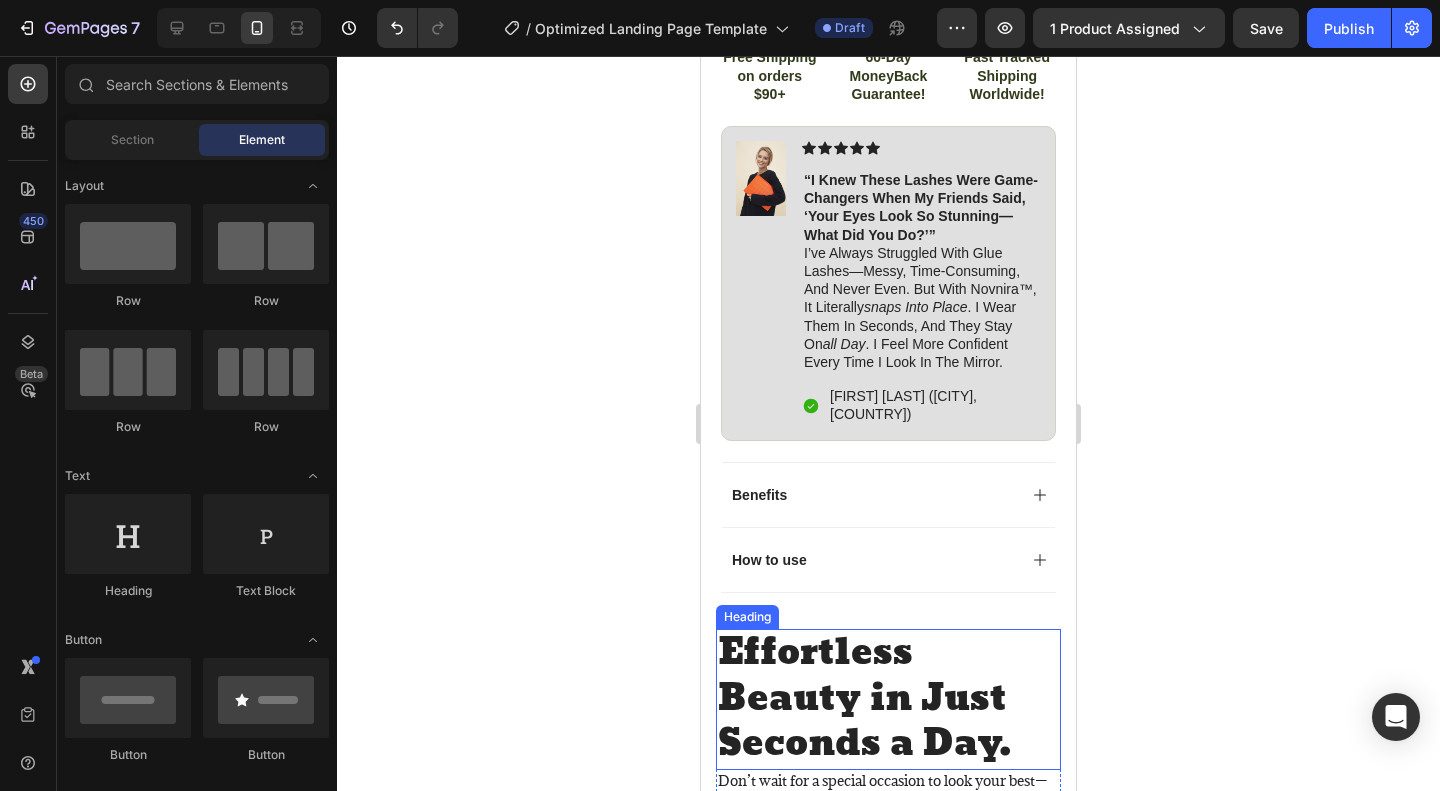 scroll, scrollTop: 1100, scrollLeft: 0, axis: vertical 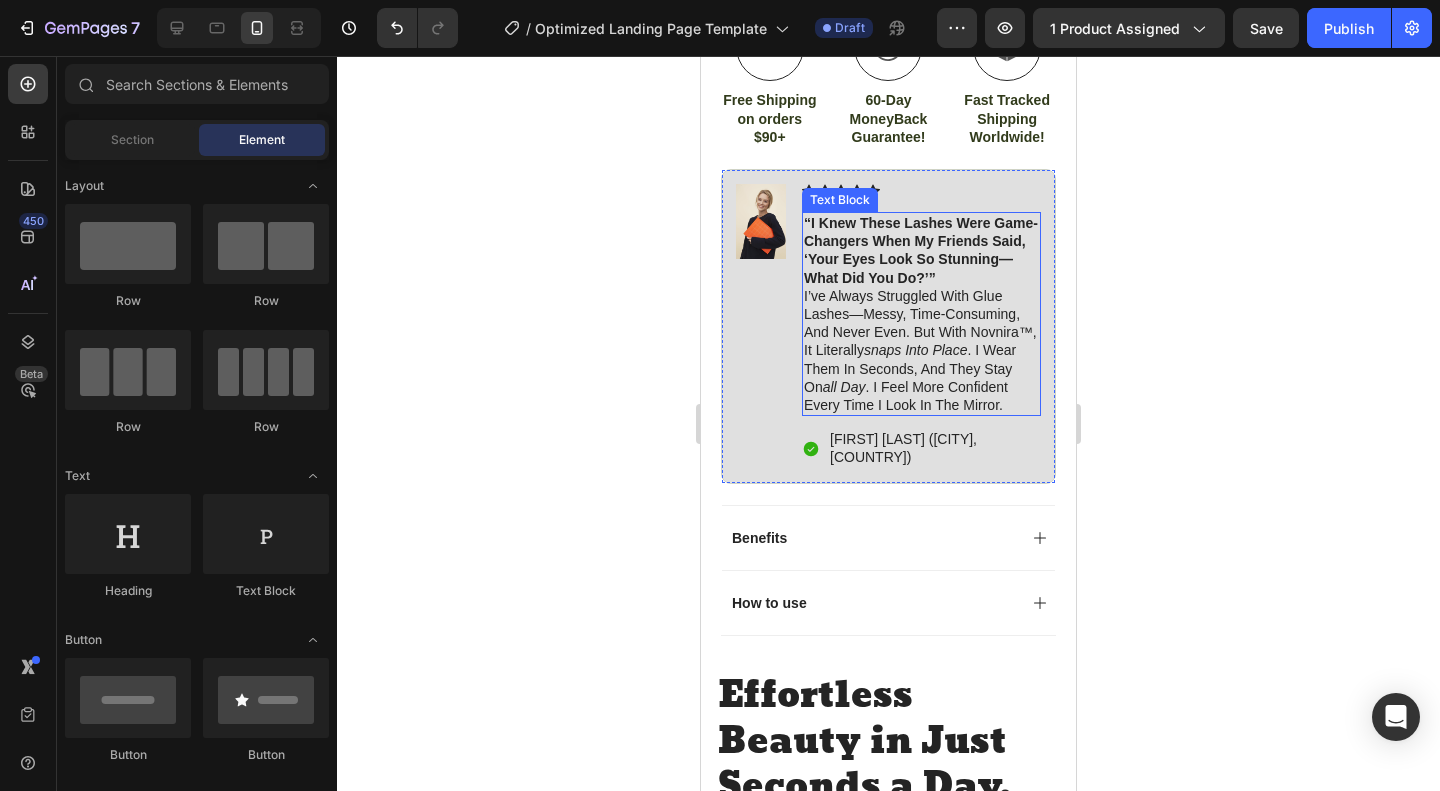 click on "“i knew these lashes were game-changers when my friends said, ‘your eyes look so stunning—what did you do?’” i’ve always struggled with glue lashes—messy, time-consuming, and never even. but with novnira™, it literally  snaps into place . i wear them in seconds, and they stay on  all day . i feel more confident every time i look in the mirror." at bounding box center [921, 314] 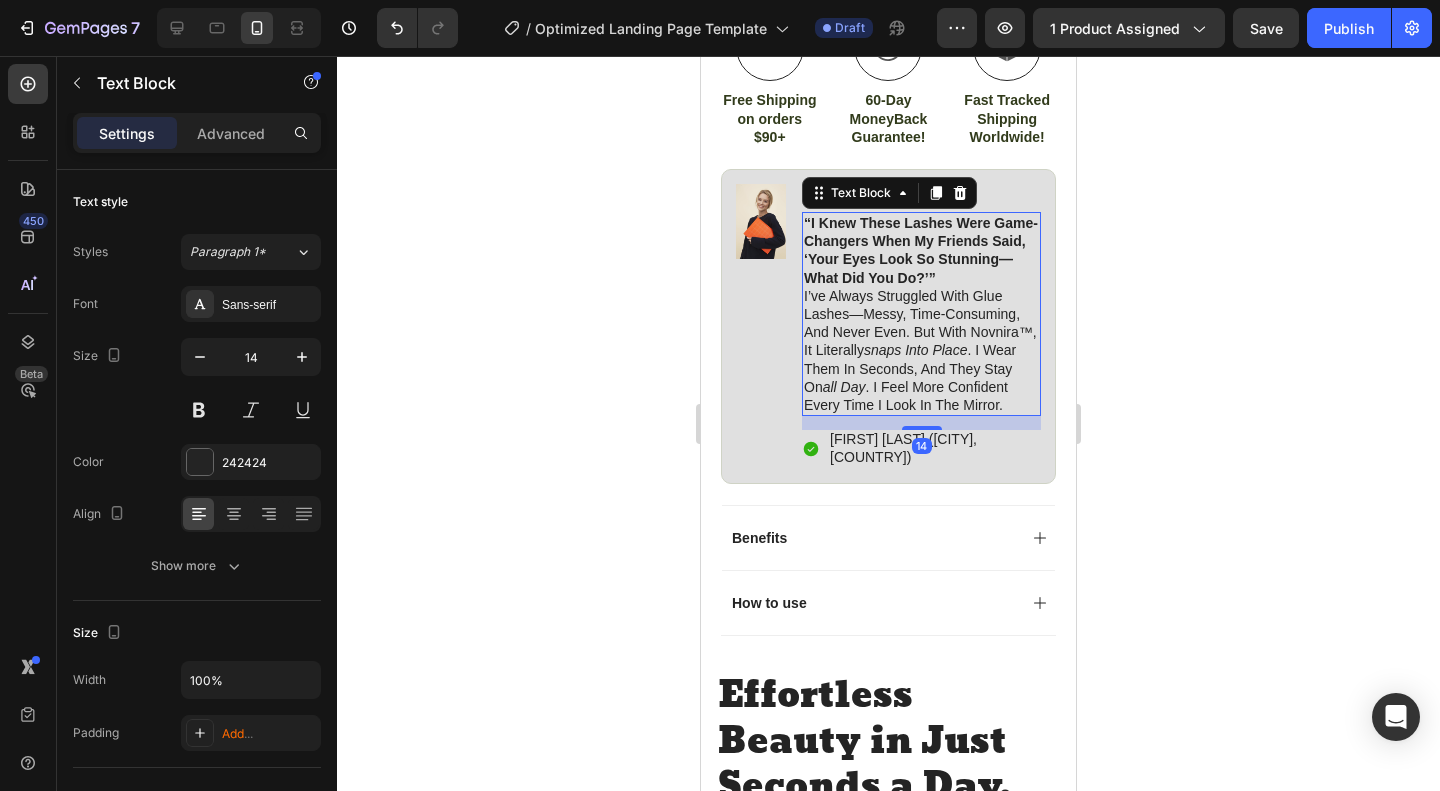 click on "“i knew these lashes were game-changers when my friends said, ‘your eyes look so stunning—what did you do?’” i’ve always struggled with glue lashes—messy, time-consuming, and never even. but with novnira™, it literally  snaps into place . i wear them in seconds, and they stay on  all day . i feel more confident every time i look in the mirror." at bounding box center (921, 314) 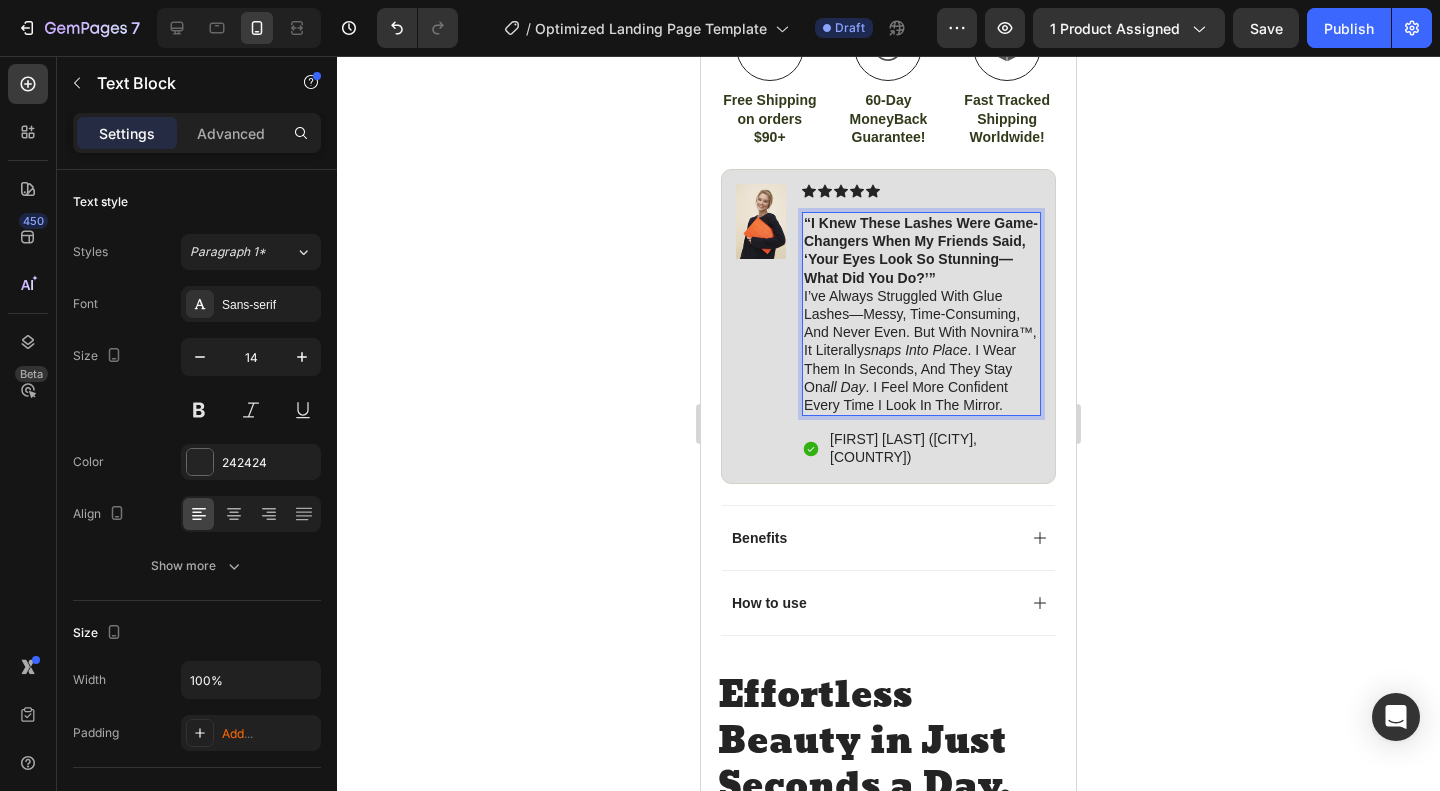 click on "“i knew these lashes were game-changers when my friends said, ‘your eyes look so stunning—what did you do?’” i’ve always struggled with glue lashes—messy, time-consuming, and never even. but with novnira™, it literally  snaps into place . i wear them in seconds, and they stay on  all day . i feel more confident every time i look in the mirror." at bounding box center [921, 314] 